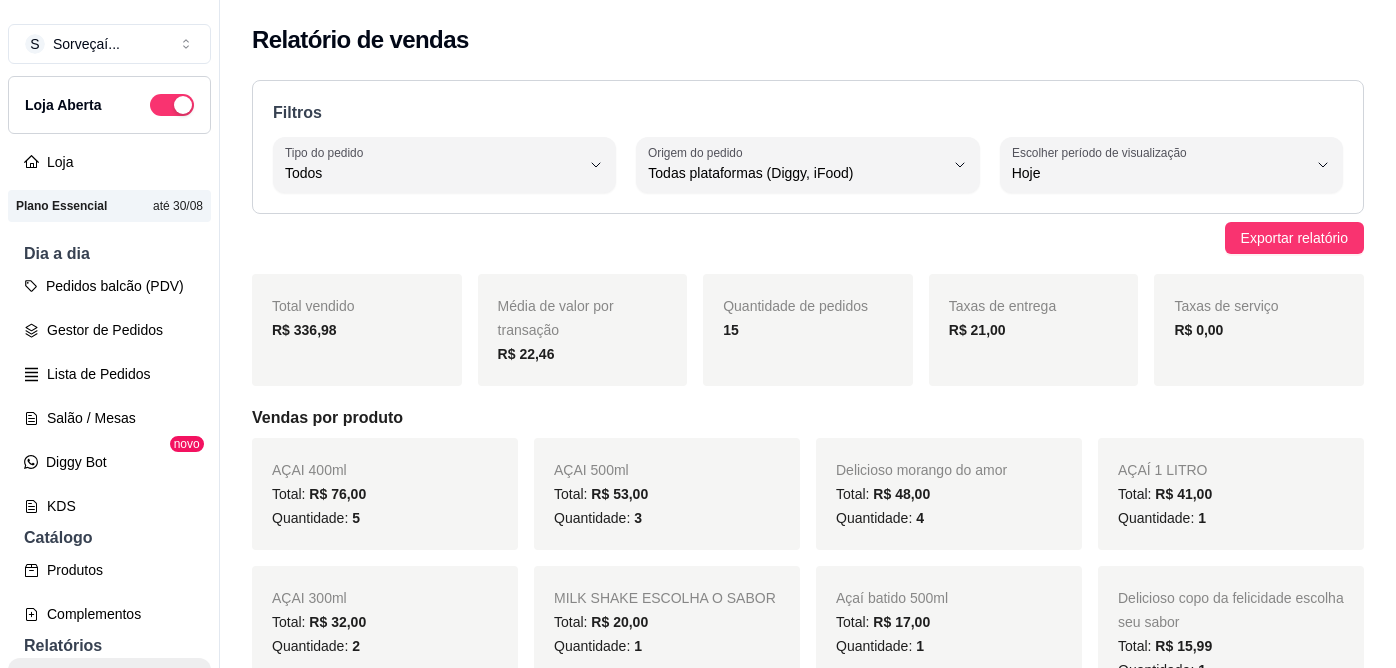 select on "ALL" 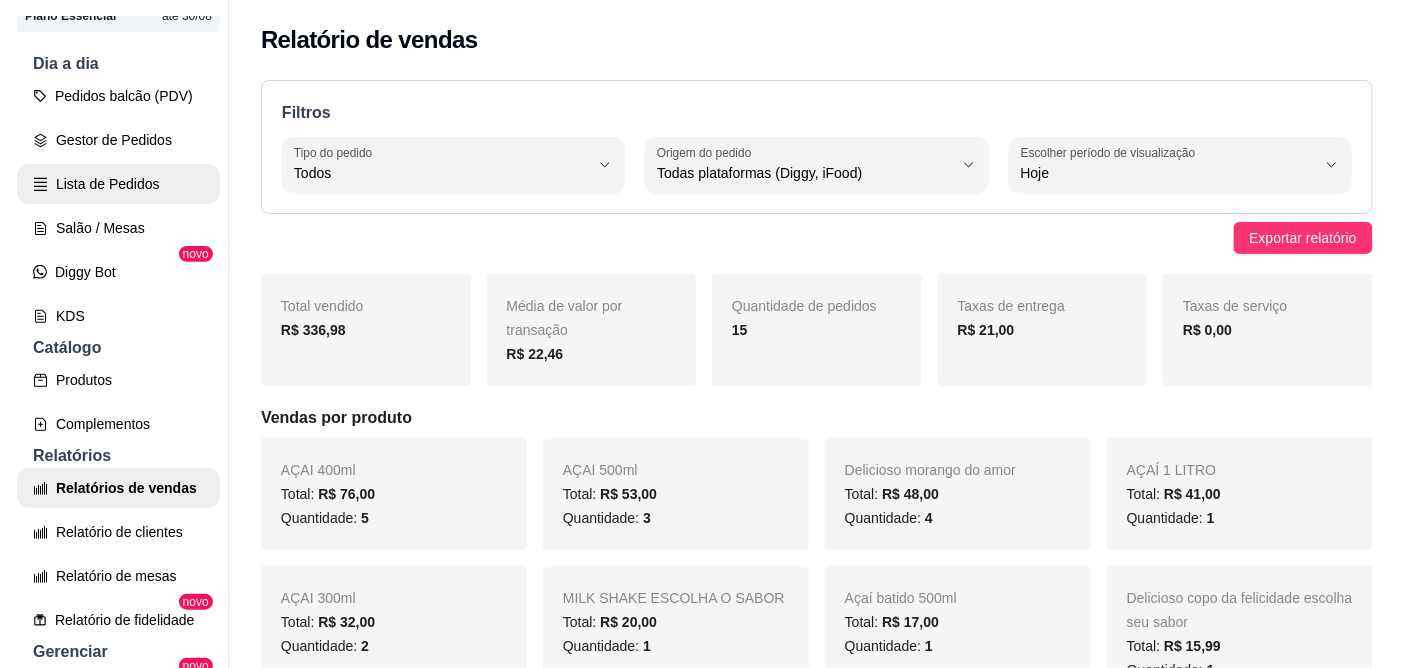 scroll, scrollTop: 78, scrollLeft: 0, axis: vertical 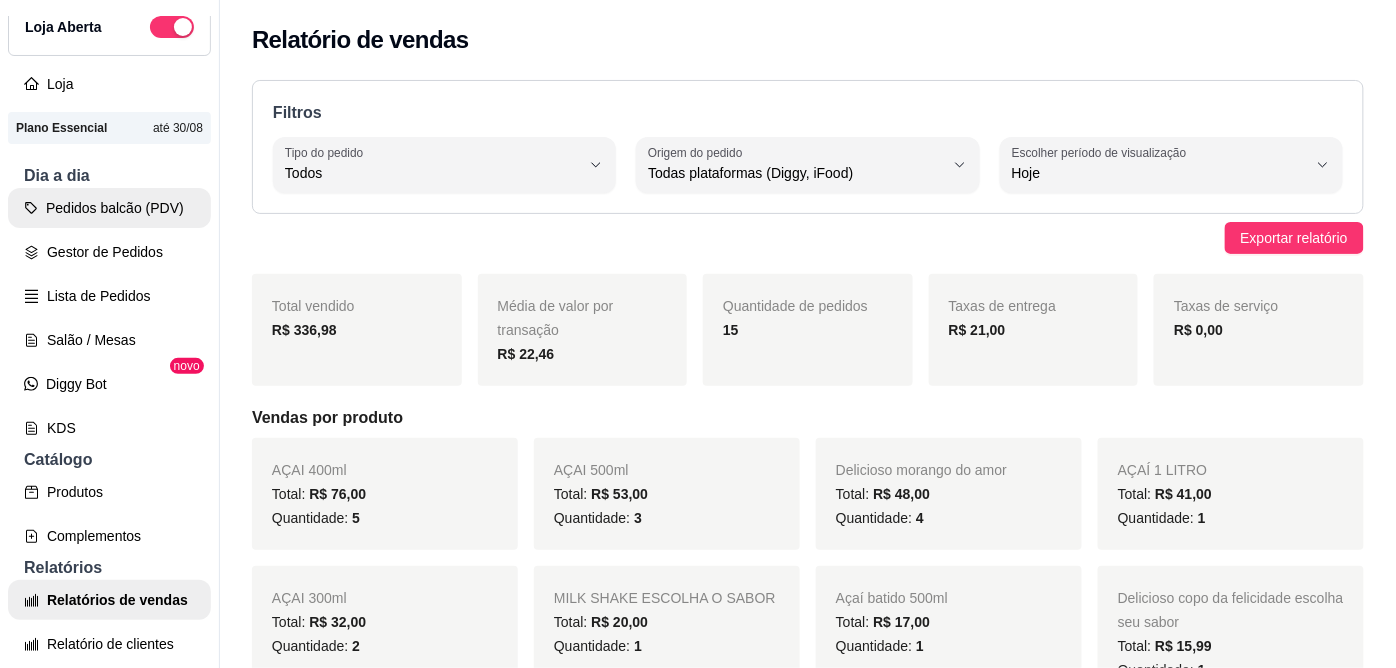 click on "Pedidos balcão (PDV)" at bounding box center [109, 208] 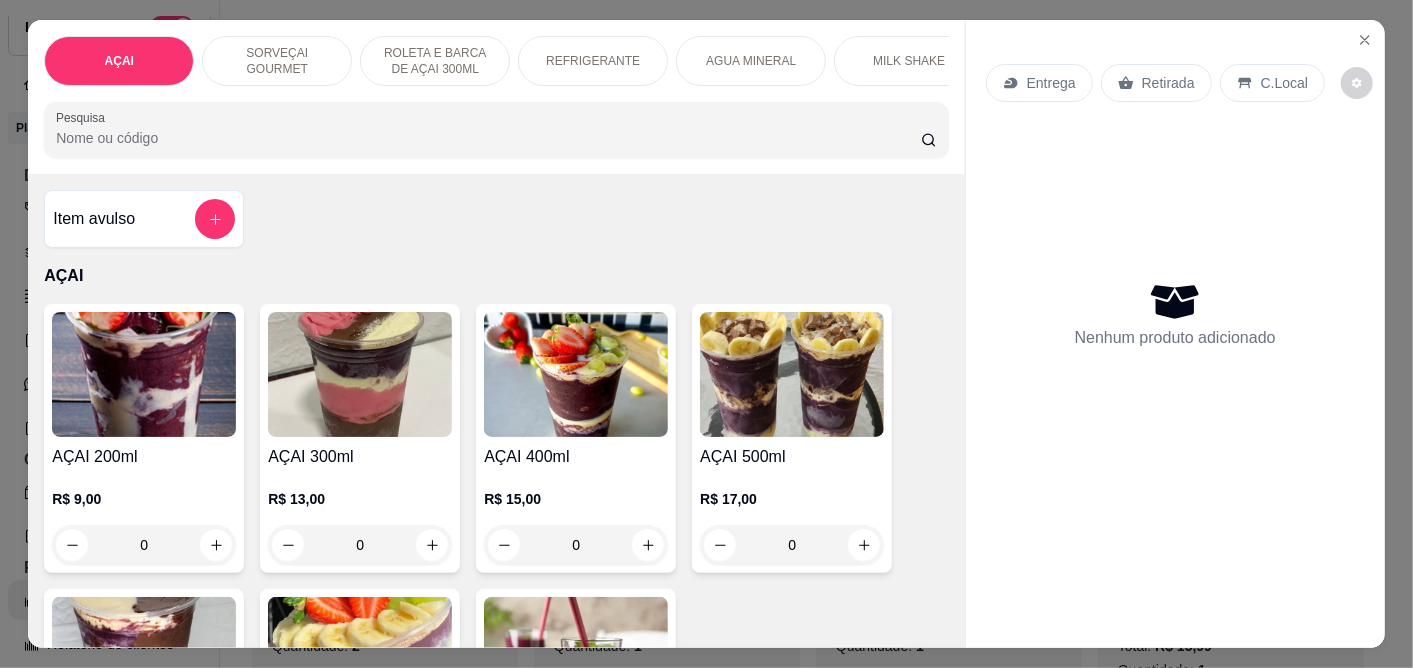 click on "AÇAI 400ml" at bounding box center (576, 457) 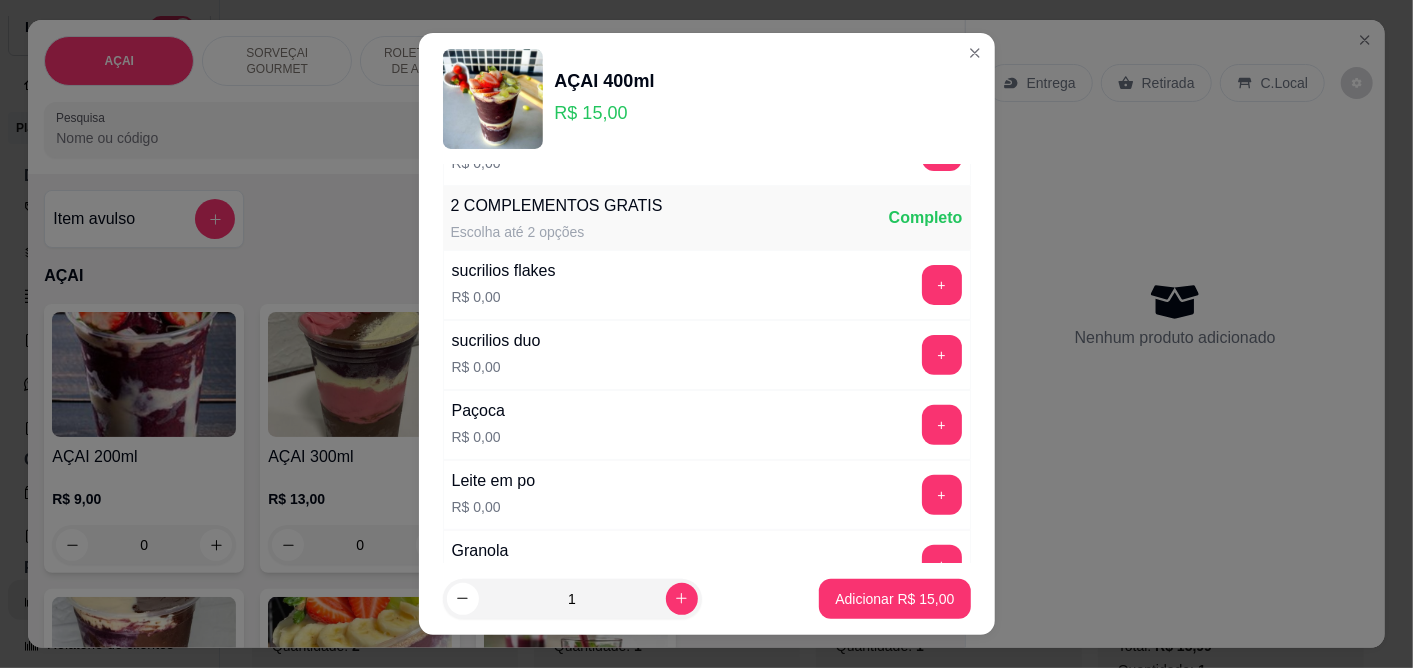 scroll, scrollTop: 444, scrollLeft: 0, axis: vertical 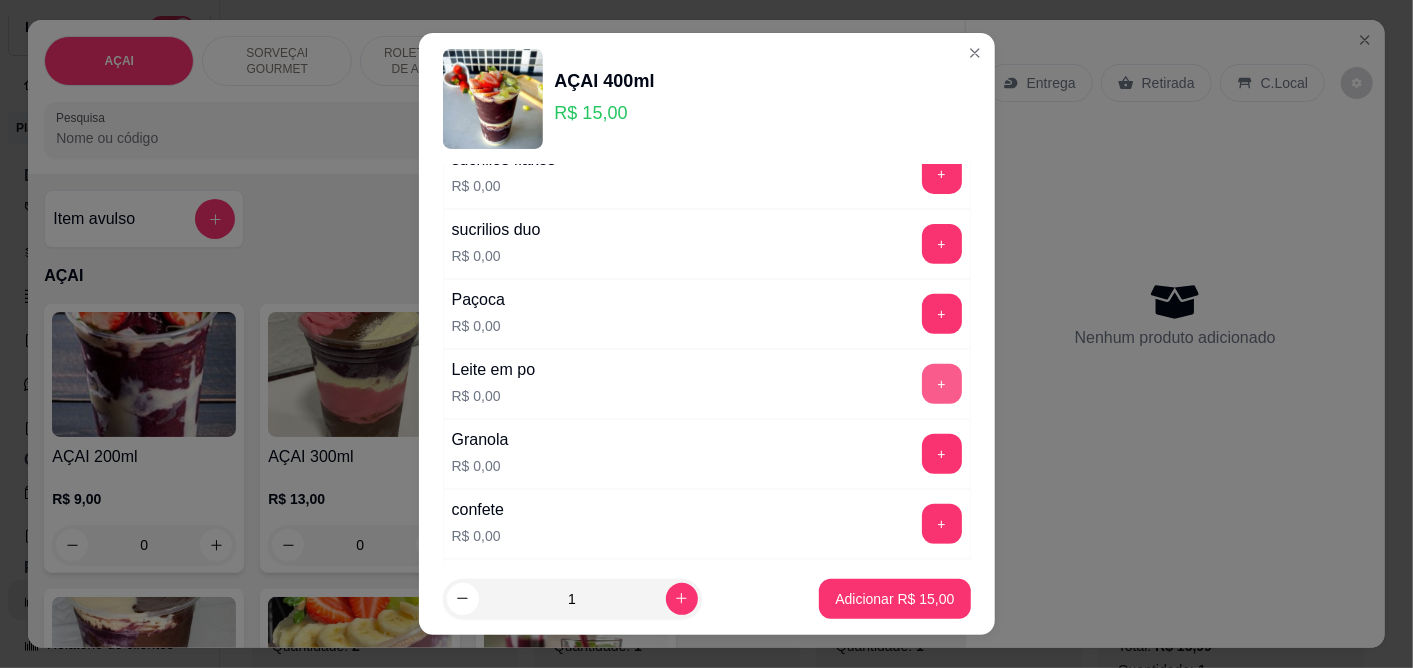 click on "+" at bounding box center [942, 384] 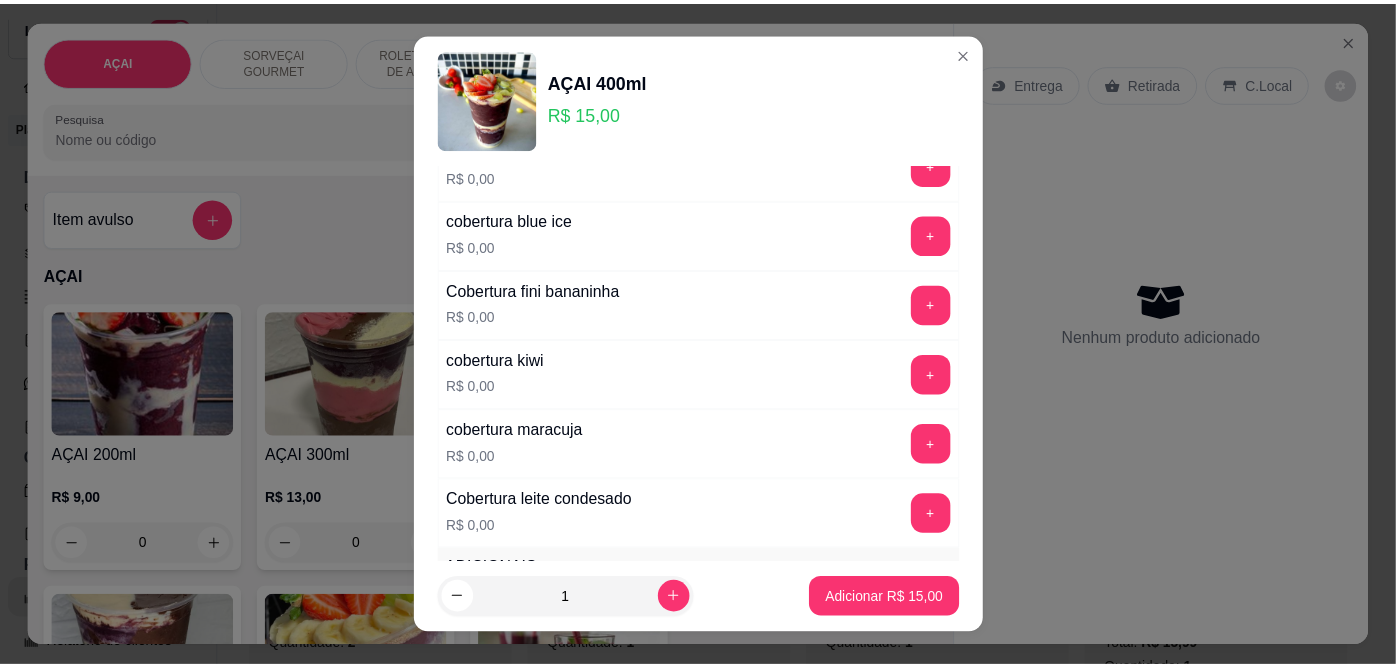 scroll, scrollTop: 1888, scrollLeft: 0, axis: vertical 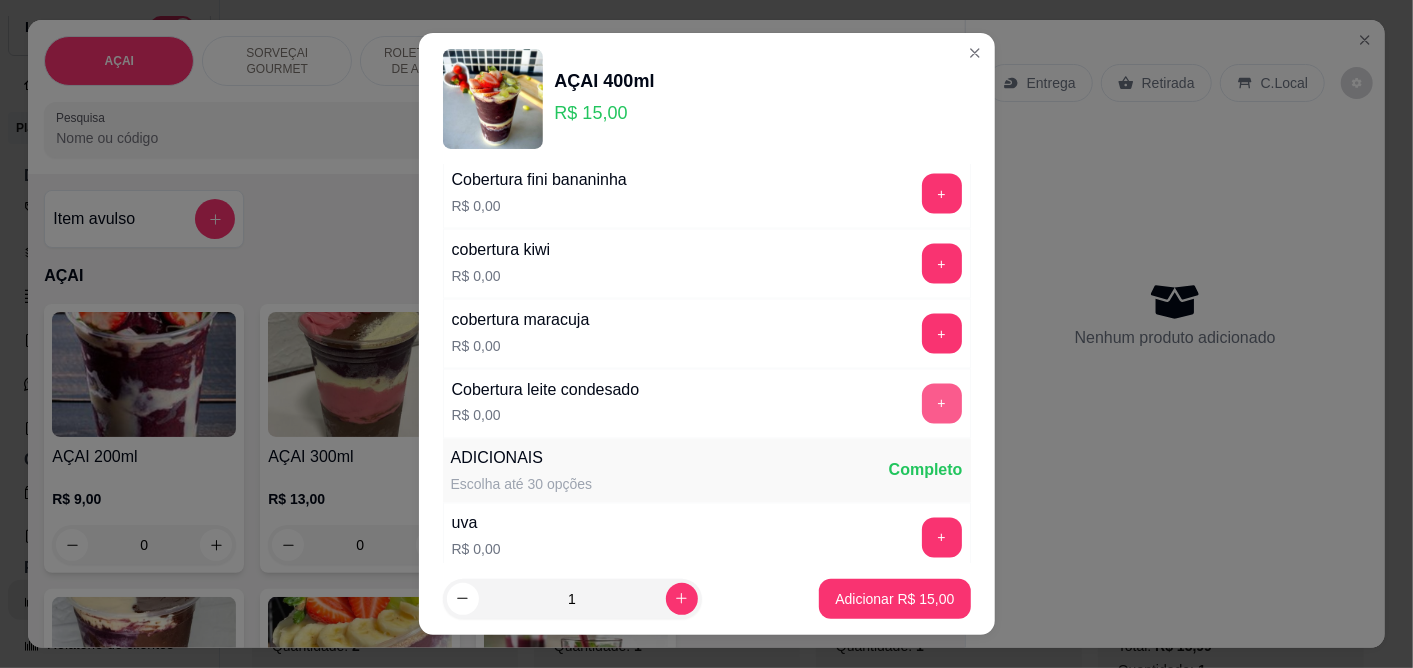 click on "+" at bounding box center (942, 404) 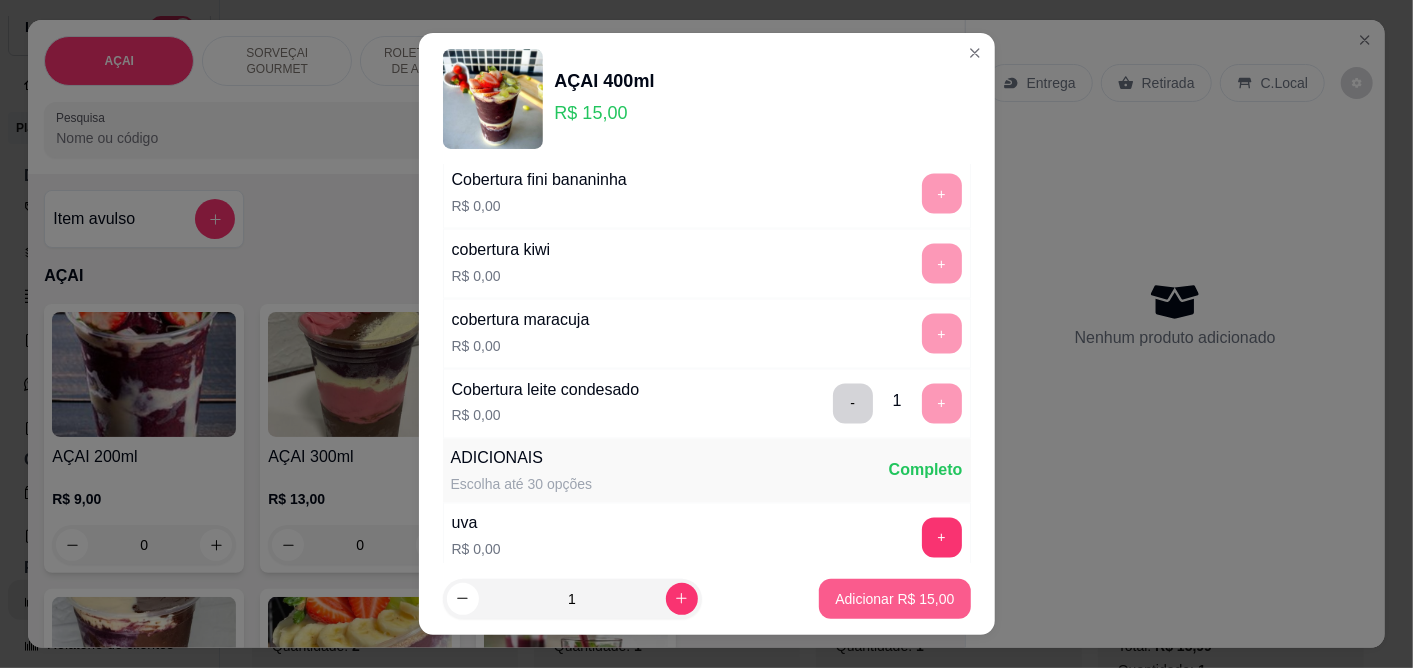 click on "Adicionar   R$ 15,00" at bounding box center (894, 599) 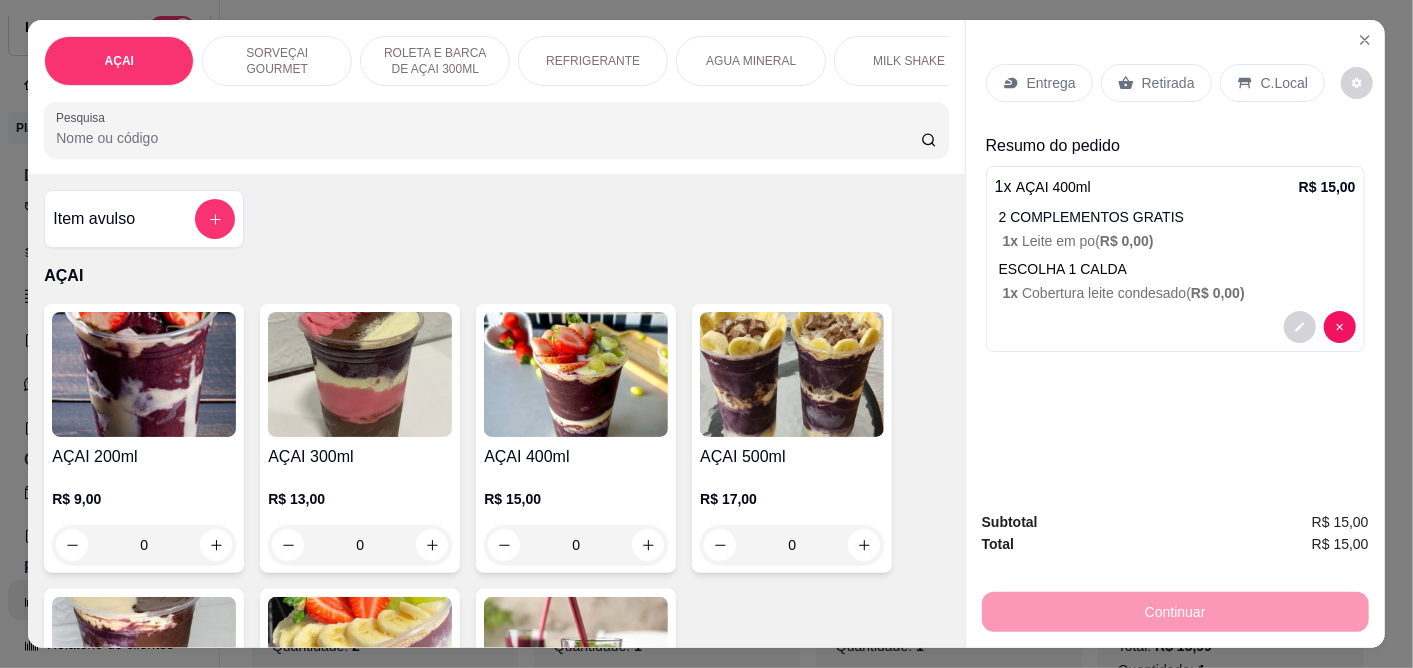 click on "C.Local" at bounding box center [1284, 83] 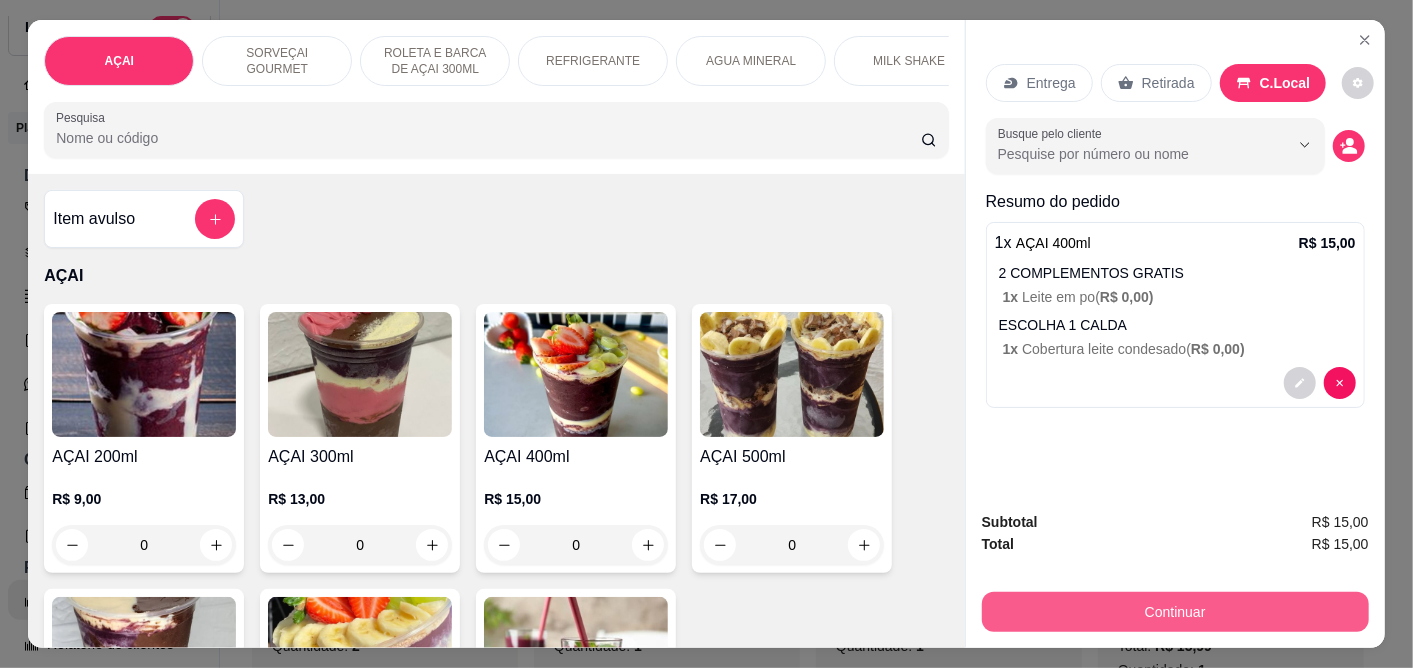 click on "Continuar" at bounding box center [1175, 612] 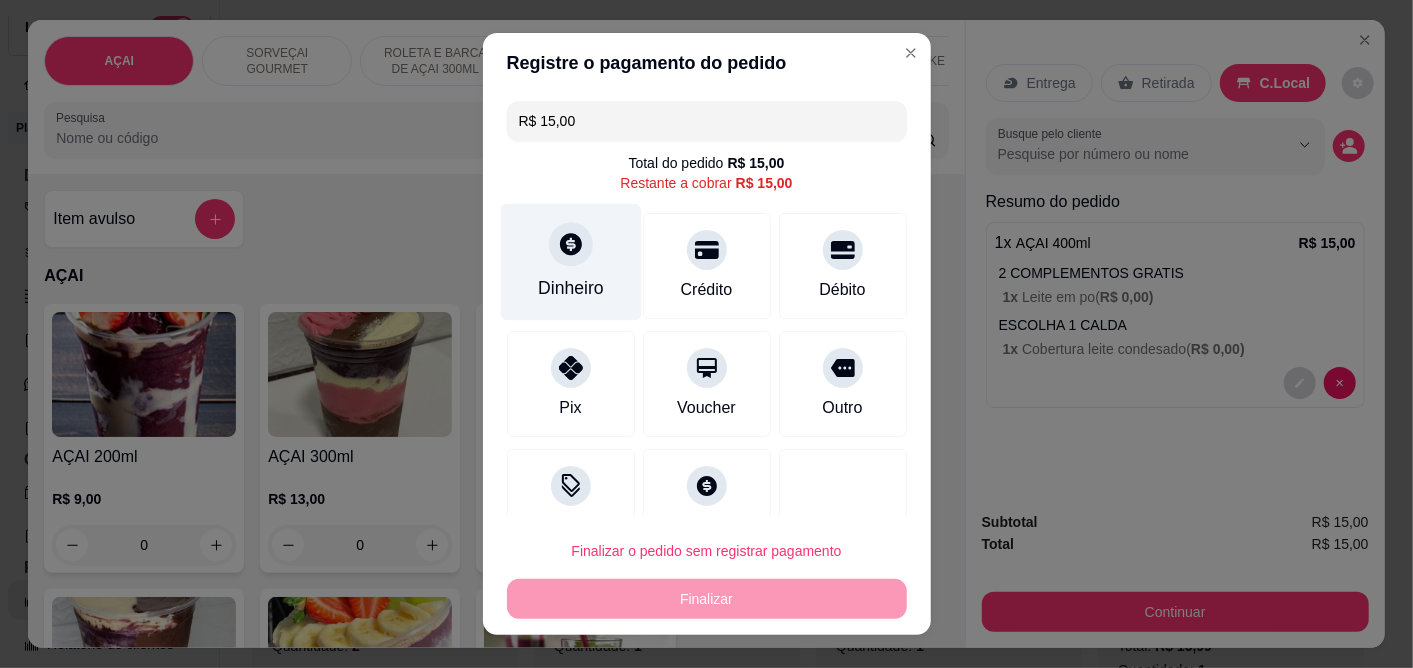 click on "Dinheiro" at bounding box center (570, 262) 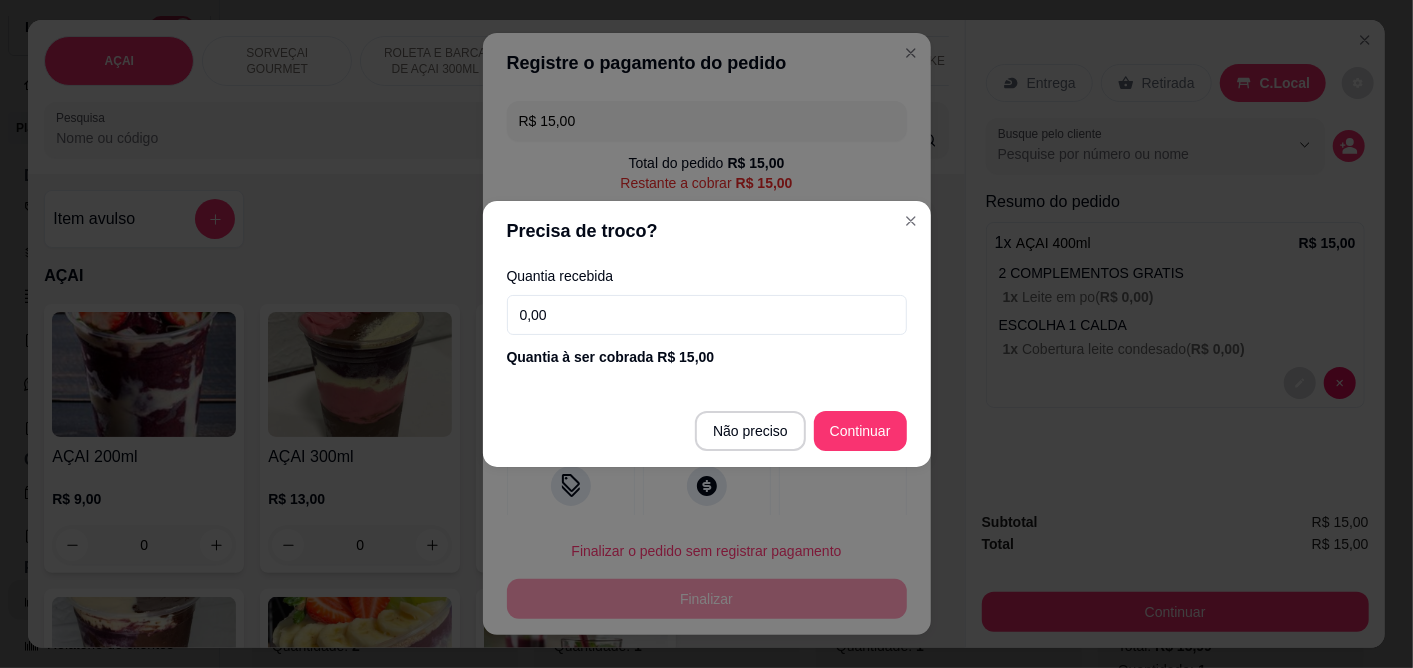click on "Quantia recebida 0,00 Quantia à ser cobrada   R$ 15,00" at bounding box center (707, 318) 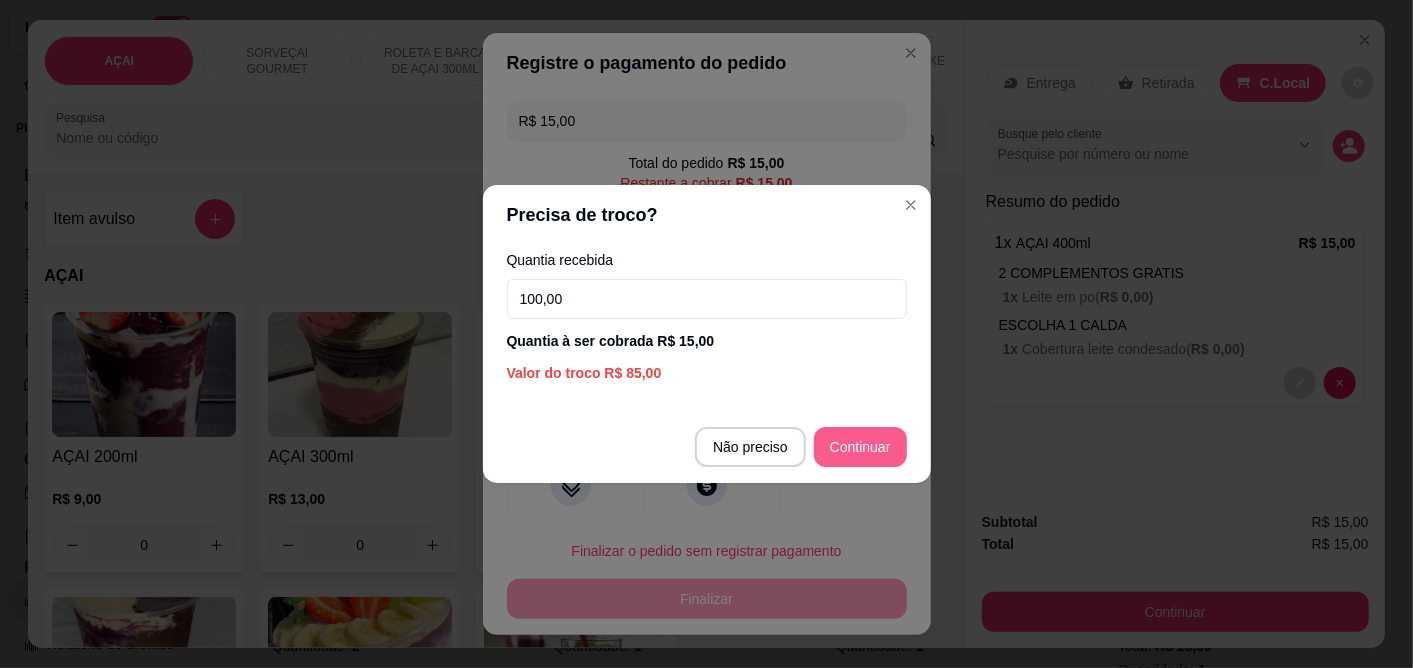 type on "100,00" 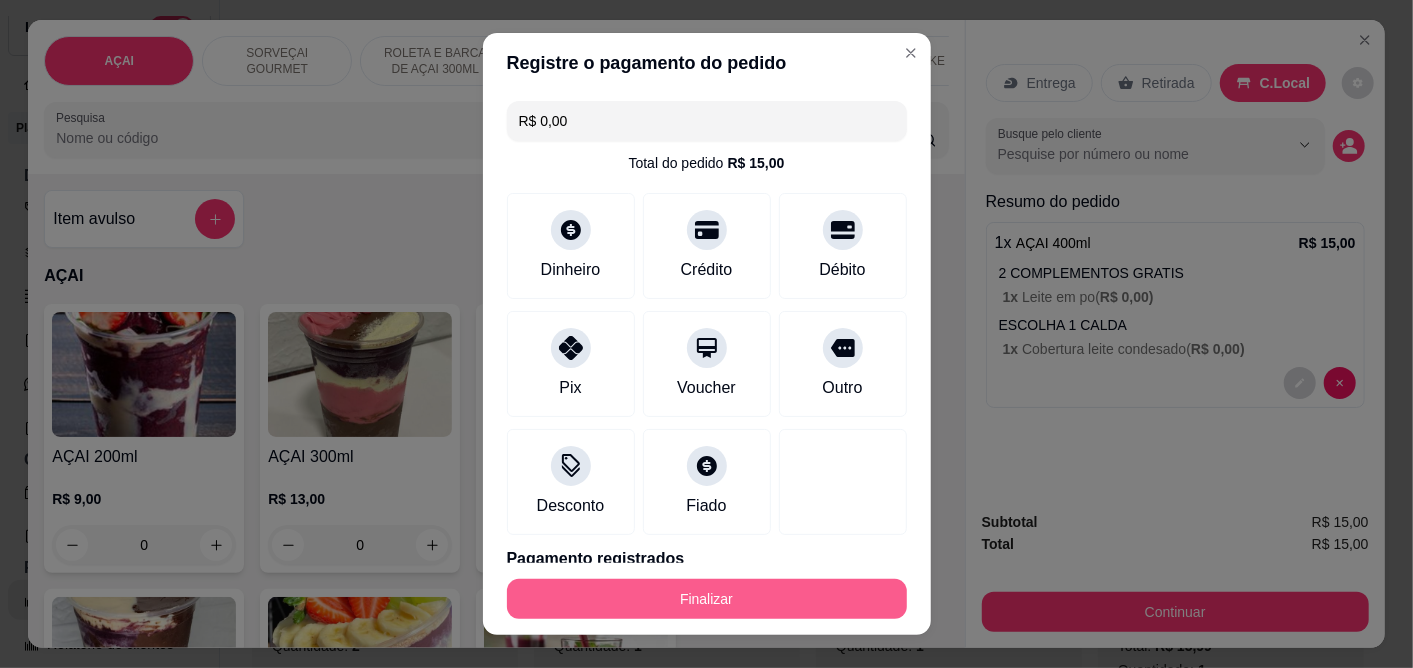 click on "Finalizar" at bounding box center [707, 599] 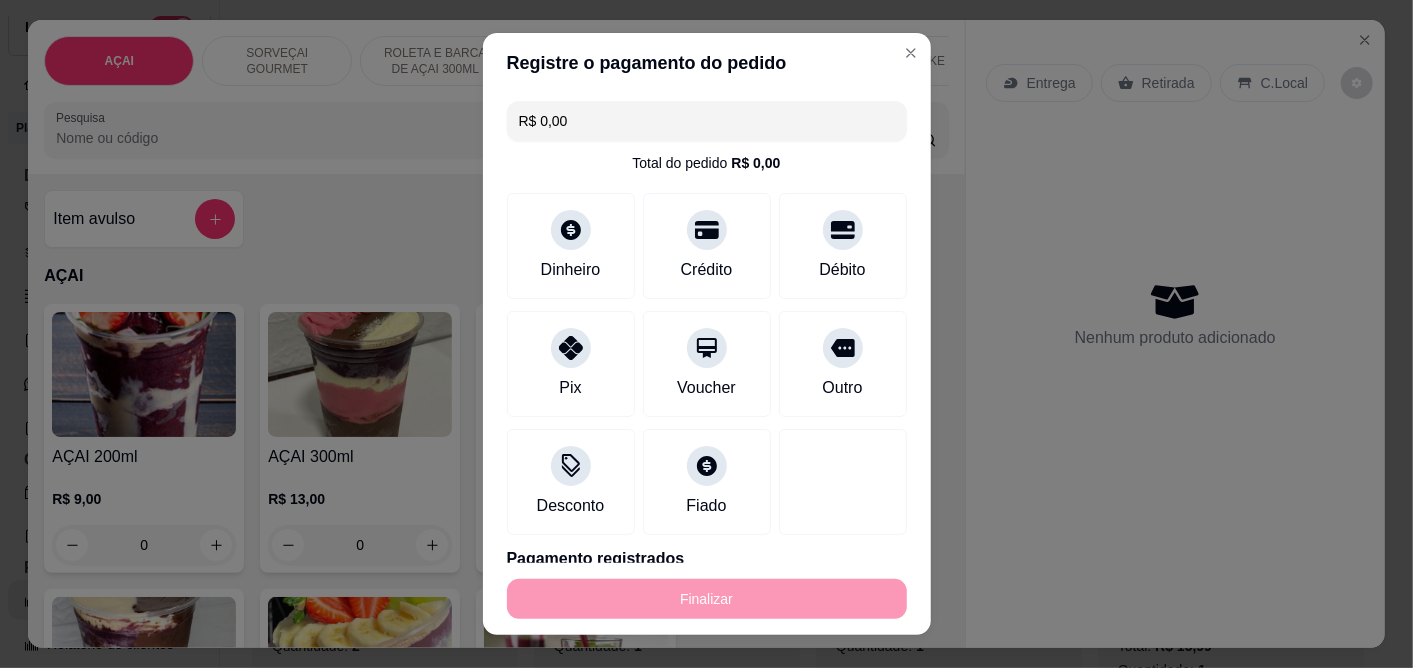 type on "-R$ 15,00" 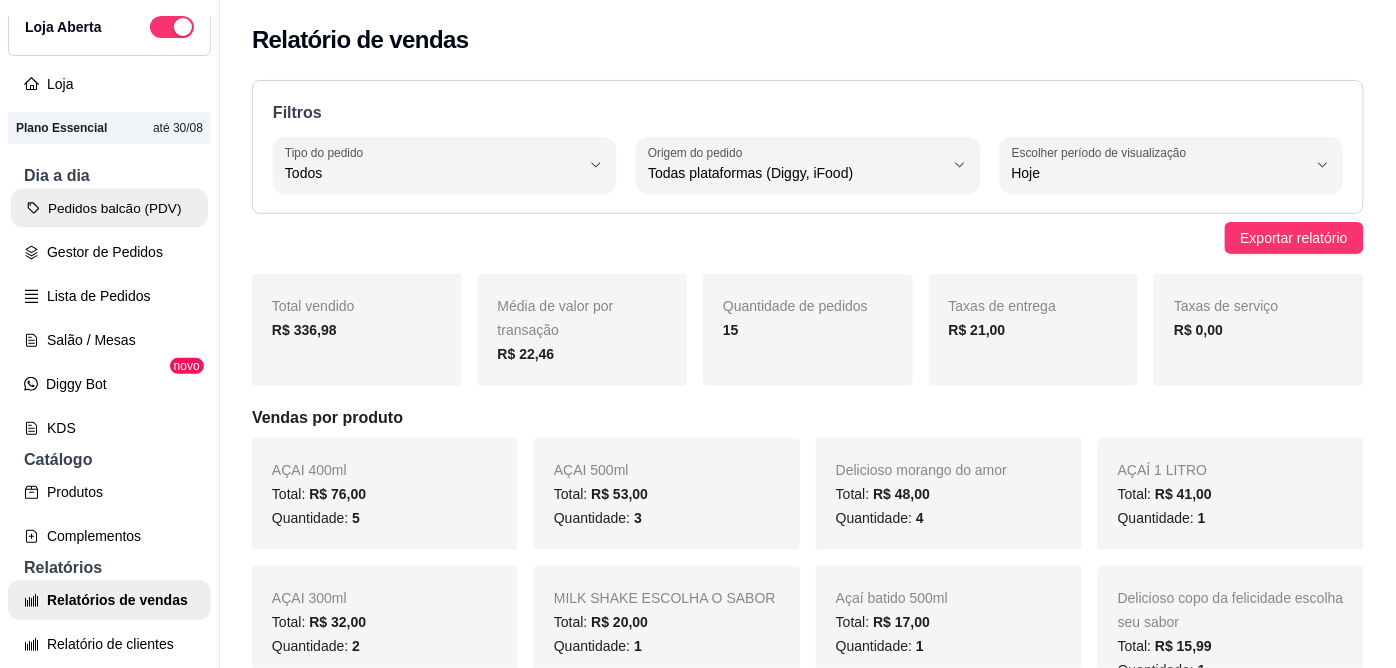 click on "Pedidos balcão (PDV)" at bounding box center (109, 208) 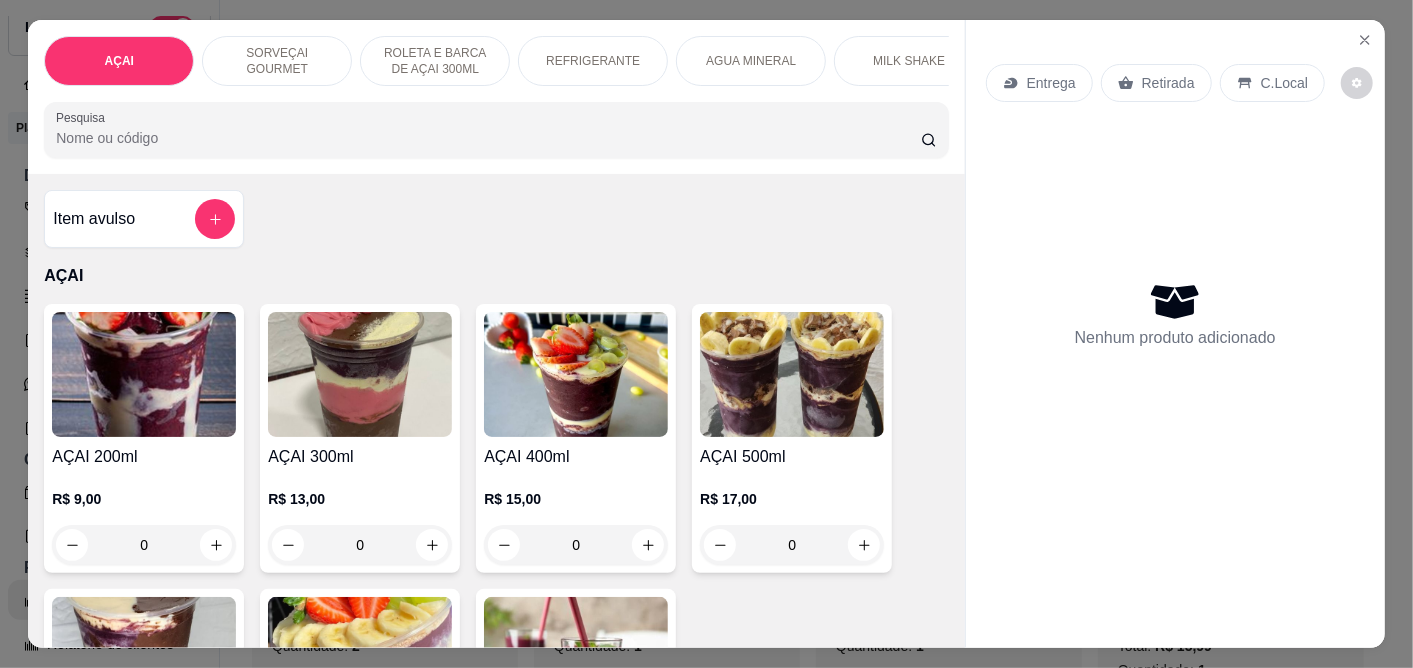 click on "Entrega Retirada C.Local Nenhum produto adicionado" at bounding box center (1175, 318) 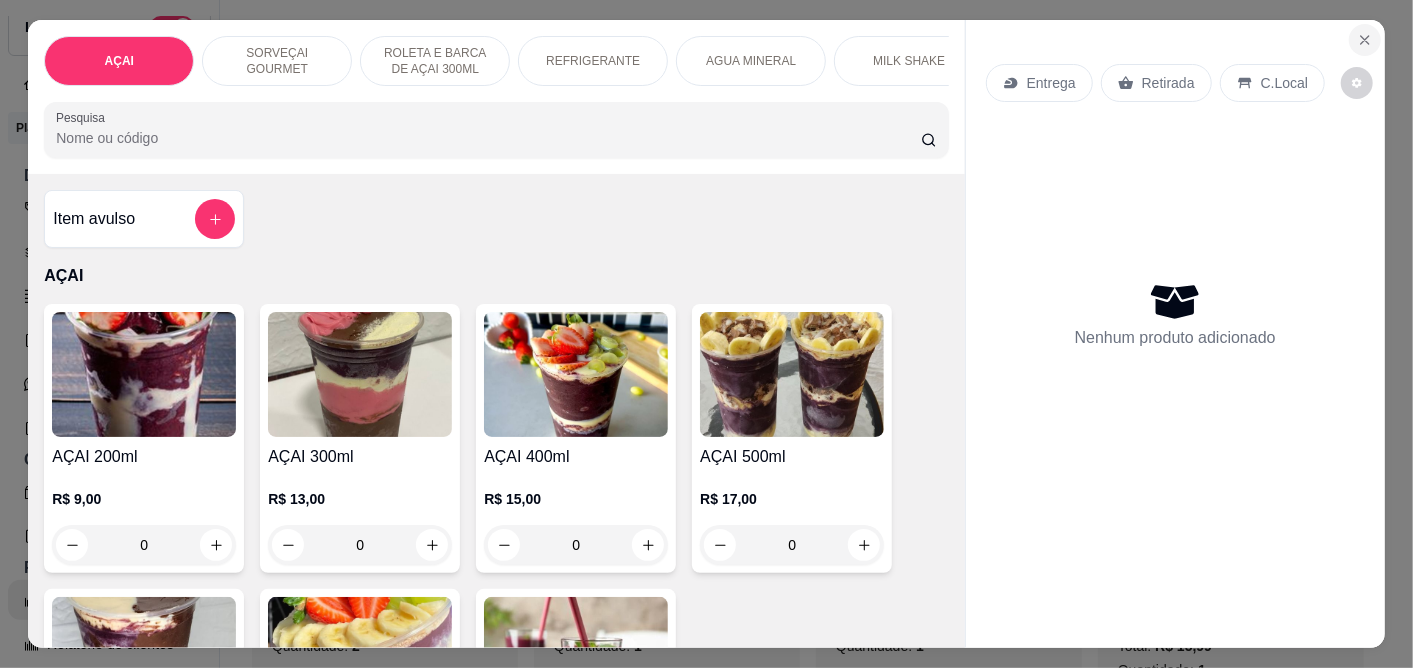 click 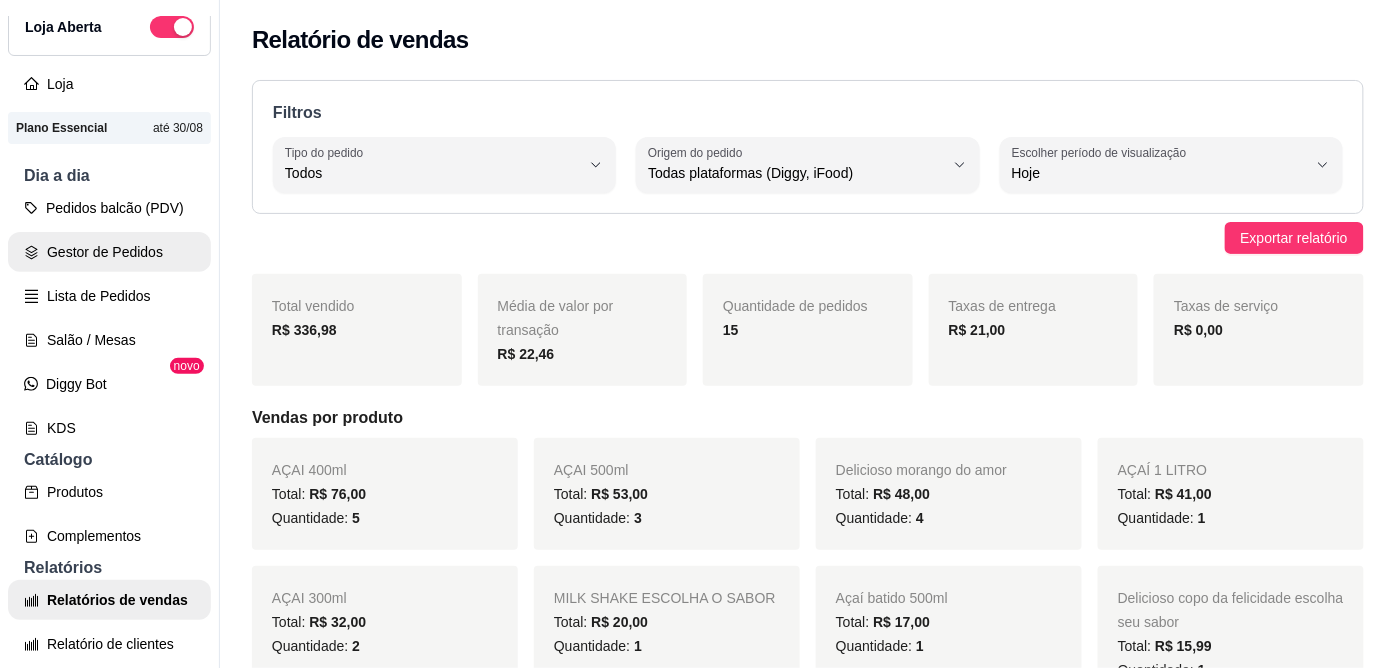 click on "Gestor de Pedidos" at bounding box center [109, 252] 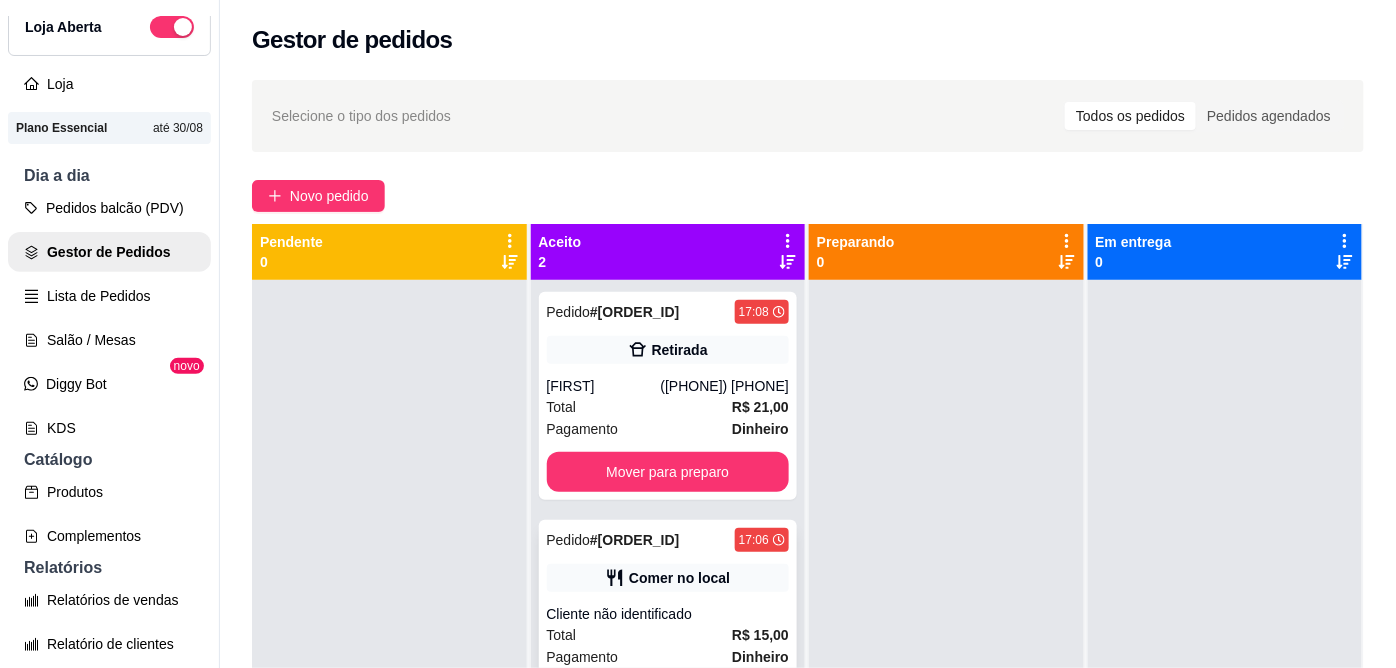 scroll, scrollTop: 55, scrollLeft: 0, axis: vertical 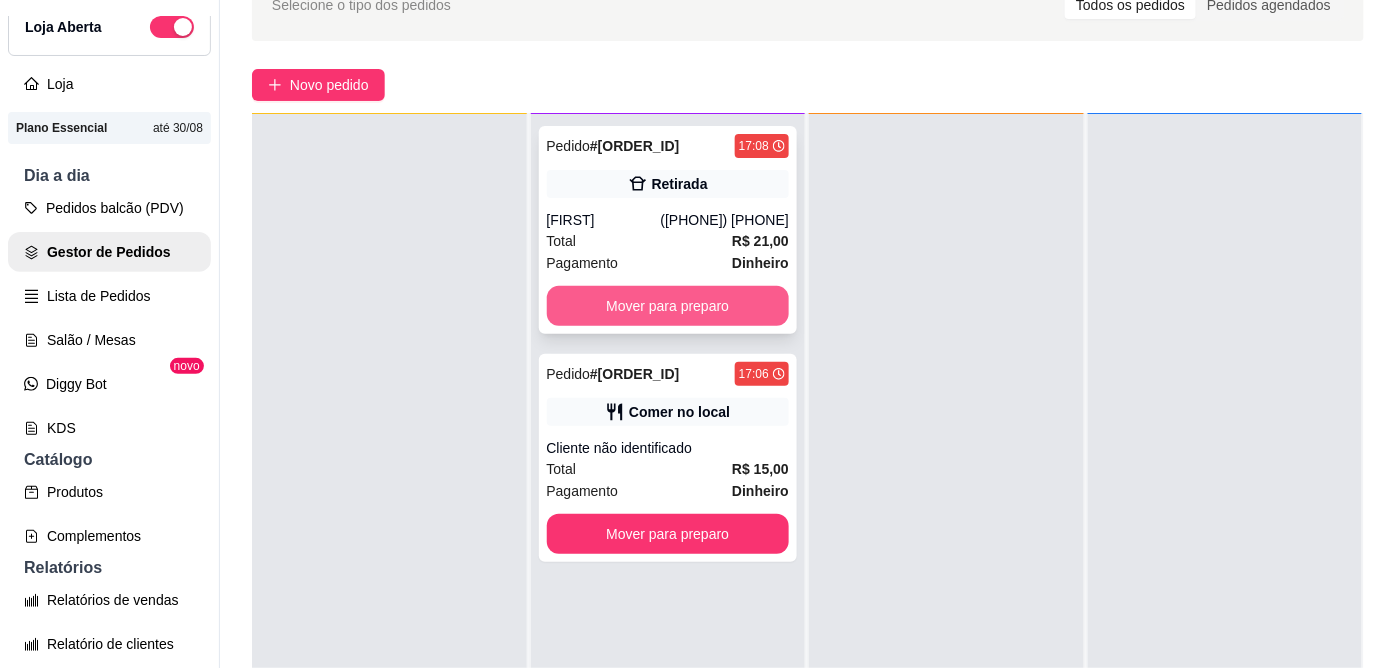 click on "Mover para preparo" at bounding box center (668, 306) 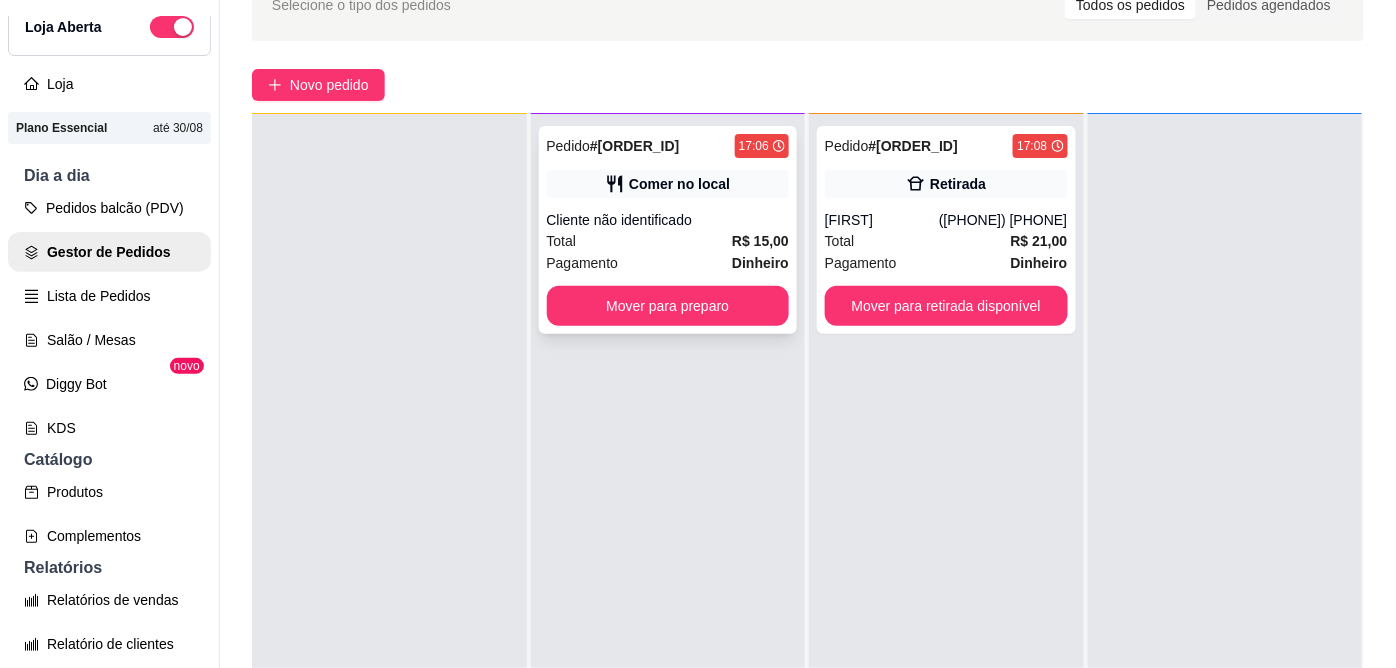 click on "Total R$ 15,00" at bounding box center (668, 241) 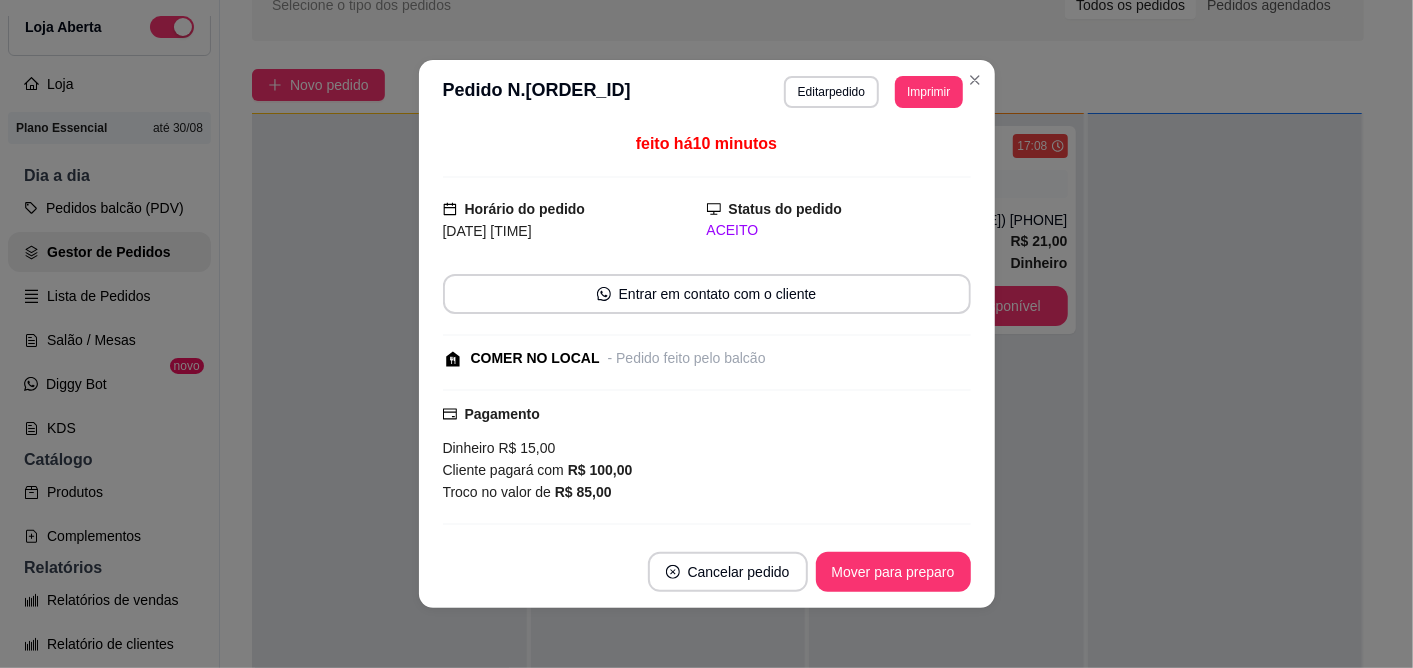 scroll, scrollTop: 222, scrollLeft: 0, axis: vertical 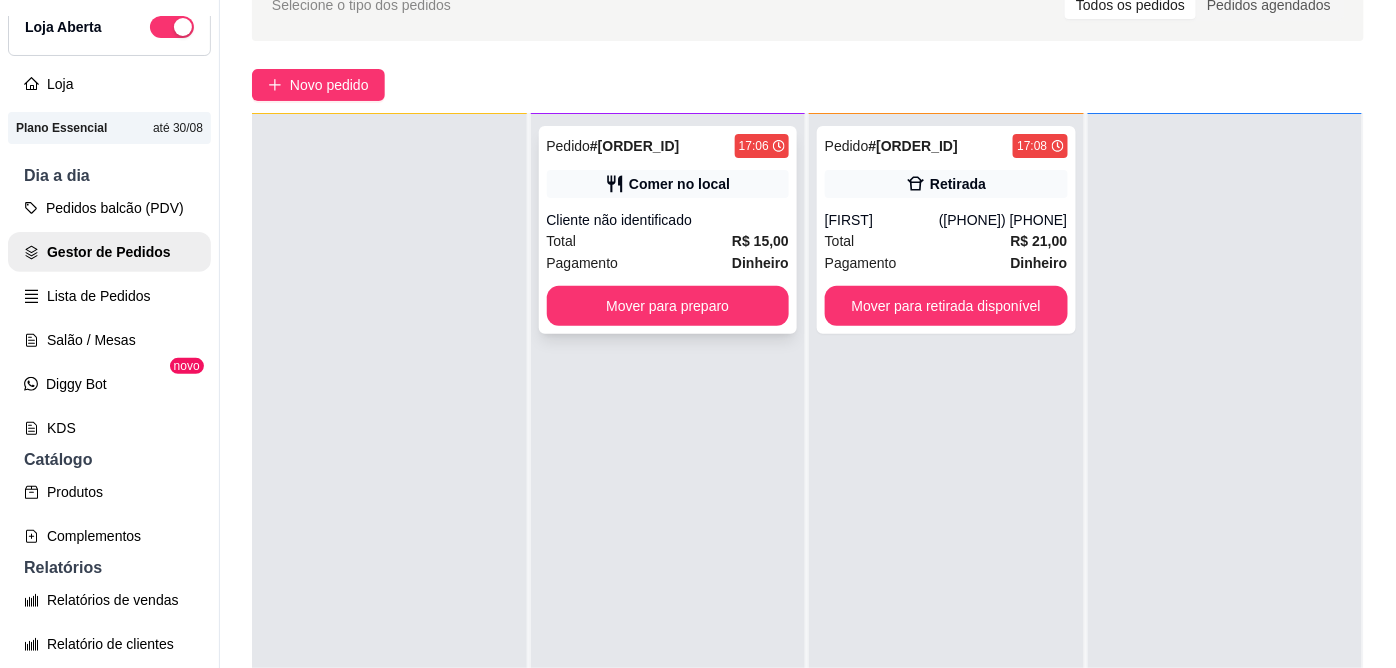 click on "Mover para preparo" at bounding box center [668, 306] 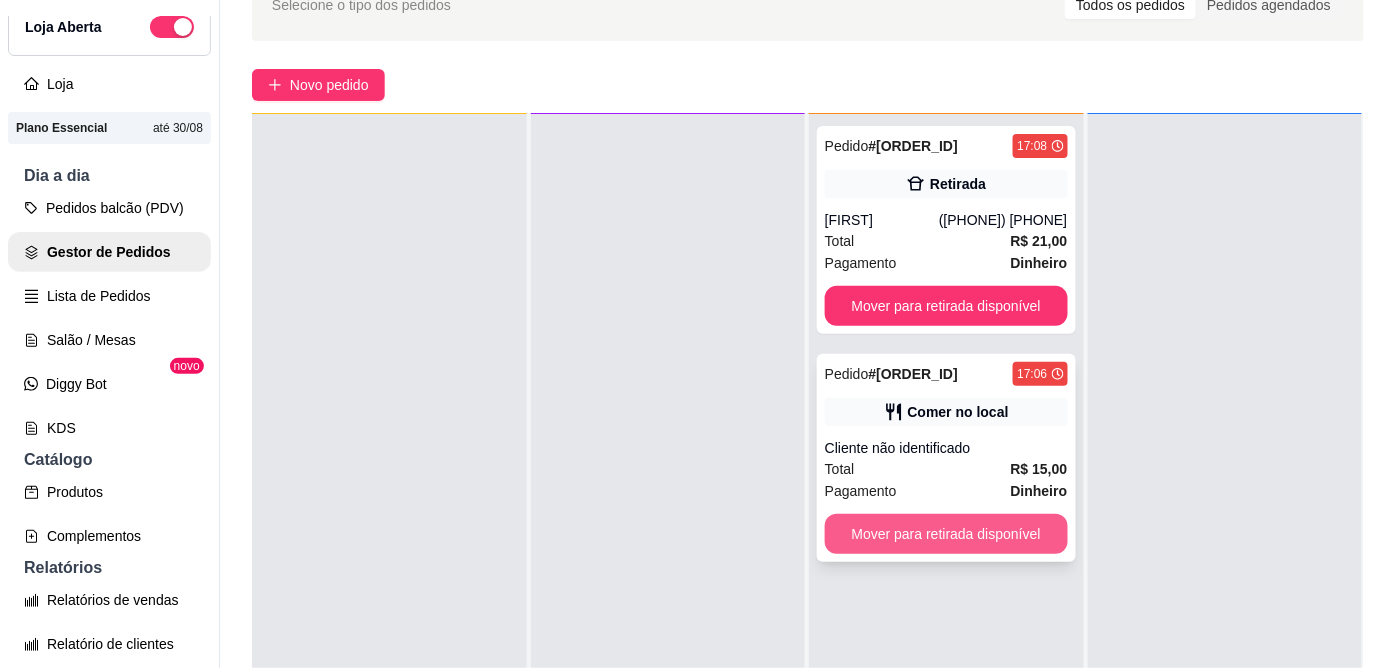 click on "Pedido  # [ID] [TIME] Comer no local Cliente não identificado Total R$ 15,00 Pagamento Dinheiro Mover para retirada disponível" at bounding box center [946, 458] 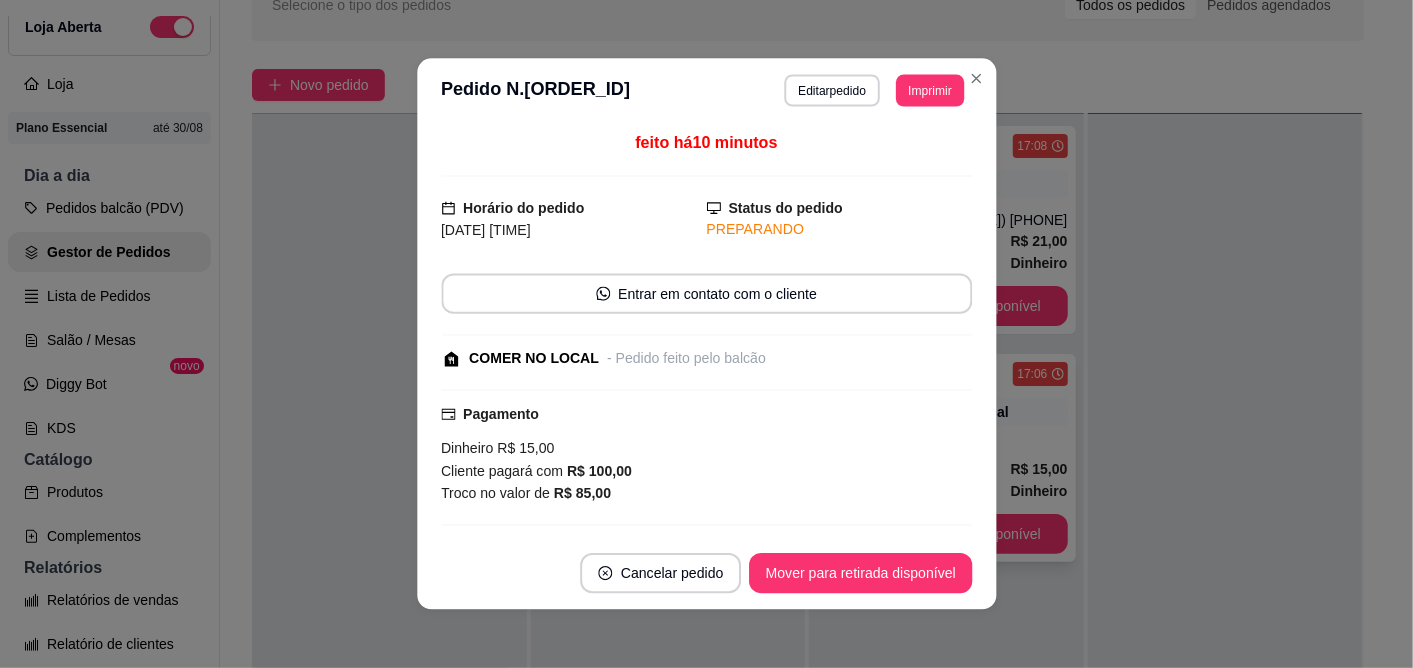 click on "Cancelar pedido Mover para retirada disponível" at bounding box center (706, 573) 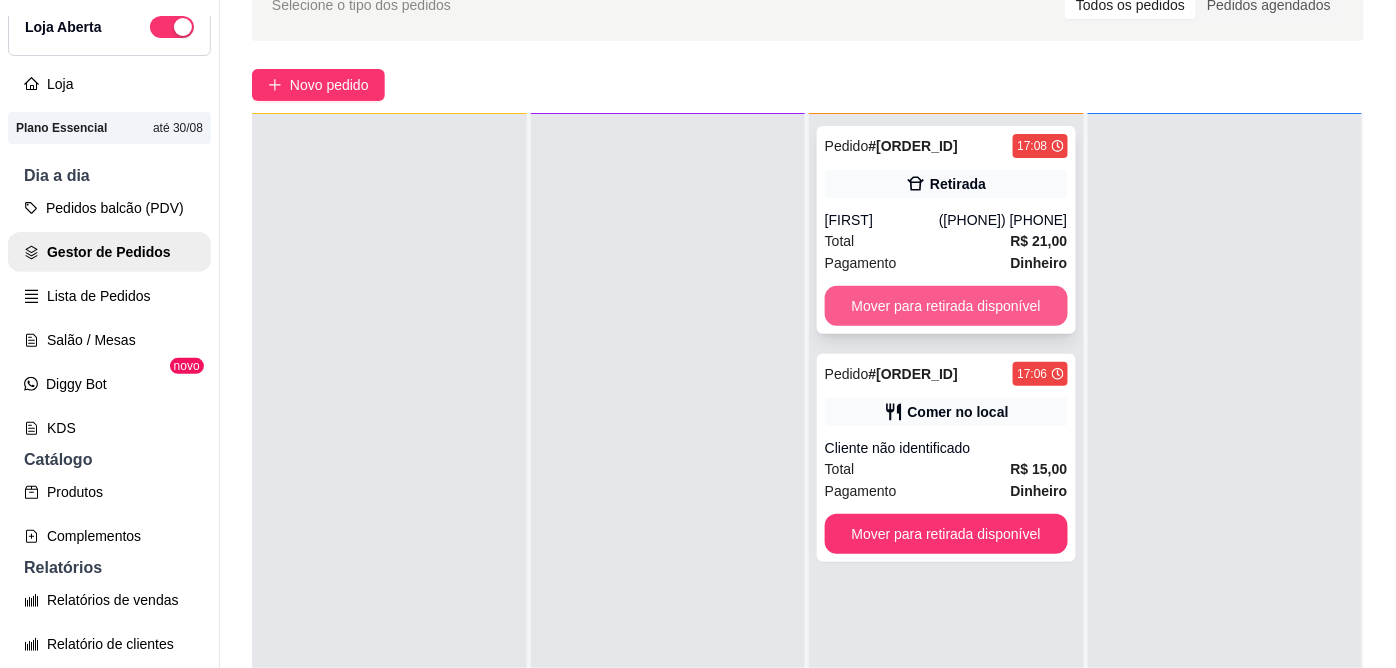 click on "Mover para retirada disponível" at bounding box center (946, 306) 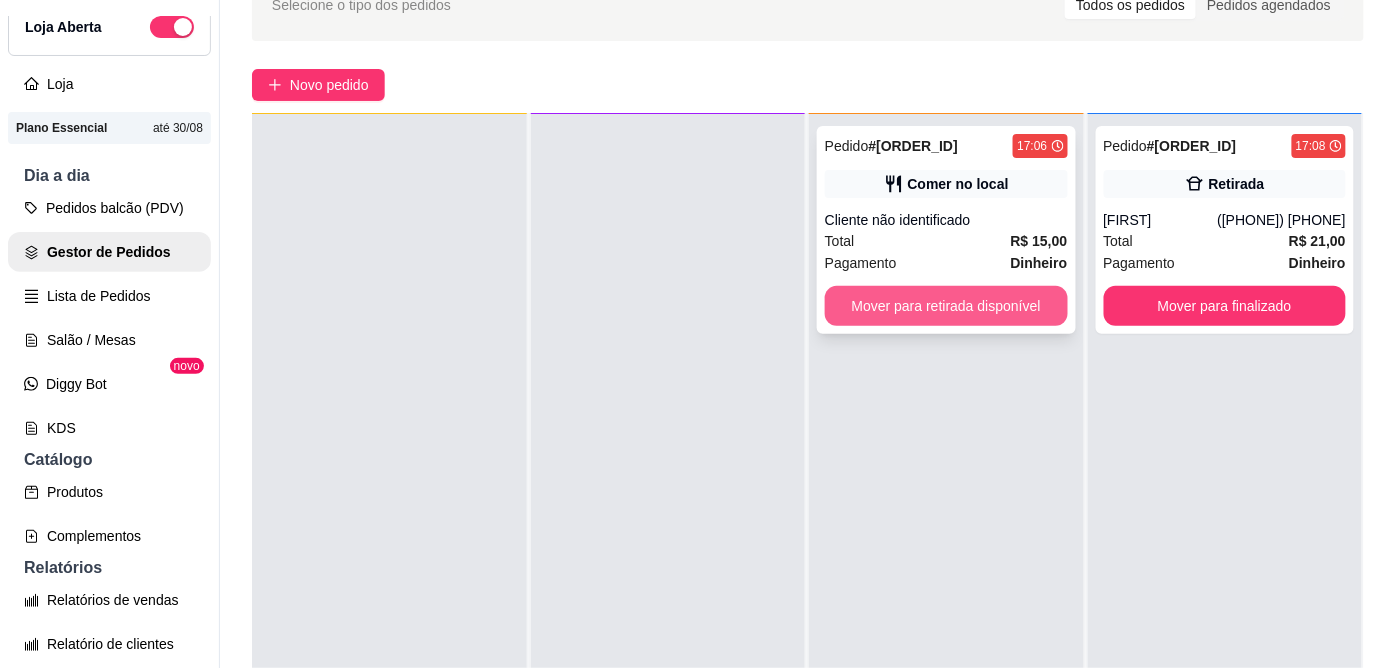 click on "Mover para retirada disponível" at bounding box center [946, 306] 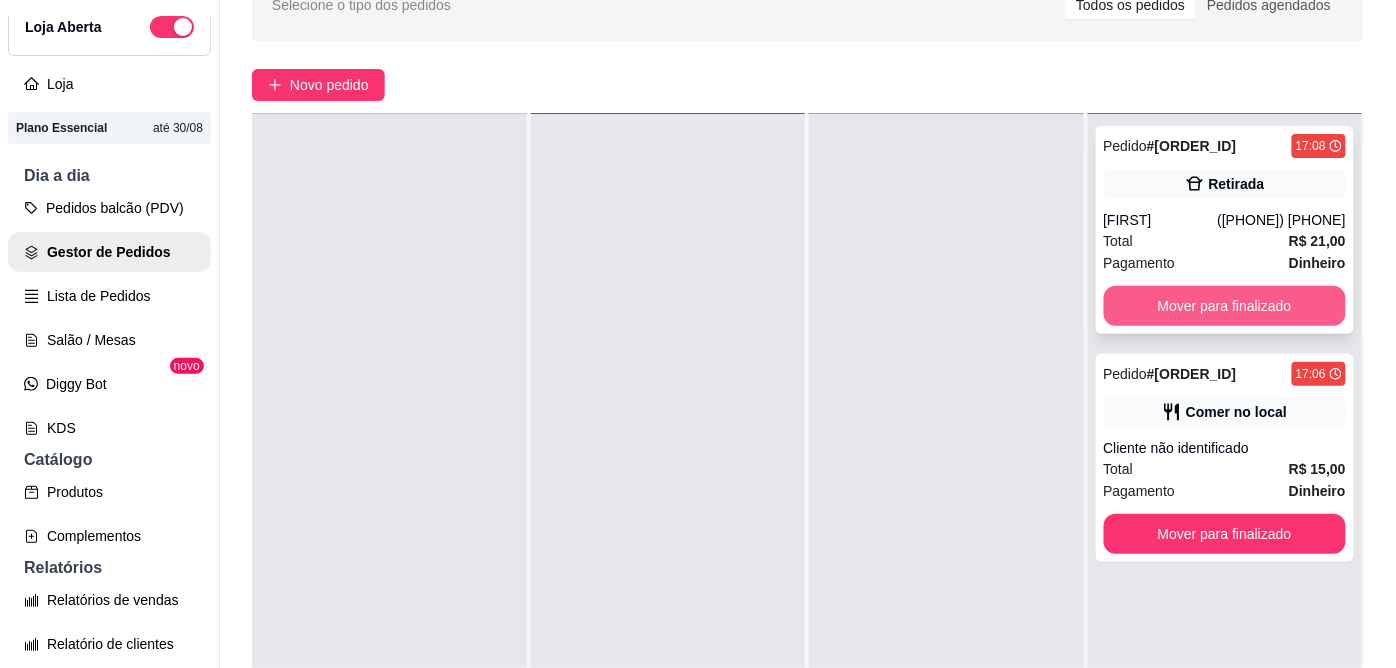 click on "Mover para finalizado" at bounding box center (1225, 306) 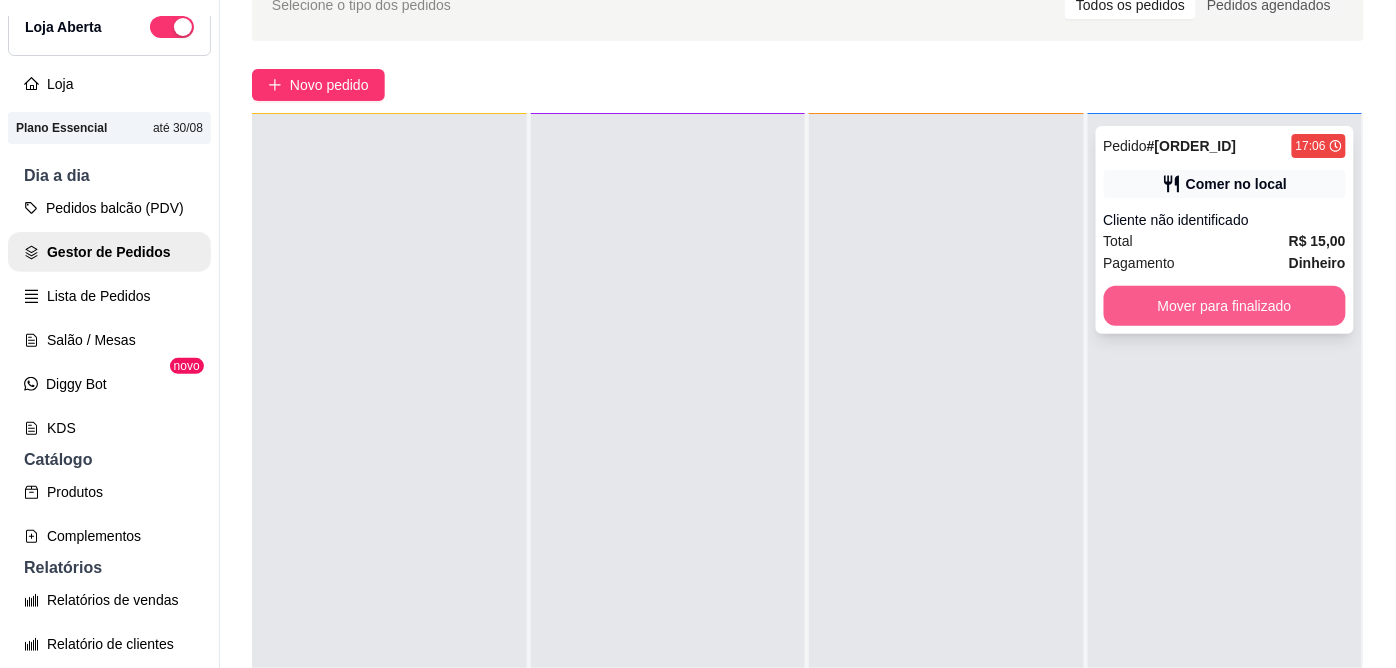 click on "Mover para finalizado" at bounding box center (1225, 306) 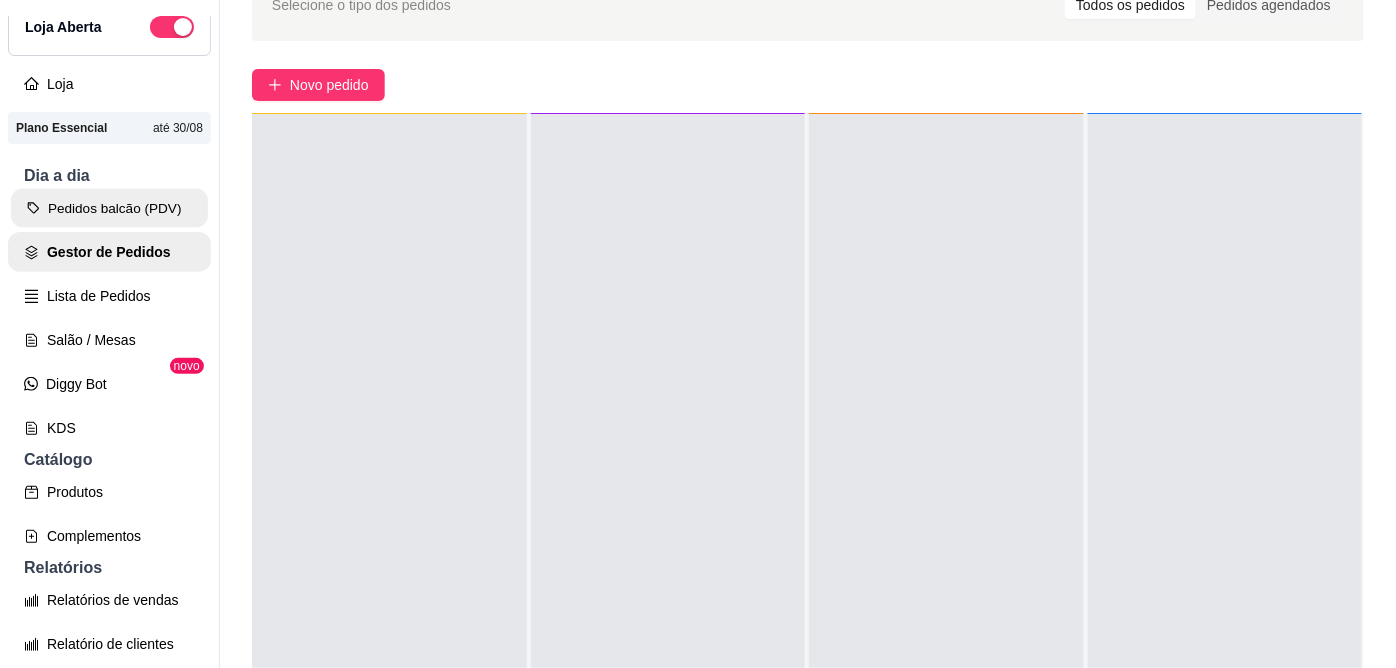 click on "Pedidos balcão (PDV)" at bounding box center (109, 208) 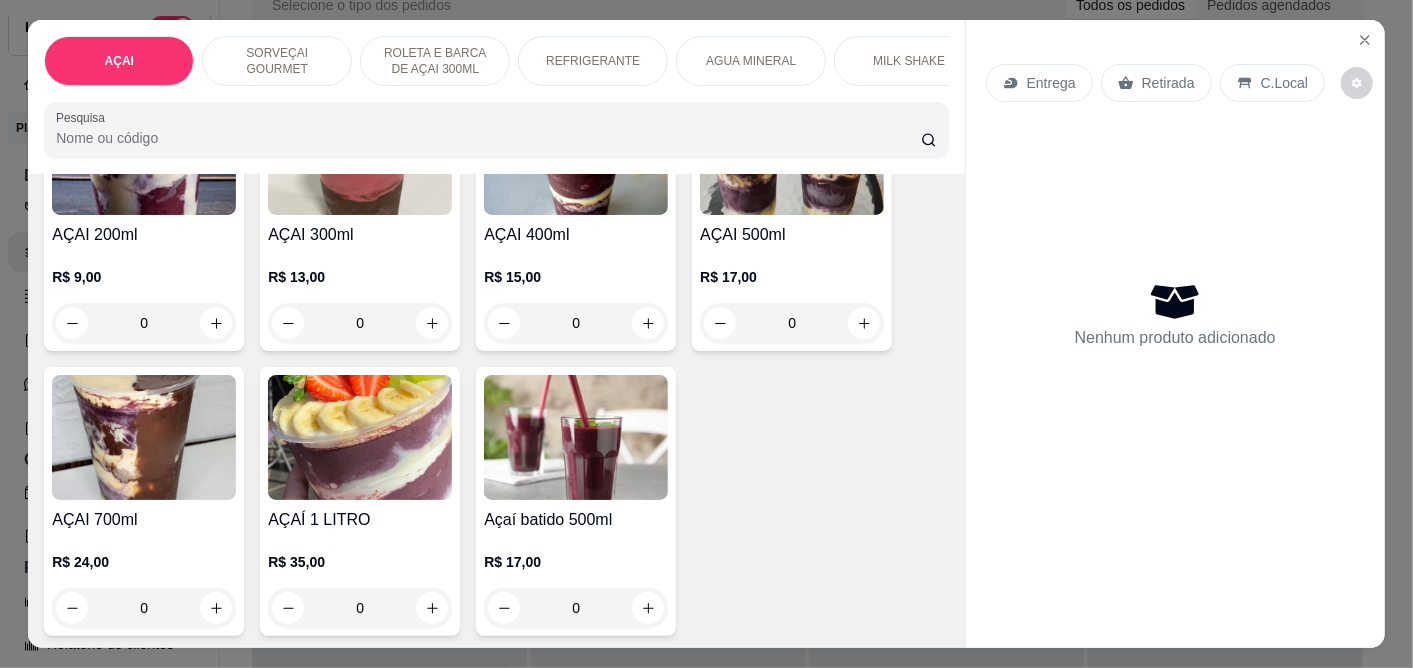 scroll, scrollTop: 111, scrollLeft: 0, axis: vertical 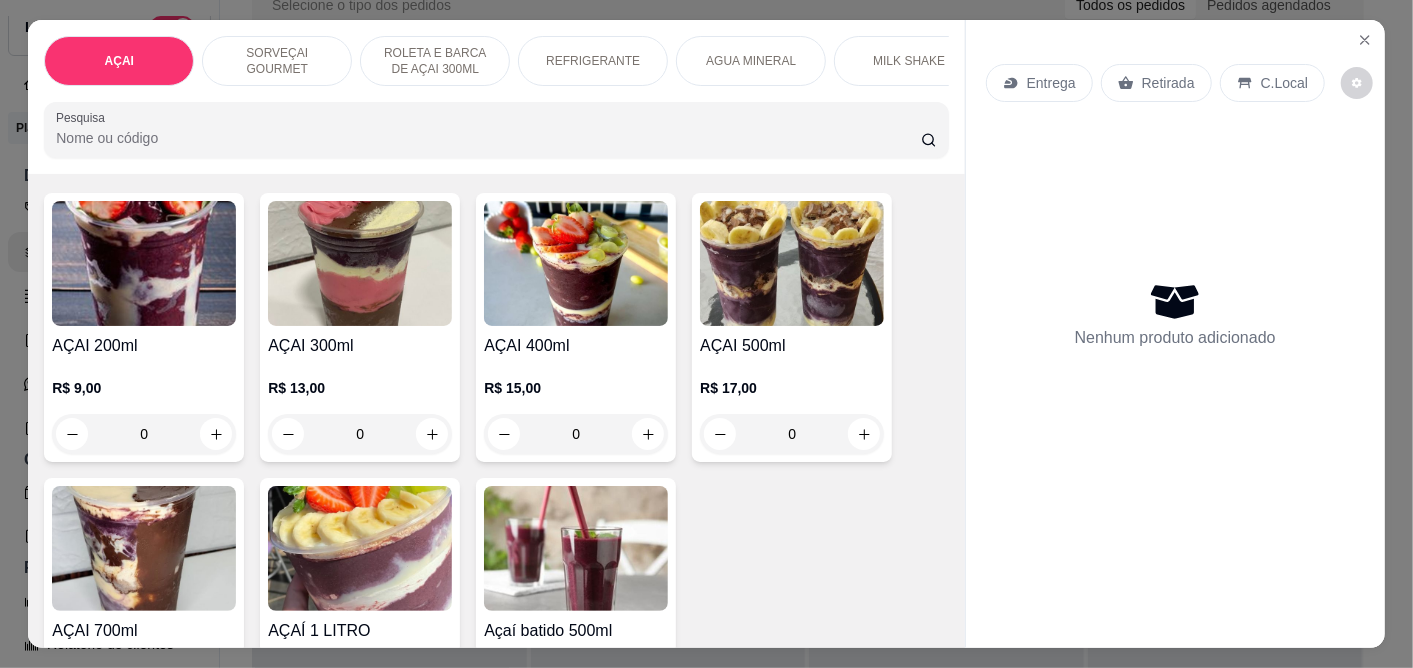 click at bounding box center [360, 263] 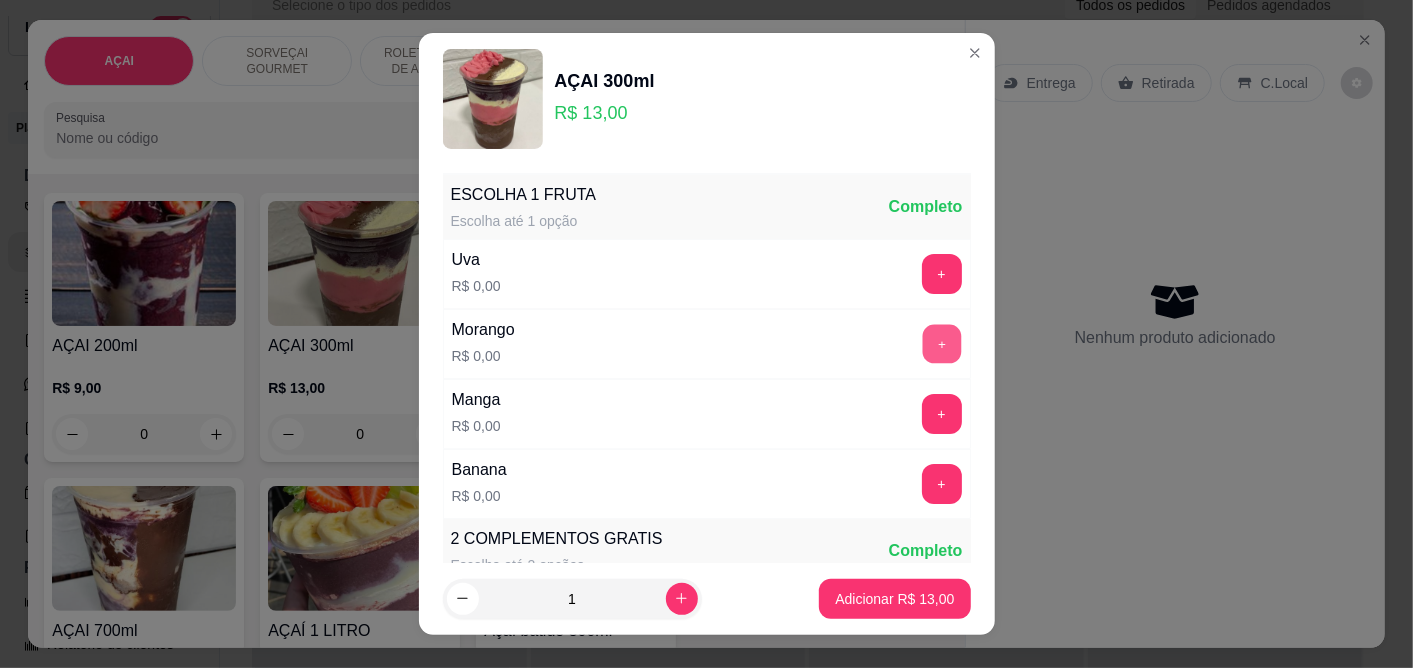 click on "+" at bounding box center [941, 344] 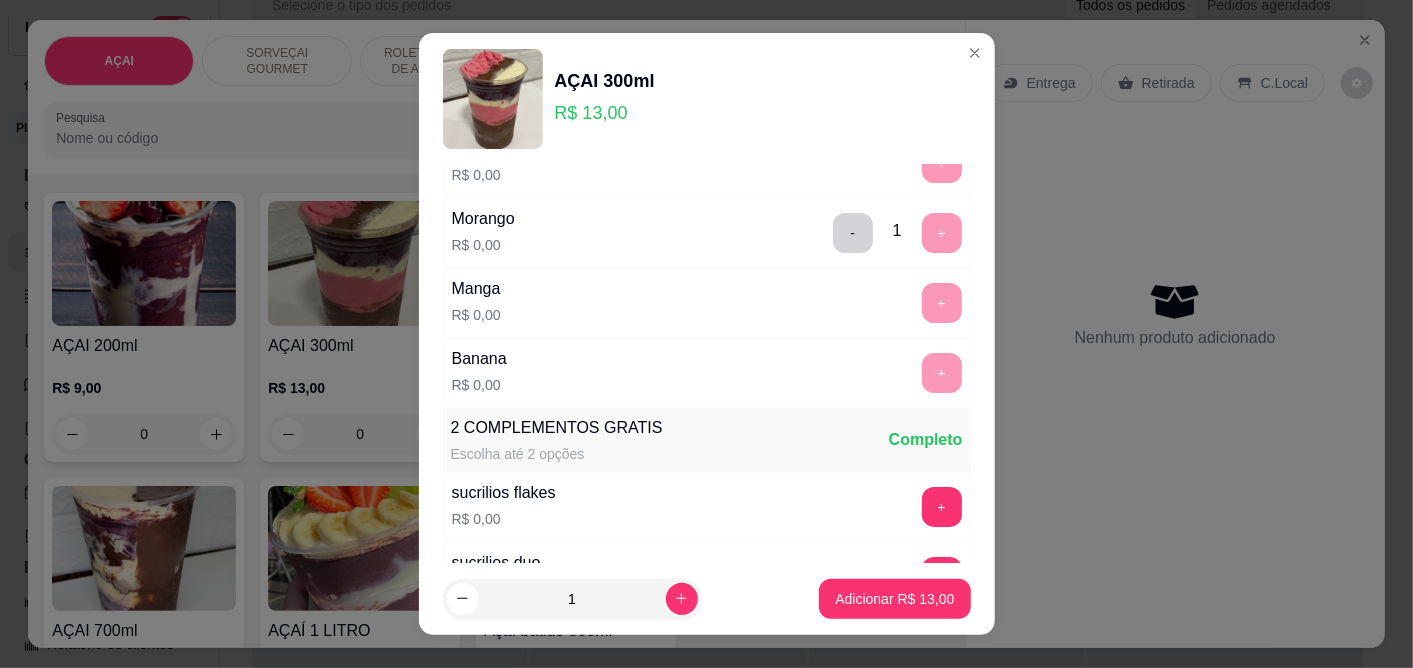 scroll, scrollTop: 0, scrollLeft: 0, axis: both 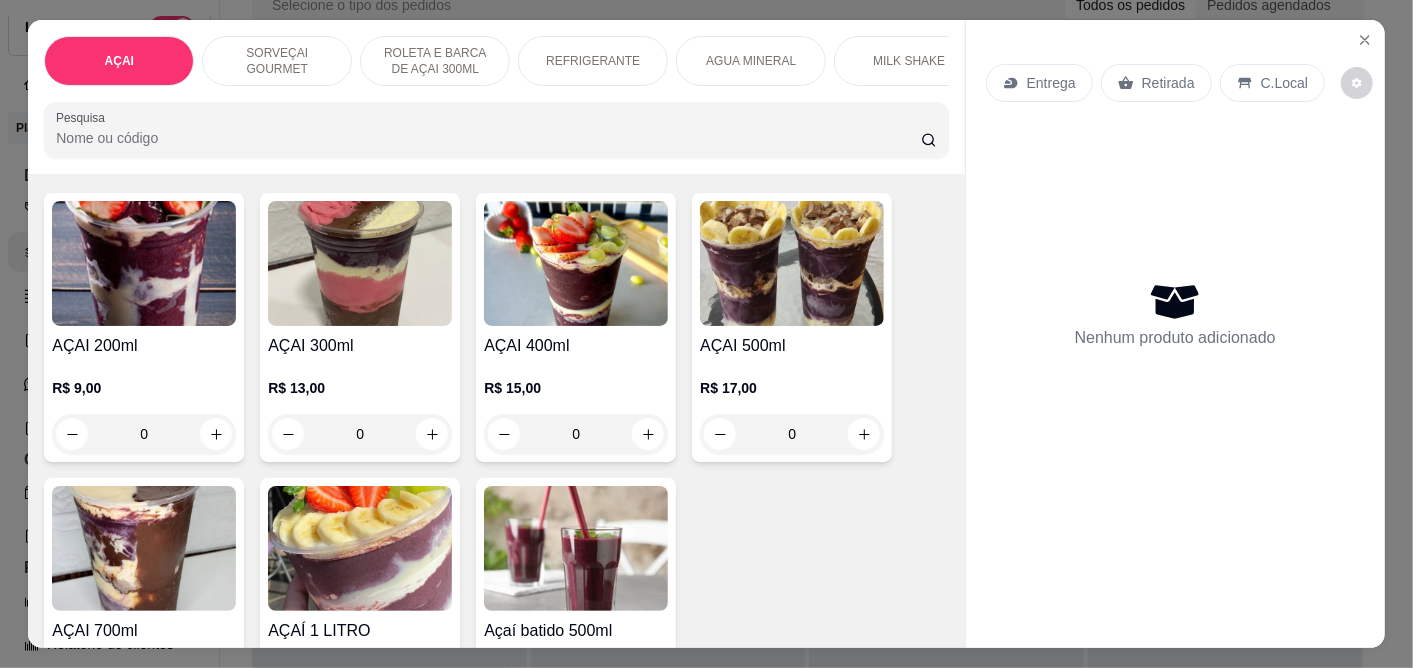 click at bounding box center (360, 263) 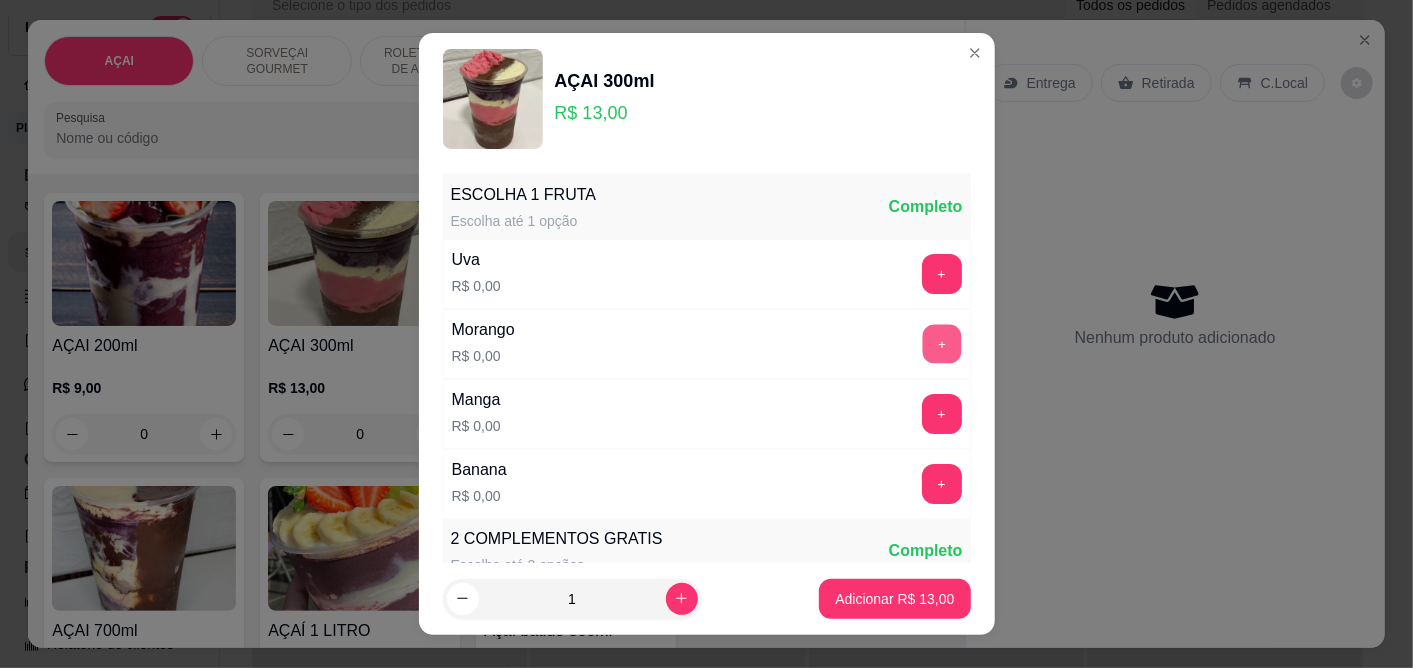 click on "+" at bounding box center [941, 344] 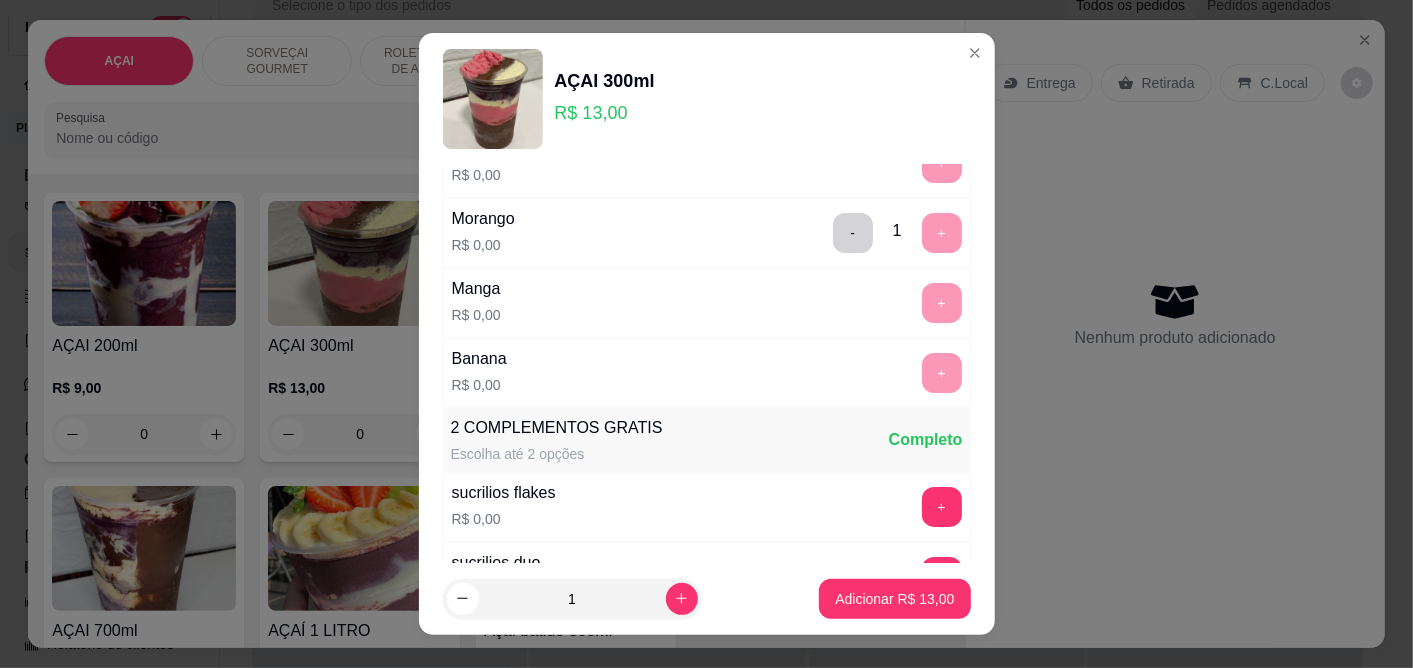 scroll, scrollTop: 444, scrollLeft: 0, axis: vertical 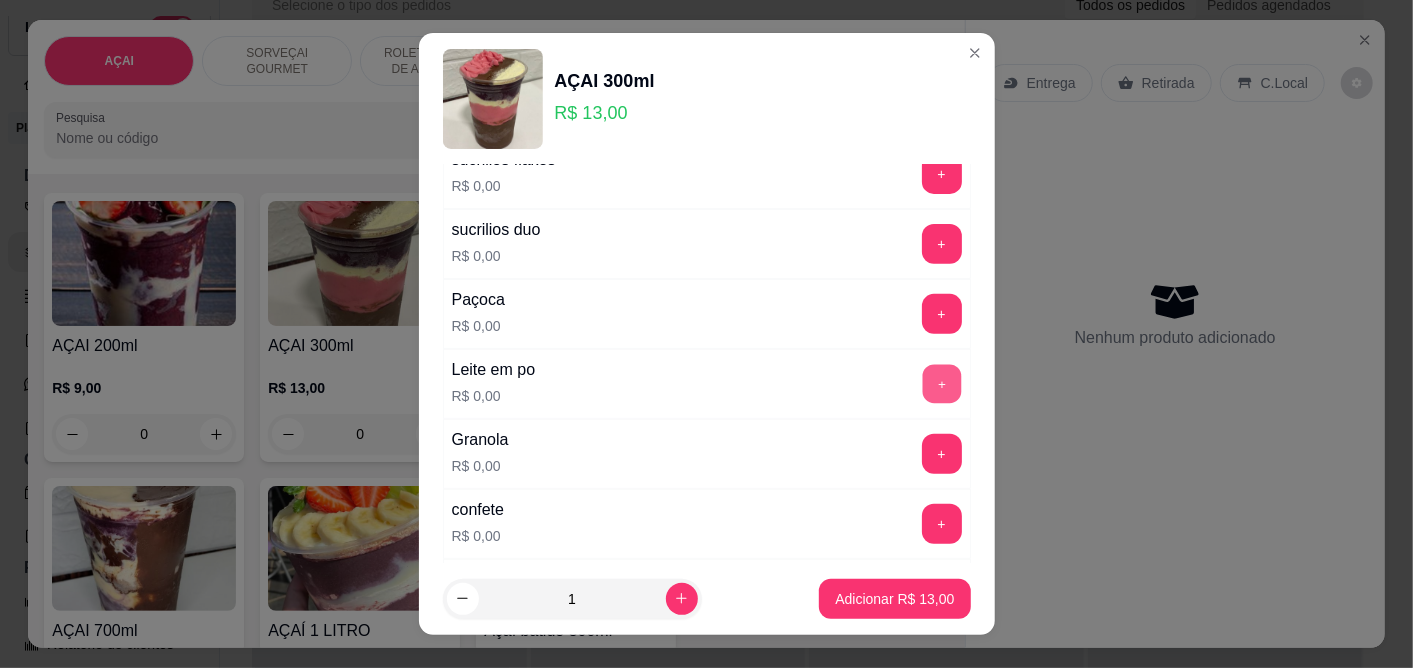 click on "+" at bounding box center [941, 384] 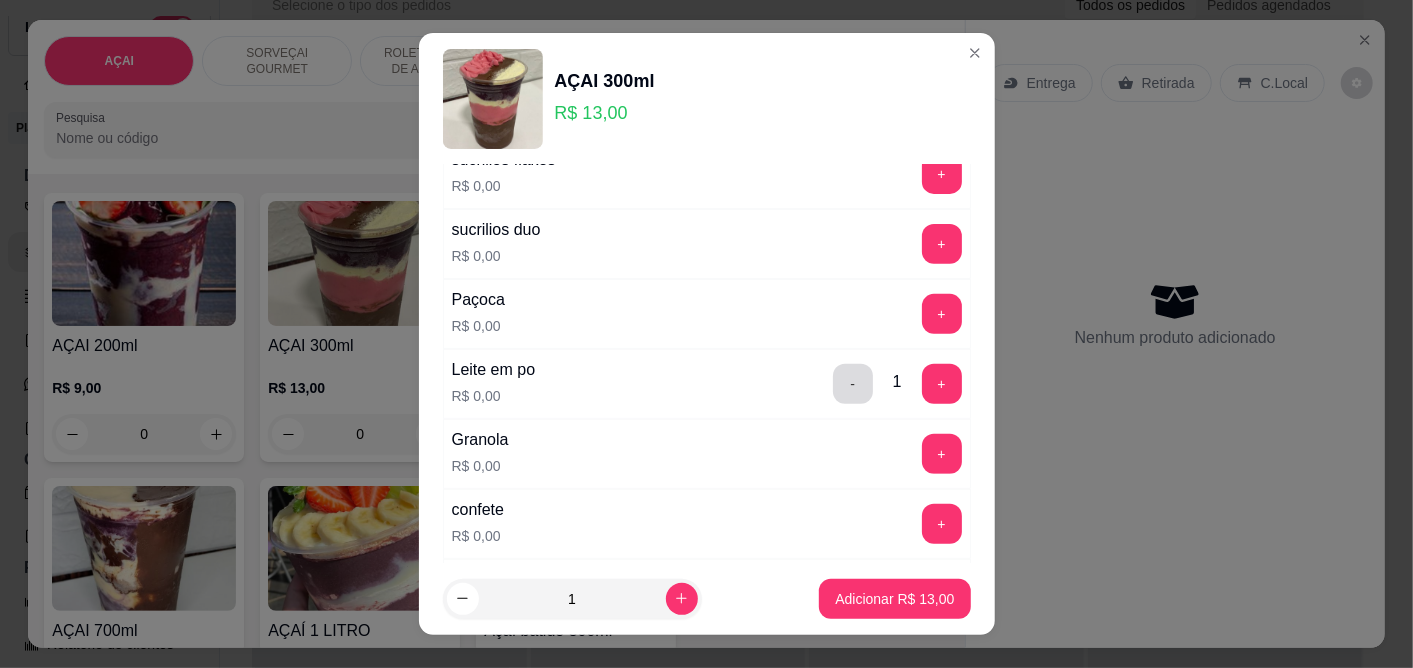 click on "-" at bounding box center [853, 384] 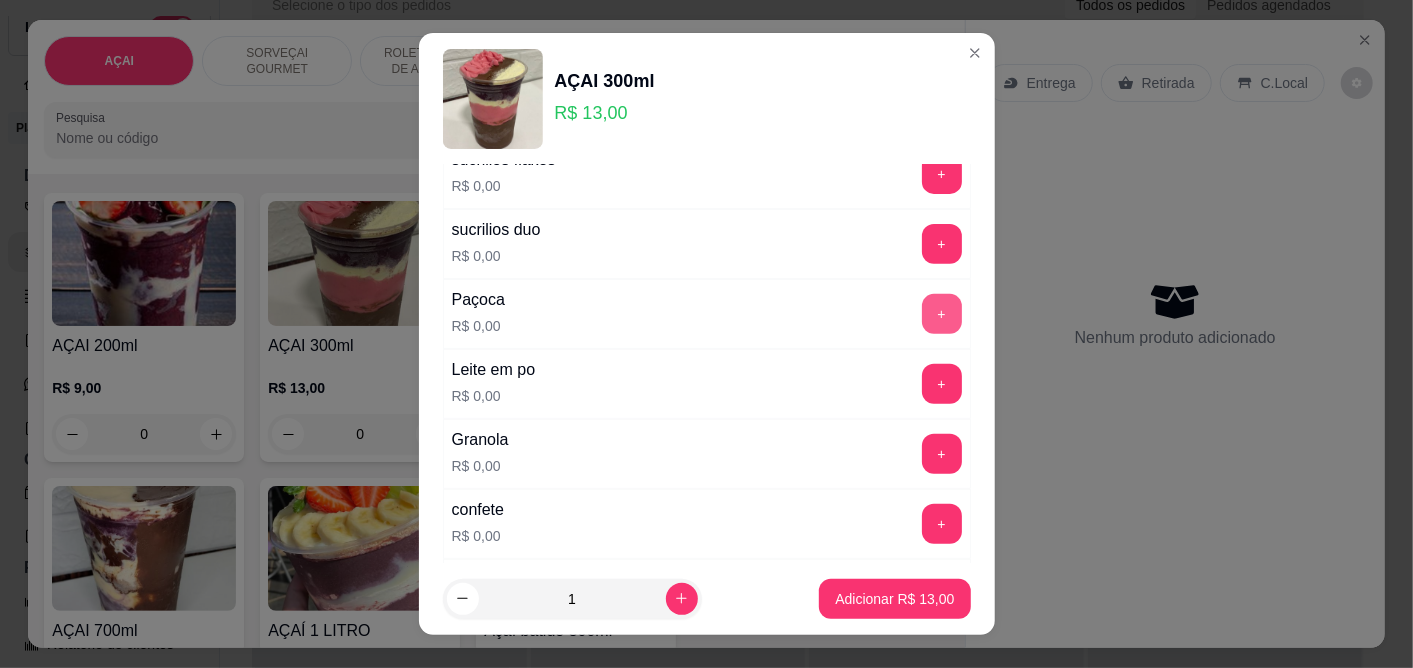 click on "+" at bounding box center [942, 314] 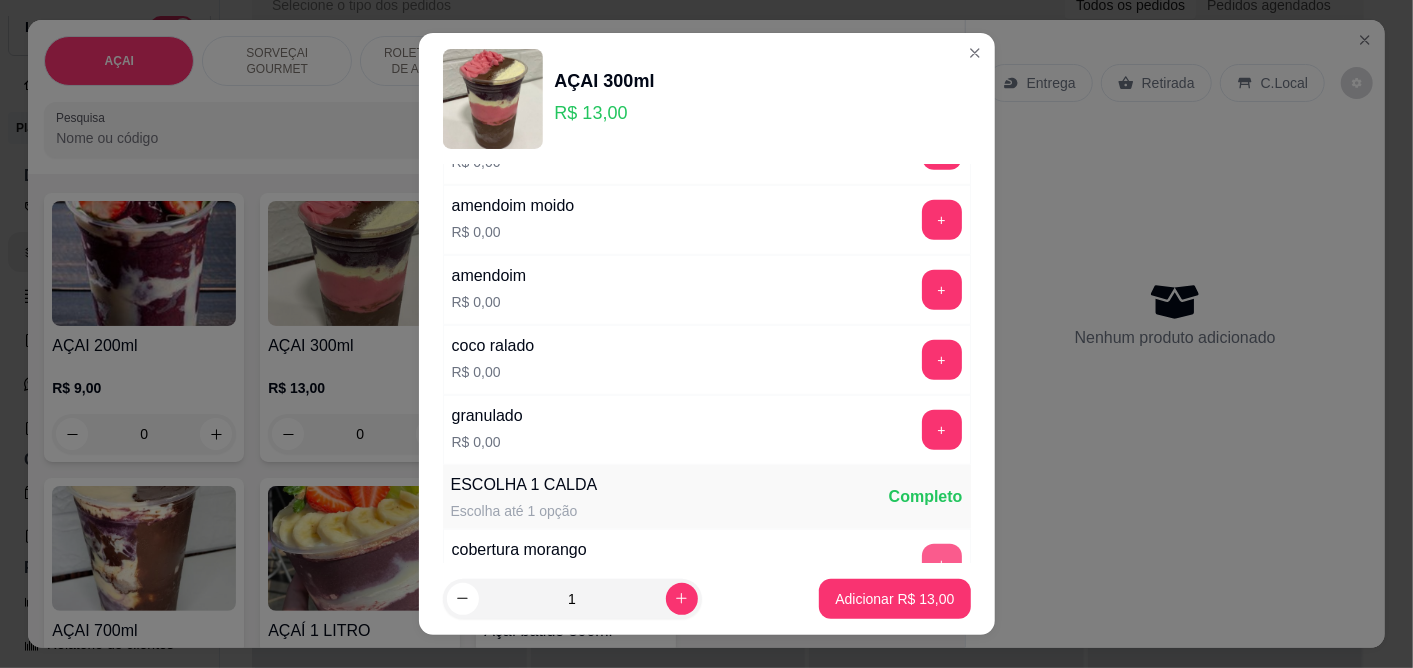 scroll, scrollTop: 555, scrollLeft: 0, axis: vertical 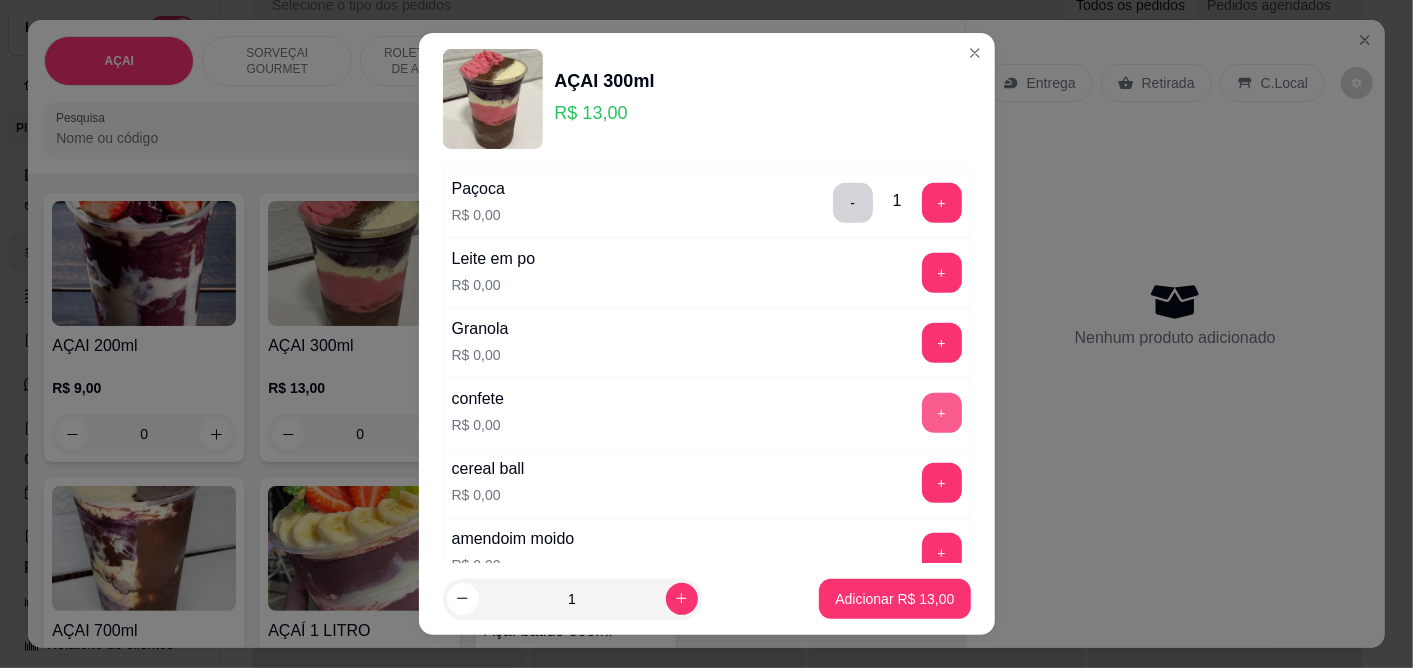 click on "+" at bounding box center [942, 413] 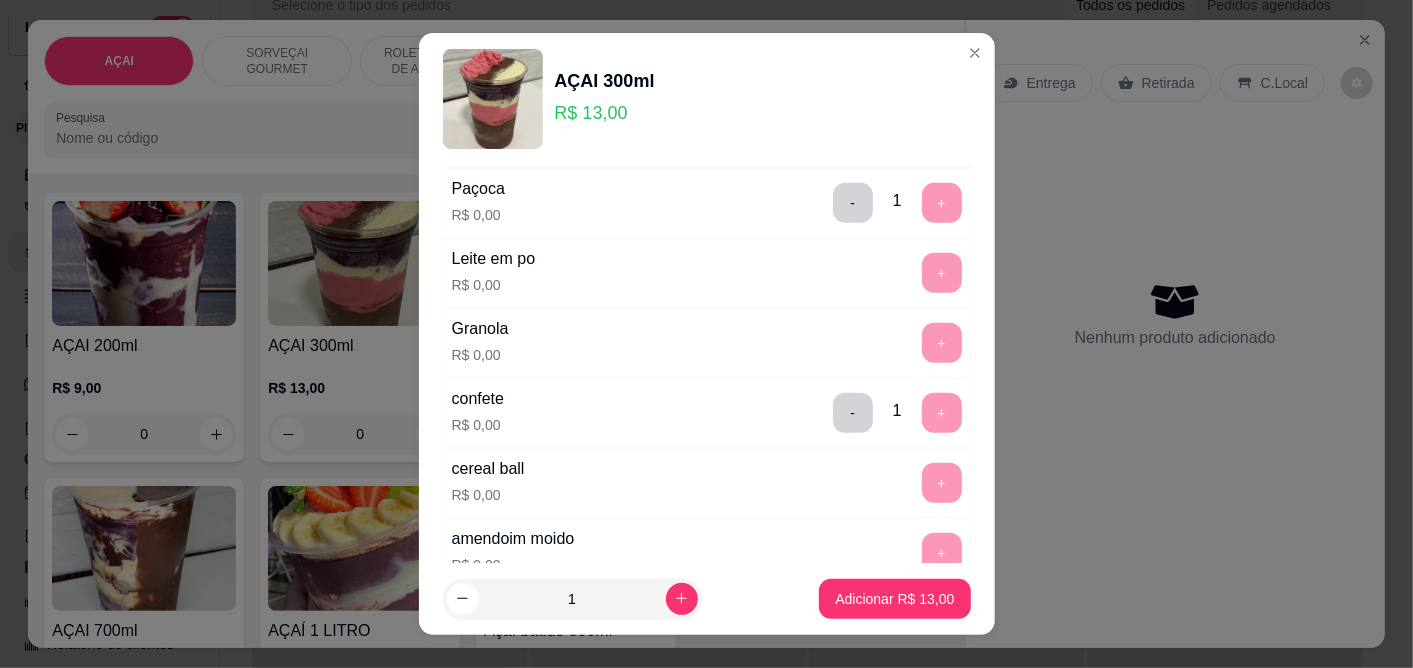 scroll, scrollTop: 1111, scrollLeft: 0, axis: vertical 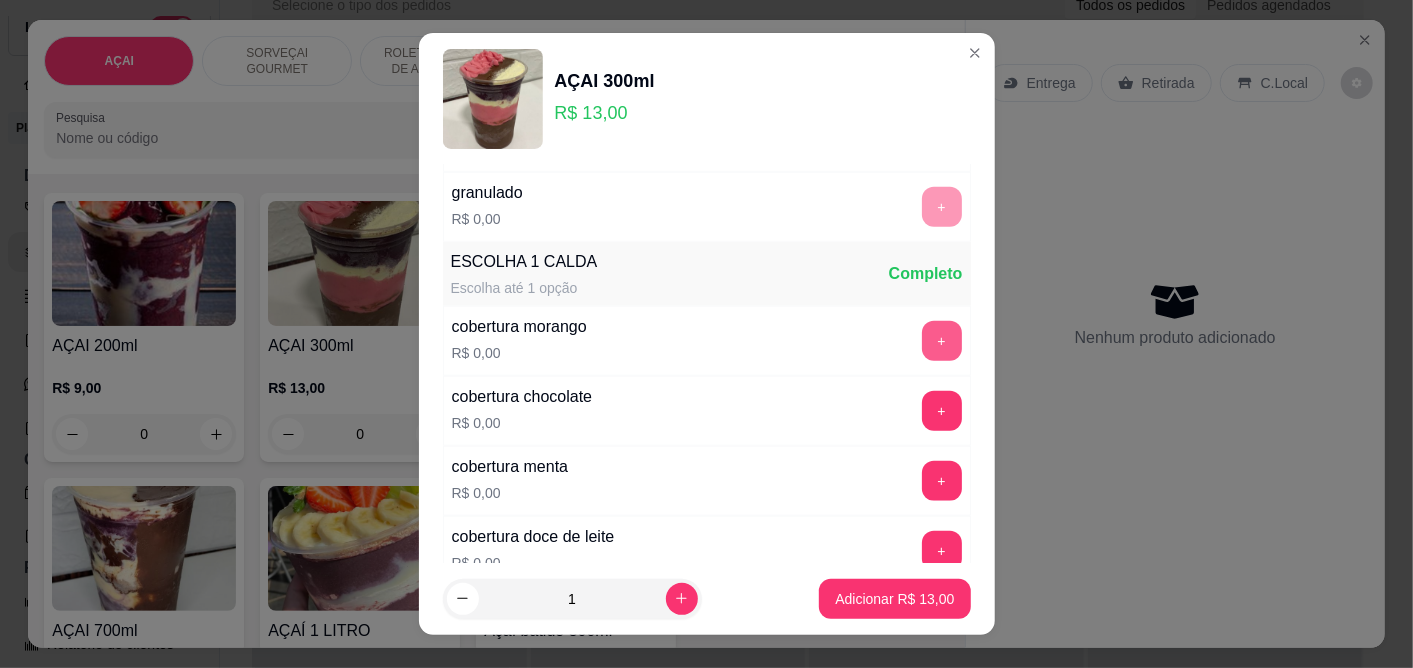 click on "+" at bounding box center (942, 341) 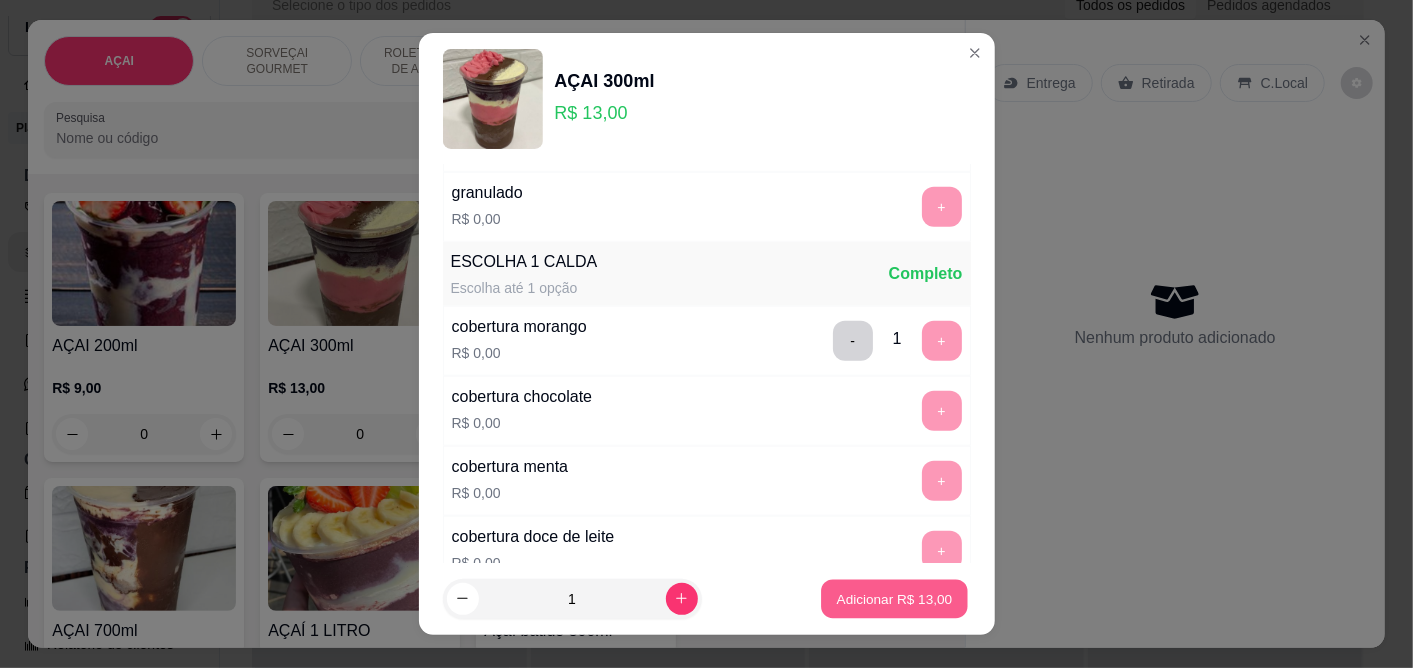 click on "Adicionar   R$ 13,00" at bounding box center [895, 598] 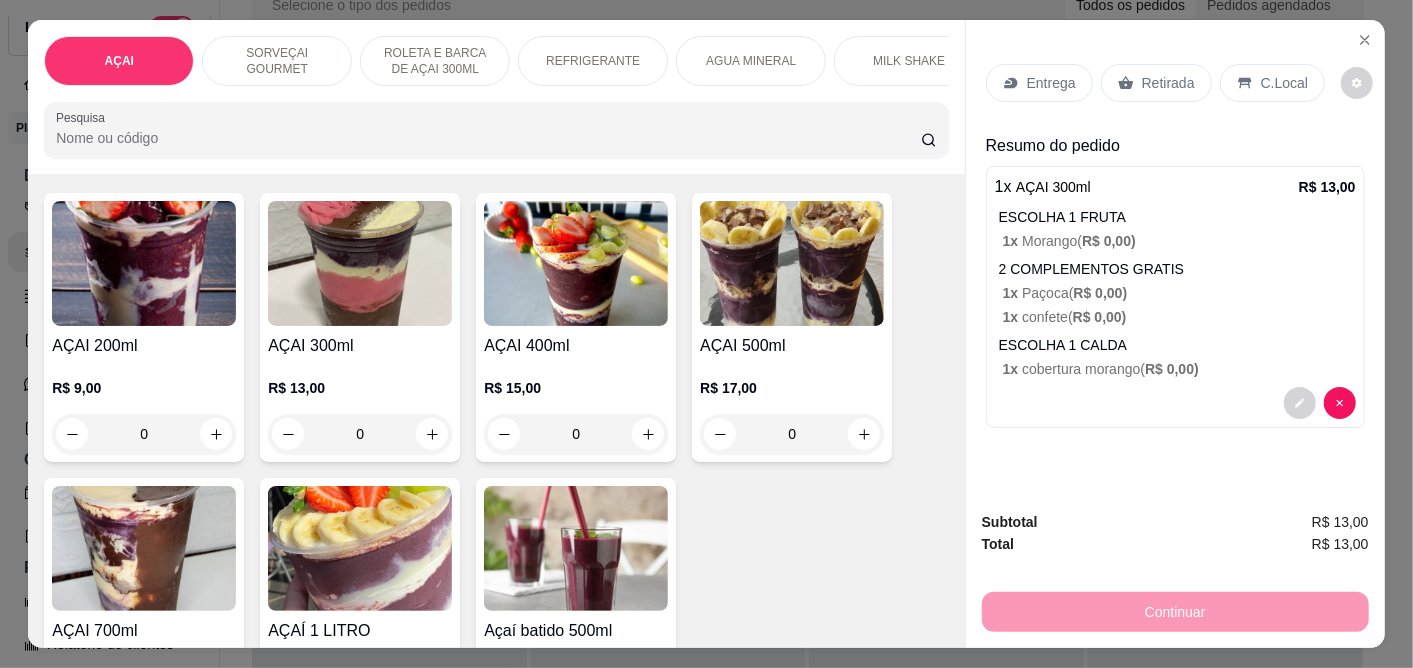 click on "C.Local" at bounding box center (1284, 83) 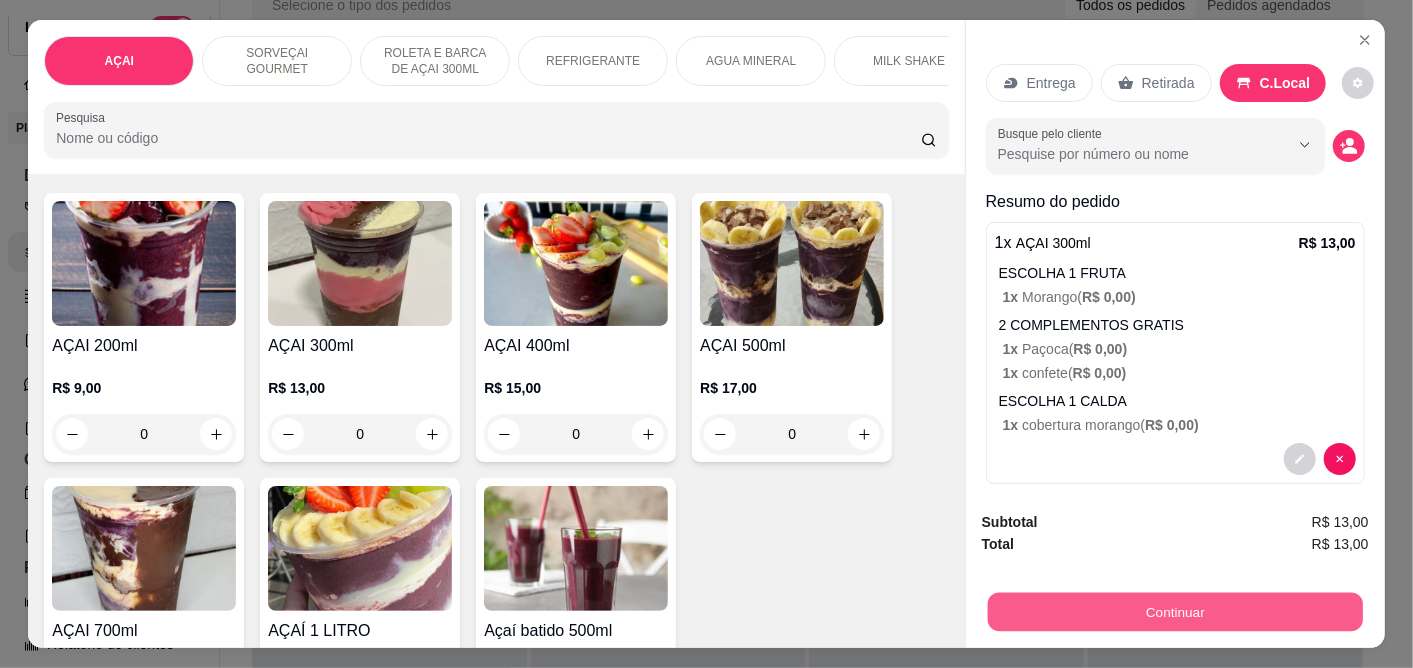 click on "Continuar" at bounding box center [1175, 612] 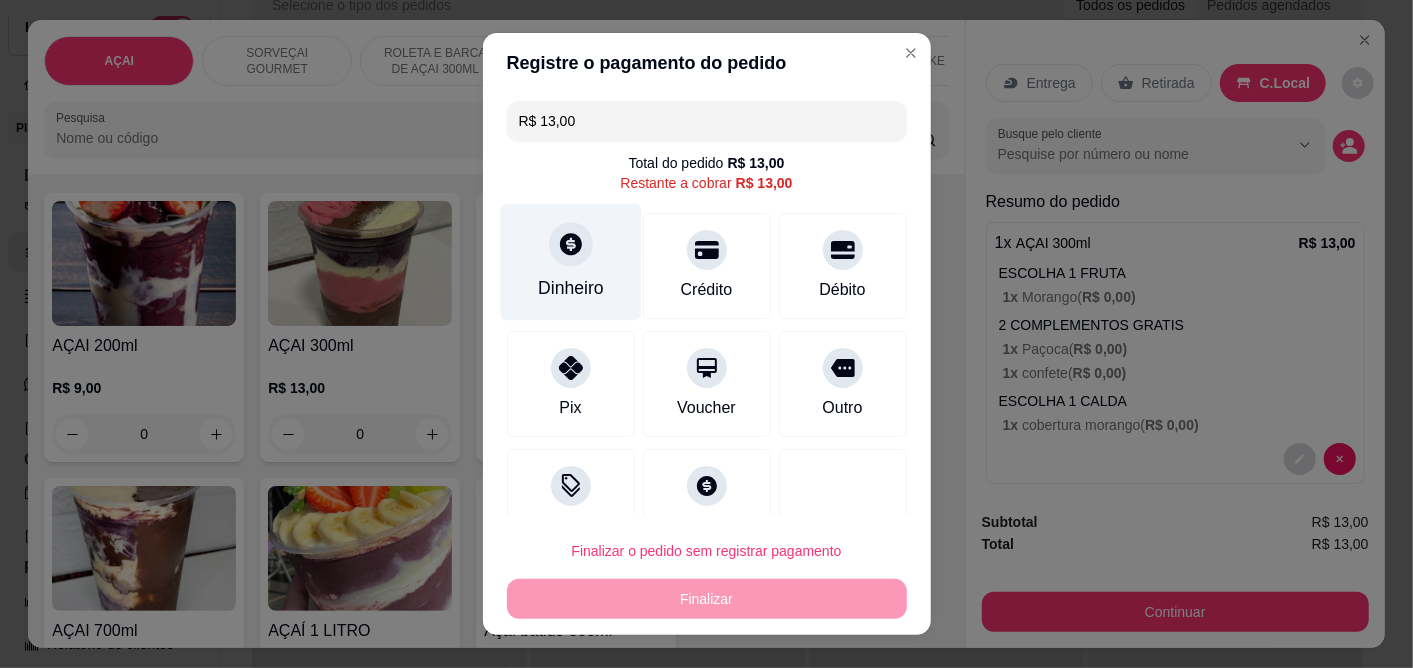 click on "Dinheiro" at bounding box center (570, 262) 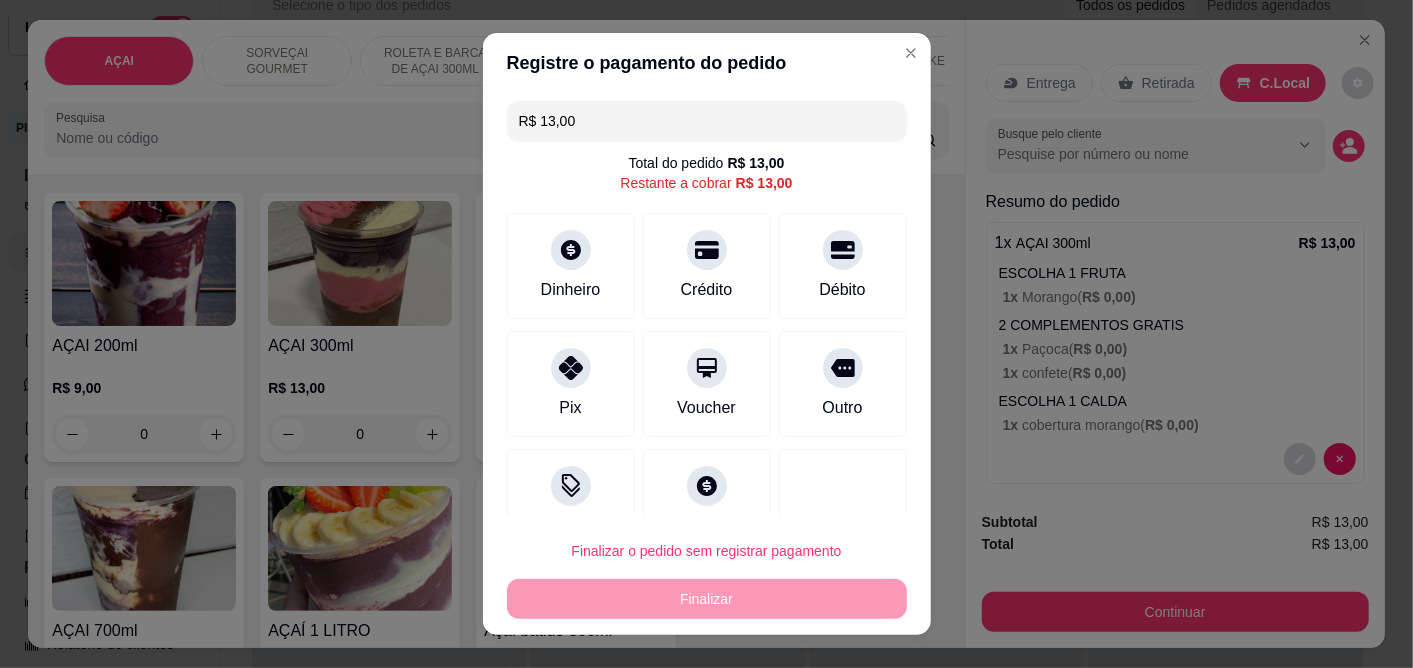 click on "R$ 13,00 Total do pedido   R$ 13,00 Restante a cobrar   R$ 13,00 Dinheiro Crédito Débito Pix Voucher Outro Desconto Fiado" at bounding box center [707, 303] 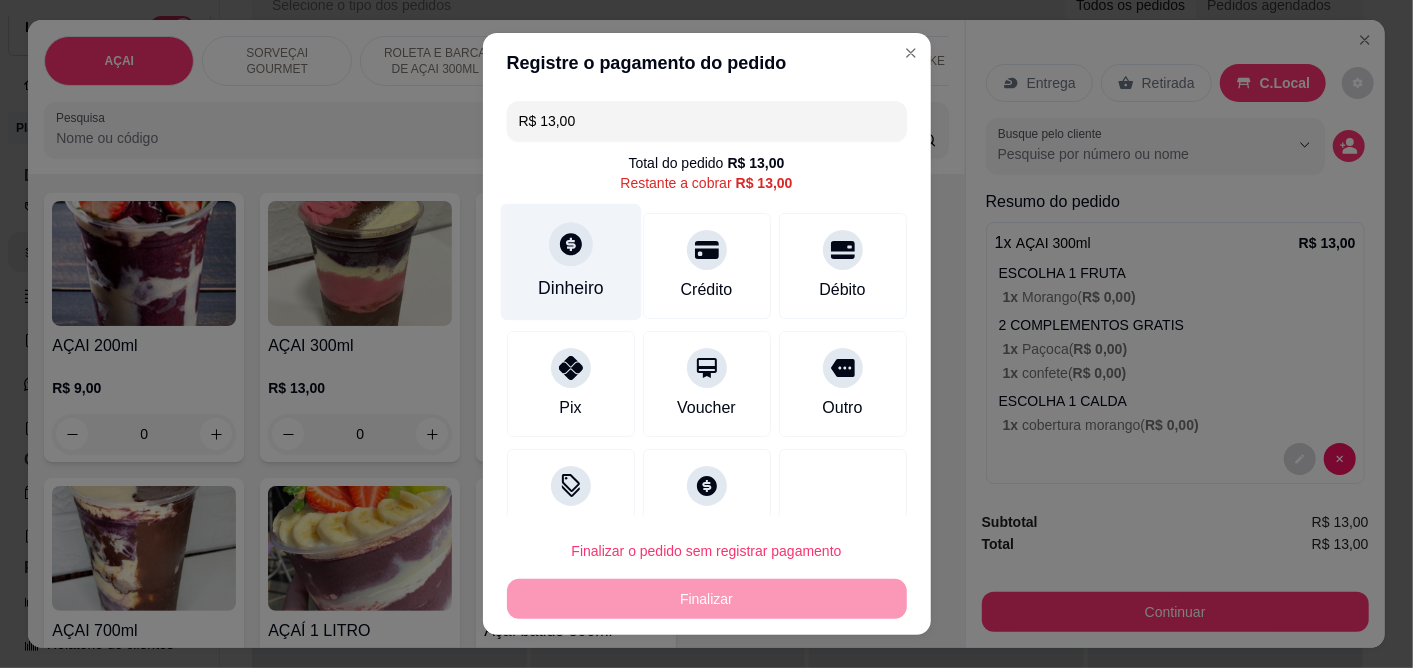 click on "Dinheiro" at bounding box center [570, 262] 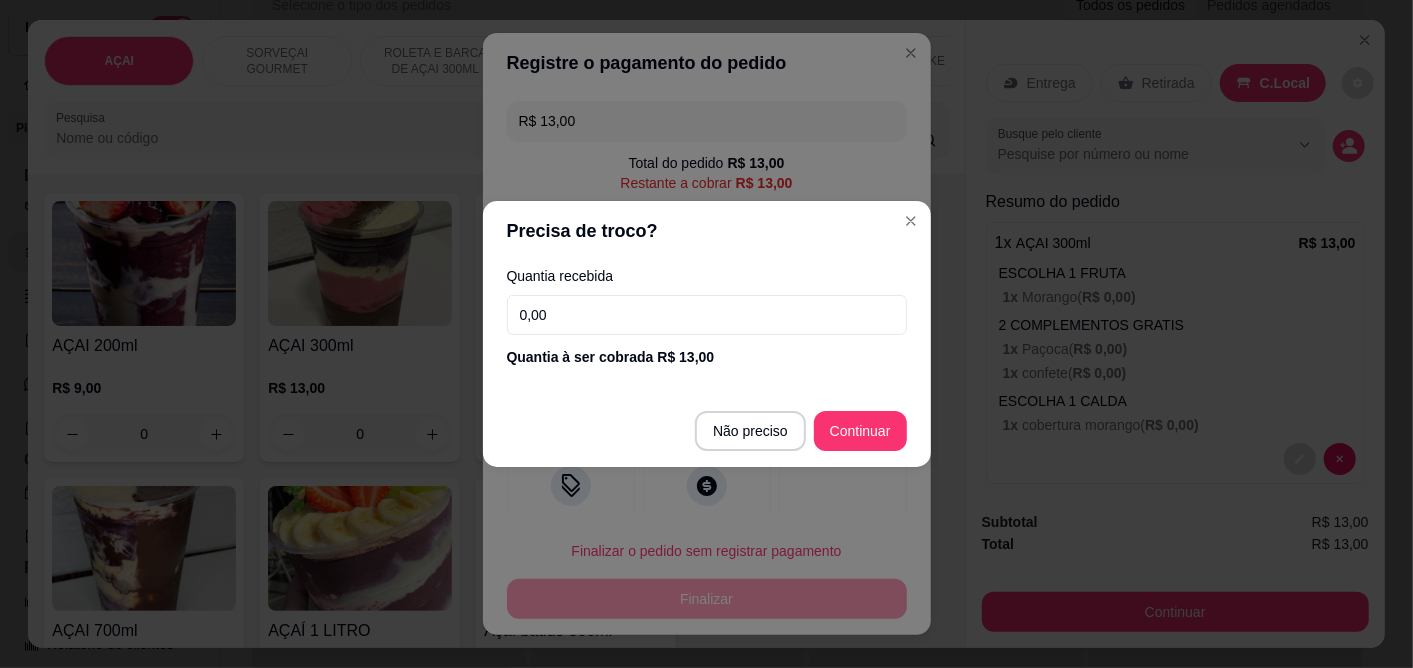 click on "Não preciso Continuar" at bounding box center (707, 431) 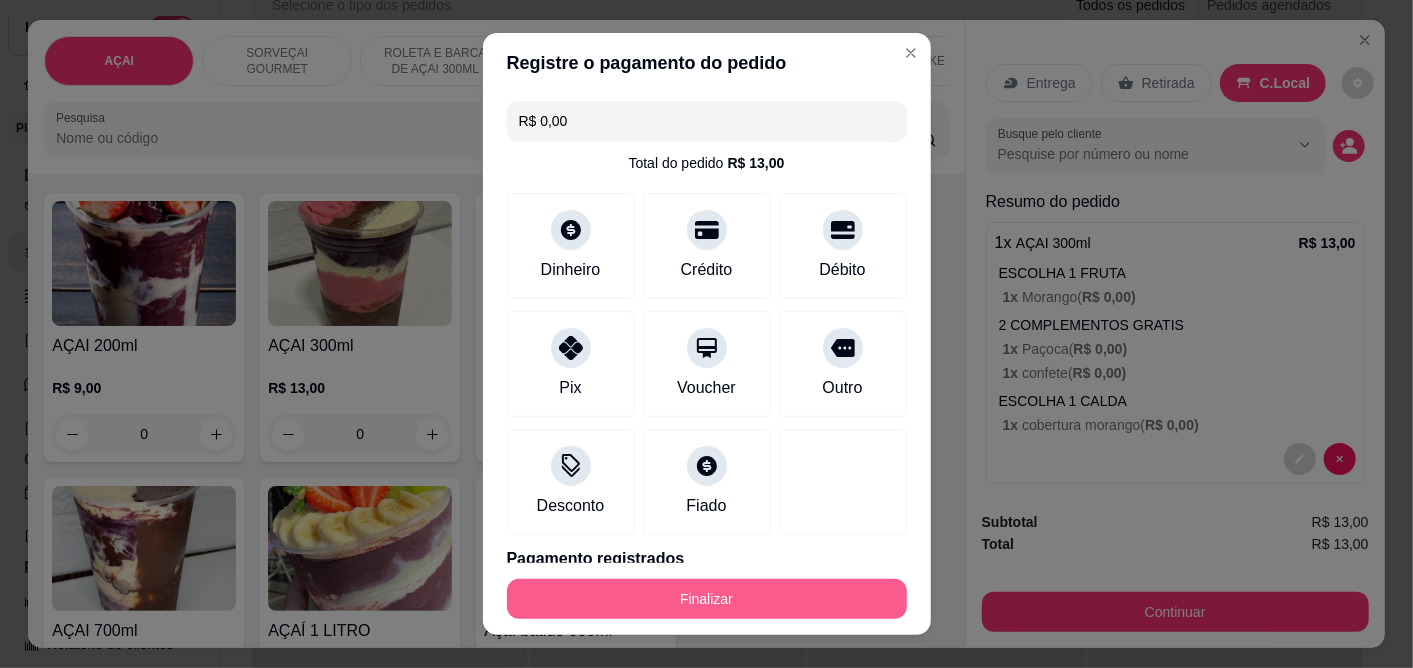 click on "Finalizar" at bounding box center [707, 599] 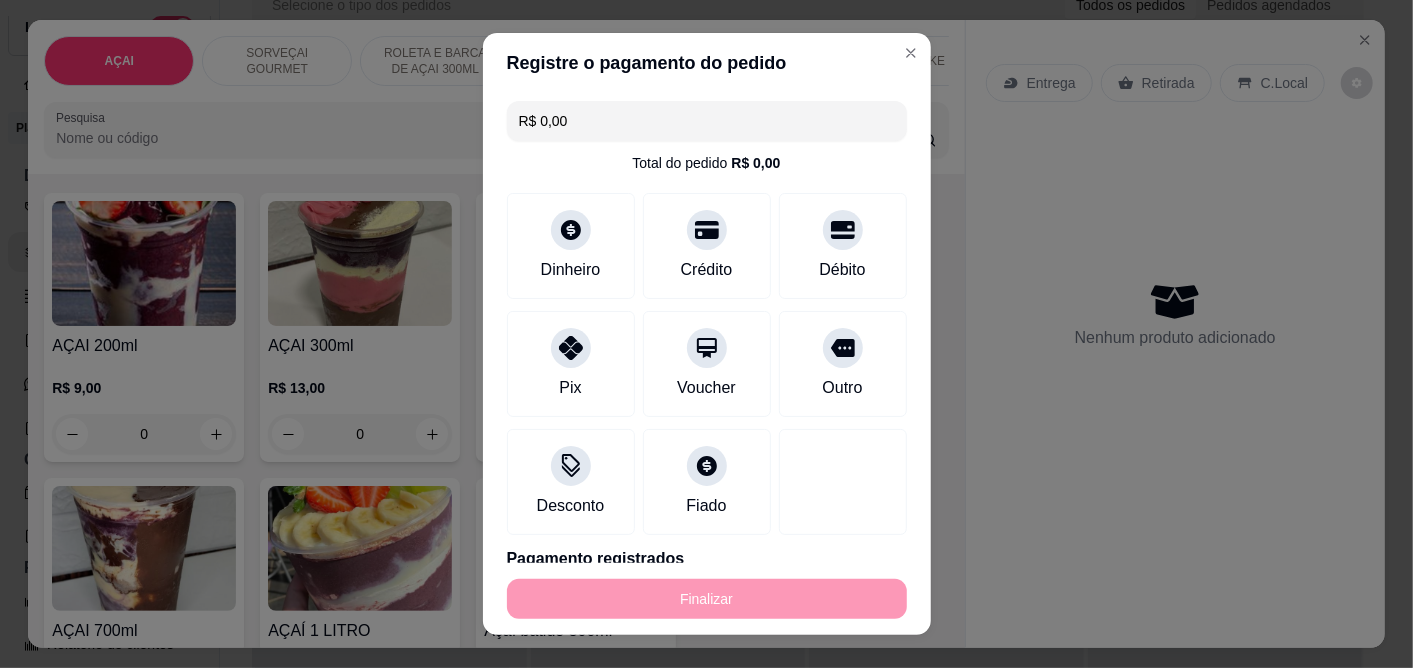 type on "-R$ 13,00" 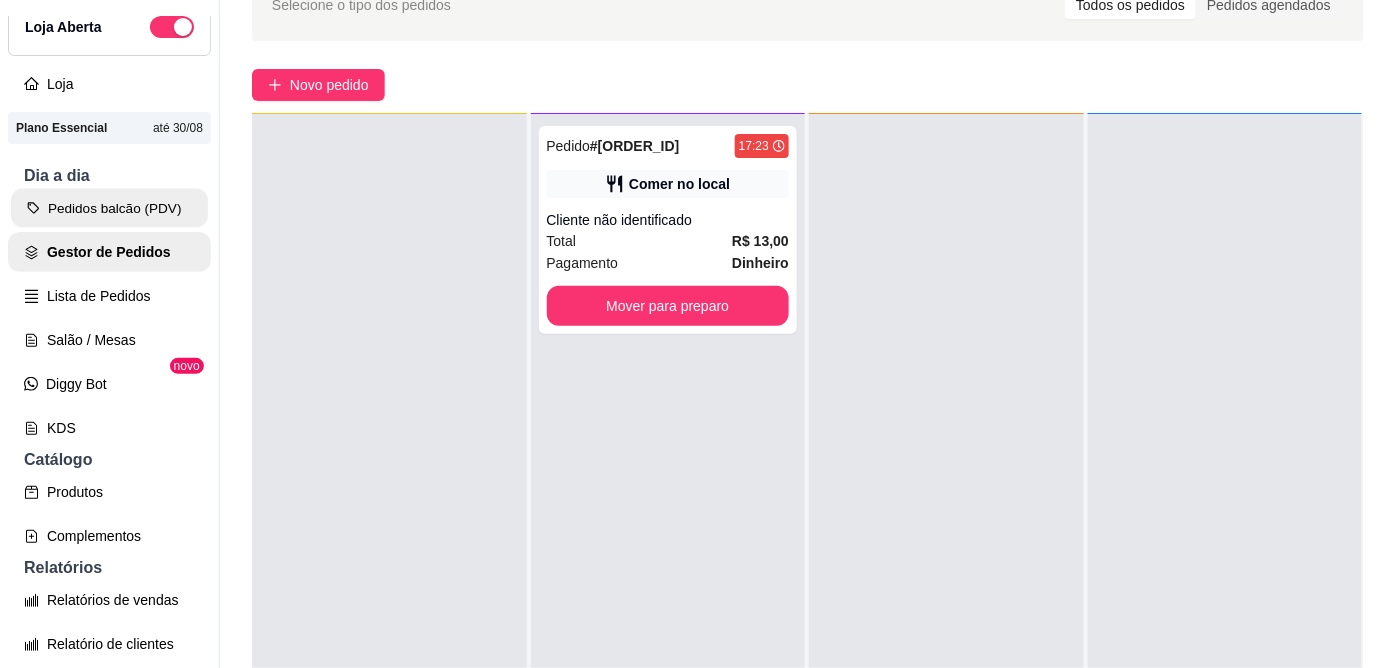 click on "Pedidos balcão (PDV)" at bounding box center [109, 208] 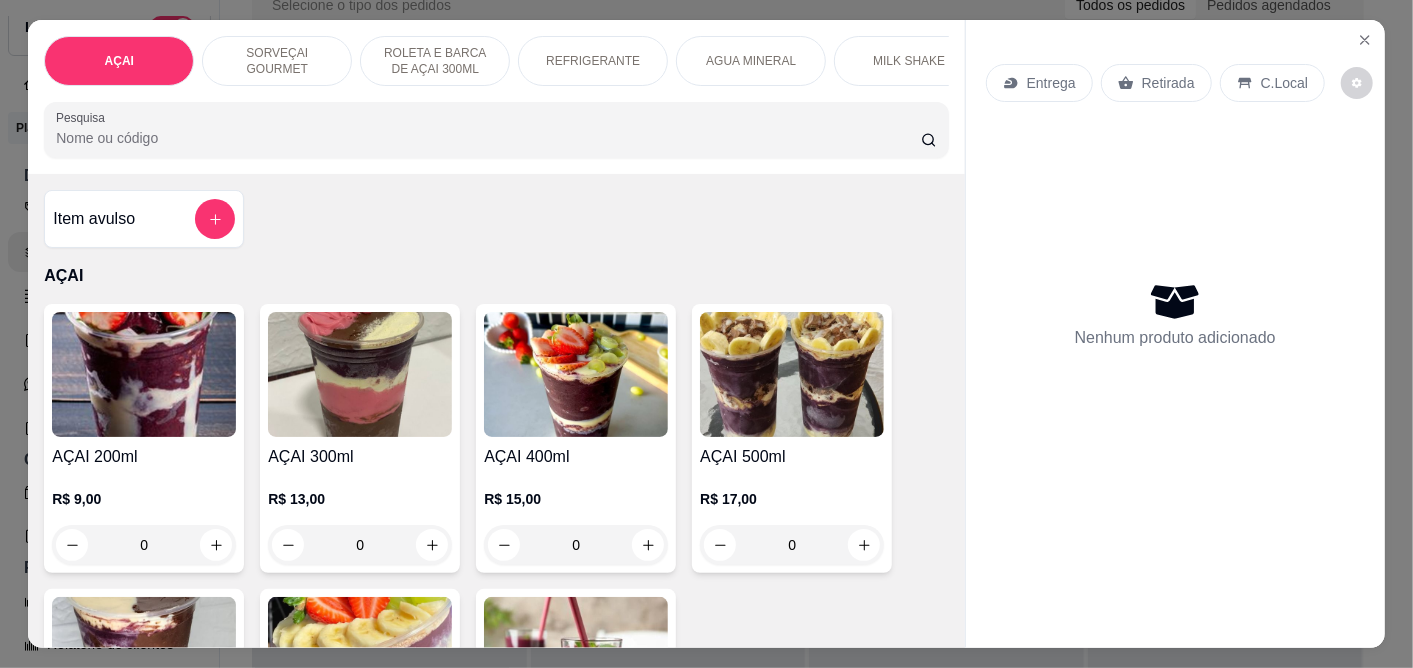 click at bounding box center (792, 374) 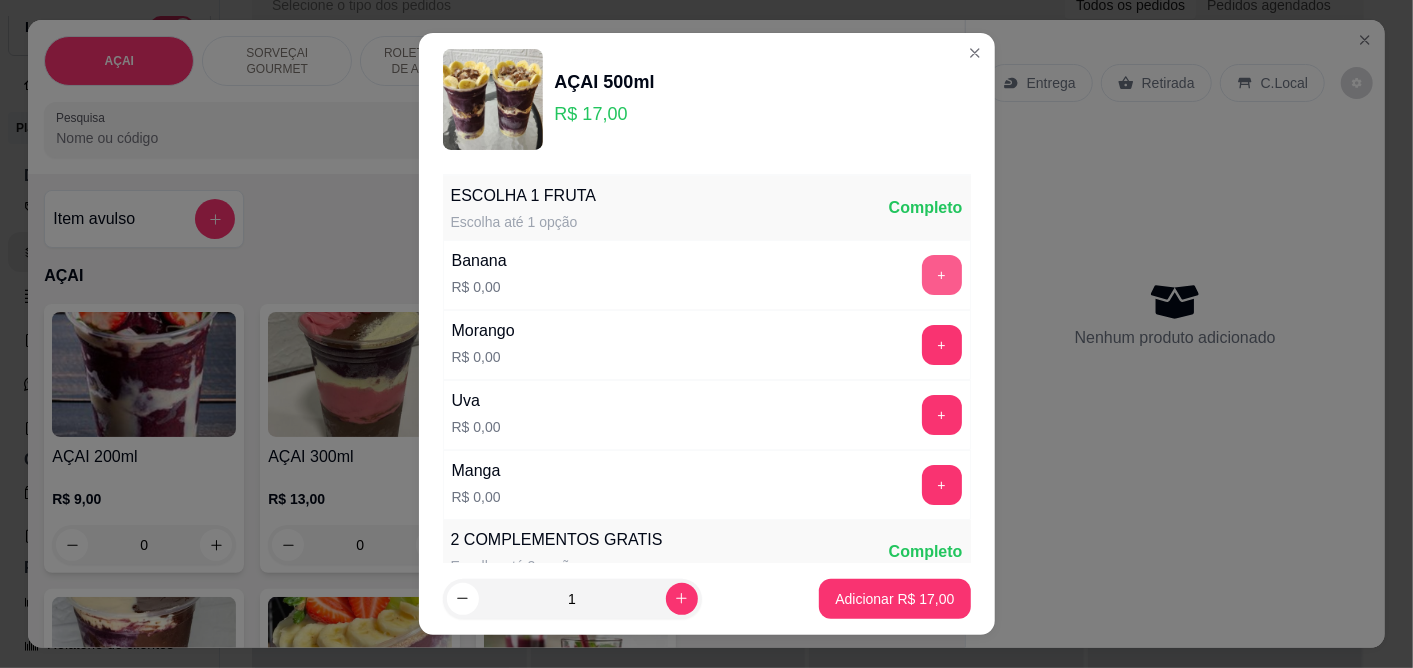 click on "+" at bounding box center (942, 275) 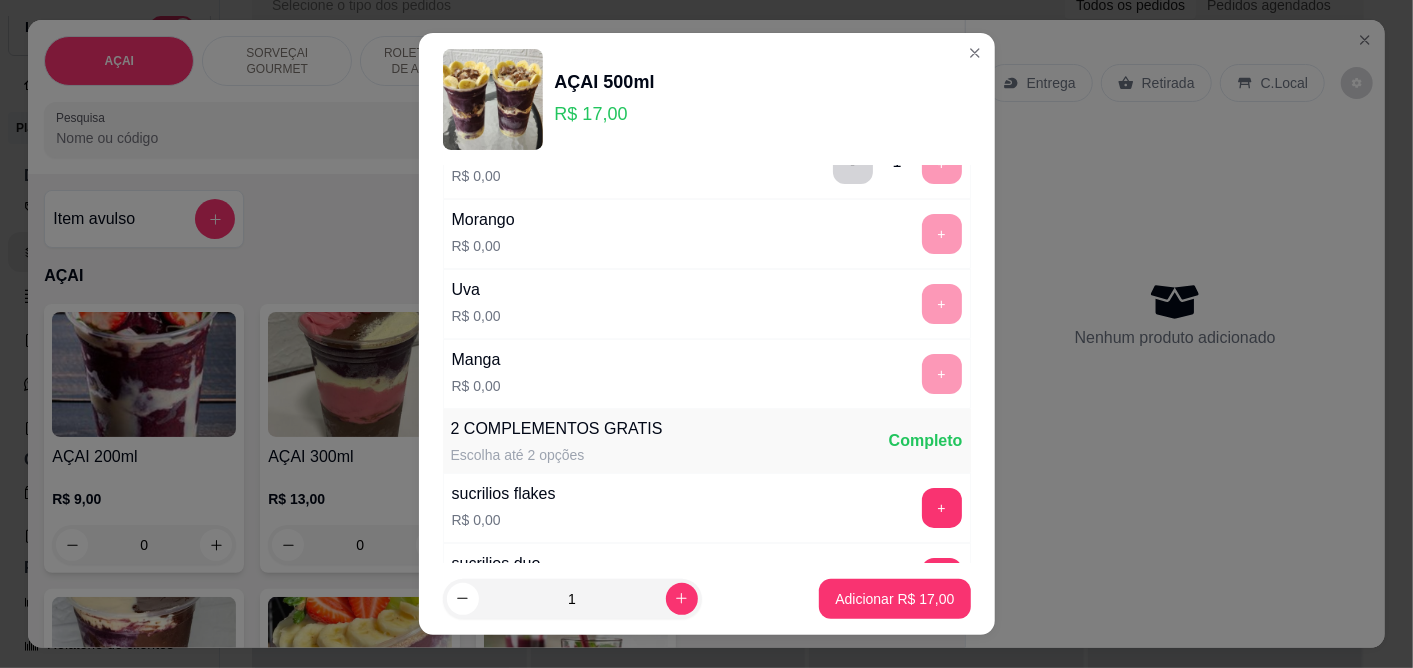 scroll, scrollTop: 333, scrollLeft: 0, axis: vertical 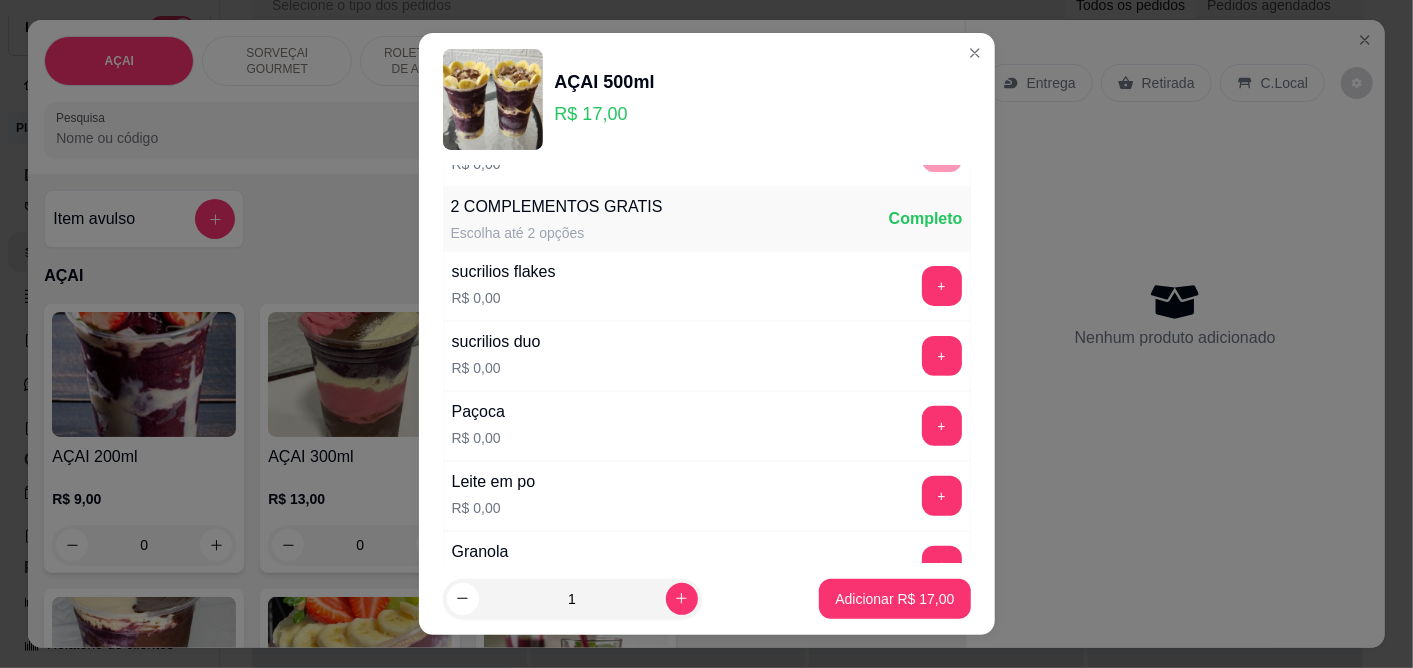 click on "Paçoca  R$ 0,00 +" at bounding box center [707, 426] 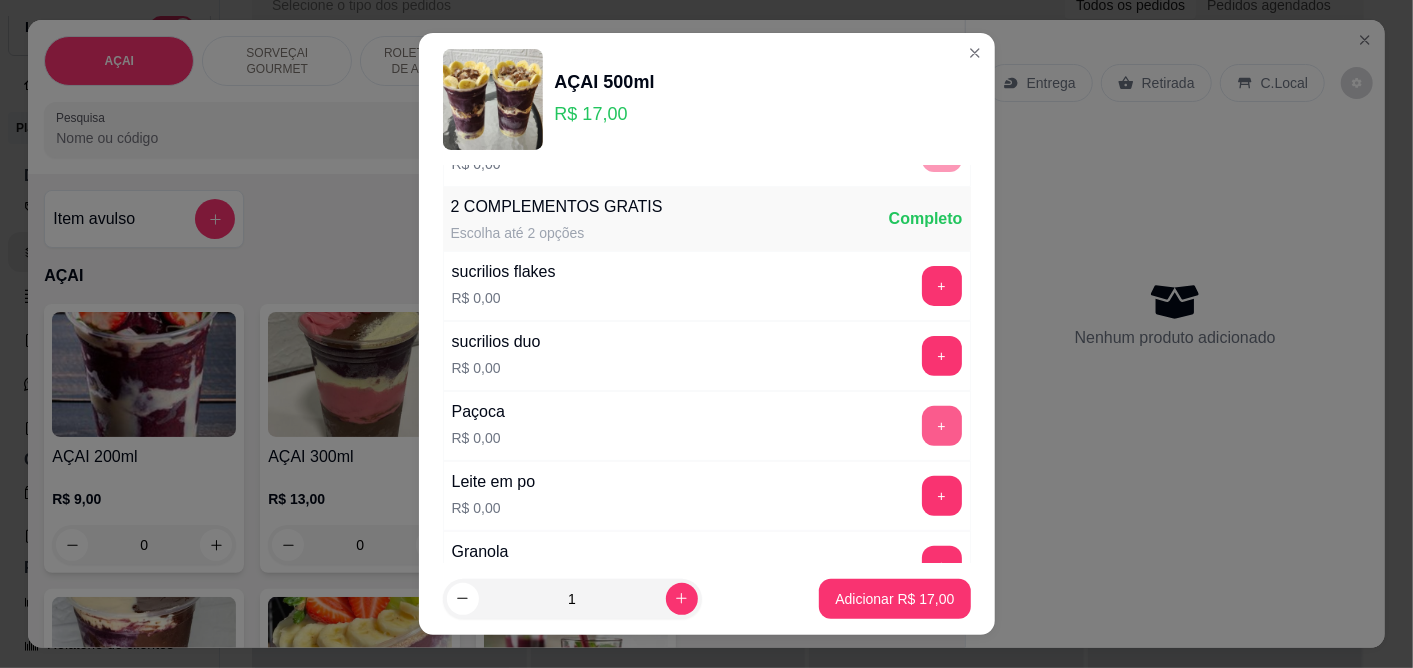 click on "Paçoca  R$ 0,00 +" at bounding box center [707, 426] 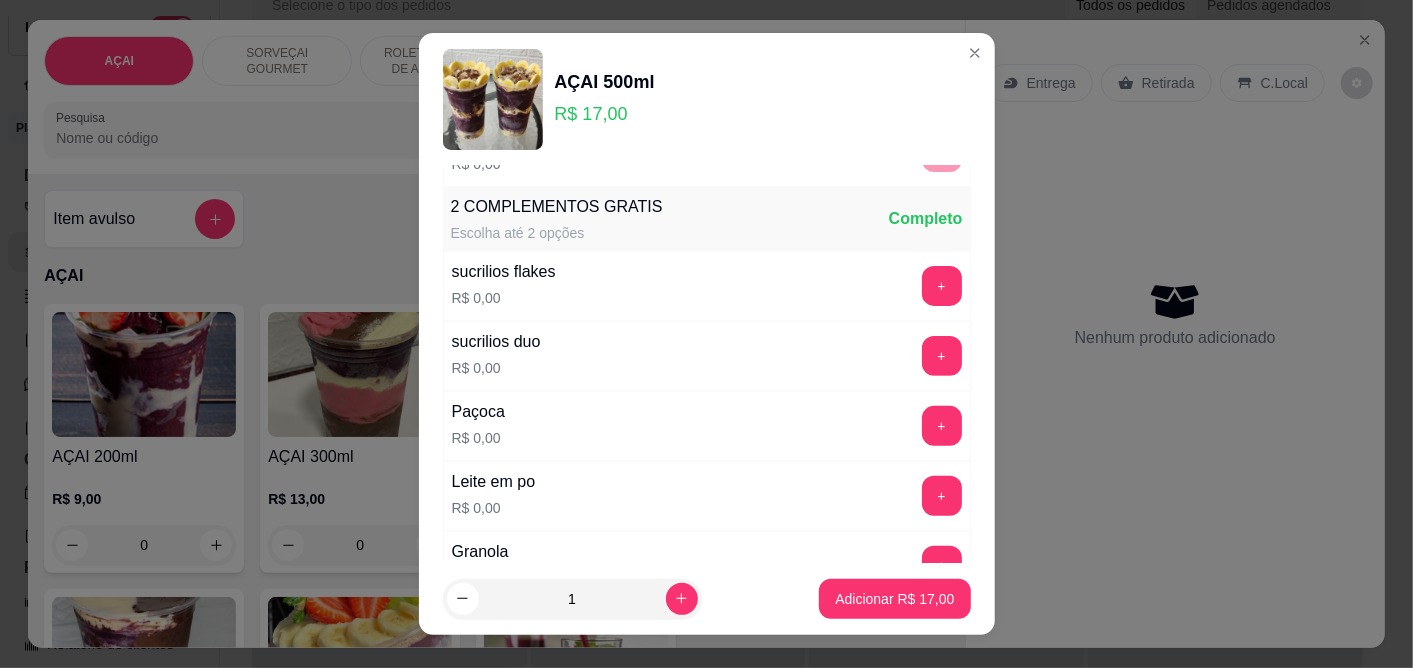 click on "Paçoca  R$ 0,00 +" at bounding box center (707, 426) 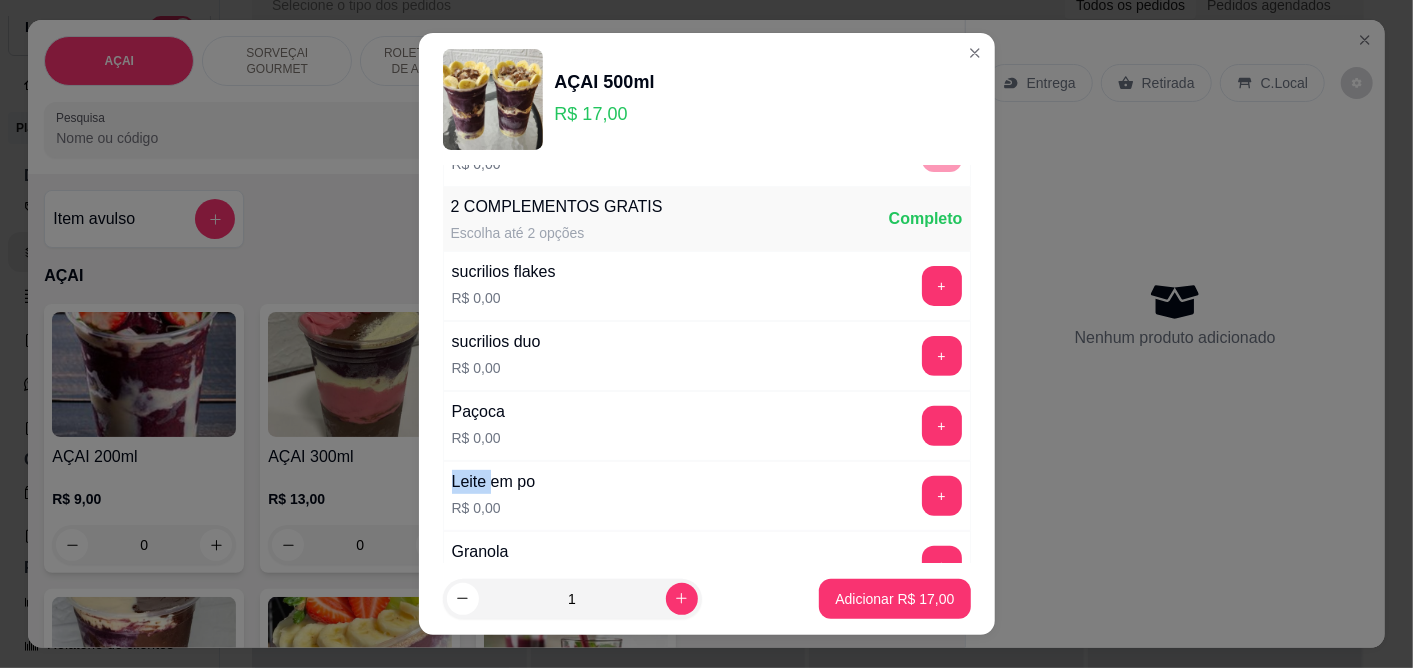 click on "Paçoca  R$ 0,00 +" at bounding box center (707, 426) 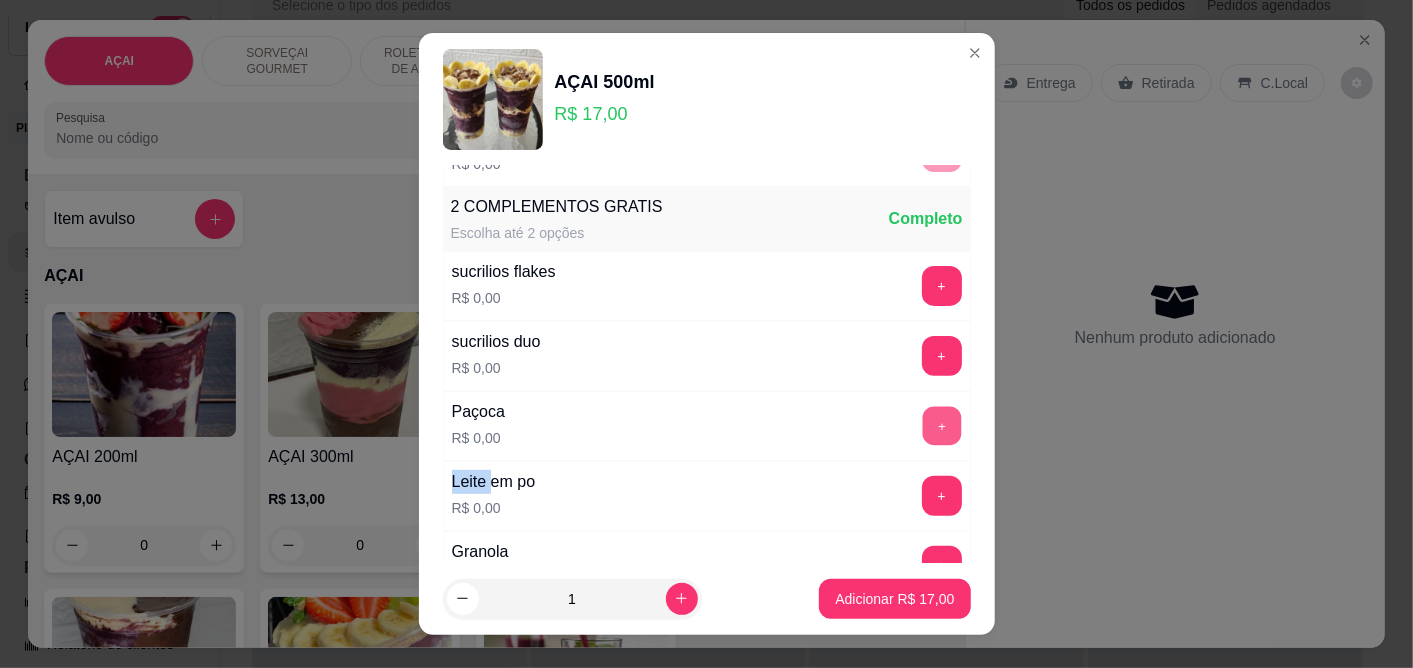 click on "+" at bounding box center [941, 425] 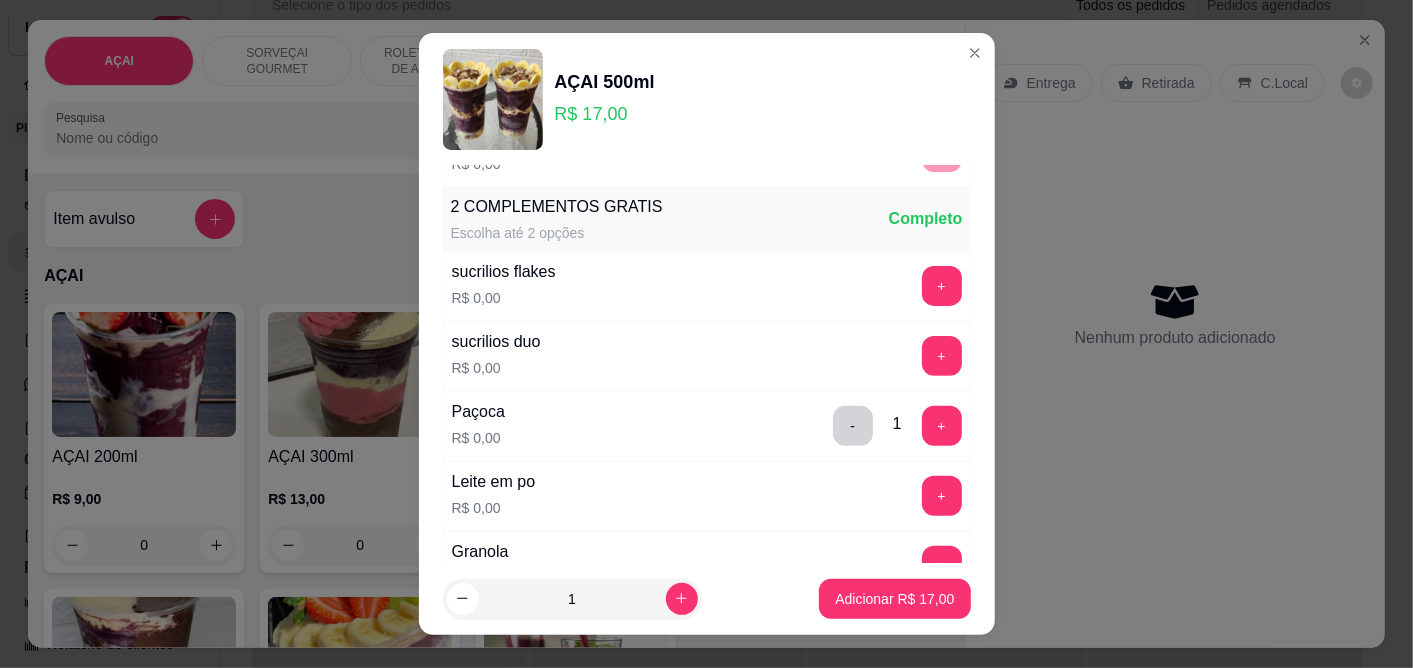 click on "Leite em po  R$ 0,00 +" at bounding box center [707, 496] 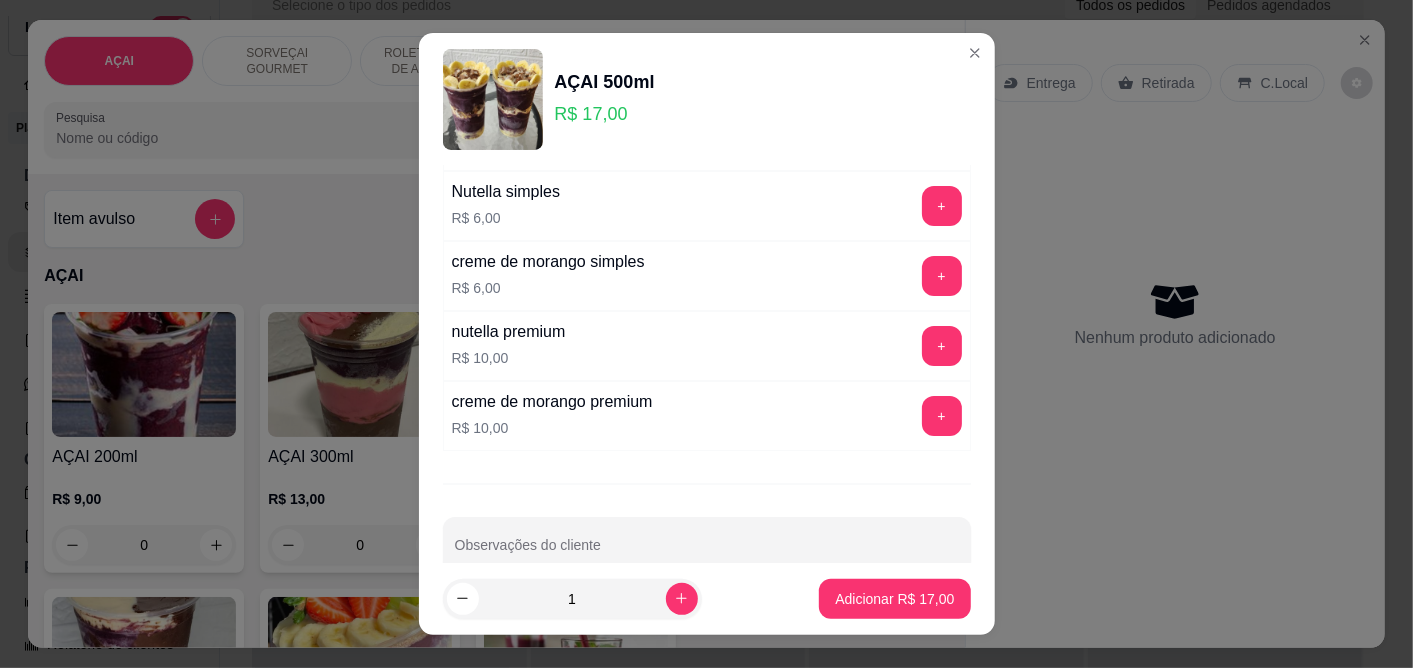 scroll, scrollTop: 4000, scrollLeft: 0, axis: vertical 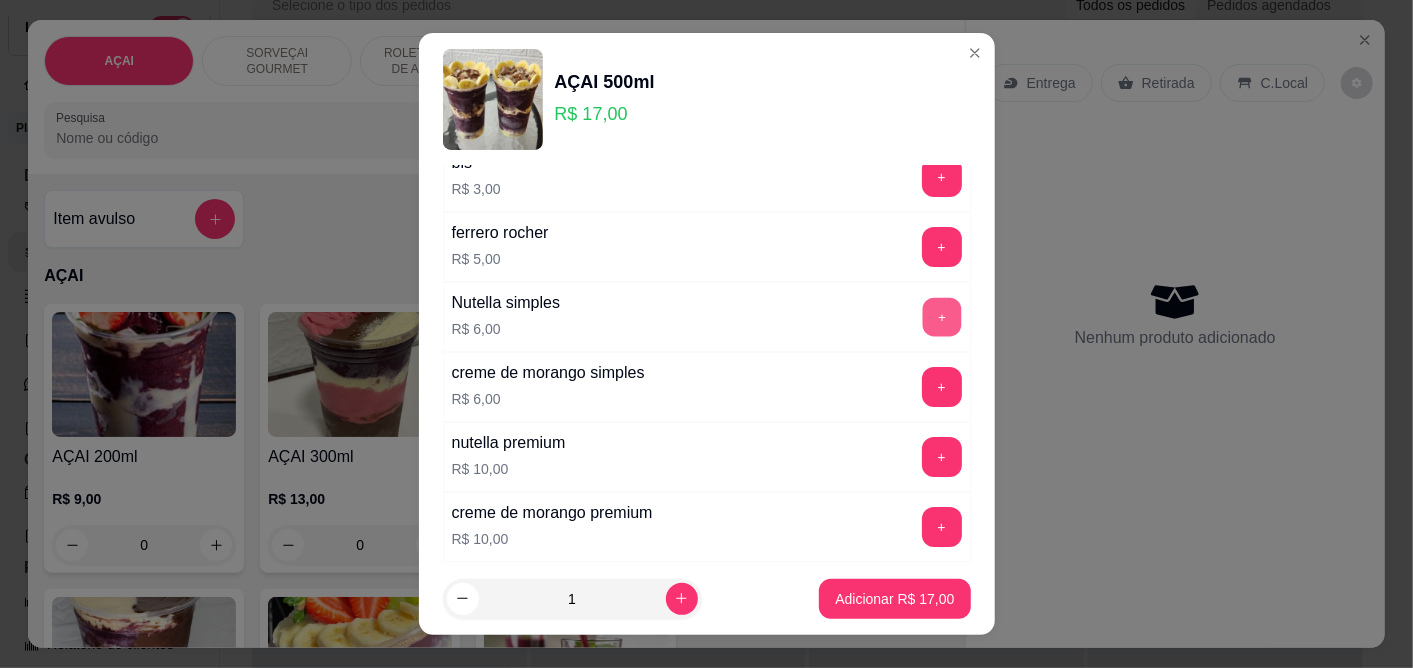click on "+" at bounding box center [941, 316] 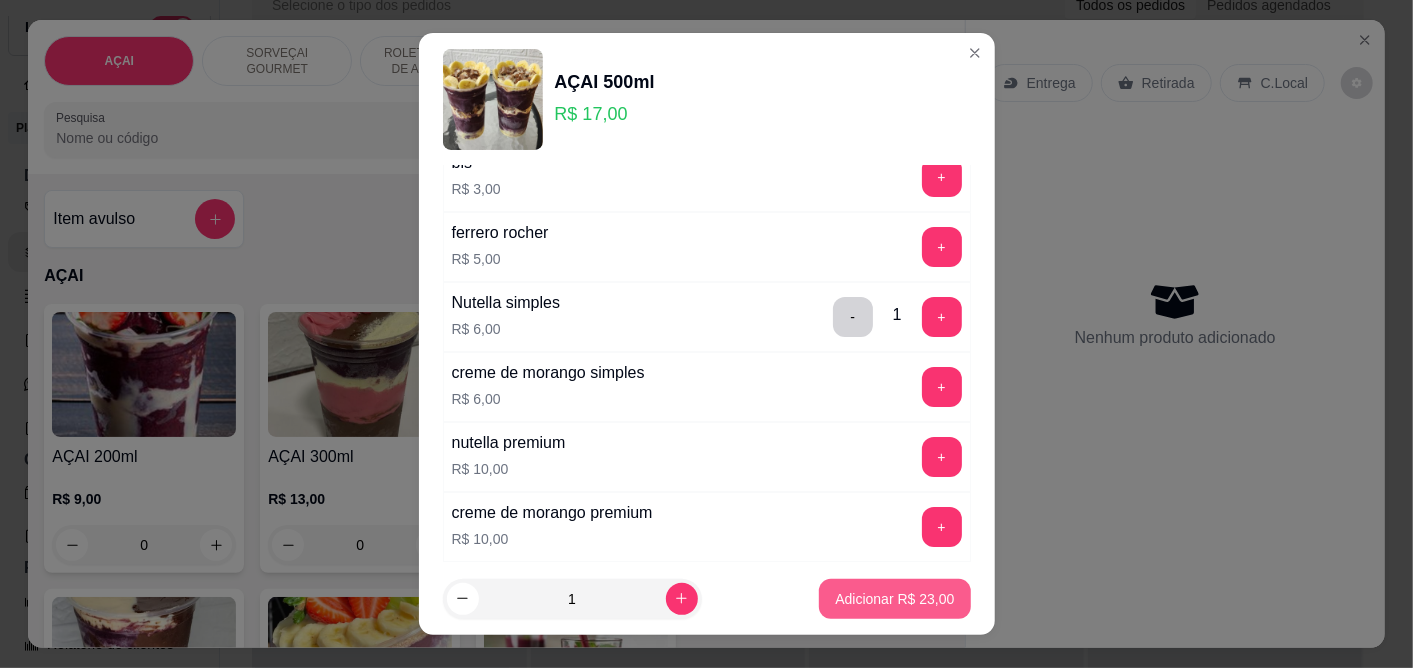 click on "Adicionar   R$ 23,00" at bounding box center (894, 599) 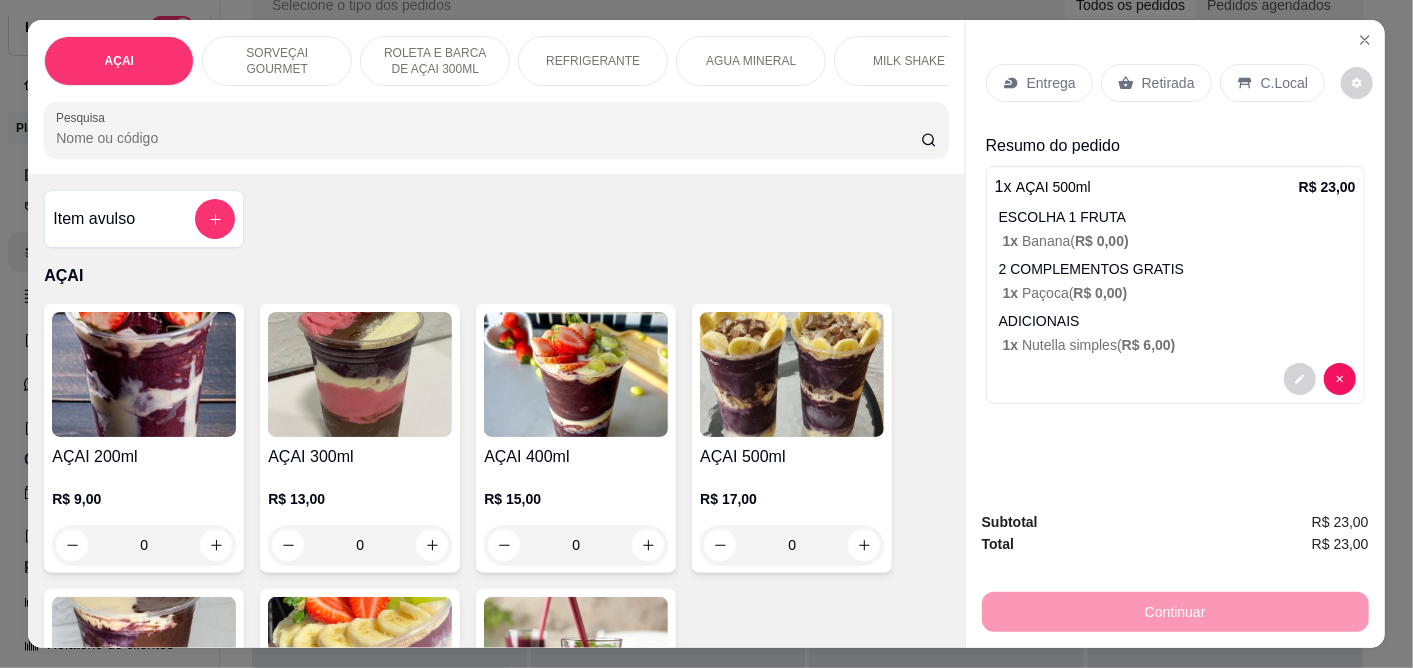 click on "C.Local" at bounding box center [1284, 83] 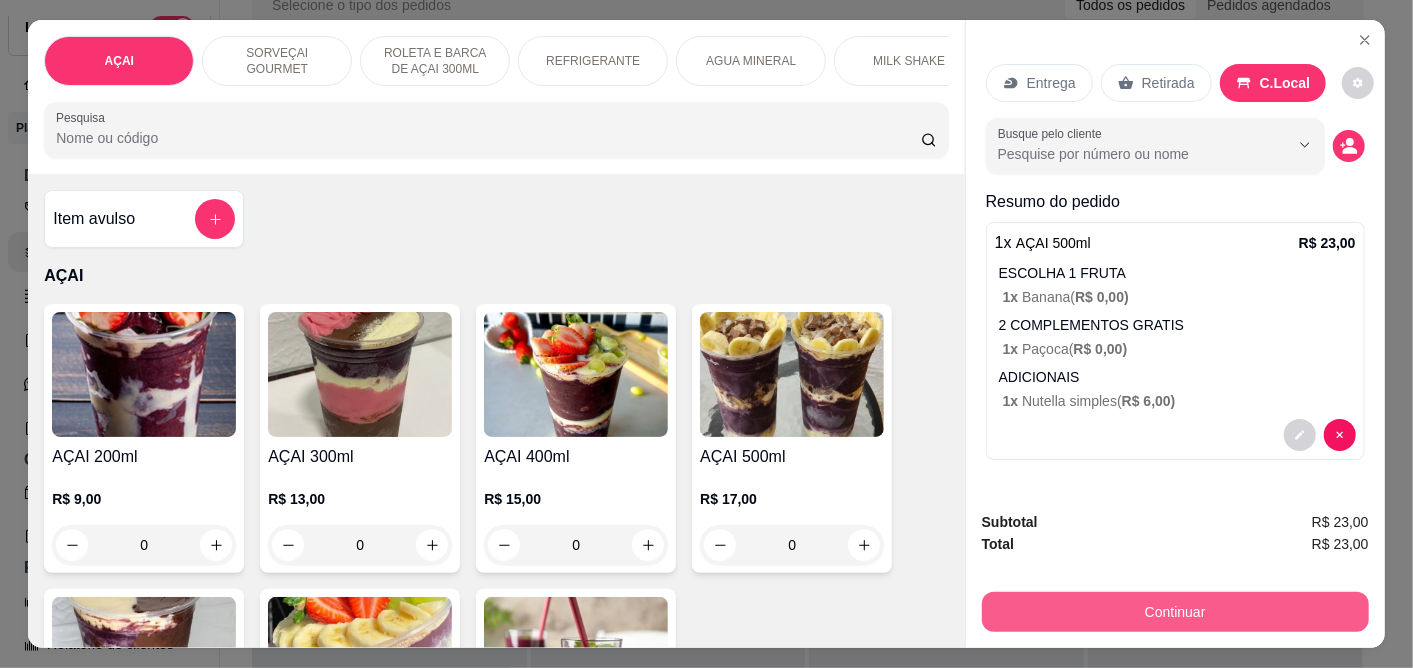 click on "Continuar" at bounding box center [1175, 612] 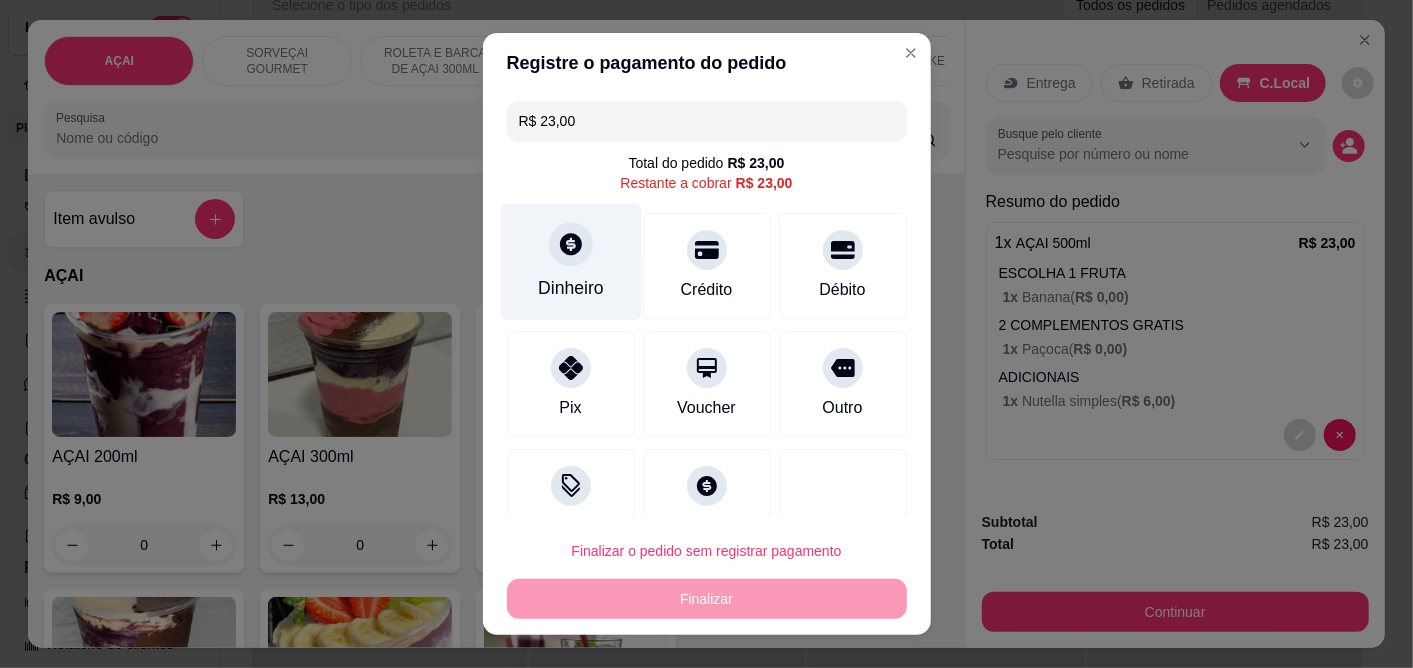 click 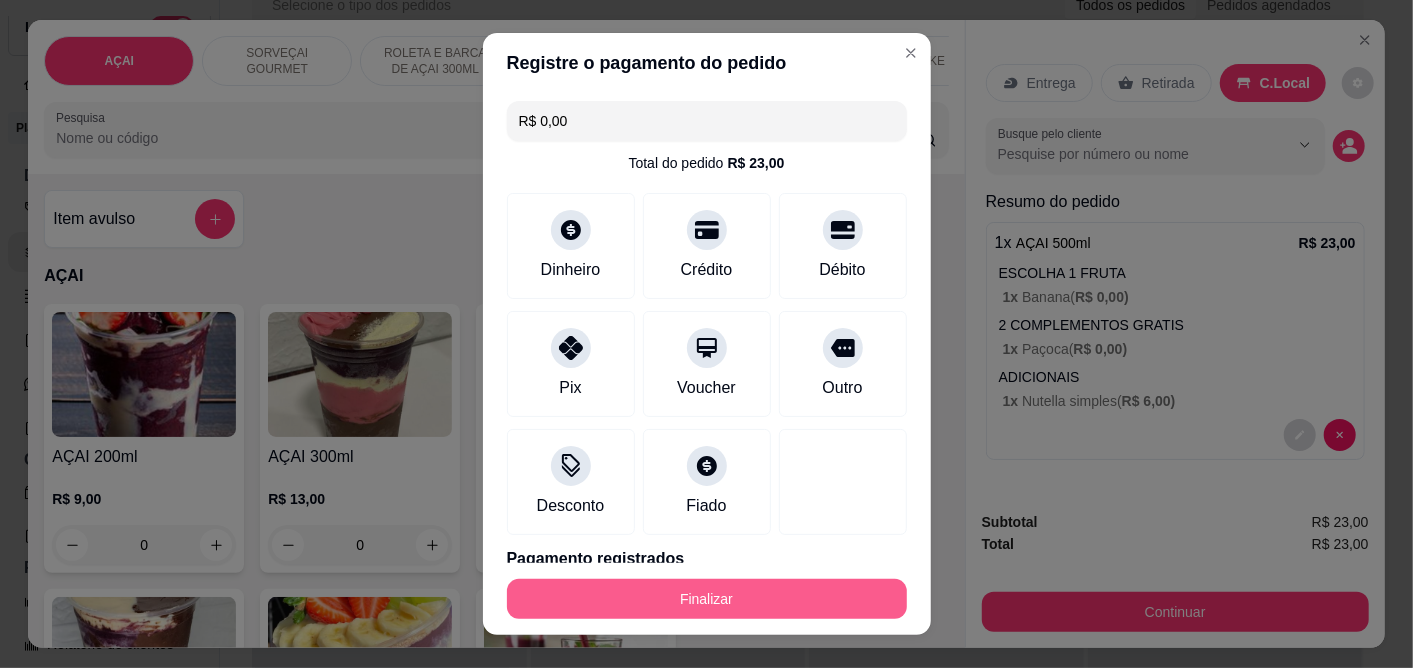 click on "Finalizar" at bounding box center [707, 599] 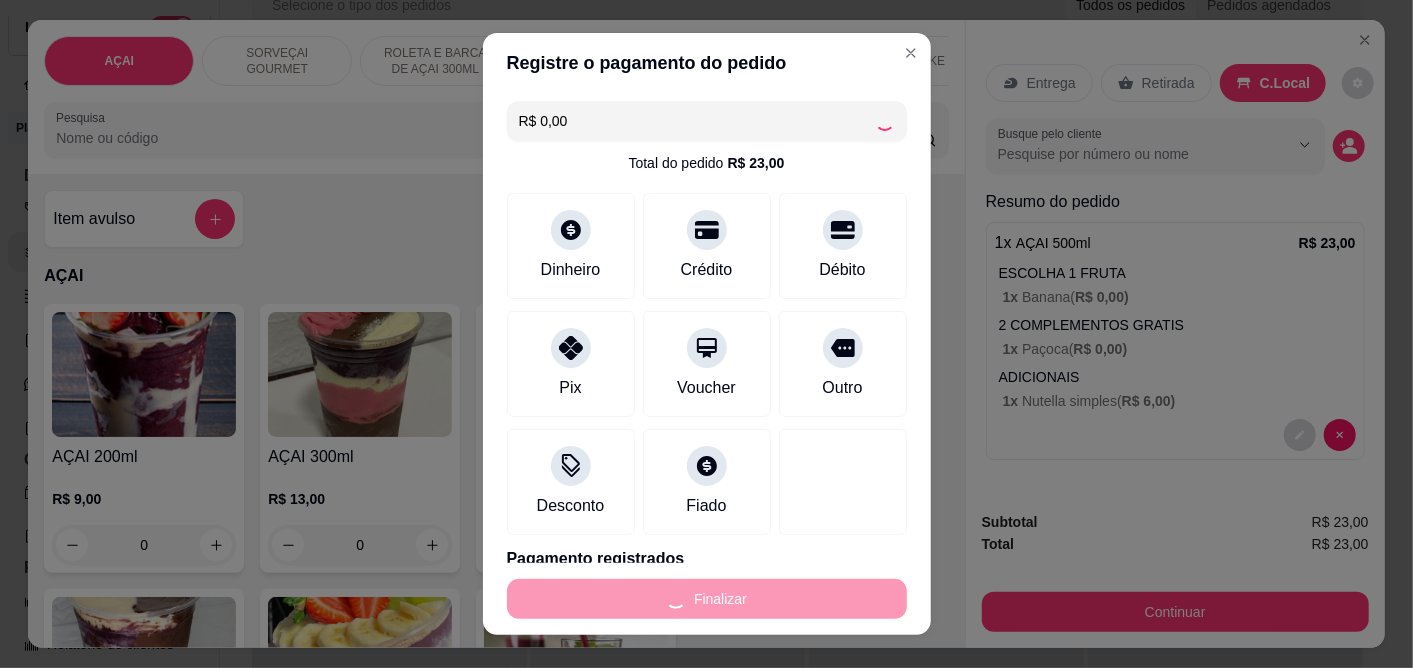 type on "-R$ 23,00" 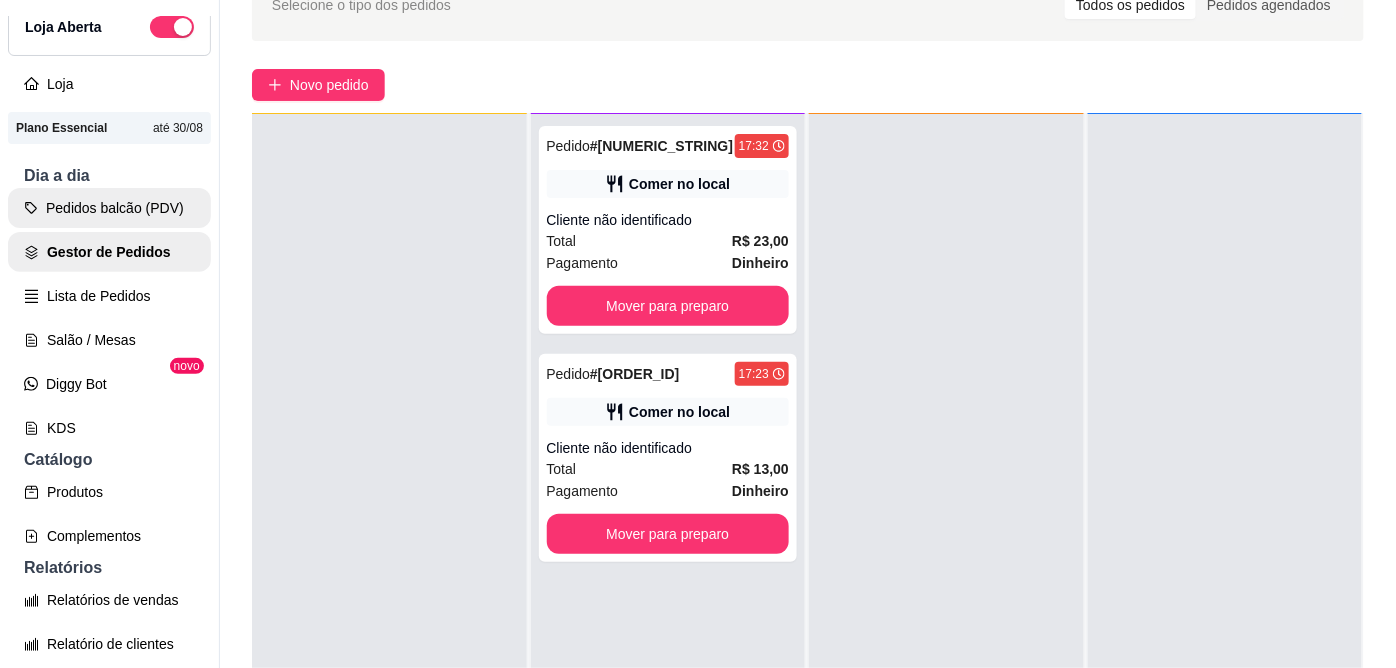 click on "Pedidos balcão (PDV)" at bounding box center [109, 208] 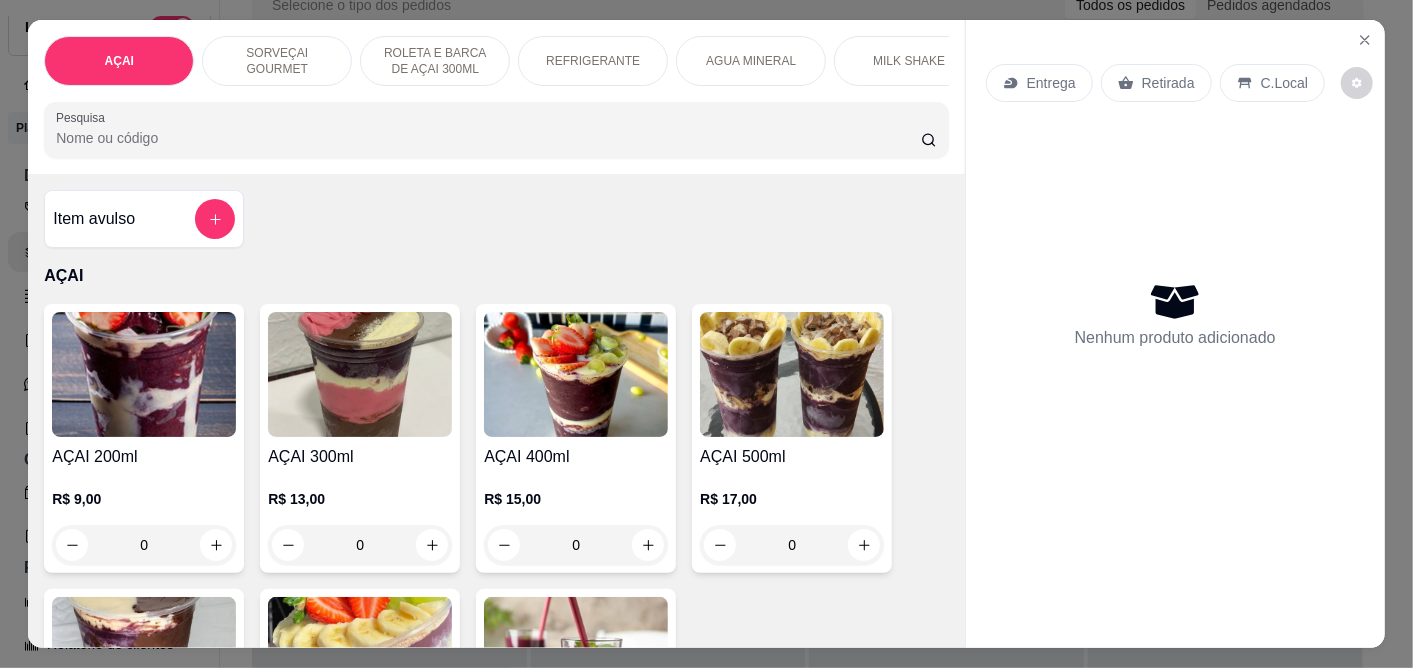 click at bounding box center (144, 374) 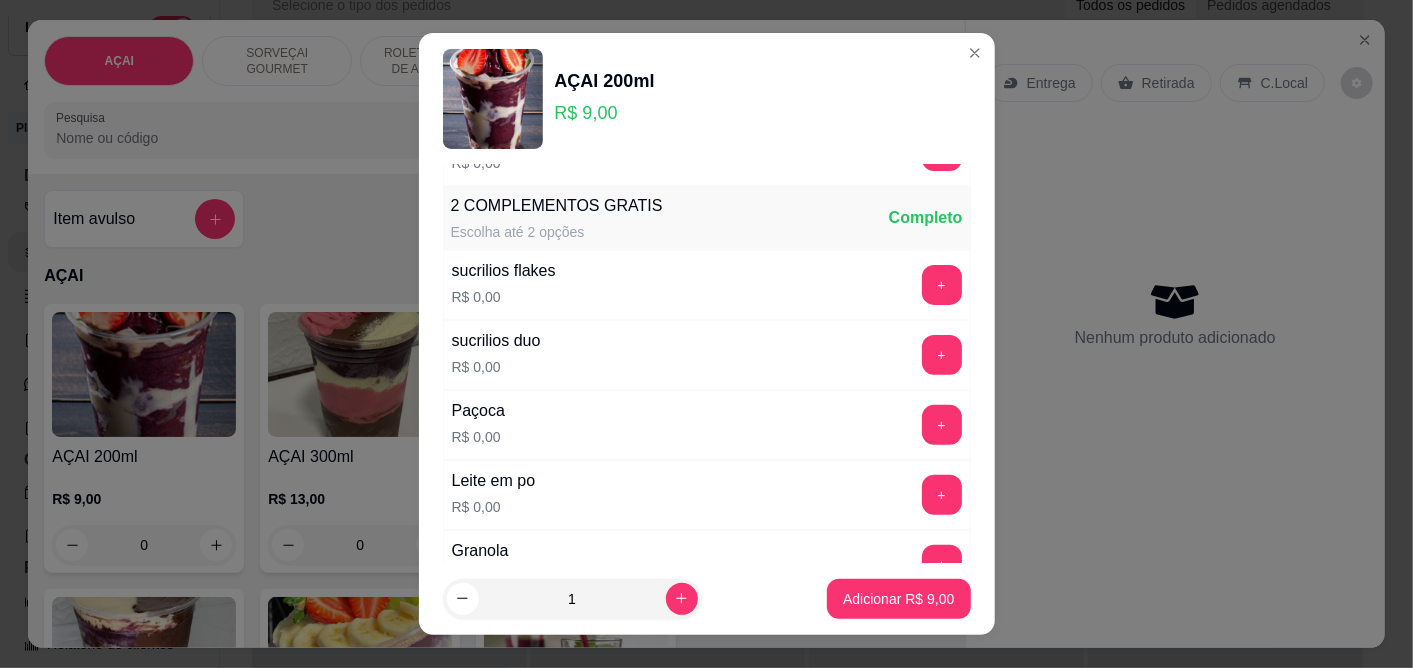 scroll, scrollTop: 555, scrollLeft: 0, axis: vertical 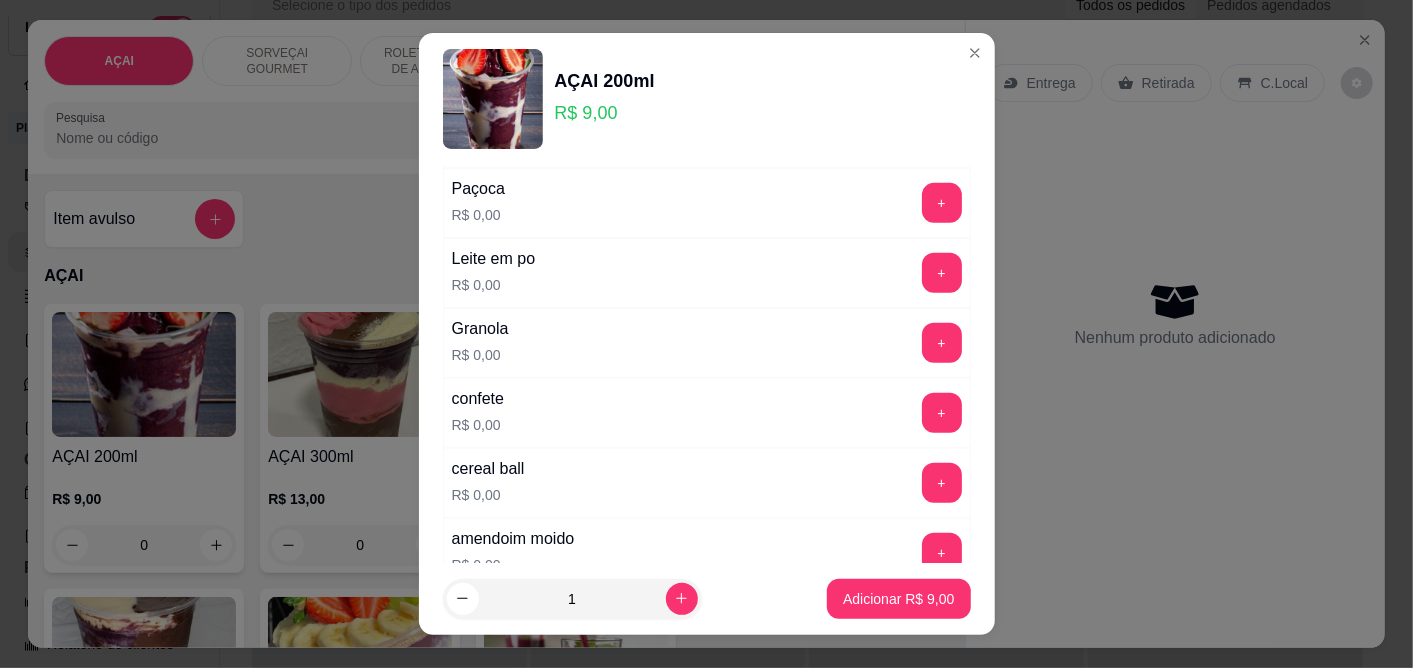 click on "+" at bounding box center (942, 273) 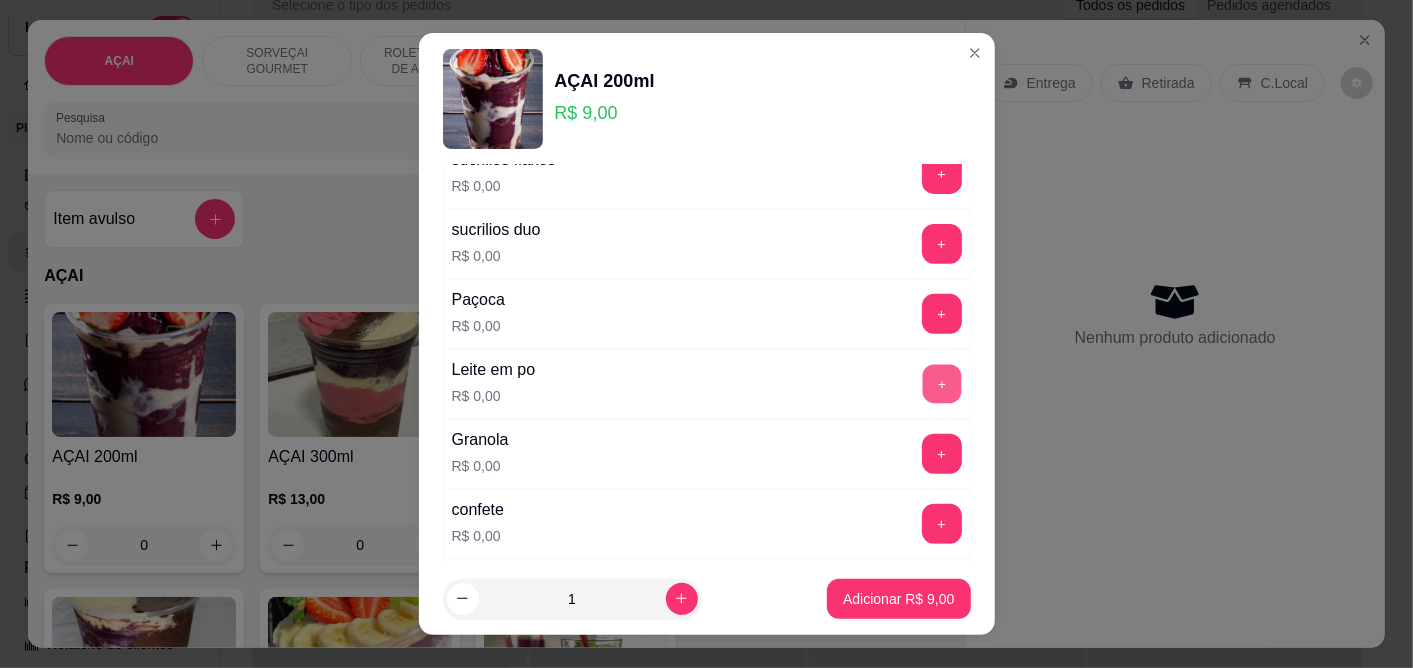 click on "+" at bounding box center [941, 384] 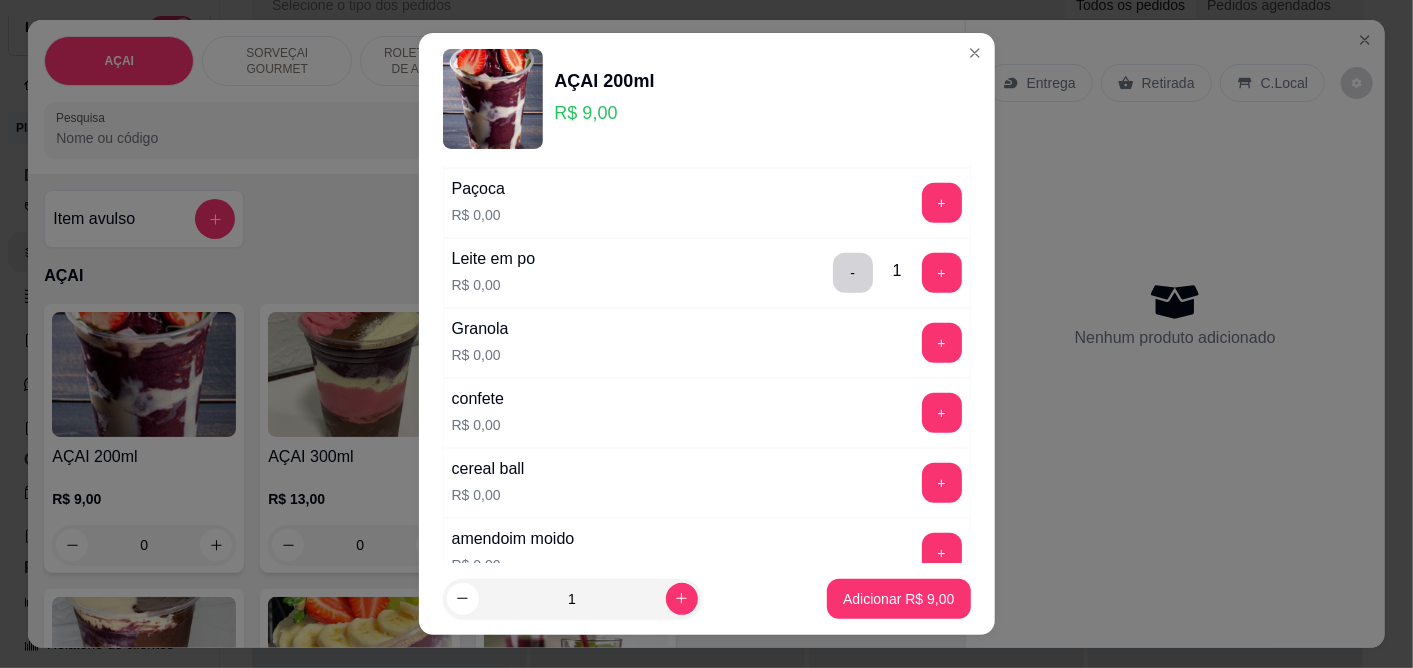 scroll, scrollTop: 666, scrollLeft: 0, axis: vertical 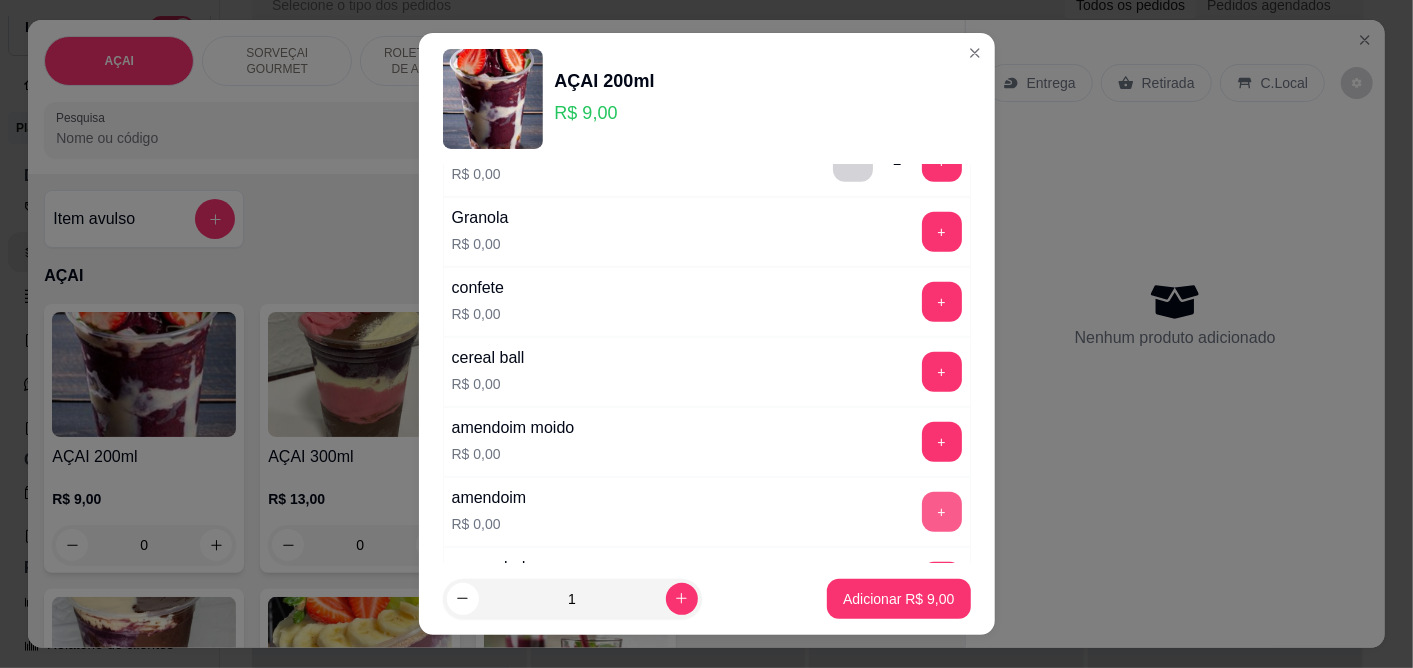 click on "+" at bounding box center [942, 512] 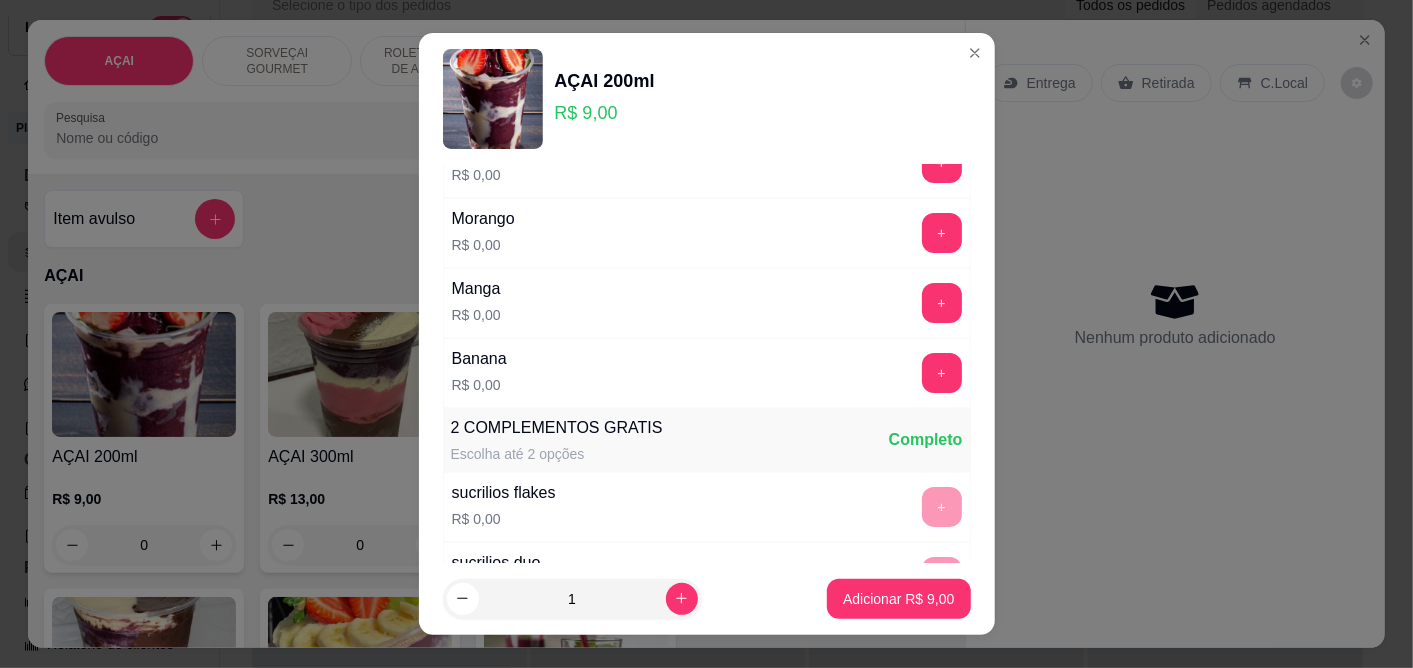 scroll, scrollTop: 0, scrollLeft: 0, axis: both 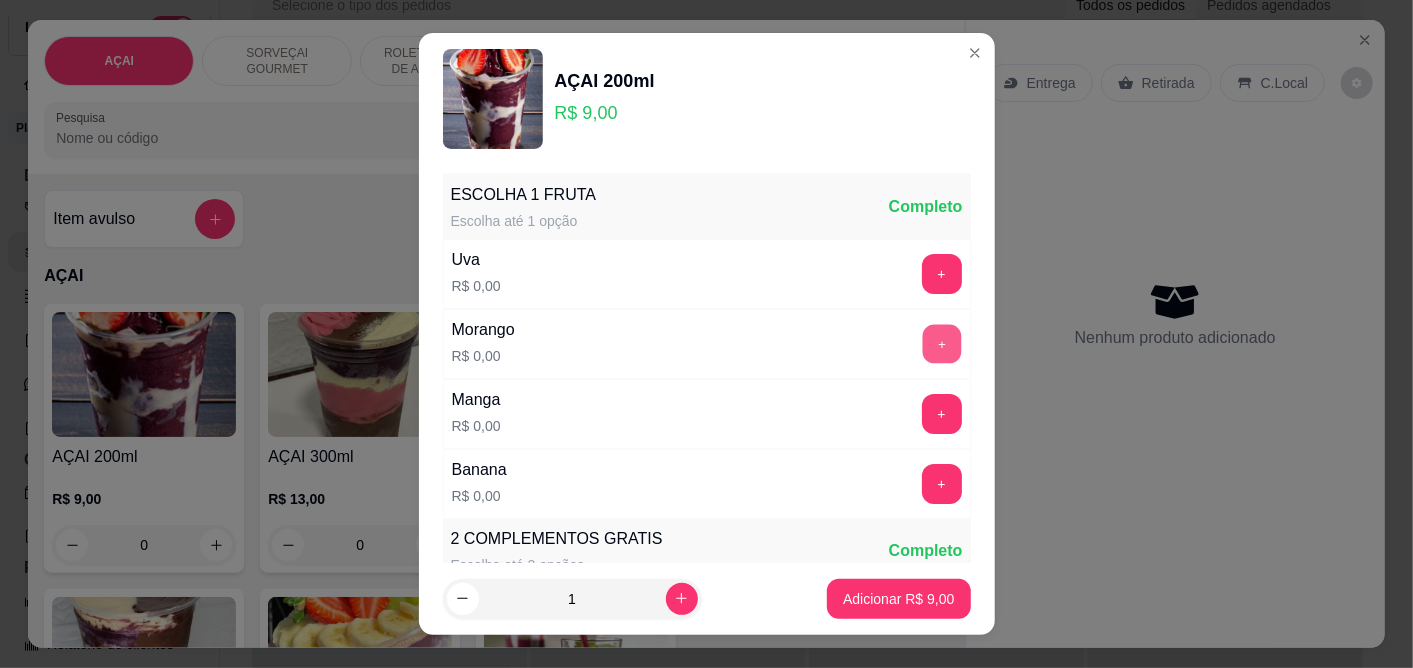 click on "+" at bounding box center (941, 344) 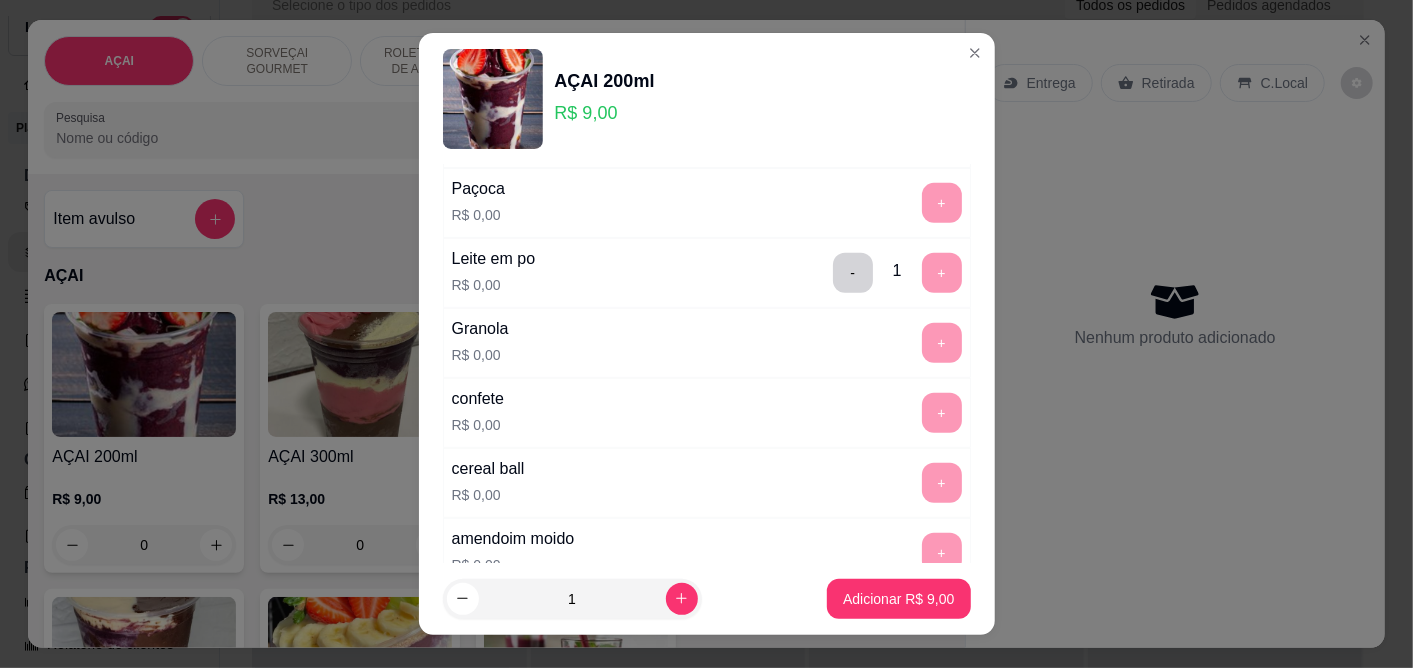 scroll, scrollTop: 1222, scrollLeft: 0, axis: vertical 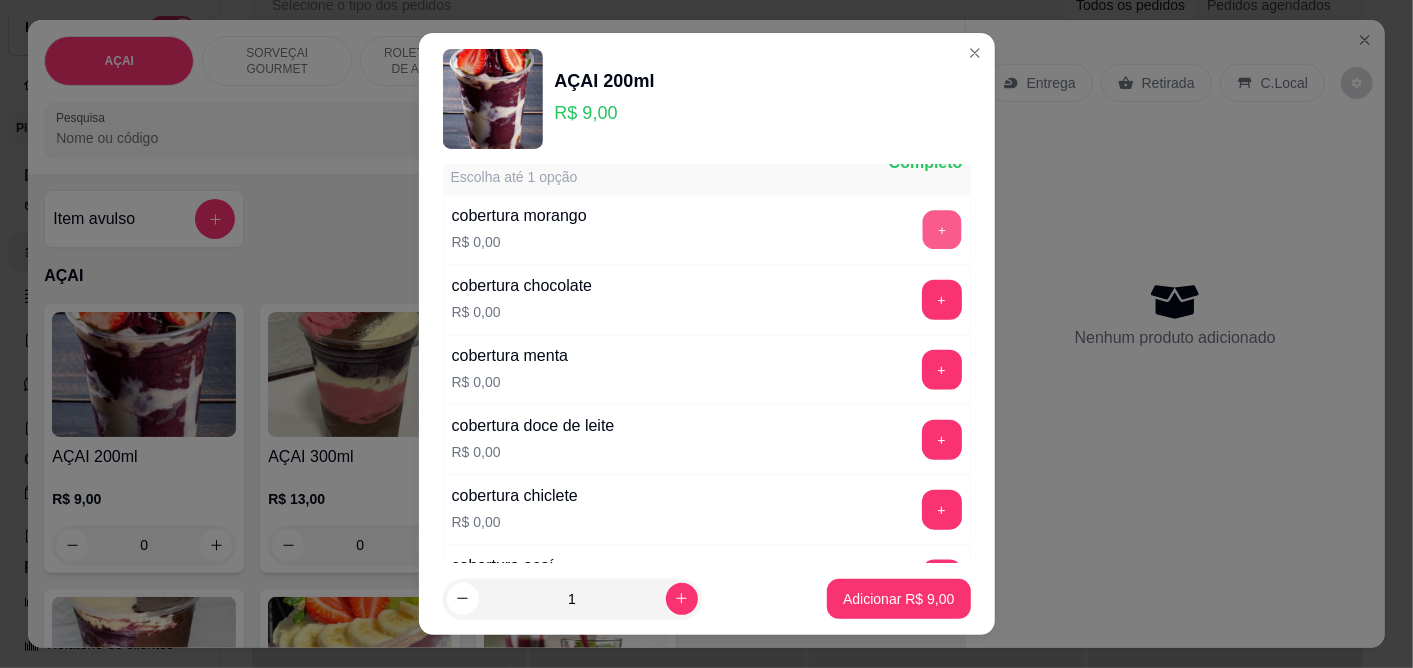 click on "+" at bounding box center (941, 230) 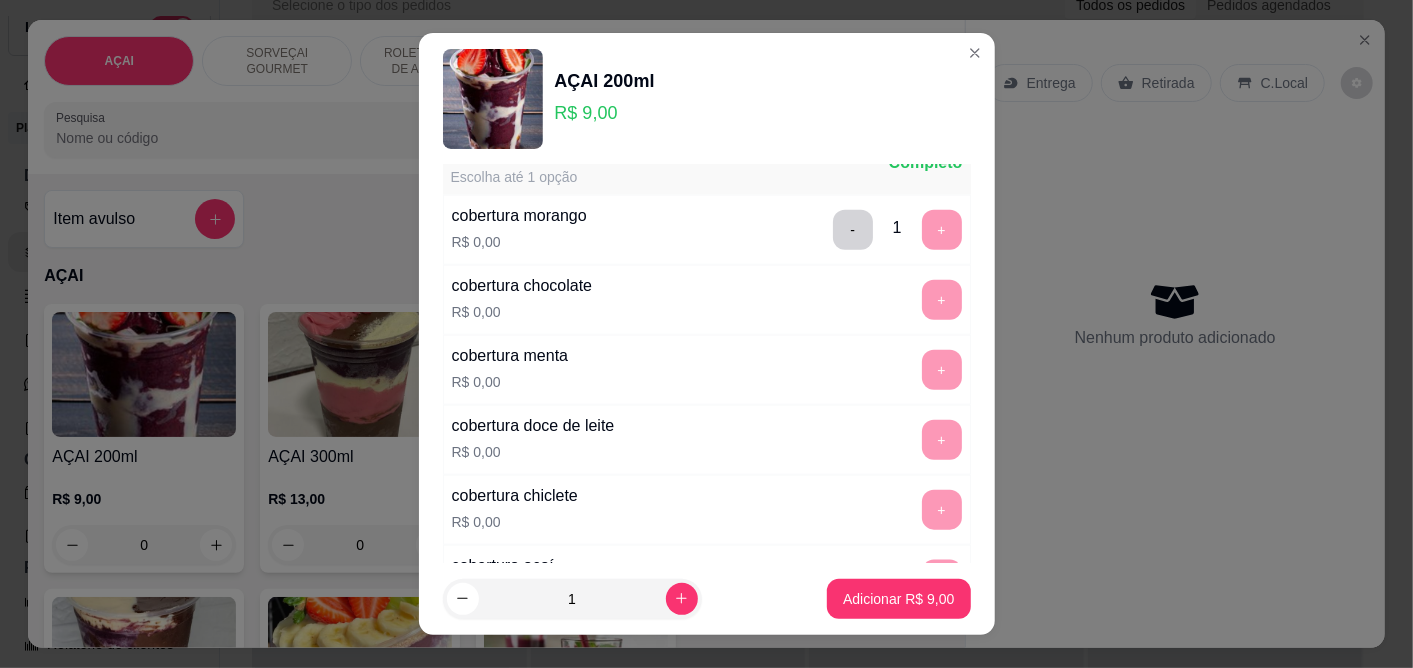click on "Adicionar   R$ 9,00" at bounding box center (898, 599) 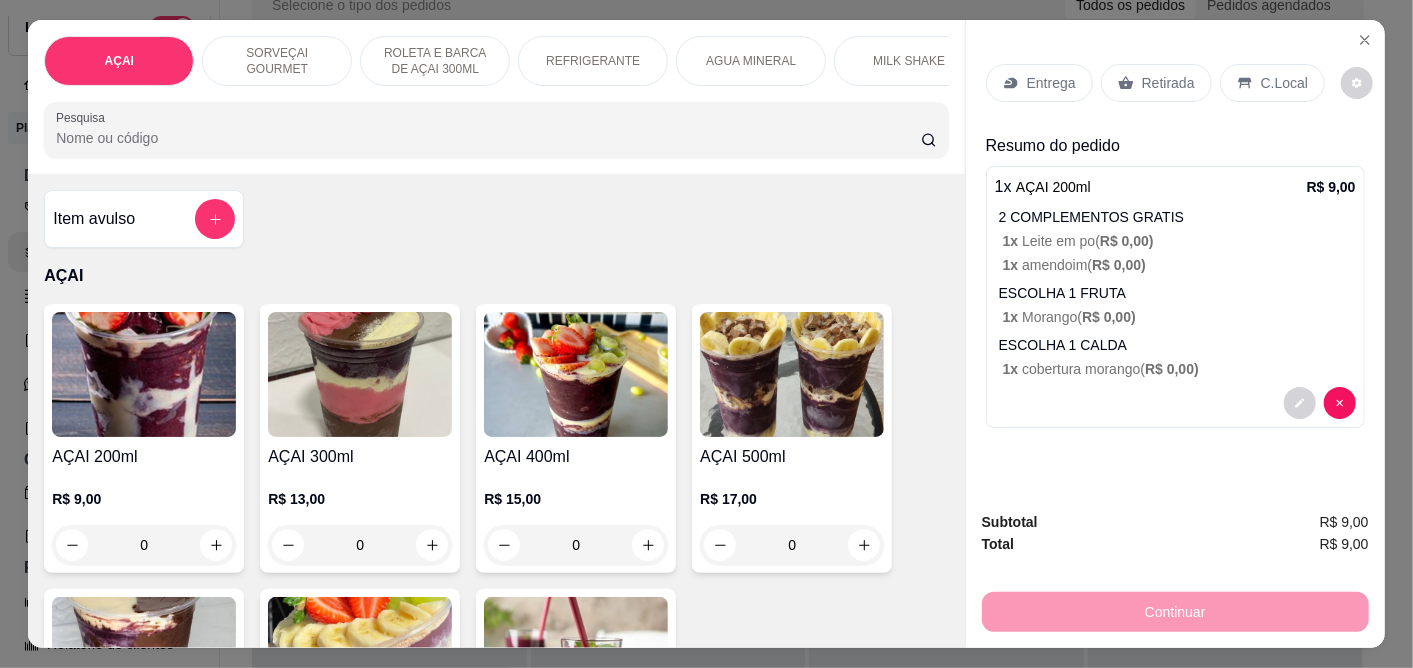 click on "C.Local" at bounding box center (1272, 83) 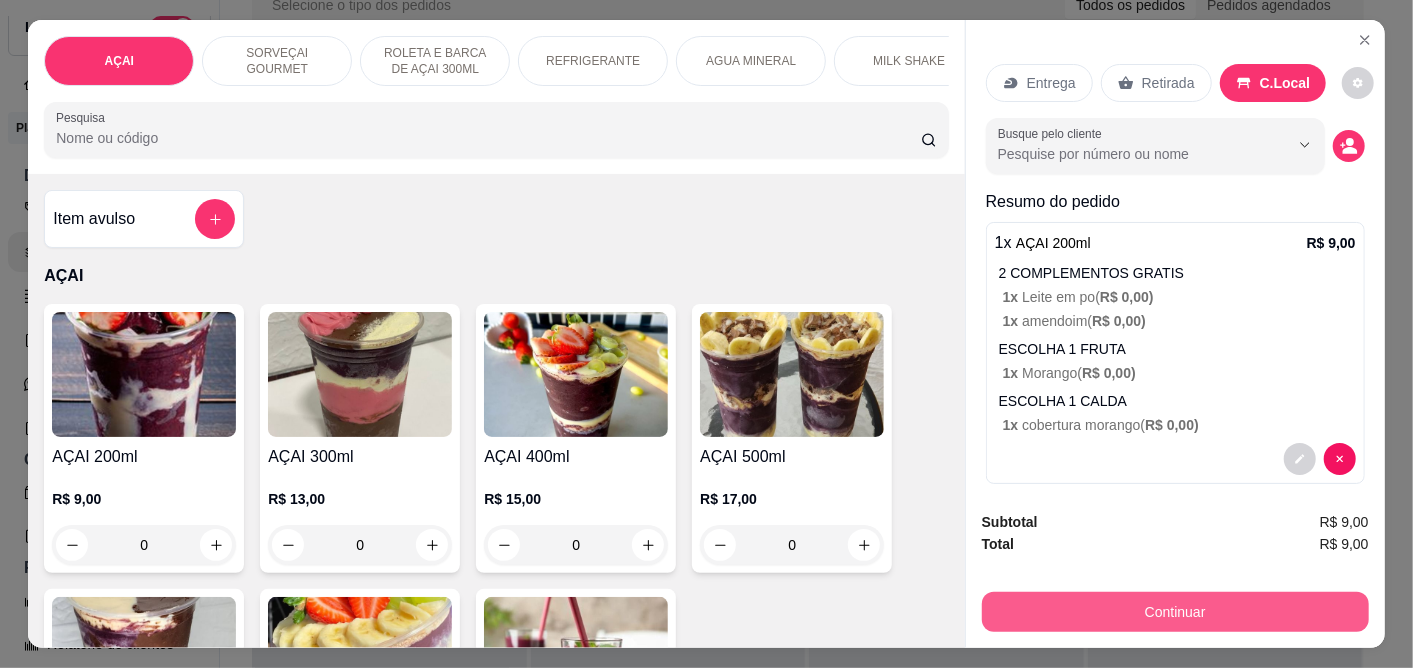 click on "Continuar" at bounding box center (1175, 612) 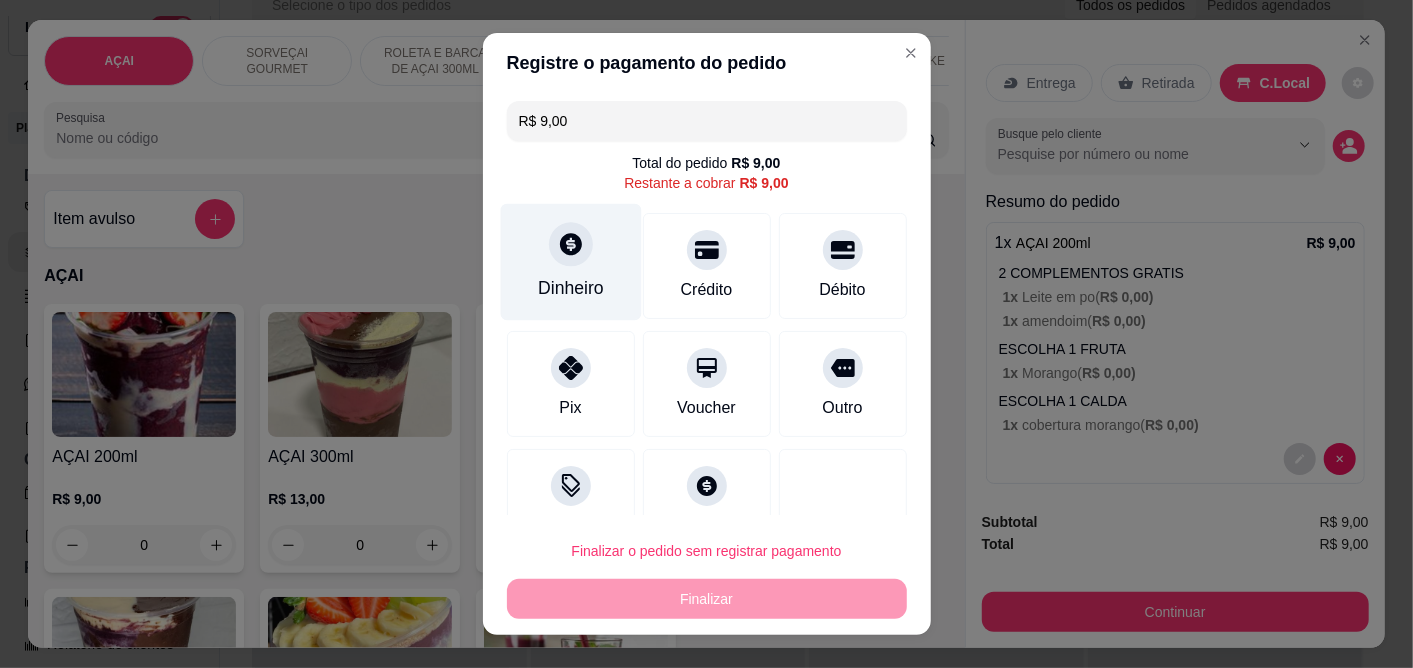 click at bounding box center [571, 245] 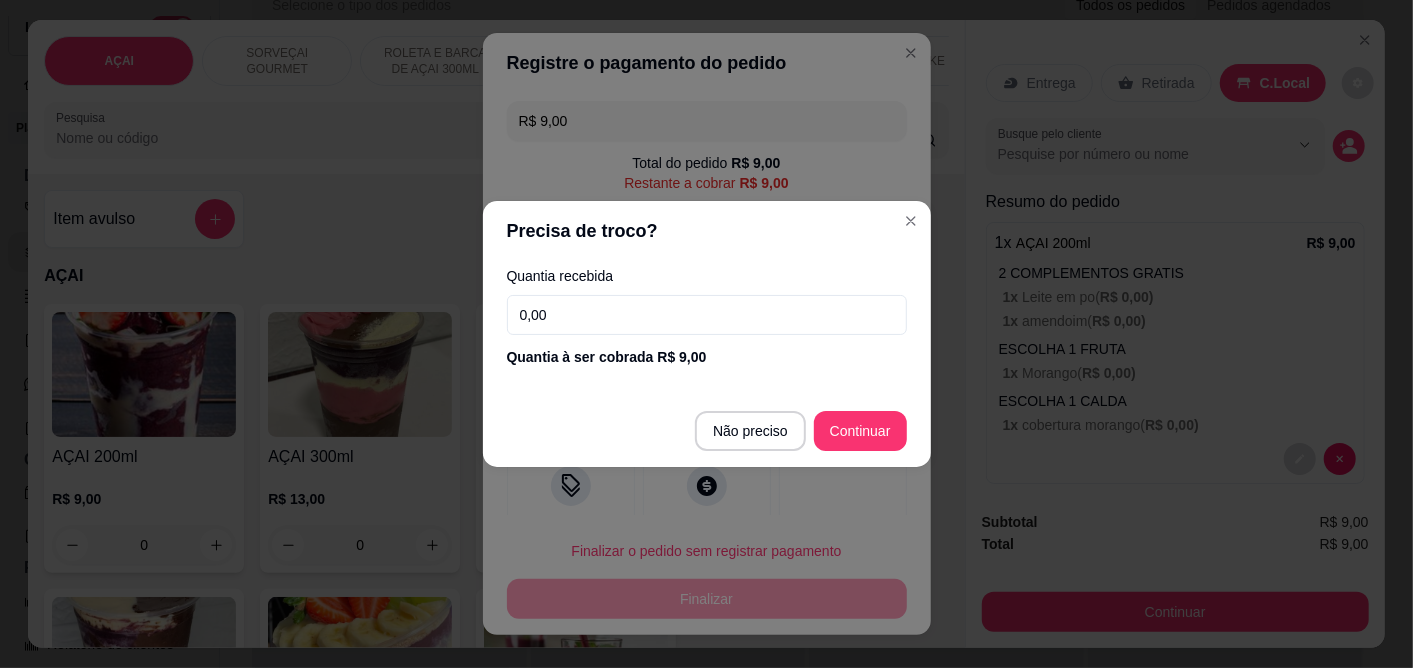click on "Não preciso Continuar" at bounding box center (707, 431) 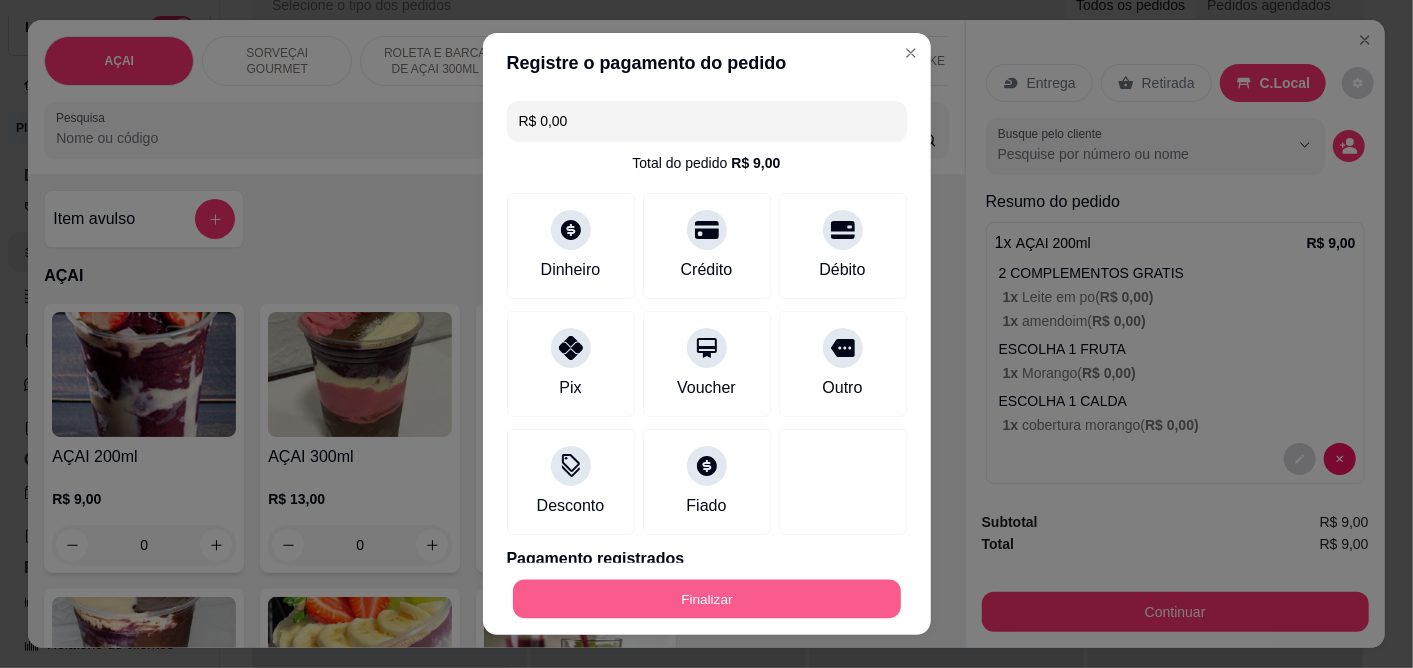 click on "Finalizar" at bounding box center (707, 598) 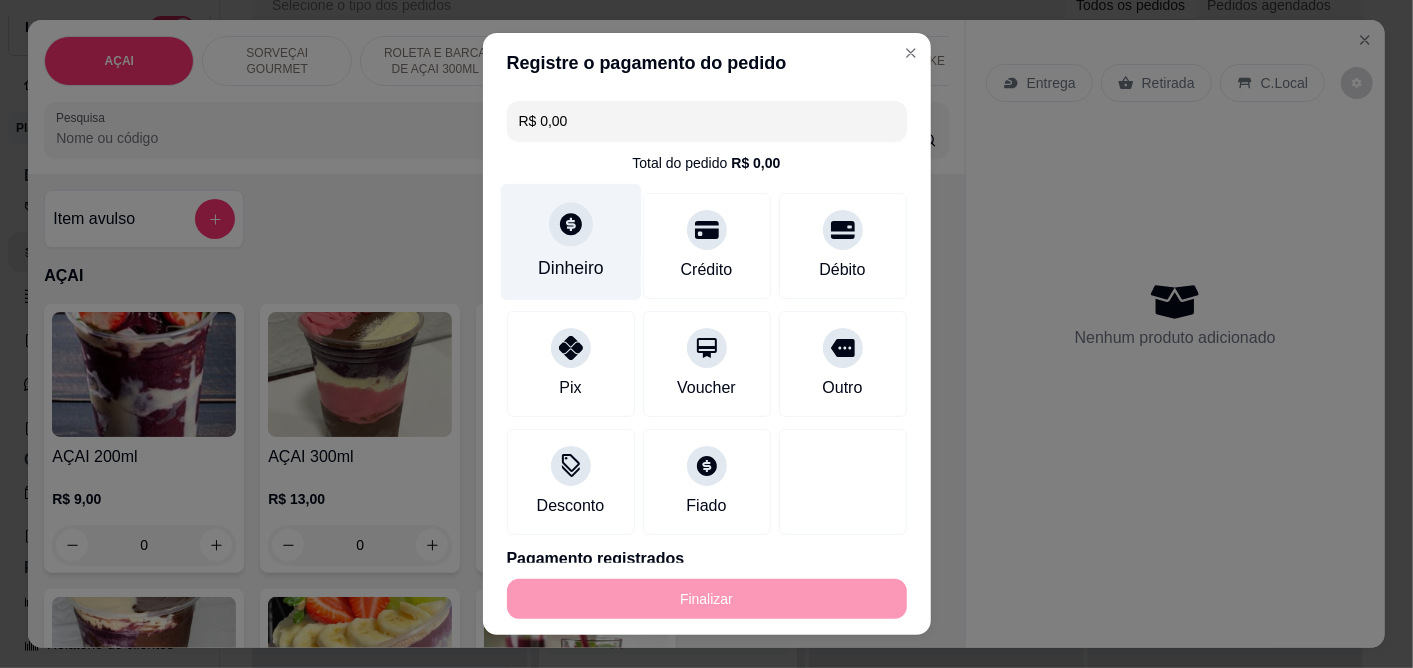 type on "-R$ 9,00" 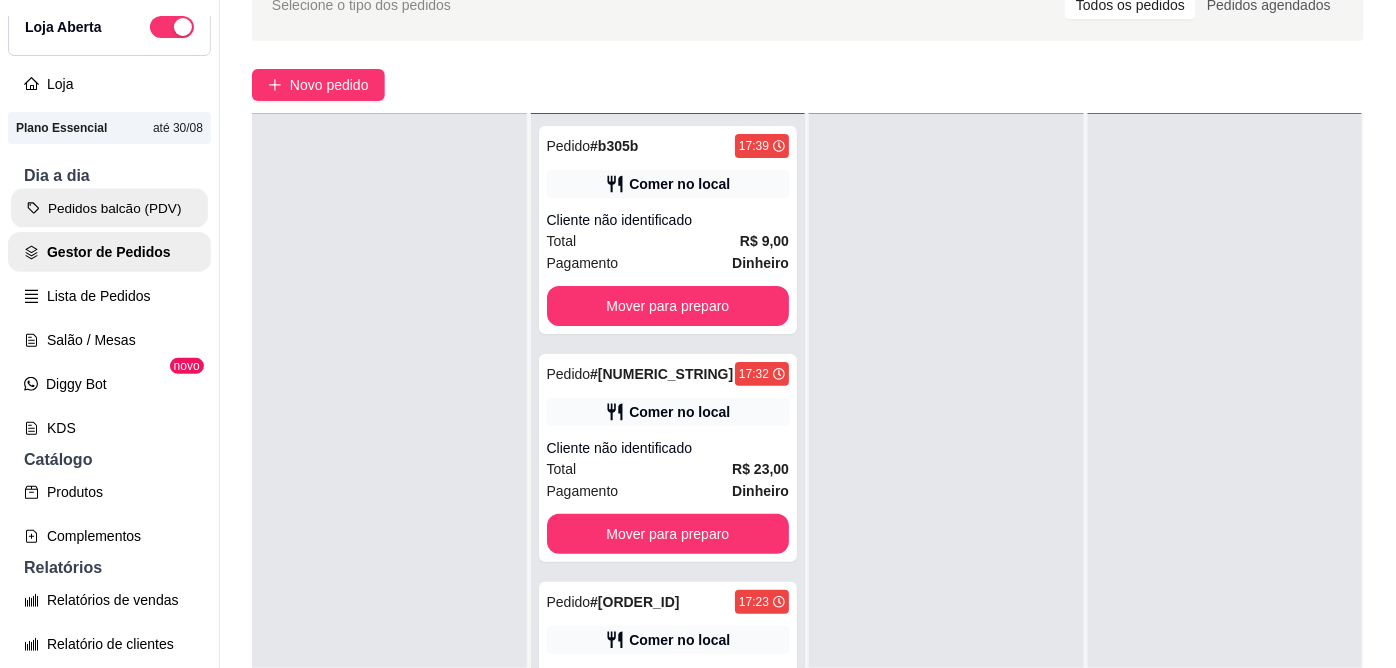 click on "Pedidos balcão (PDV)" at bounding box center [109, 208] 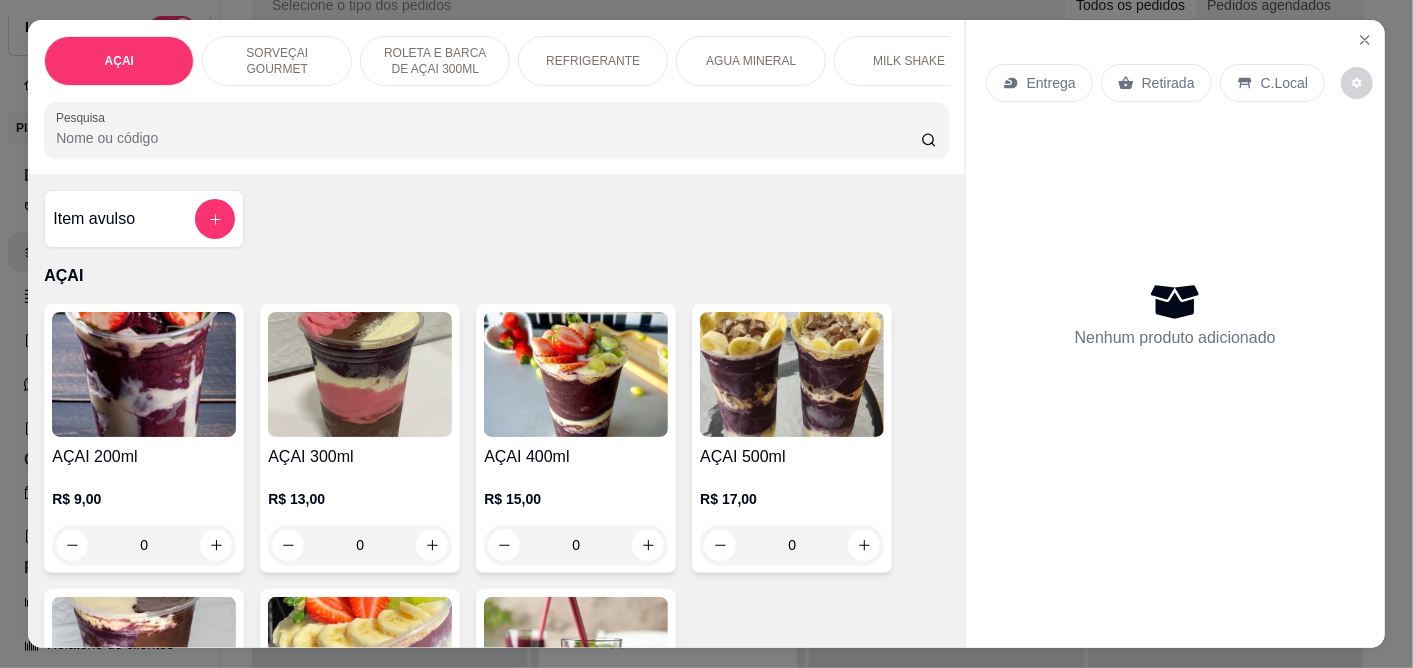 click at bounding box center (360, 374) 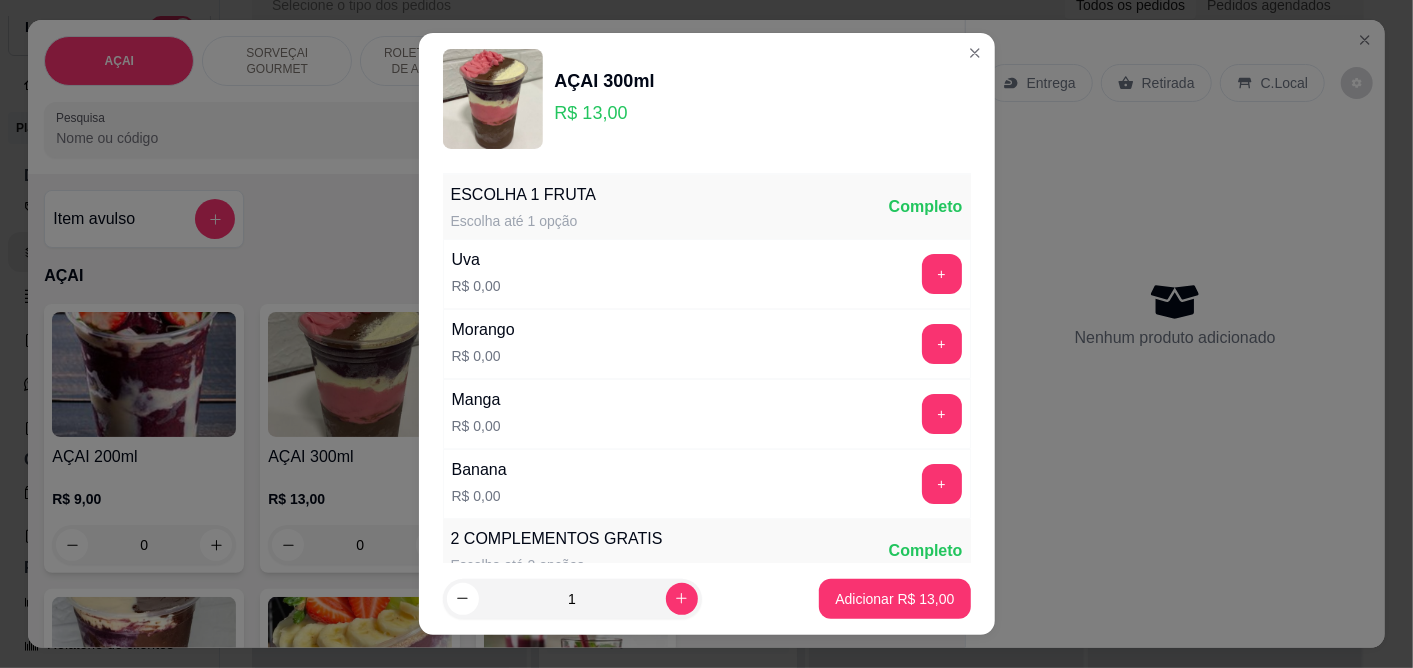click on "+" at bounding box center (942, 344) 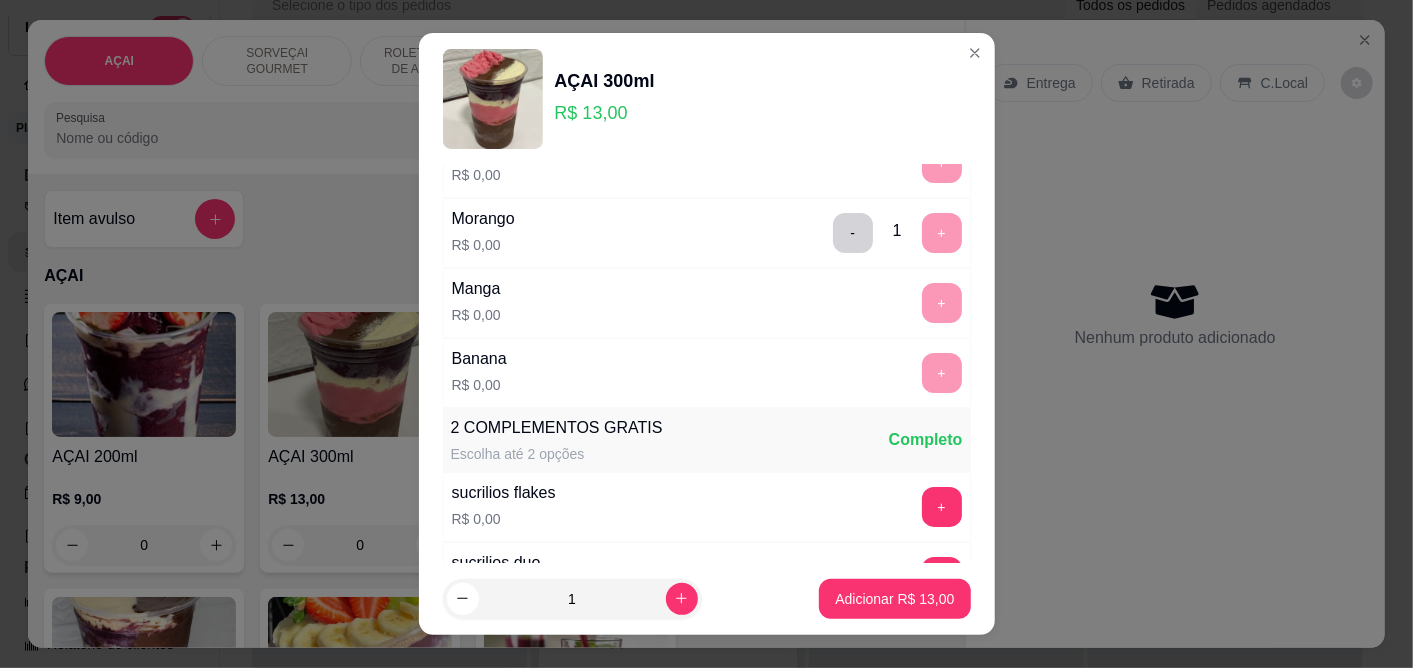 scroll, scrollTop: 333, scrollLeft: 0, axis: vertical 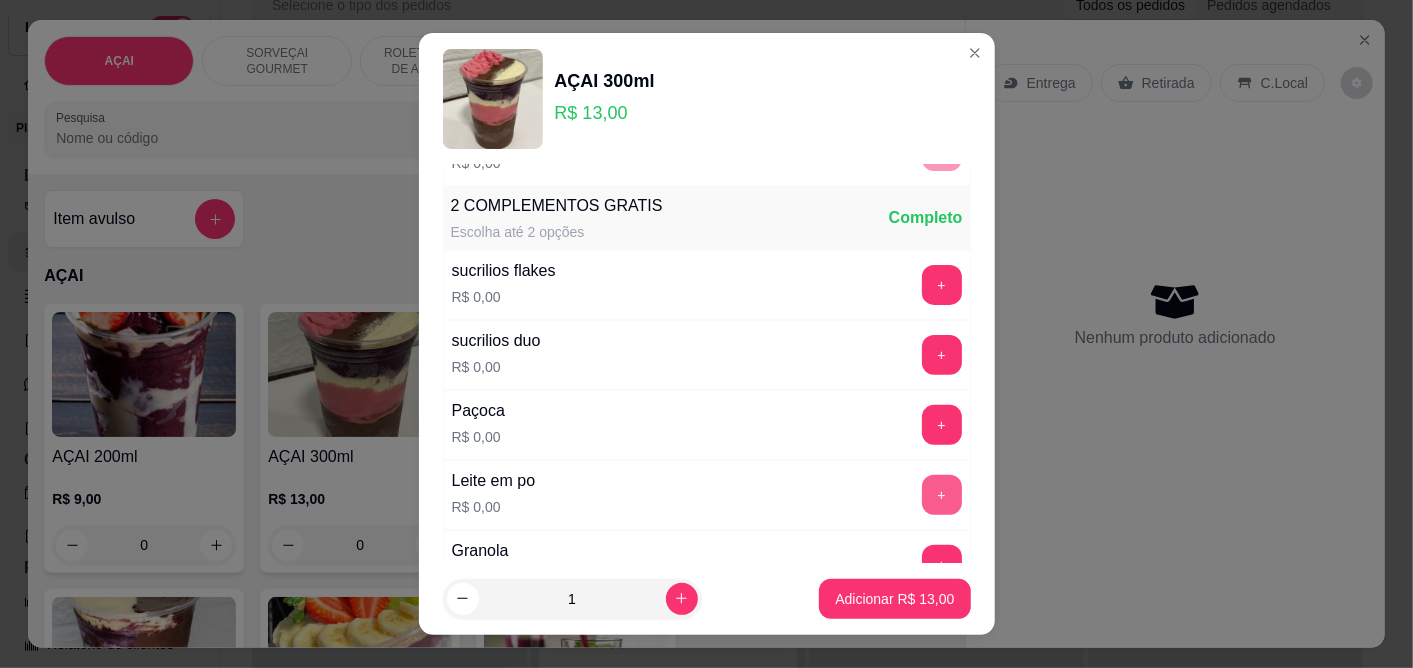 click on "+" at bounding box center [942, 495] 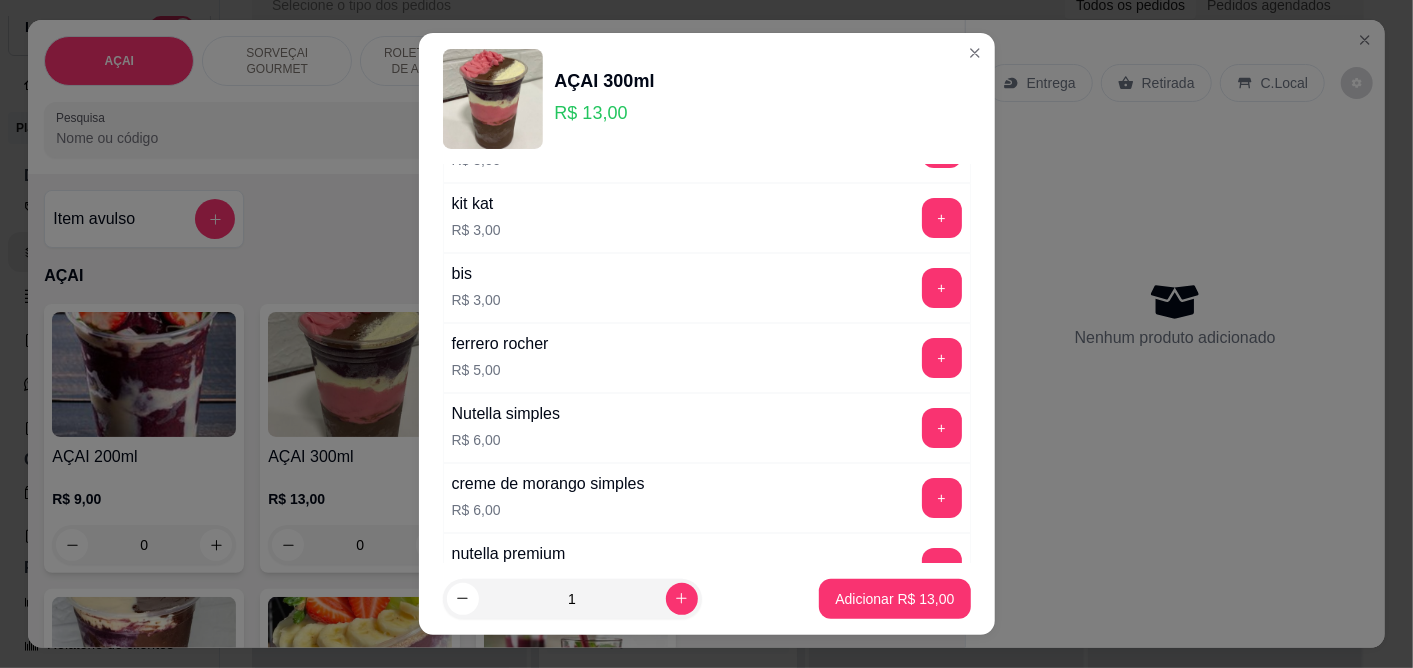 scroll, scrollTop: 4000, scrollLeft: 0, axis: vertical 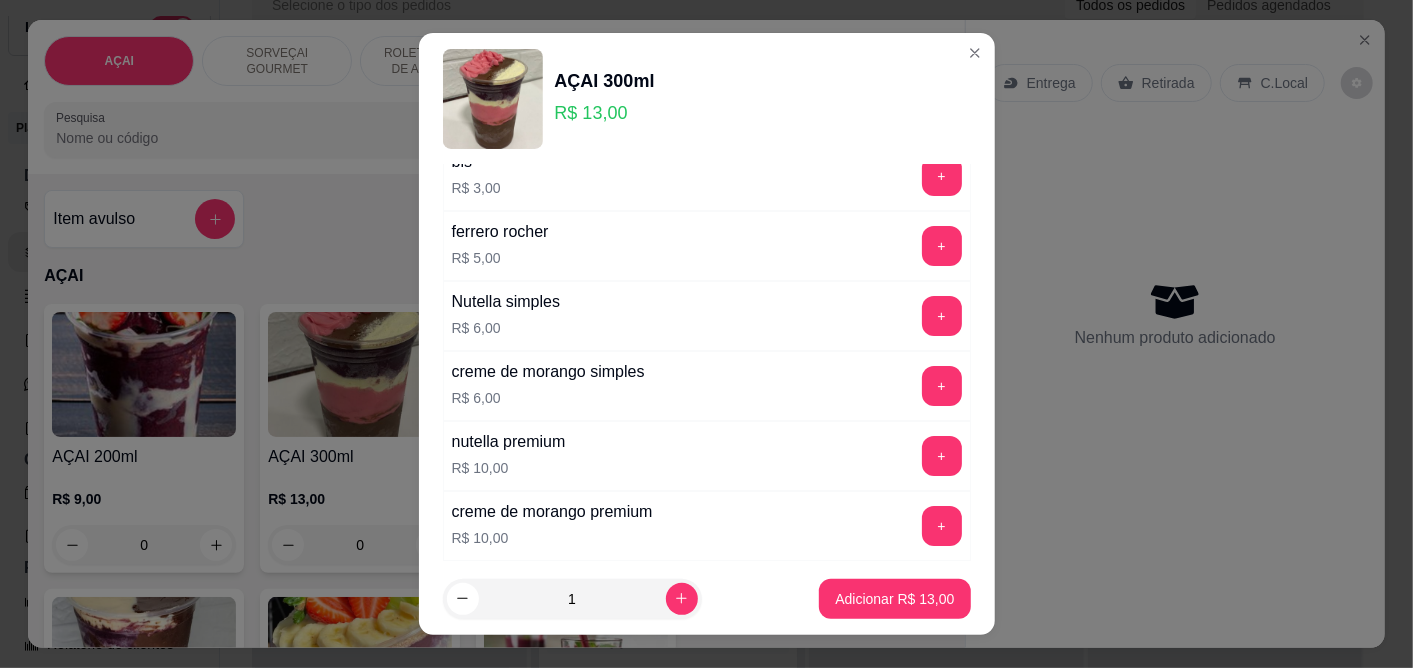 click on "+" at bounding box center (942, 316) 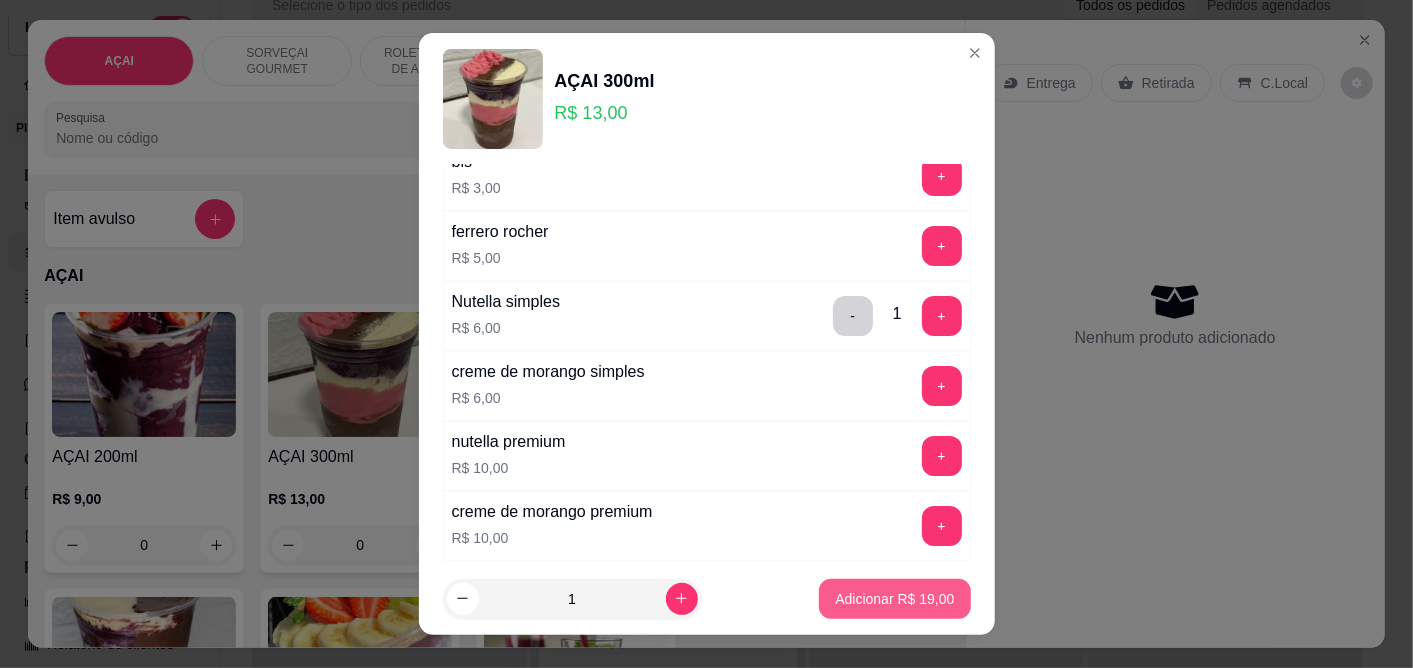 click on "Adicionar   R$ 19,00" at bounding box center (894, 599) 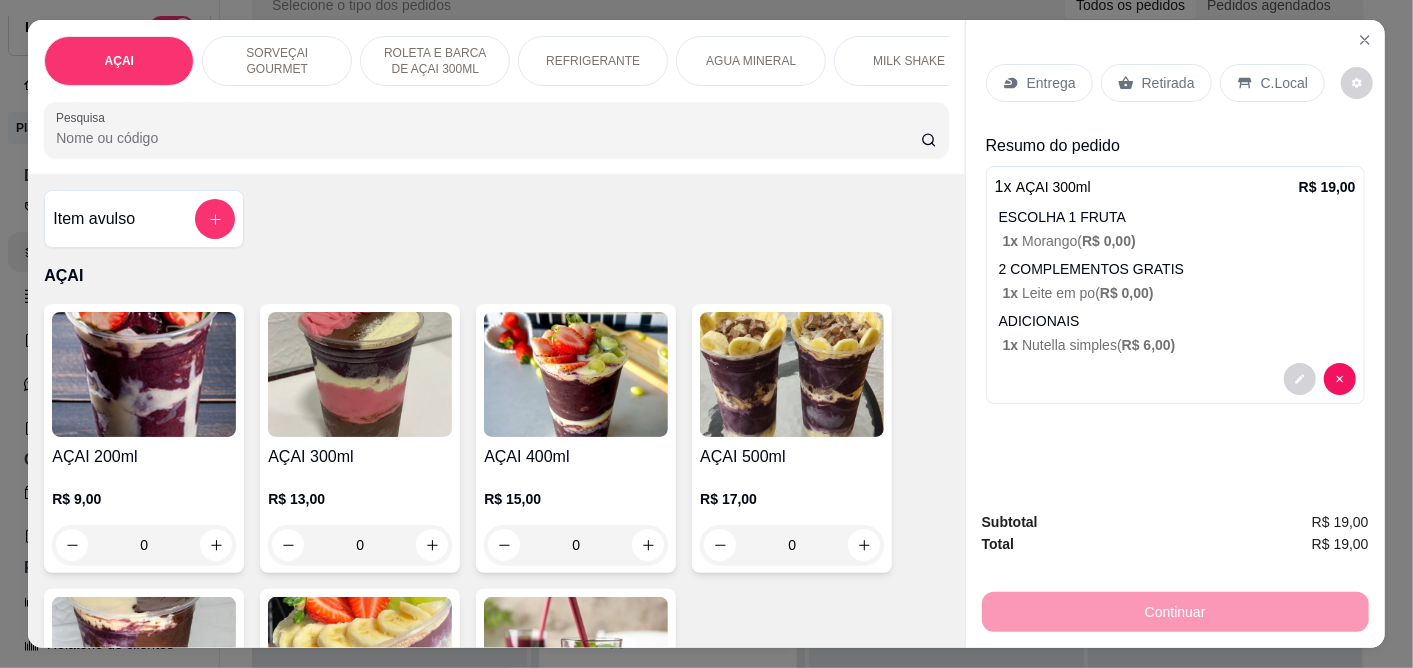 click at bounding box center (360, 374) 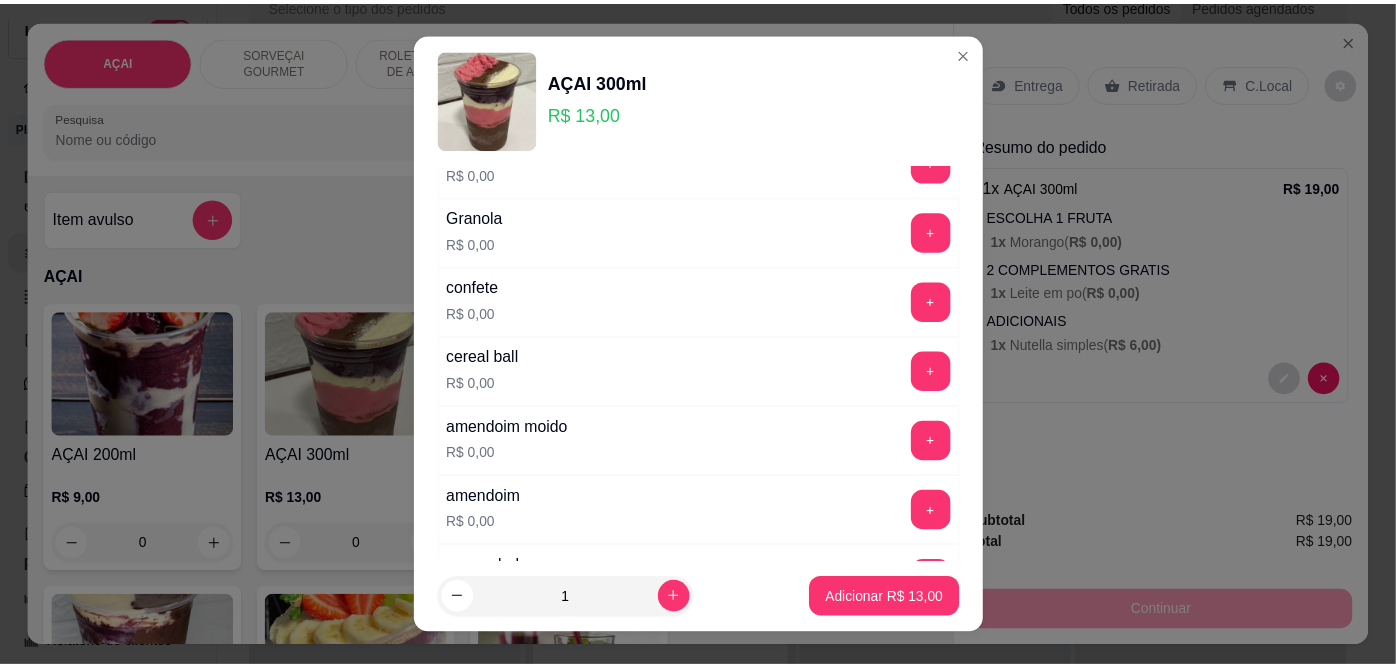 scroll, scrollTop: 555, scrollLeft: 0, axis: vertical 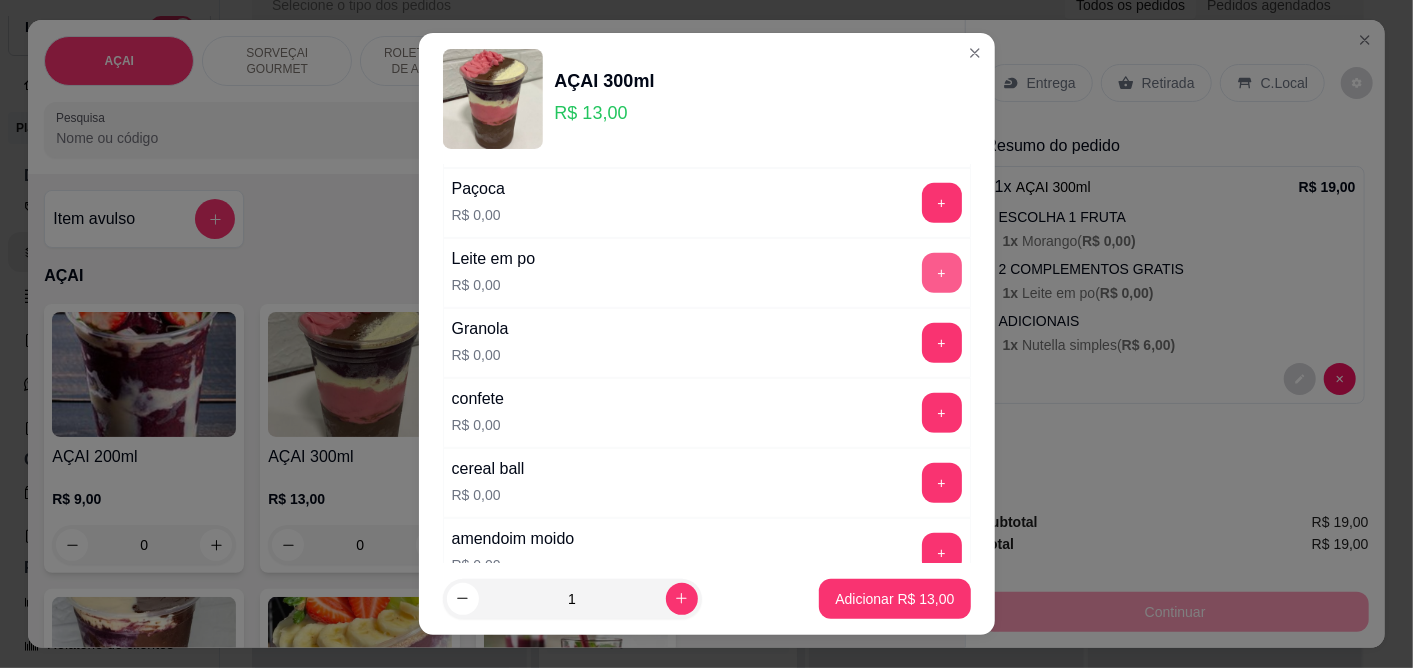 click on "+" at bounding box center [942, 273] 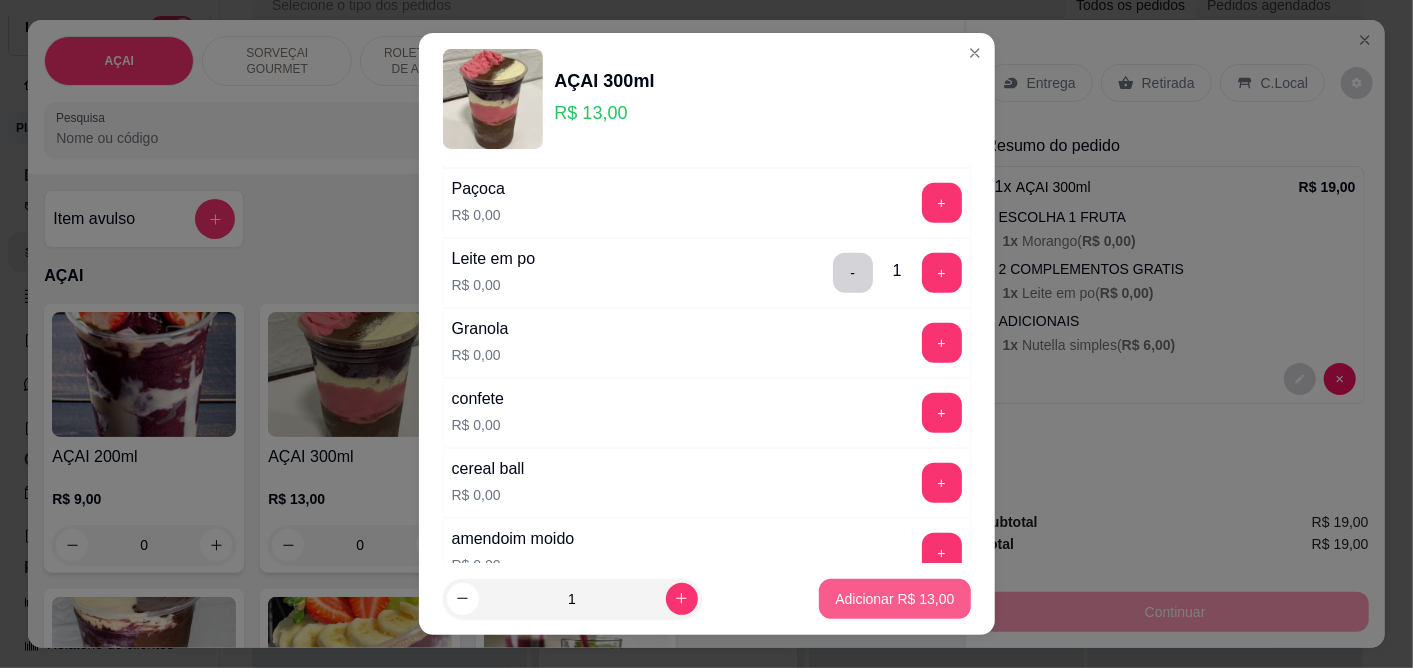 click on "Adicionar   R$ 13,00" at bounding box center [894, 599] 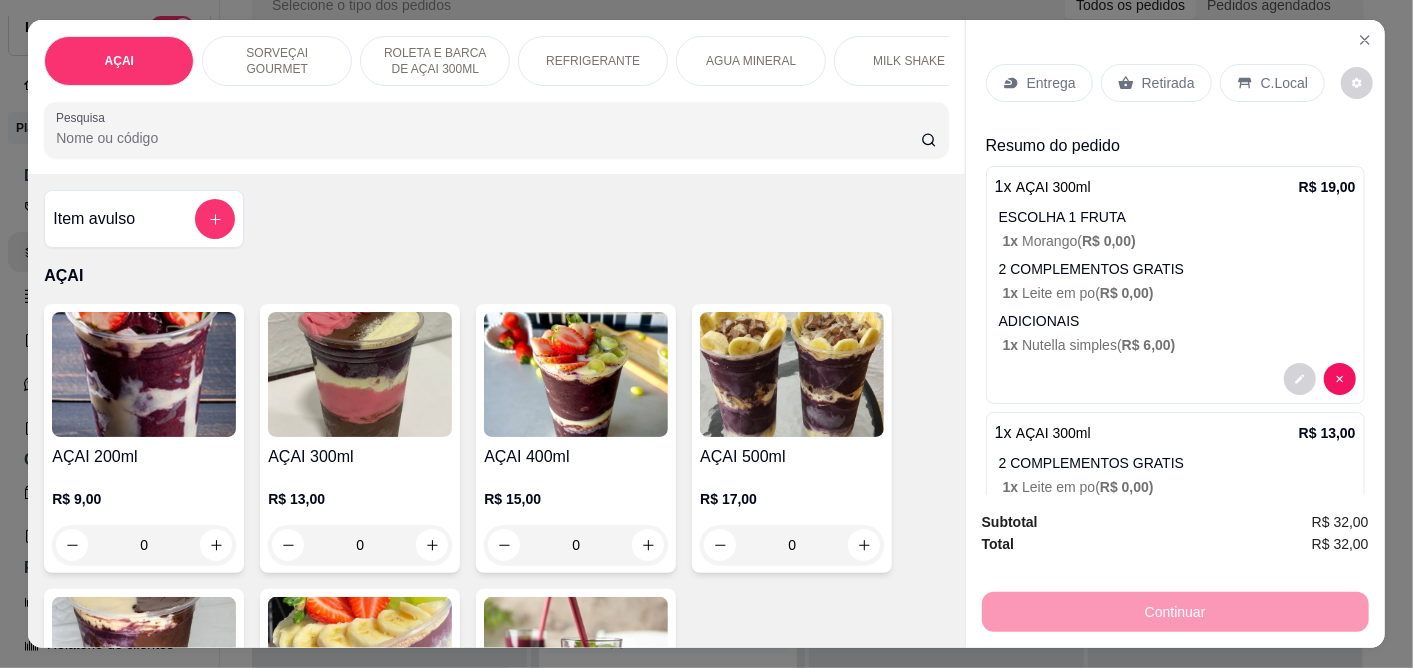 click on "C.Local" at bounding box center [1272, 83] 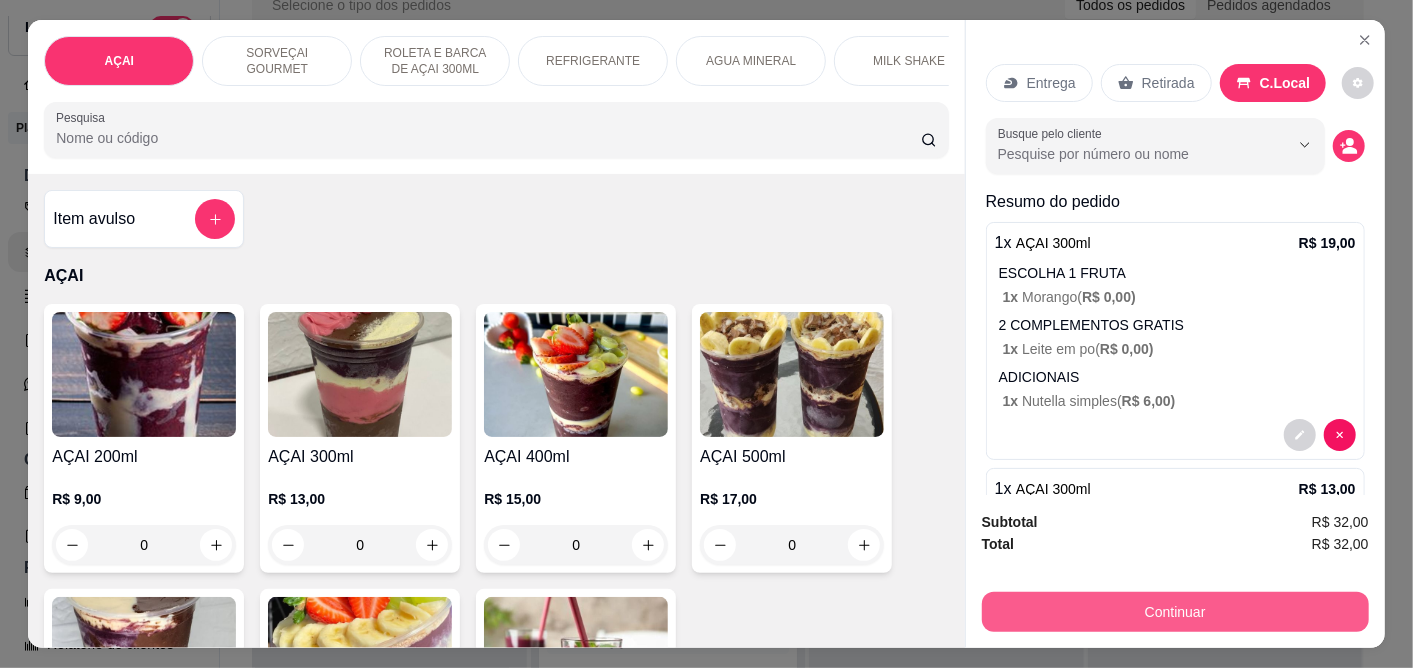 click on "Continuar" at bounding box center [1175, 612] 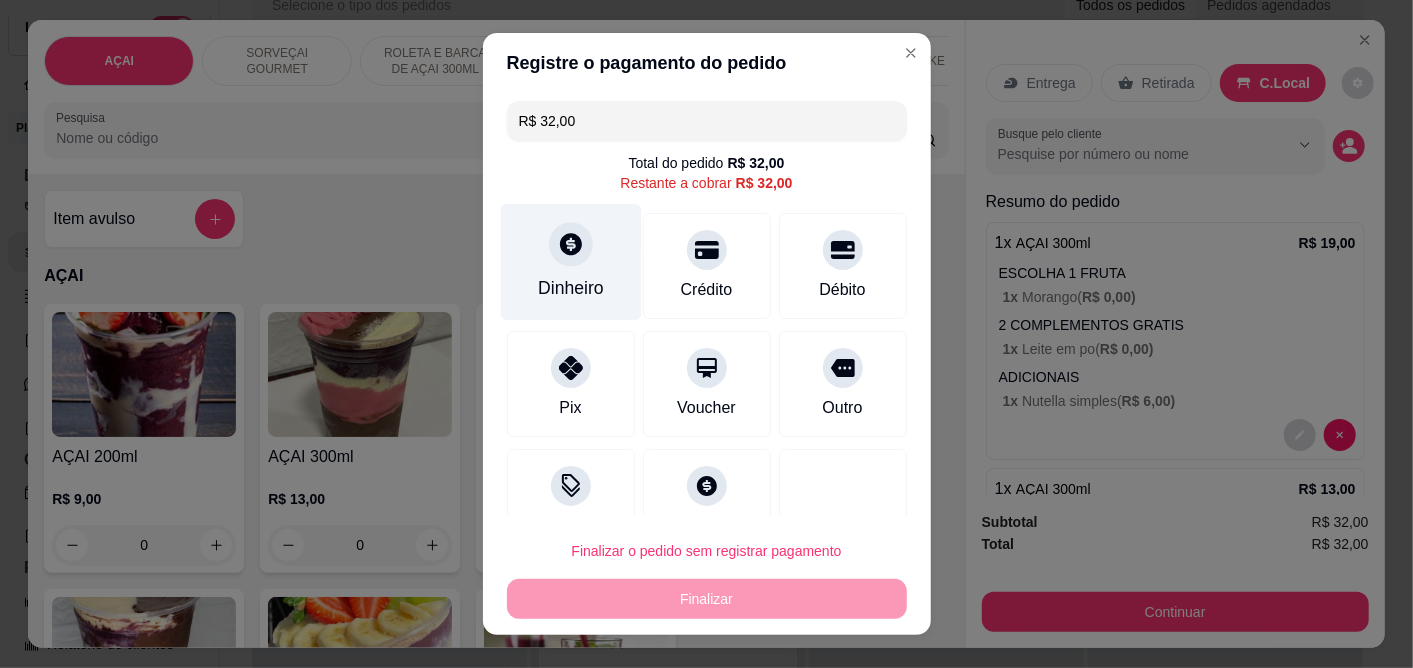 click 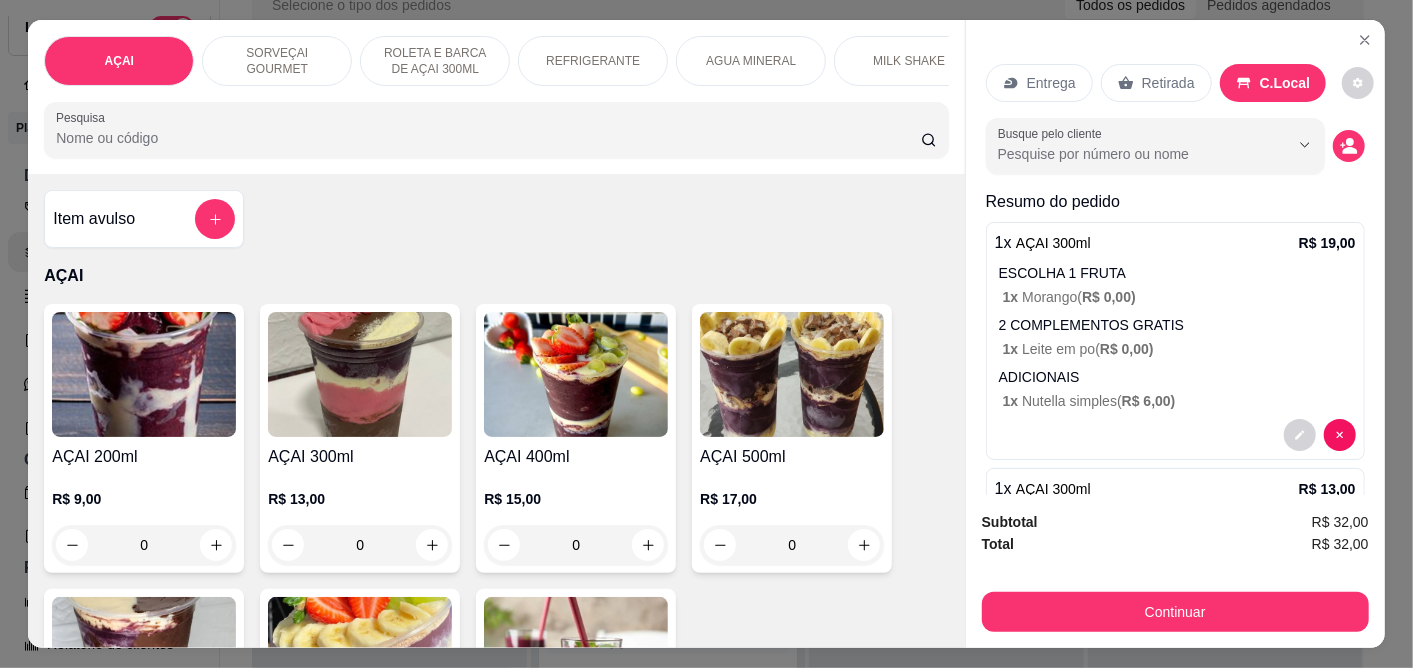 click on "Entrega" at bounding box center [1039, 83] 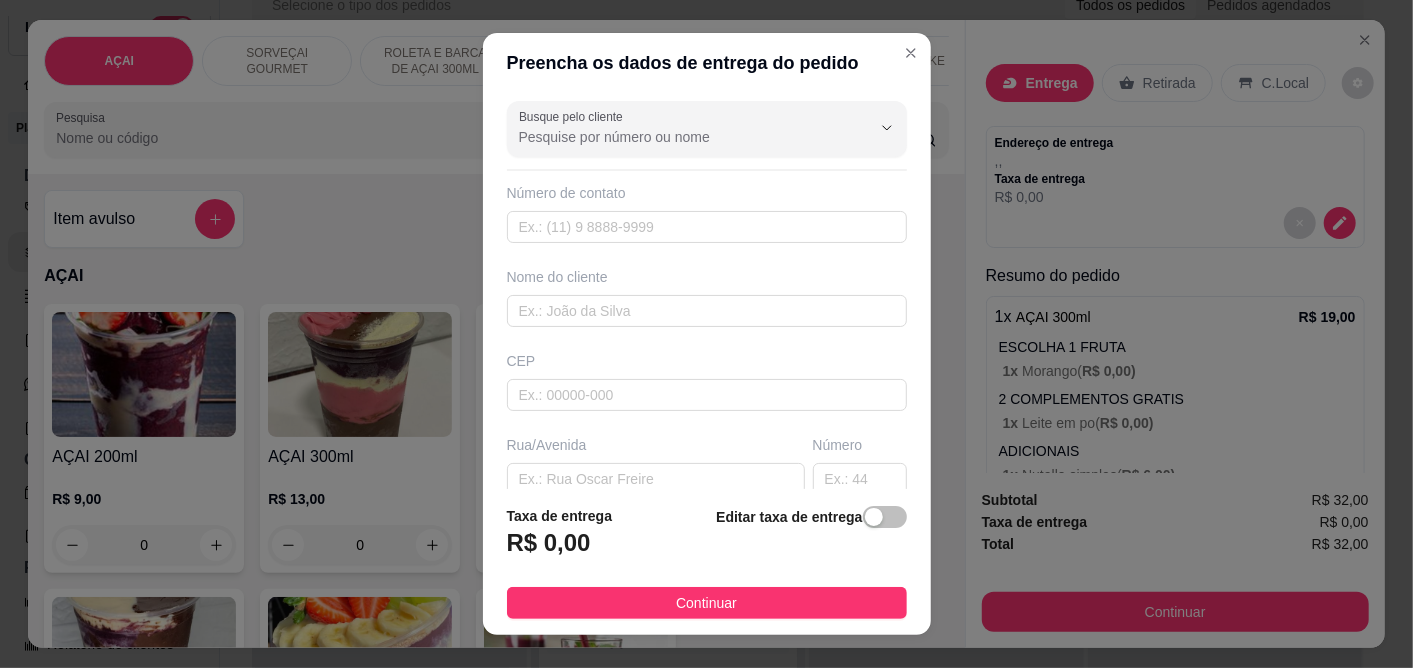 drag, startPoint x: 857, startPoint y: 527, endPoint x: 874, endPoint y: 531, distance: 17.464249 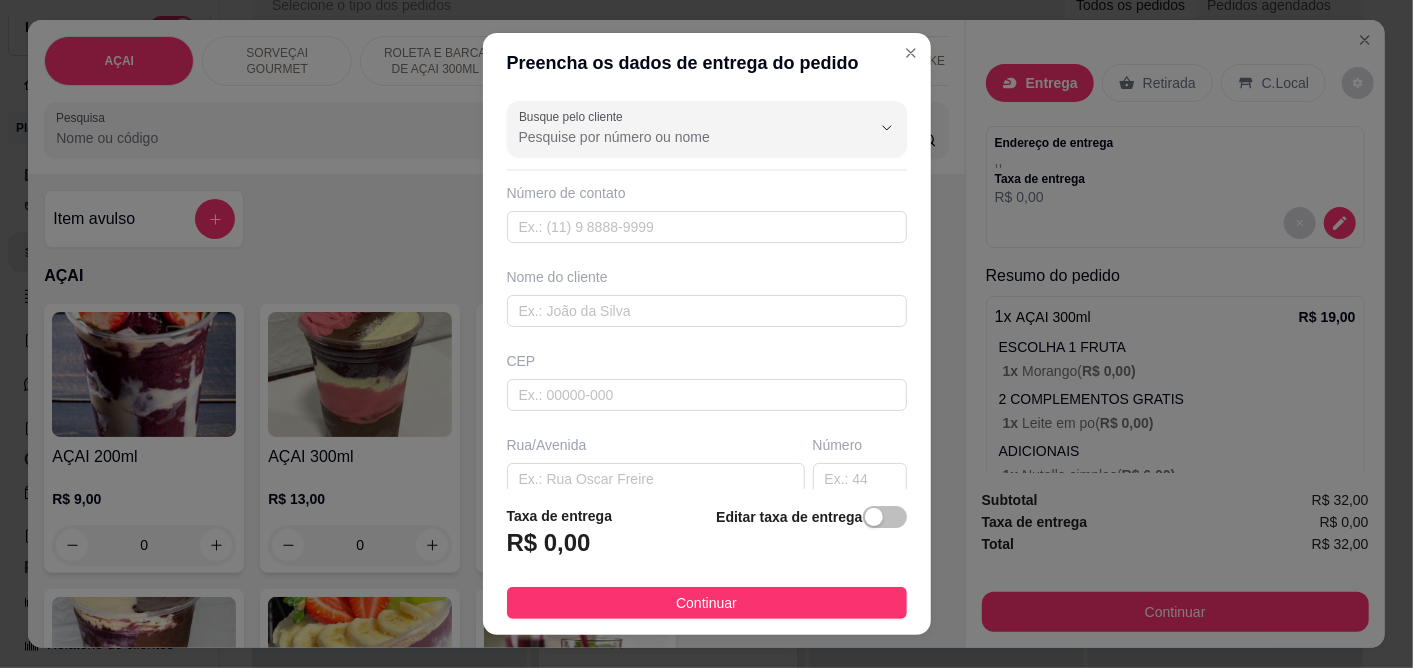 click on "Editar taxa de entrega" at bounding box center (811, 538) 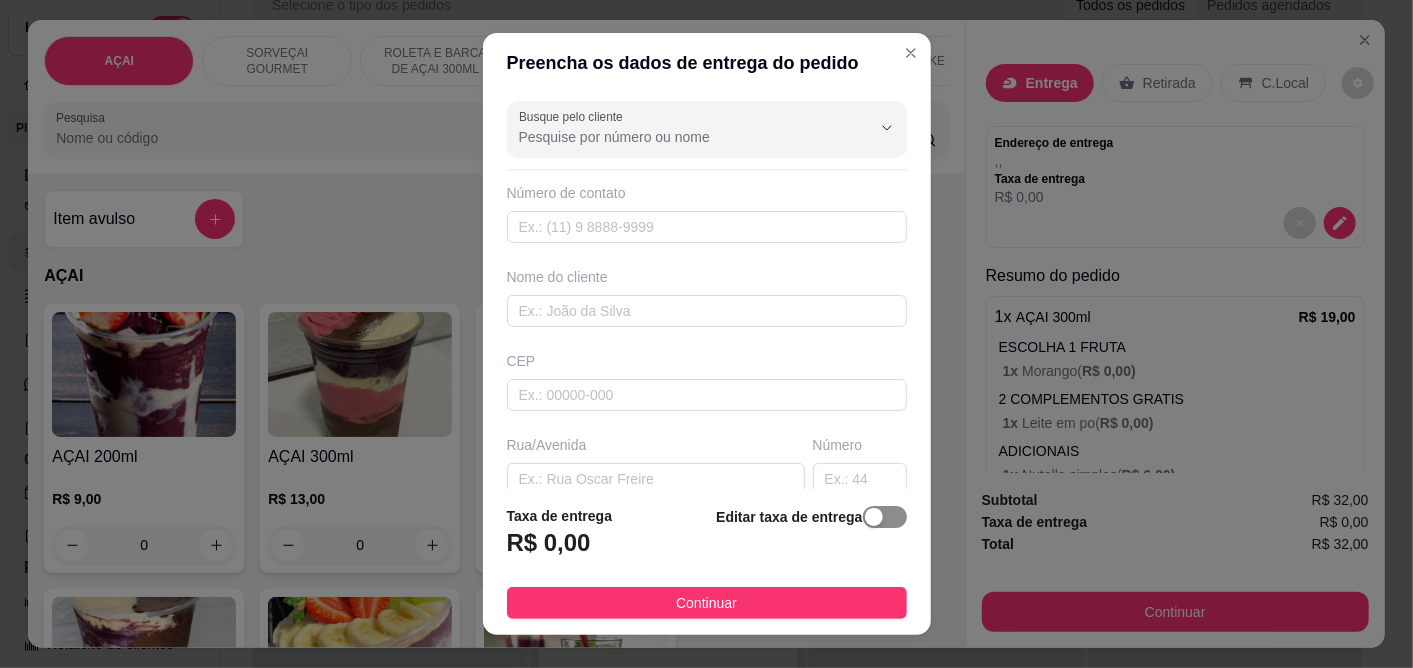 click at bounding box center (885, 517) 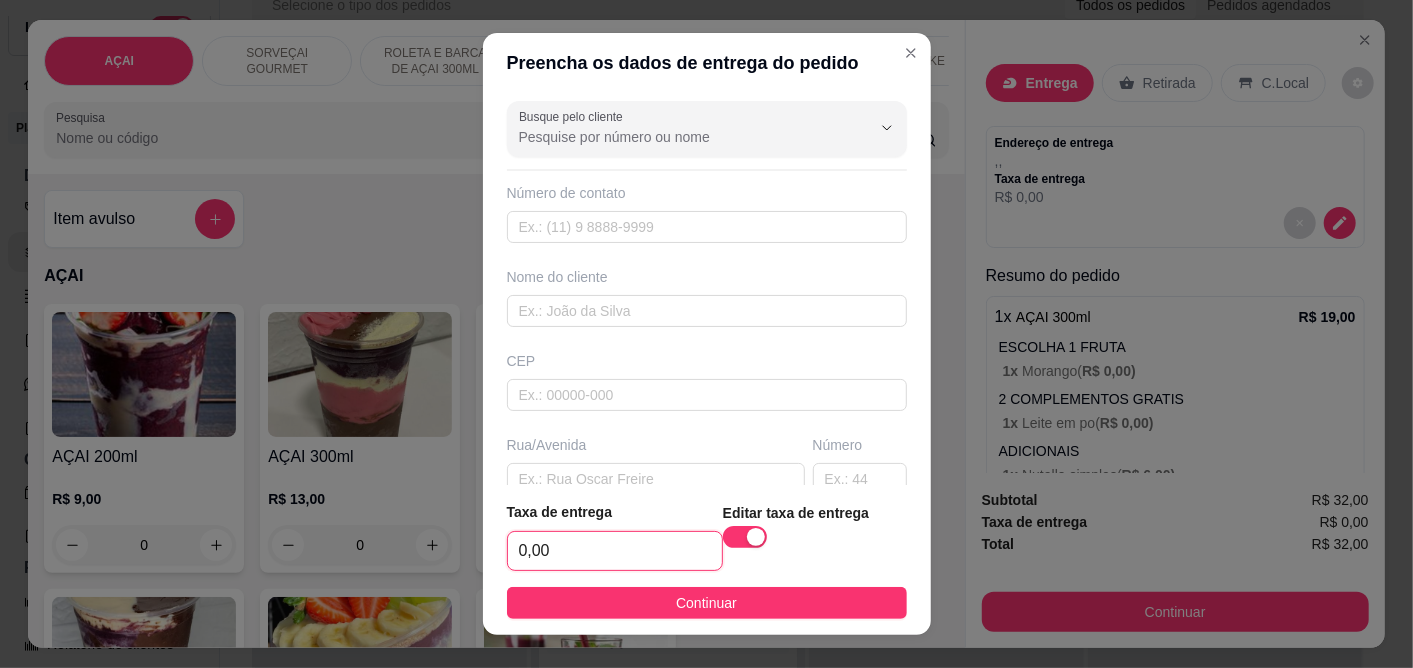 click on "0,00" at bounding box center [615, 551] 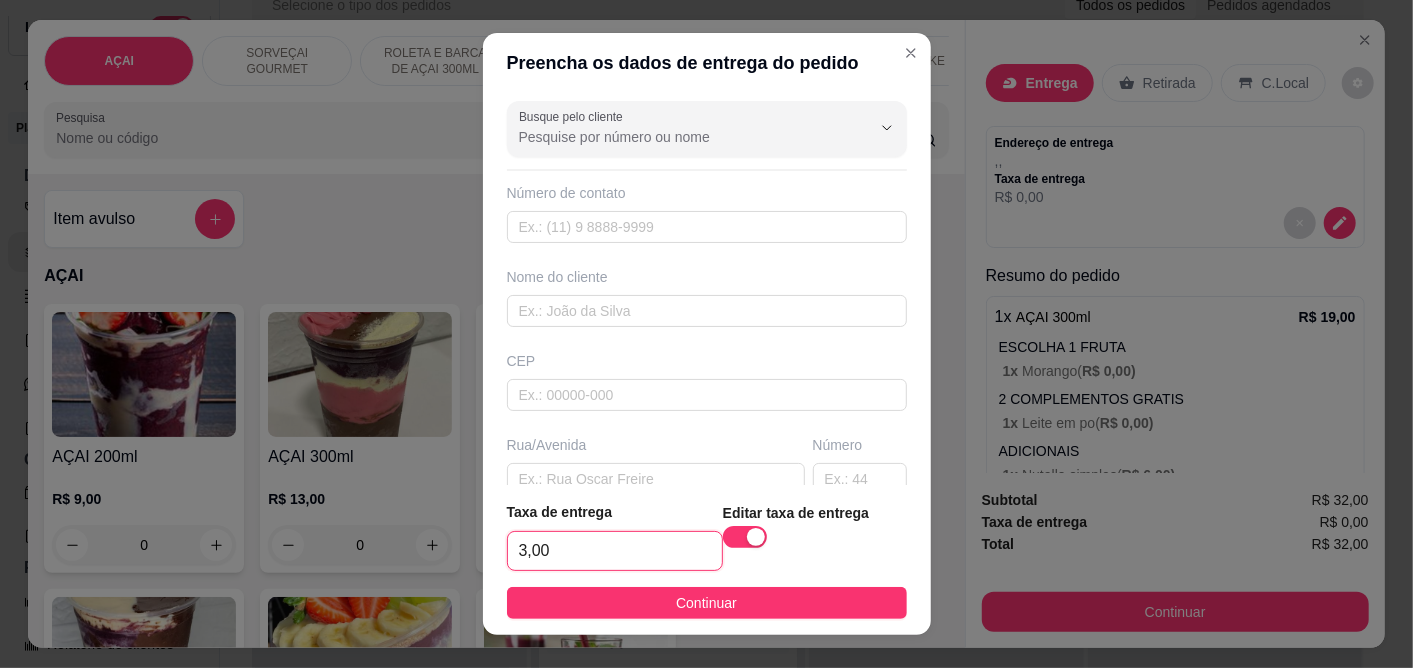 type on "3,00" 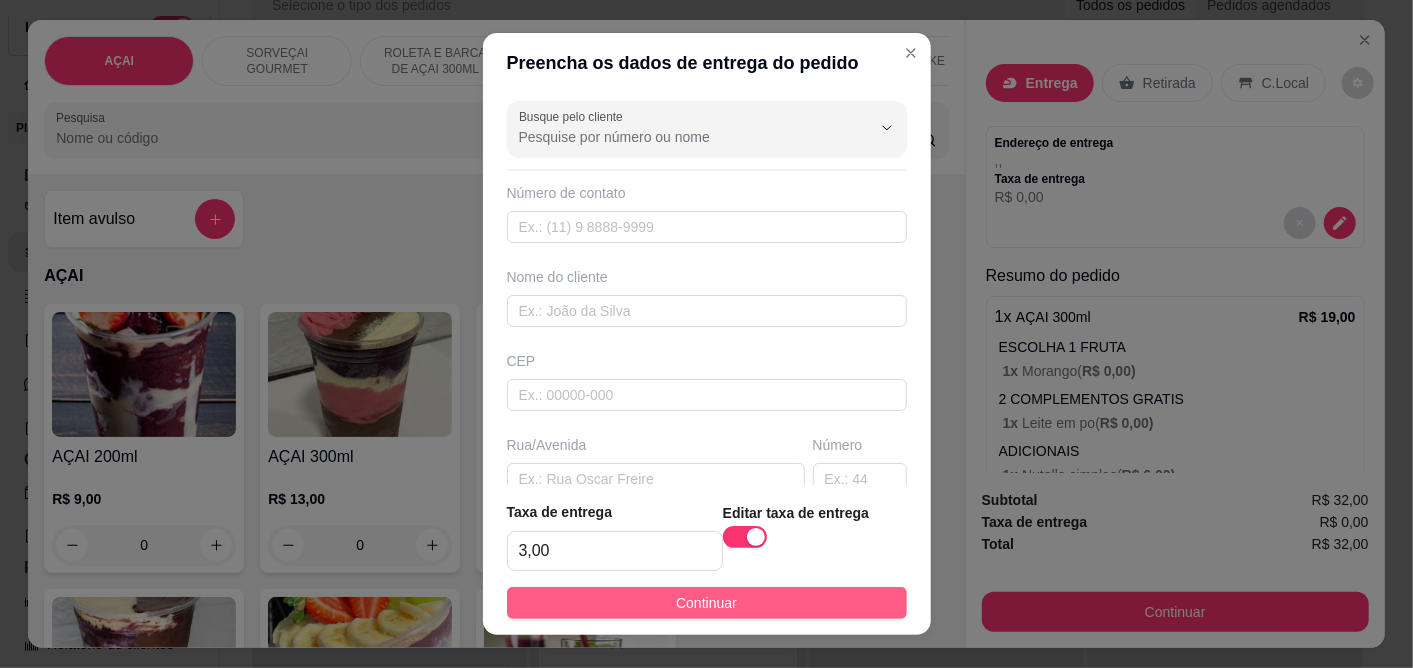 click on "Continuar" at bounding box center (707, 603) 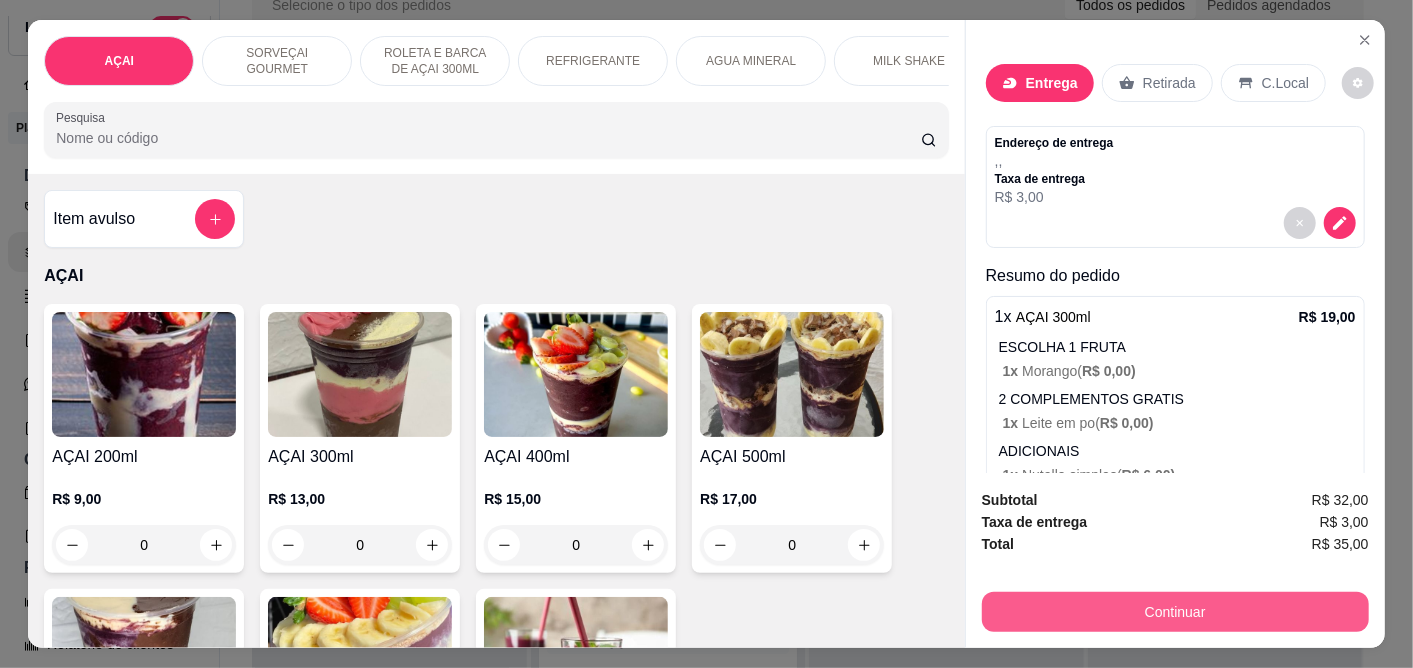 click on "Continuar" at bounding box center (1175, 612) 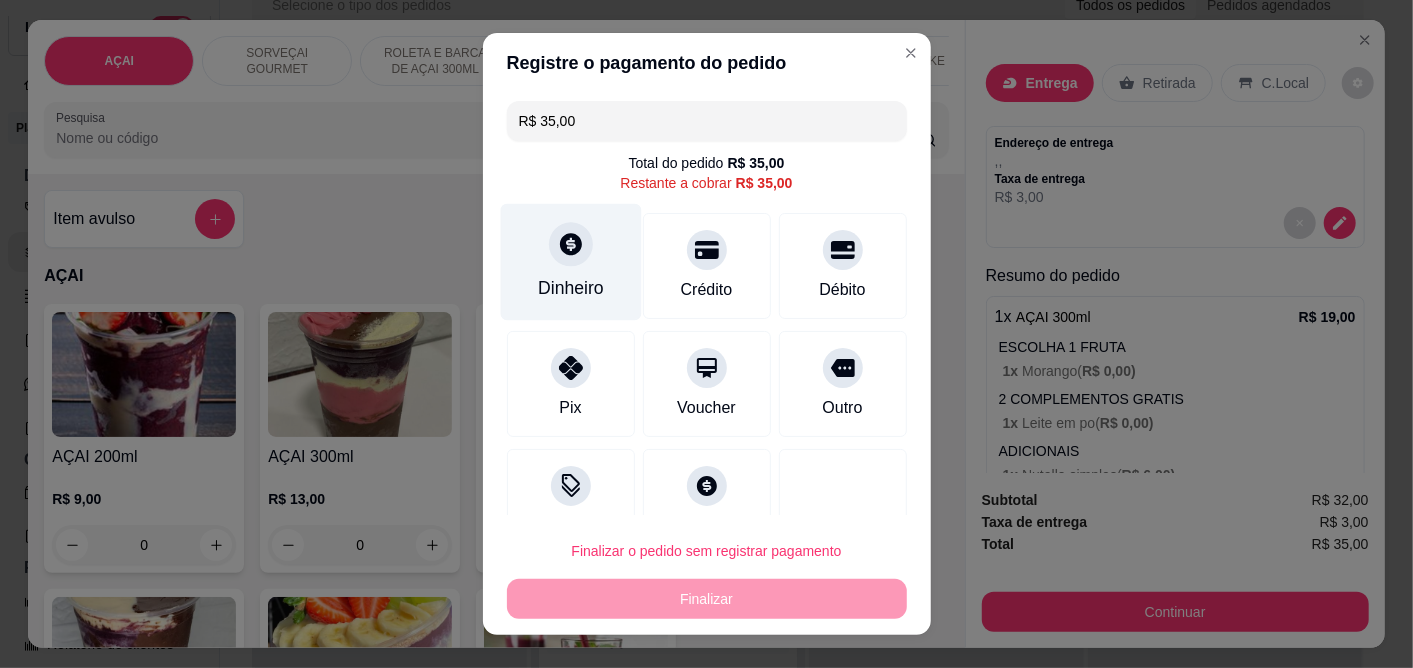 click on "Dinheiro" at bounding box center (570, 262) 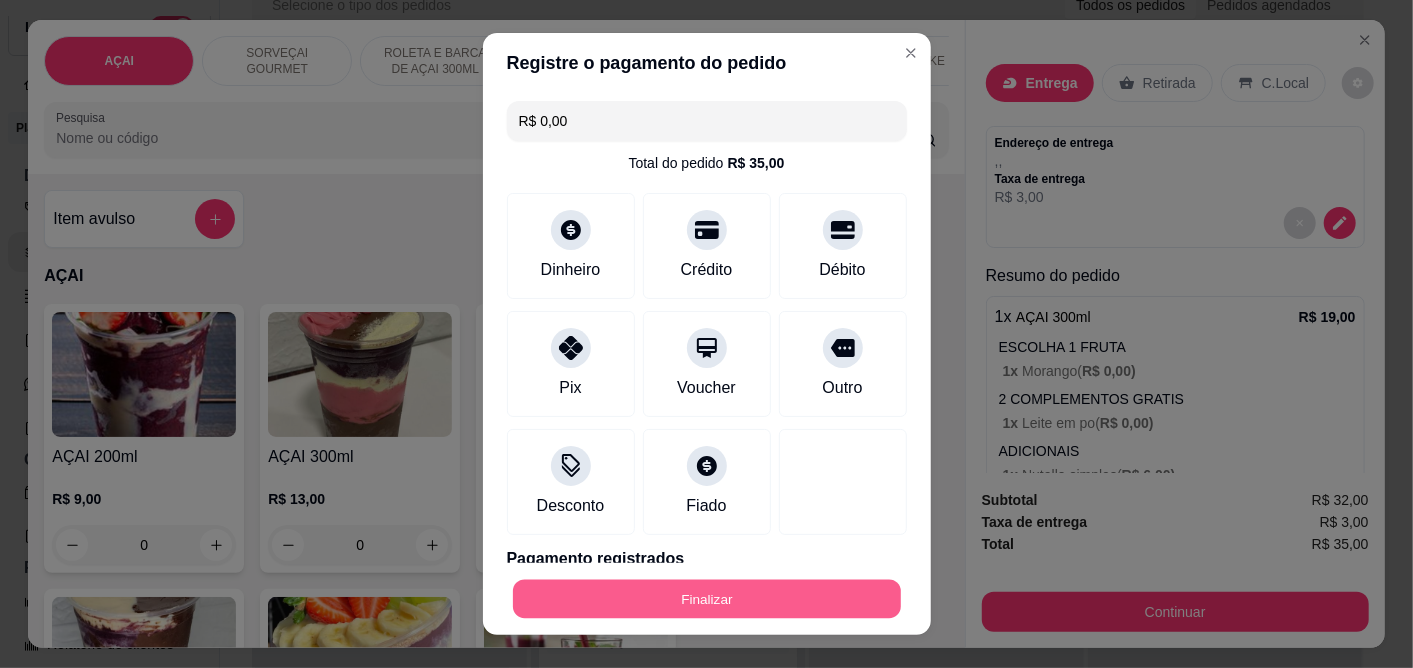 click on "Finalizar" at bounding box center [707, 598] 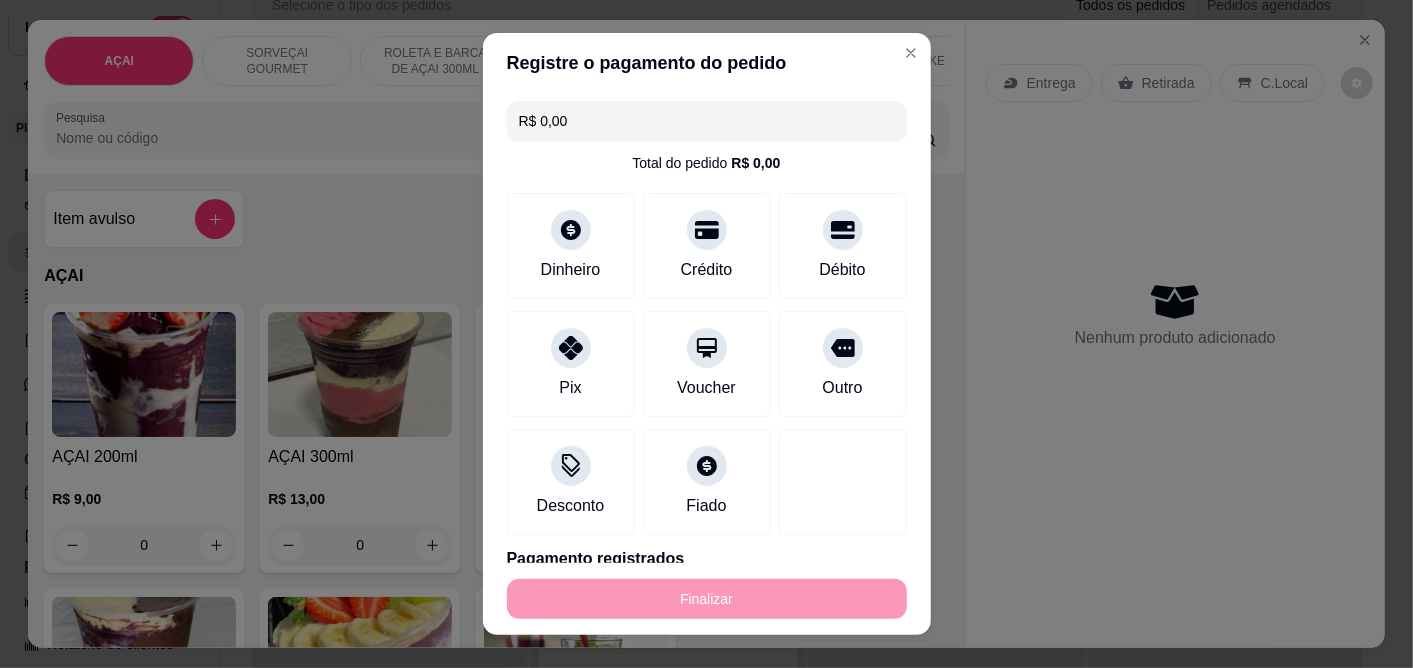 type on "-R$ 35,00" 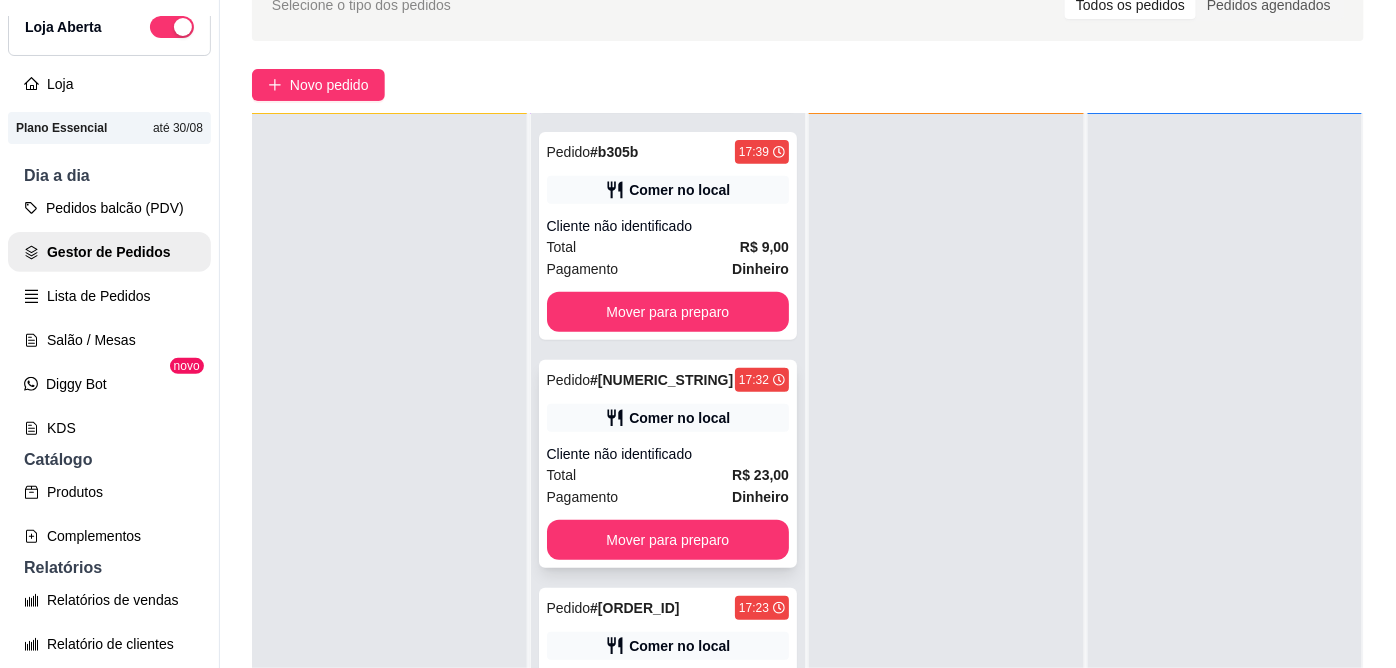 scroll, scrollTop: 262, scrollLeft: 0, axis: vertical 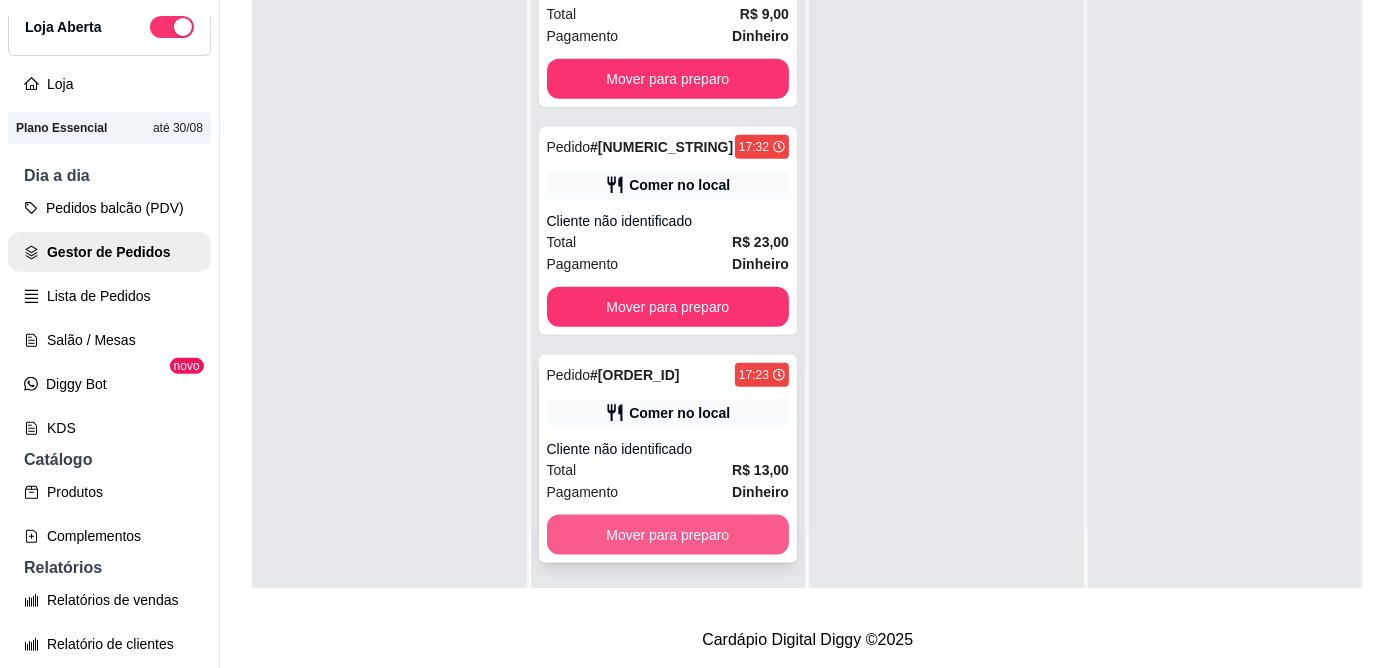 click on "Mover para preparo" at bounding box center [668, 535] 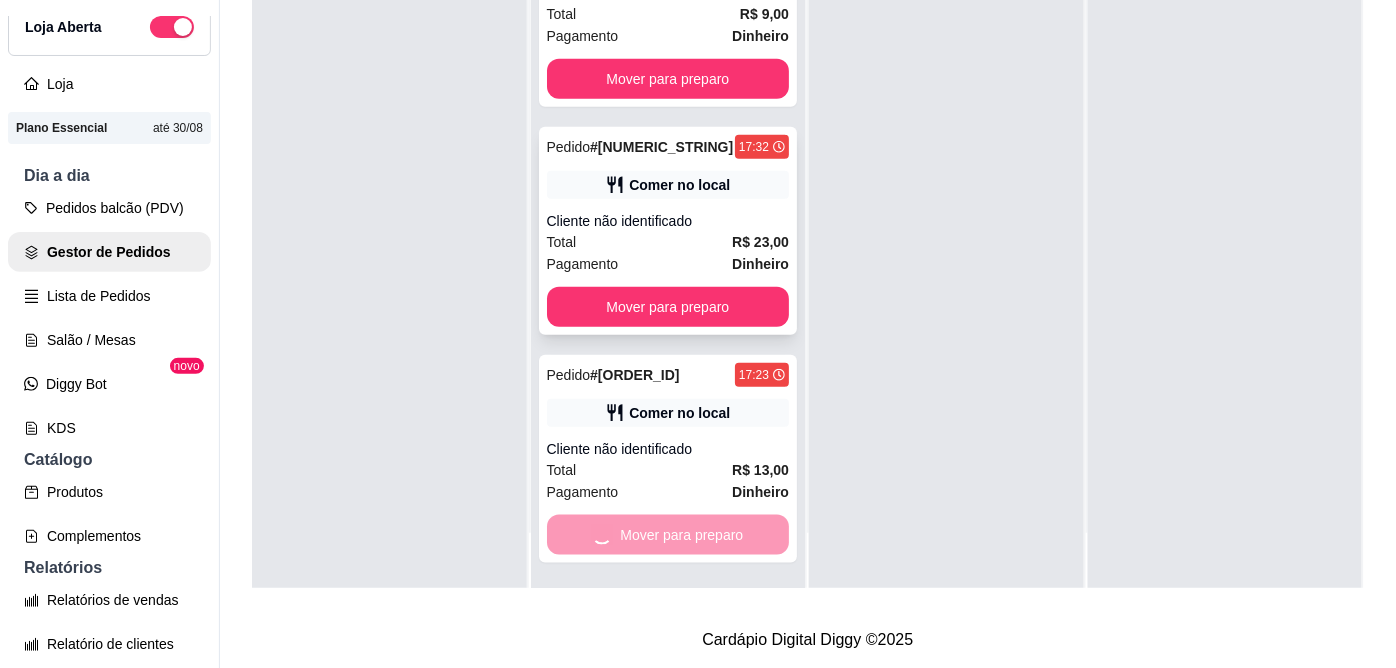 scroll, scrollTop: 34, scrollLeft: 0, axis: vertical 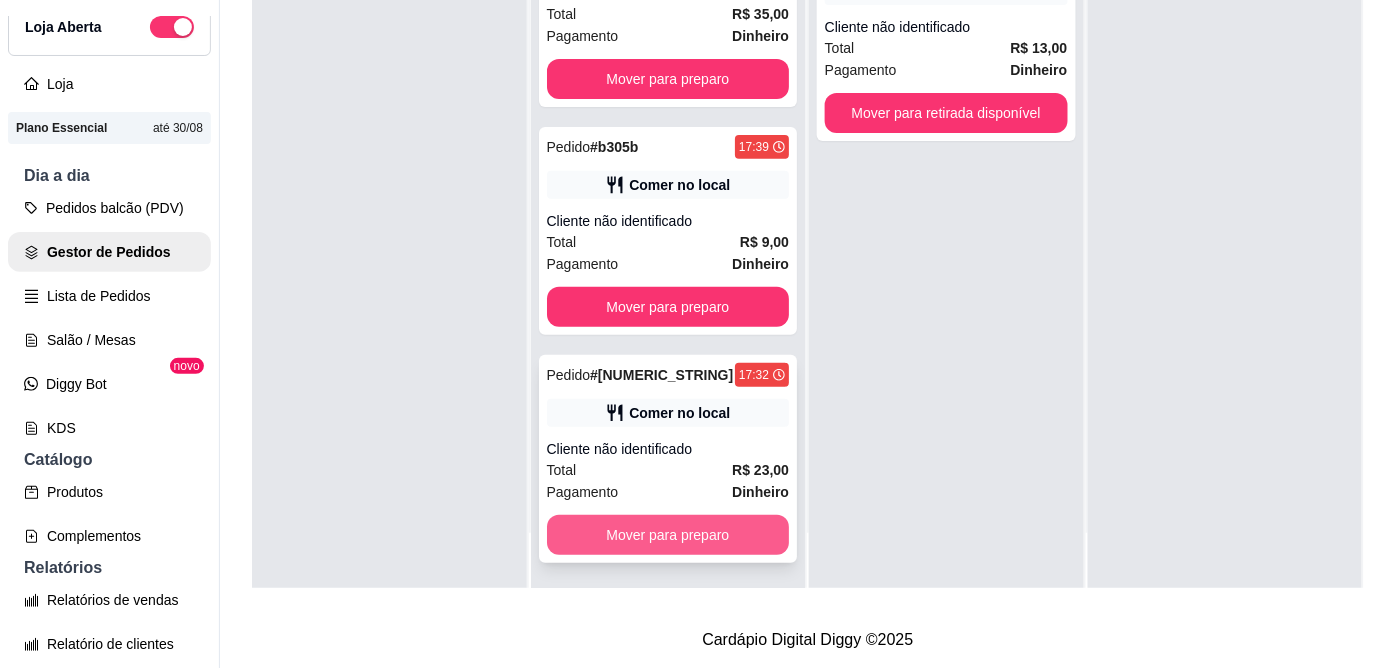 click on "Mover para preparo" at bounding box center (668, 535) 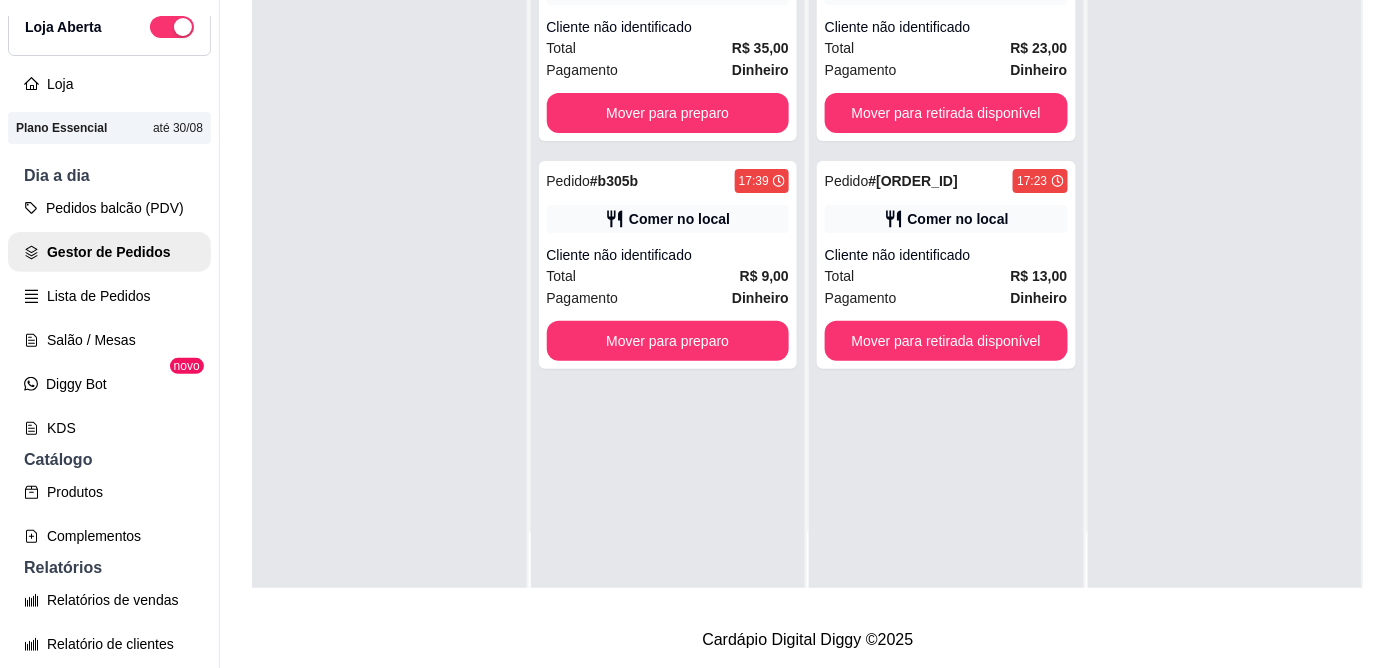 scroll, scrollTop: 0, scrollLeft: 0, axis: both 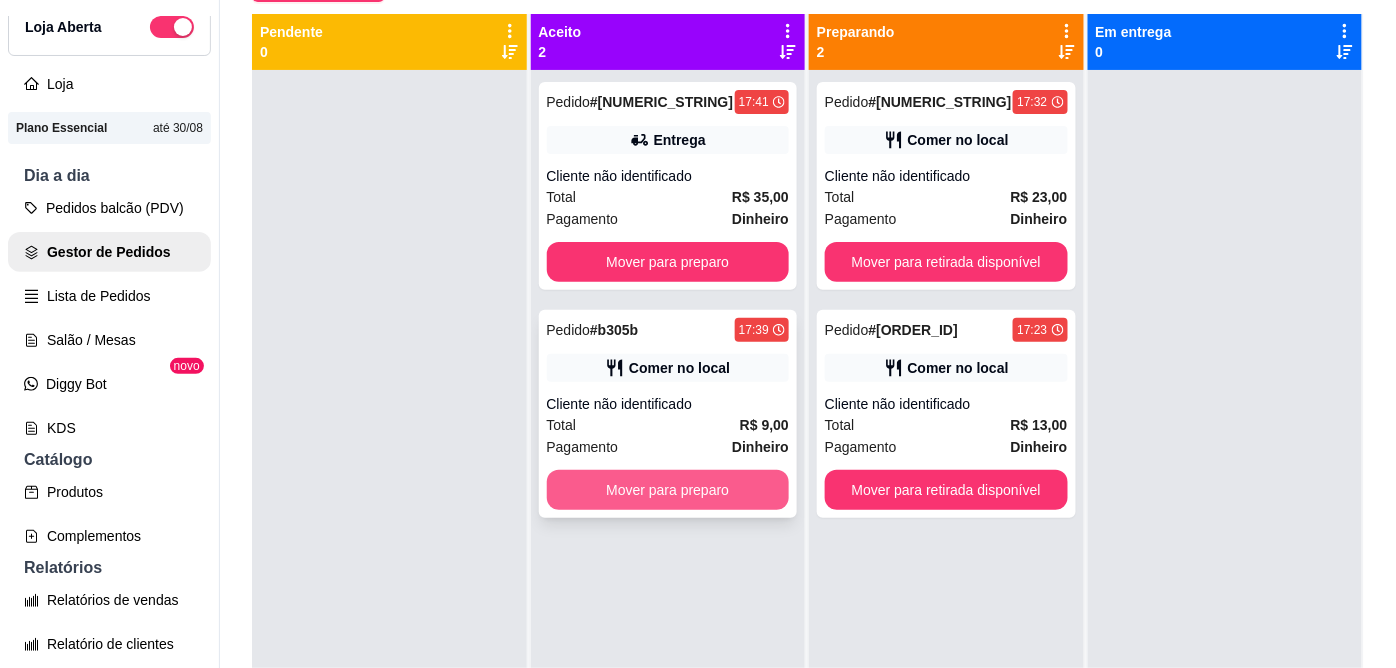 click on "Mover para preparo" at bounding box center (668, 490) 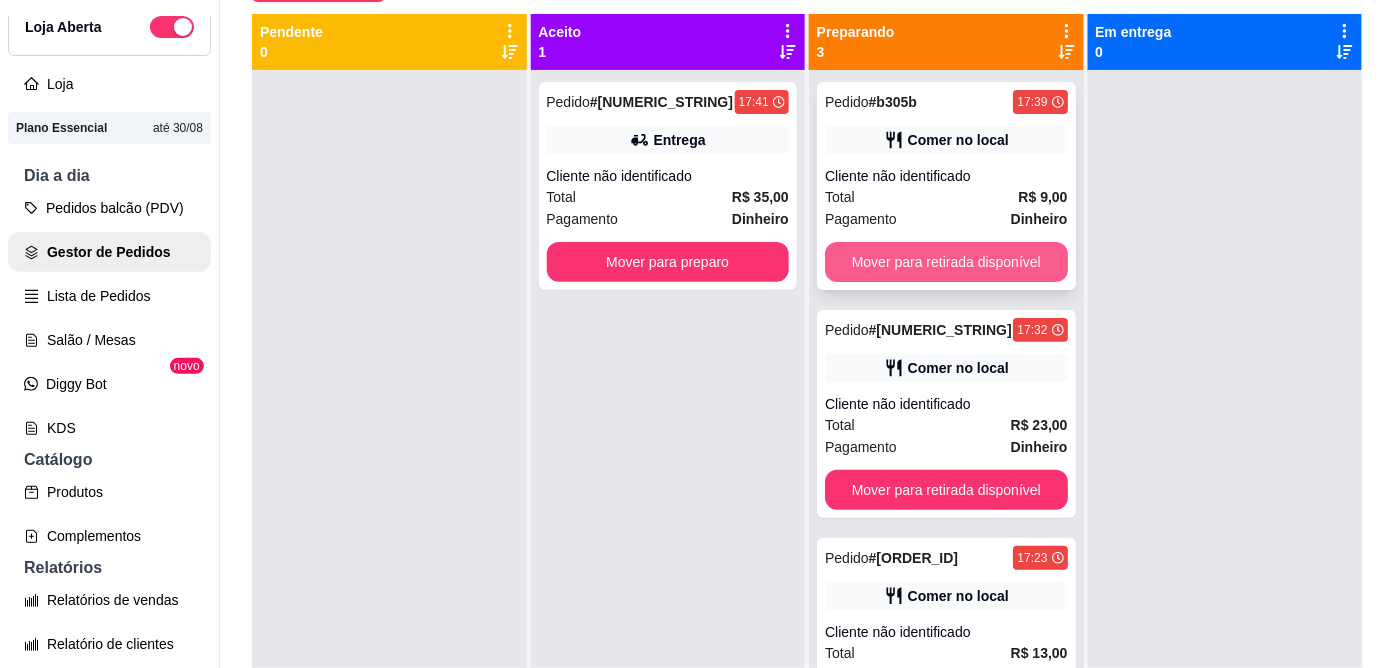 click on "Mover para retirada disponível" at bounding box center (946, 262) 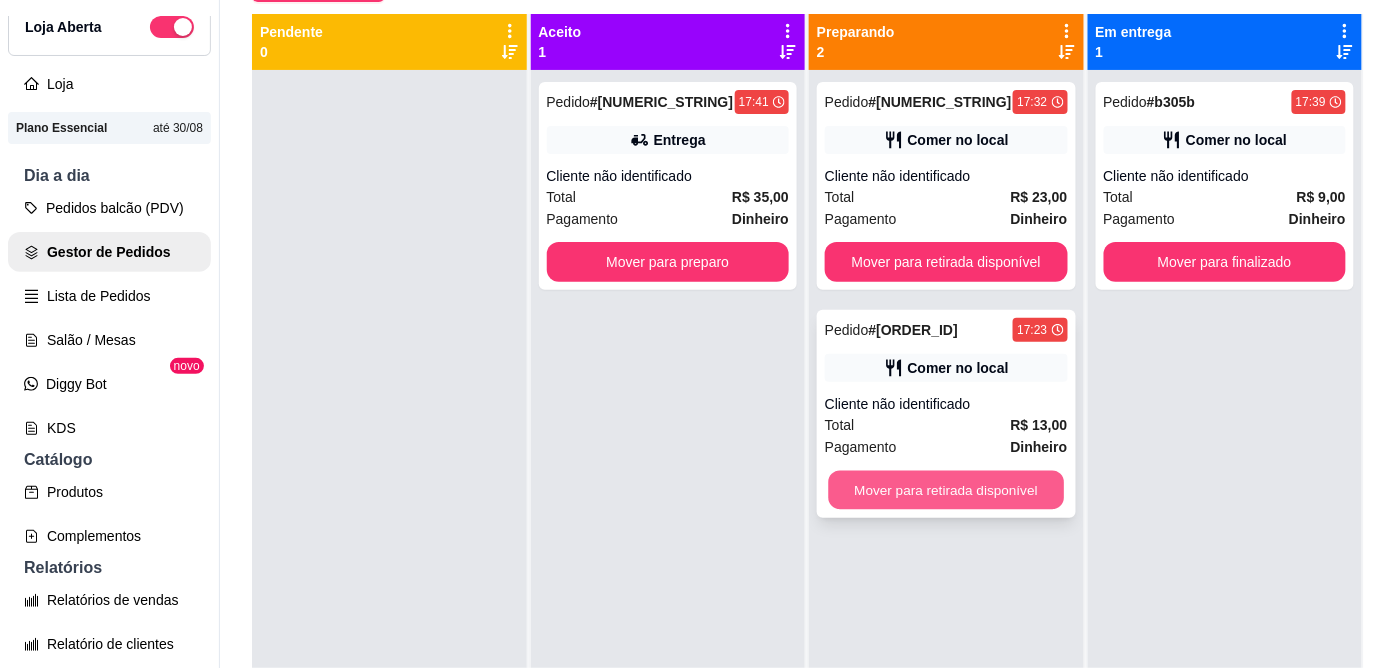 click on "Mover para retirada disponível" at bounding box center [946, 490] 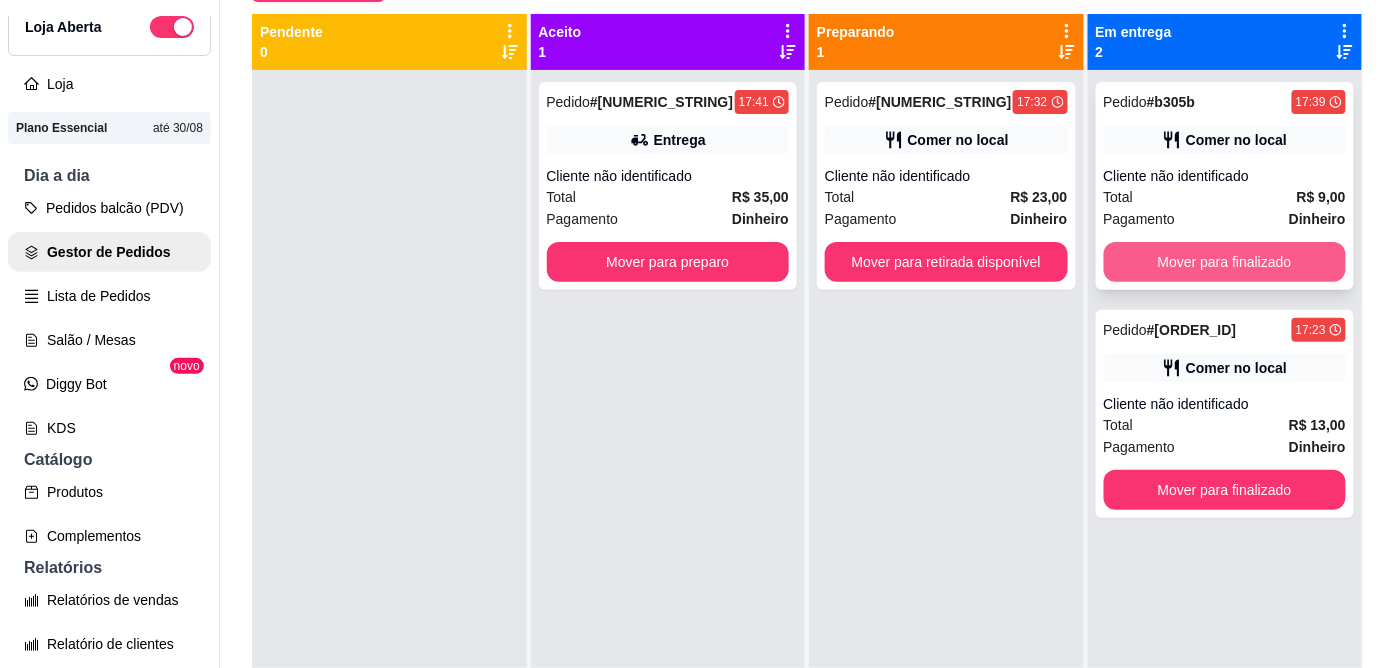 click on "Mover para finalizado" at bounding box center (1225, 262) 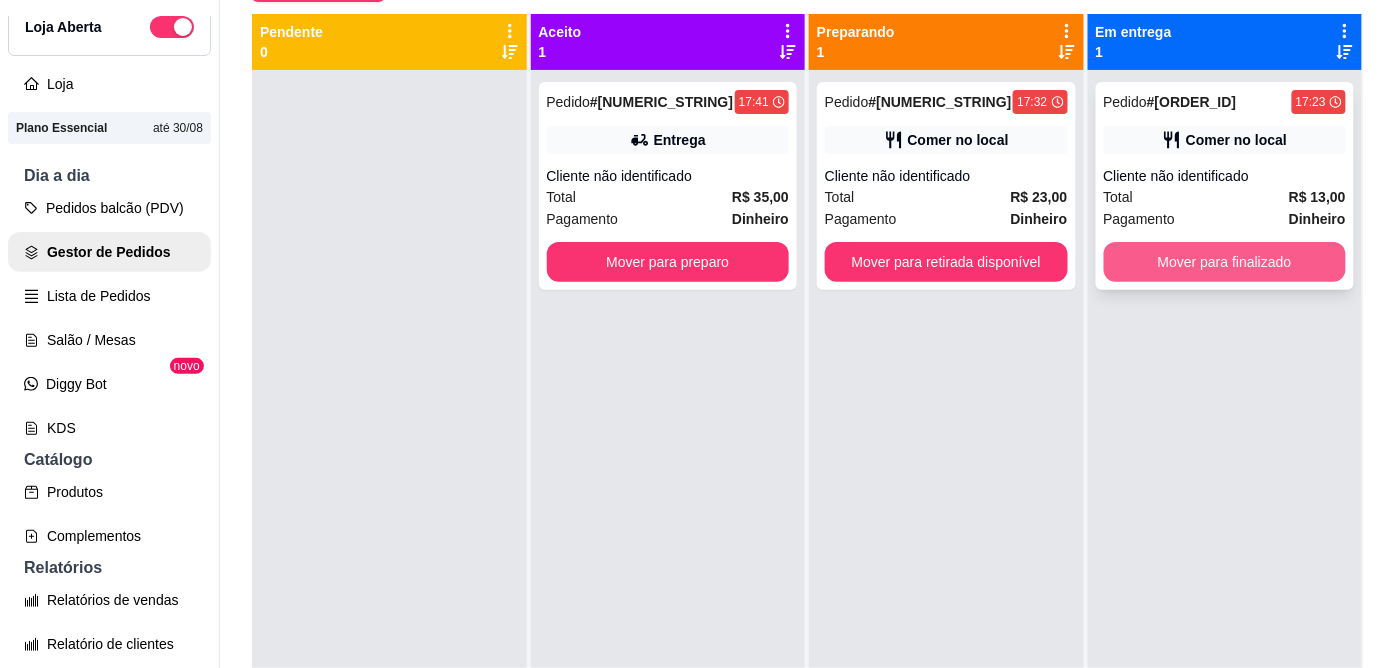 click on "Mover para finalizado" at bounding box center (1225, 262) 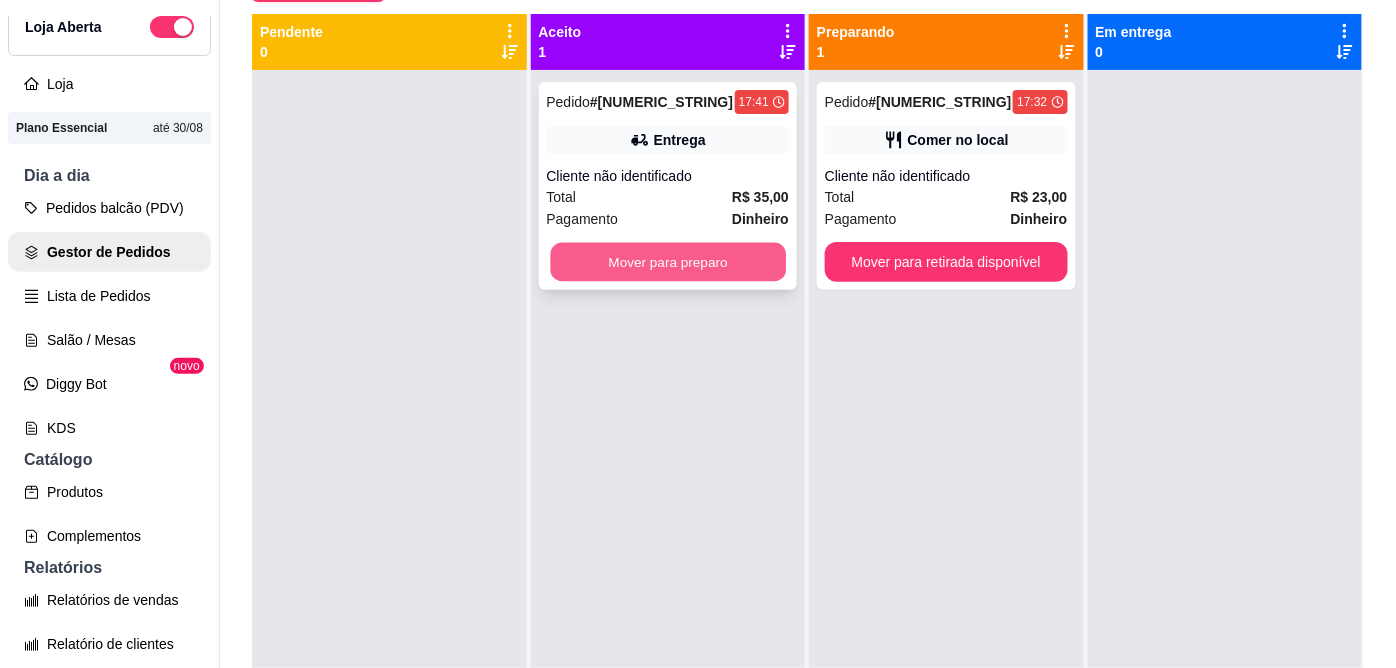 click on "Mover para preparo" at bounding box center (667, 262) 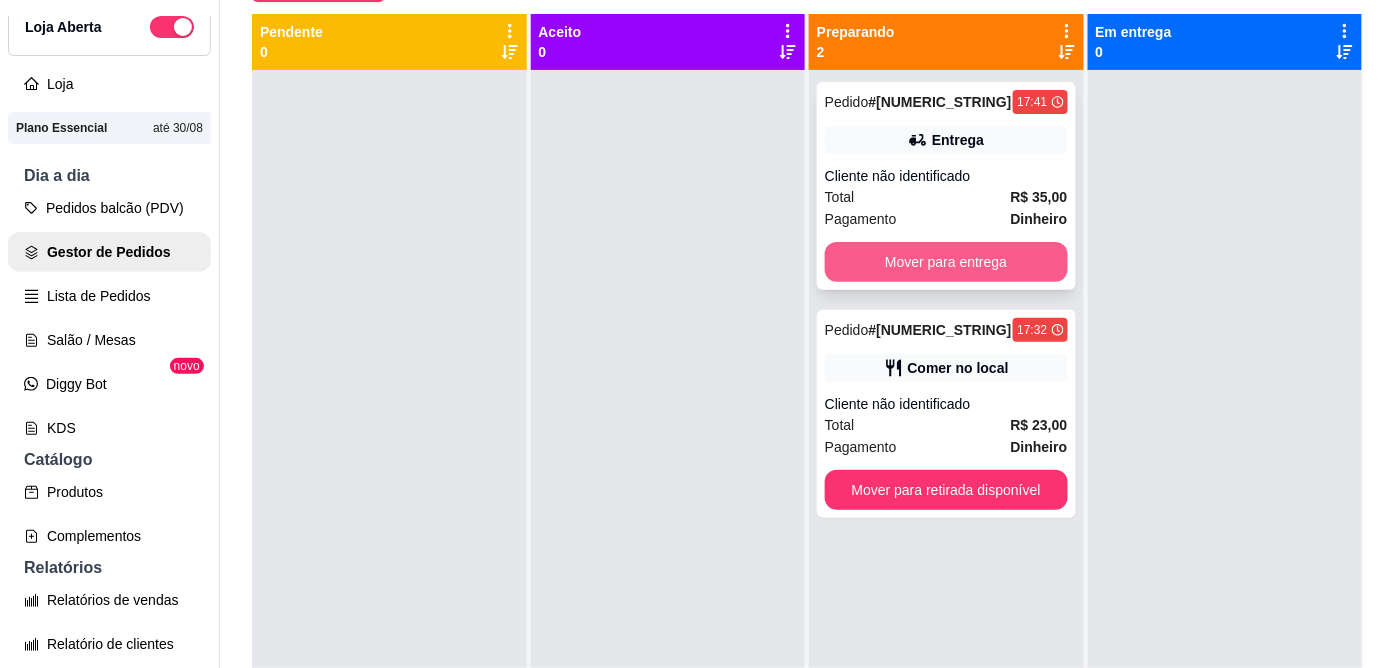click on "Mover para entrega" at bounding box center [946, 262] 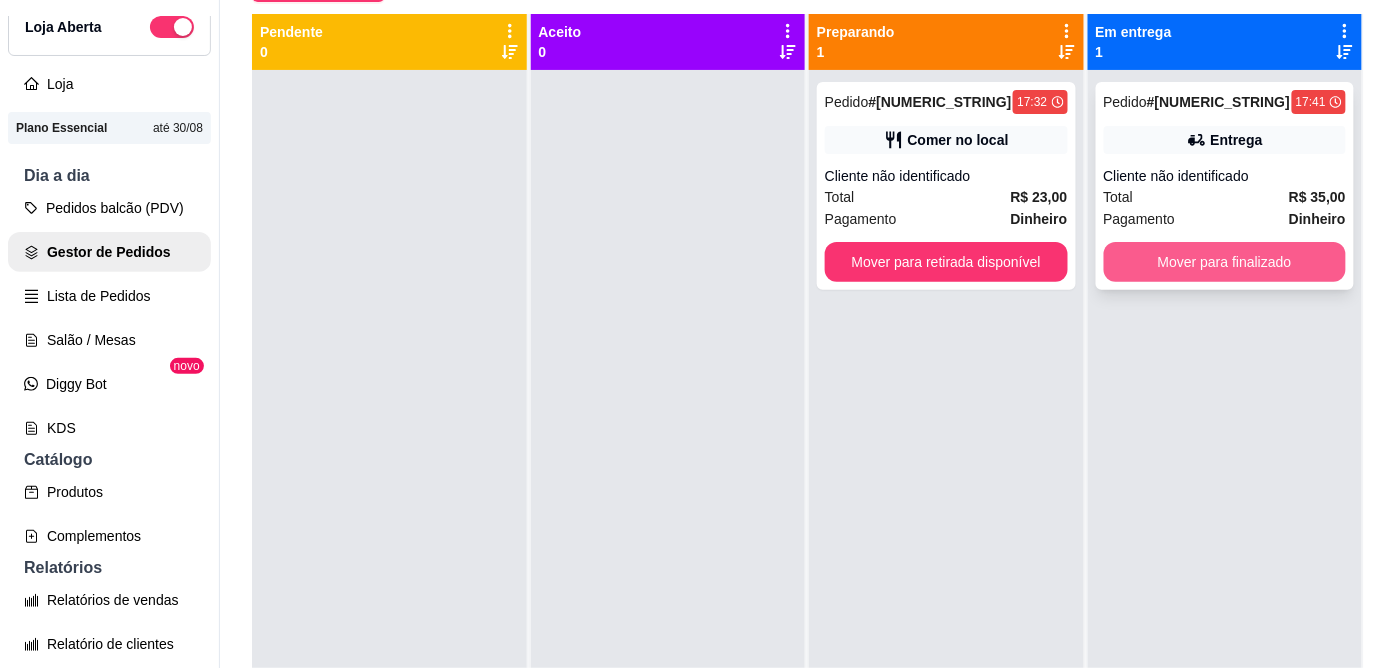 click on "Mover para finalizado" at bounding box center [1225, 262] 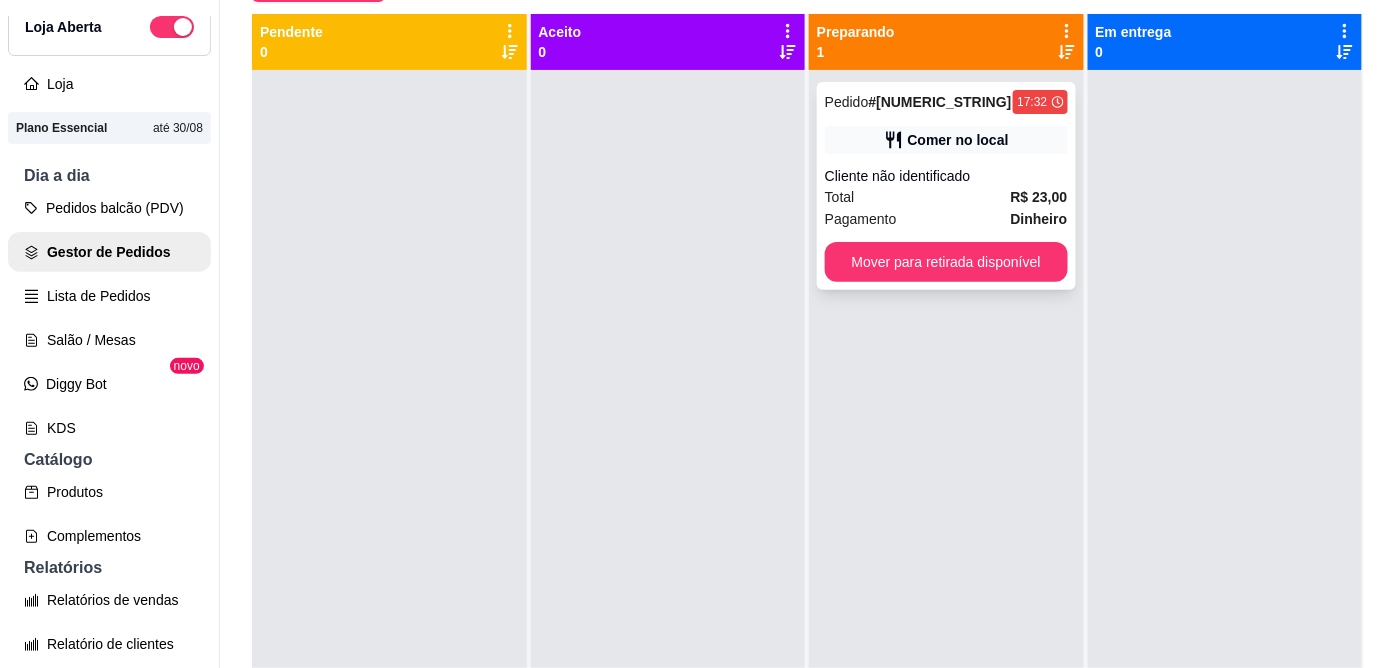 click on "Cliente não identificado" at bounding box center (946, 176) 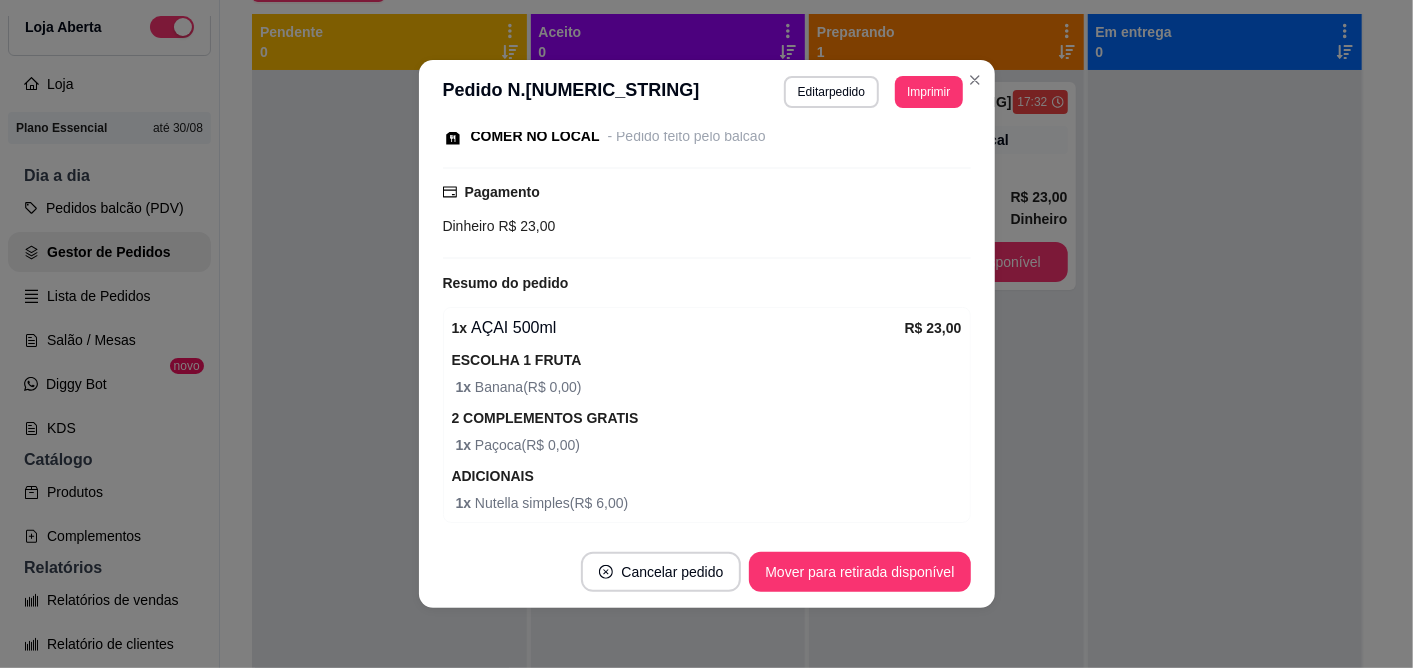 scroll, scrollTop: 296, scrollLeft: 0, axis: vertical 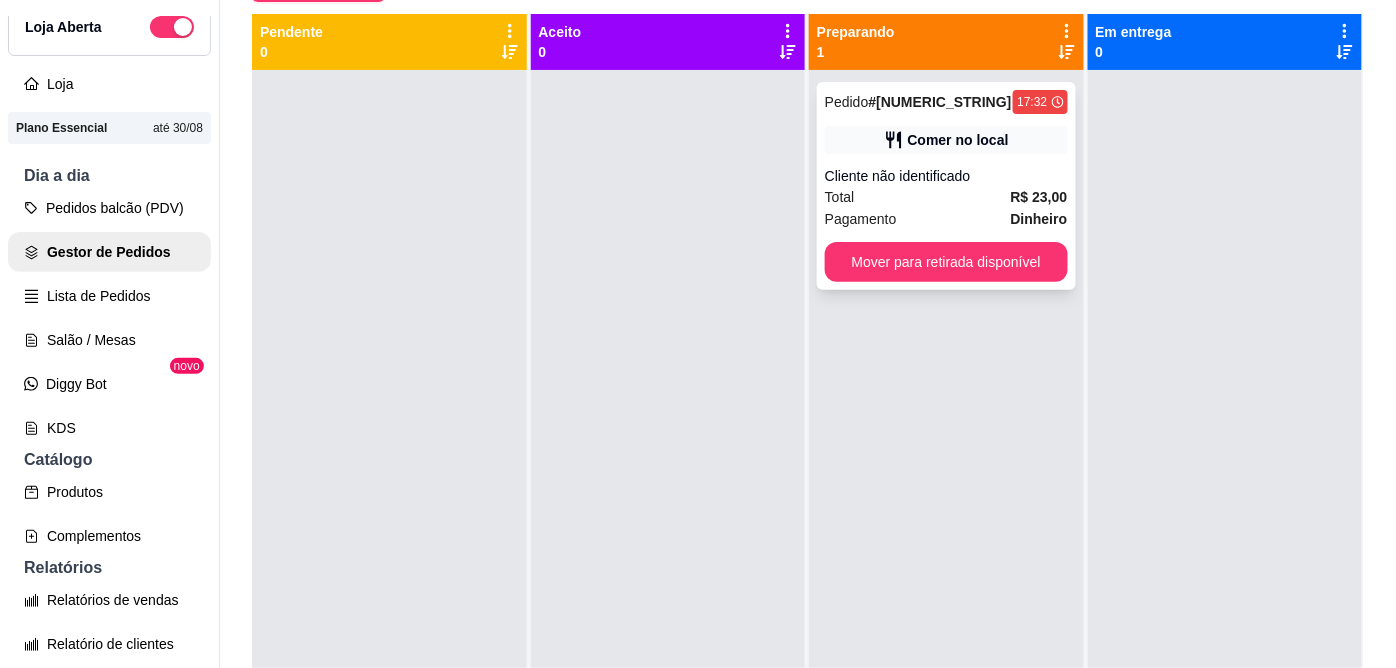 click on "Total R$ 23,00" at bounding box center (946, 197) 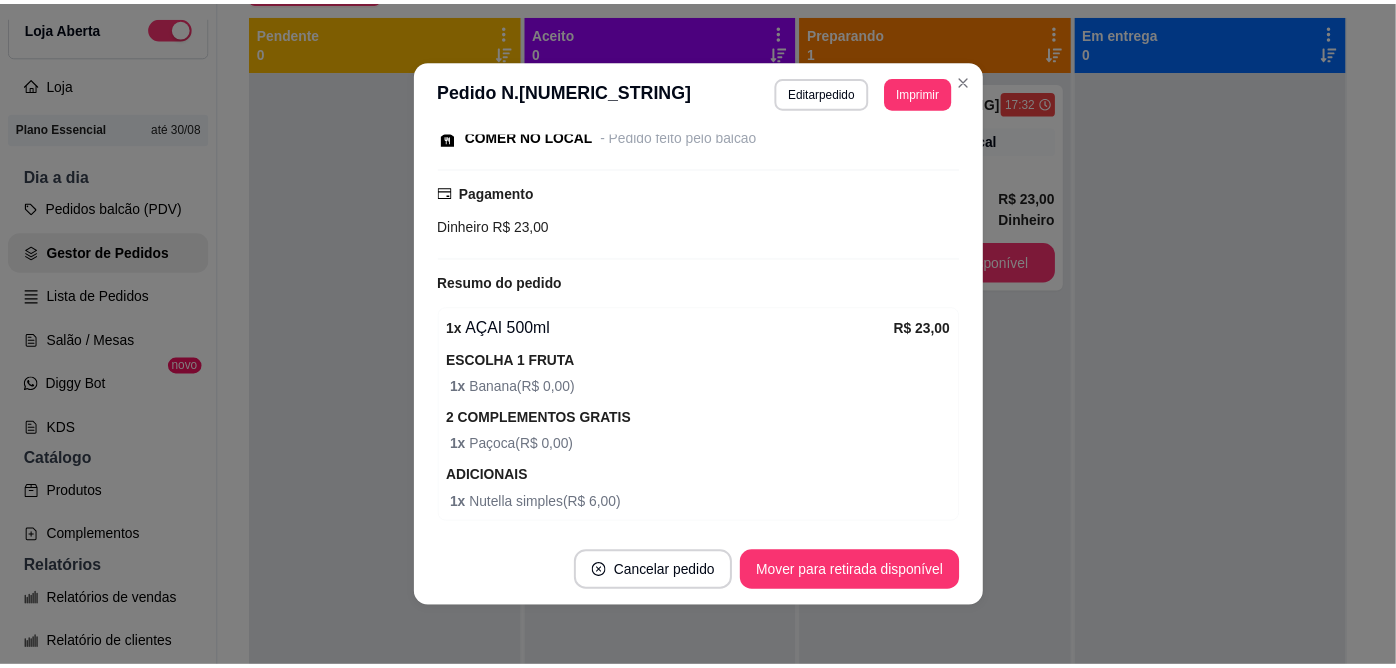 scroll, scrollTop: 296, scrollLeft: 0, axis: vertical 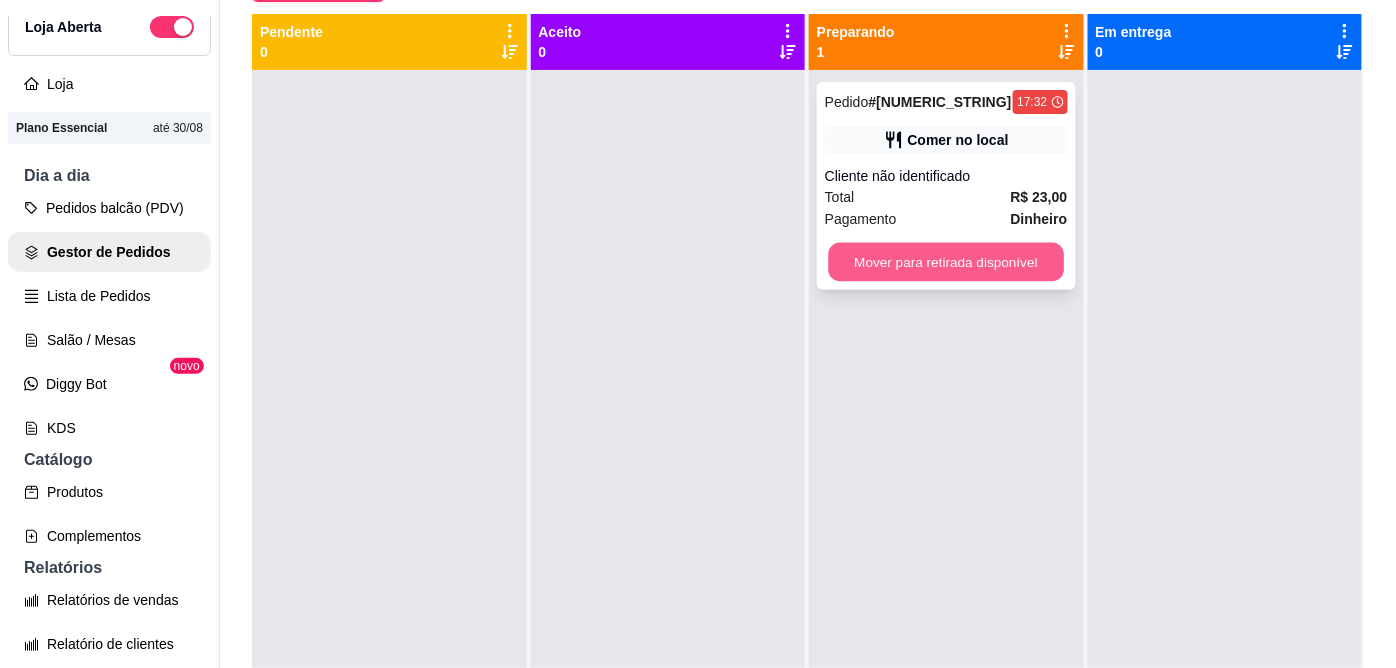 click on "Mover para retirada disponível" at bounding box center (946, 262) 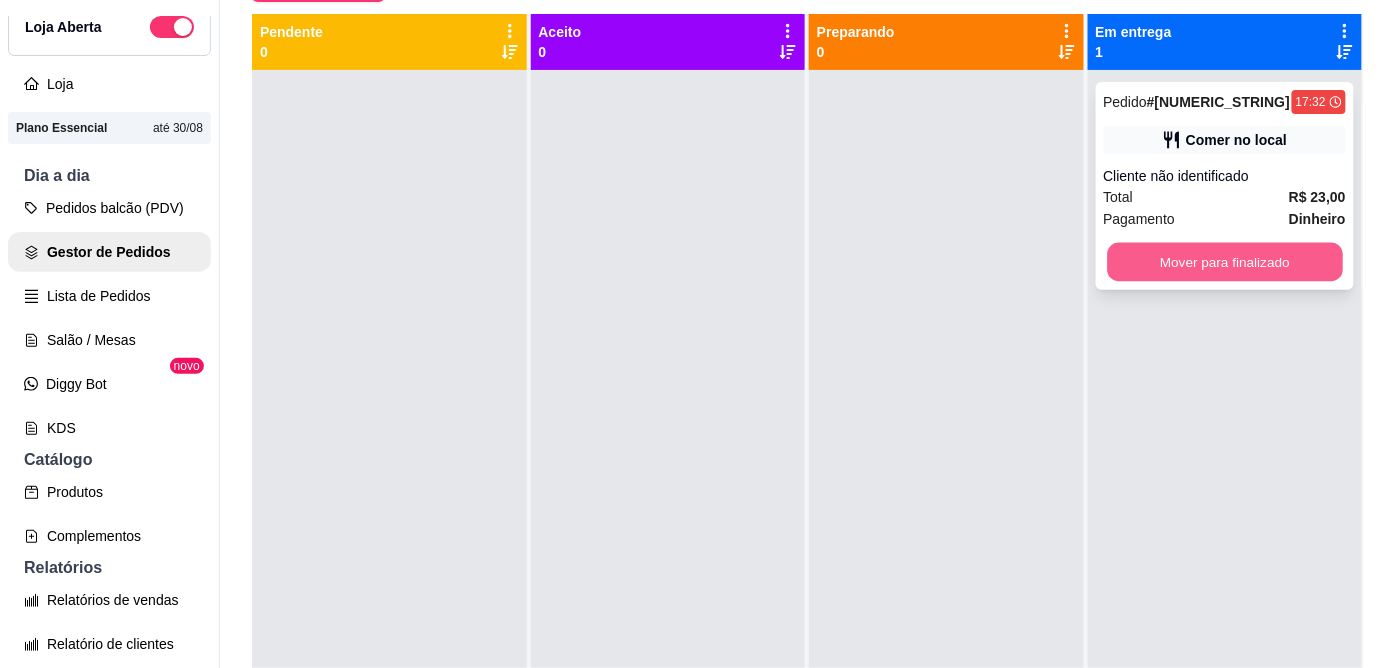 click on "Mover para finalizado" at bounding box center [1224, 262] 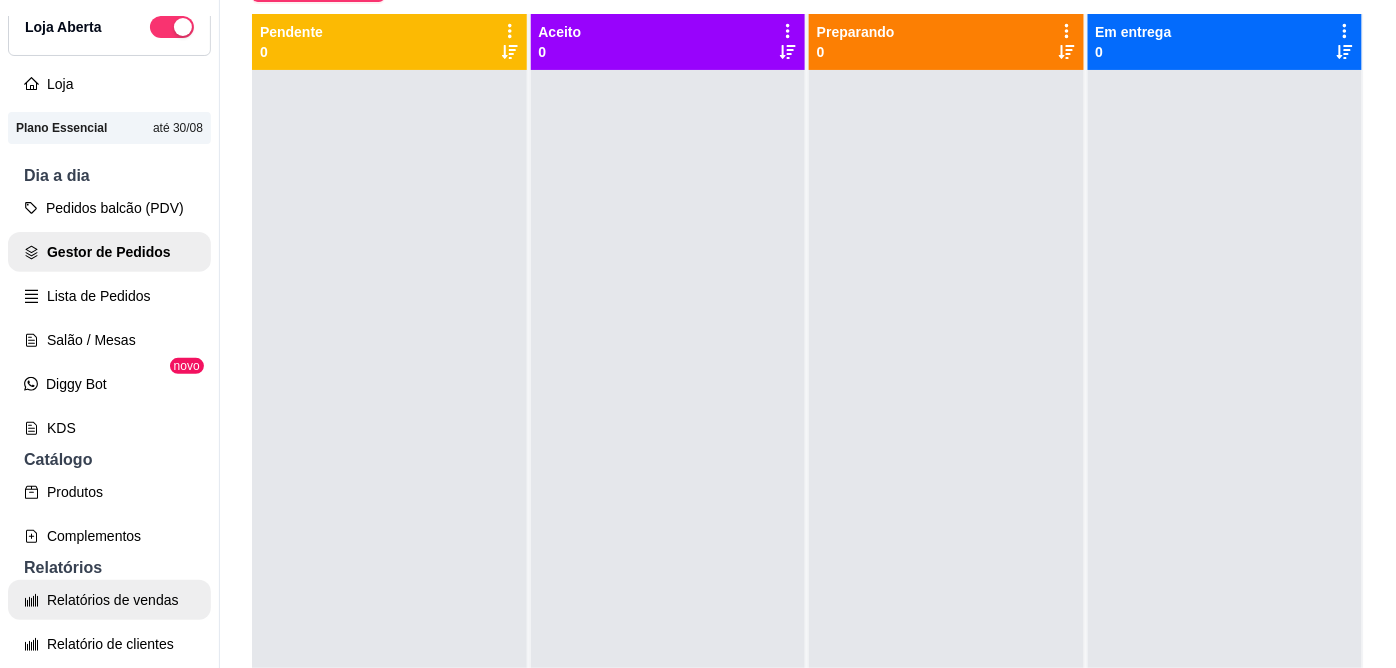 scroll, scrollTop: 190, scrollLeft: 0, axis: vertical 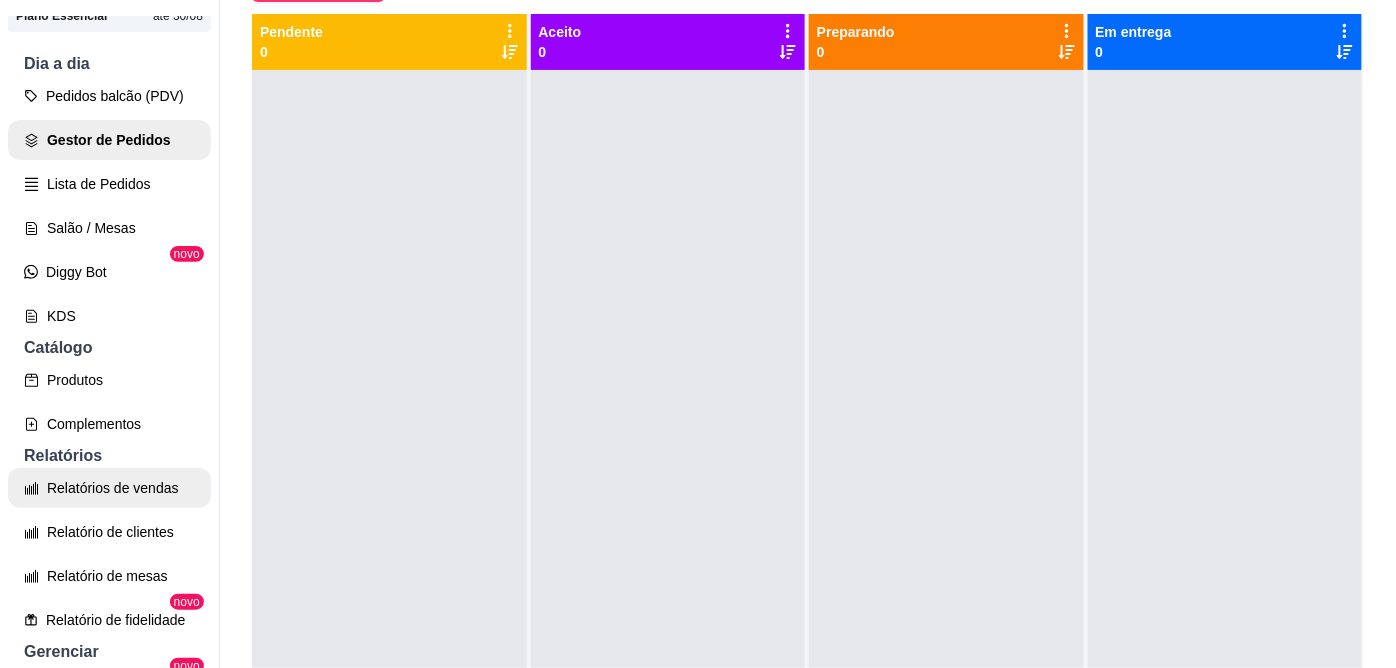 click on "Relatórios de vendas" at bounding box center [109, 488] 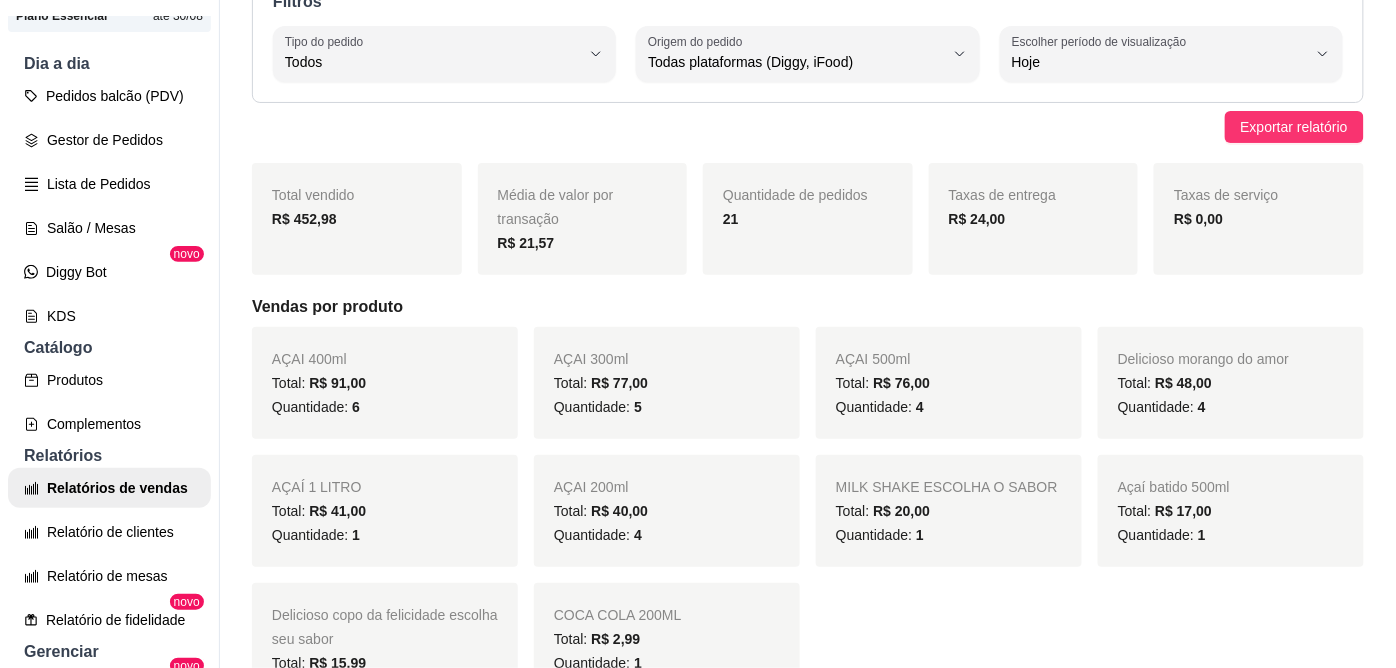 scroll, scrollTop: 0, scrollLeft: 0, axis: both 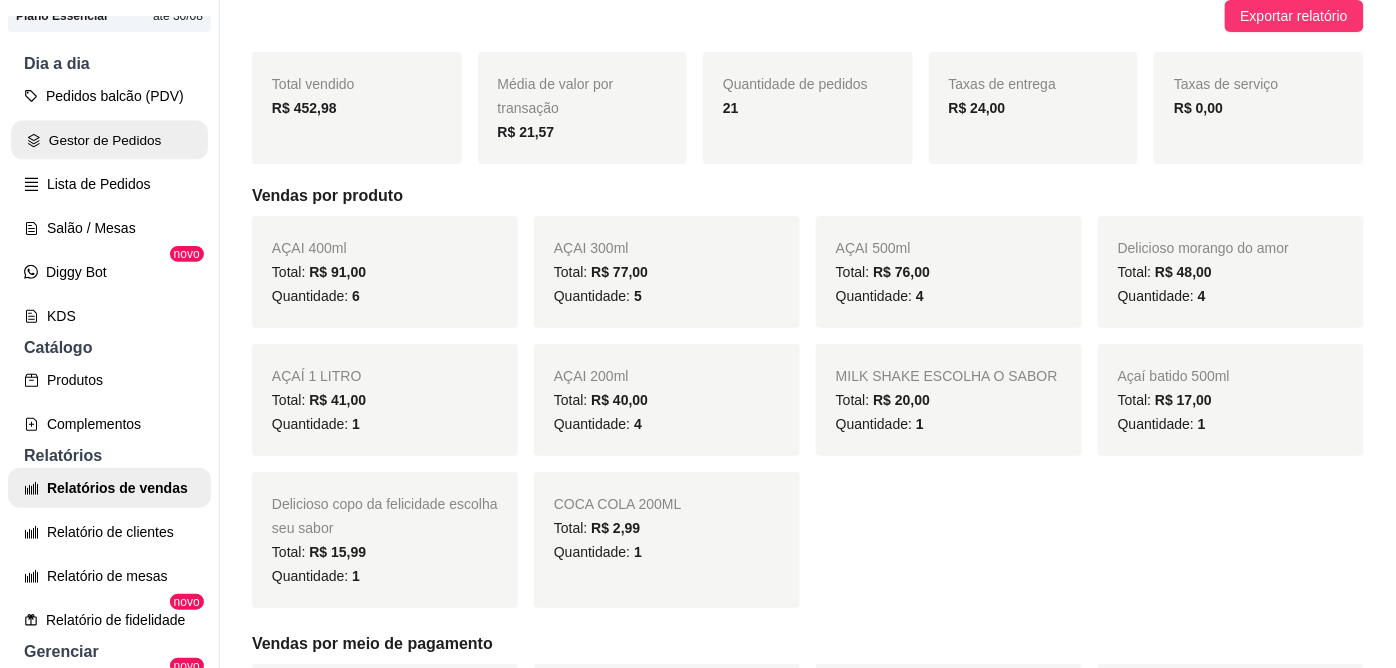 click on "Gestor de Pedidos" at bounding box center [109, 140] 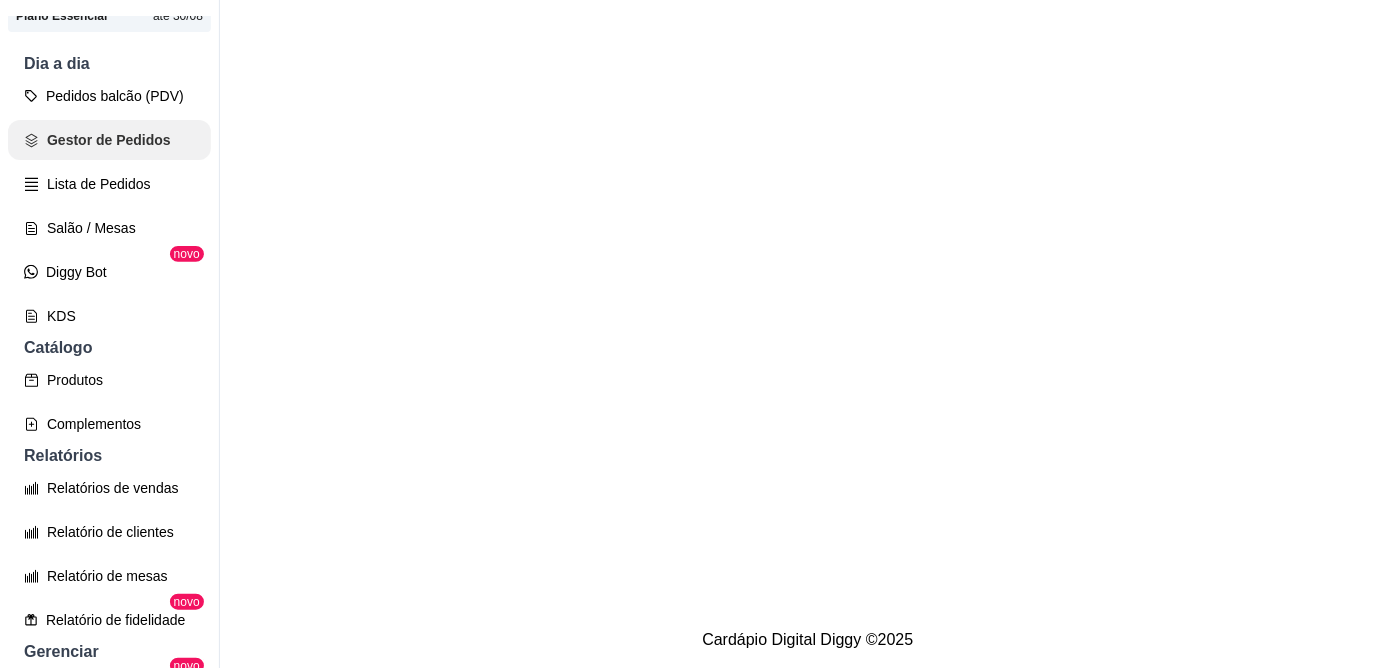 scroll, scrollTop: 0, scrollLeft: 0, axis: both 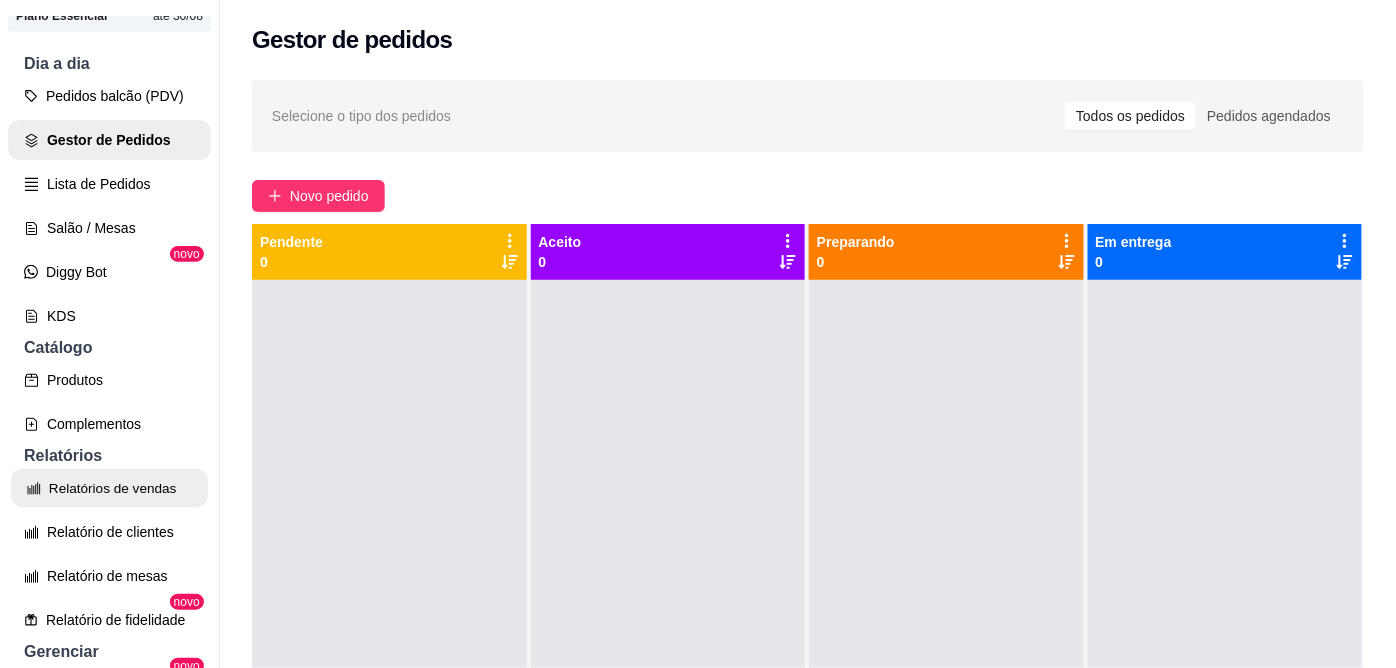 click on "Relatórios de vendas" at bounding box center [109, 488] 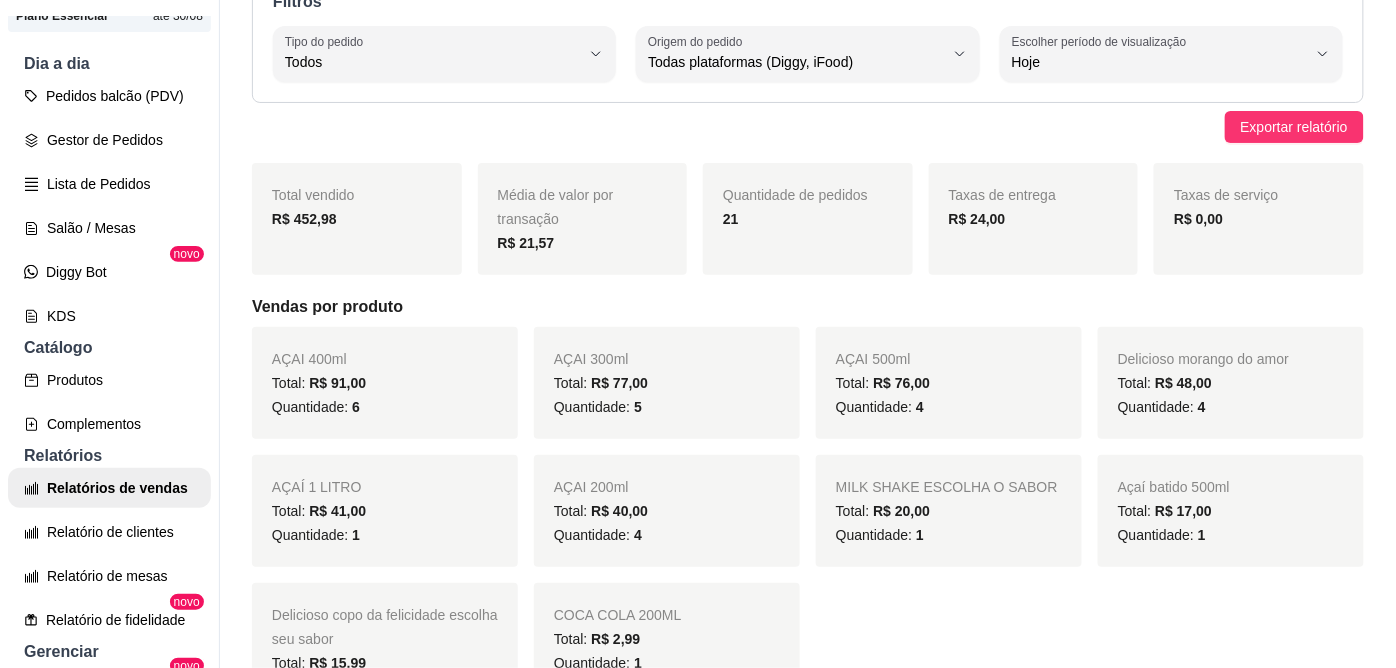 scroll, scrollTop: 222, scrollLeft: 0, axis: vertical 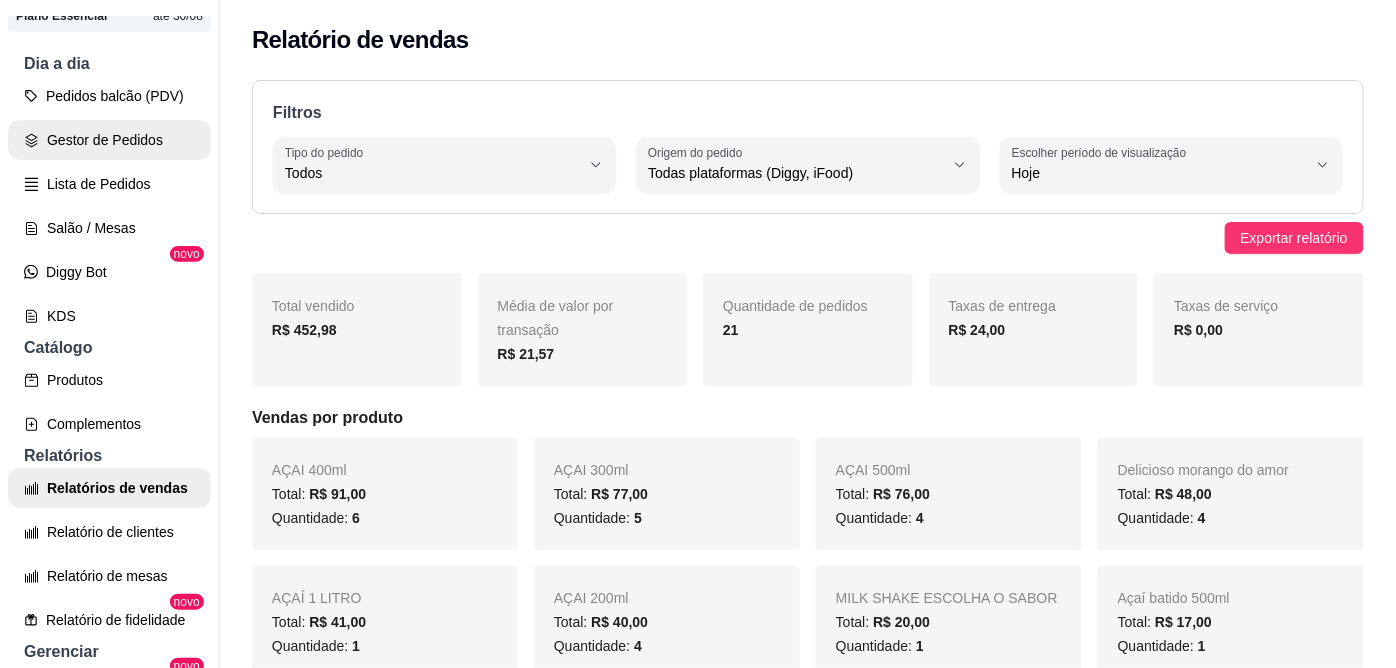 click on "Pedidos balcão (PDV)" at bounding box center [109, 96] 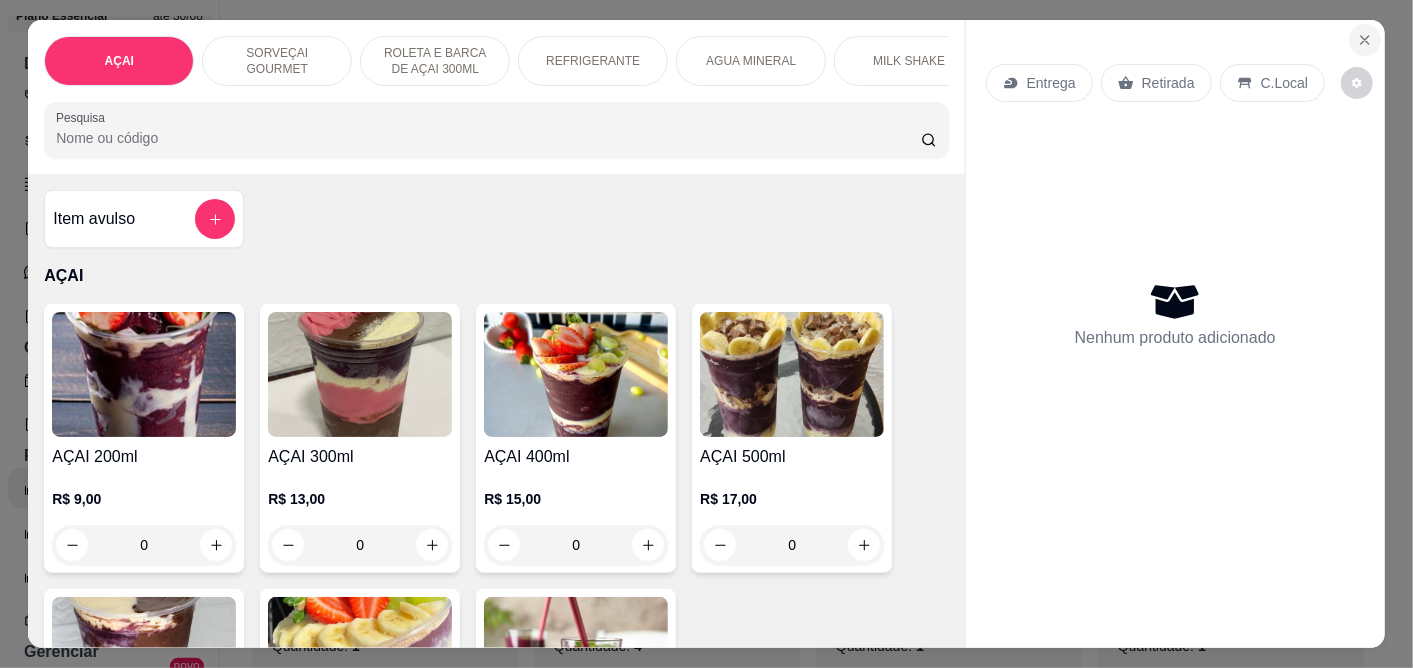 click 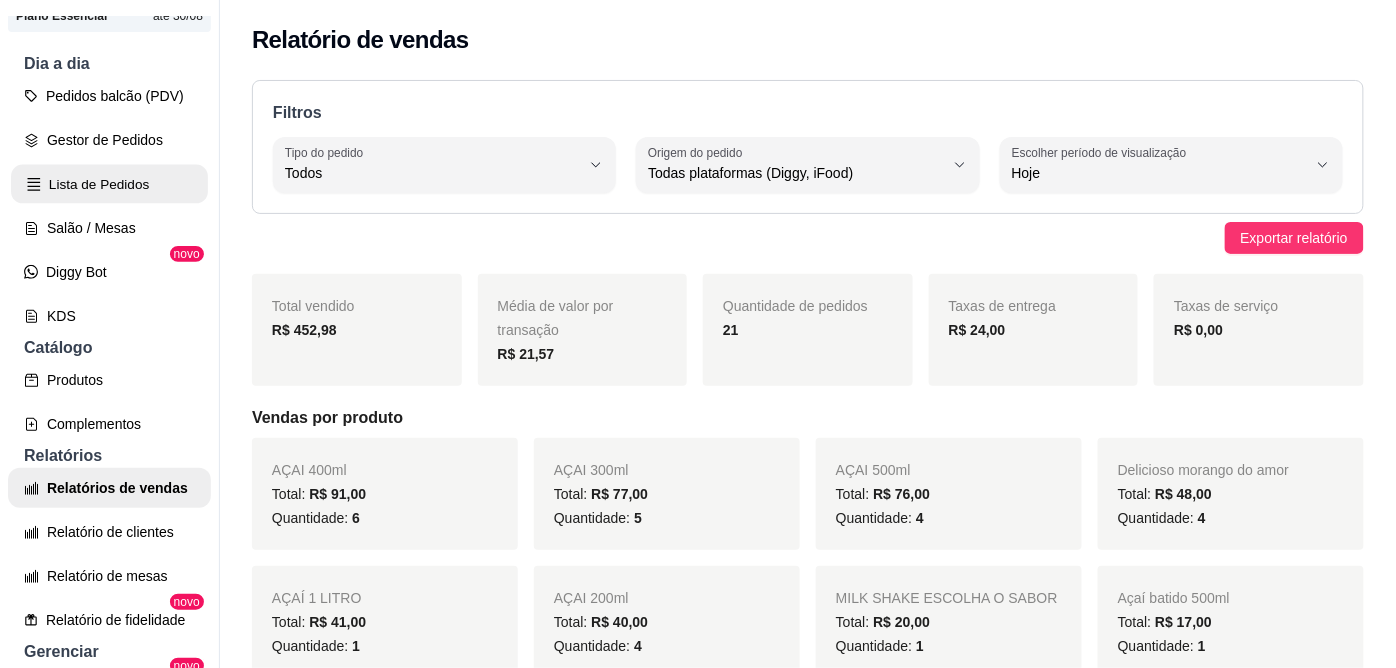 click on "Lista de Pedidos" at bounding box center [109, 184] 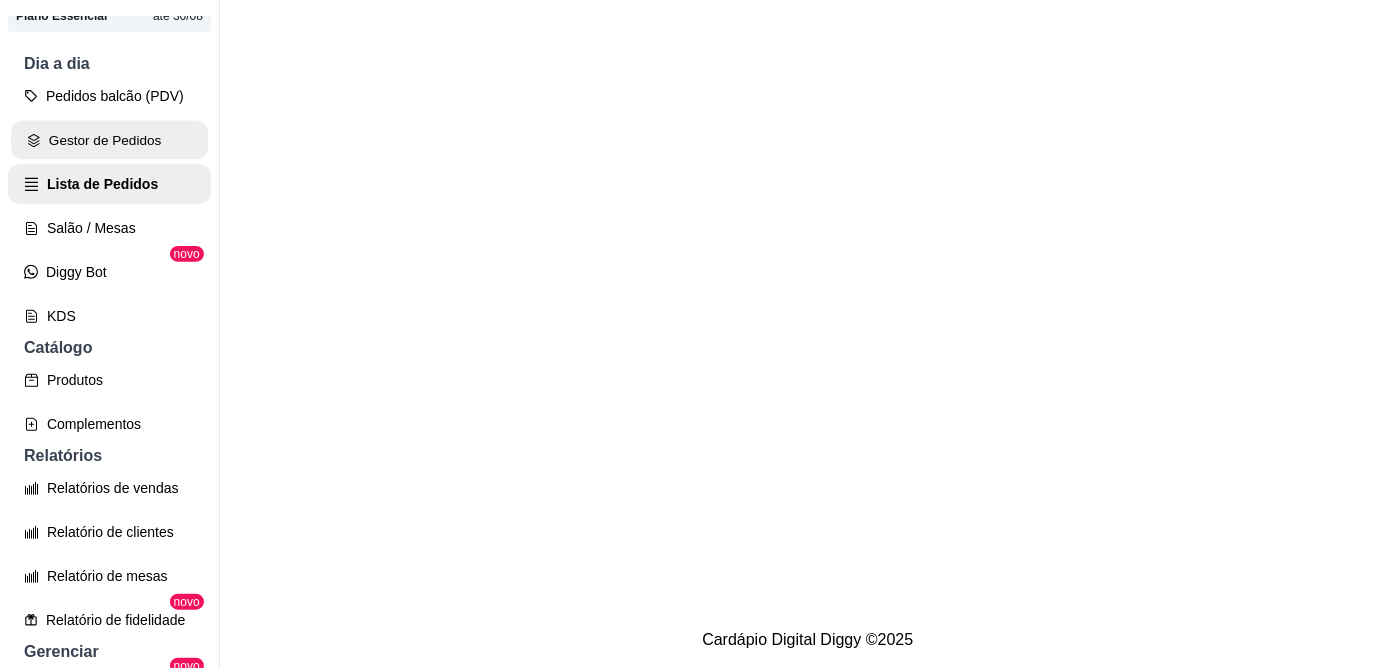 click on "Gestor de Pedidos" at bounding box center [109, 140] 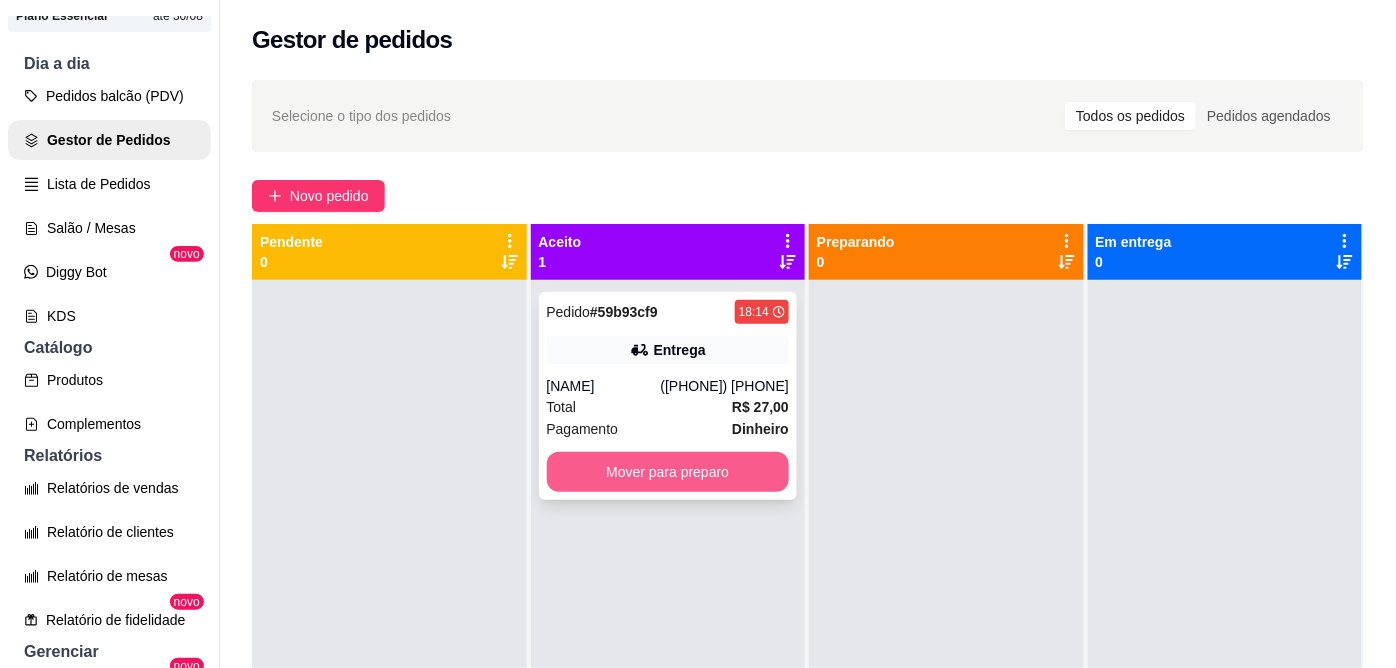 click on "Mover para preparo" at bounding box center (668, 472) 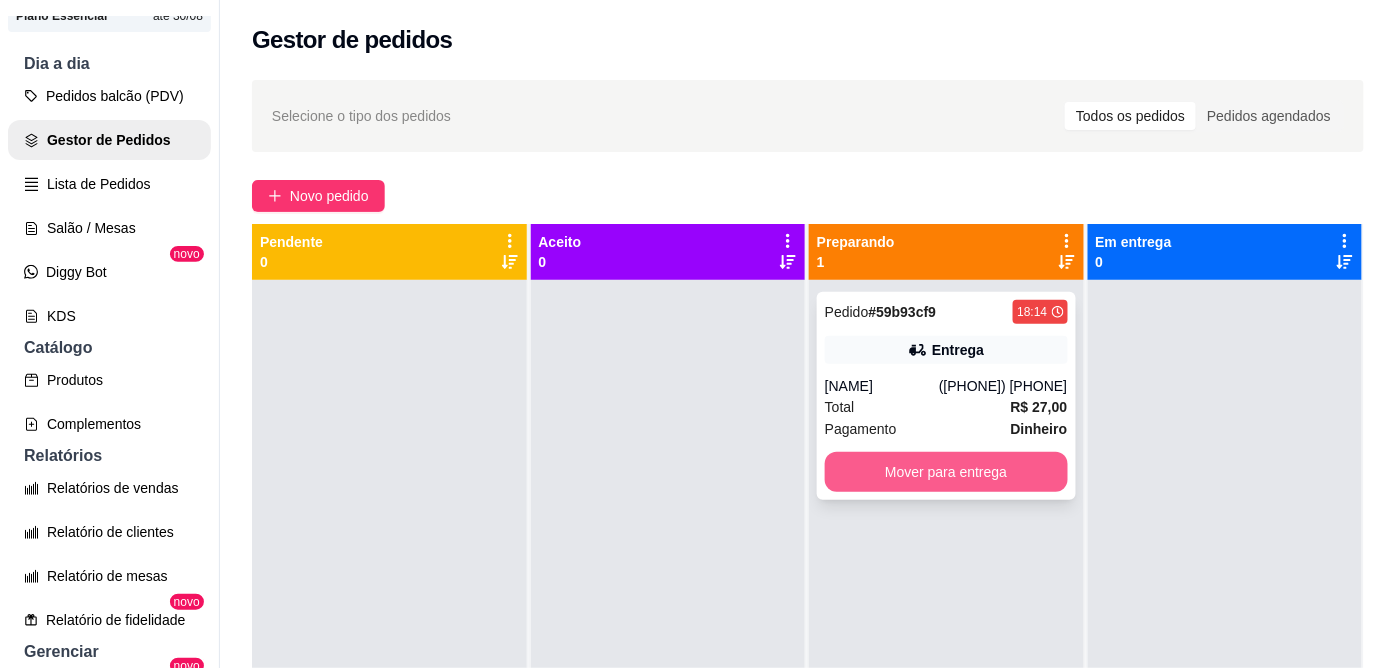 click on "Mover para entrega" at bounding box center [946, 472] 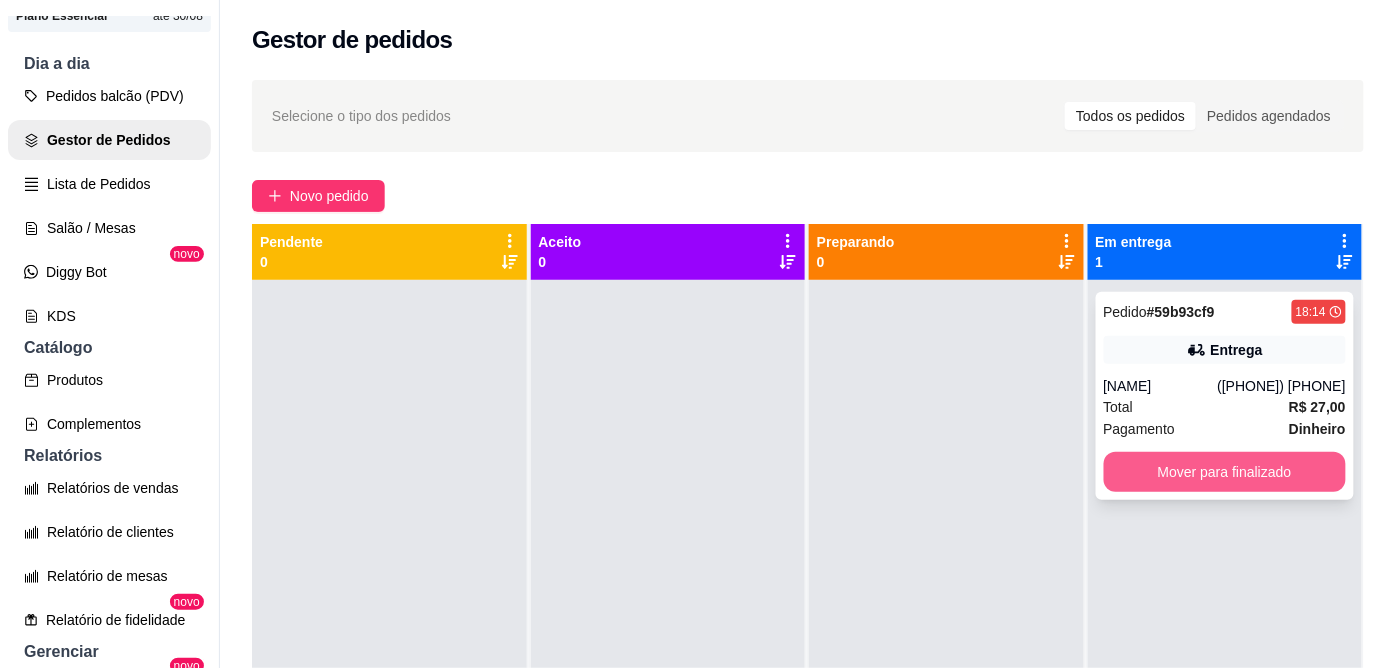 click on "Mover para finalizado" at bounding box center [1225, 472] 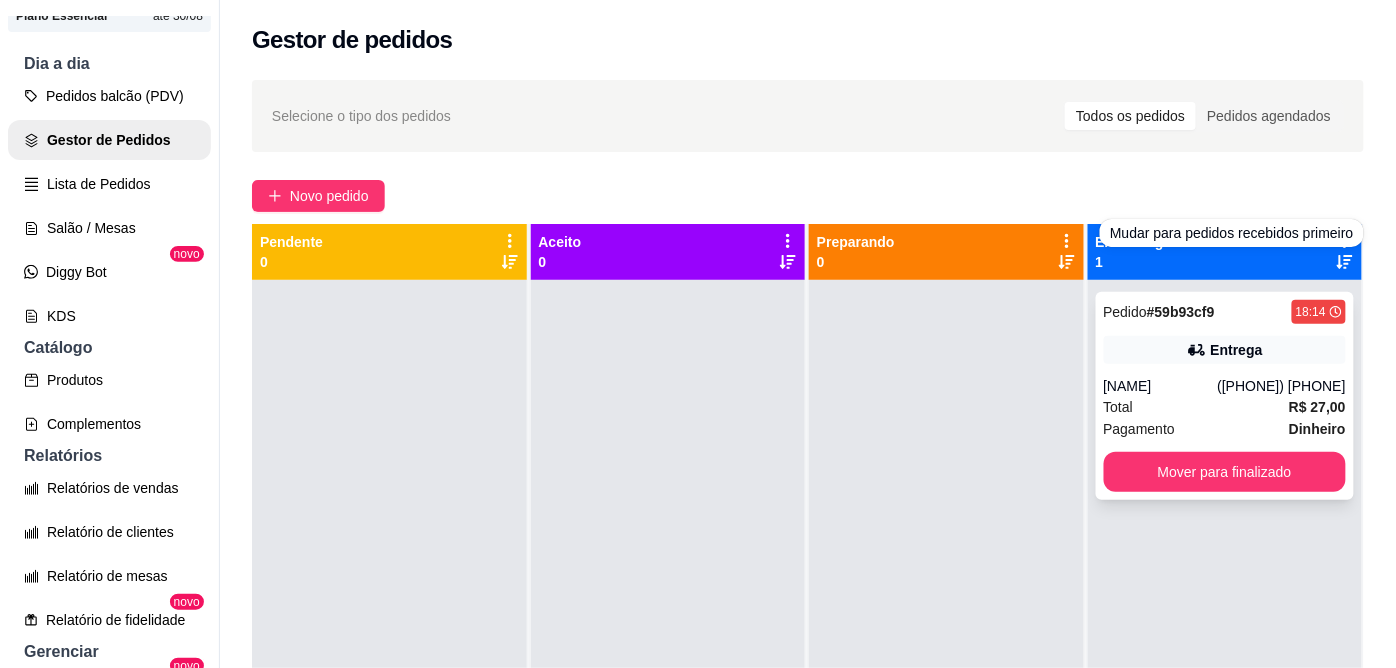 click on "Pedido  # [ORDER_ID] [TIME] Entrega [NAME]  ([PHONE]) Total R$ 27,00 Pagamento Dinheiro Mover para finalizado" at bounding box center [1225, 614] 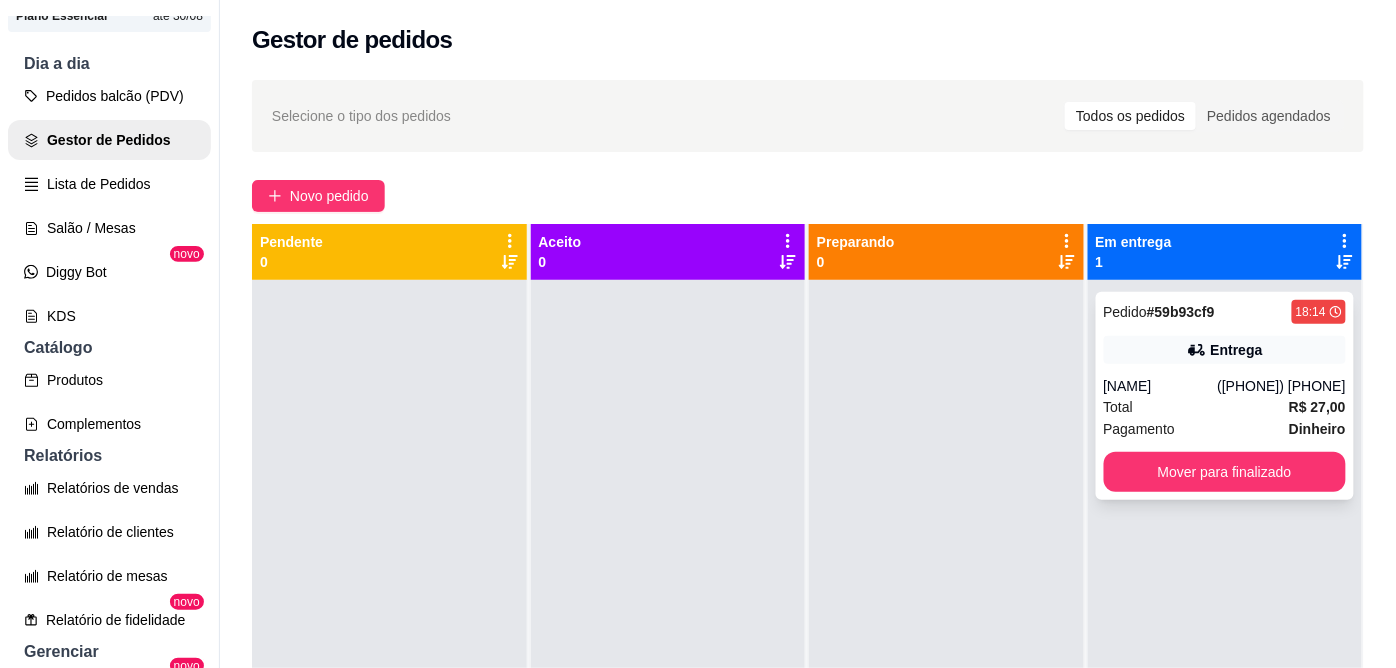 click on "Mover para finalizado" at bounding box center [1225, 472] 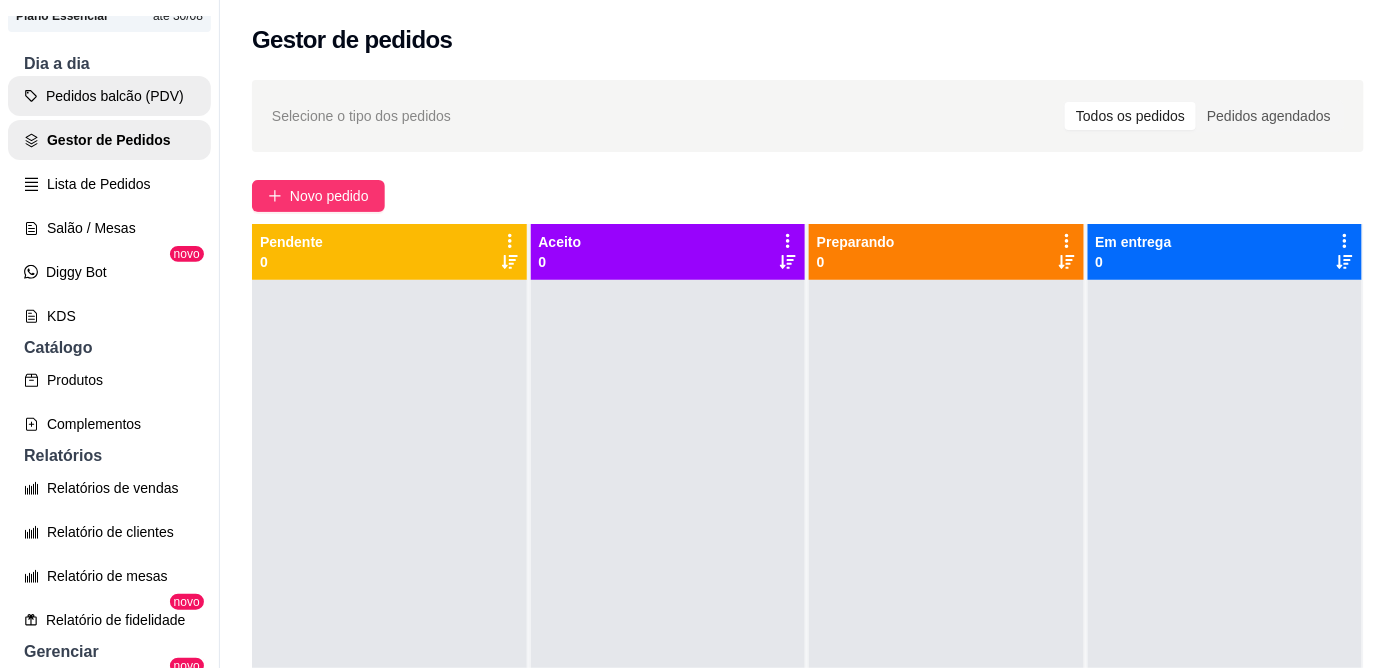 click on "Pedidos balcão (PDV)" at bounding box center (109, 96) 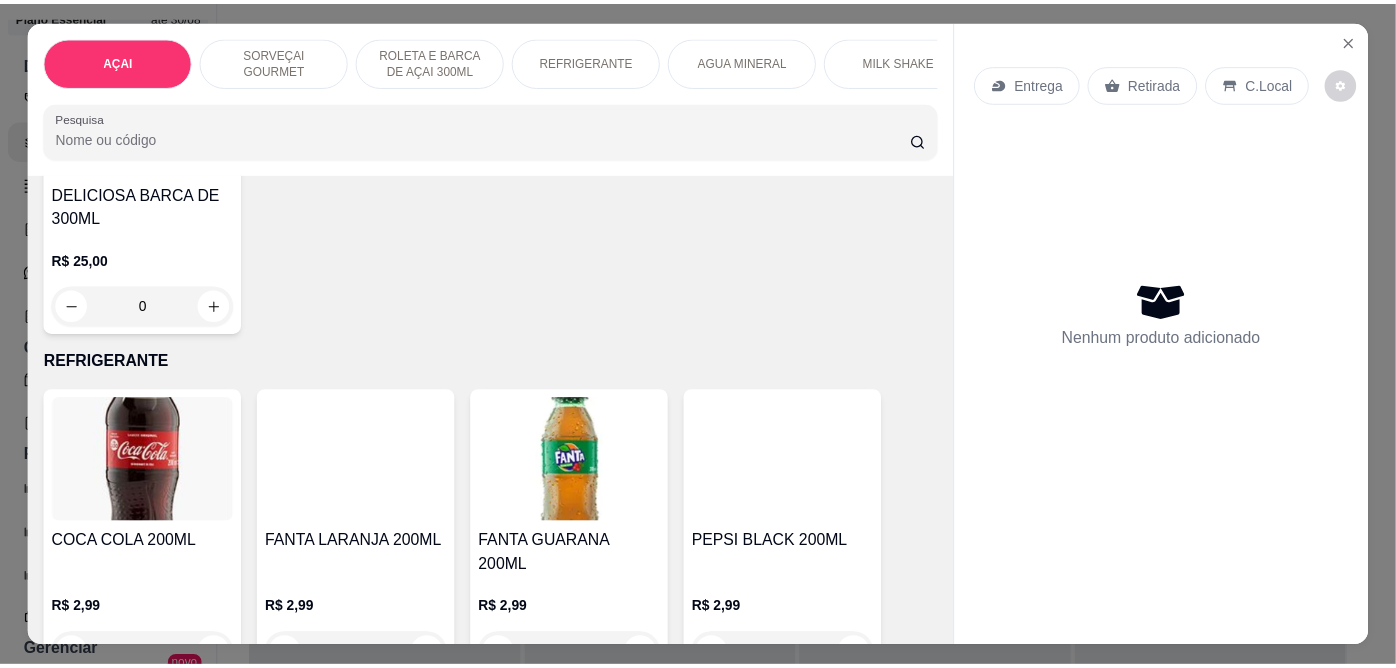 scroll, scrollTop: 1444, scrollLeft: 0, axis: vertical 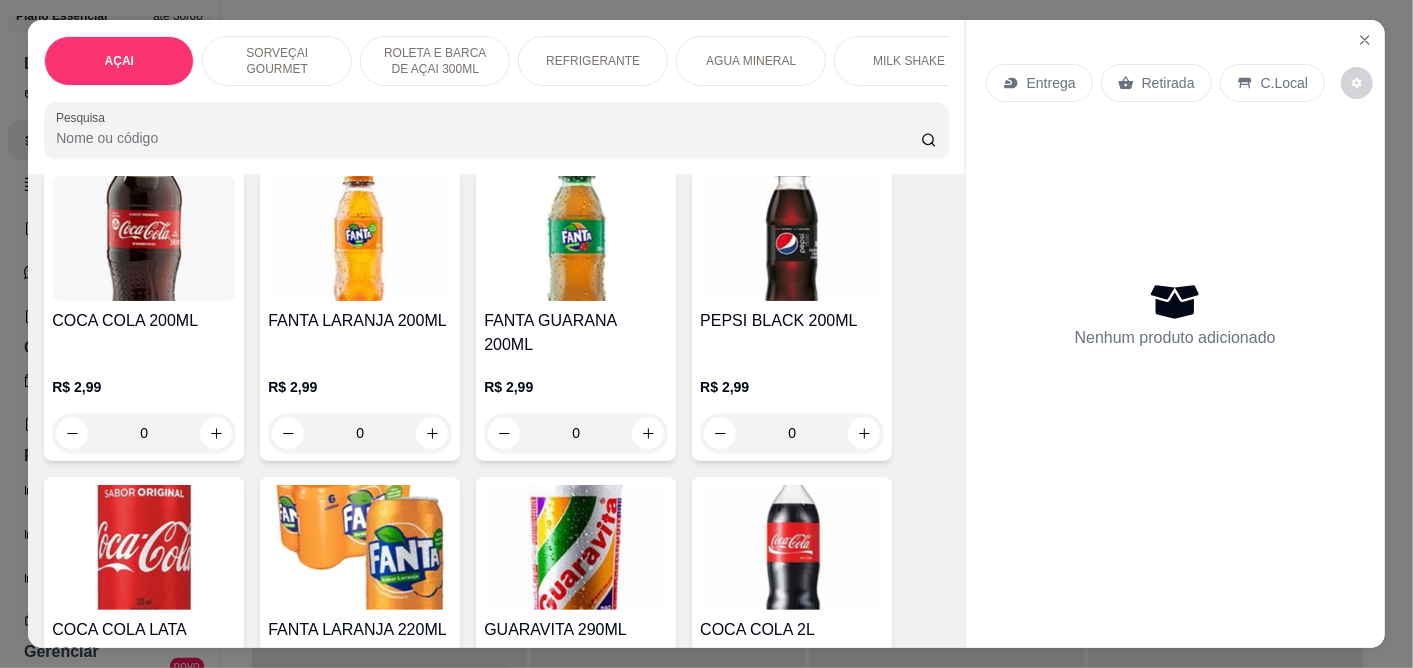click at bounding box center (792, 238) 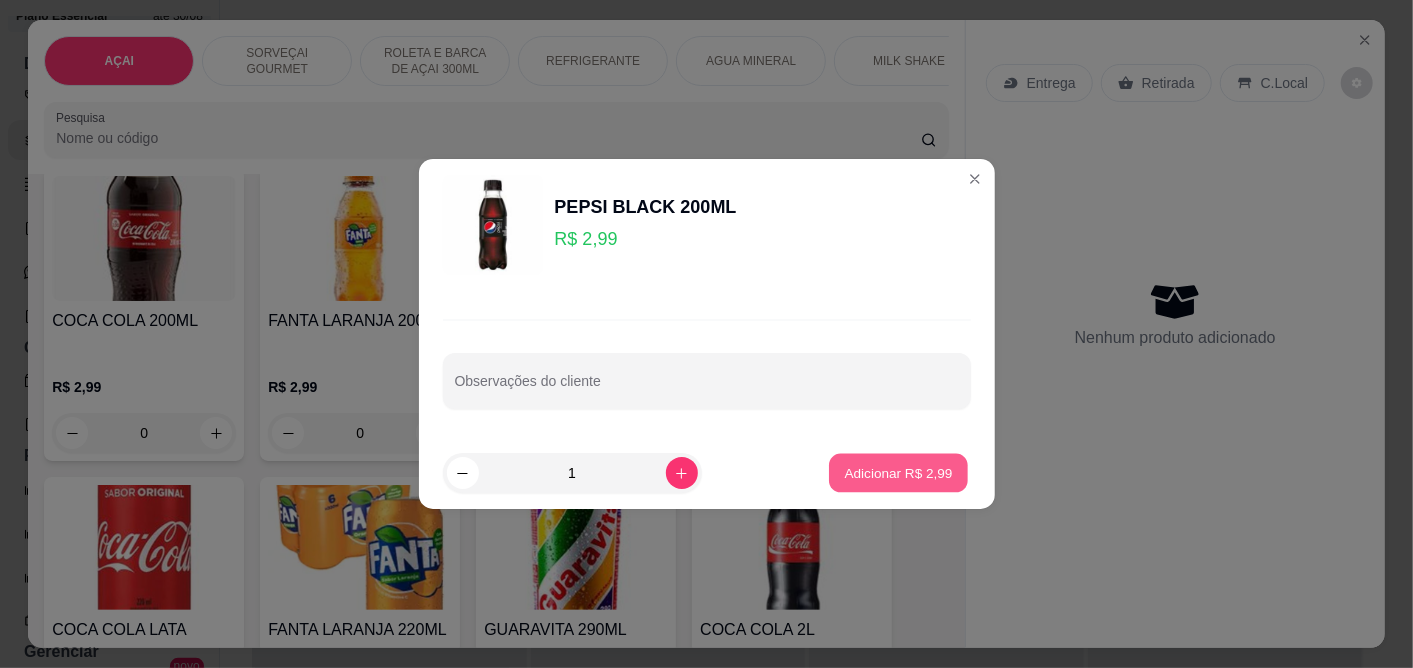 click on "Adicionar   R$ 2,99" at bounding box center (899, 472) 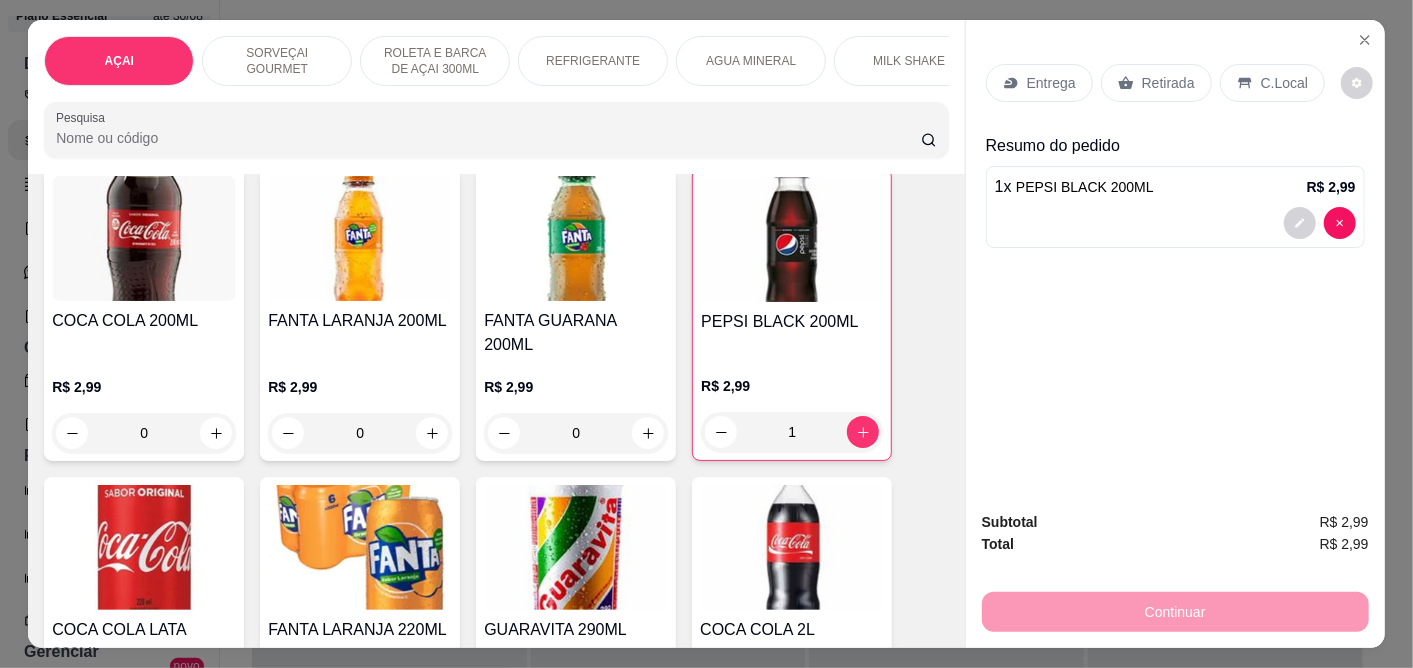 click on "Entrega Retirada C.Local" at bounding box center [1155, 83] 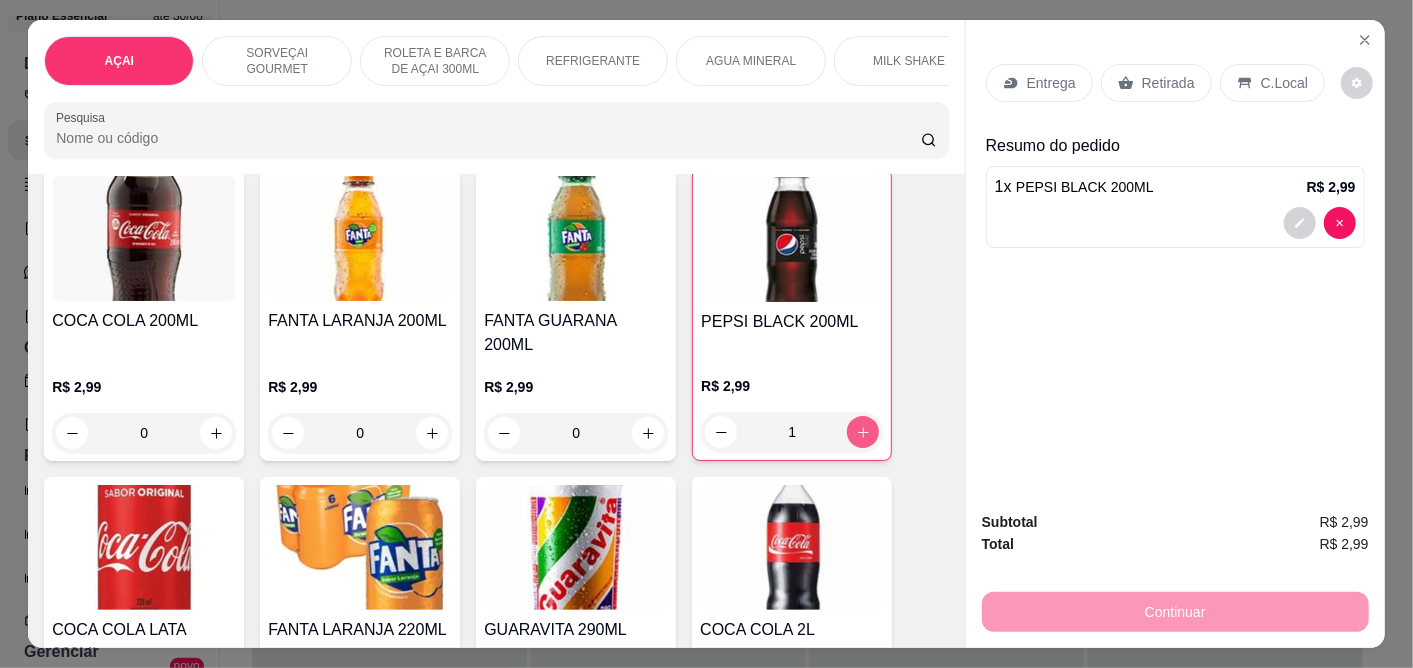click 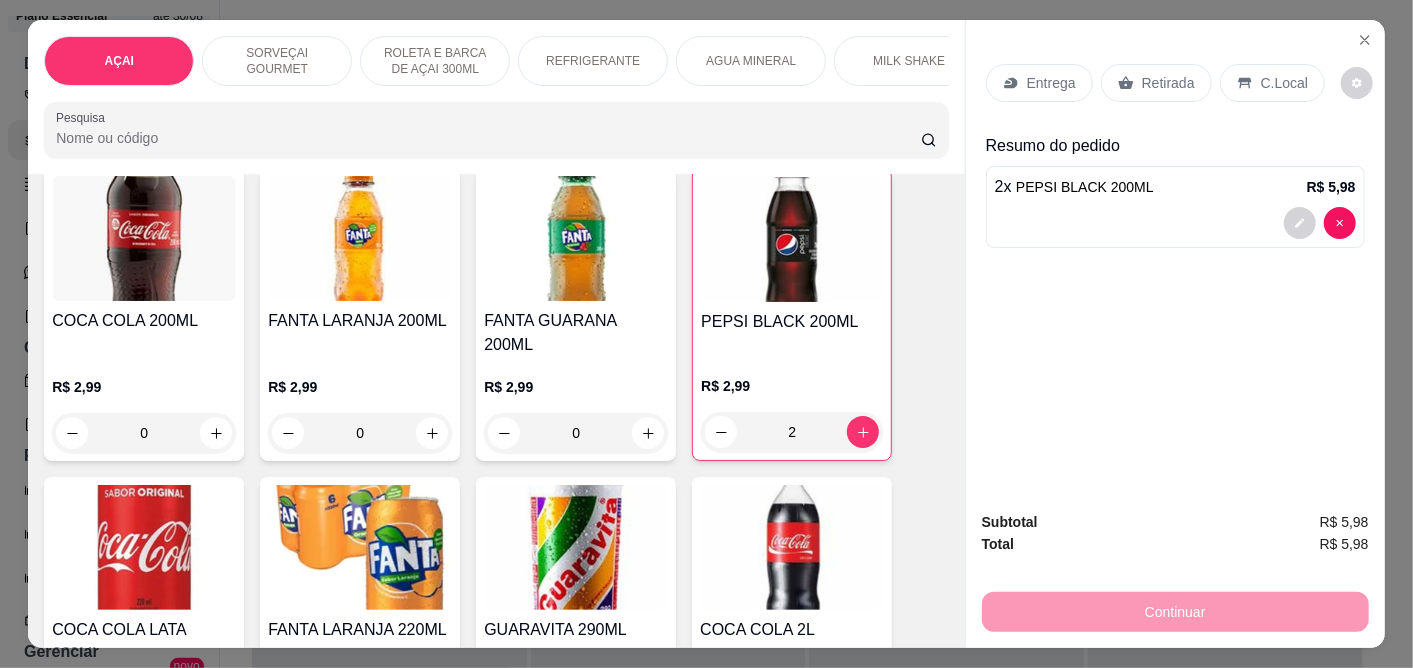 click on "C.Local" at bounding box center [1272, 83] 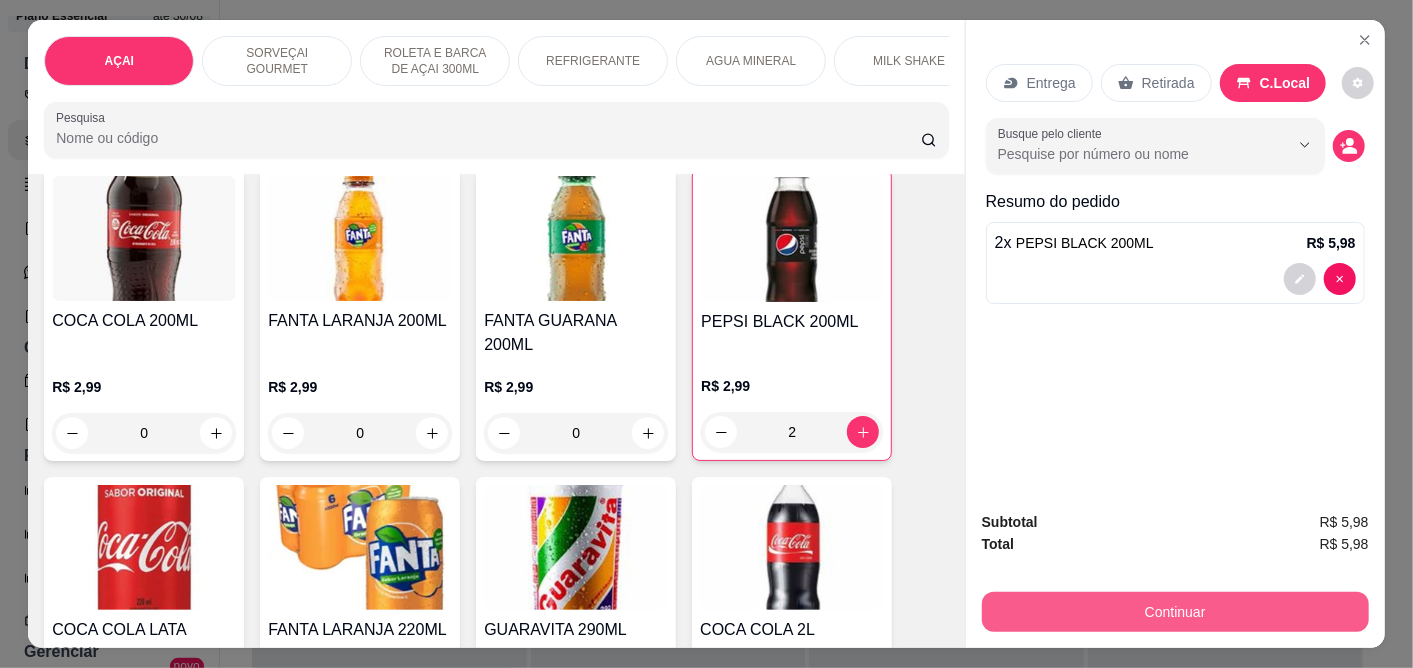 click on "Continuar" at bounding box center (1175, 612) 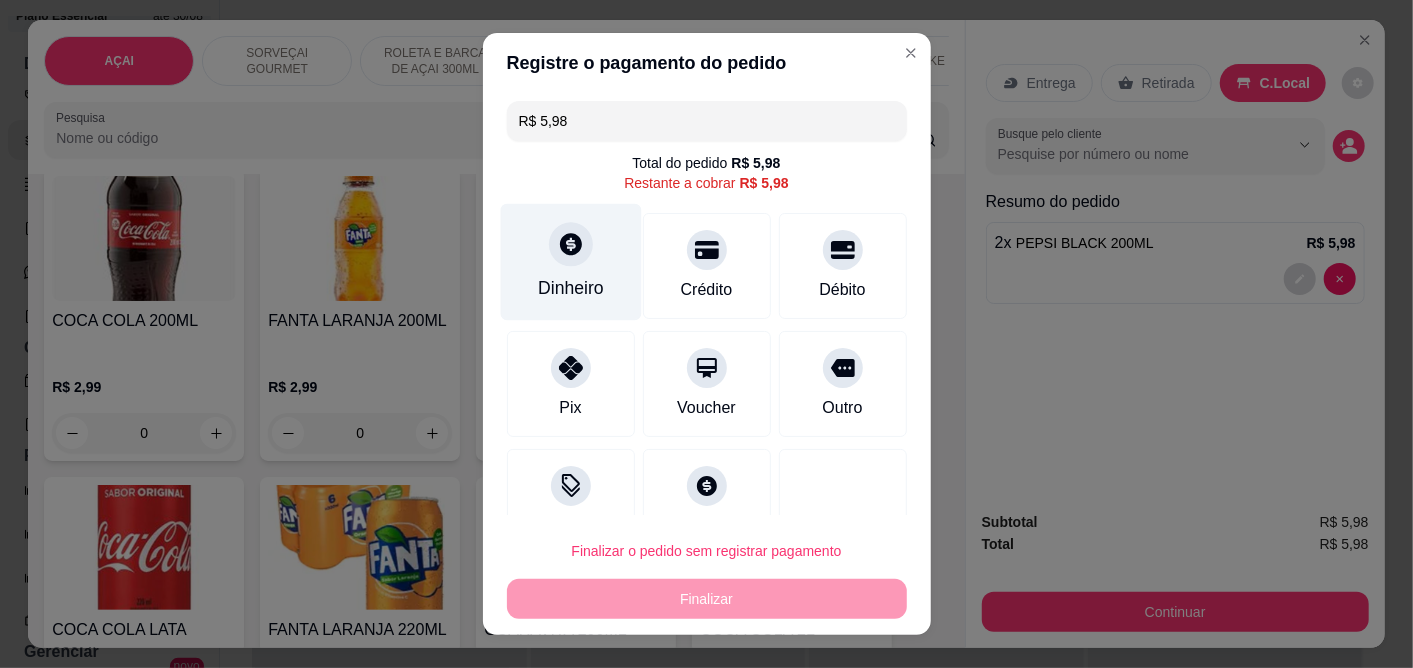 click 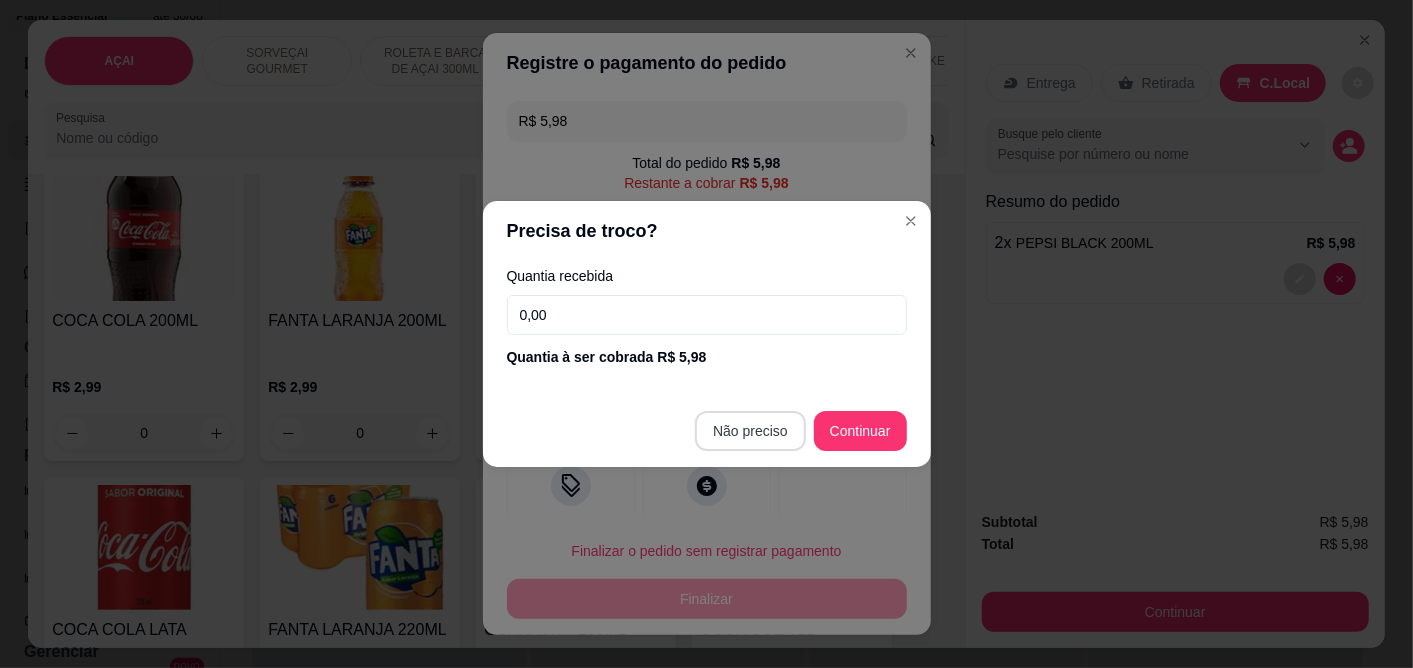 type on "R$ 0,00" 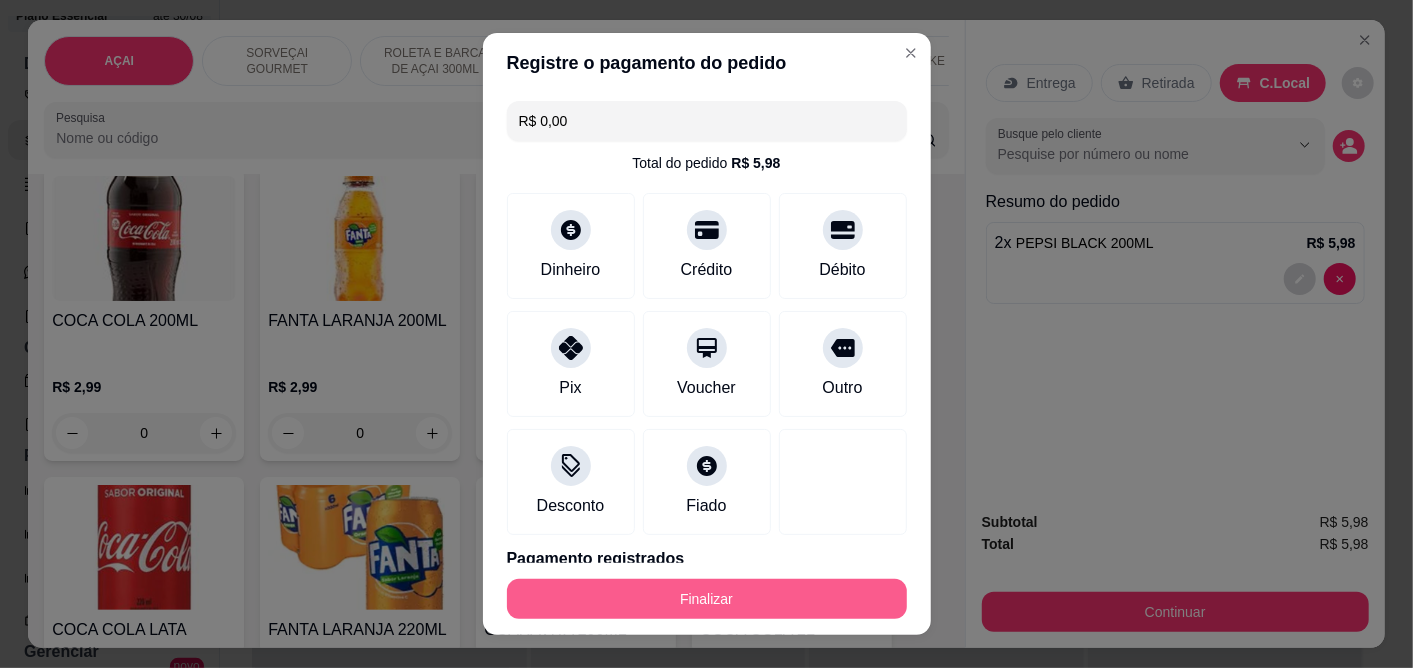 click on "Finalizar" at bounding box center [707, 599] 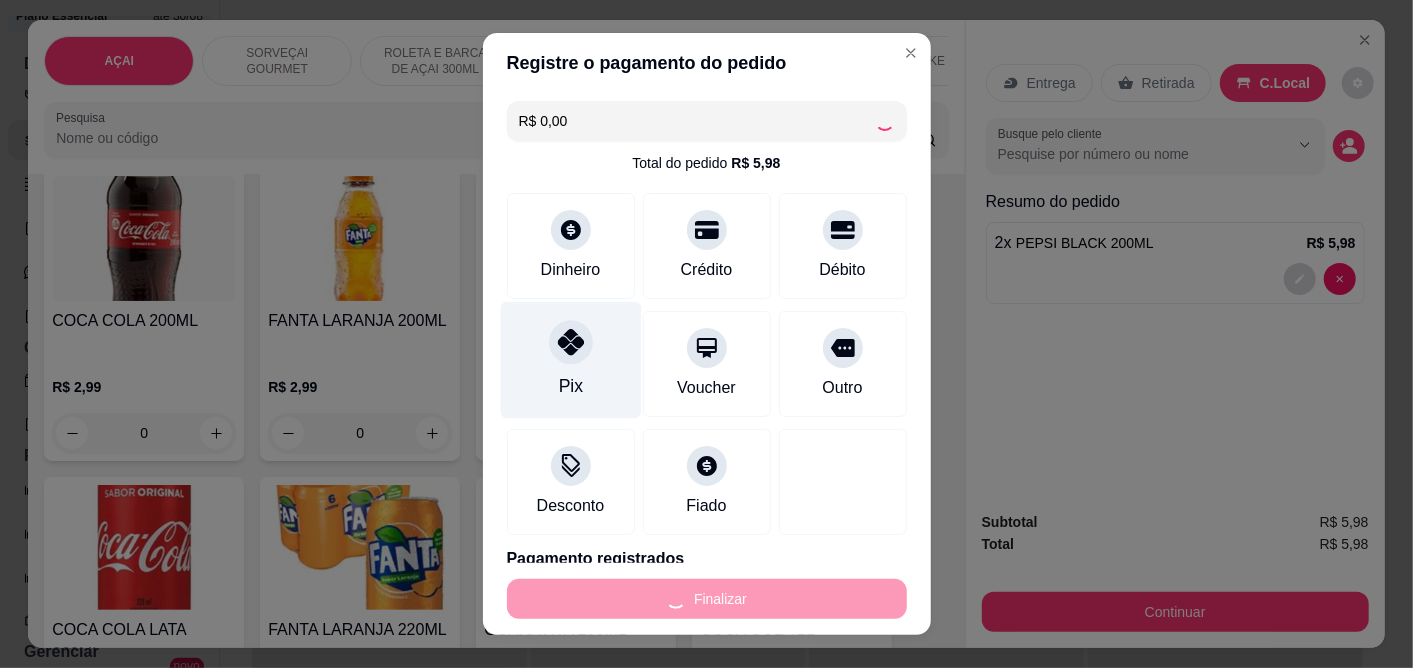 type on "0" 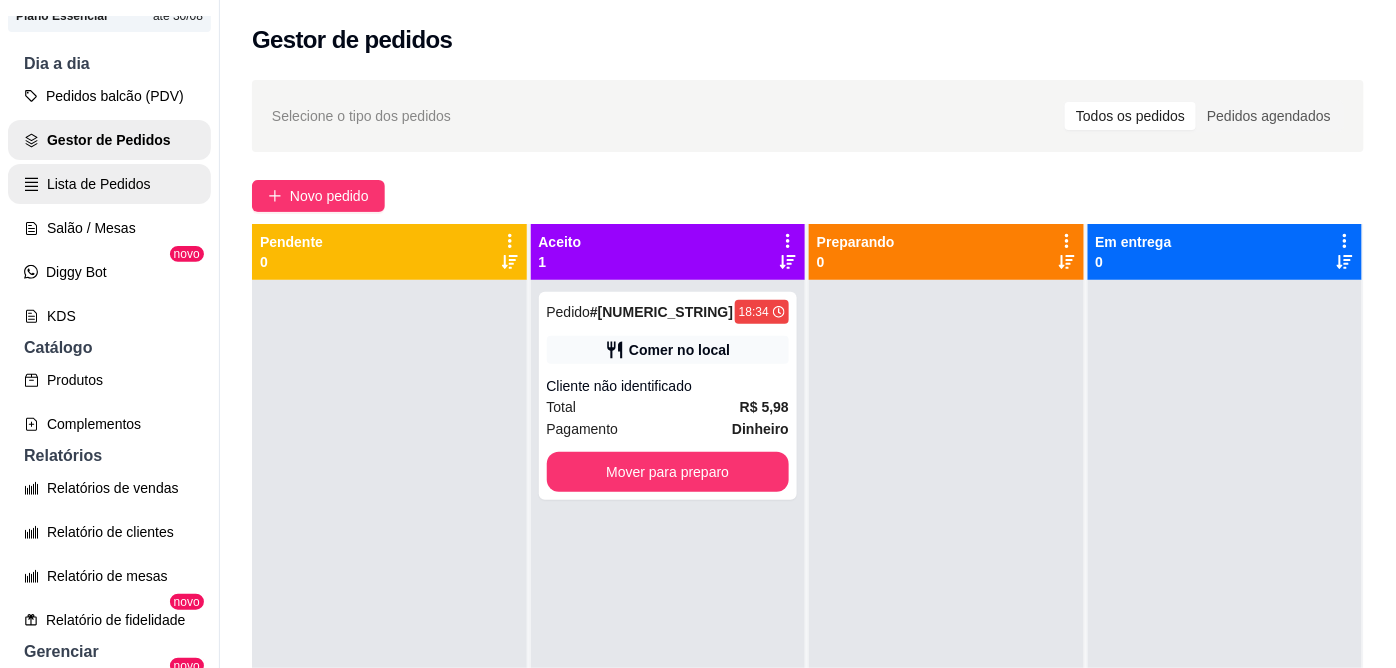 click on "Lista de Pedidos" at bounding box center [109, 184] 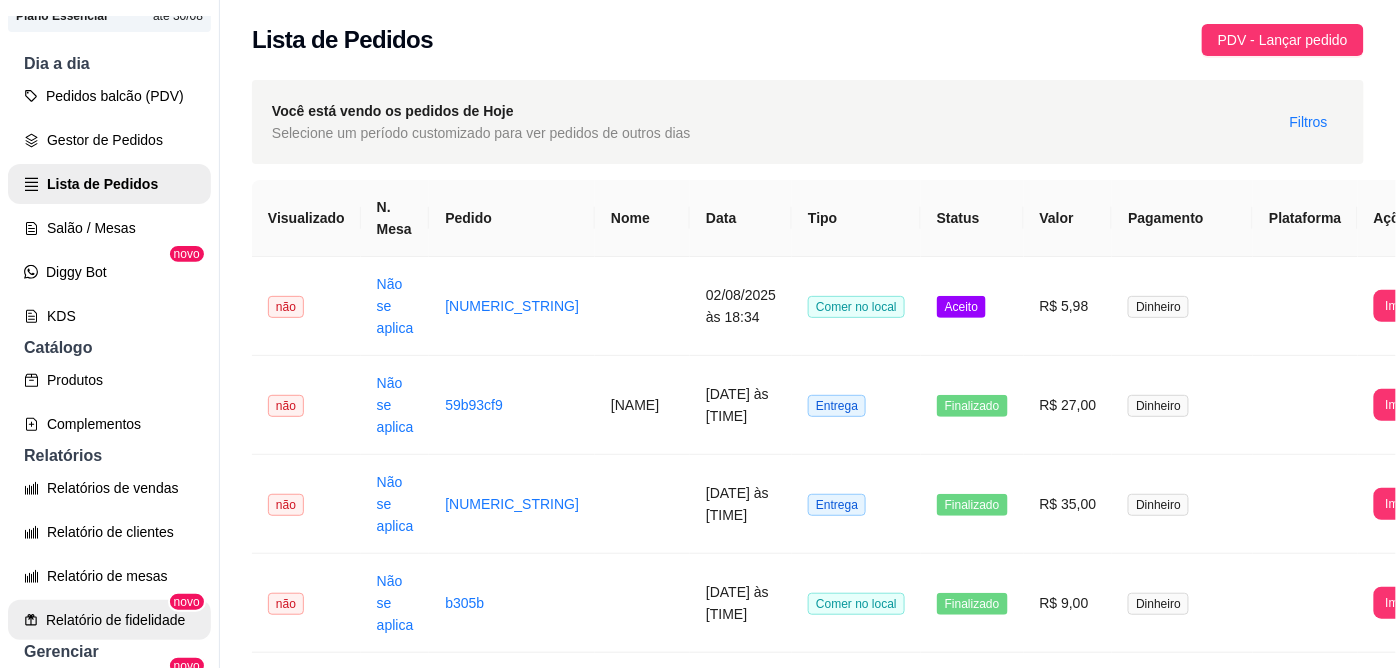 scroll, scrollTop: 301, scrollLeft: 0, axis: vertical 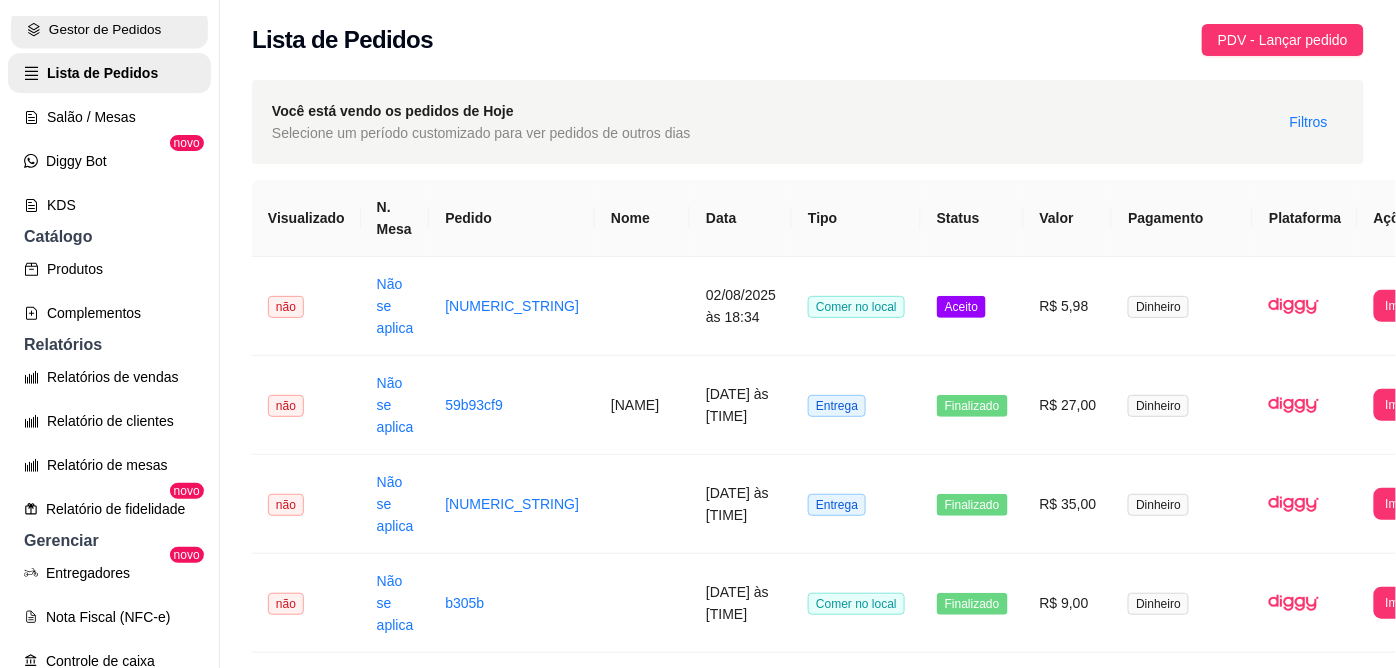 click on "Gestor de Pedidos" at bounding box center (109, 29) 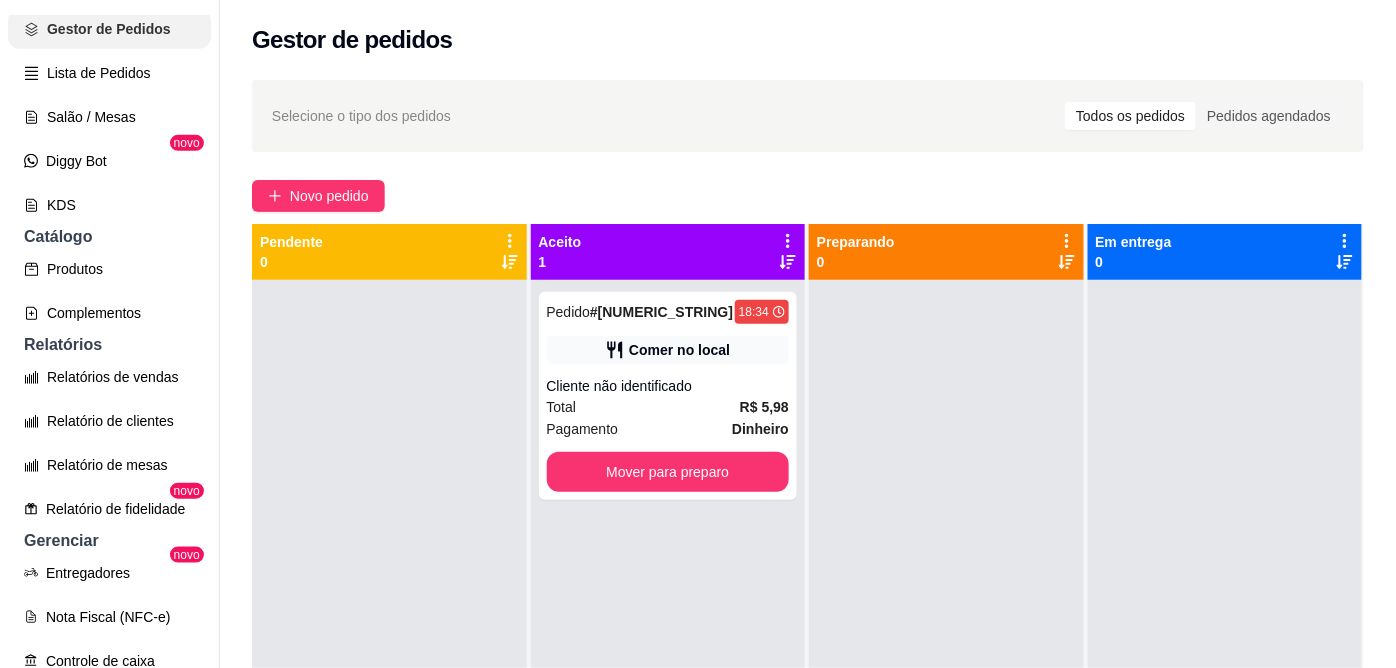 scroll, scrollTop: 190, scrollLeft: 0, axis: vertical 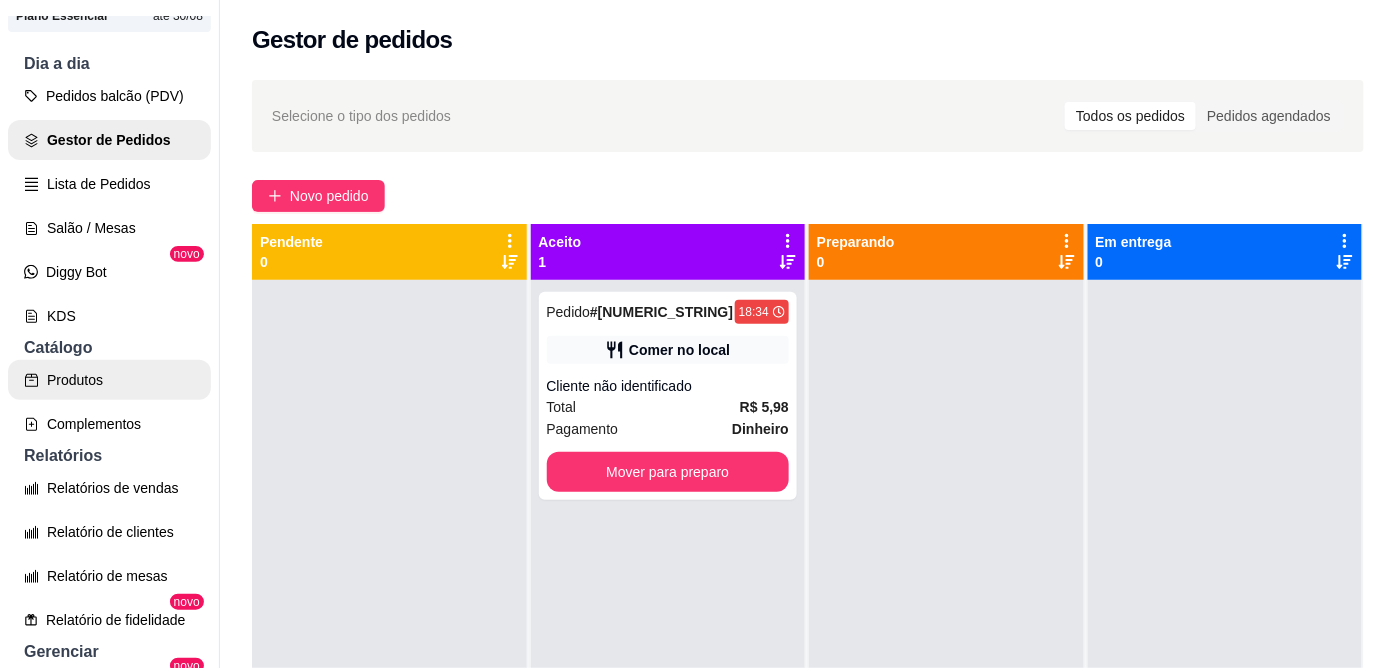 click on "Produtos" at bounding box center (109, 380) 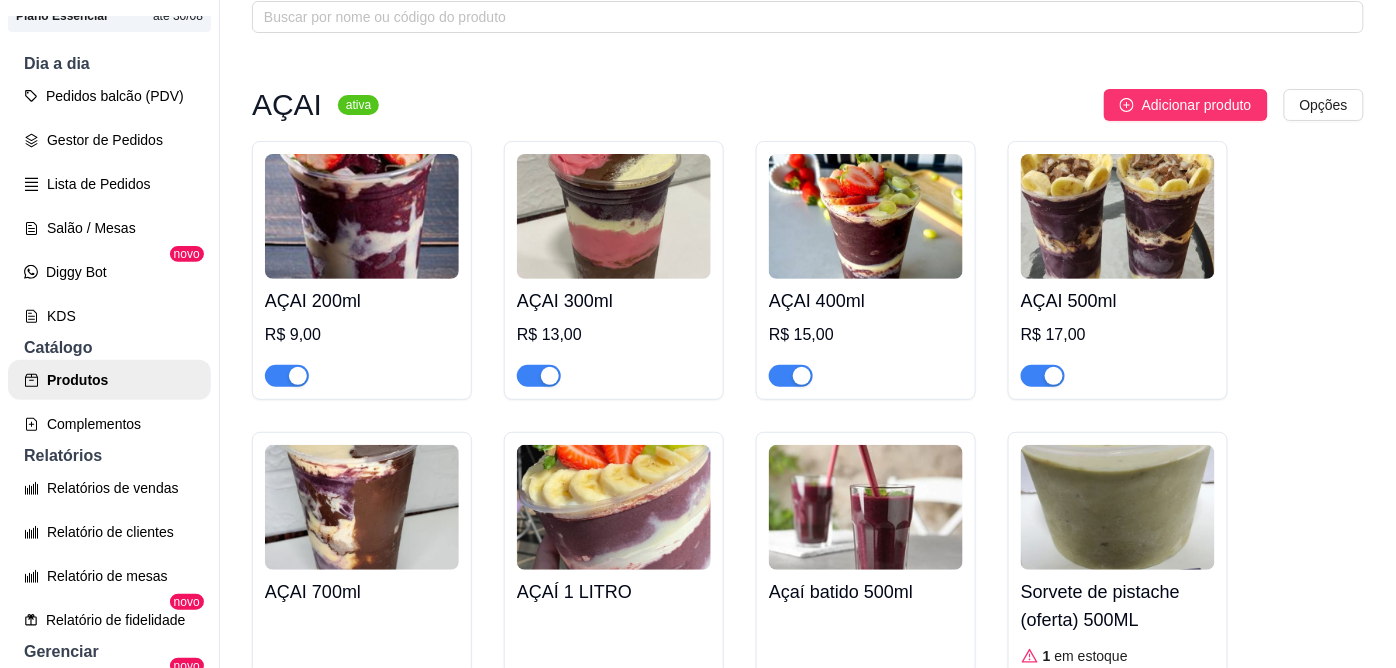 scroll, scrollTop: 0, scrollLeft: 0, axis: both 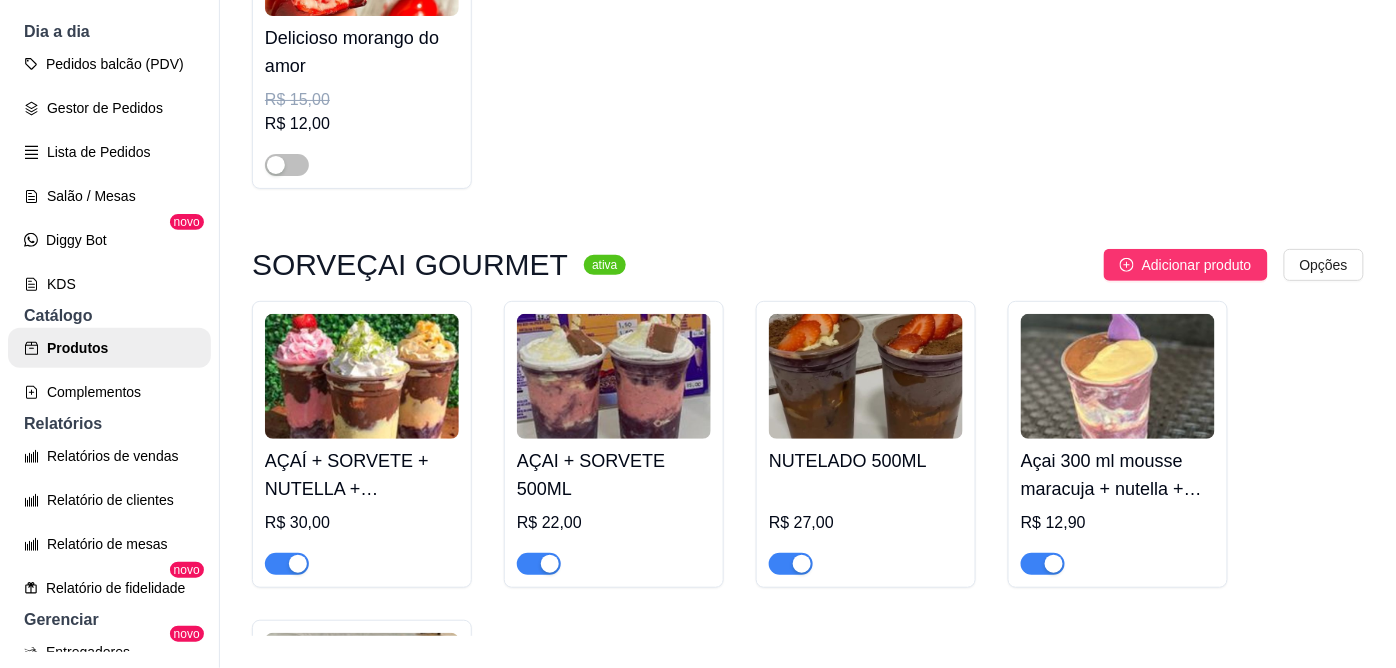 click at bounding box center [1118, 376] 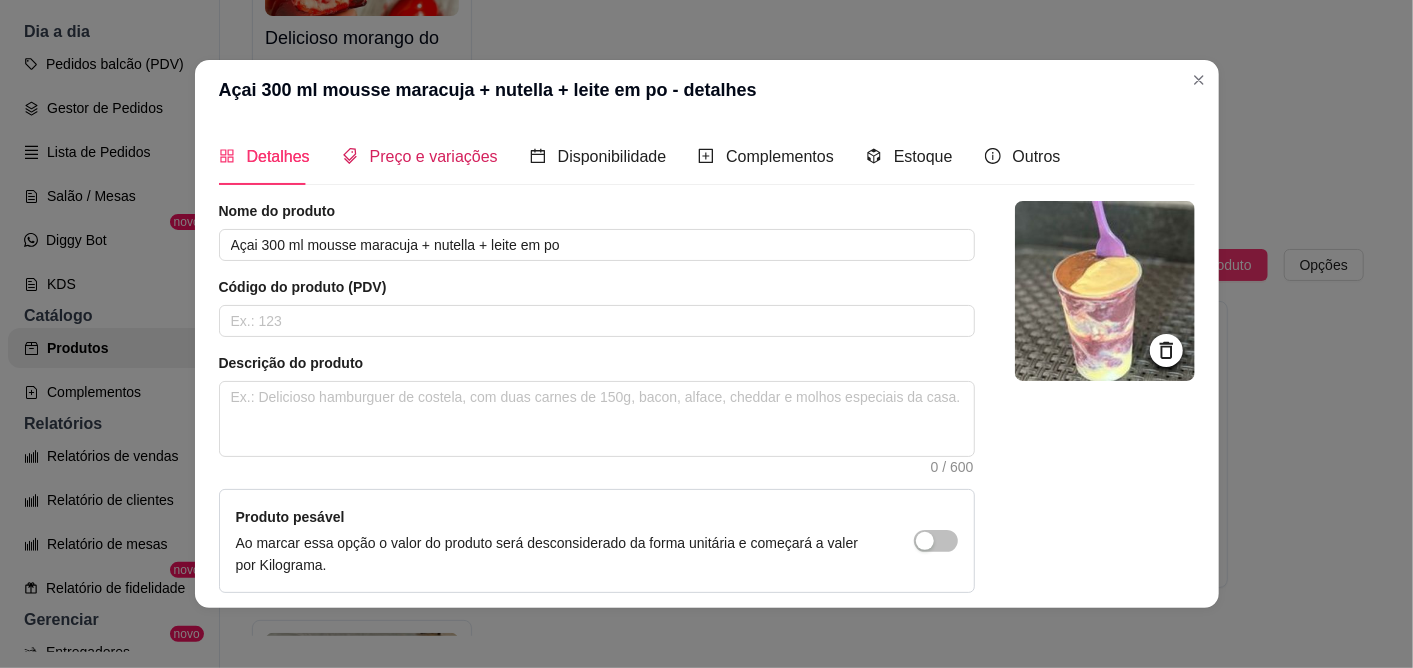 click on "Preço e variações" at bounding box center (434, 156) 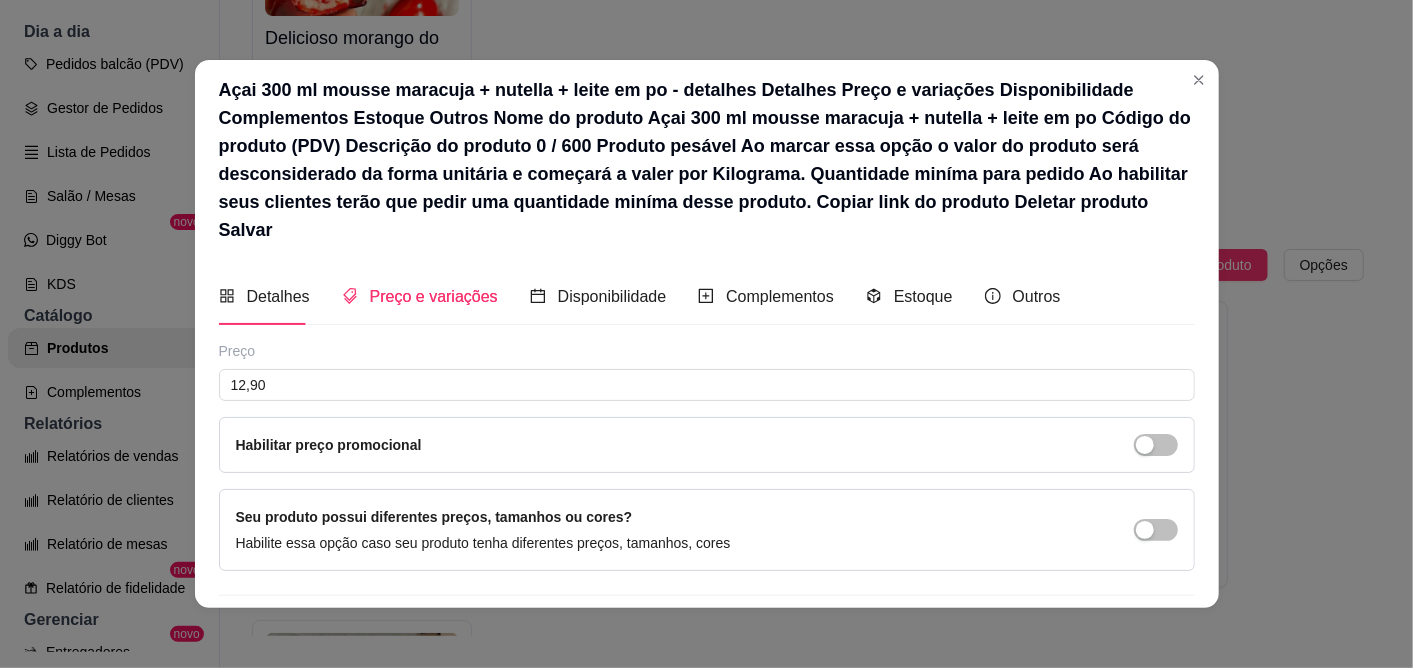 type 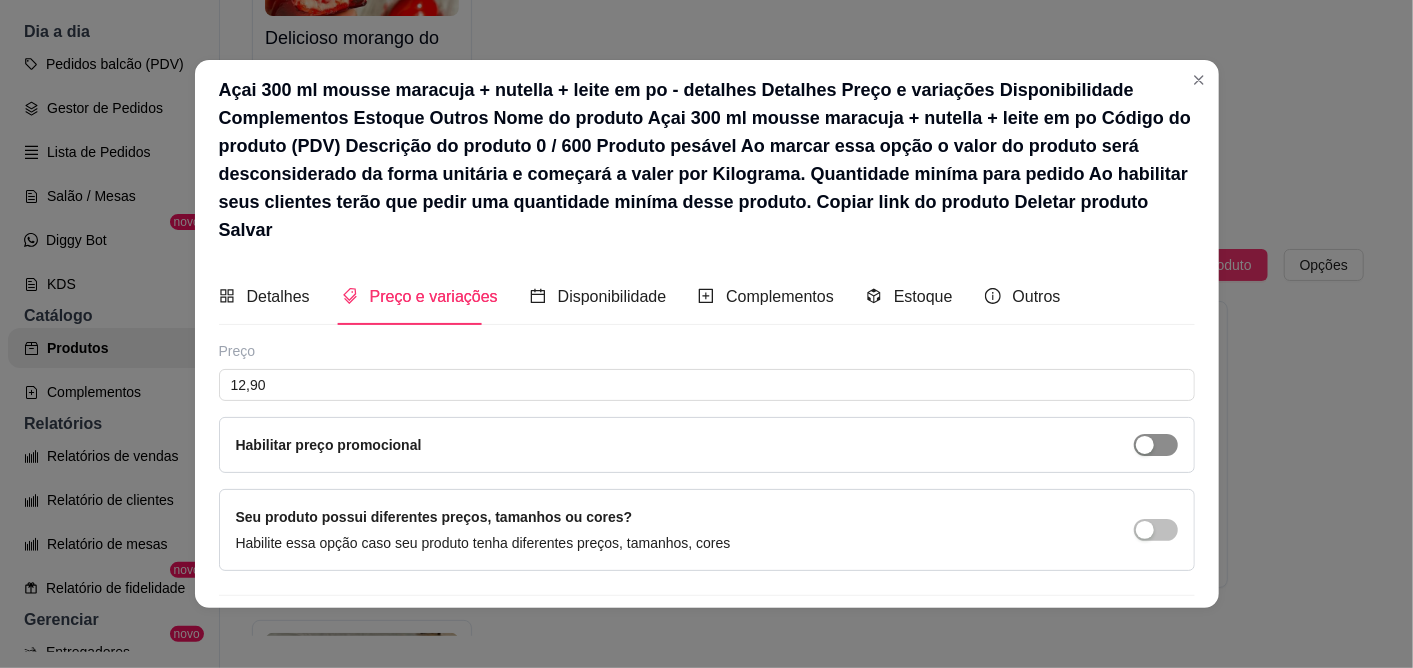 click at bounding box center [1156, 445] 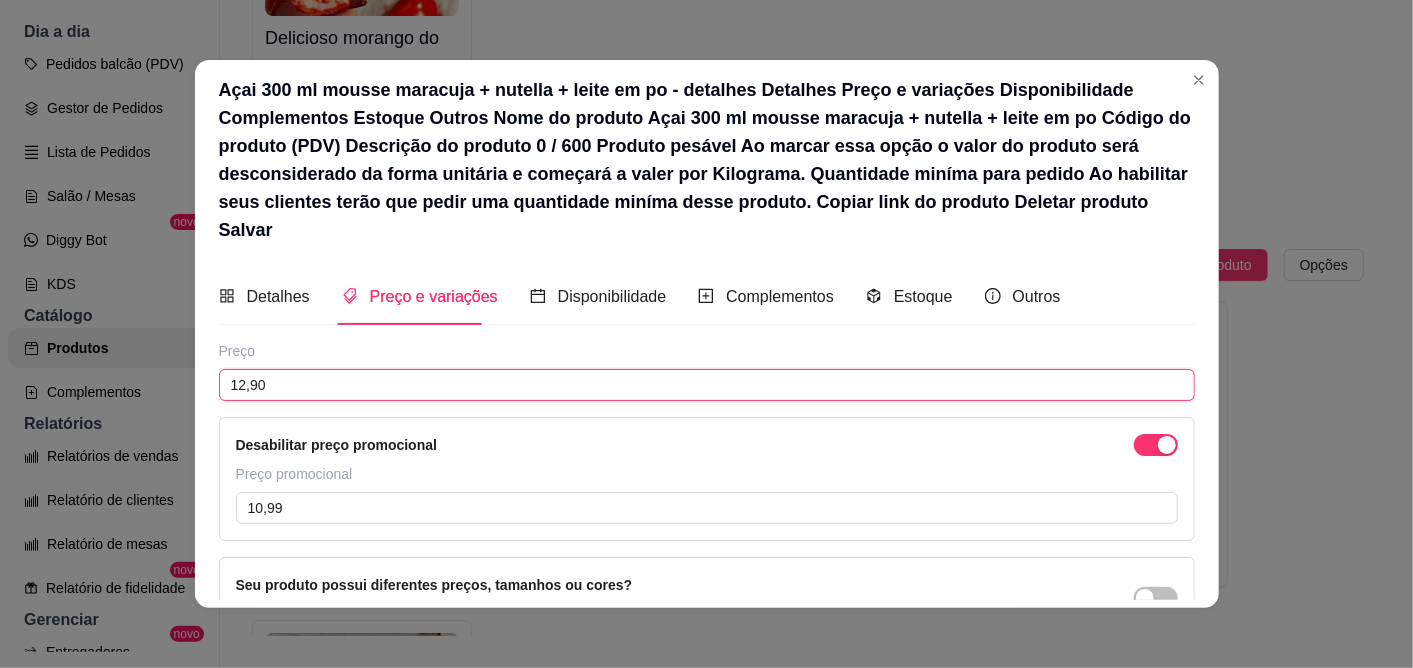 drag, startPoint x: 843, startPoint y: 254, endPoint x: 133, endPoint y: 276, distance: 710.34076 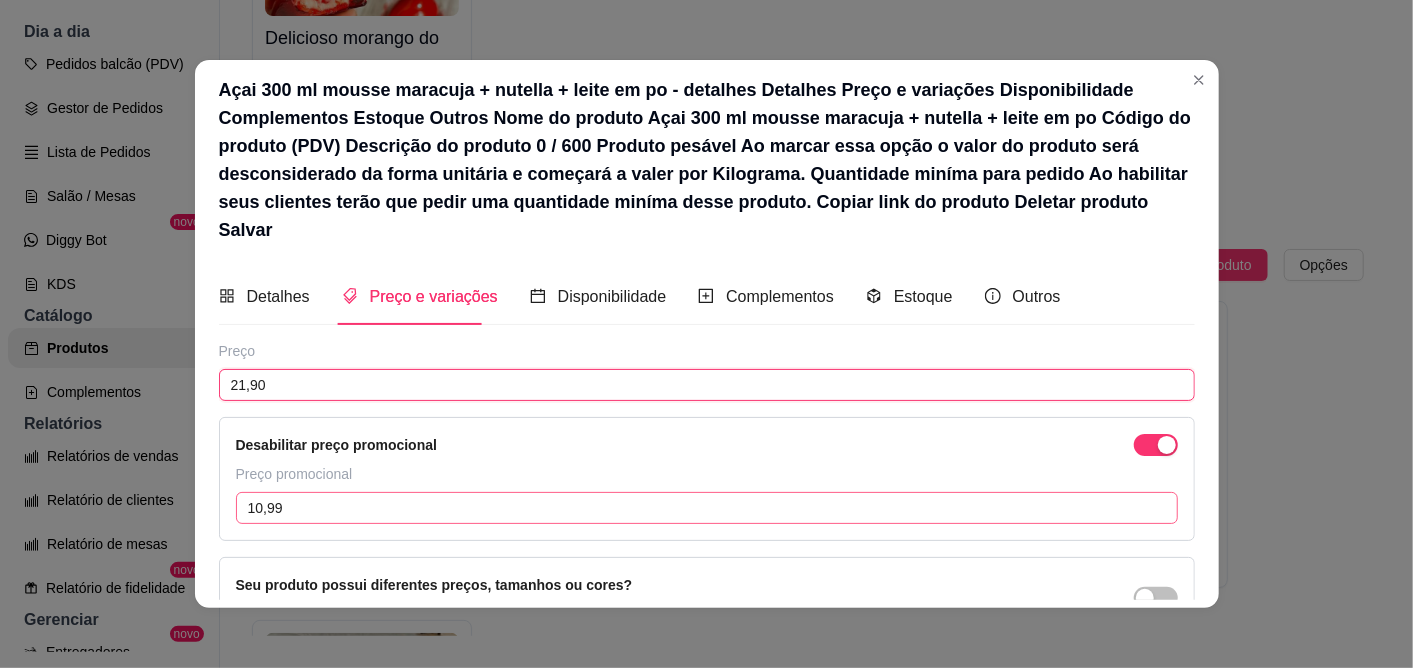 type on "21,90" 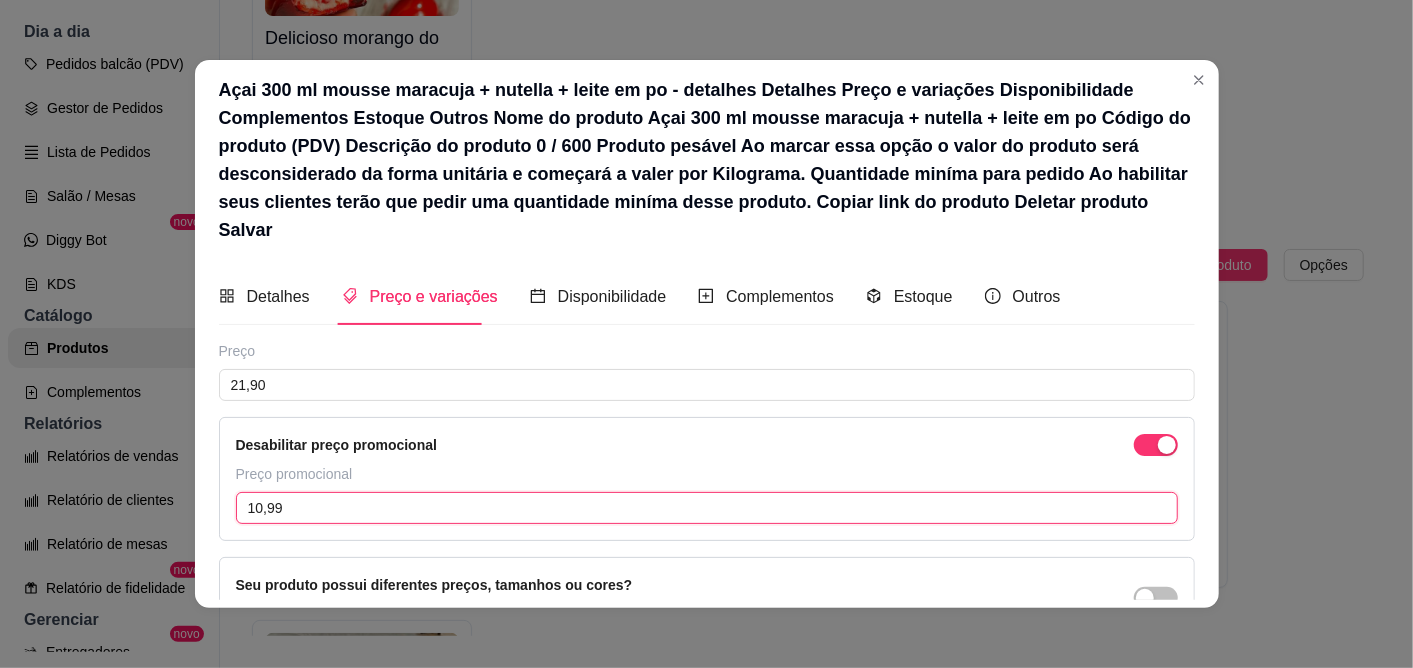 click on "10,99" at bounding box center (707, 508) 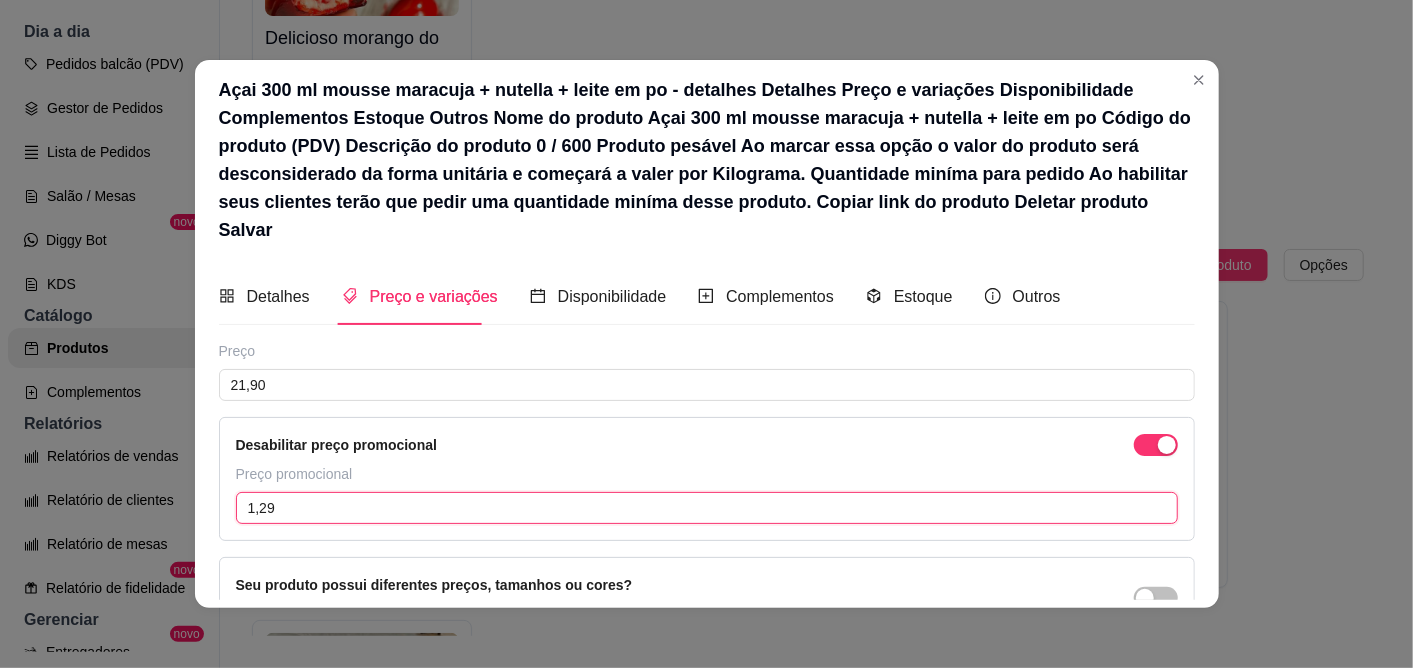 type on "12,90" 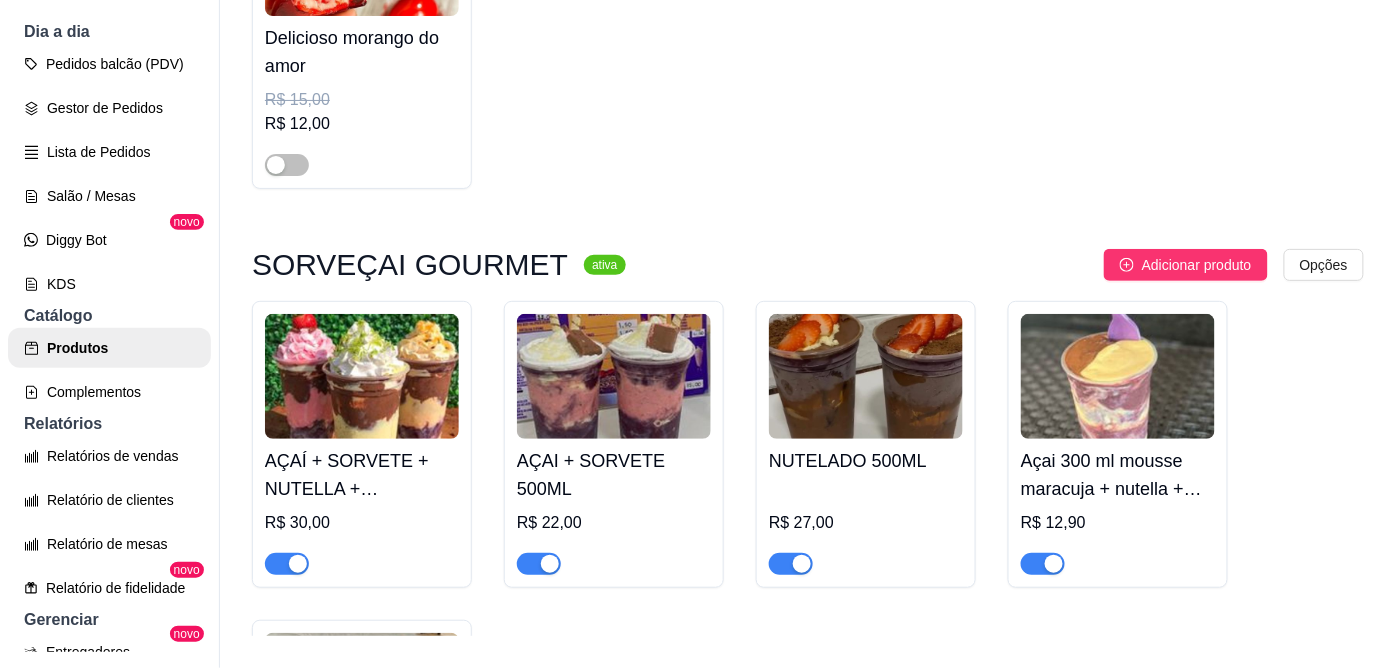 click at bounding box center [1118, 376] 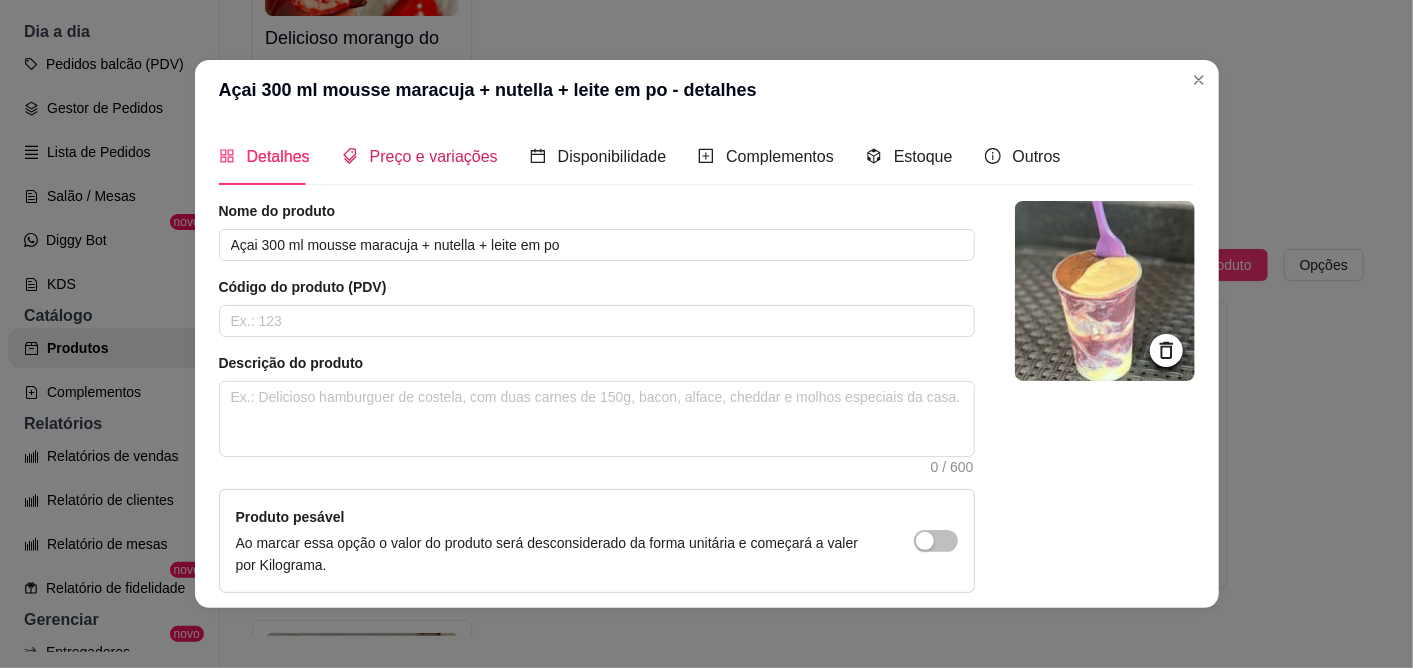 click on "Preço e variações" at bounding box center (434, 156) 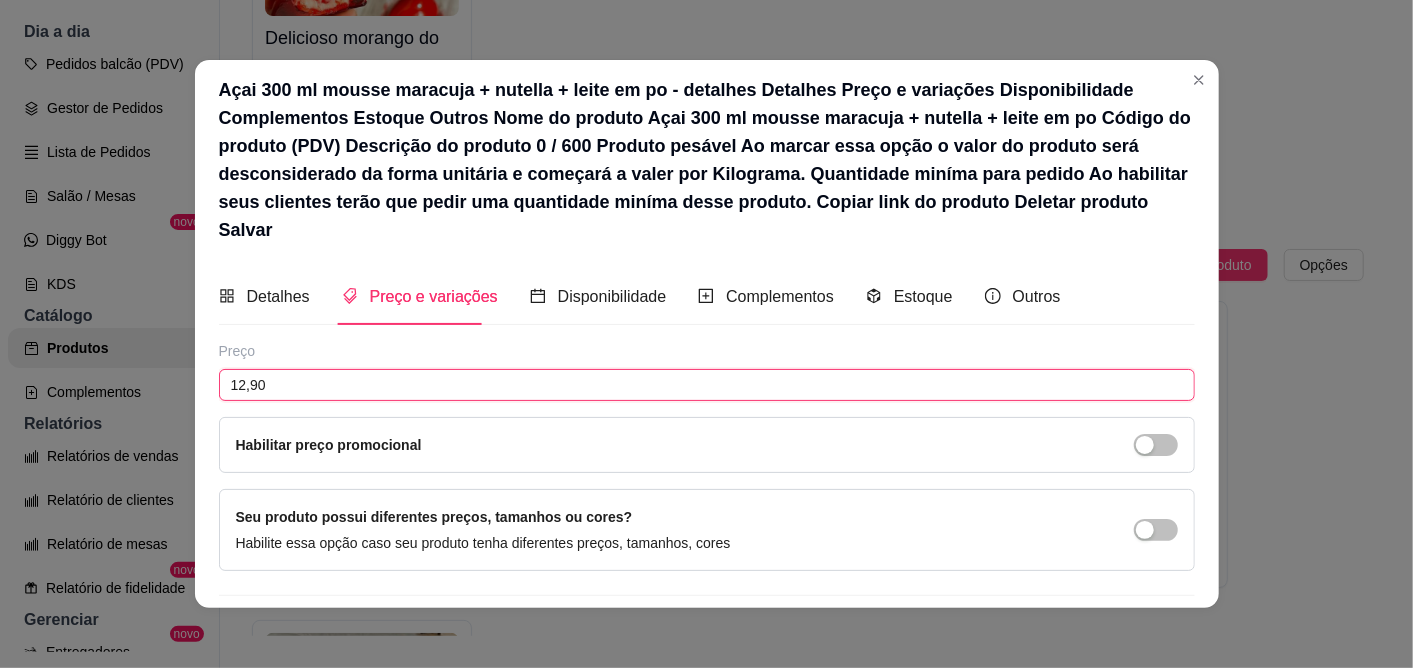 drag, startPoint x: 502, startPoint y: 280, endPoint x: 41, endPoint y: 271, distance: 461.08783 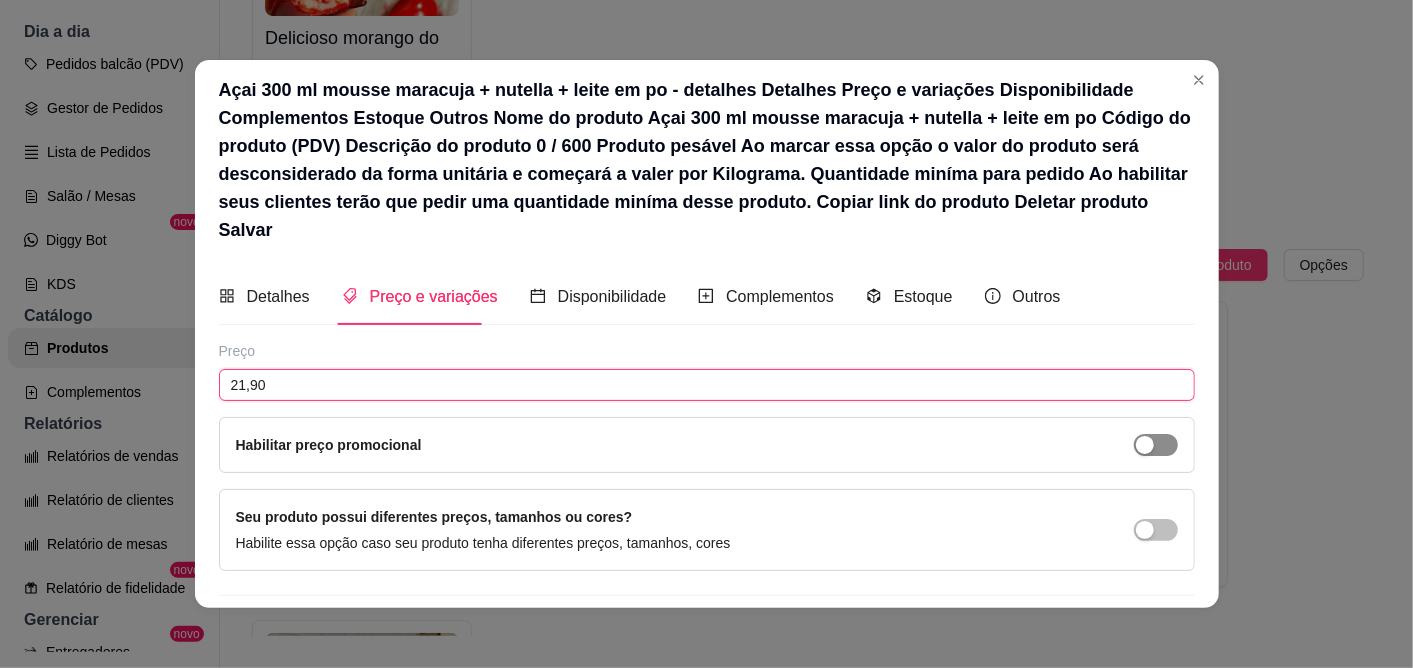 type on "21,90" 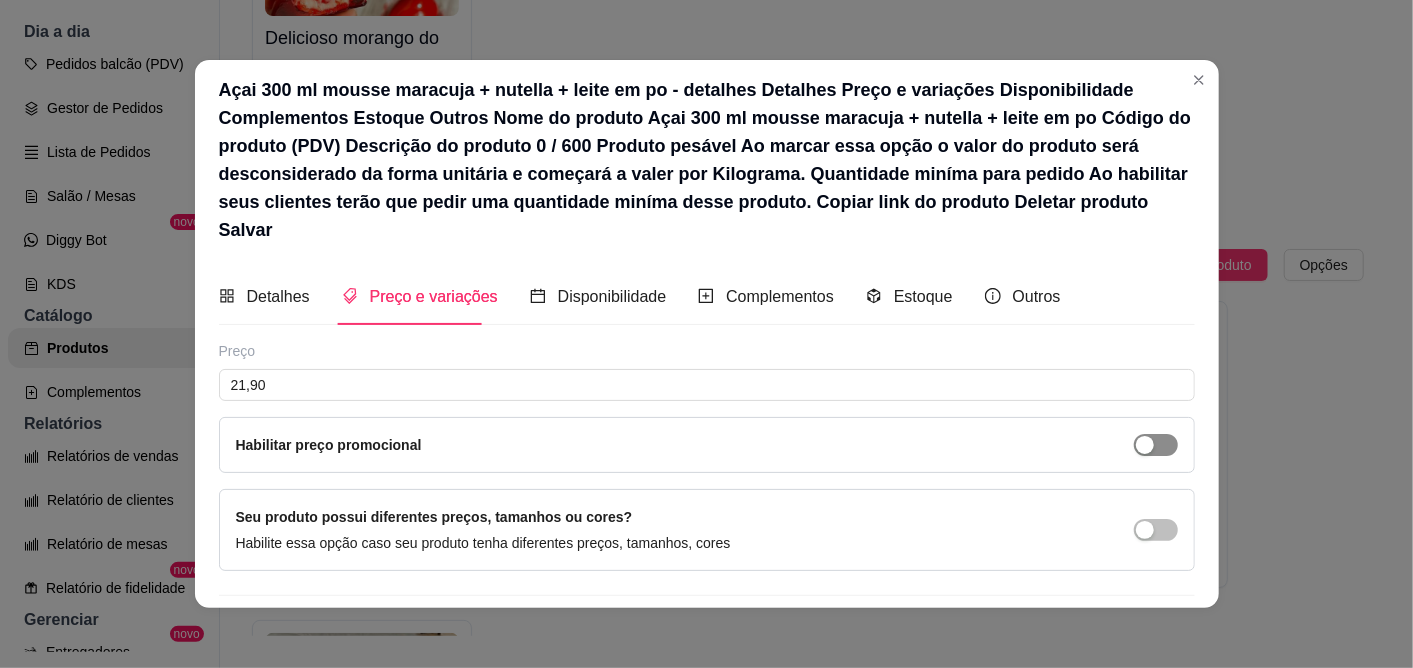 click at bounding box center [1156, 445] 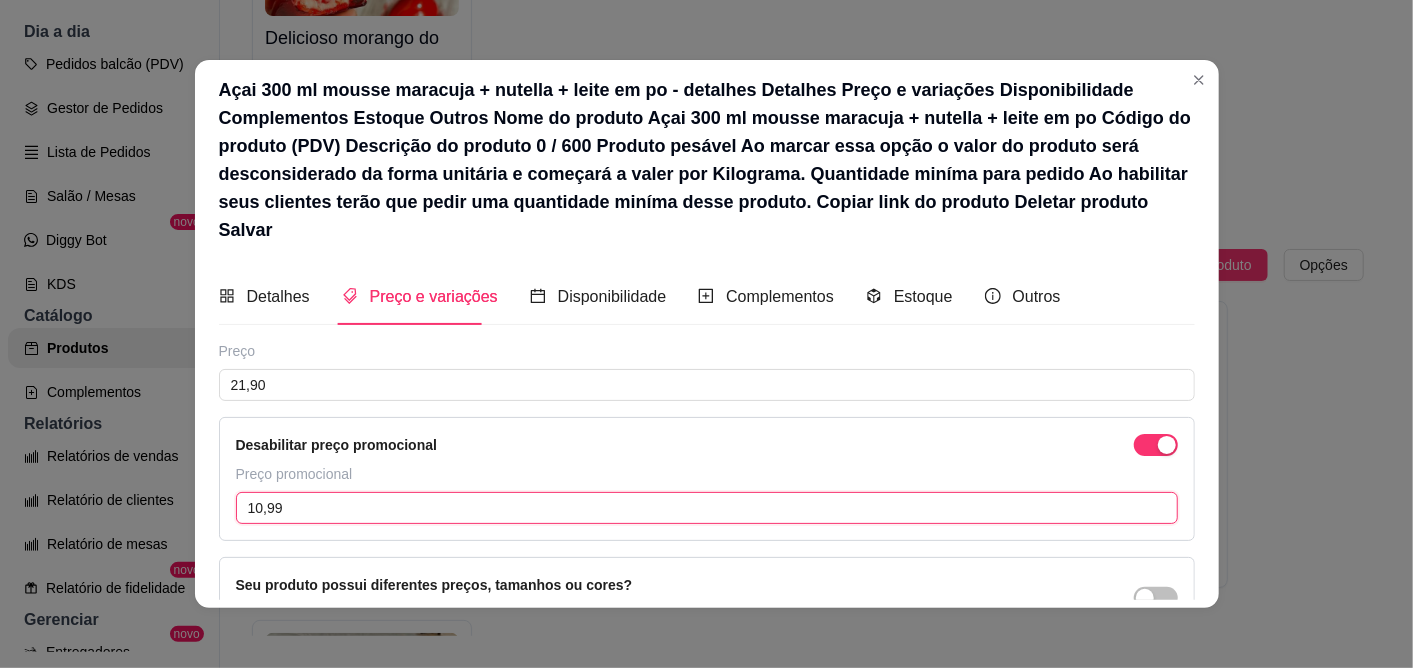 click on "10,99" at bounding box center [707, 508] 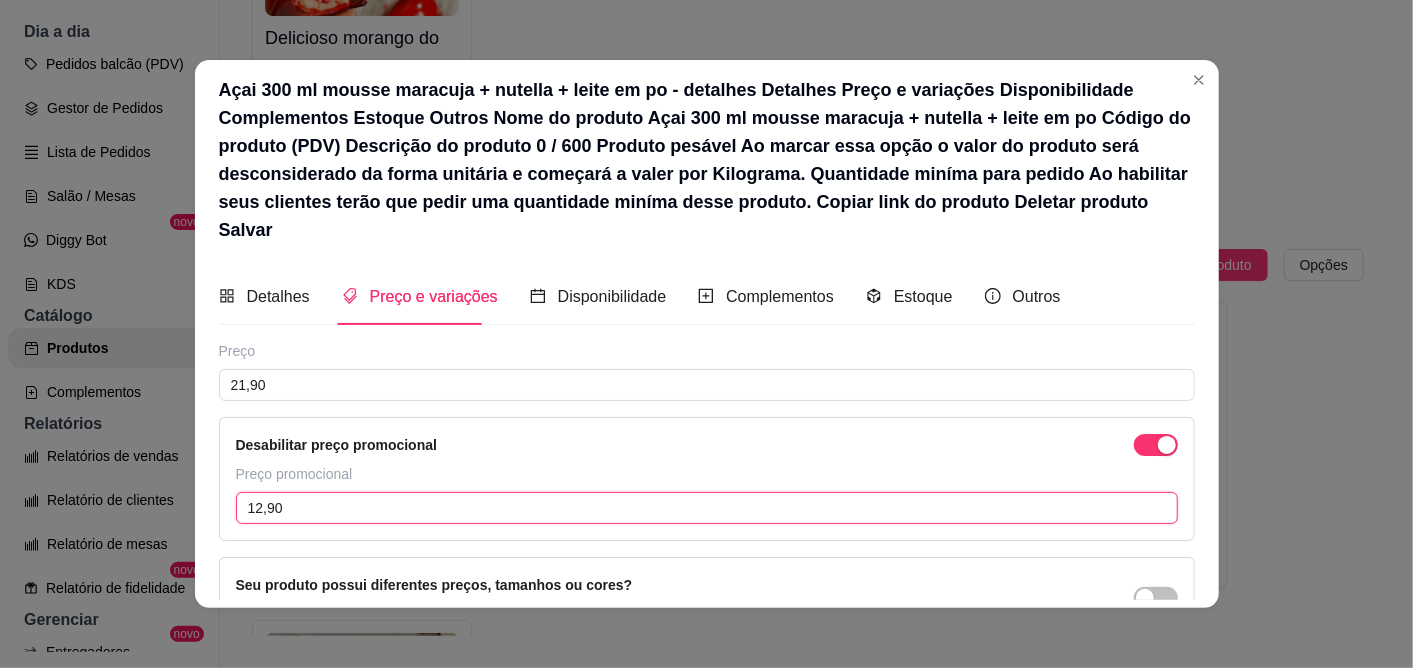 type on "12,90" 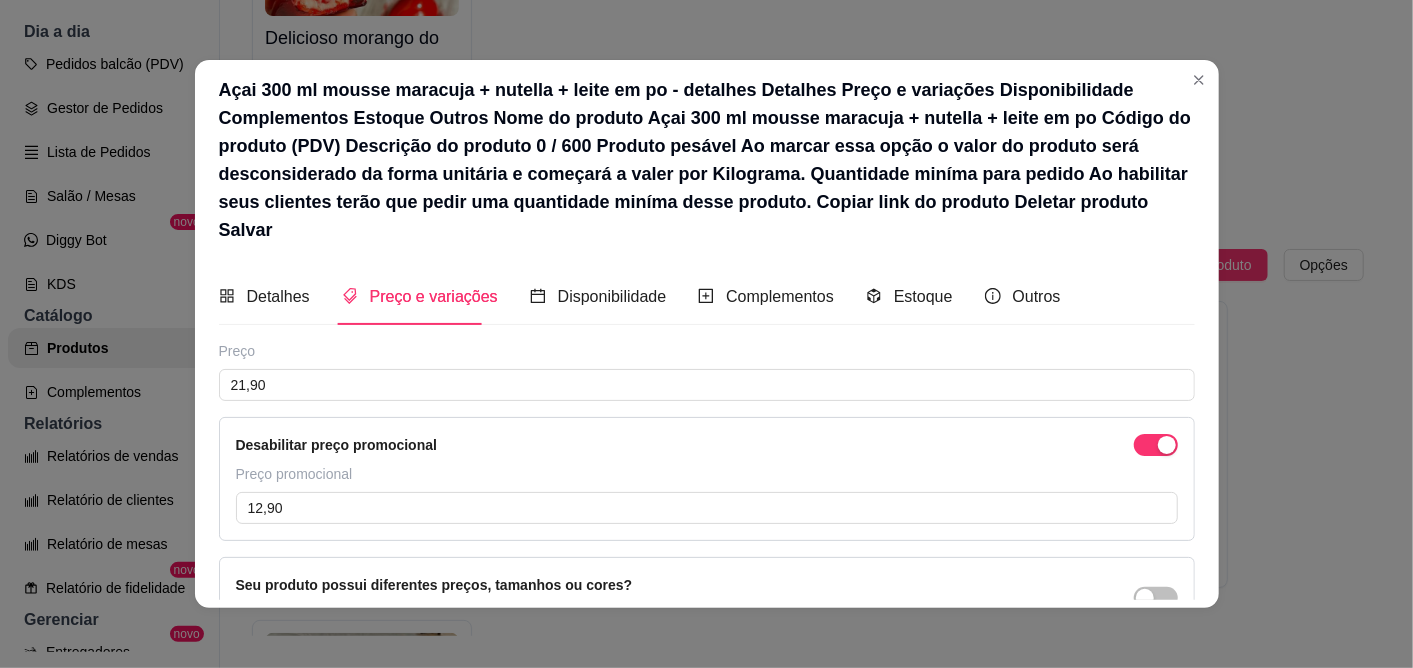 click on "Salvar" at bounding box center [1155, 708] 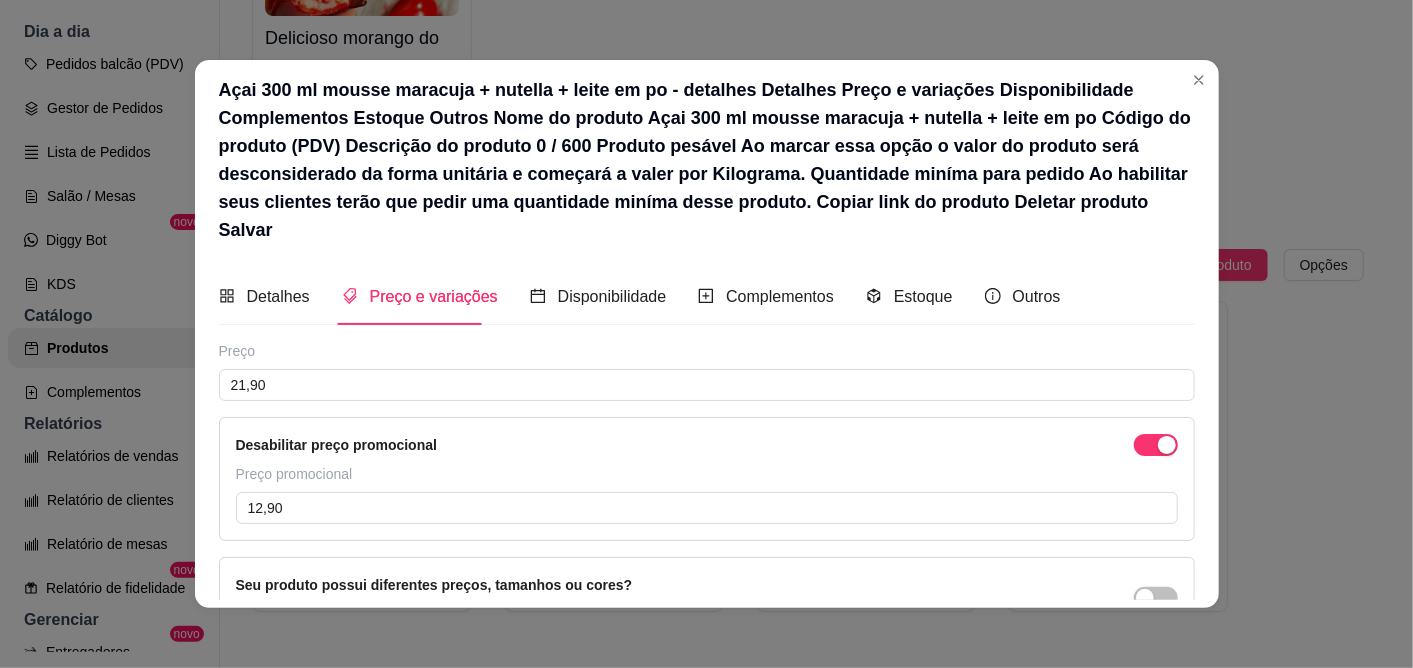 click on "Salvar" at bounding box center [1155, 708] 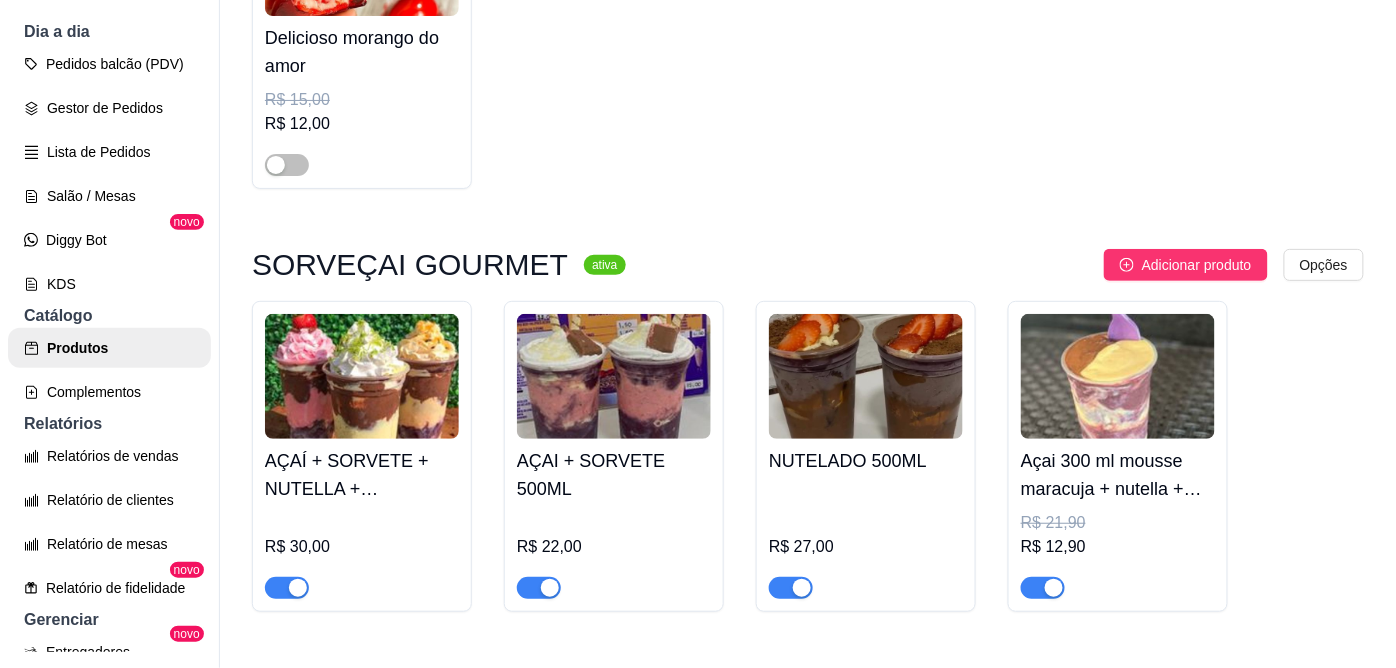 scroll, scrollTop: 777, scrollLeft: 0, axis: vertical 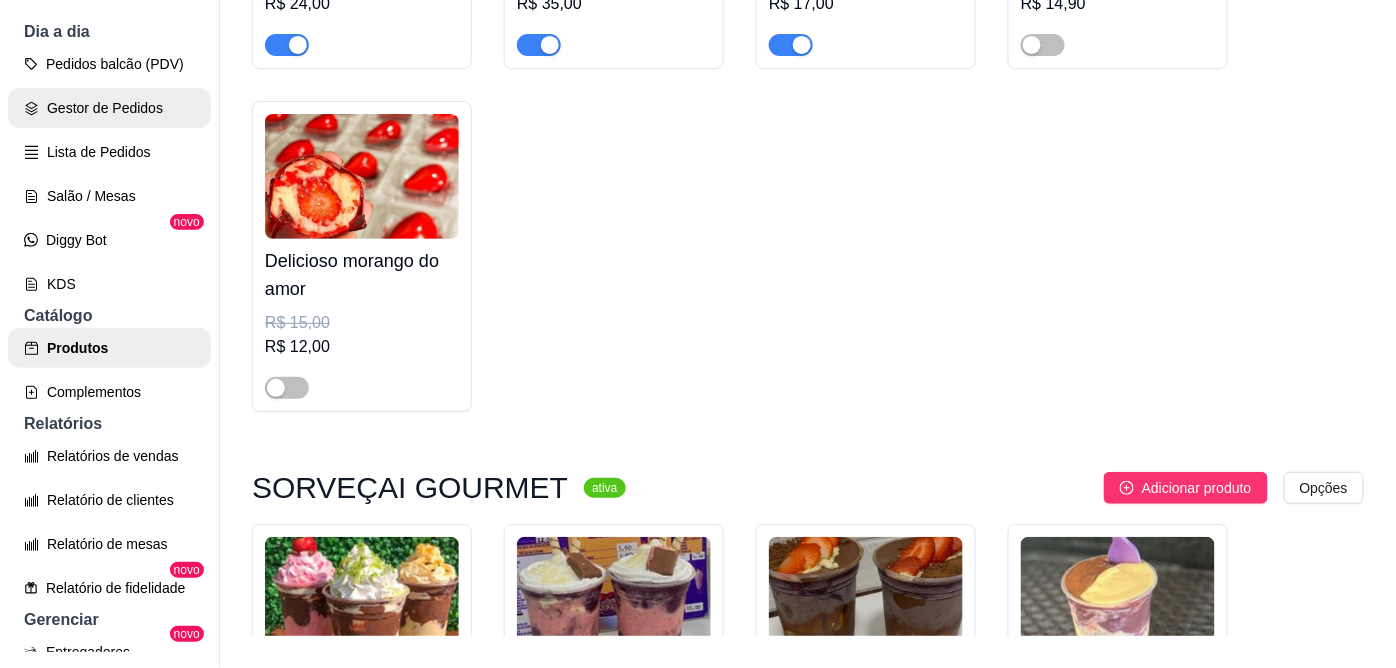 click on "Gestor de Pedidos" at bounding box center (109, 108) 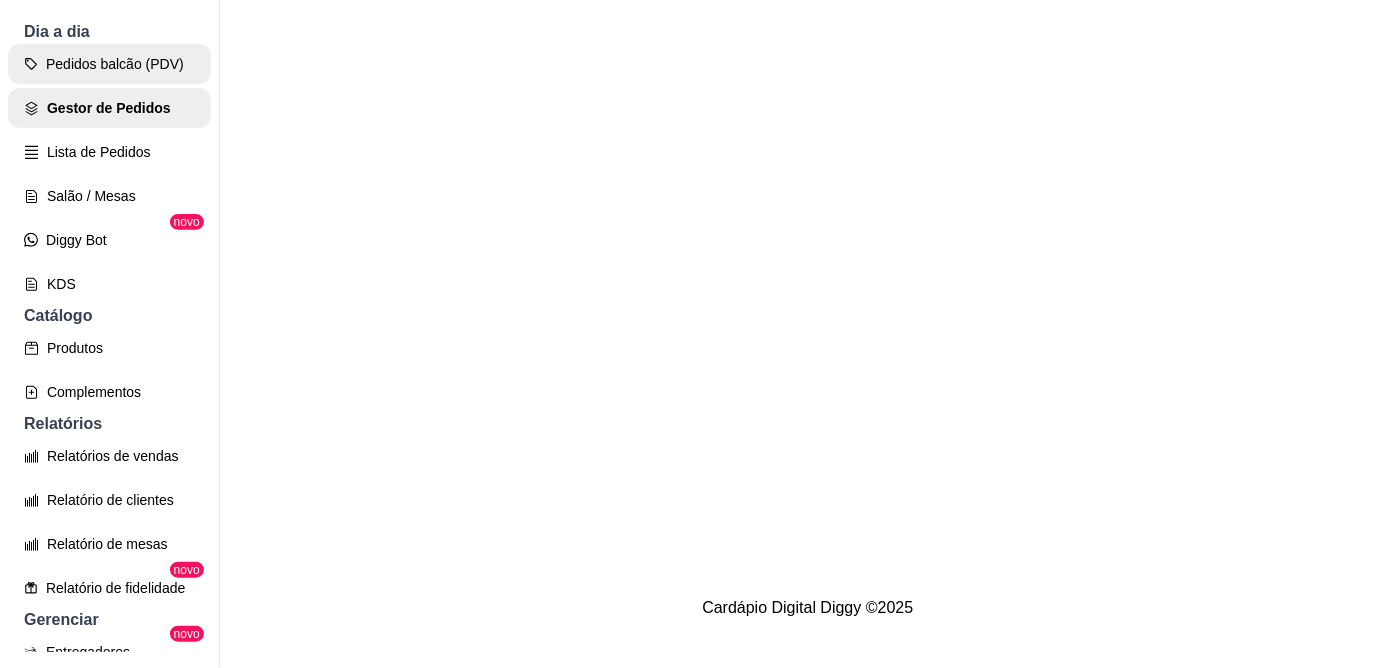 scroll, scrollTop: 0, scrollLeft: 0, axis: both 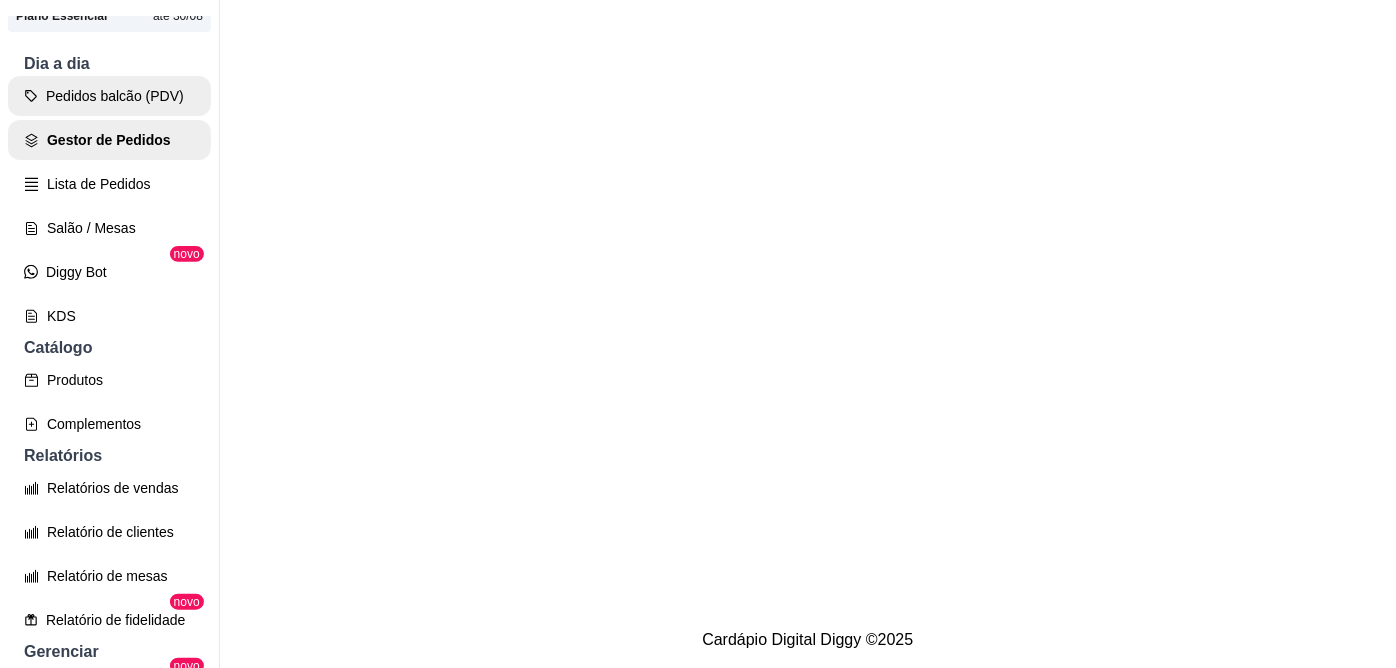 click on "Pedidos balcão (PDV)" at bounding box center [109, 96] 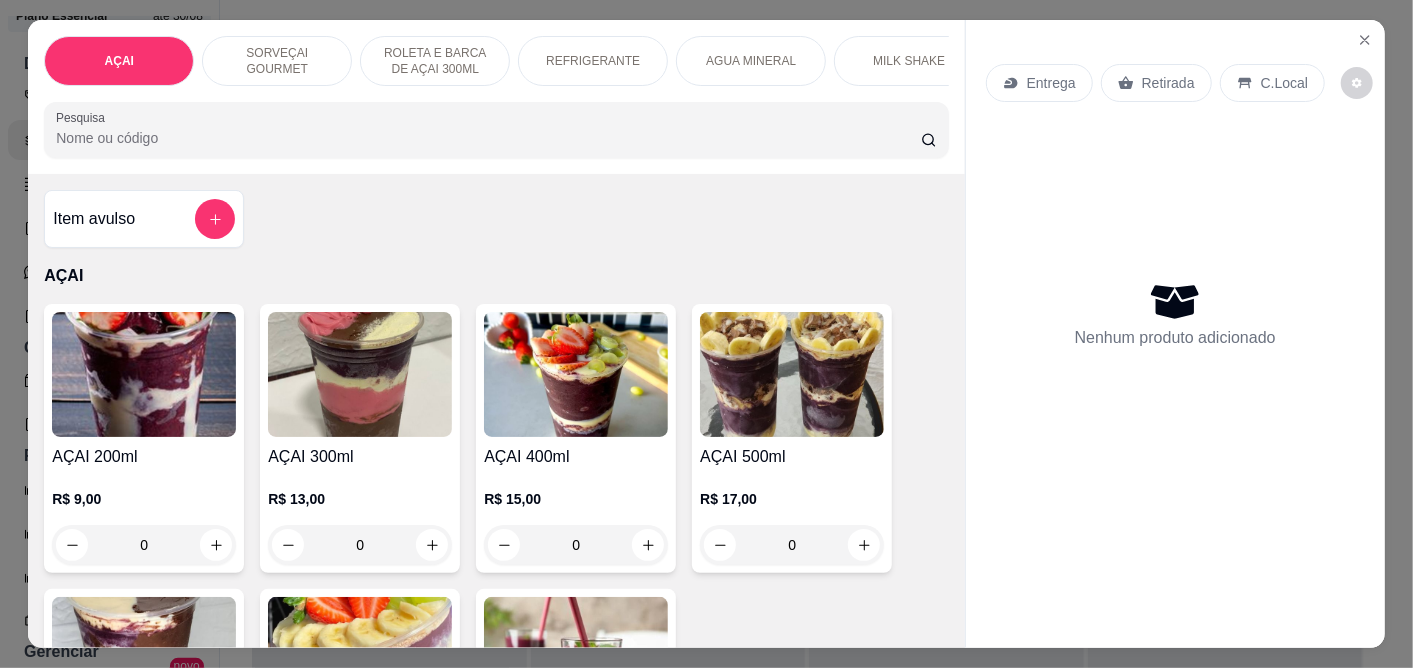 click at bounding box center (576, 374) 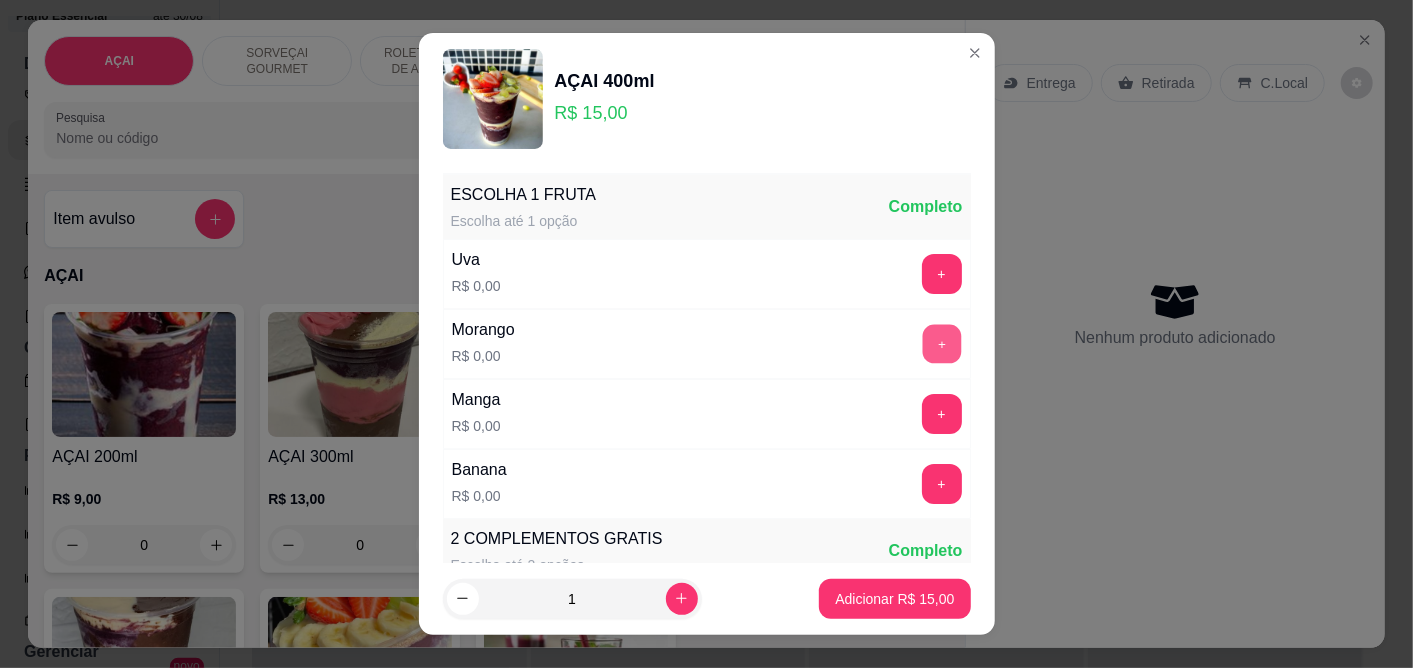 click on "+" at bounding box center (941, 344) 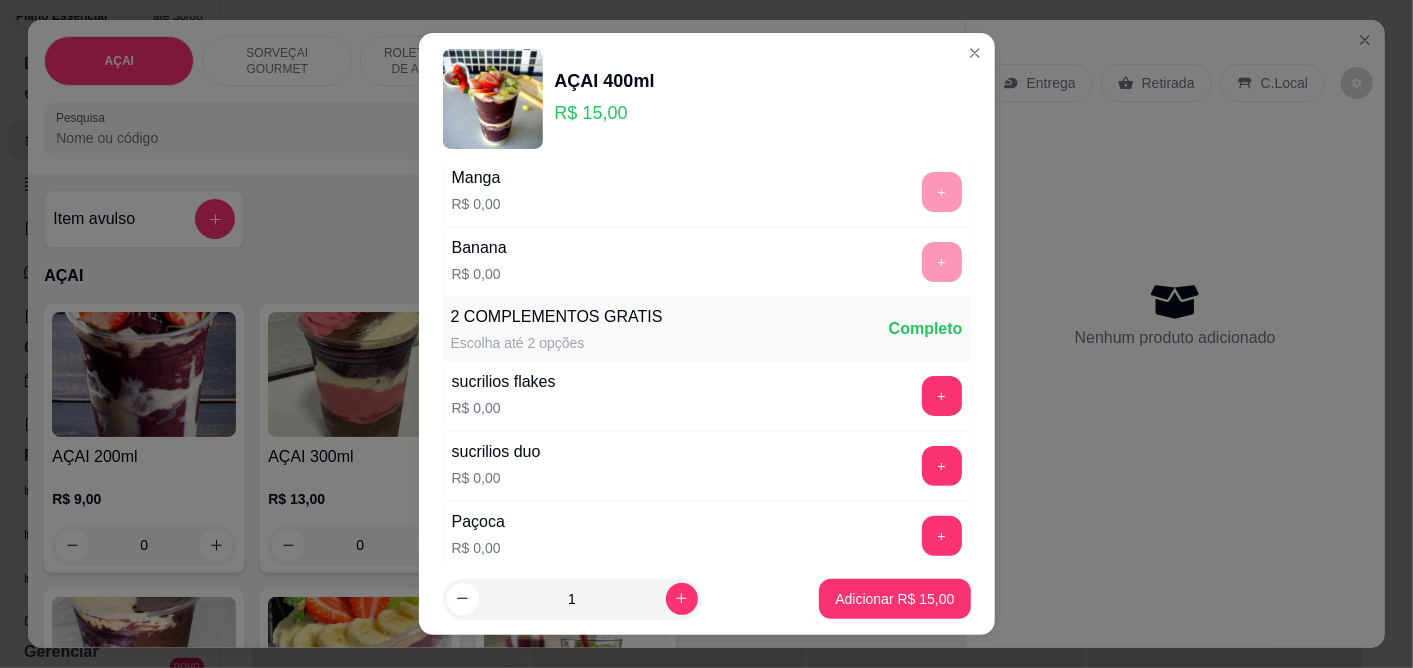 scroll, scrollTop: 333, scrollLeft: 0, axis: vertical 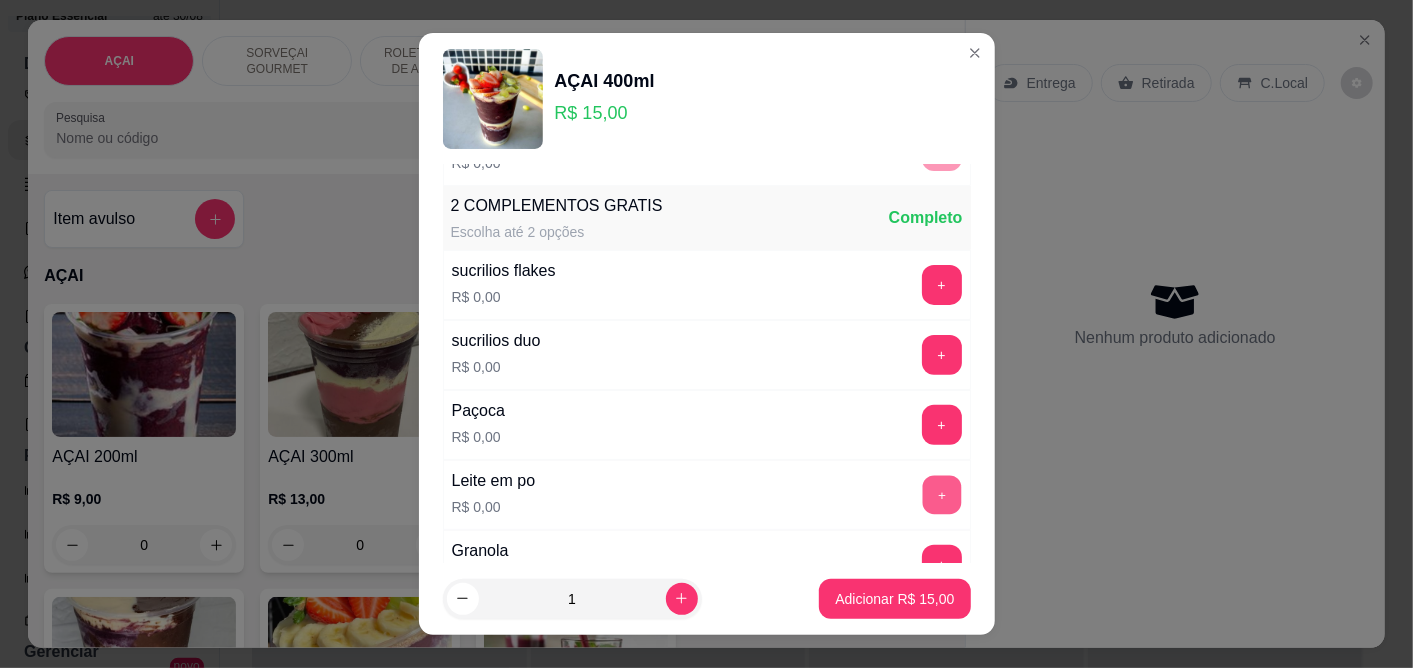 click on "+" at bounding box center [941, 495] 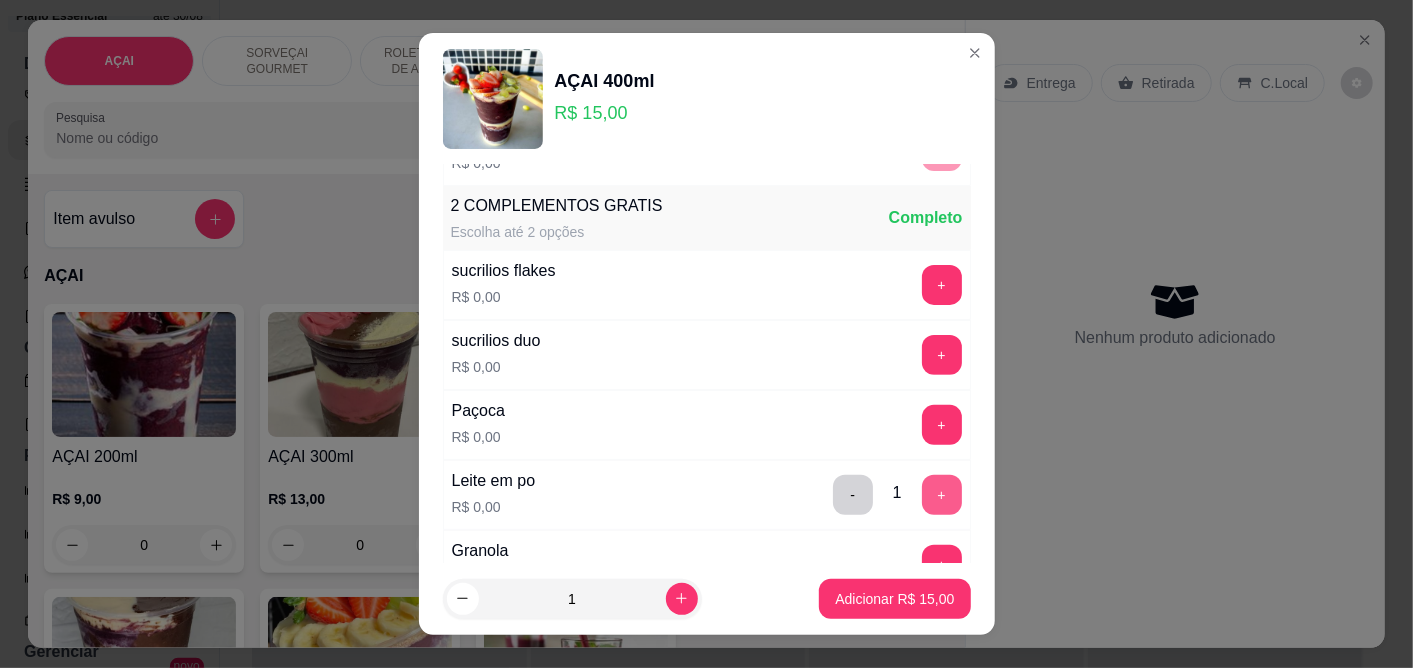 scroll, scrollTop: 555, scrollLeft: 0, axis: vertical 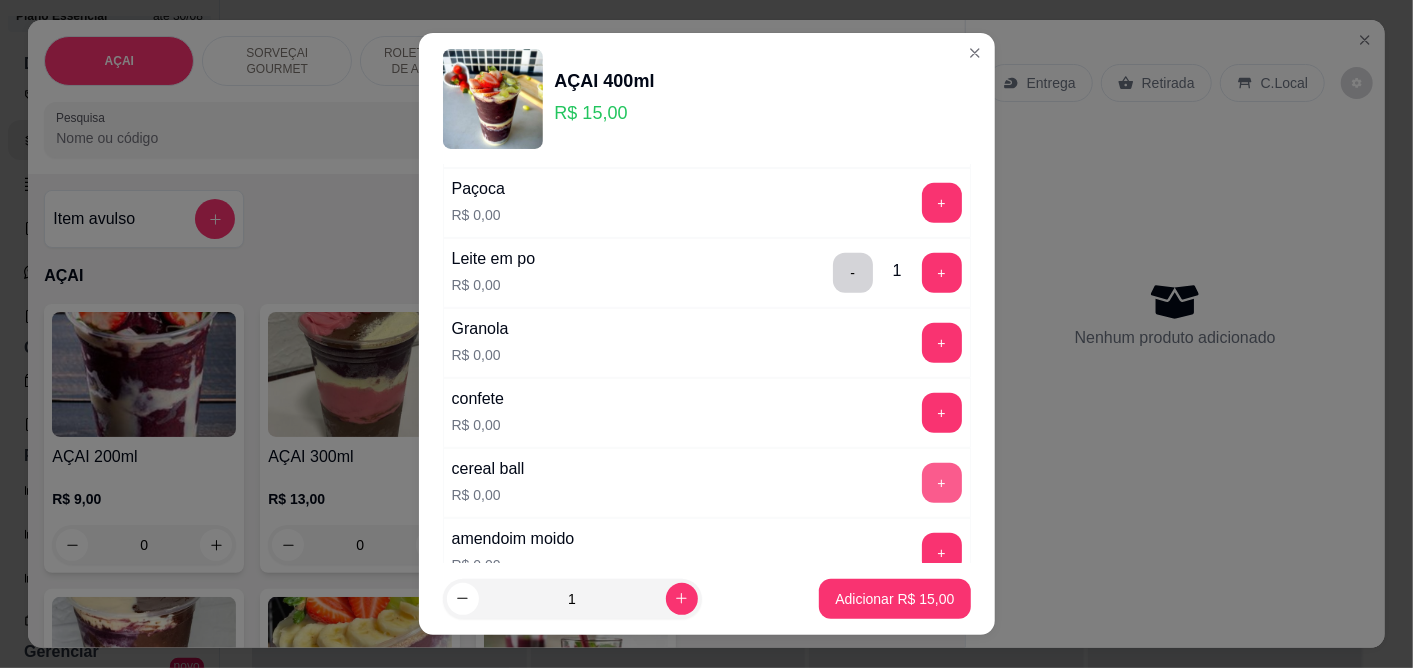 click on "+" at bounding box center [942, 483] 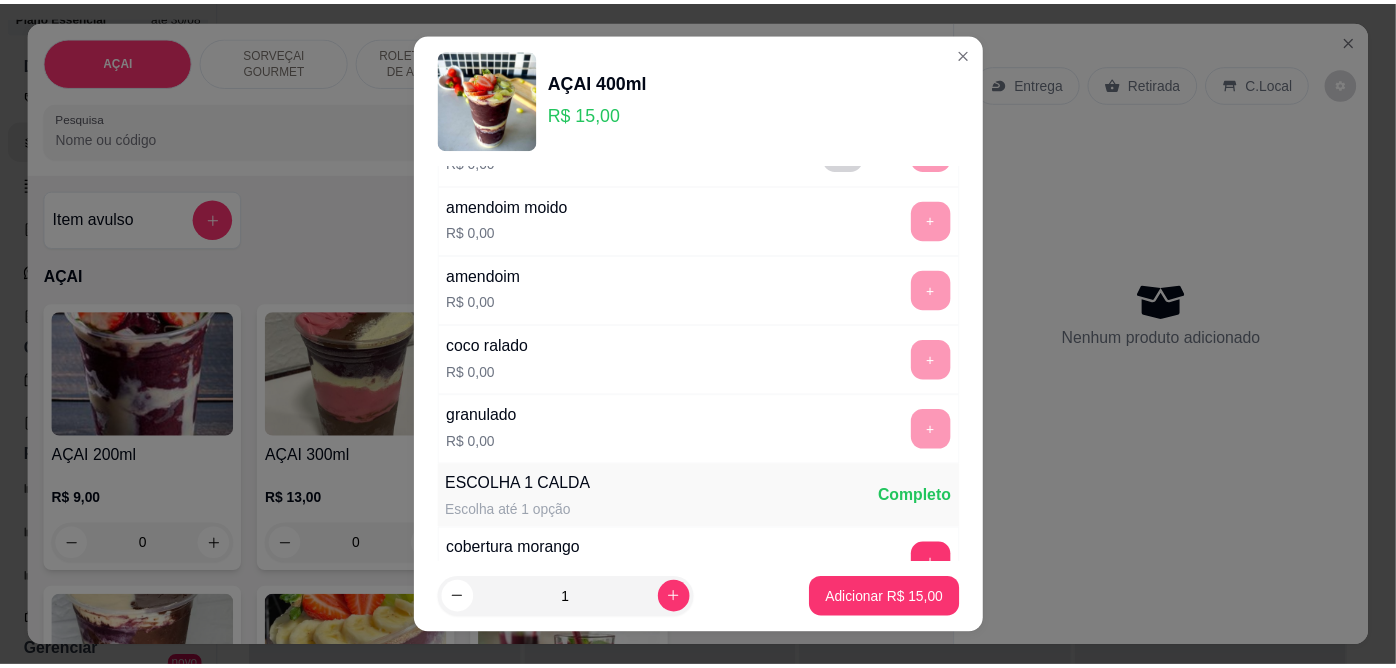 scroll, scrollTop: 1000, scrollLeft: 0, axis: vertical 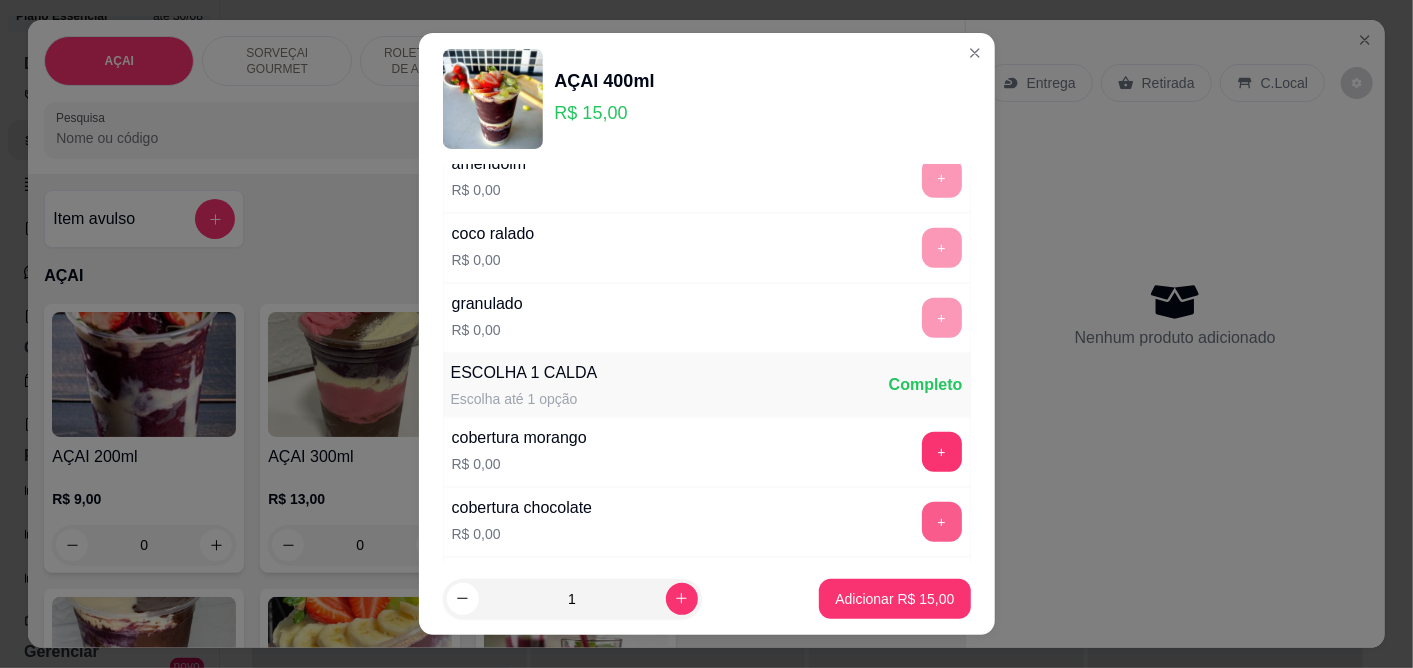 click on "+" at bounding box center (942, 522) 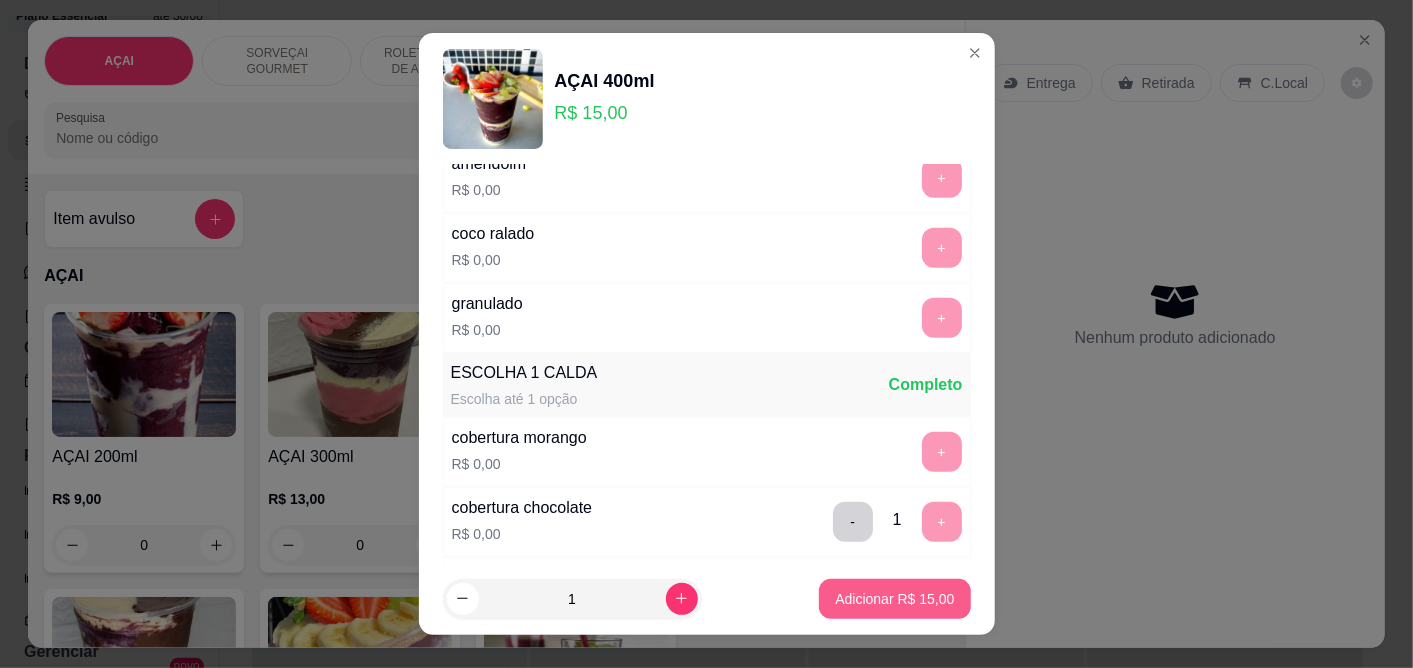 click on "Adicionar   R$ 15,00" at bounding box center (894, 599) 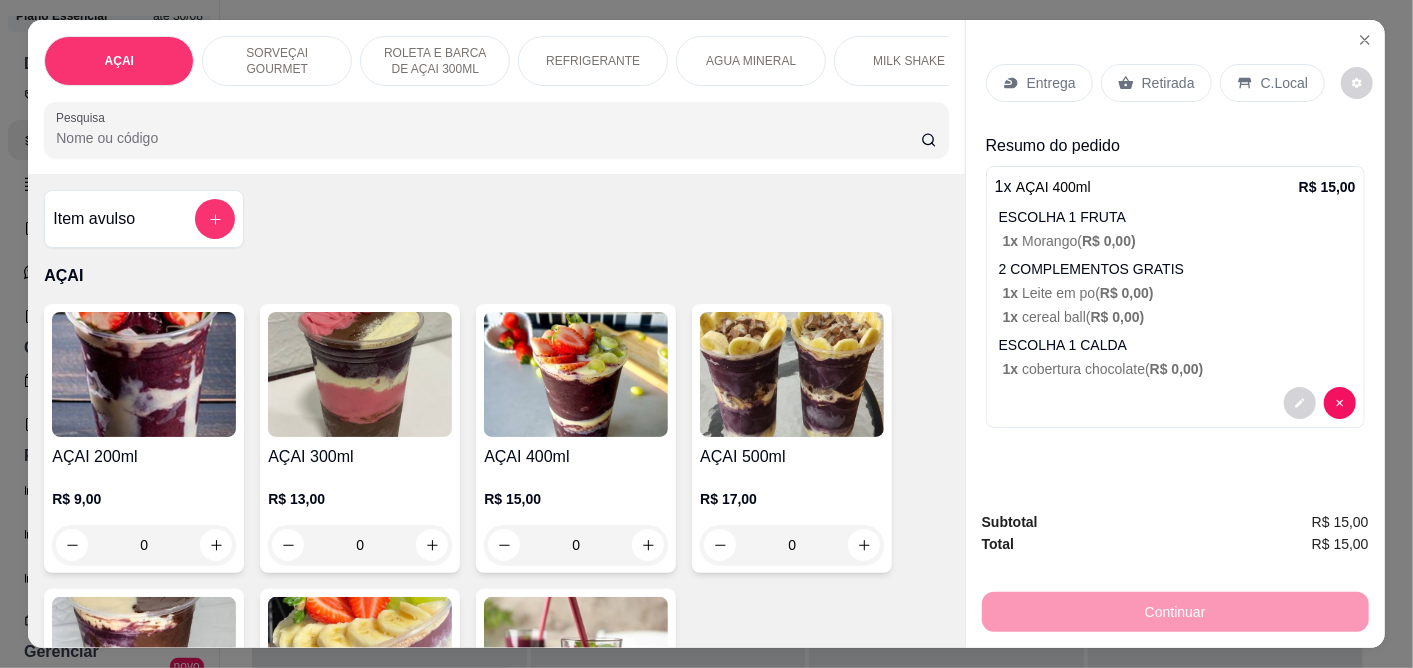click on "C.Local" at bounding box center (1272, 83) 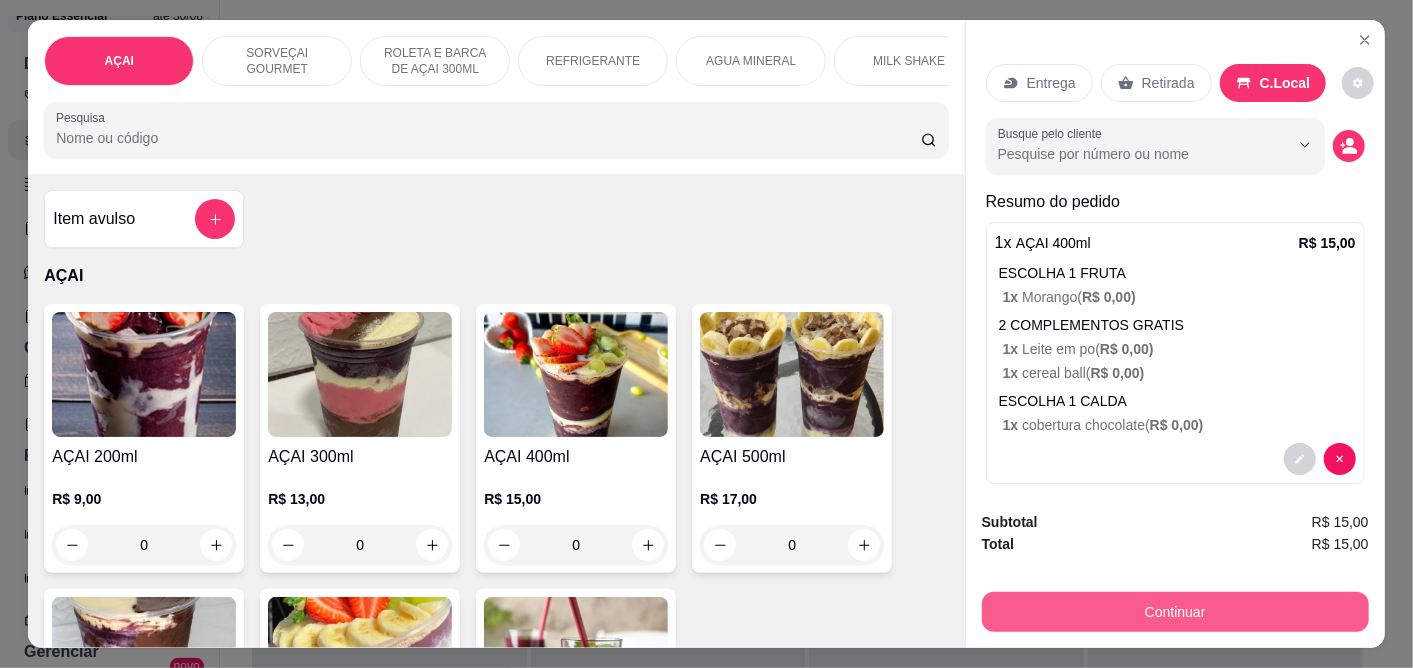 click on "Continuar" at bounding box center [1175, 612] 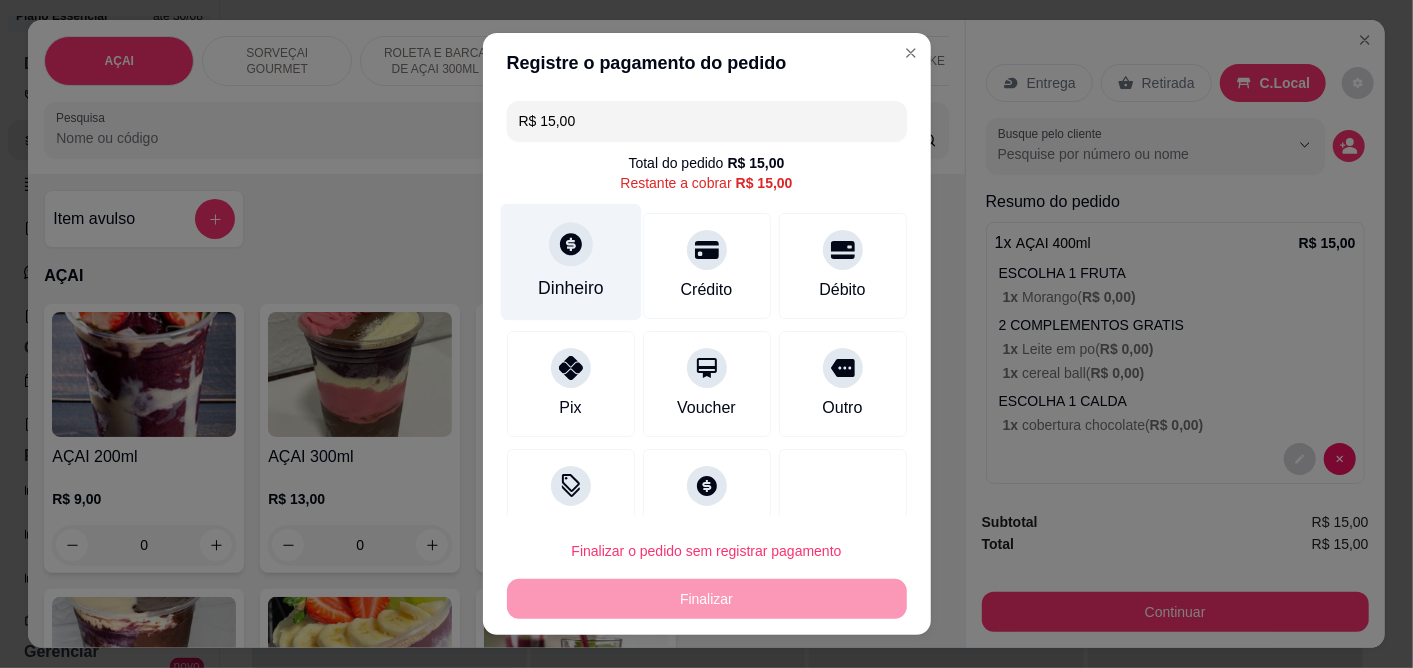 click on "Dinheiro" at bounding box center (570, 262) 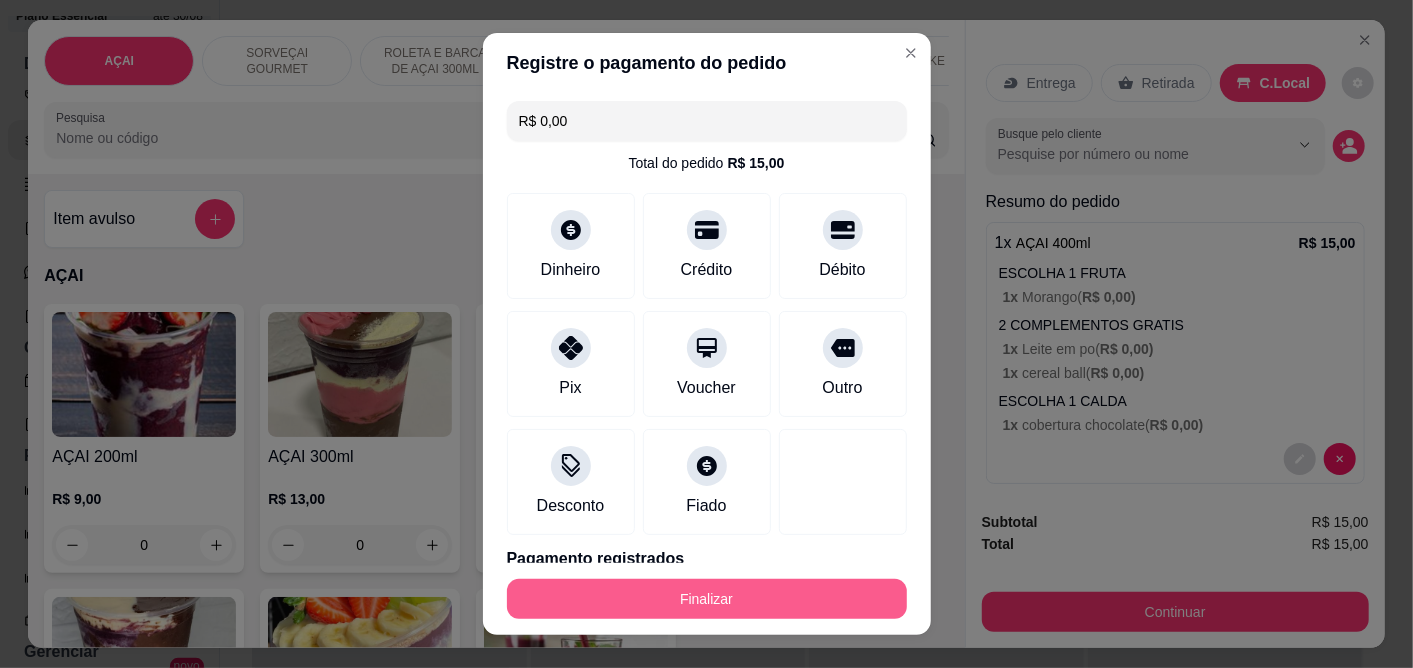 click on "Finalizar" at bounding box center [707, 599] 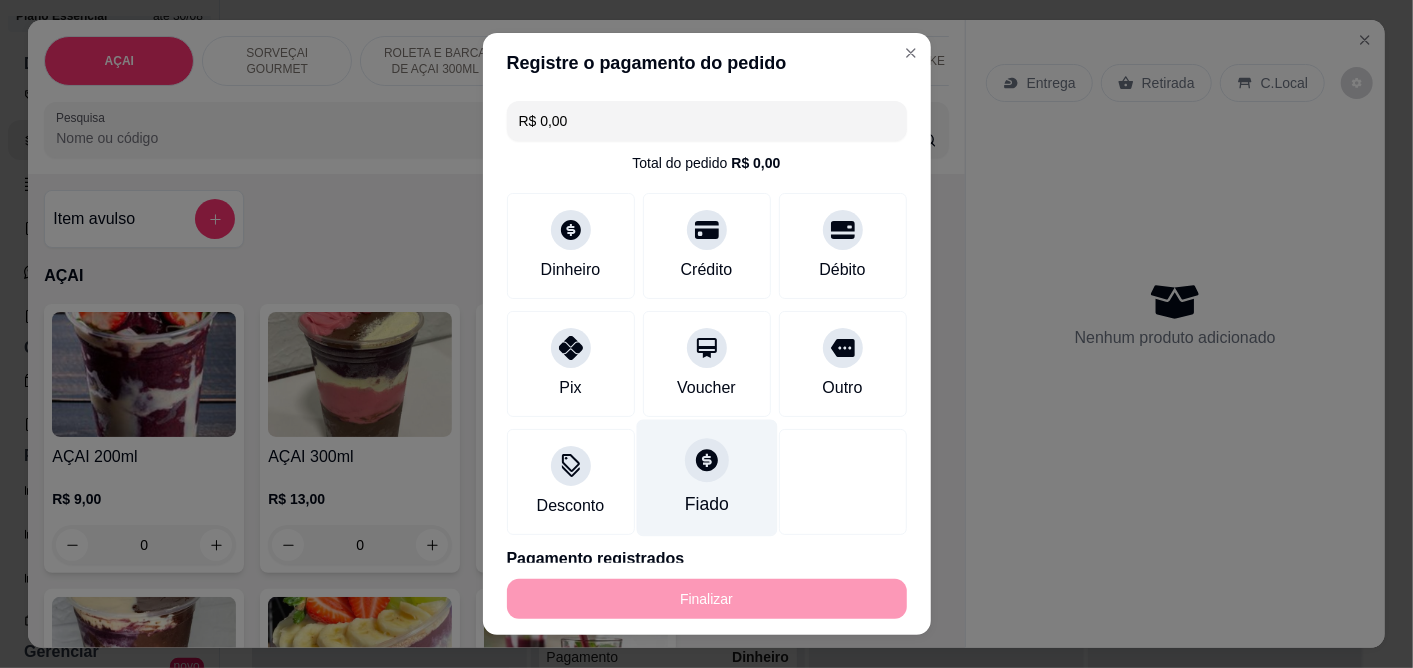 type on "-R$ 15,00" 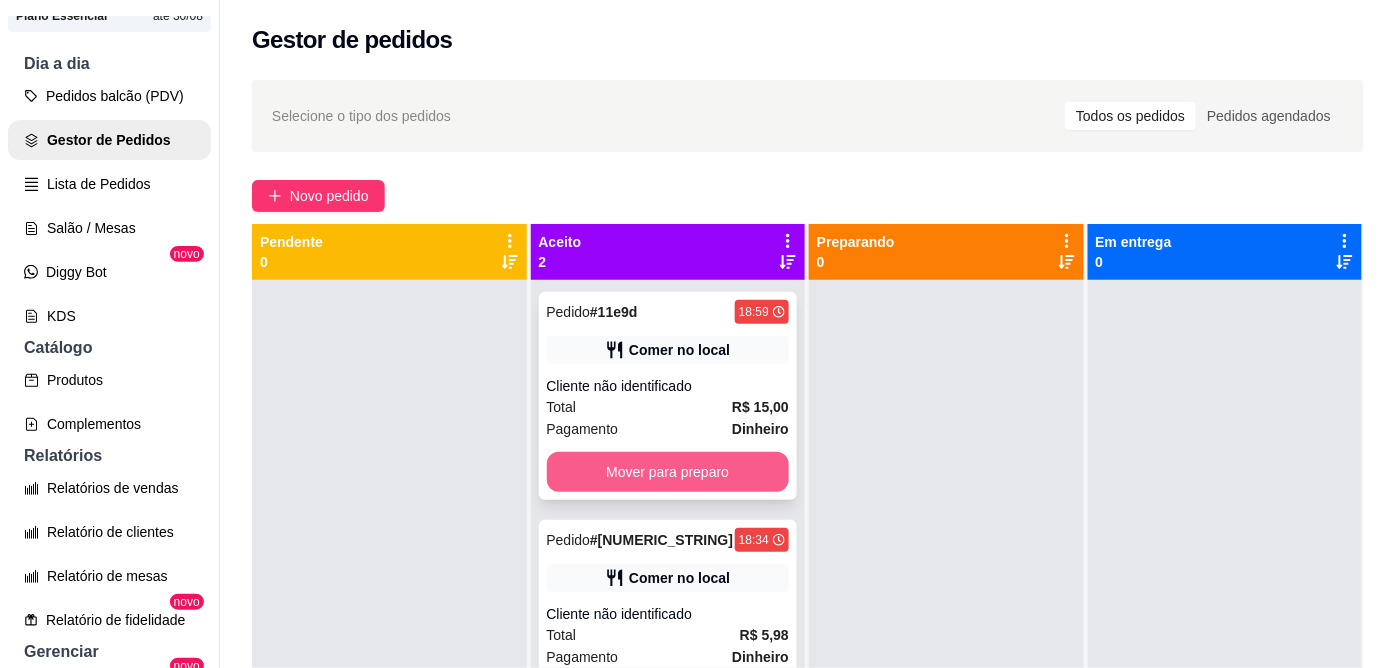 click on "Mover para preparo" at bounding box center (668, 472) 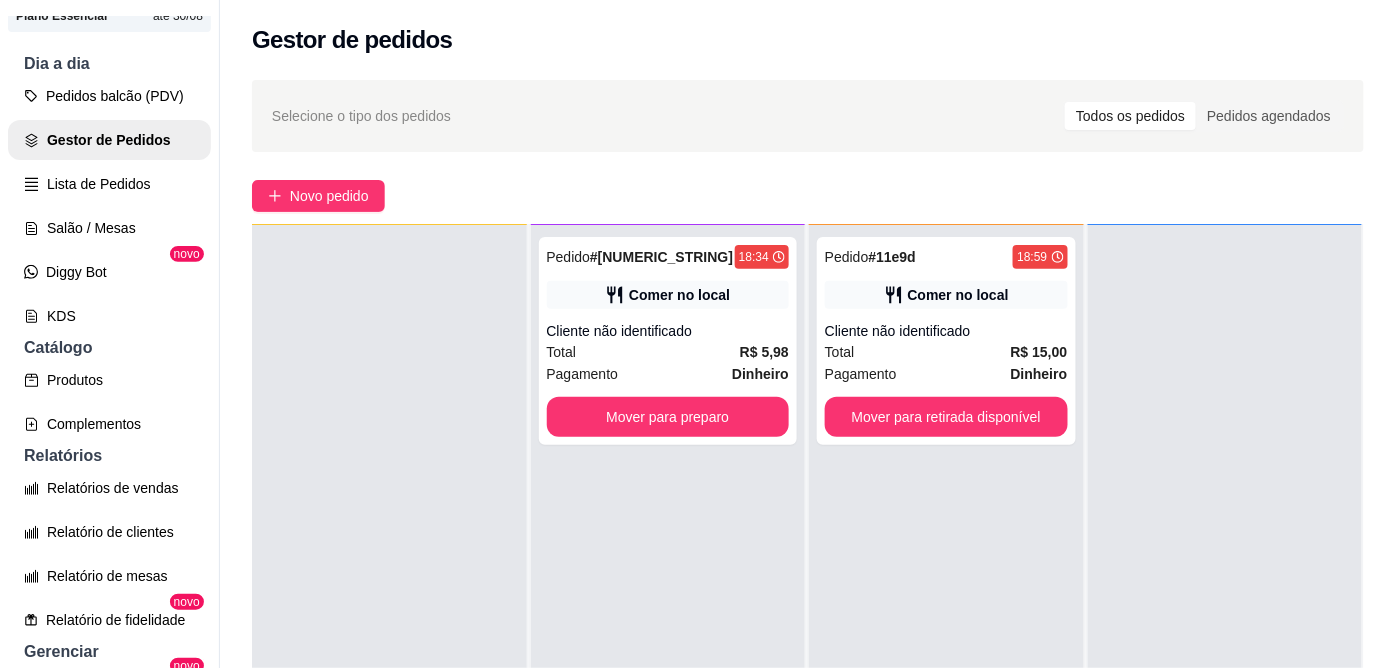 scroll, scrollTop: 0, scrollLeft: 0, axis: both 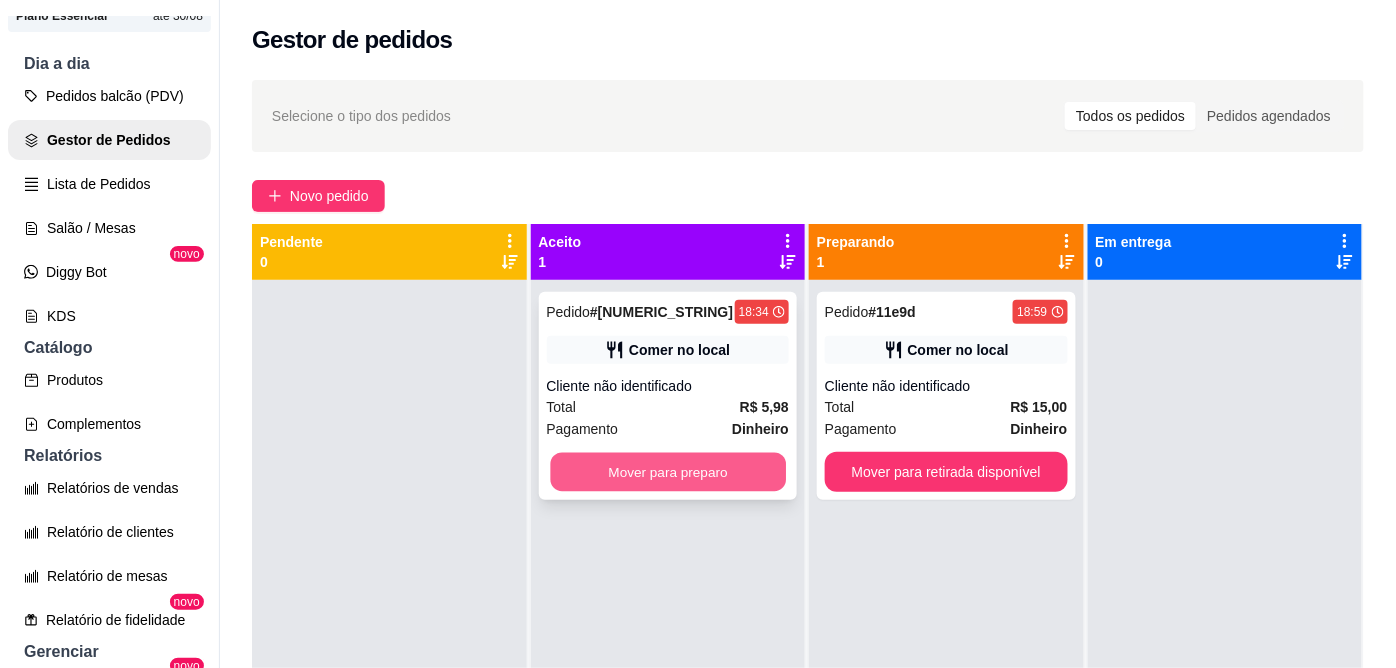 click on "Mover para preparo" at bounding box center [667, 472] 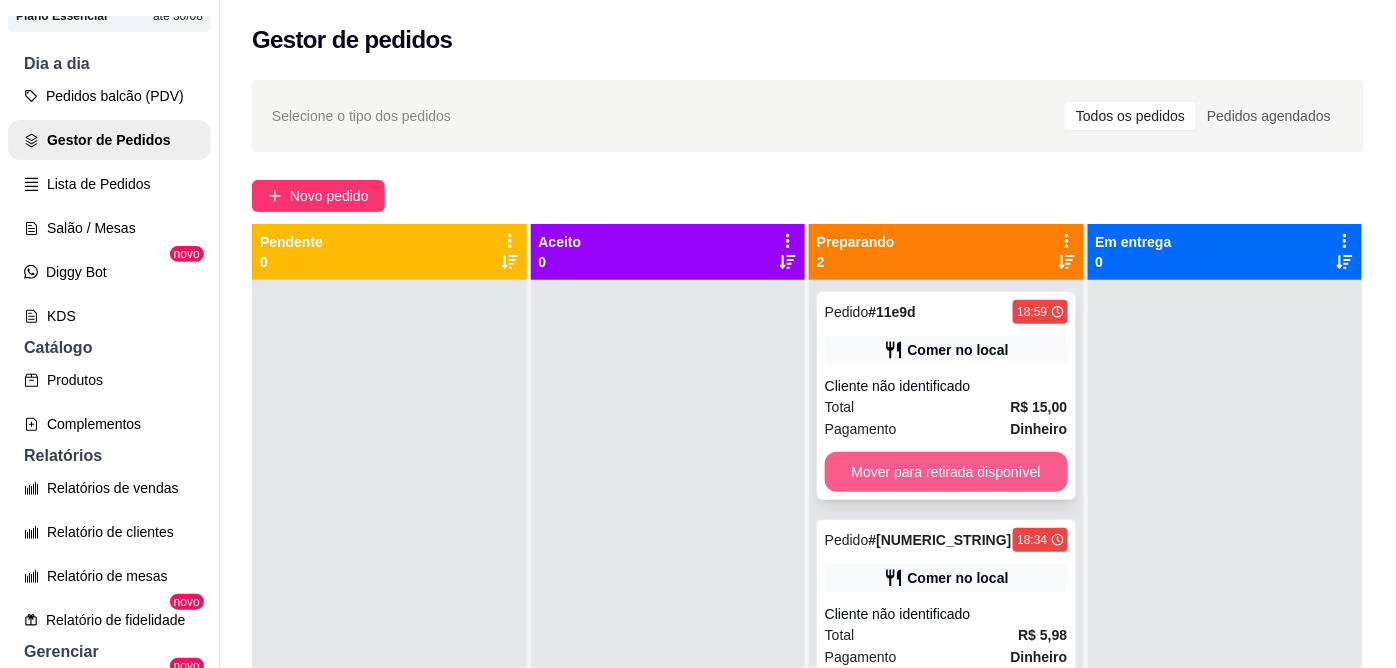 click on "Mover para retirada disponível" at bounding box center [946, 472] 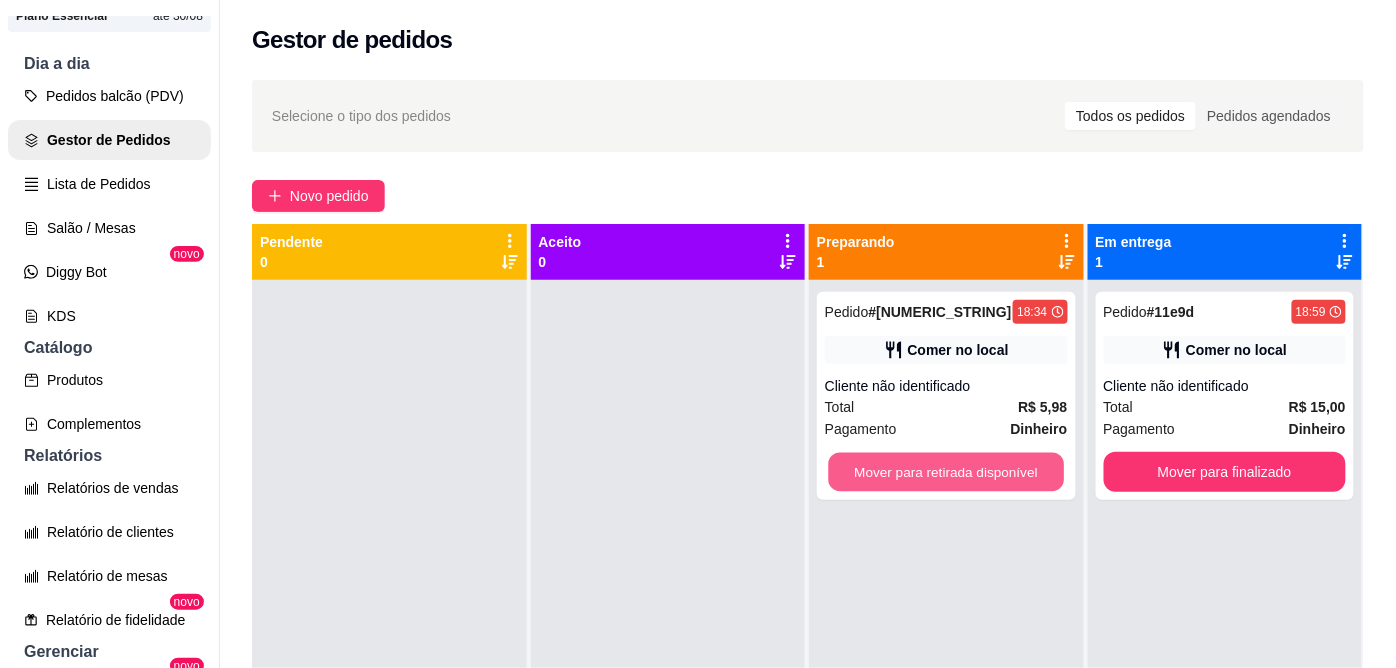 click on "Mover para retirada disponível" at bounding box center (946, 472) 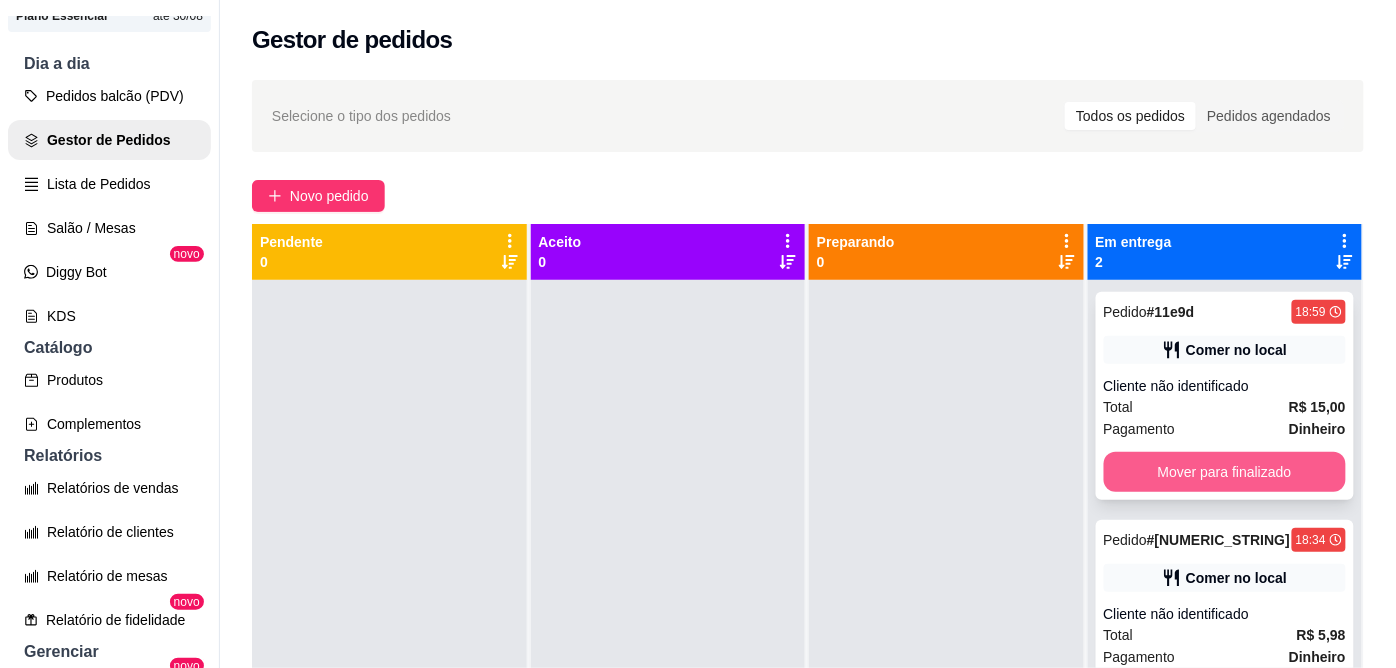 click on "Mover para finalizado" at bounding box center [1225, 472] 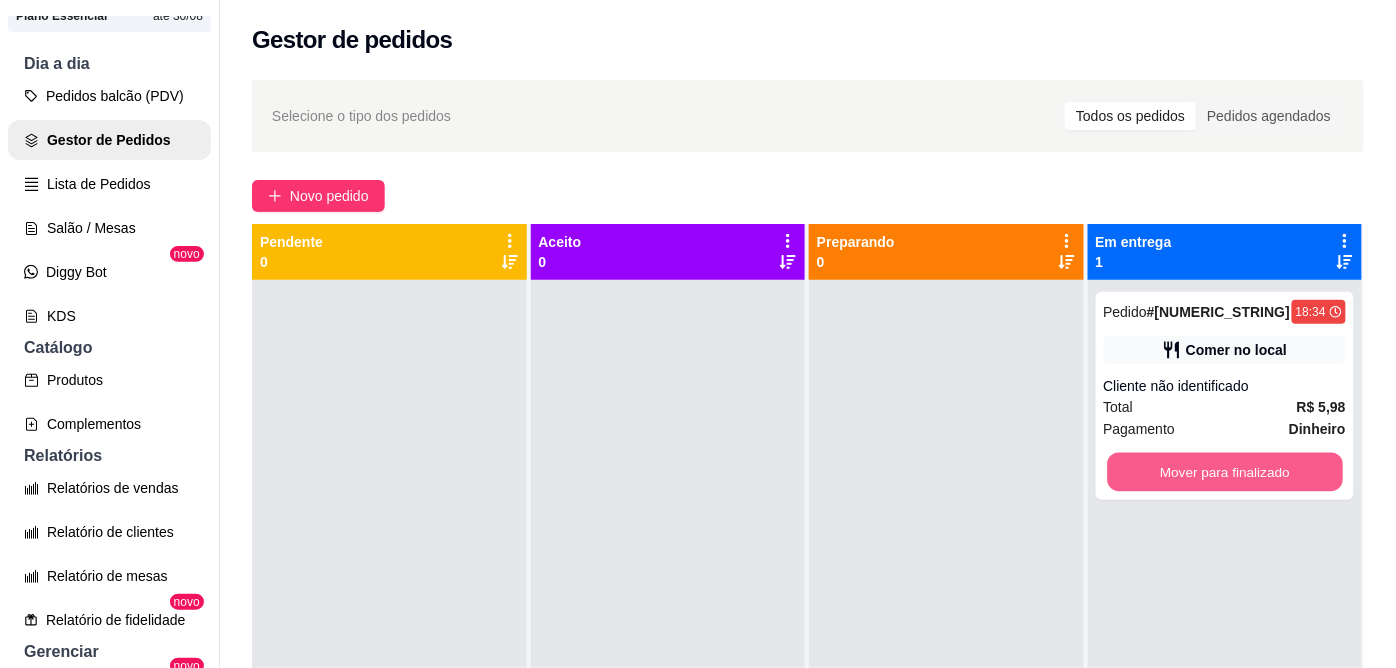 click on "Mover para finalizado" at bounding box center (1224, 472) 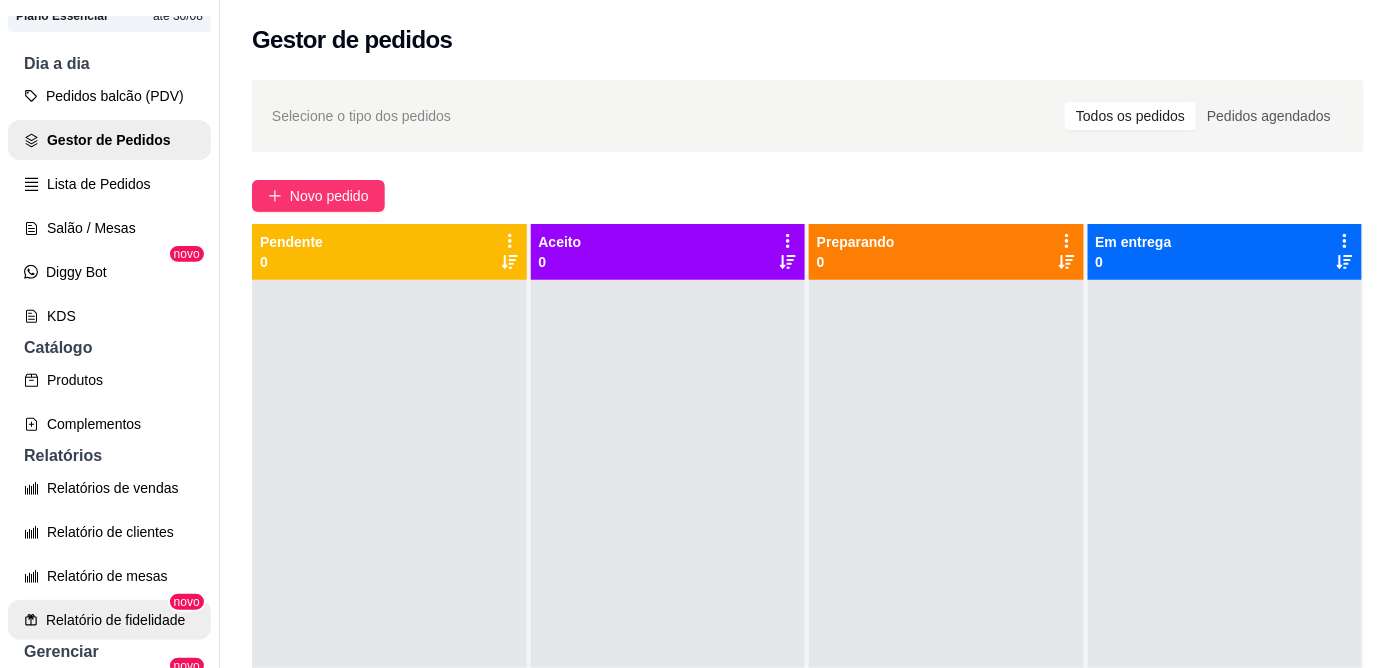scroll, scrollTop: 301, scrollLeft: 0, axis: vertical 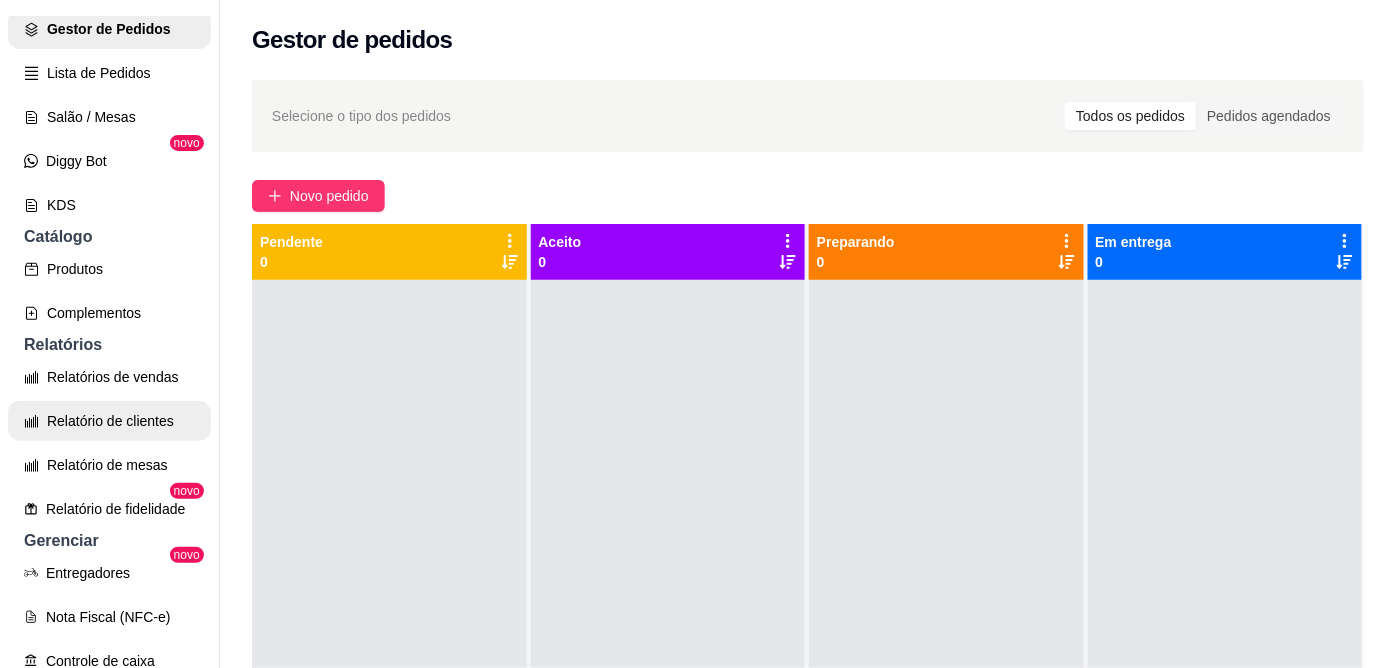 click on "Relatório de clientes" at bounding box center (109, 421) 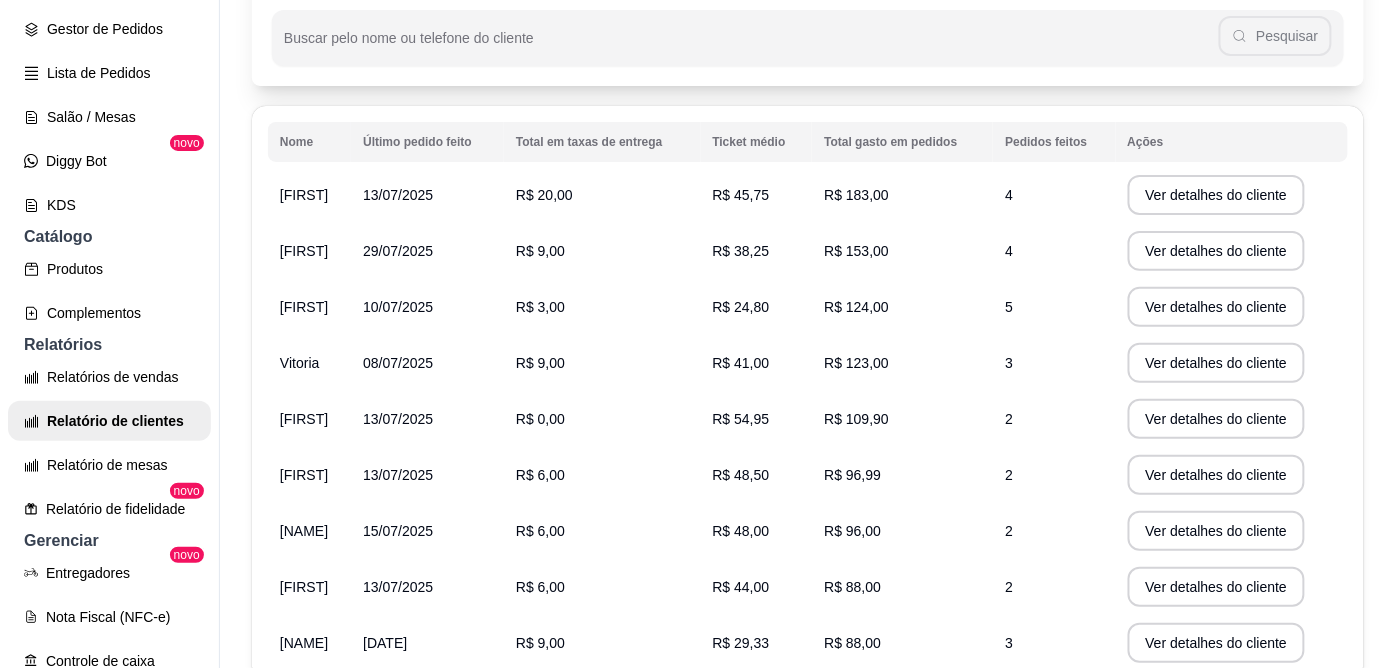 scroll, scrollTop: 91, scrollLeft: 0, axis: vertical 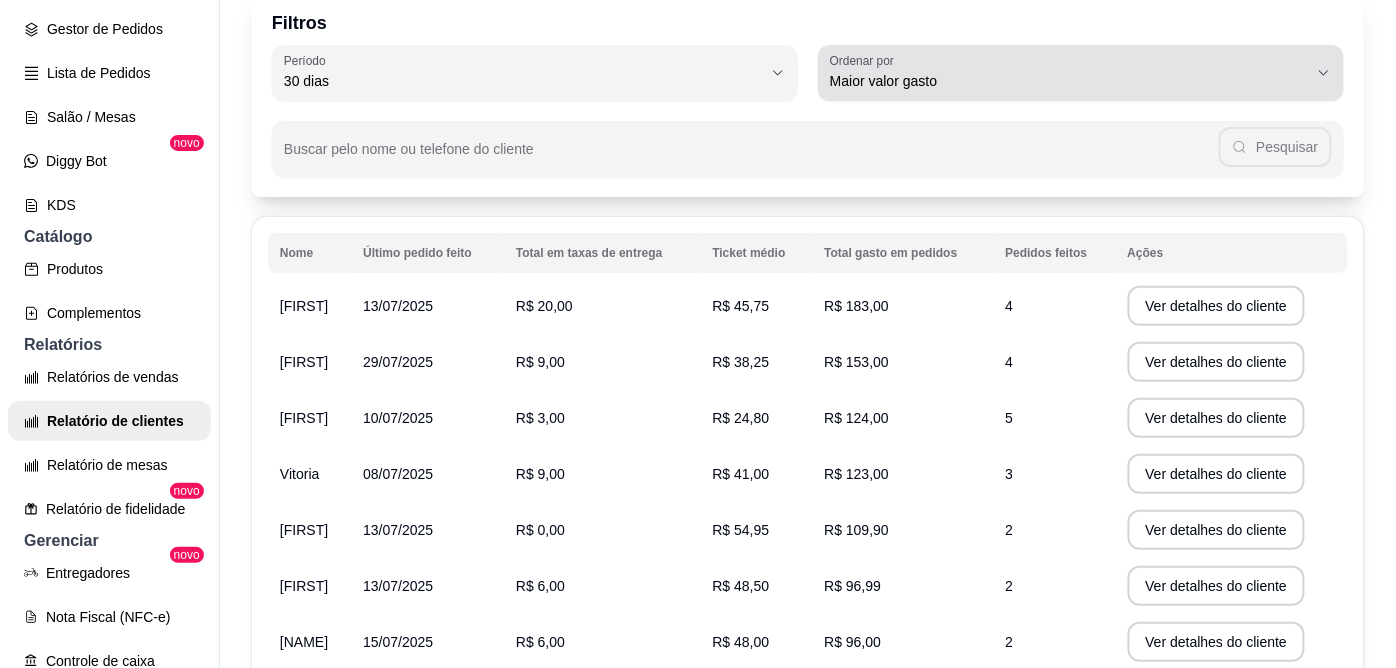 click on "Buscar pelo nome ou telefone do cliente Pesquisar" at bounding box center [808, 139] 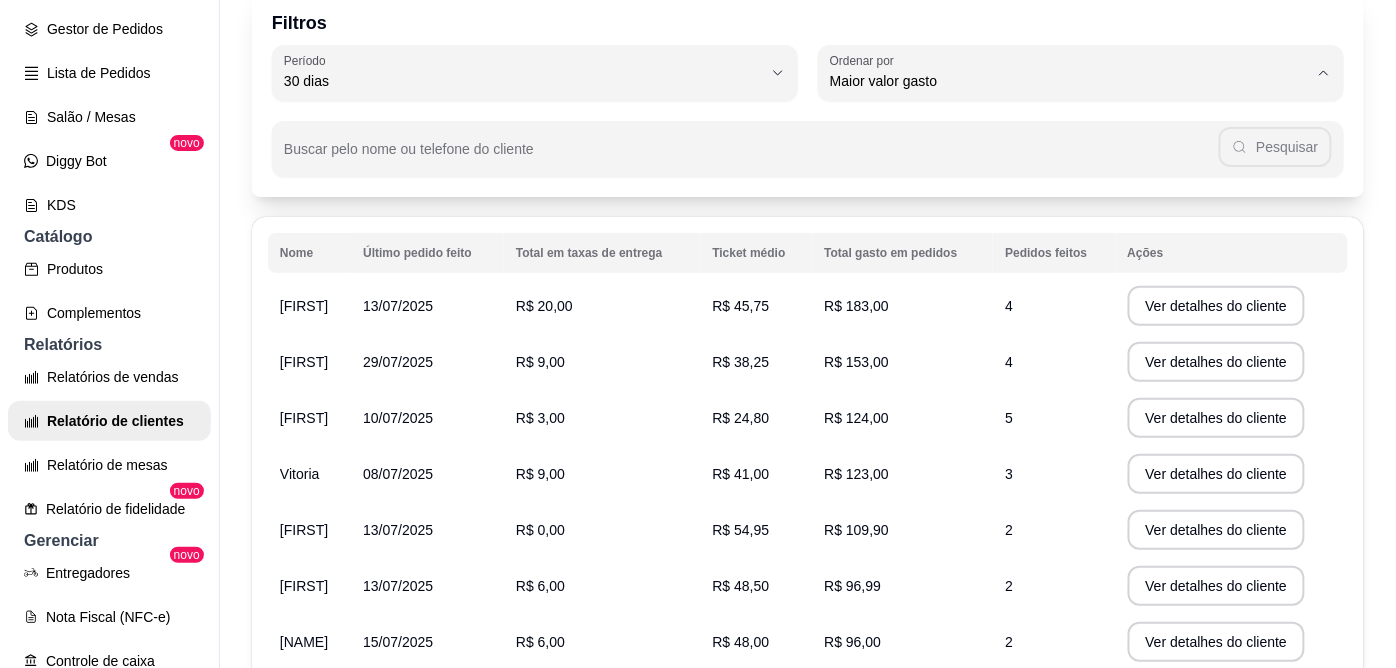 click on "Maior valor gasto" at bounding box center [1069, 193] 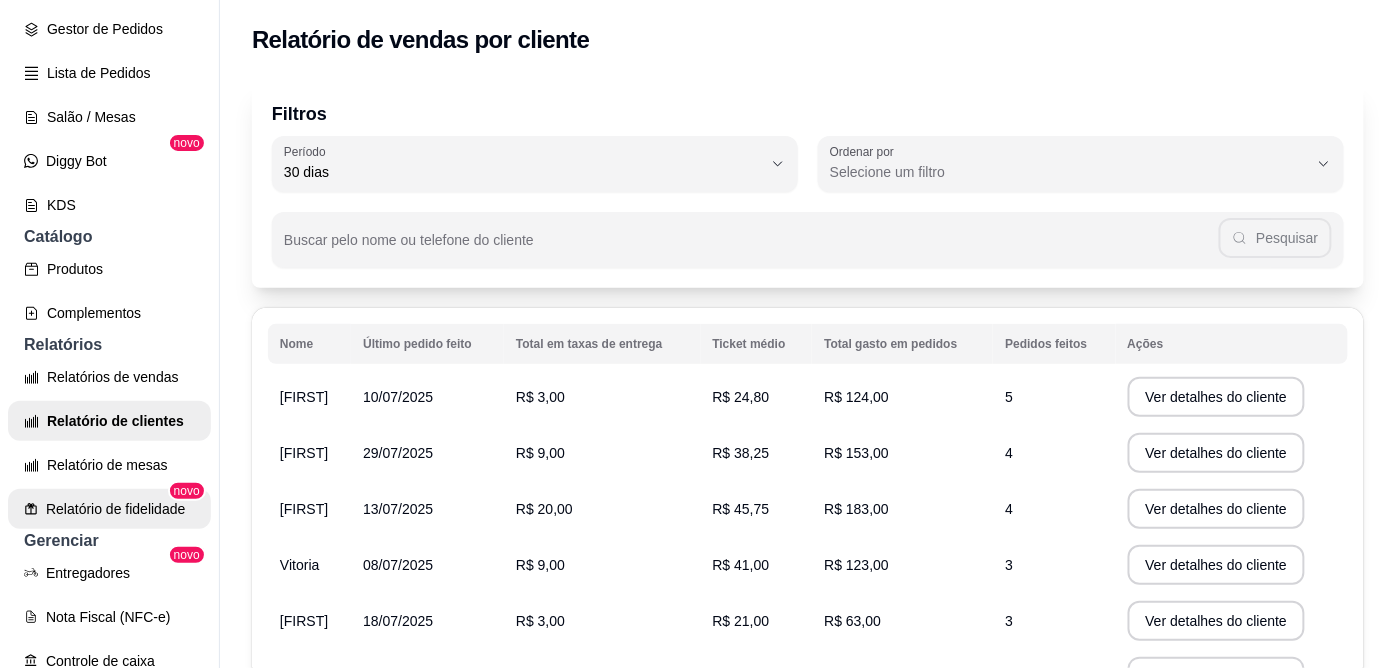 click on "Relatório de fidelidade" at bounding box center (109, 509) 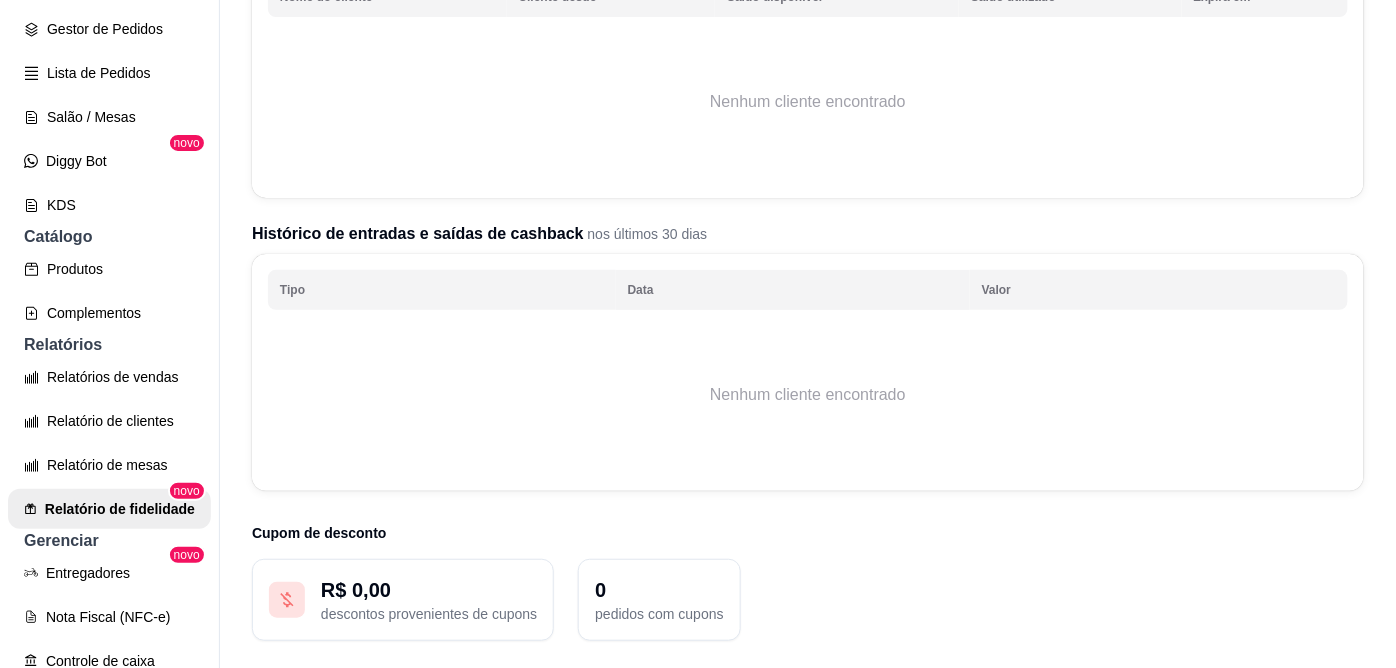 scroll, scrollTop: 402, scrollLeft: 0, axis: vertical 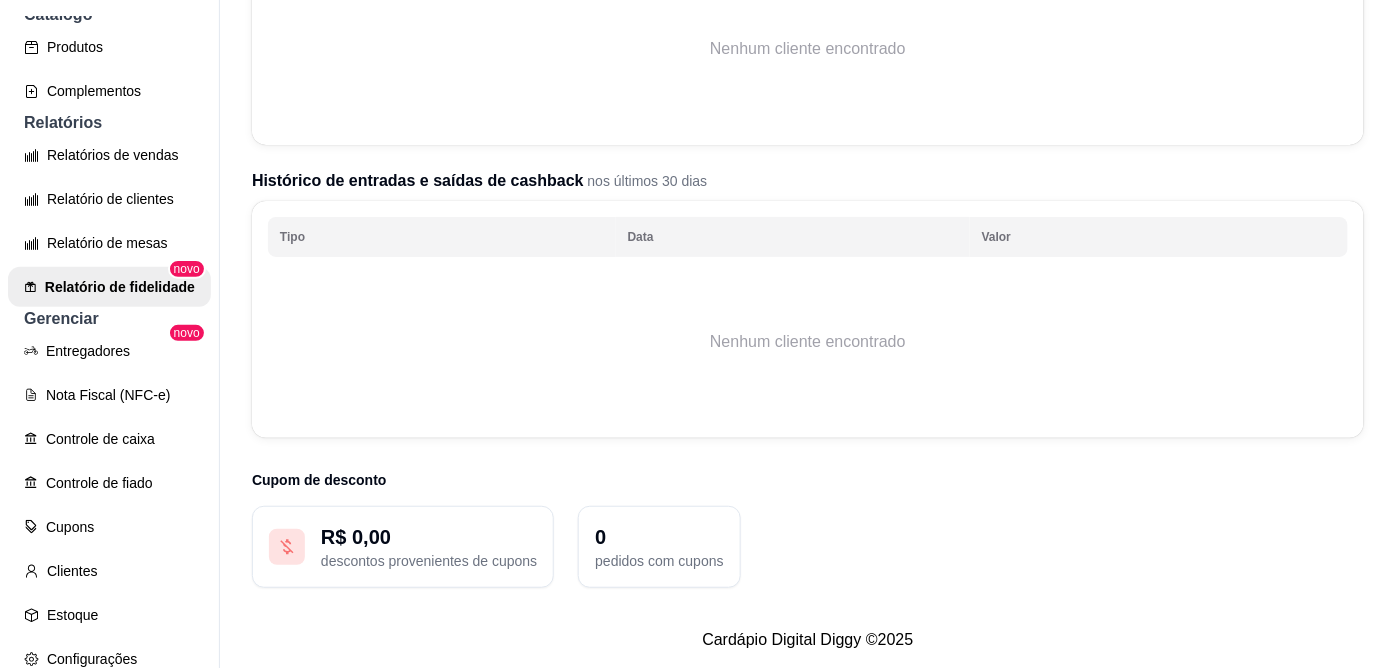 click on "Entregadores novo Nota Fiscal (NFC-e) Controle de caixa Controle de fiado Cupons Clientes Estoque Configurações" at bounding box center (109, 505) 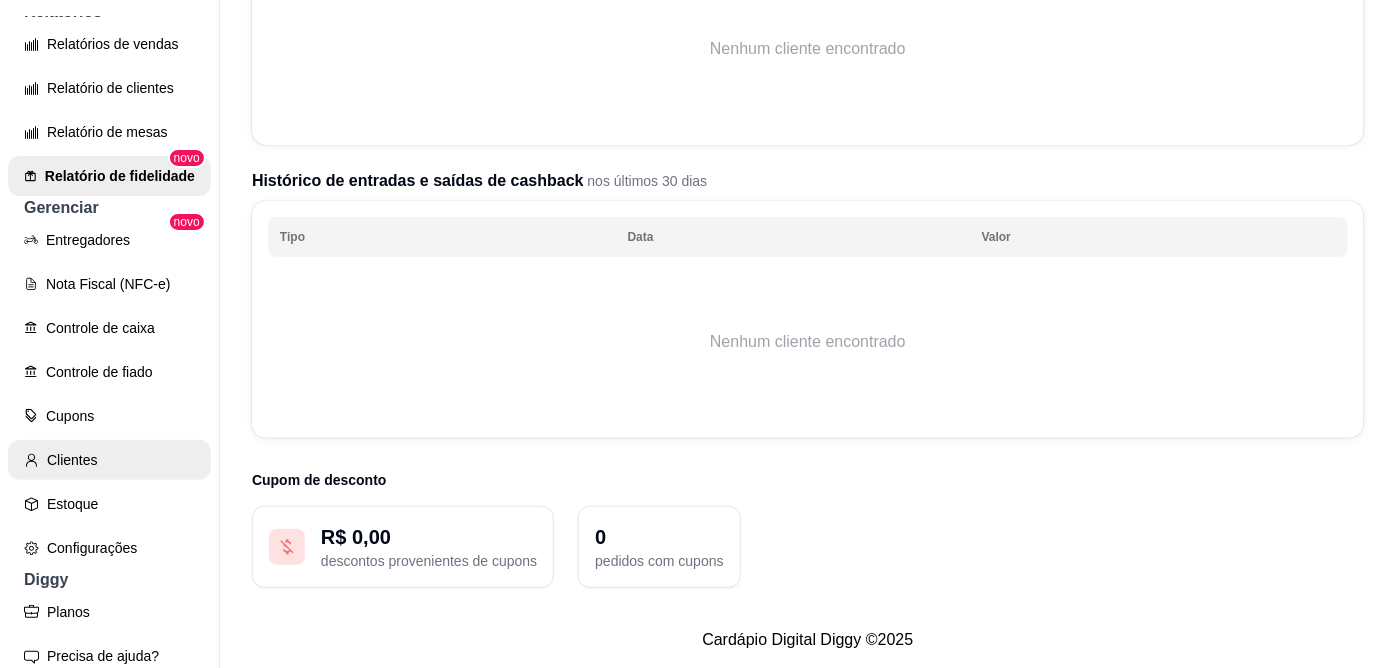 scroll, scrollTop: 745, scrollLeft: 0, axis: vertical 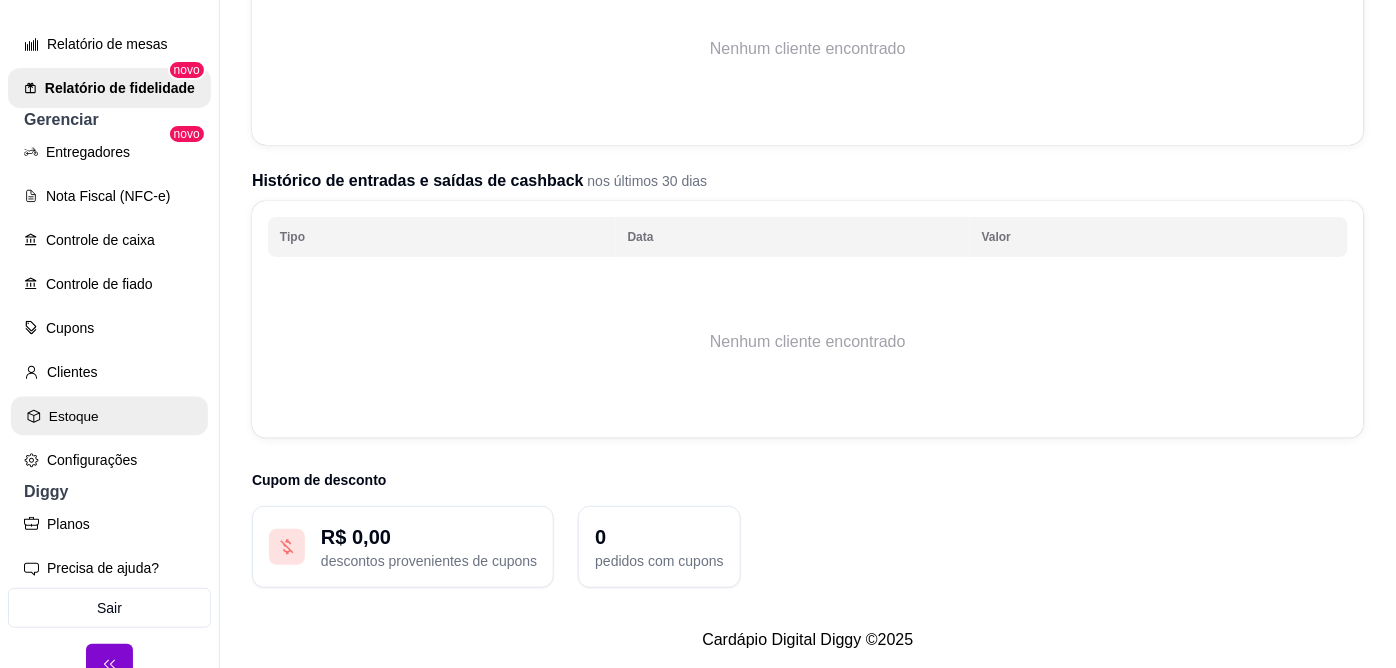 click on "Estoque" at bounding box center [109, 416] 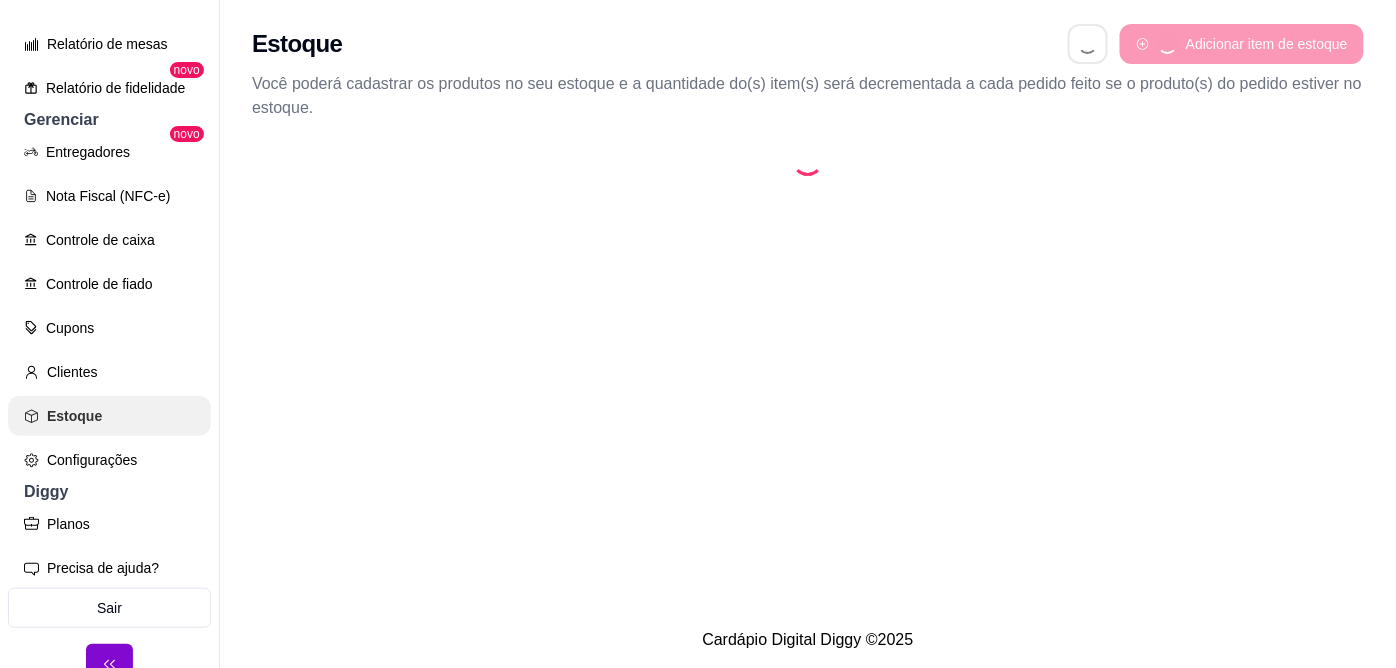 scroll, scrollTop: 0, scrollLeft: 0, axis: both 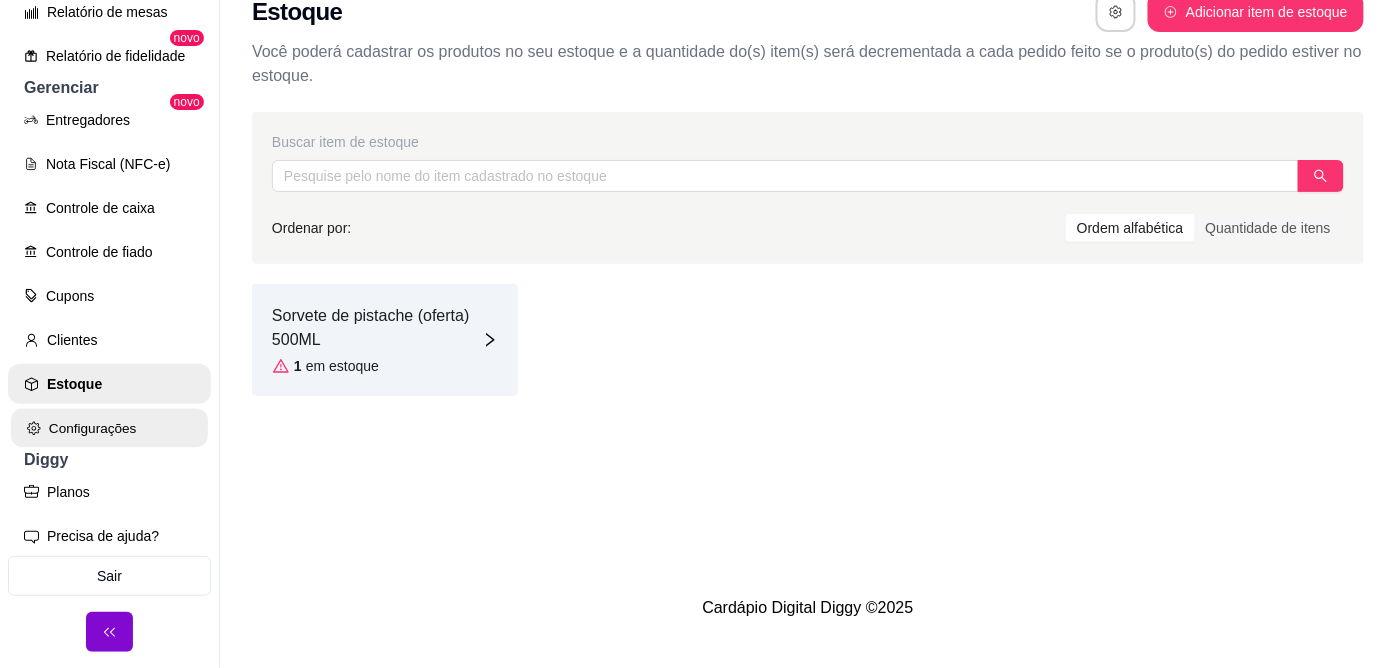 click on "Configurações" at bounding box center (109, 428) 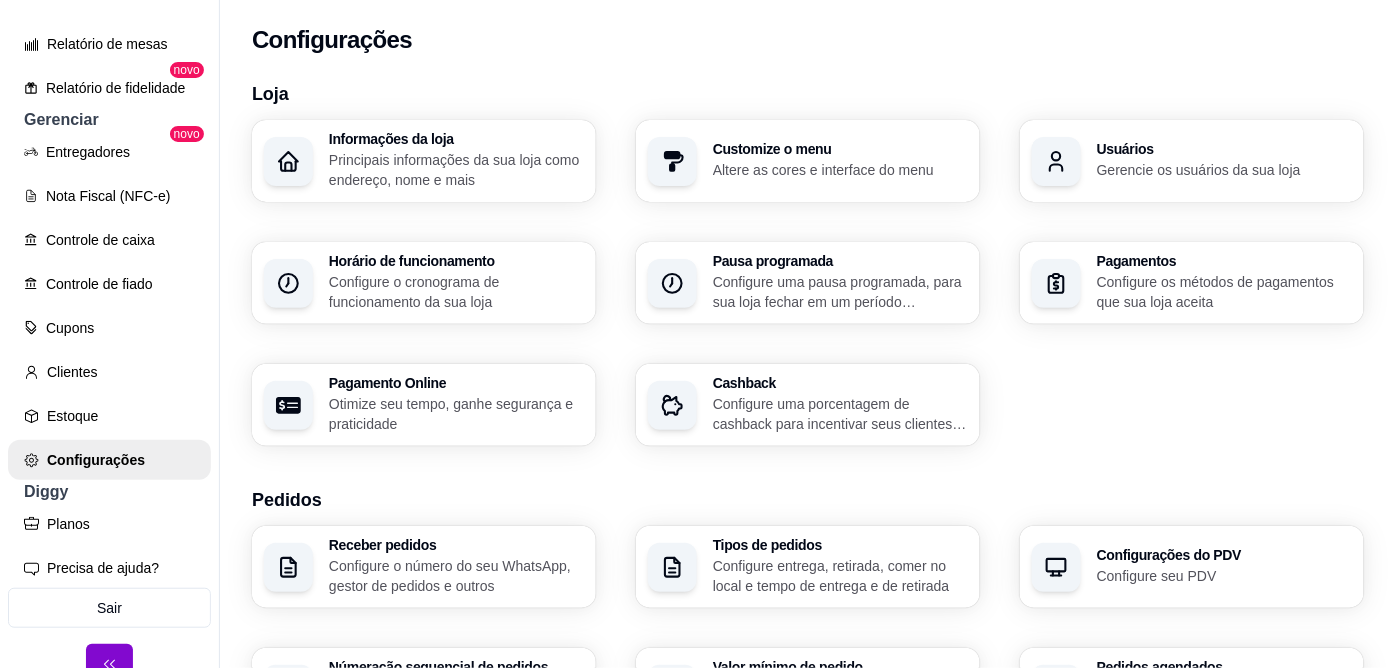 scroll, scrollTop: 111, scrollLeft: 0, axis: vertical 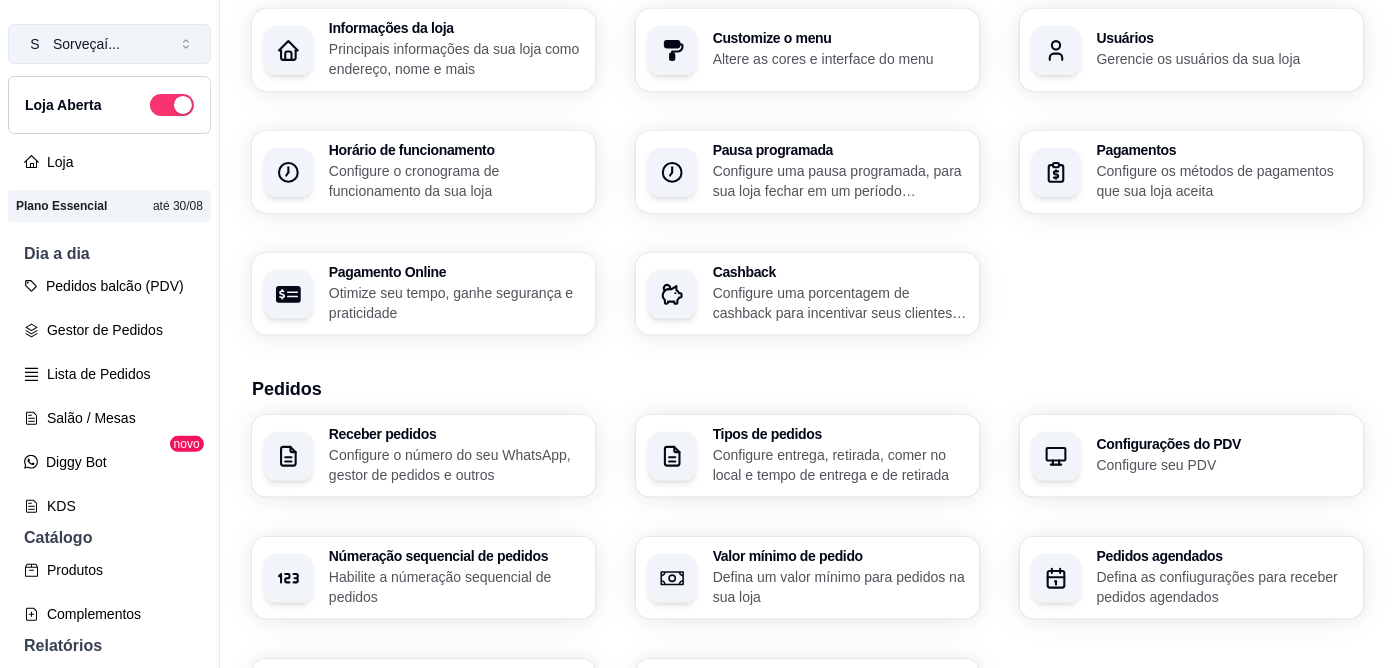 click on "S Sorveçaí  ..." at bounding box center (109, 44) 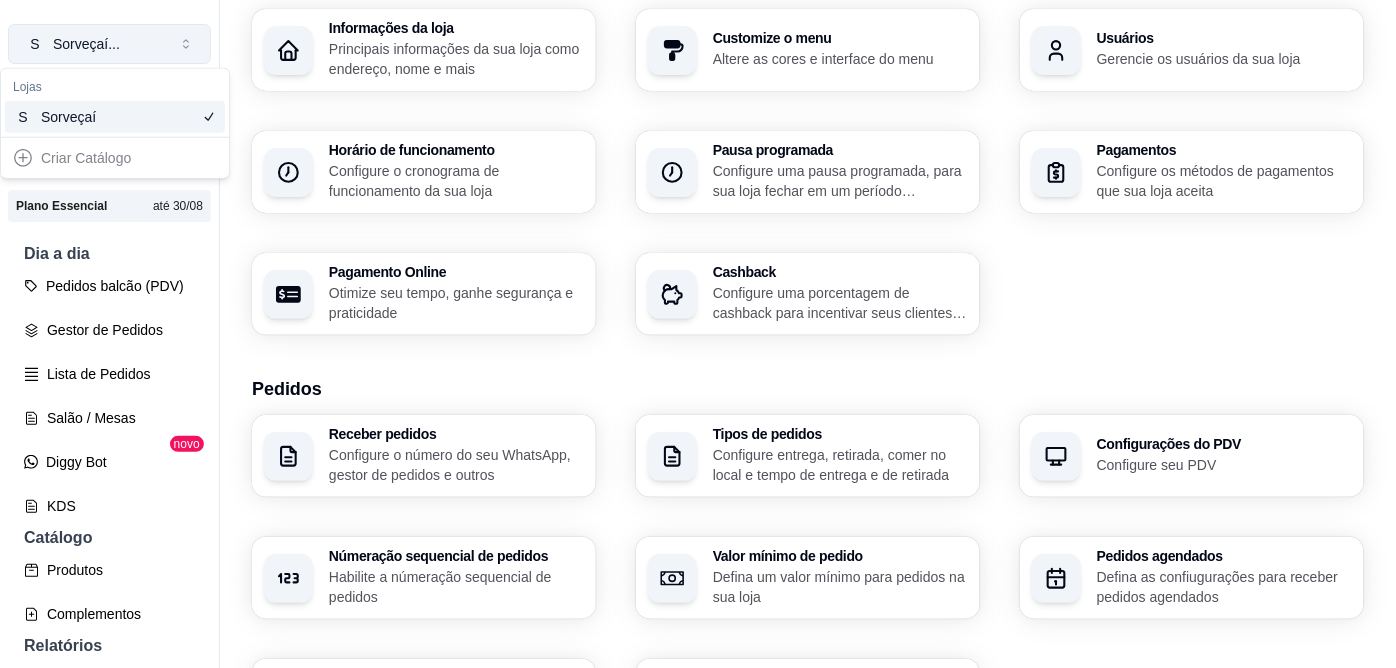 click on "S Sorveçaí  ..." at bounding box center (109, 44) 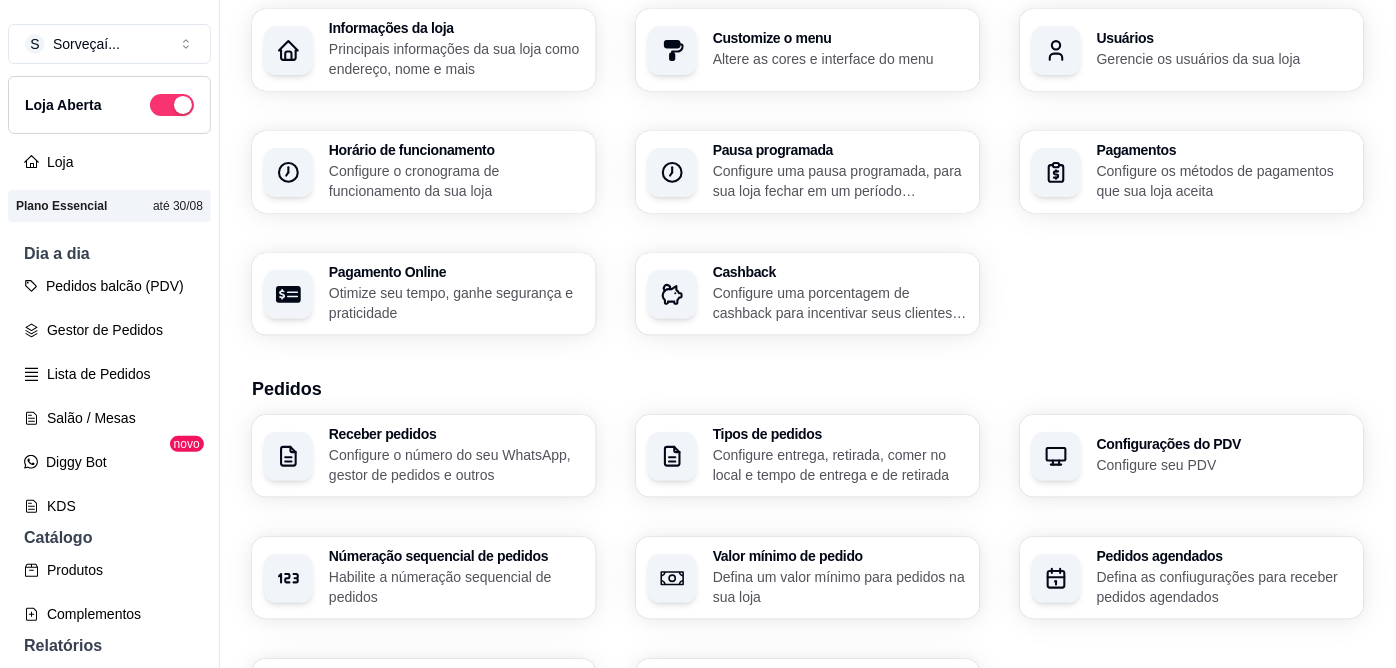 click on "Pedidos balcão (PDV)" at bounding box center (109, 286) 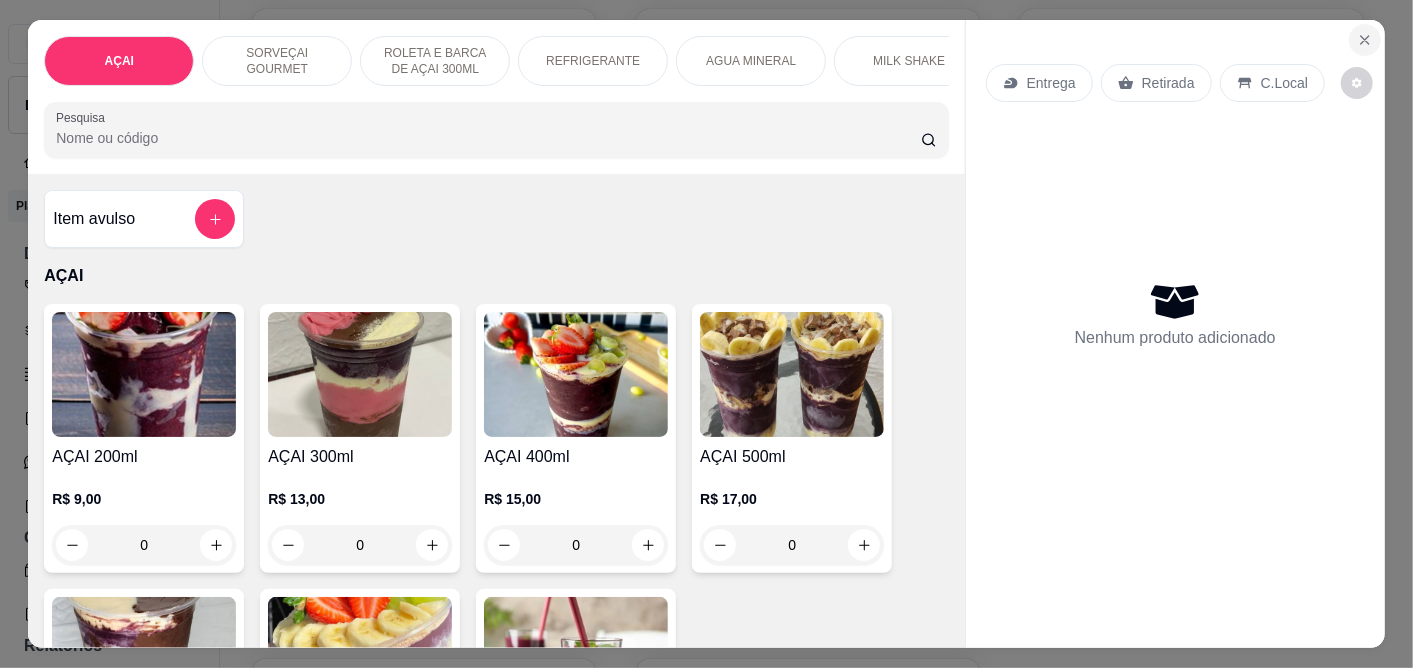 click at bounding box center [1365, 40] 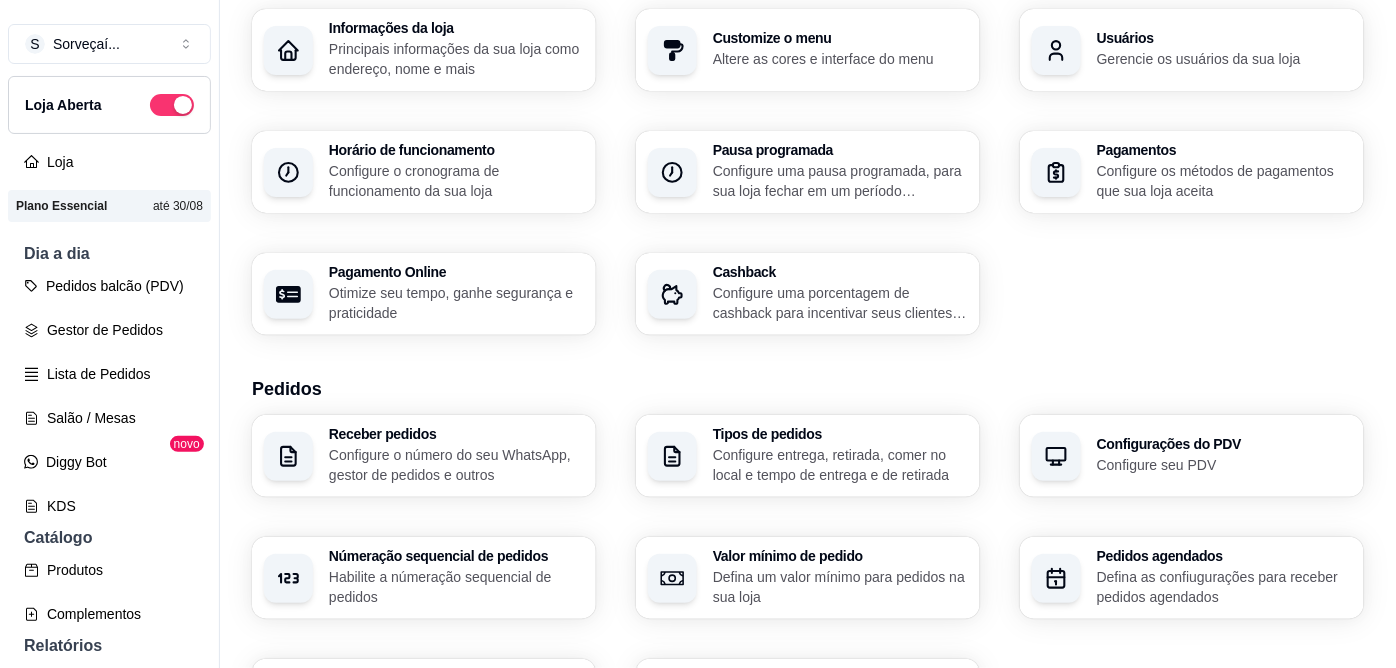 click on "Pedidos balcão (PDV)" at bounding box center (109, 286) 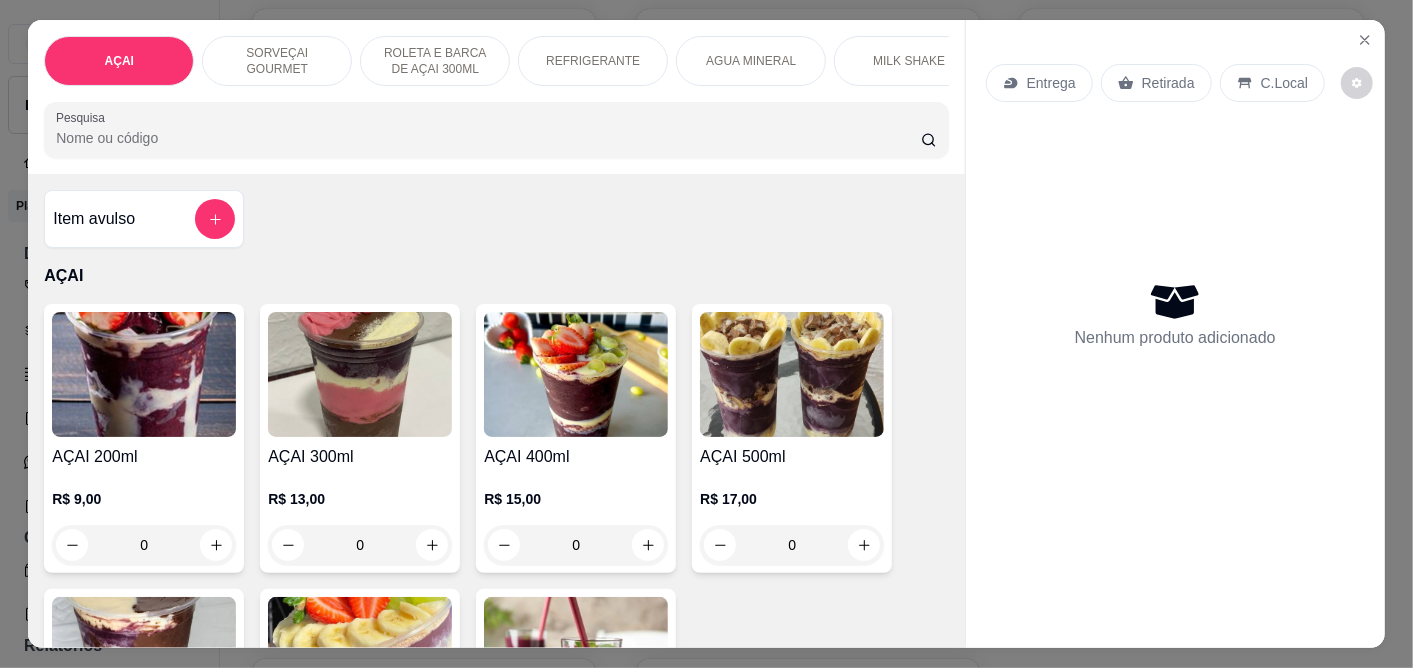 click at bounding box center (576, 374) 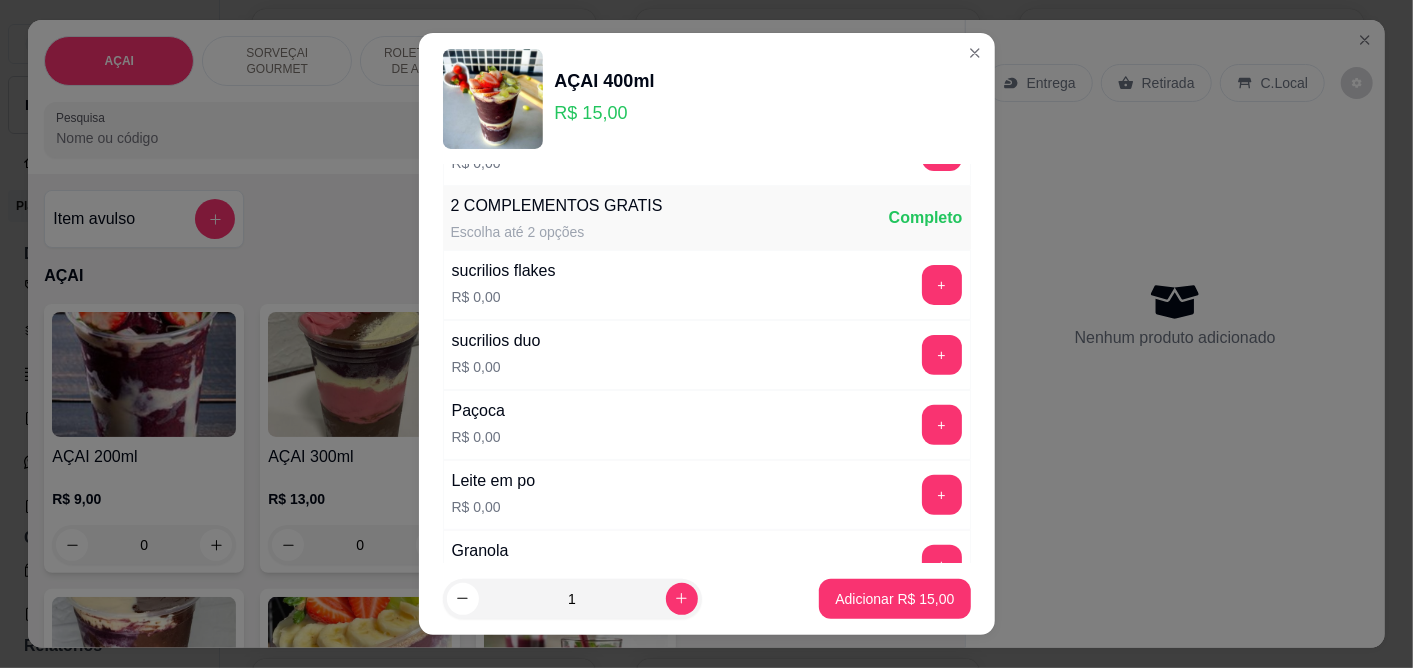 scroll, scrollTop: 555, scrollLeft: 0, axis: vertical 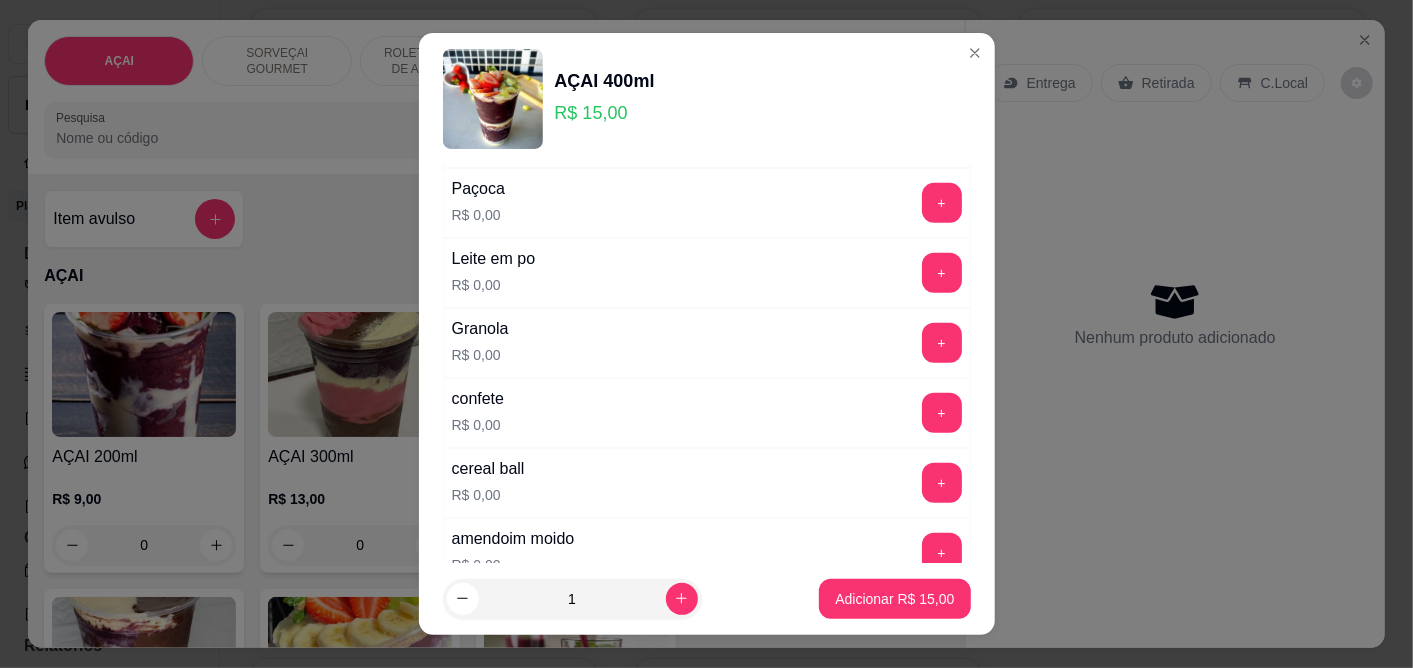 click on "+" at bounding box center [942, 483] 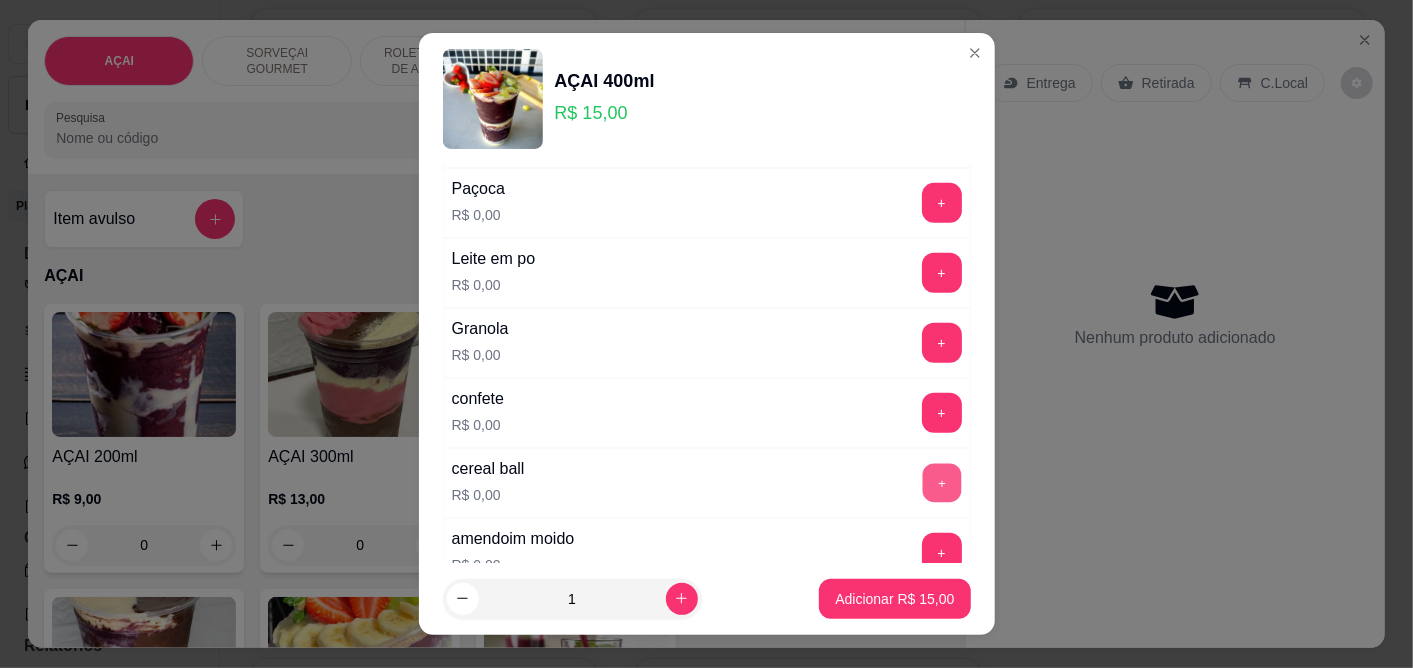 click on "+" at bounding box center [941, 483] 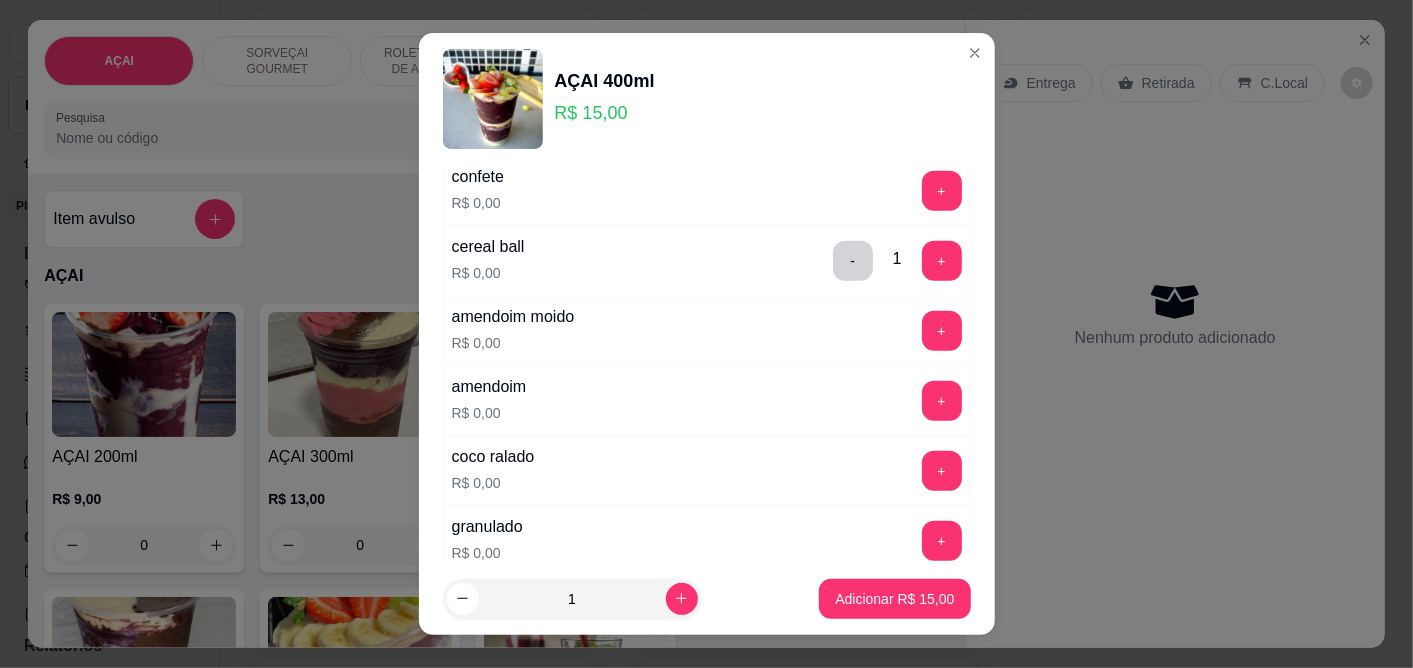 scroll, scrollTop: 555, scrollLeft: 0, axis: vertical 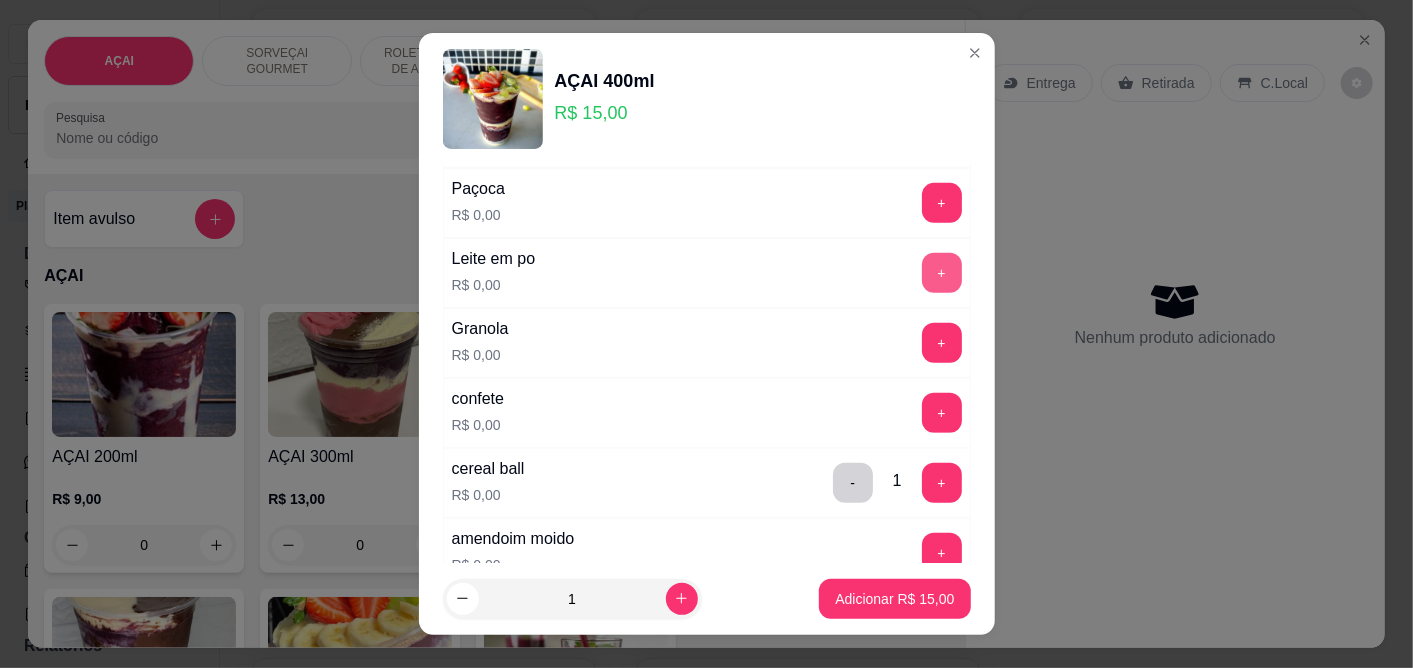 click on "+" at bounding box center (942, 273) 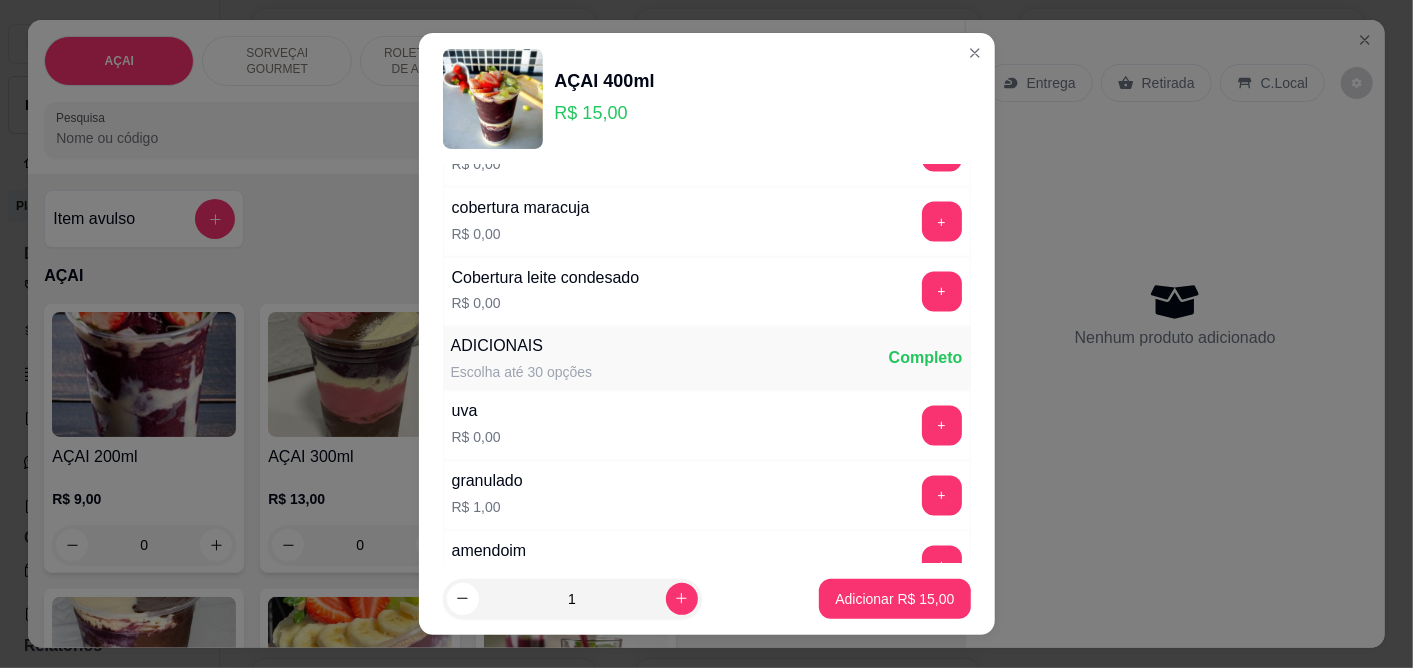 scroll, scrollTop: 1888, scrollLeft: 0, axis: vertical 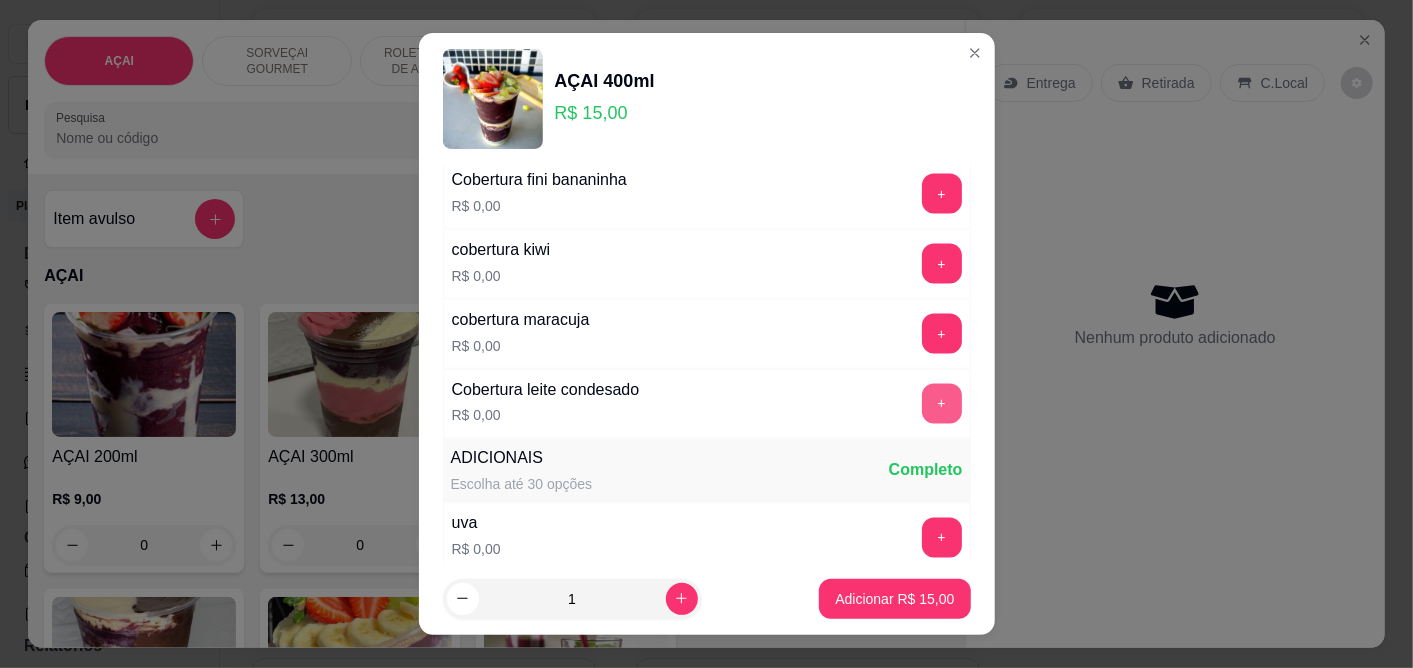 click on "+" at bounding box center [942, 404] 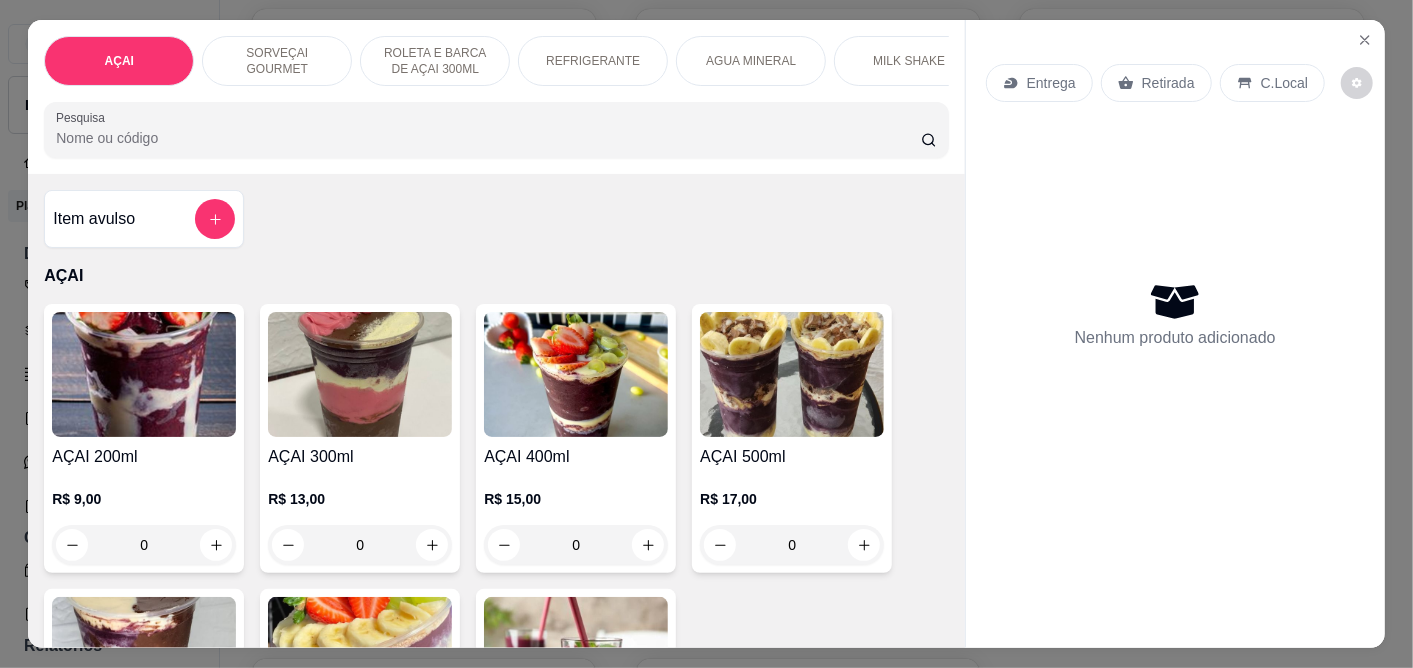 click on "AÇAI  200ml   R$ 9,00 0 AÇAI 300ml   R$ 13,00 0 AÇAI 400ml   R$ 15,00 0 AÇAI 500ml    R$ 17,00 0 AÇAI 700ml   R$ 24,00 0 AÇAÍ 1 LITRO   R$ 35,00 0 Açaí batido 500ml   R$ 17,00 0" at bounding box center (496, 581) 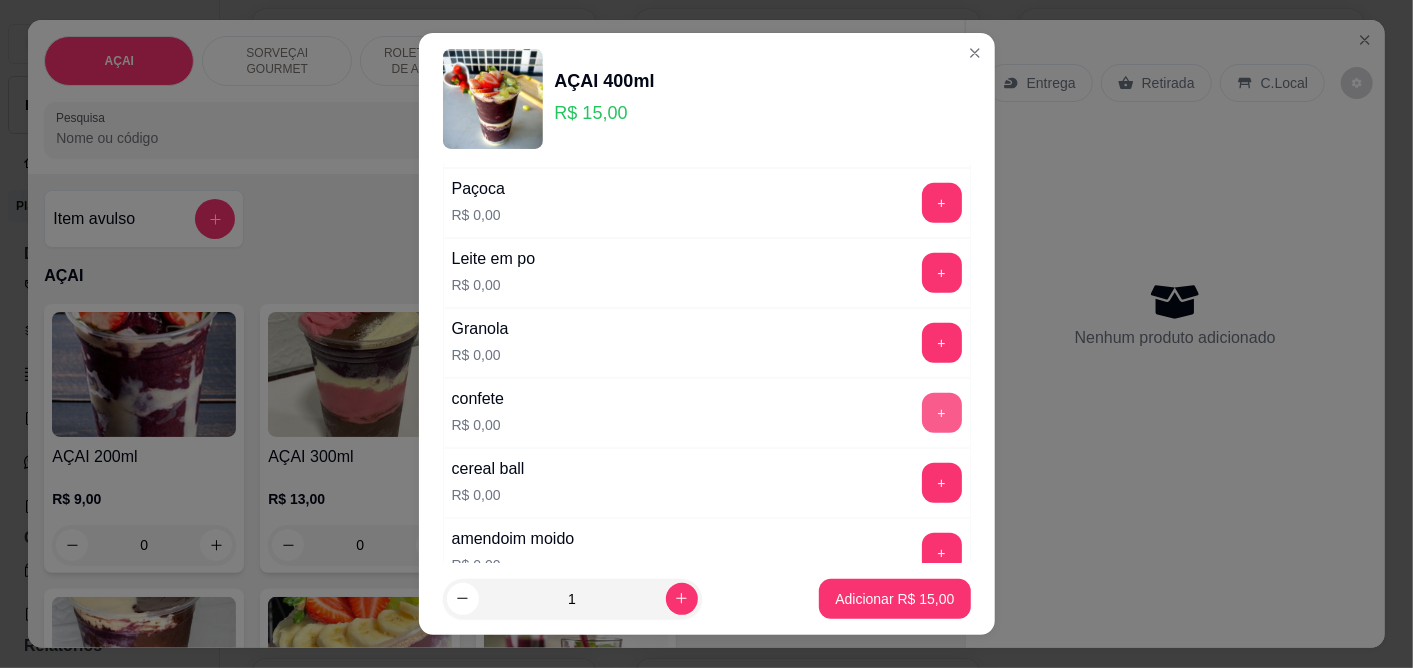 scroll, scrollTop: 666, scrollLeft: 0, axis: vertical 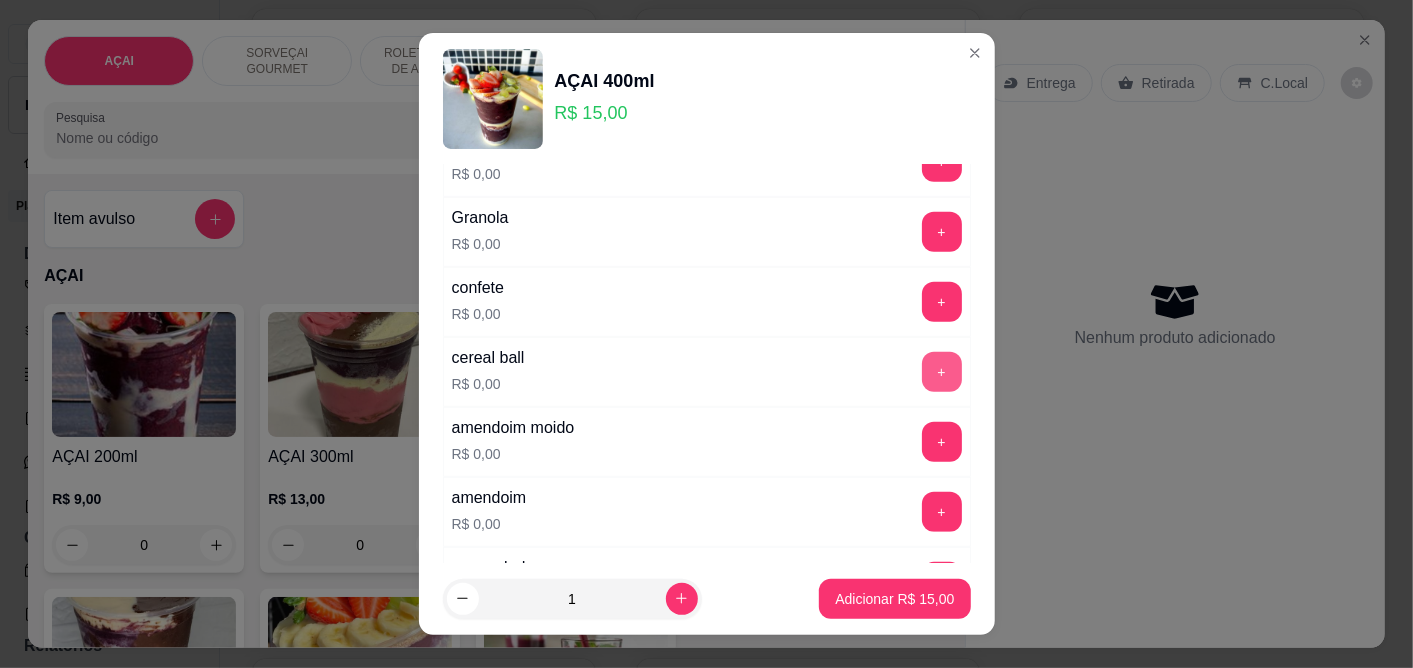 click on "+" at bounding box center [942, 372] 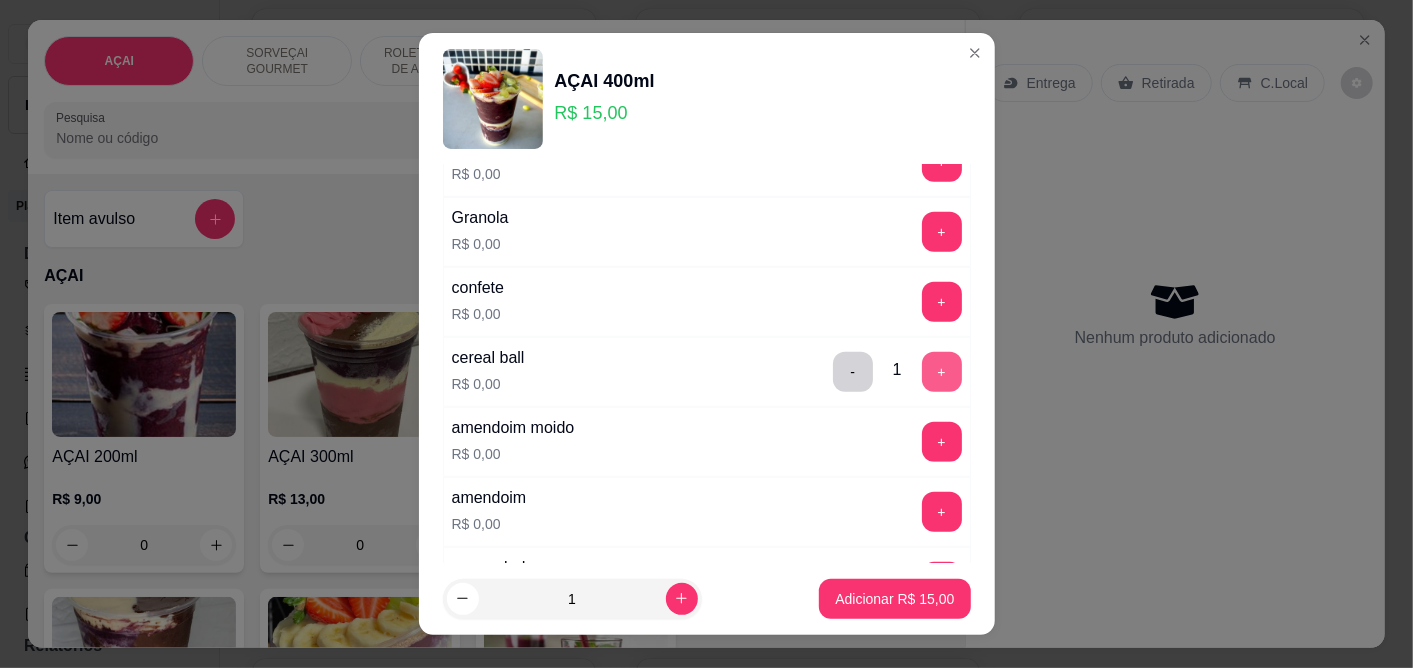 scroll, scrollTop: 555, scrollLeft: 0, axis: vertical 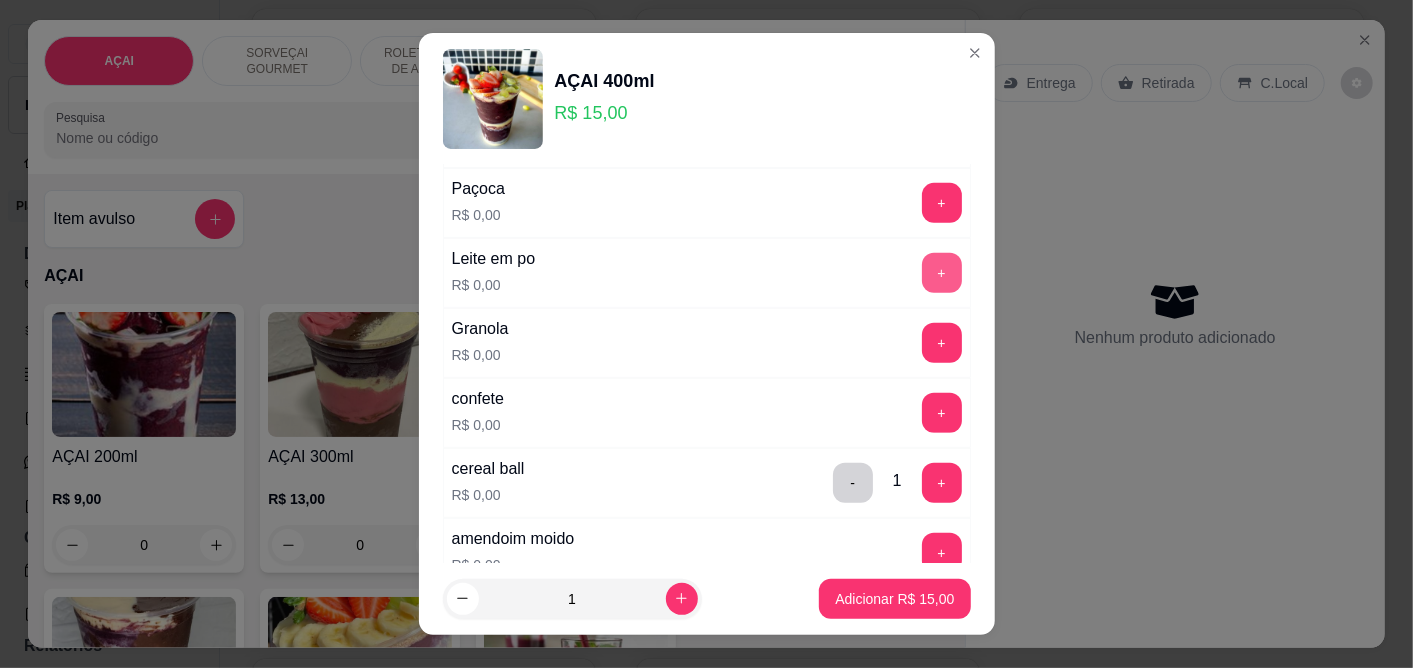 click on "+" at bounding box center (942, 273) 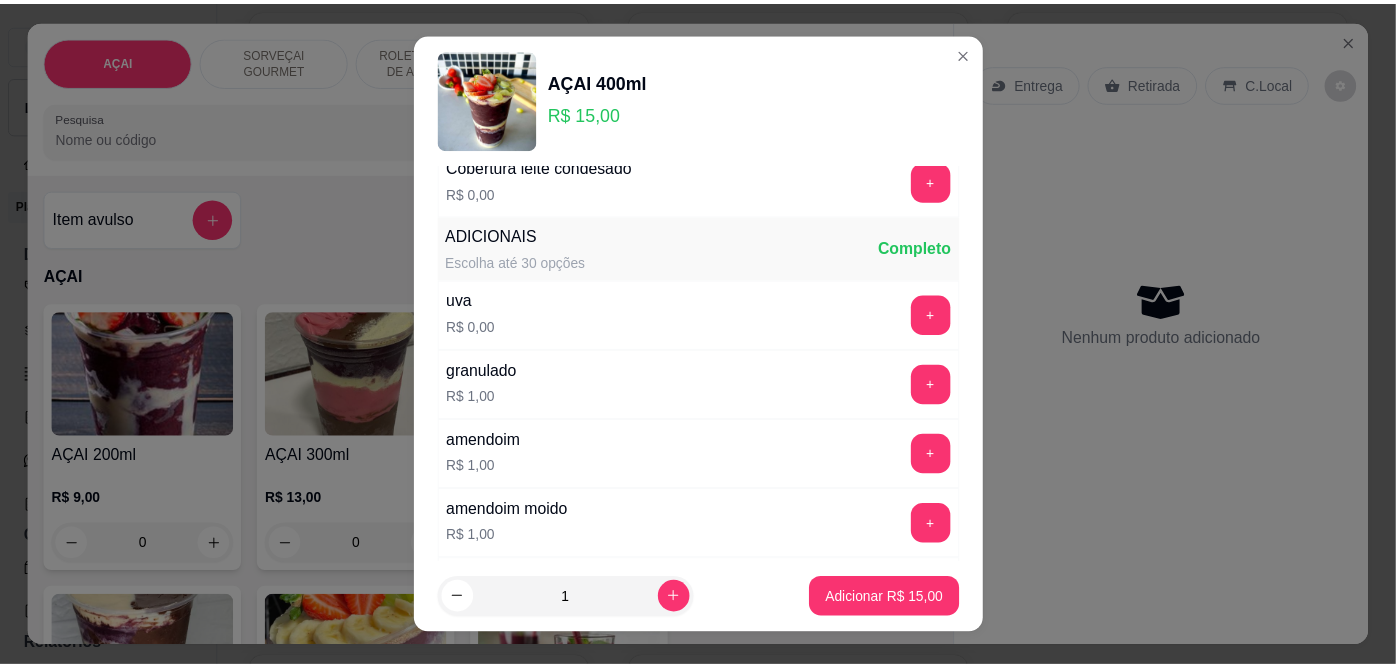 scroll, scrollTop: 2000, scrollLeft: 0, axis: vertical 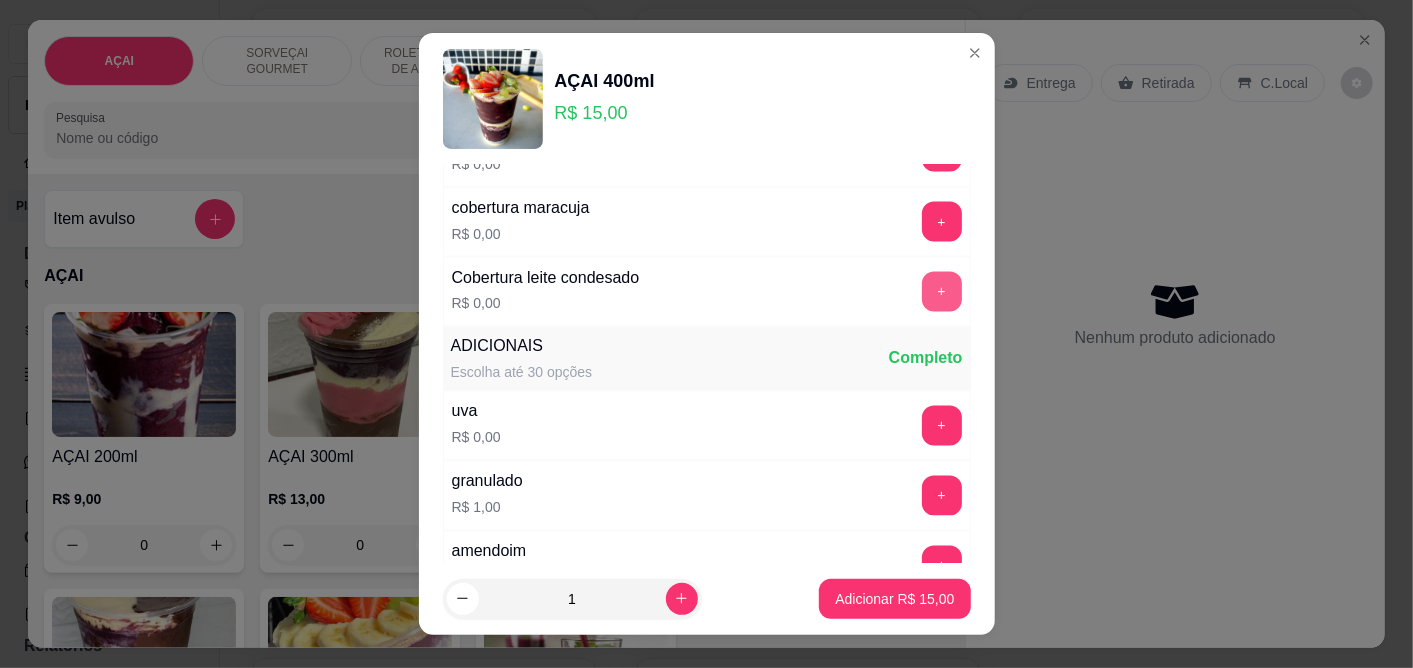 click on "+" at bounding box center (942, 292) 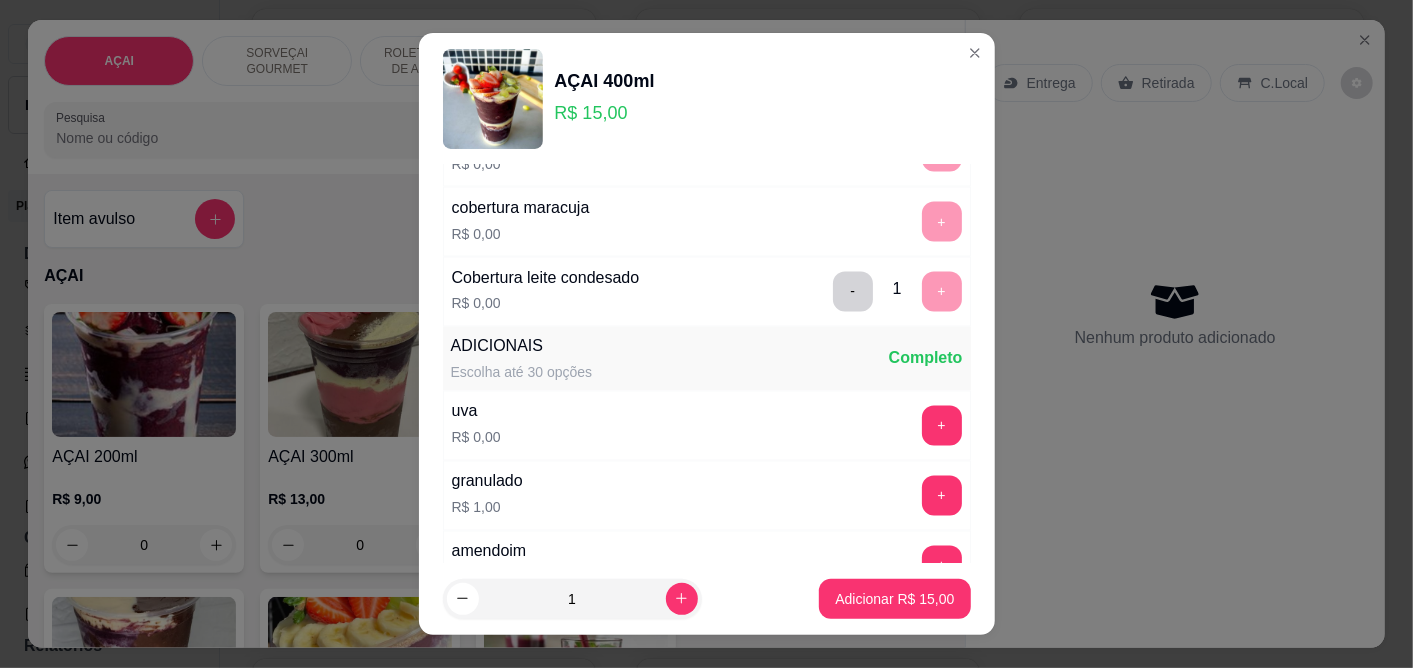 click on "Adicionar   R$ 15,00" at bounding box center [894, 599] 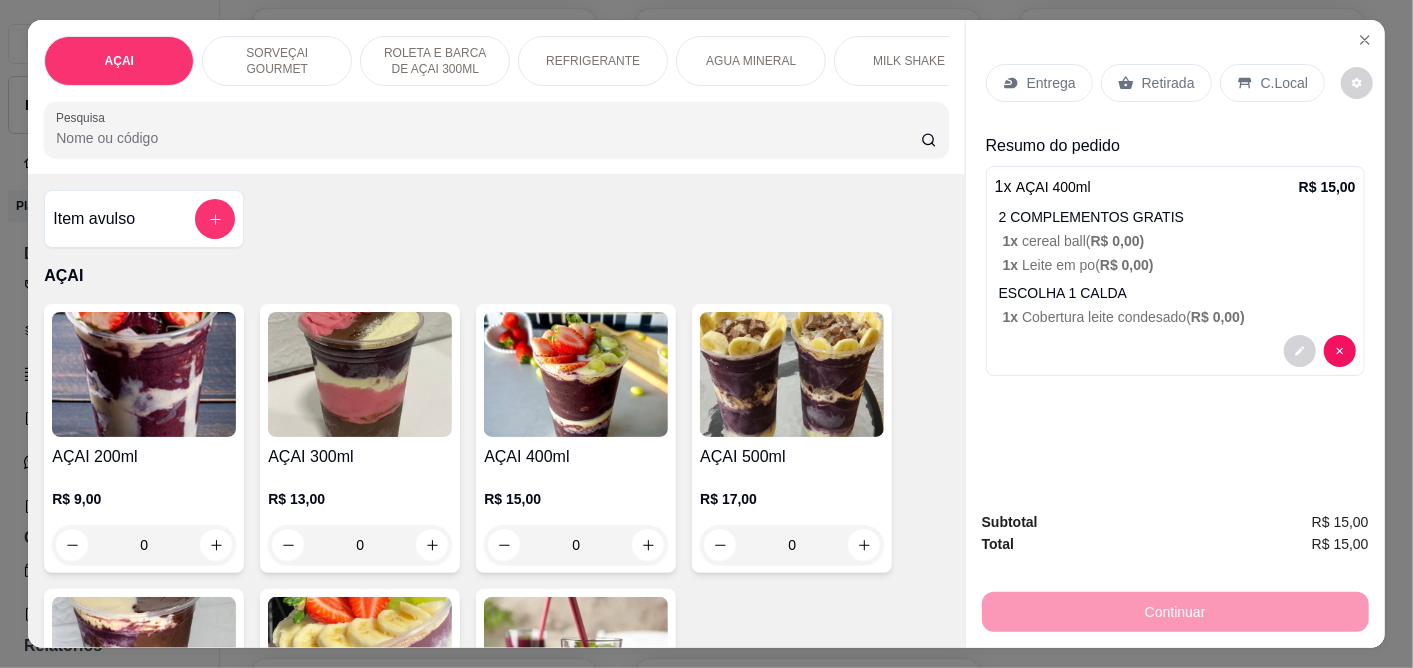 click on "C.Local" at bounding box center [1284, 83] 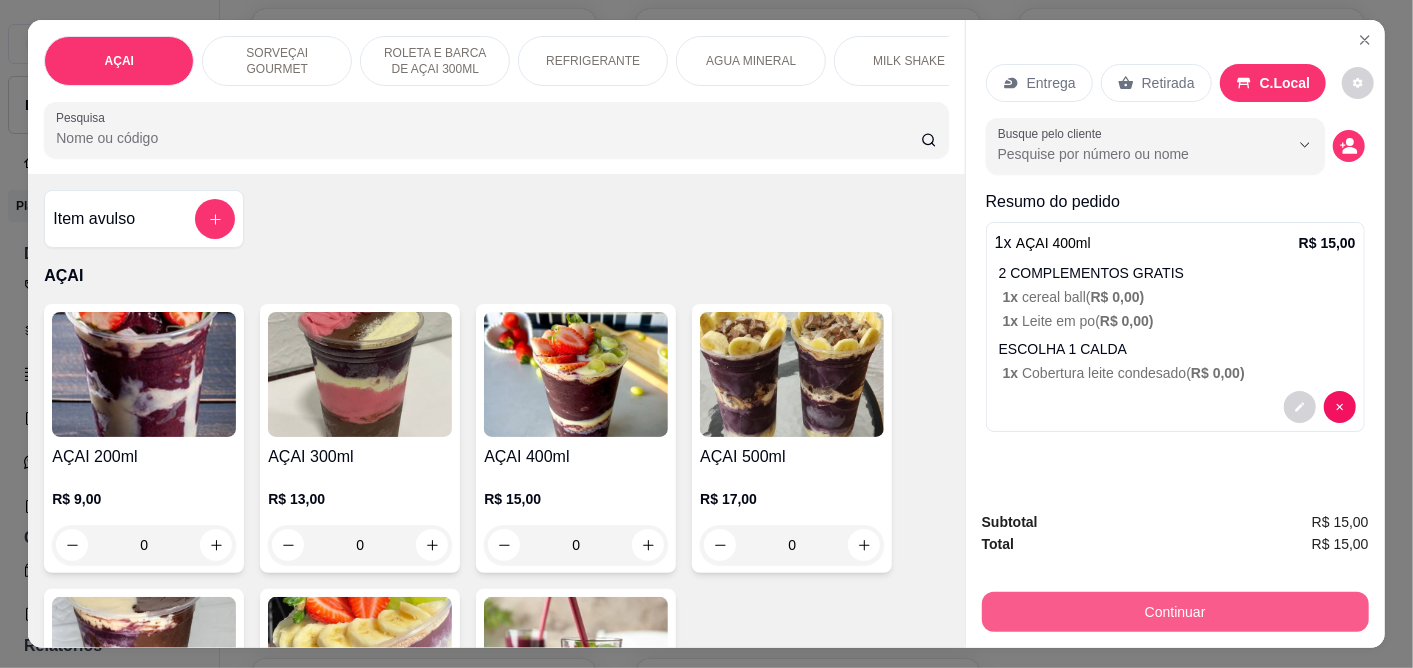 click on "Continuar" at bounding box center (1175, 612) 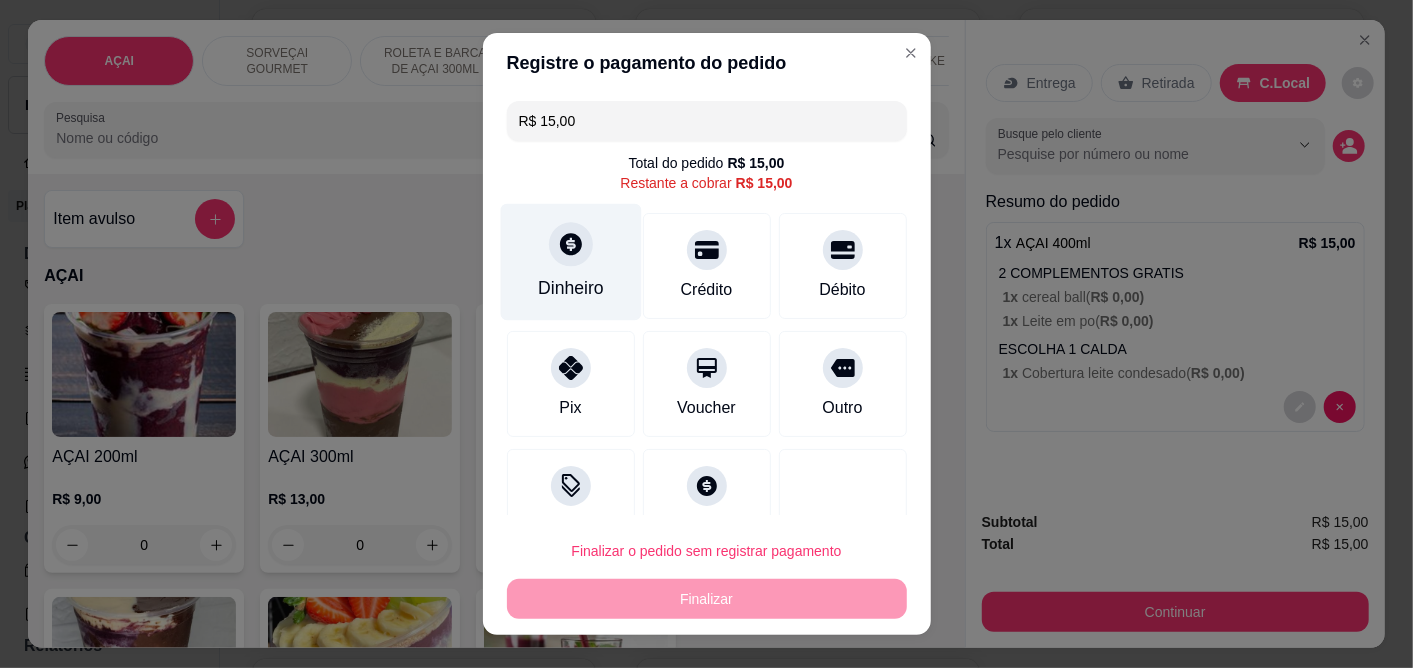 click on "Dinheiro" at bounding box center (571, 289) 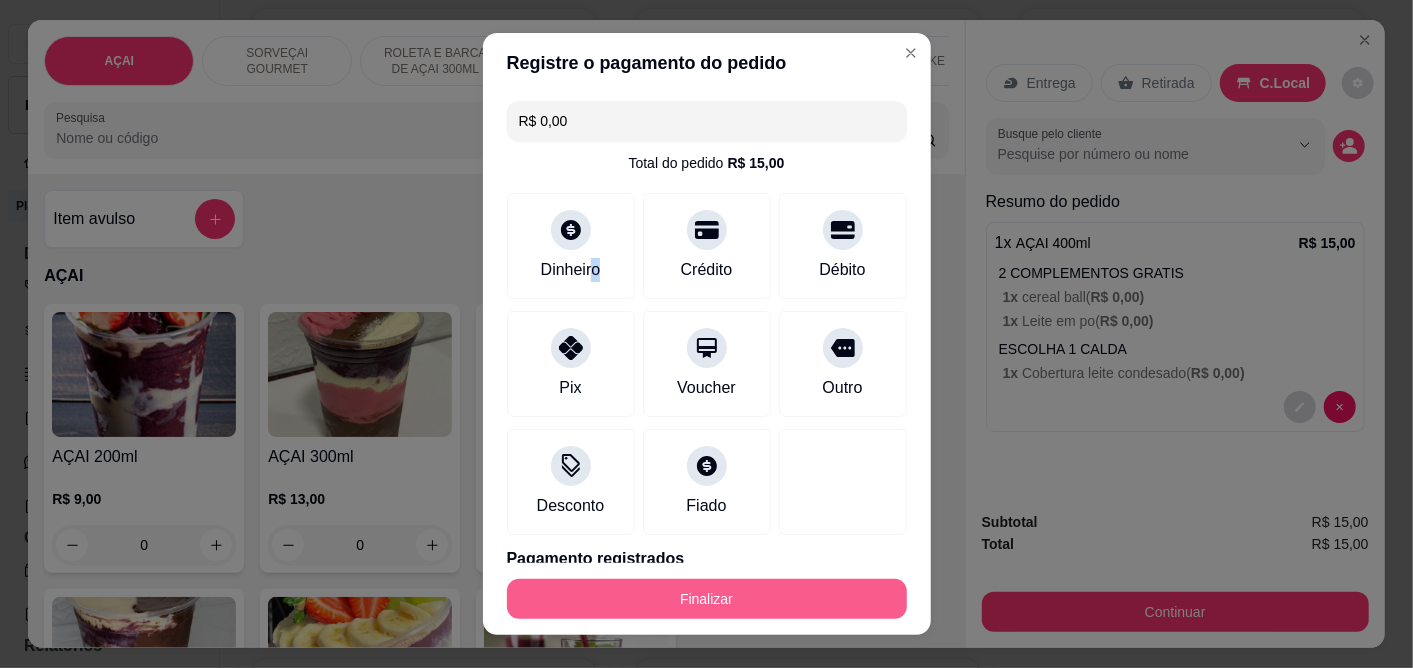 click on "Finalizar" at bounding box center [707, 599] 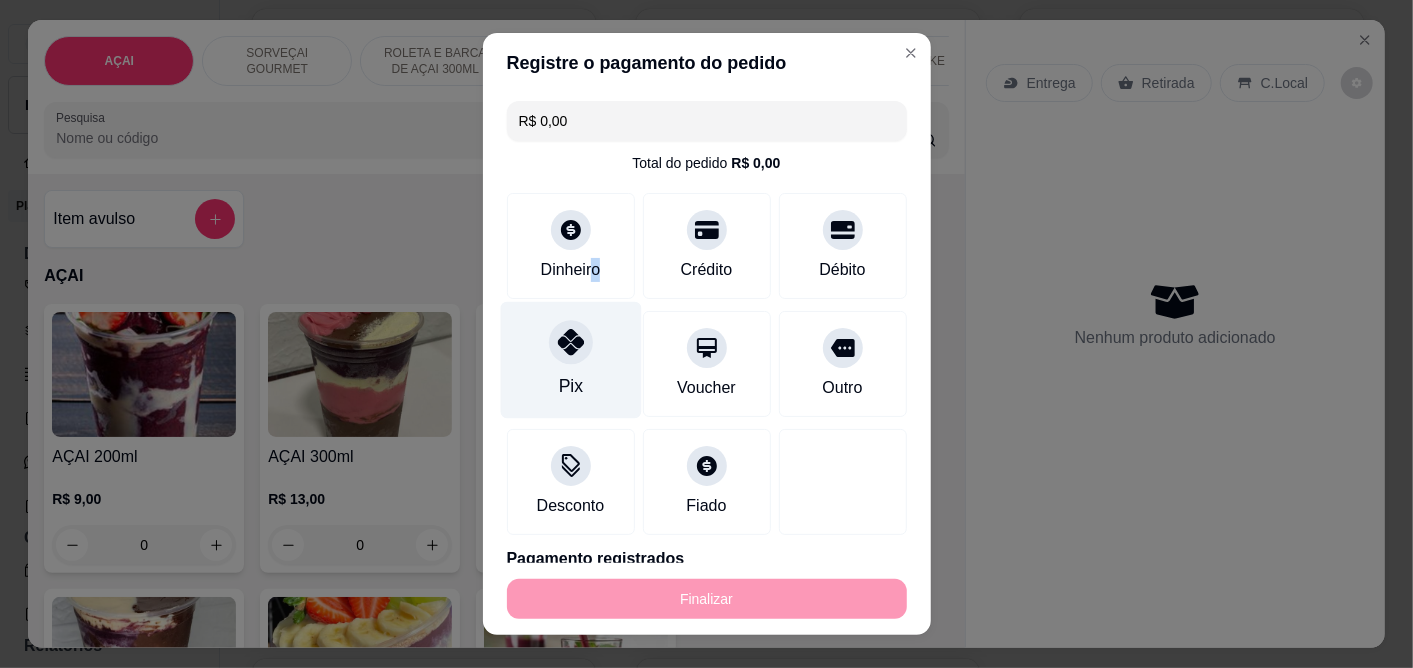 type on "-R$ 15,00" 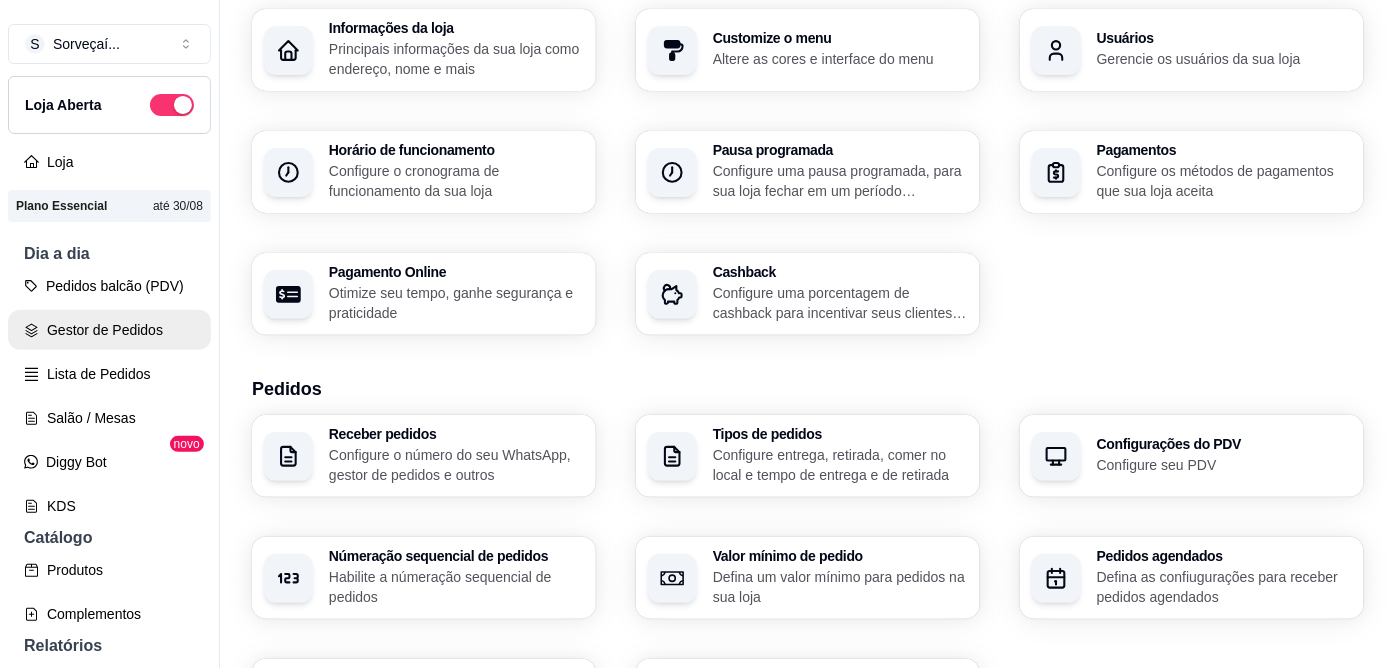 click on "Gestor de Pedidos" at bounding box center (109, 330) 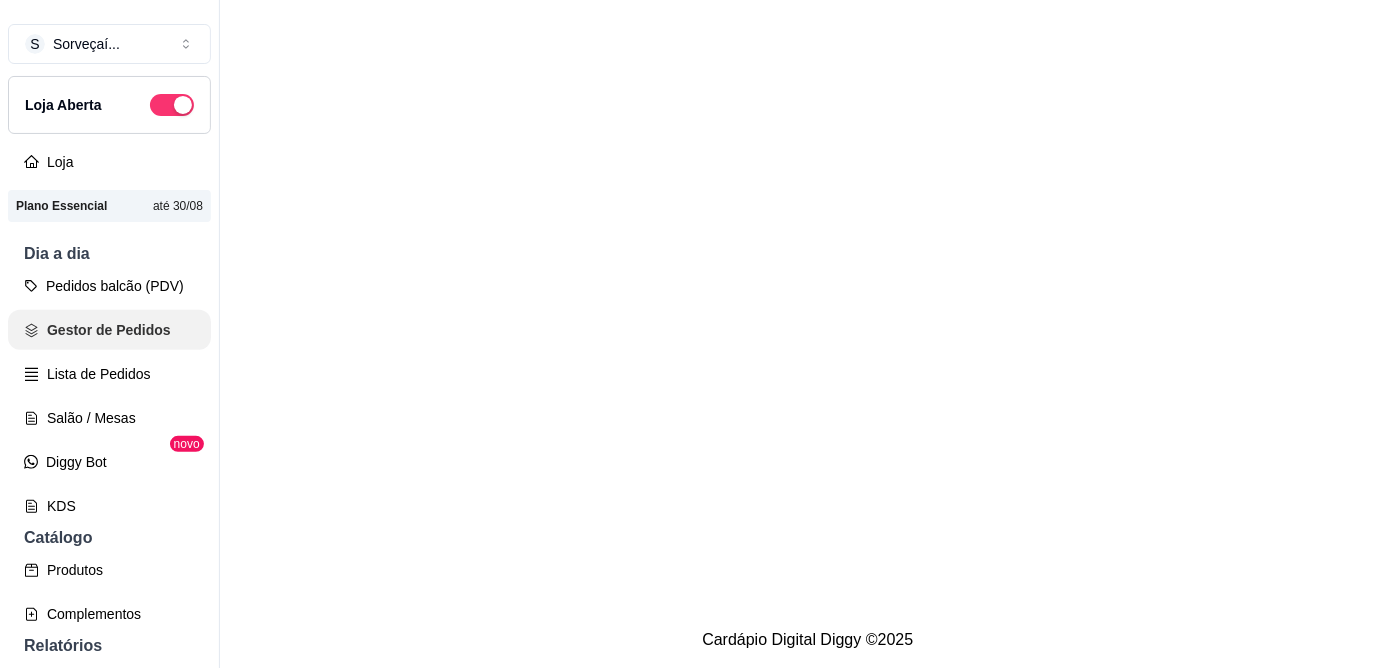 scroll, scrollTop: 0, scrollLeft: 0, axis: both 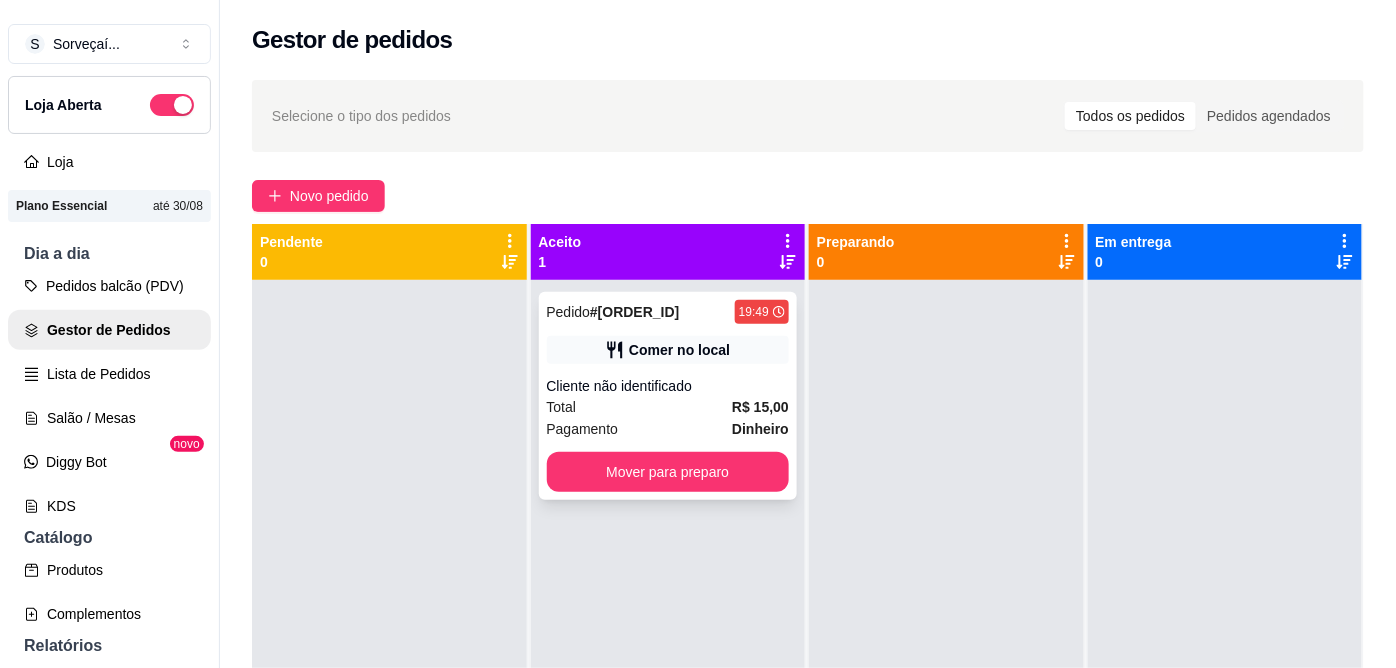 click on "Pedido  # [ORDER_ID] [TIME] Comer no local Cliente não identificado Total R$ 15,00 Pagamento Dinheiro Mover para preparo" at bounding box center (668, 396) 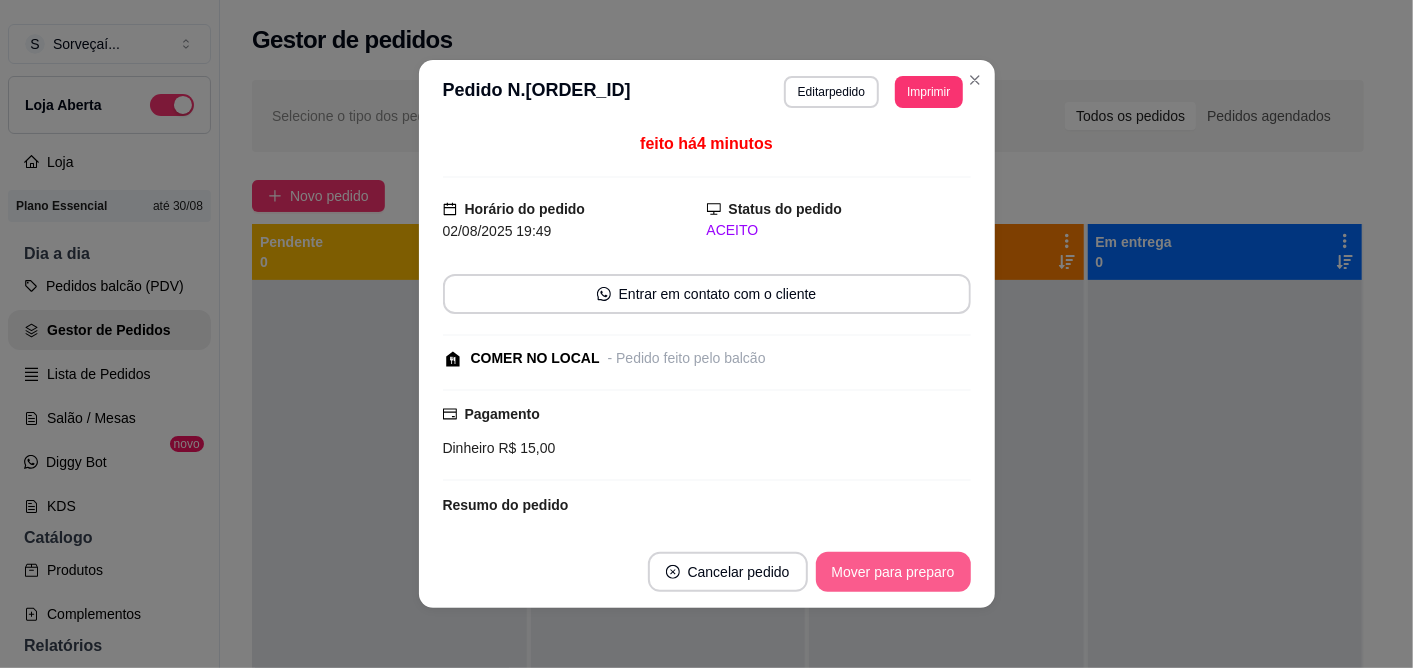 click on "Mover para preparo" at bounding box center [893, 572] 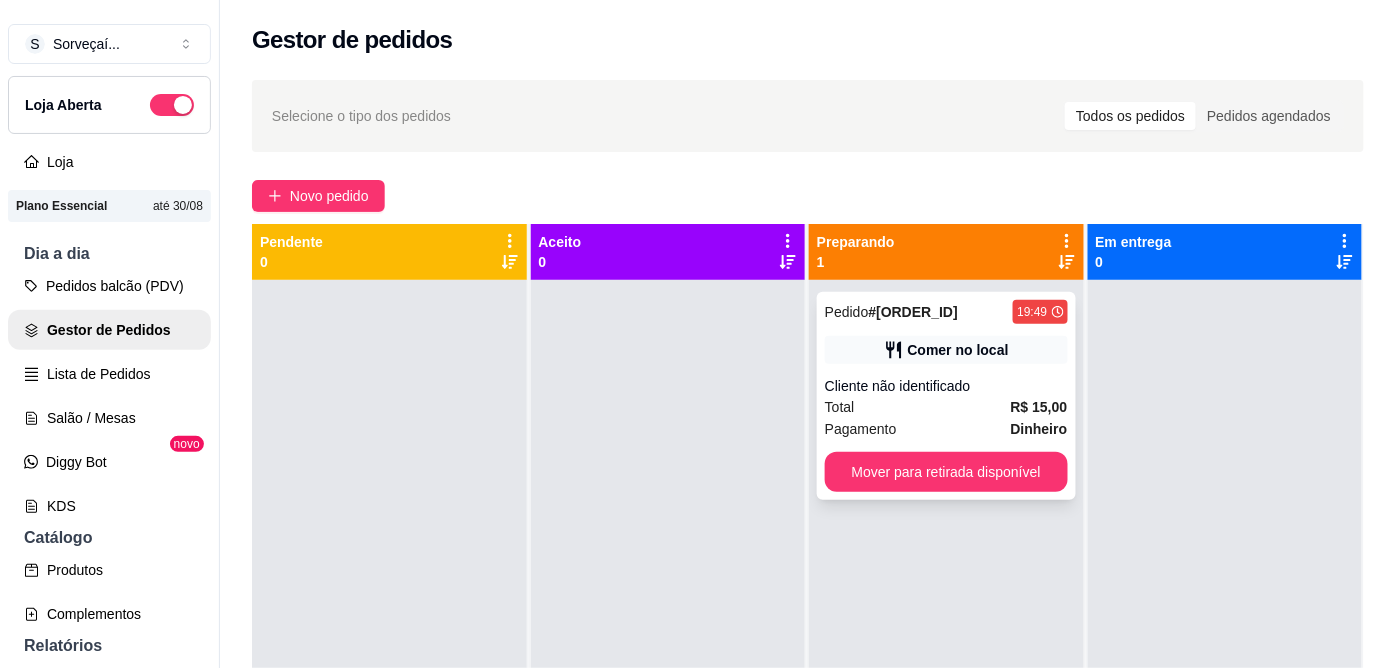 click on "Pedido  # [ORDER_ID] [TIME] Comer no local Cliente não identificado Total R$ 15,00 Pagamento Dinheiro Mover para retirada disponível" at bounding box center [946, 396] 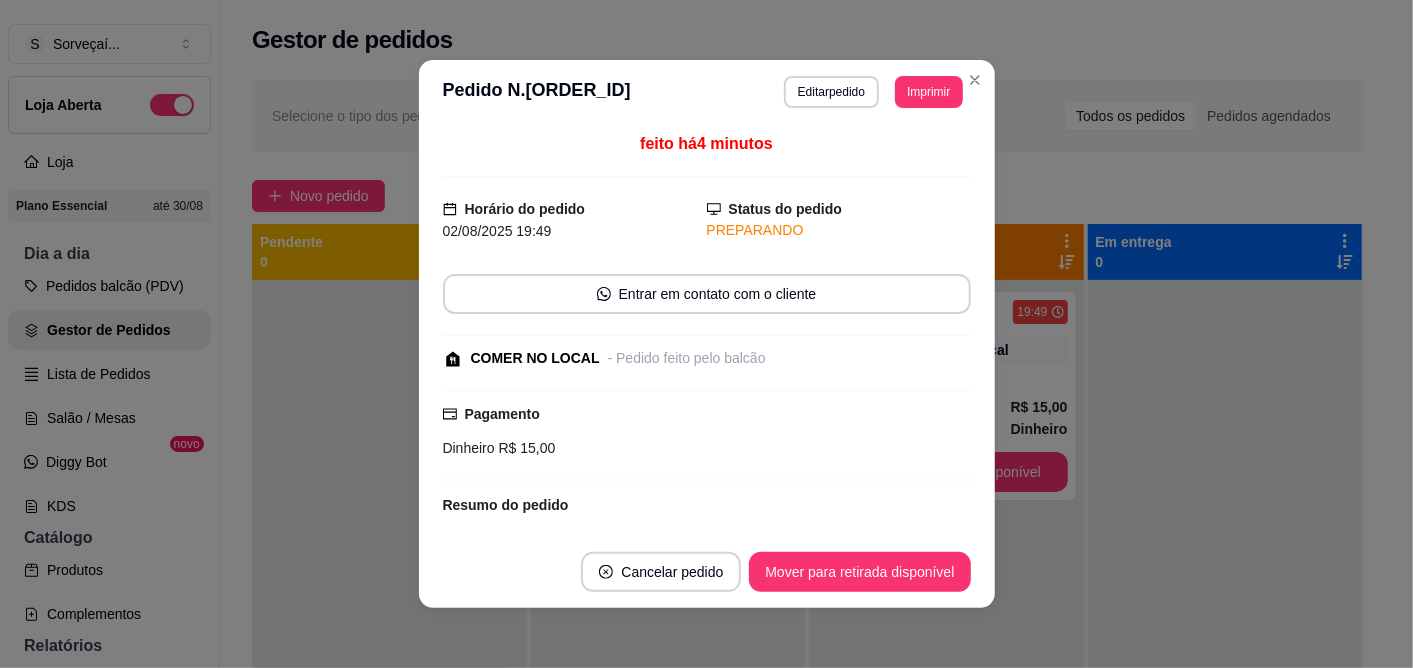 click on "Mover para retirada disponível" at bounding box center [859, 572] 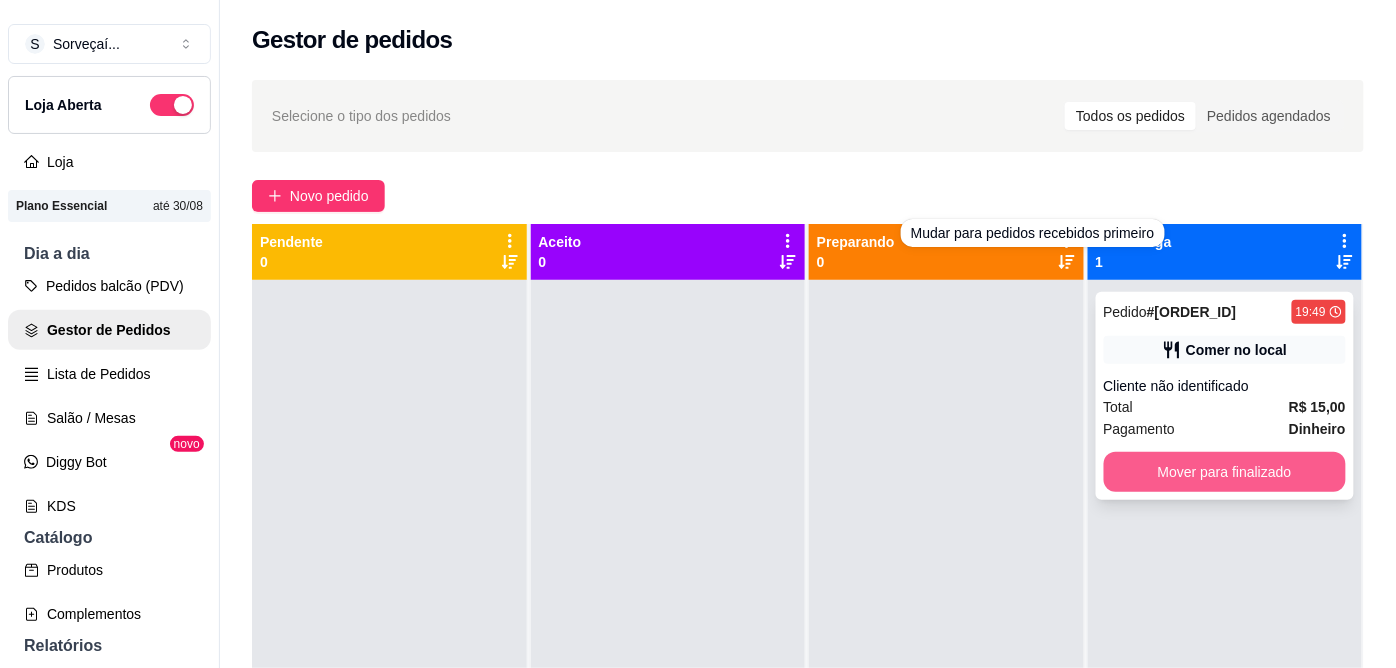 click on "Mover para finalizado" at bounding box center (1225, 472) 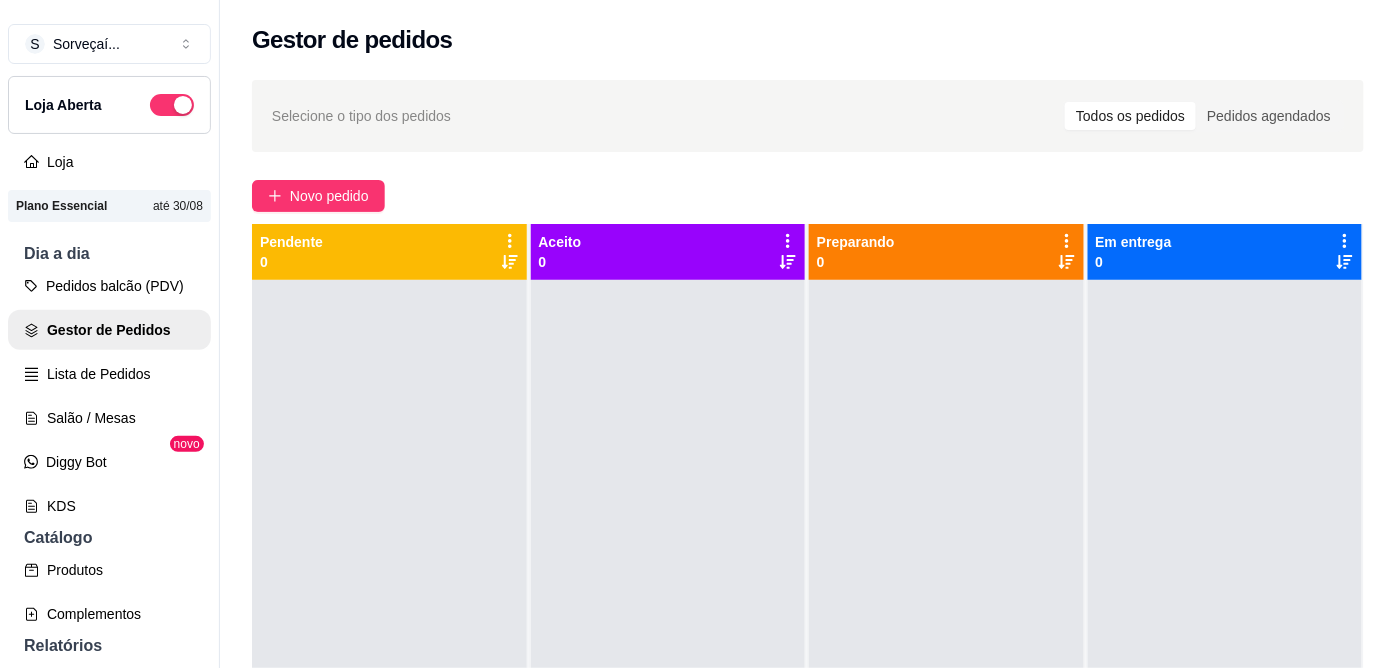scroll, scrollTop: 111, scrollLeft: 0, axis: vertical 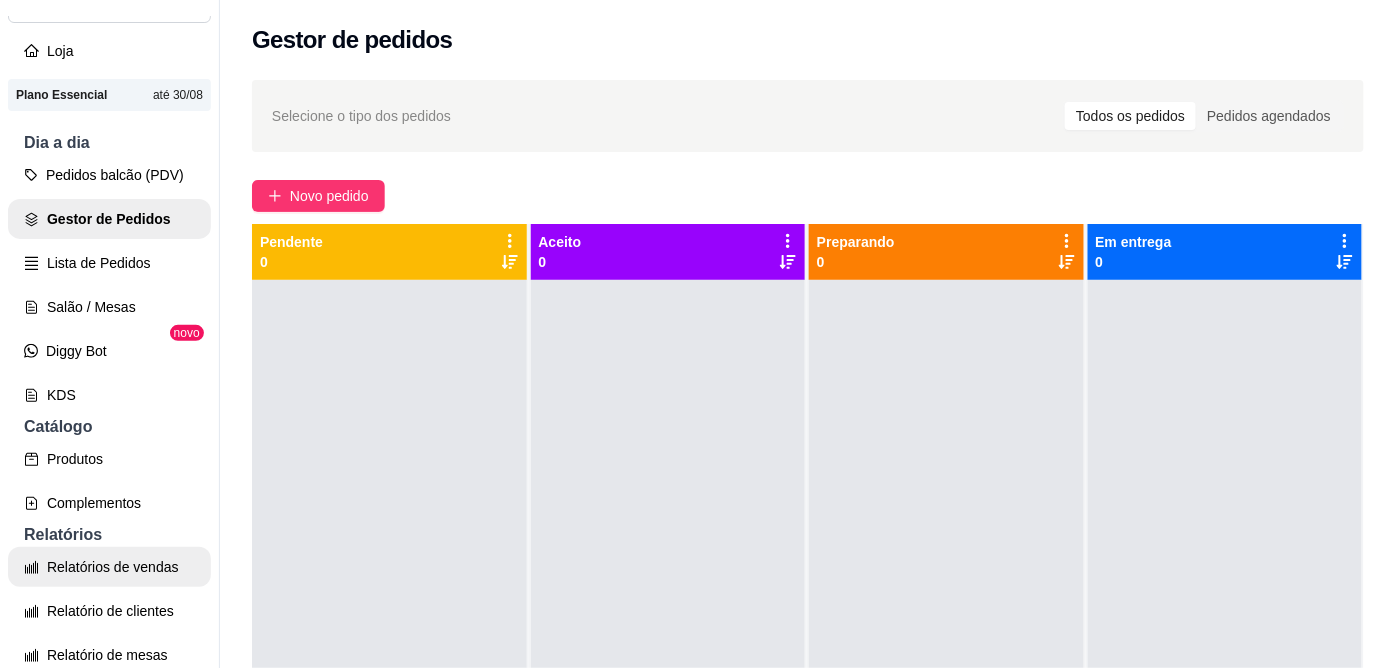 click on "Relatórios de vendas" at bounding box center (109, 567) 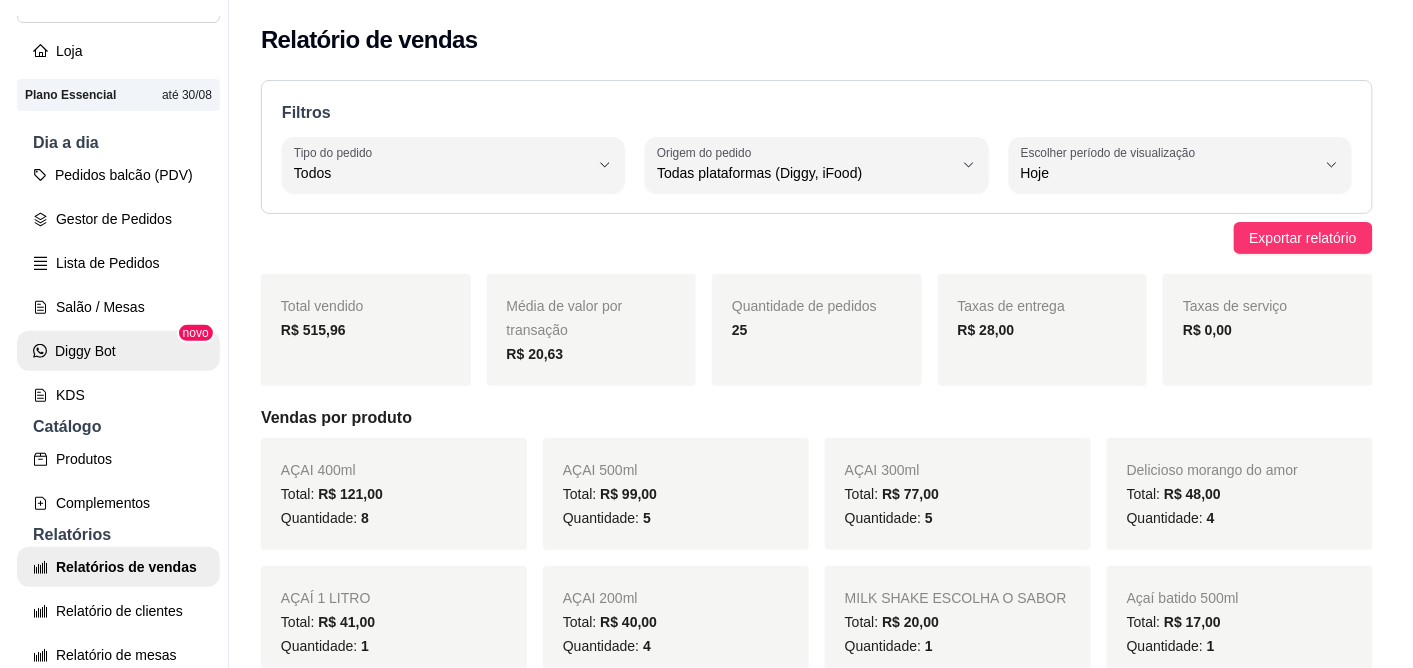 scroll, scrollTop: 0, scrollLeft: 0, axis: both 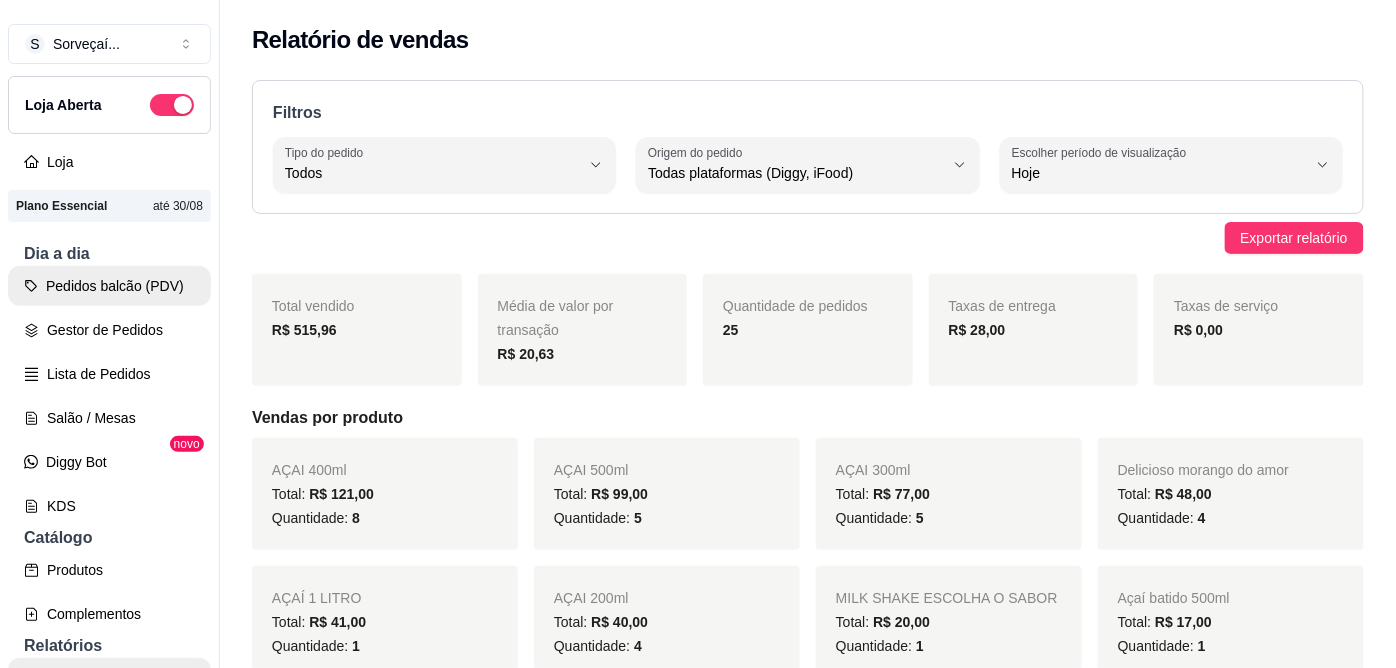 click on "Pedidos balcão (PDV)" at bounding box center (109, 286) 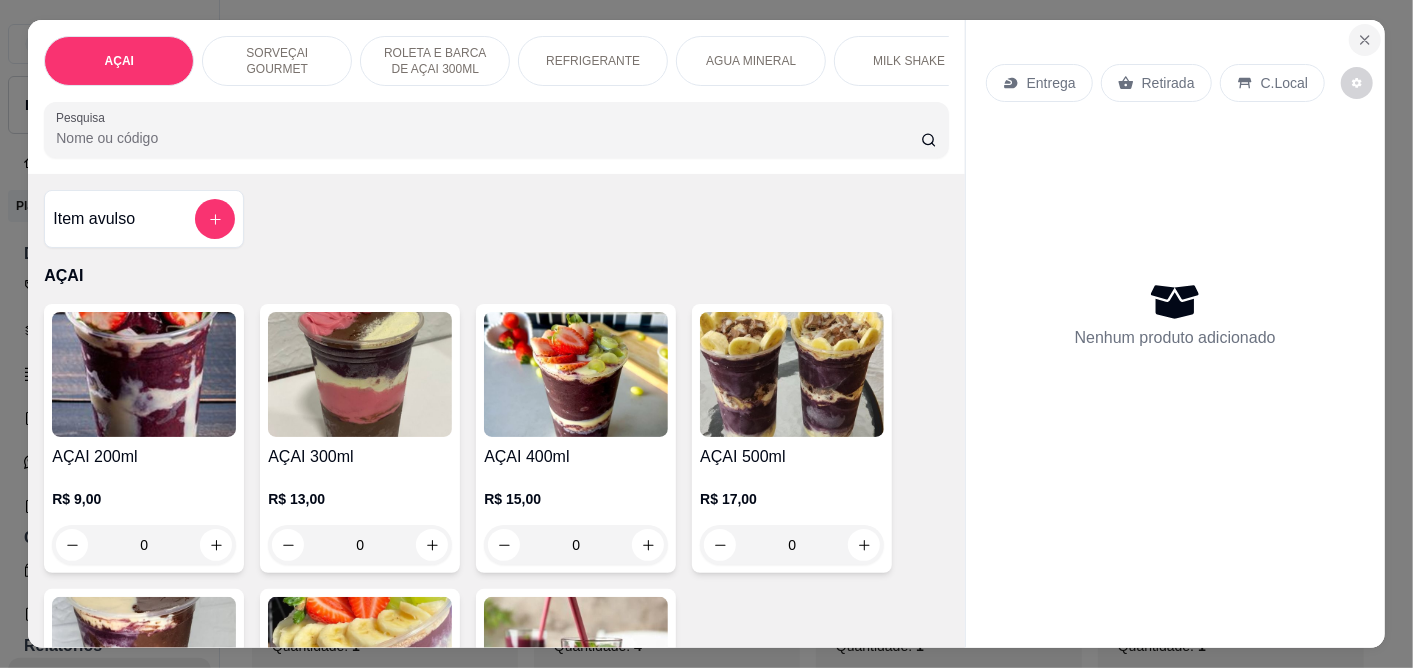 click 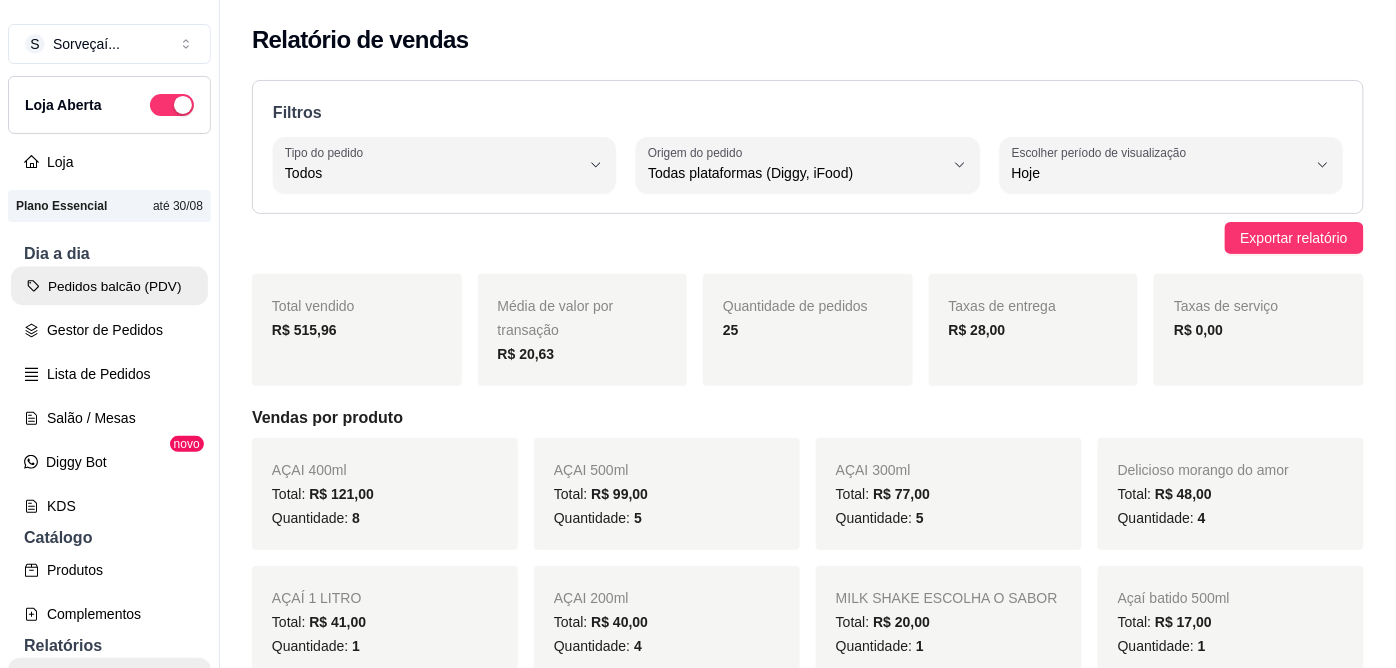 click on "Pedidos balcão (PDV)" at bounding box center [109, 286] 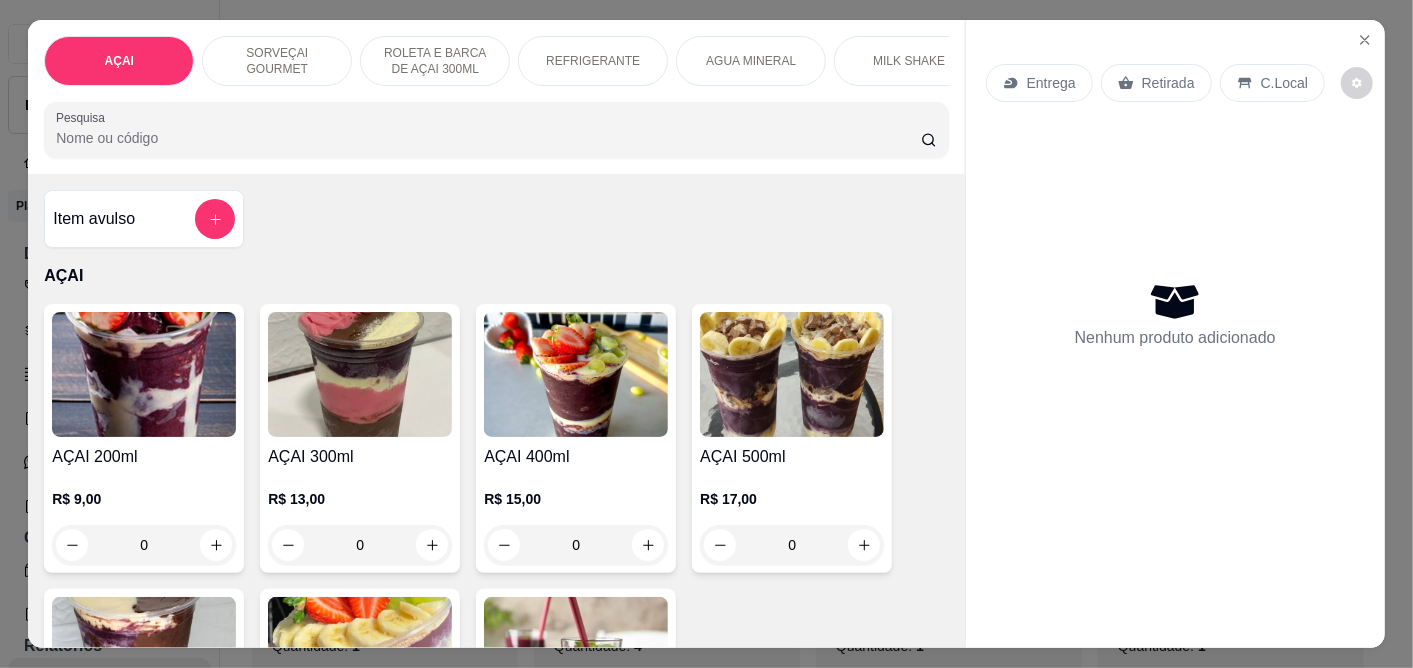 click at bounding box center [360, 374] 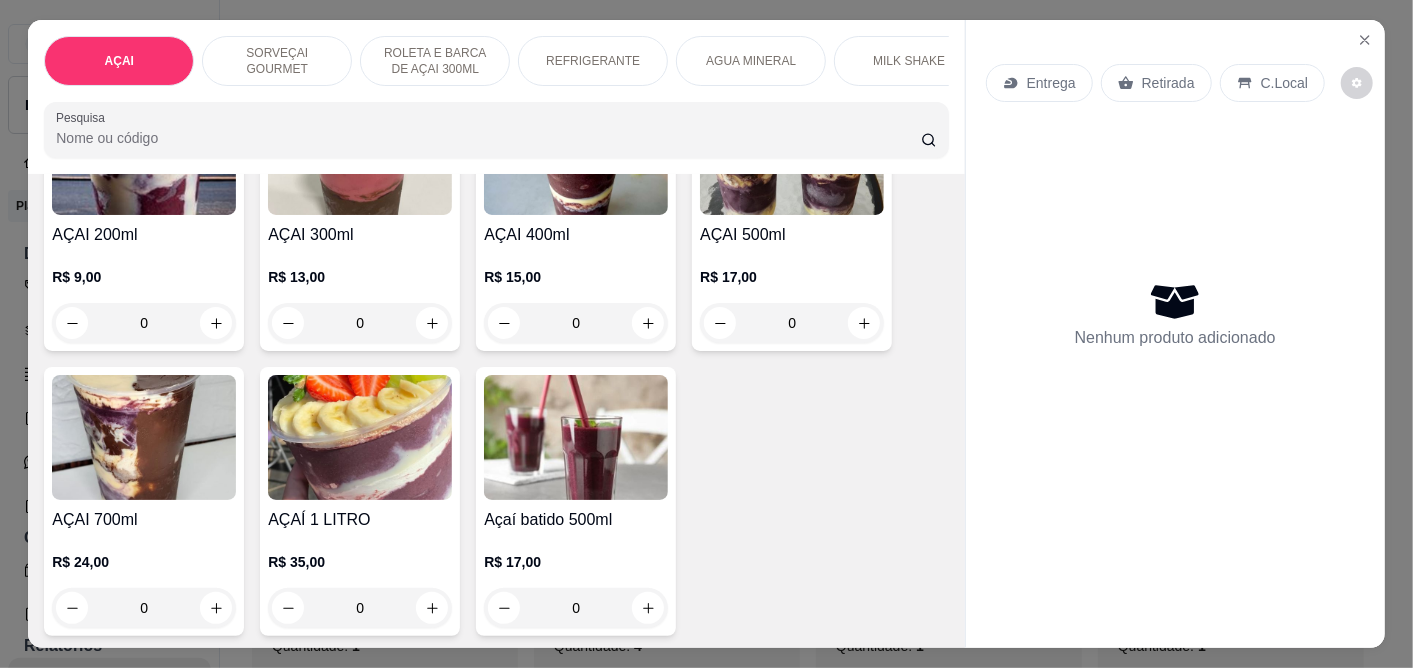 click at bounding box center (576, 437) 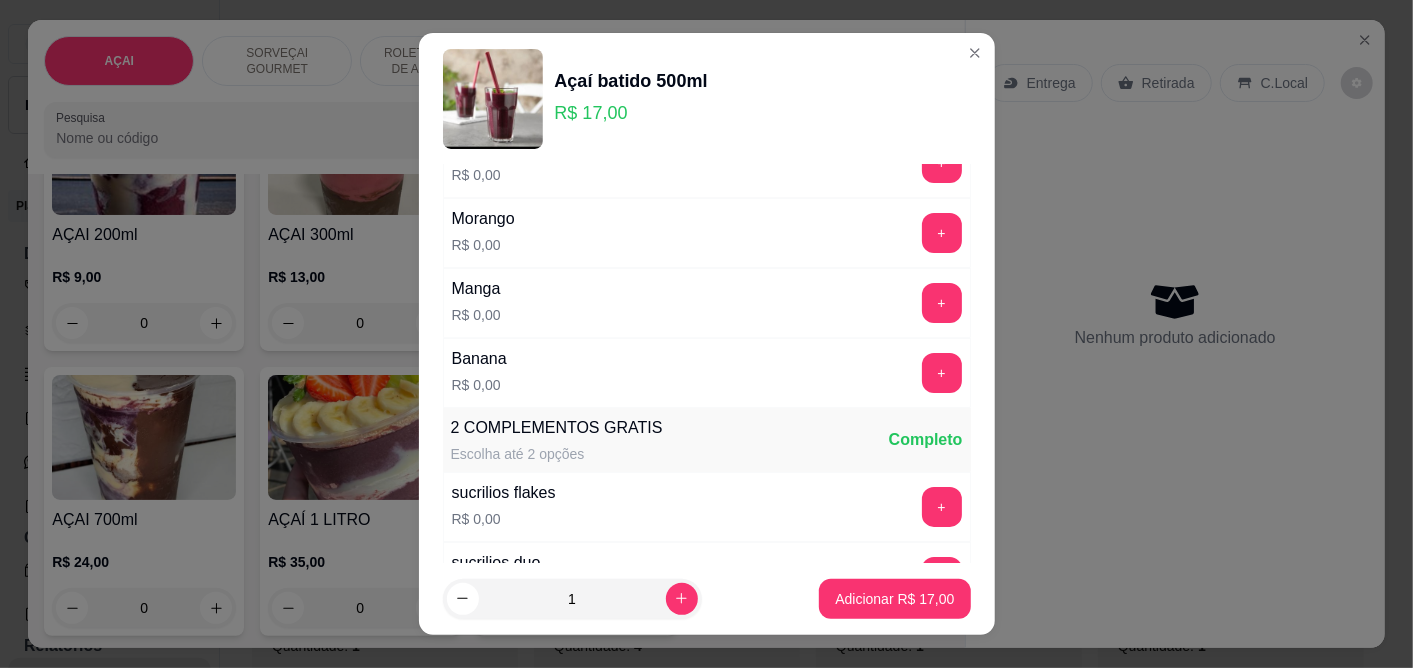 scroll, scrollTop: 0, scrollLeft: 0, axis: both 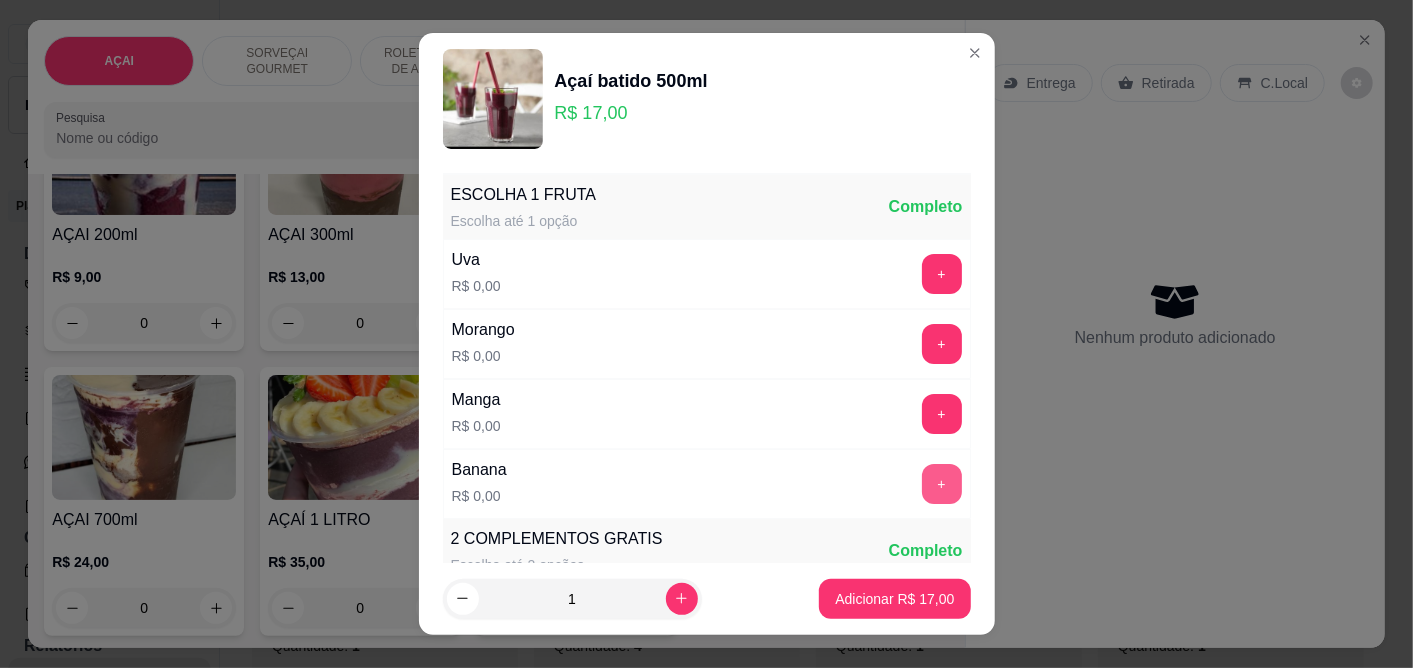 click on "+" at bounding box center (942, 484) 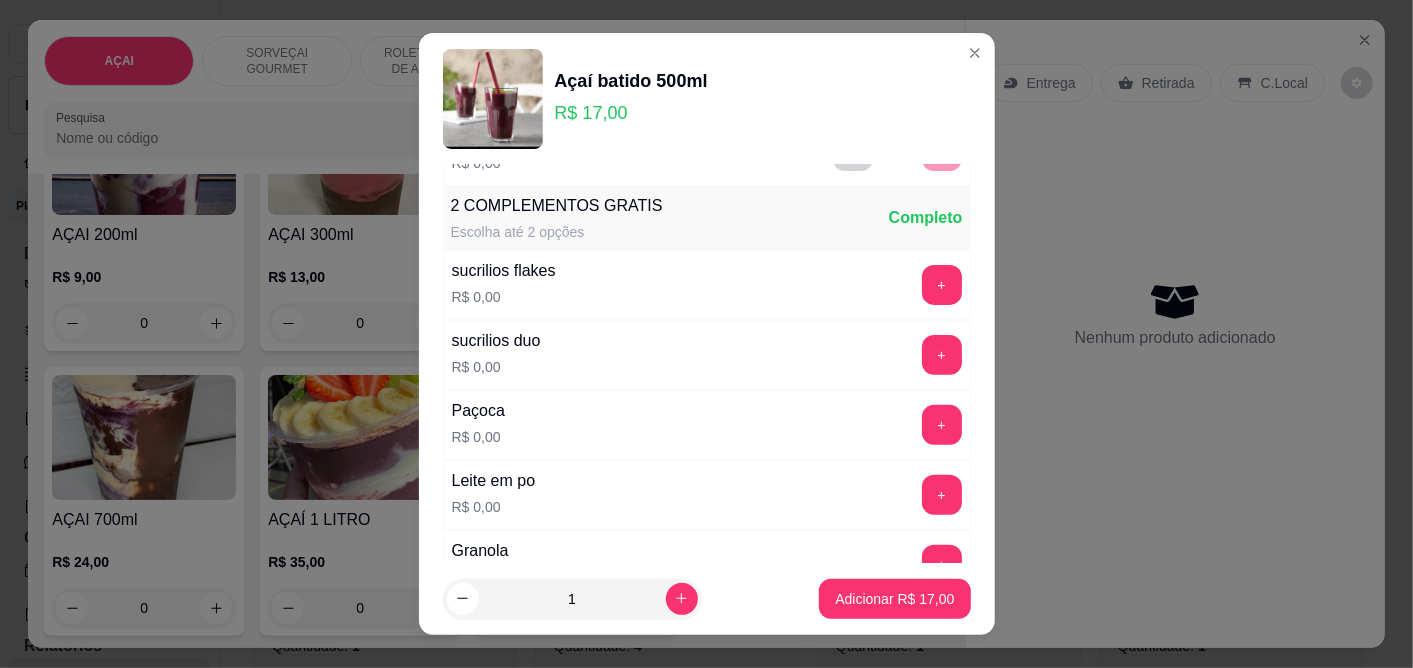 scroll, scrollTop: 444, scrollLeft: 0, axis: vertical 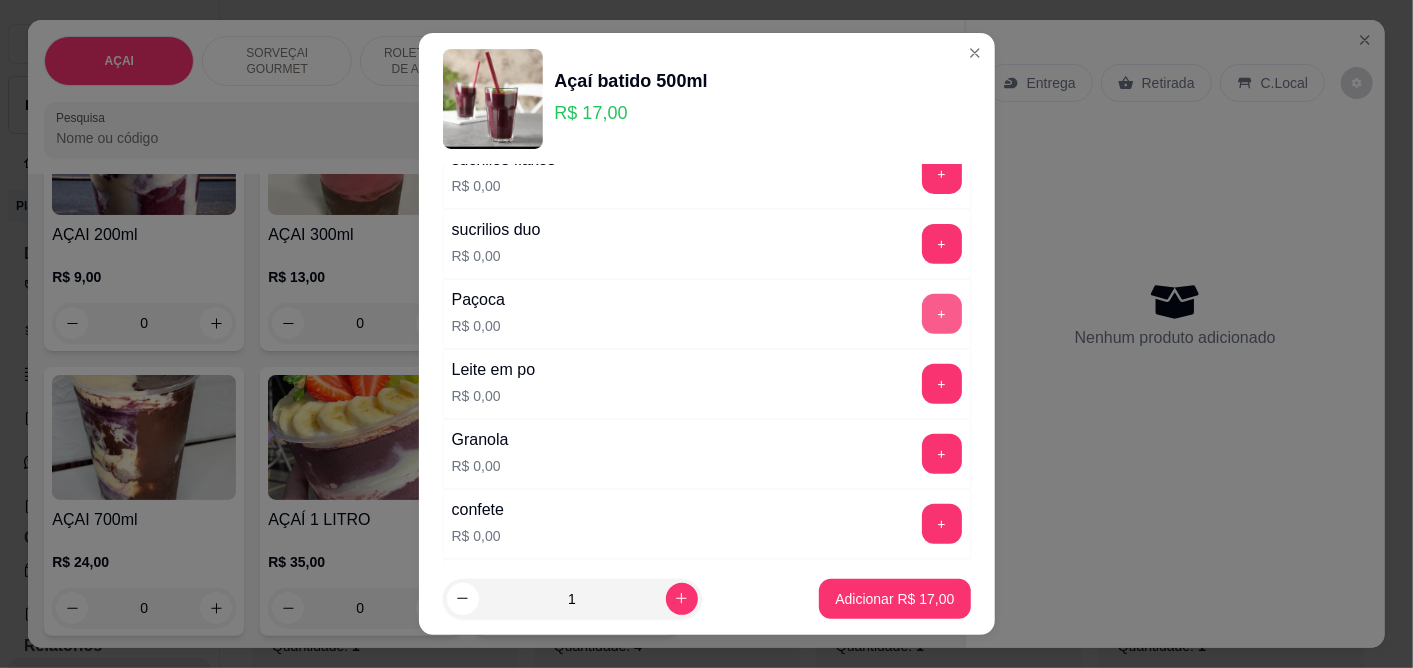 click on "+" at bounding box center (942, 314) 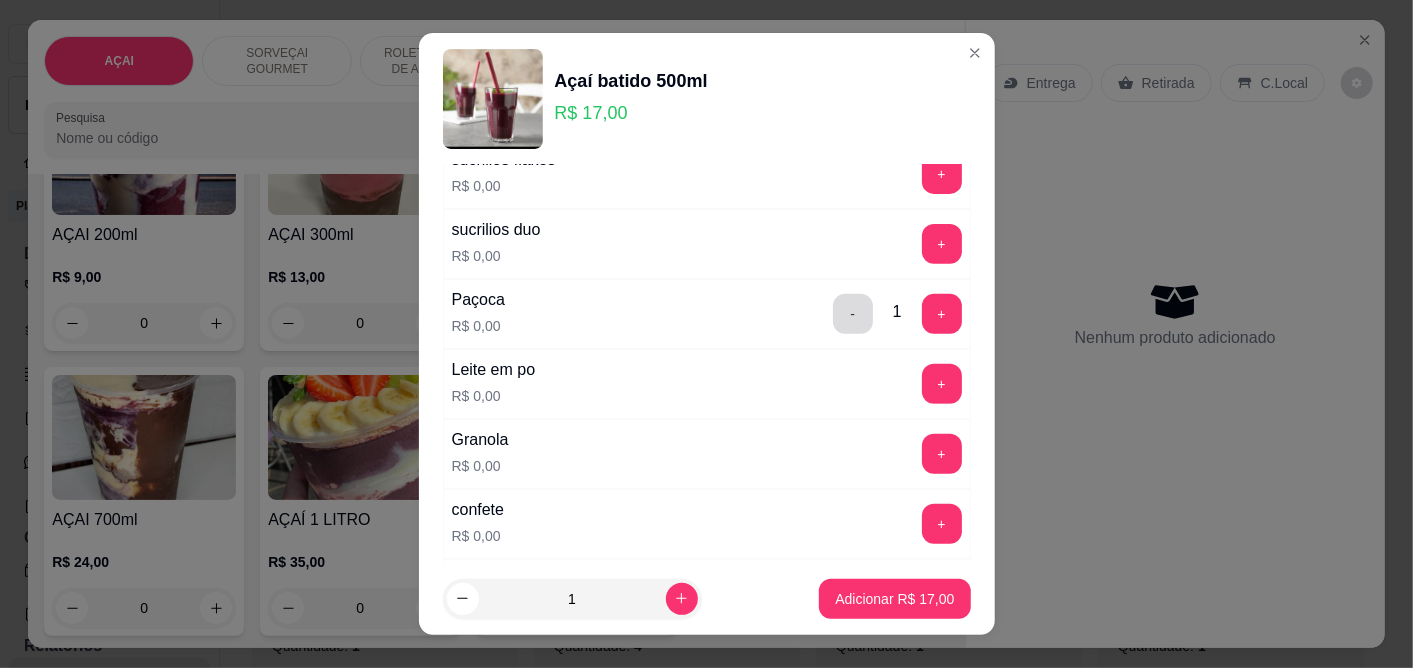 click on "-" at bounding box center [853, 314] 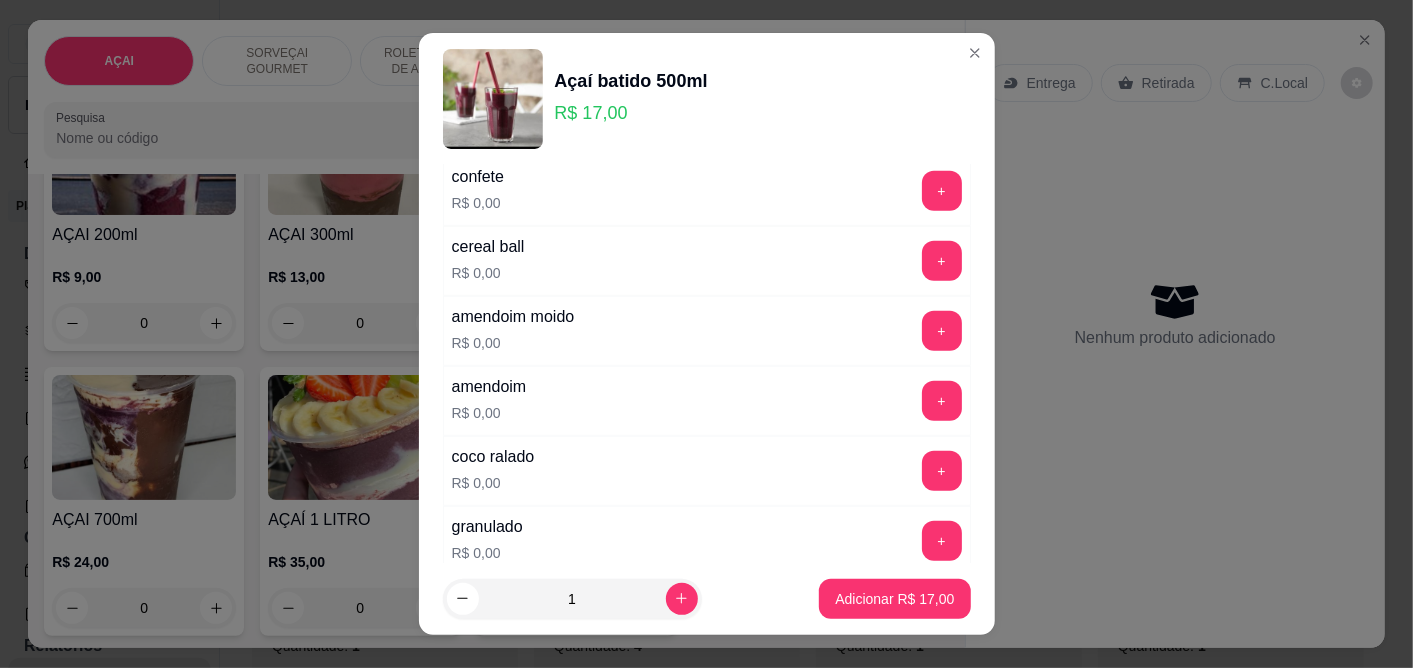 scroll, scrollTop: 555, scrollLeft: 0, axis: vertical 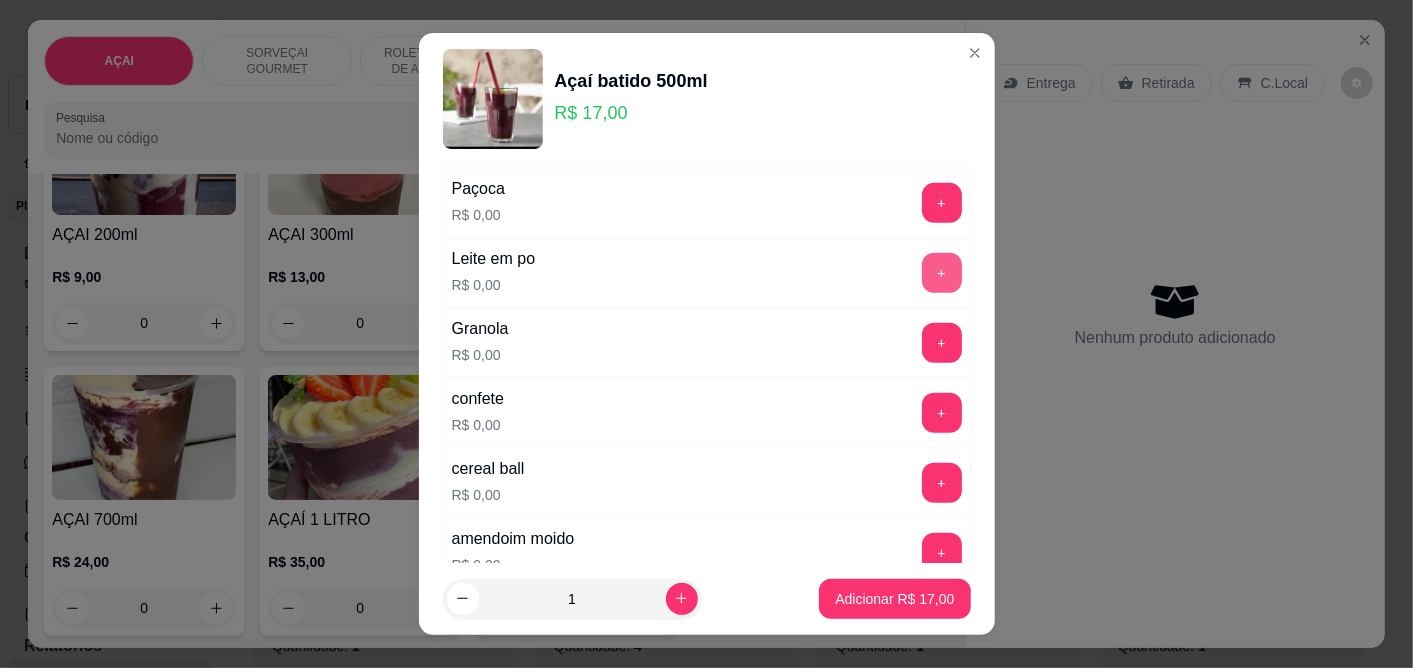 click on "+" at bounding box center [942, 273] 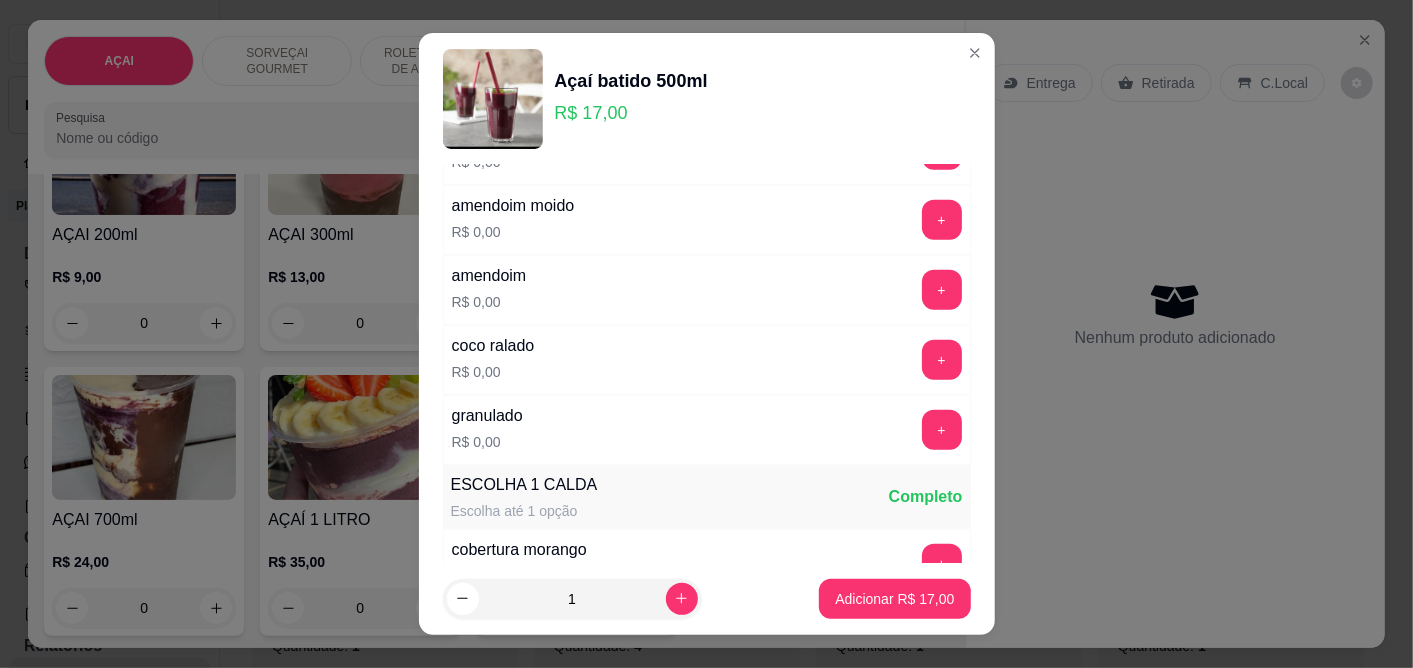 scroll, scrollTop: 777, scrollLeft: 0, axis: vertical 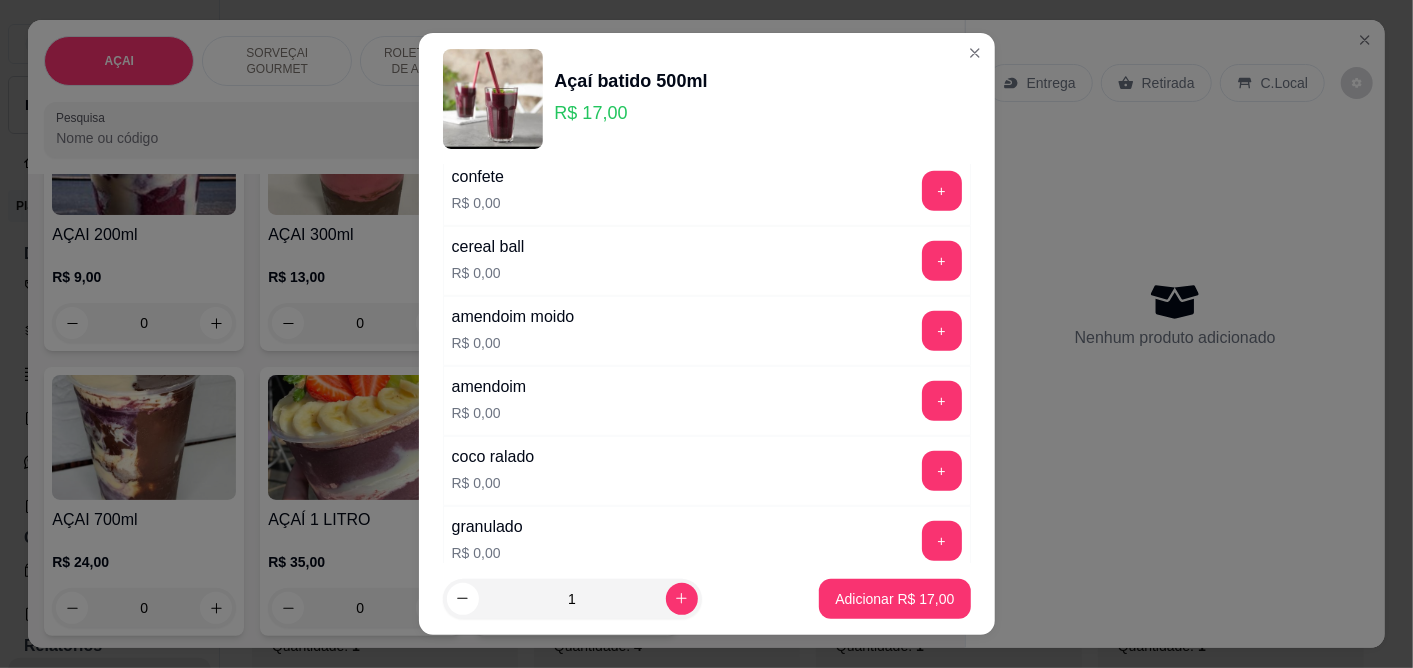 click on "+" at bounding box center (942, 331) 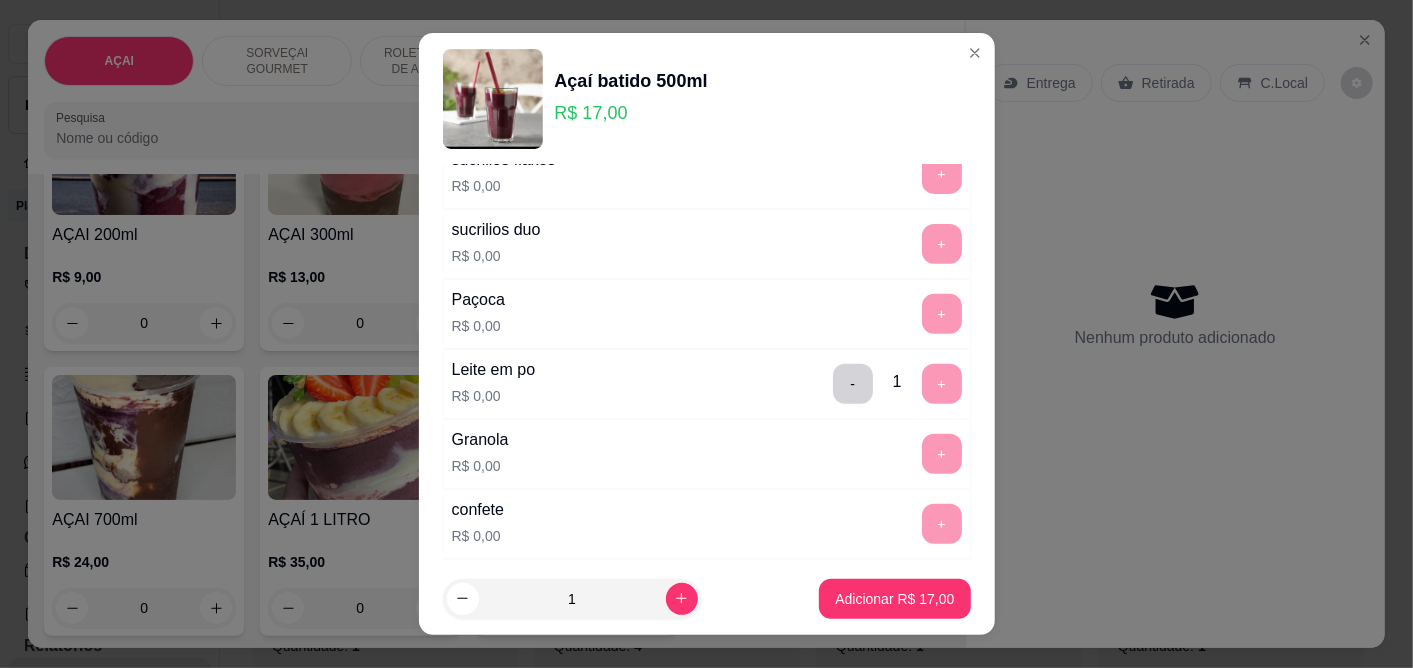 scroll, scrollTop: 0, scrollLeft: 0, axis: both 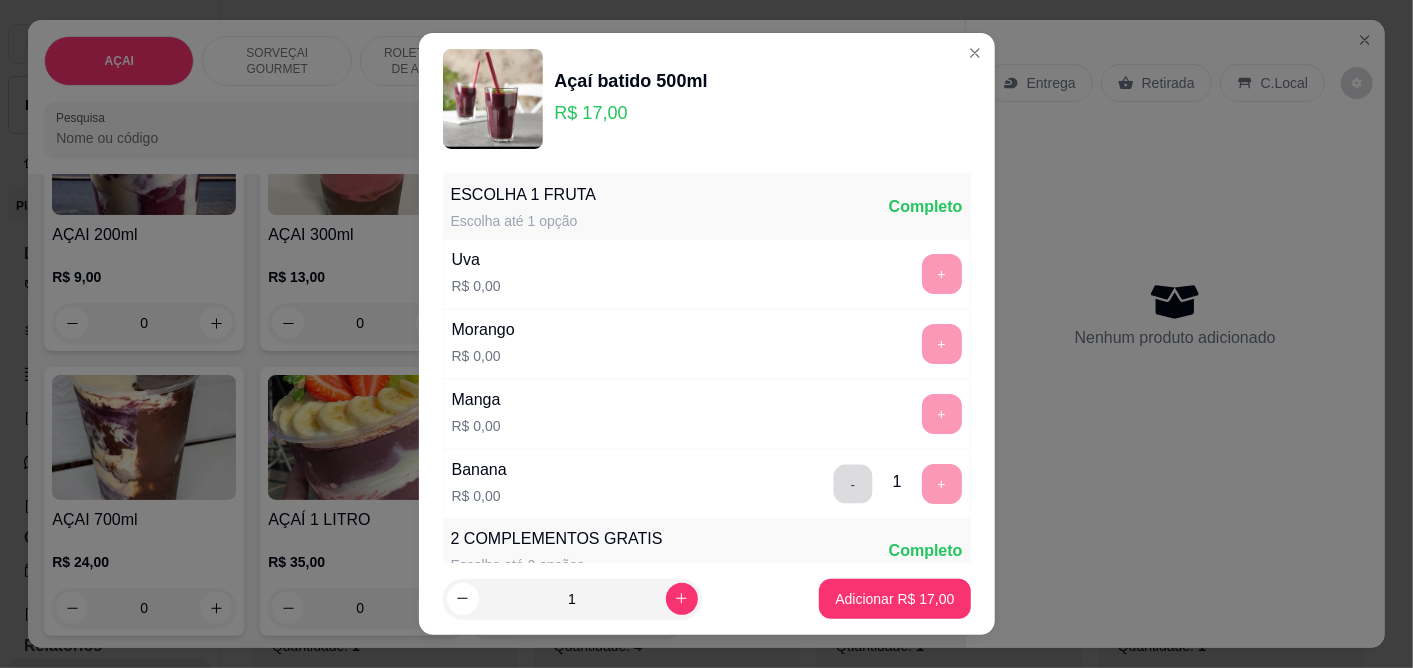click on "-" at bounding box center (852, 484) 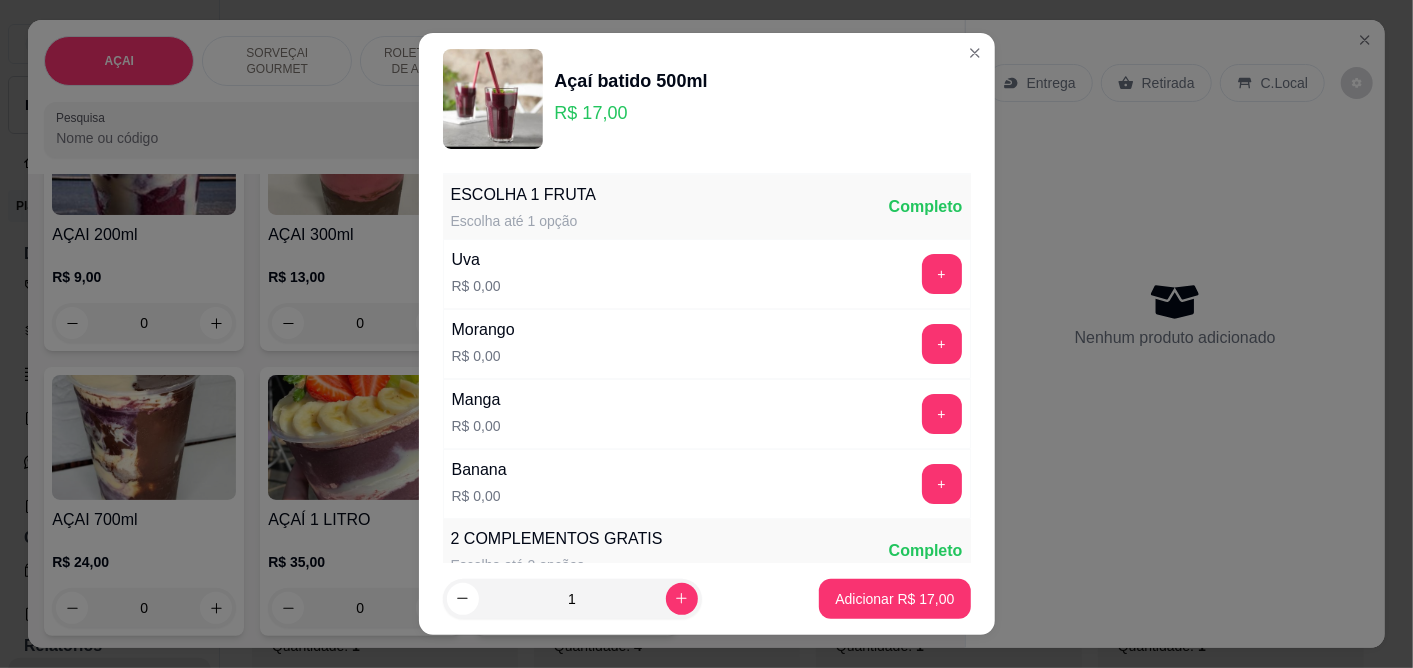click on "+" at bounding box center (942, 484) 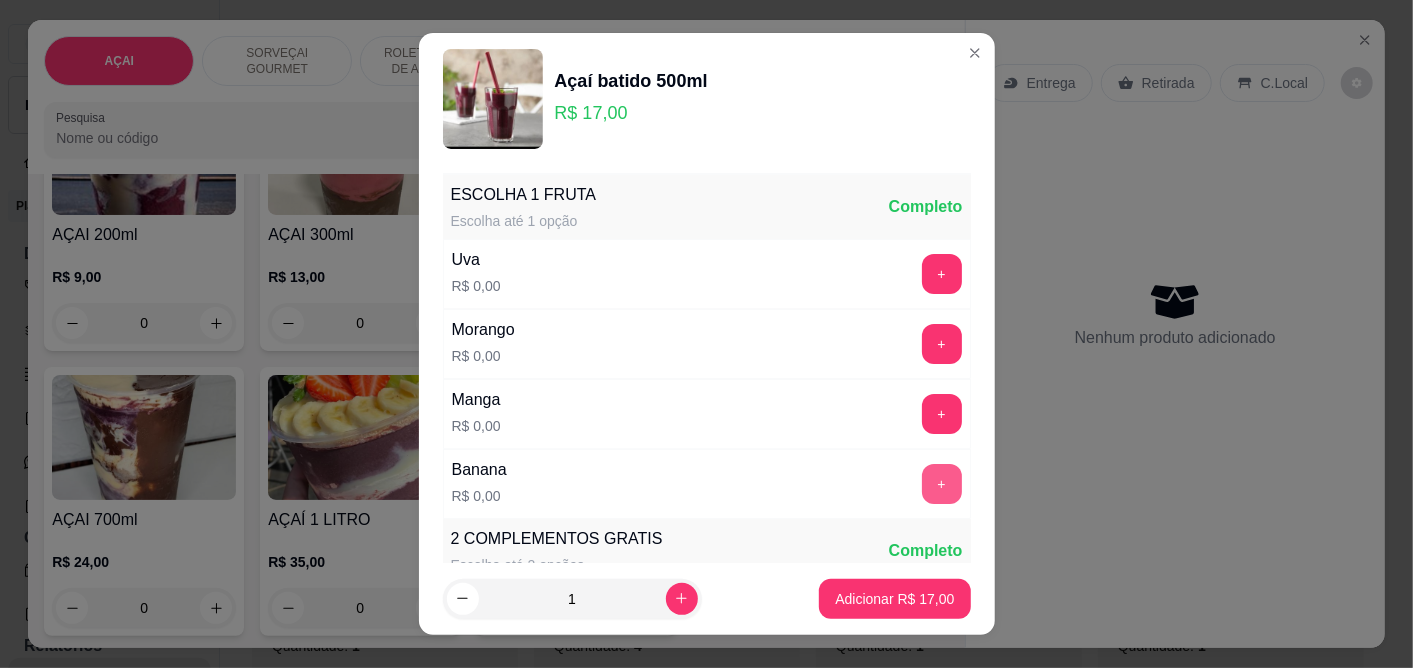 click on "+" at bounding box center (942, 484) 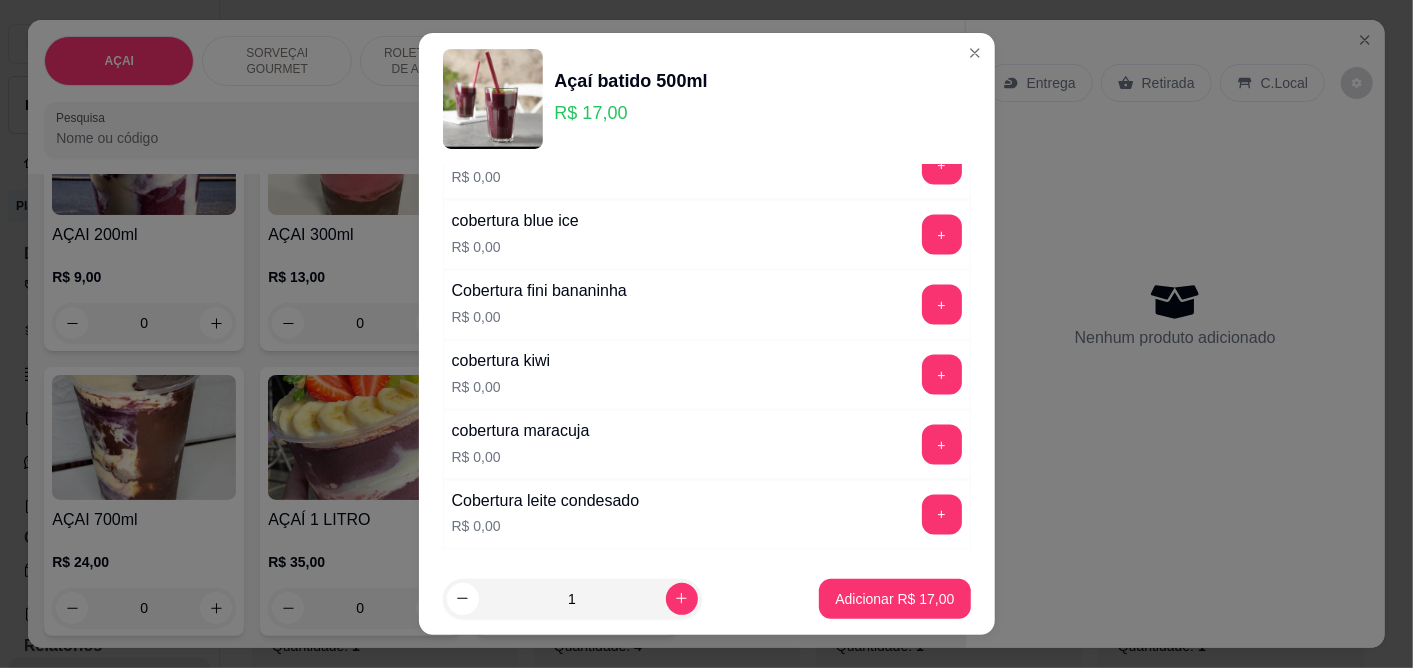 scroll, scrollTop: 1920, scrollLeft: 0, axis: vertical 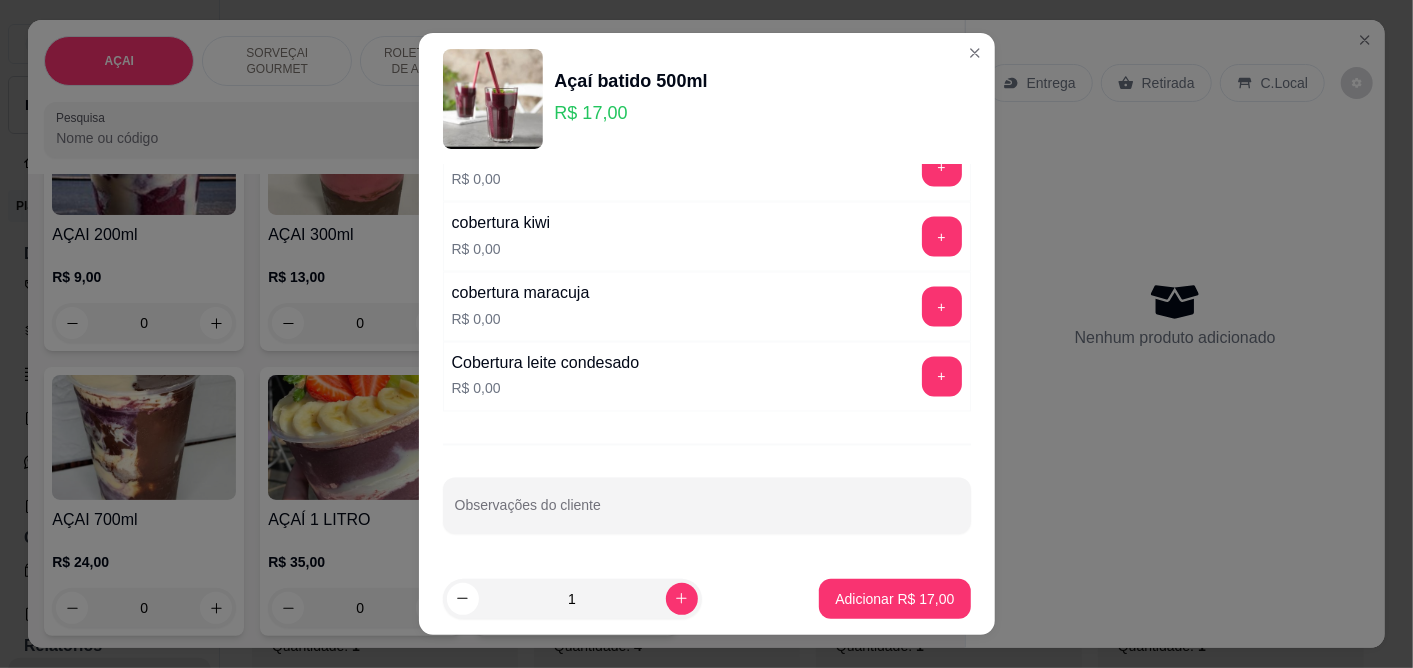 click on "+" at bounding box center (942, 377) 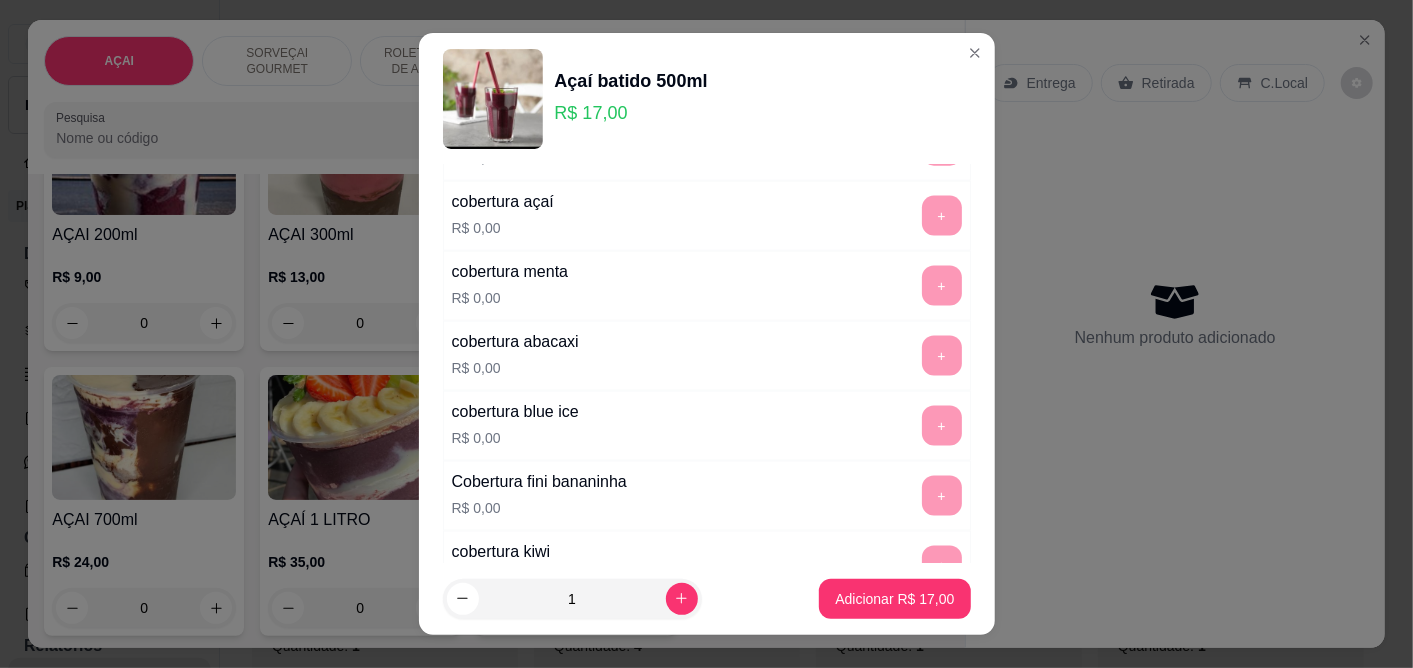 scroll, scrollTop: 1920, scrollLeft: 0, axis: vertical 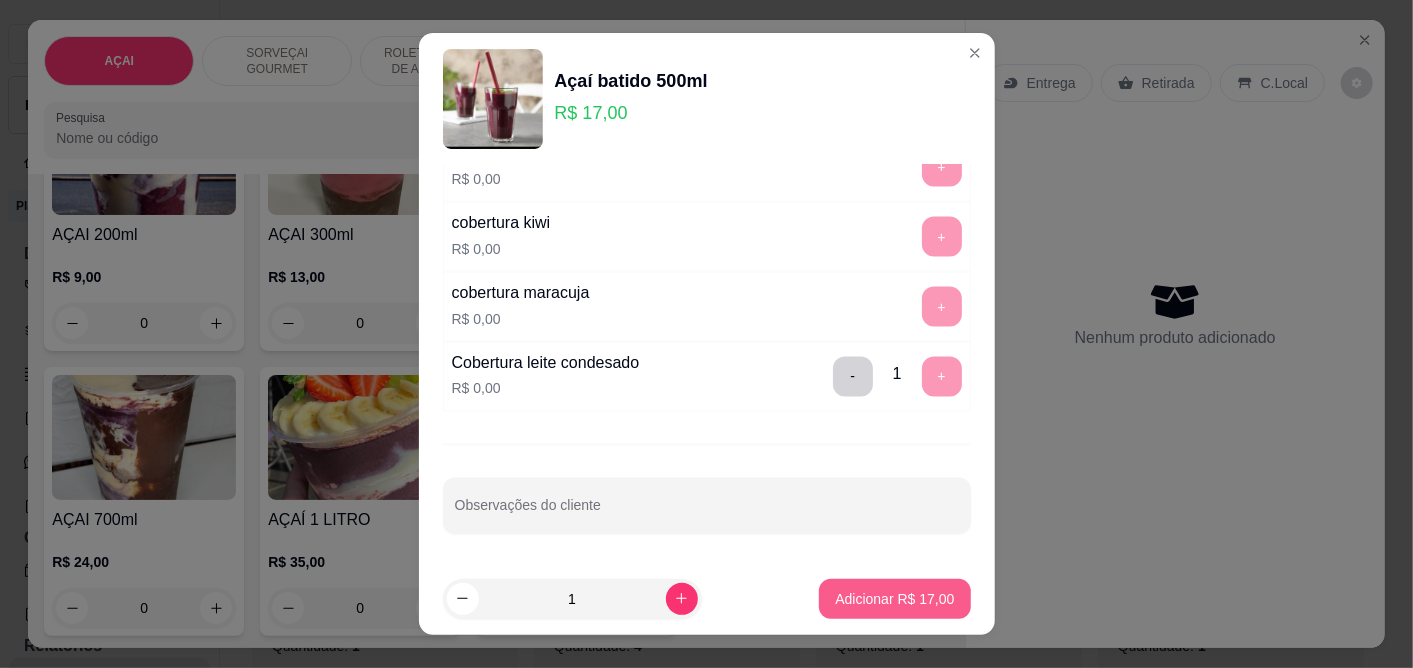 click on "Adicionar   R$ 17,00" at bounding box center [894, 599] 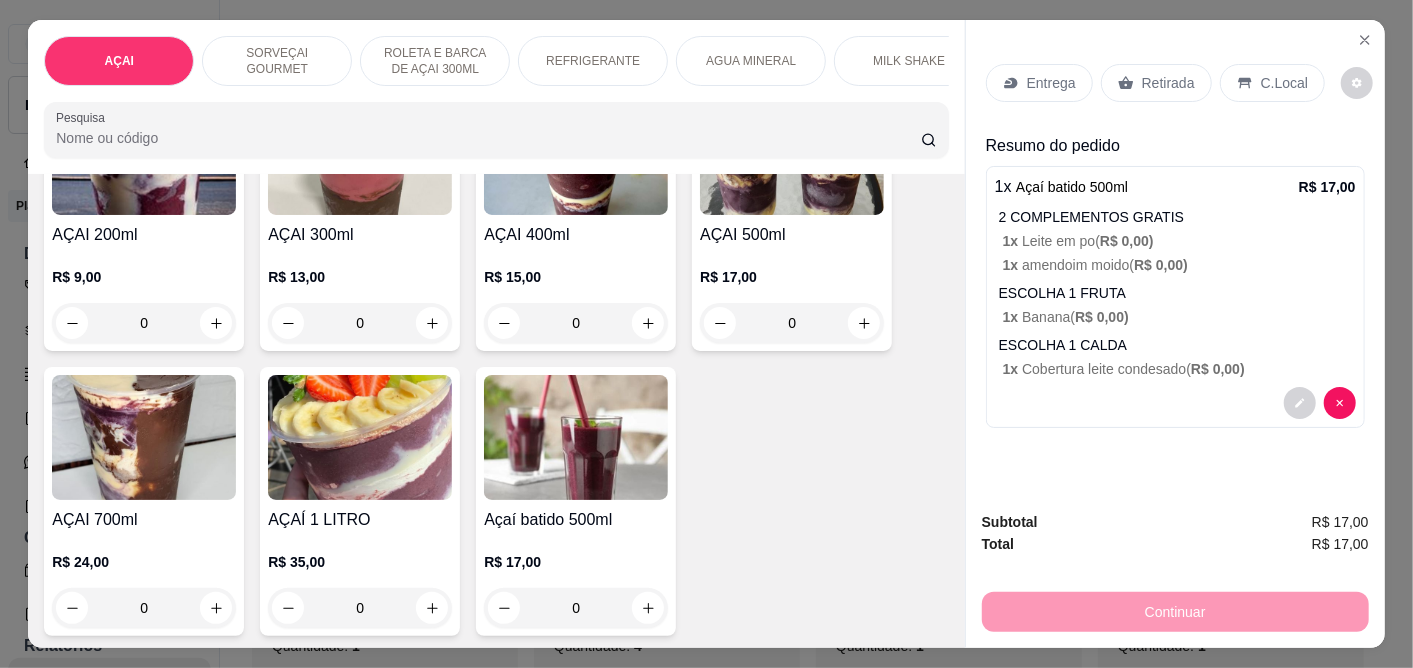 drag, startPoint x: 1293, startPoint y: 77, endPoint x: 1285, endPoint y: 86, distance: 12.0415945 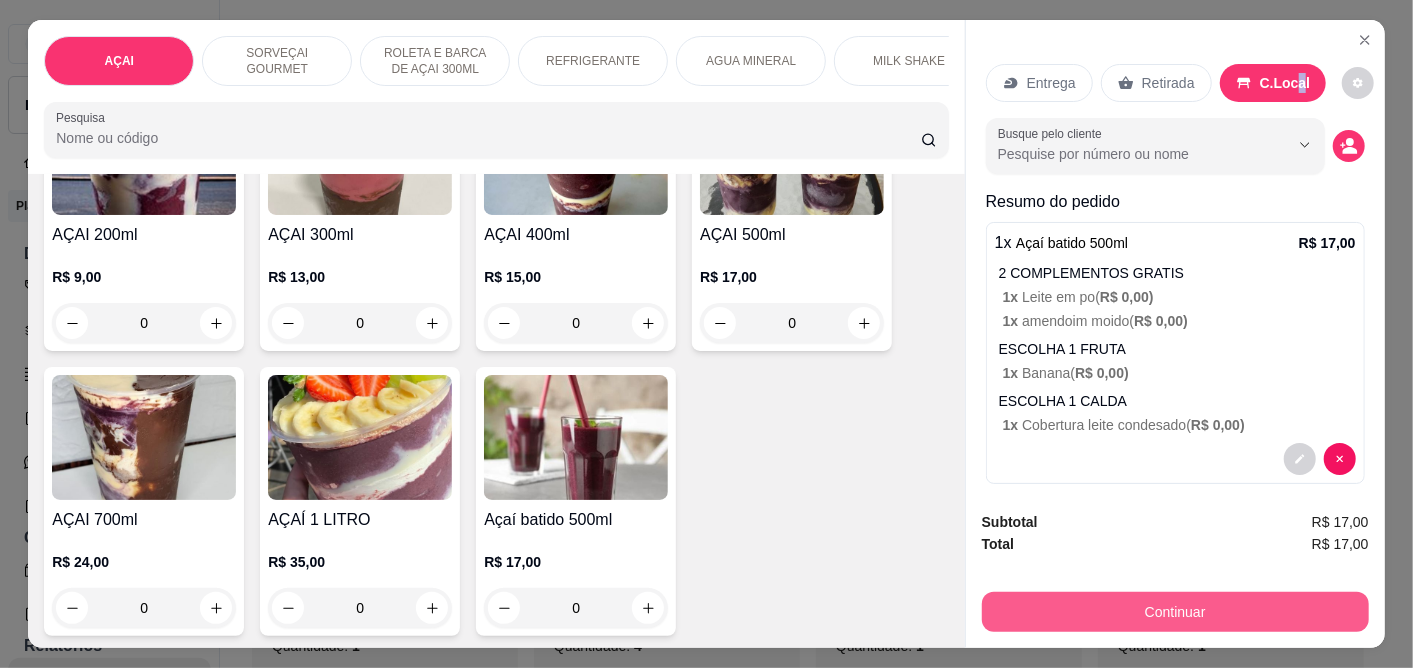 click on "Continuar" at bounding box center (1175, 612) 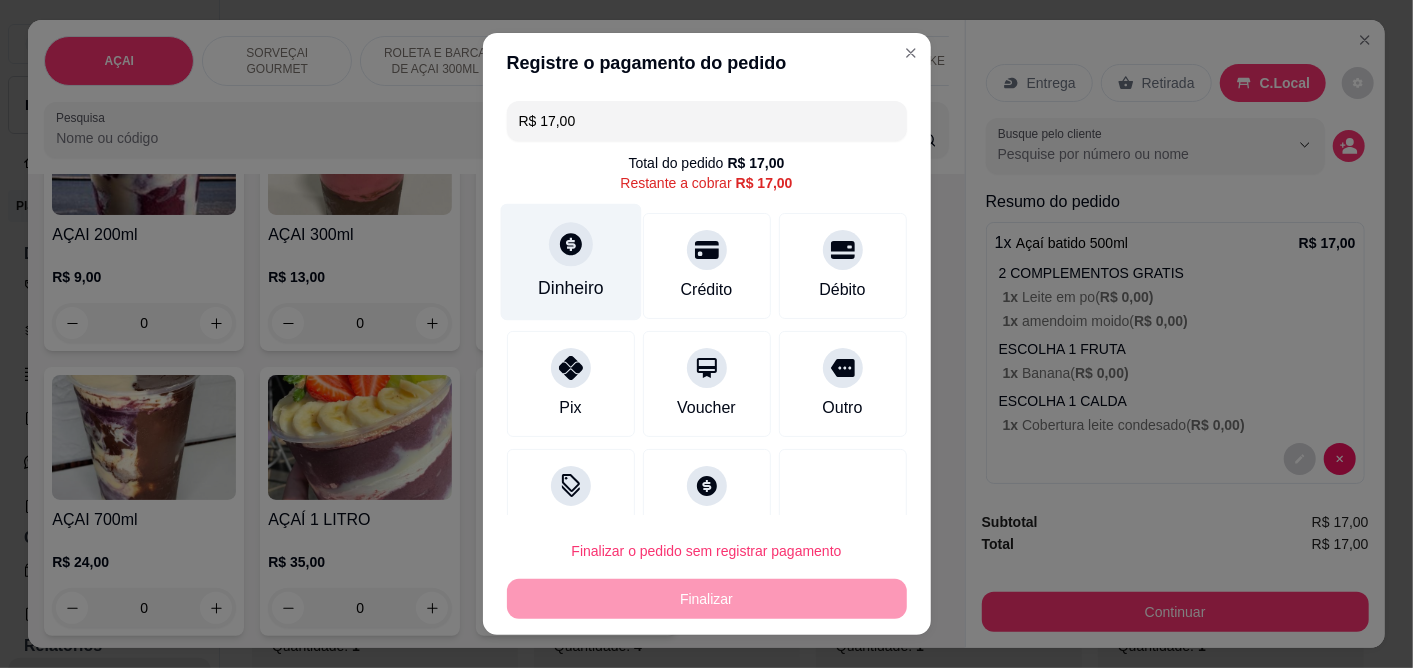 click on "Dinheiro" at bounding box center (570, 262) 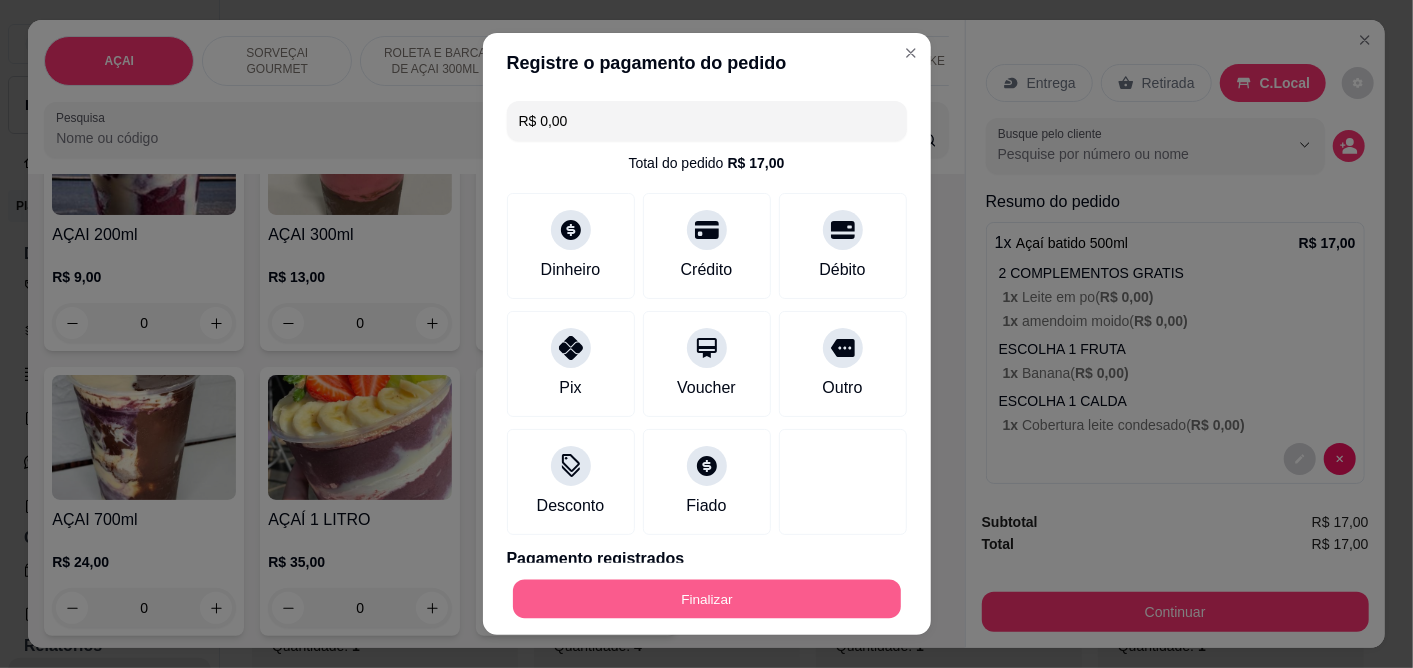 click on "Finalizar" at bounding box center [707, 598] 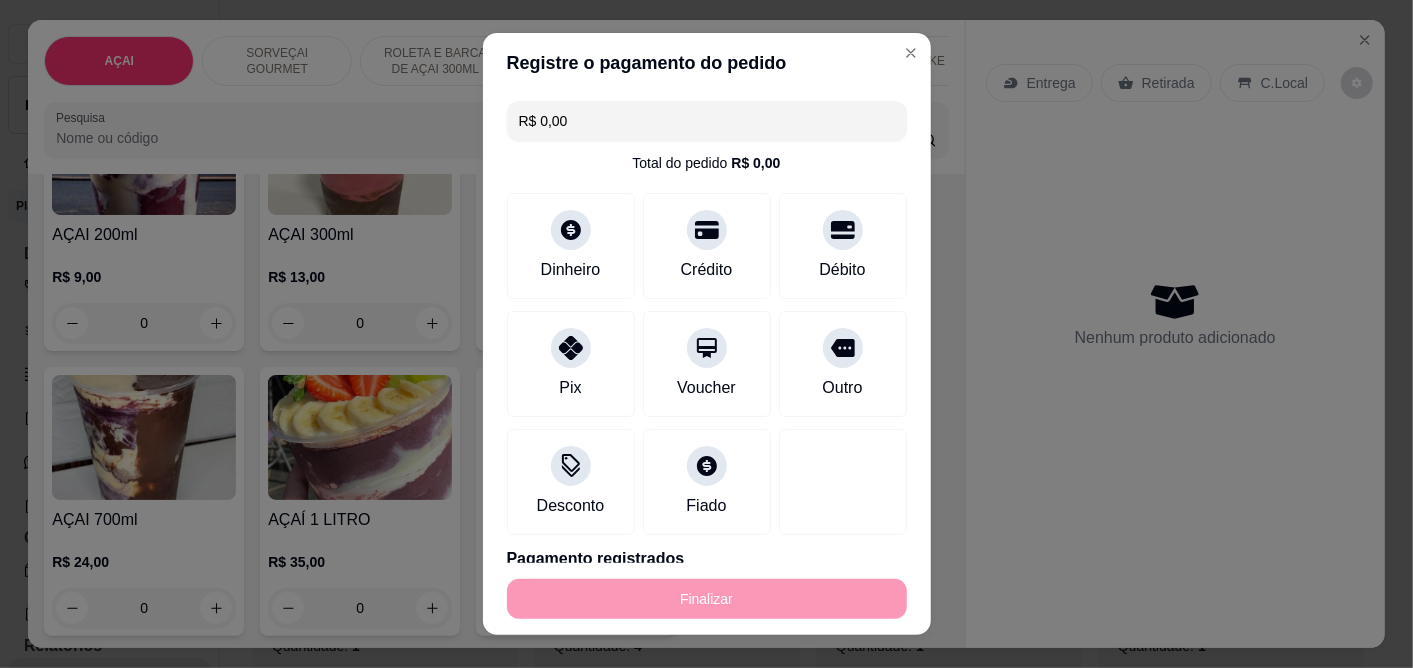 type on "-R$ 17,00" 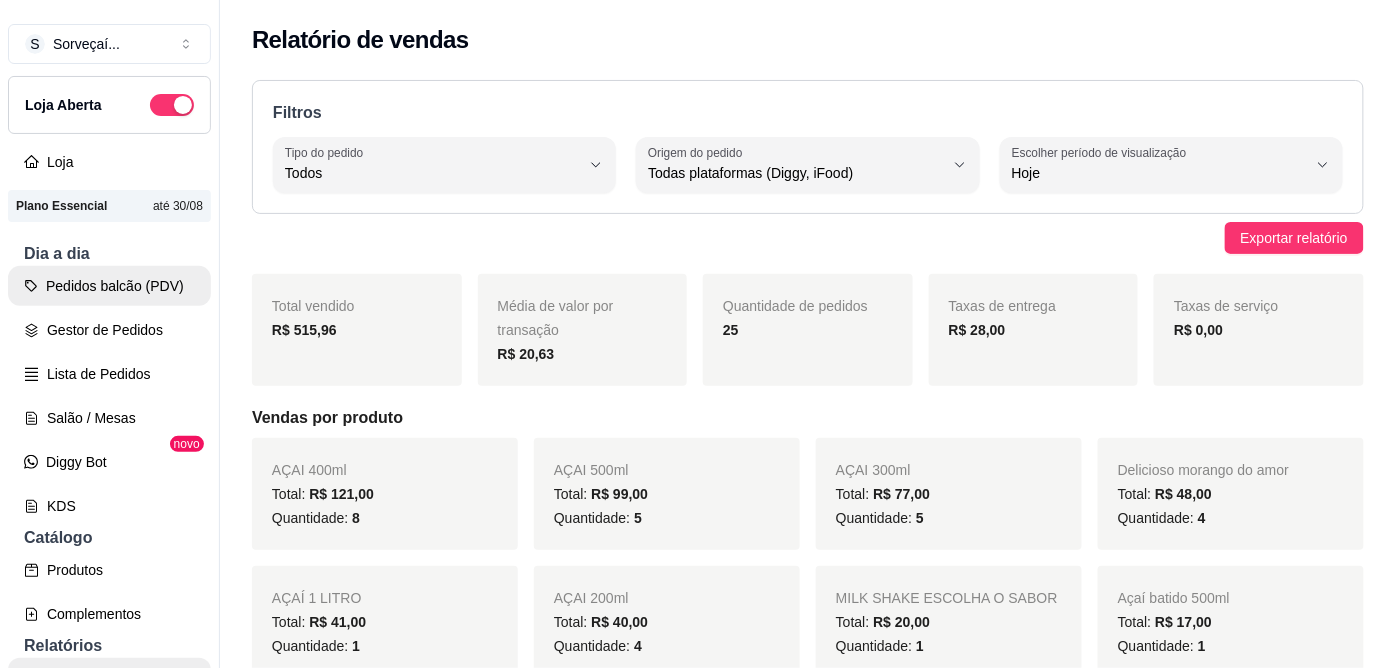 click on "Pedidos balcão (PDV)" at bounding box center [109, 286] 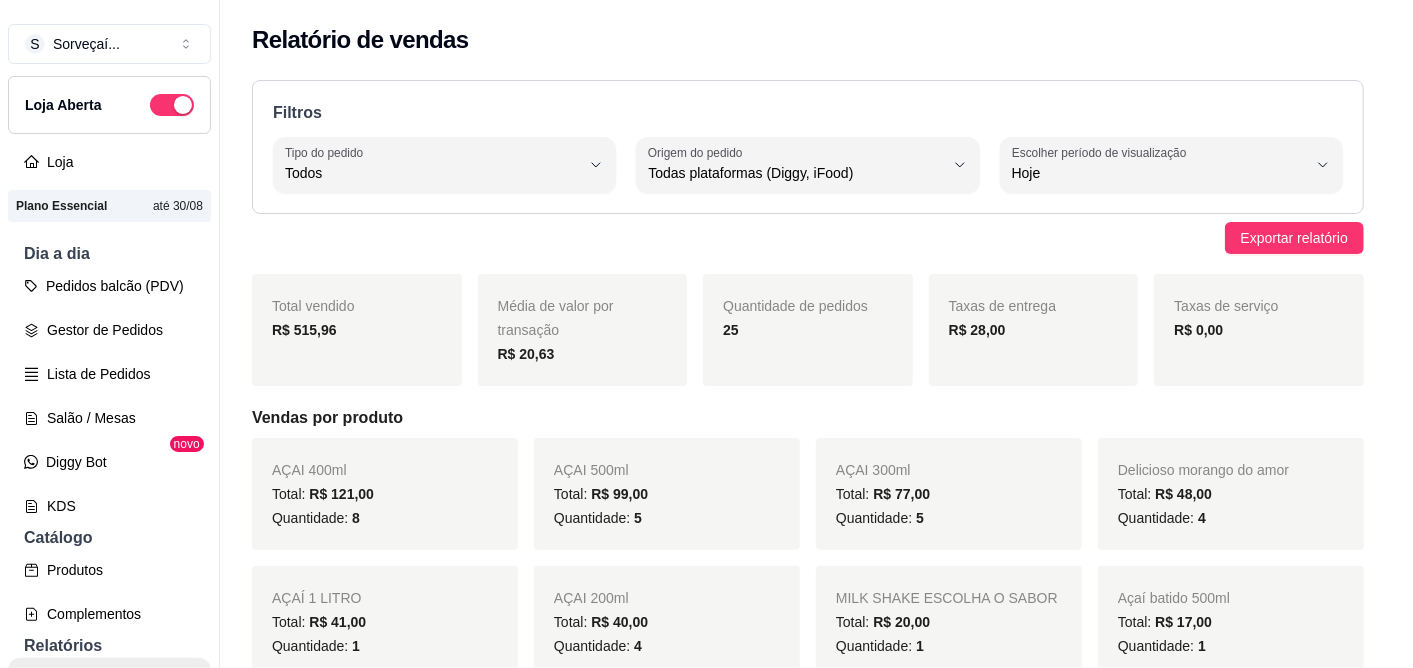 click at bounding box center [576, 374] 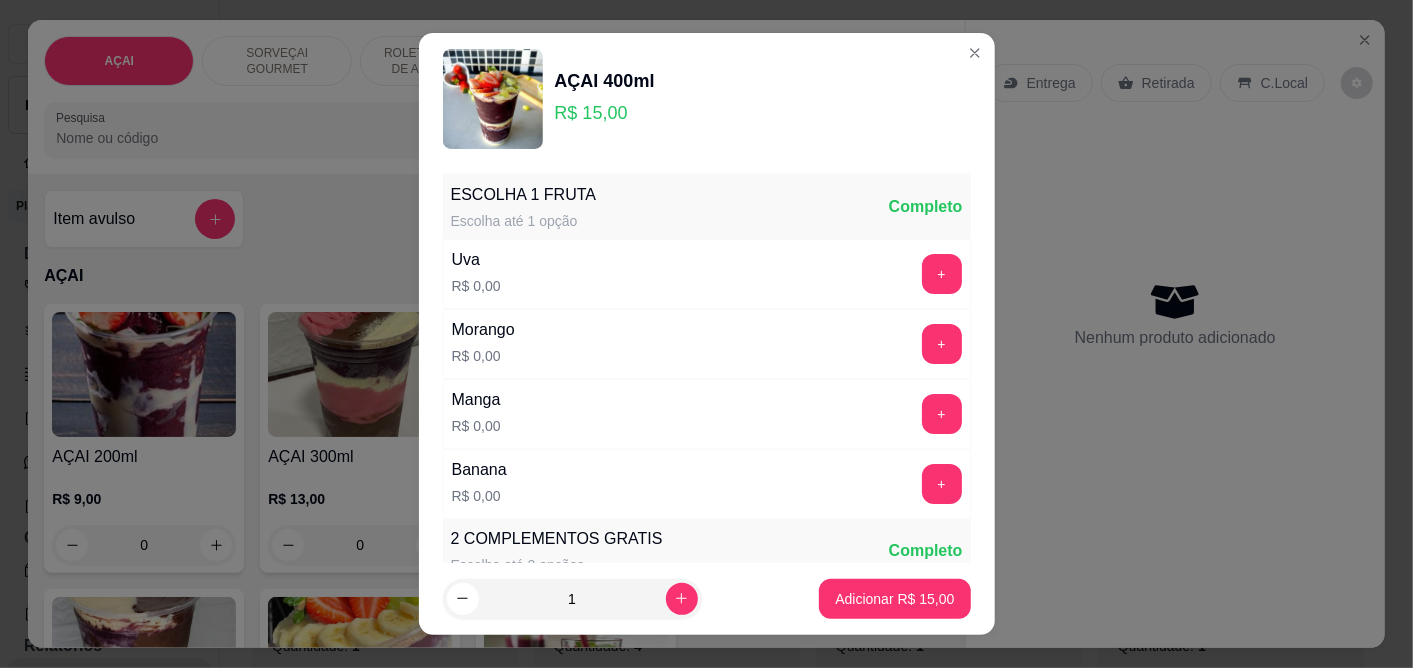 click on "+" at bounding box center [942, 274] 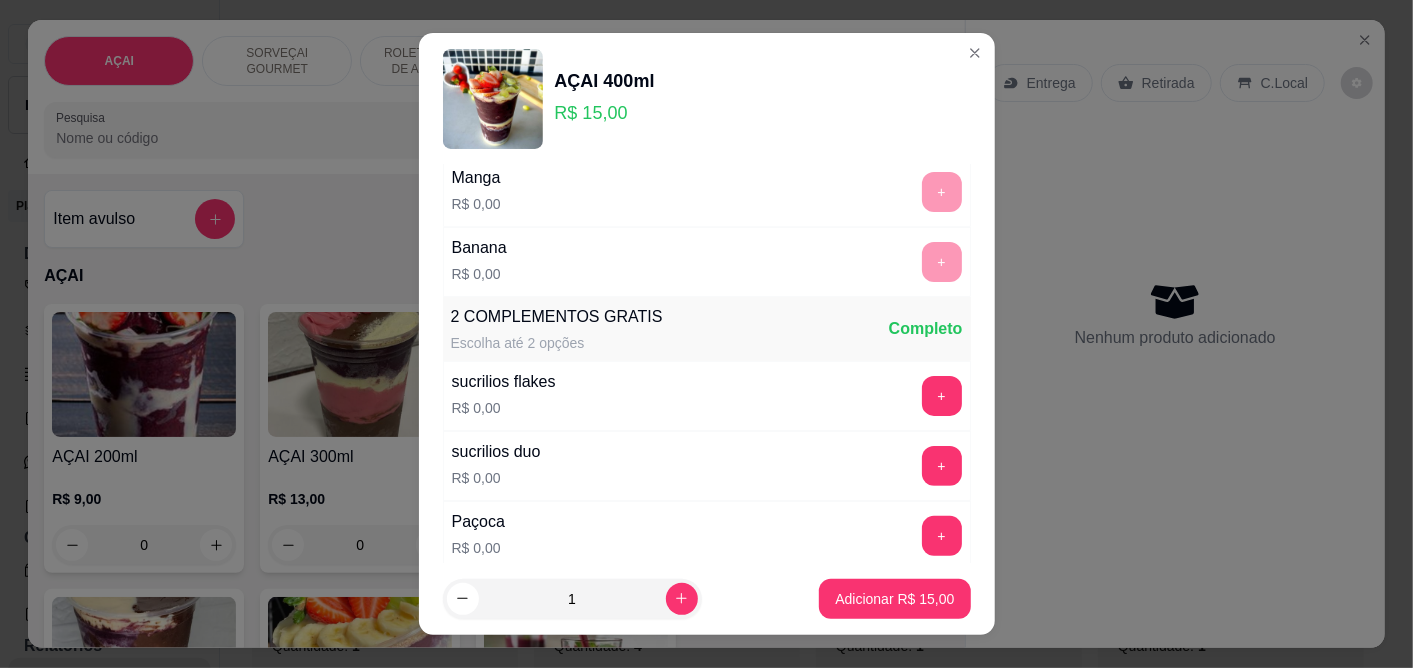 scroll, scrollTop: 333, scrollLeft: 0, axis: vertical 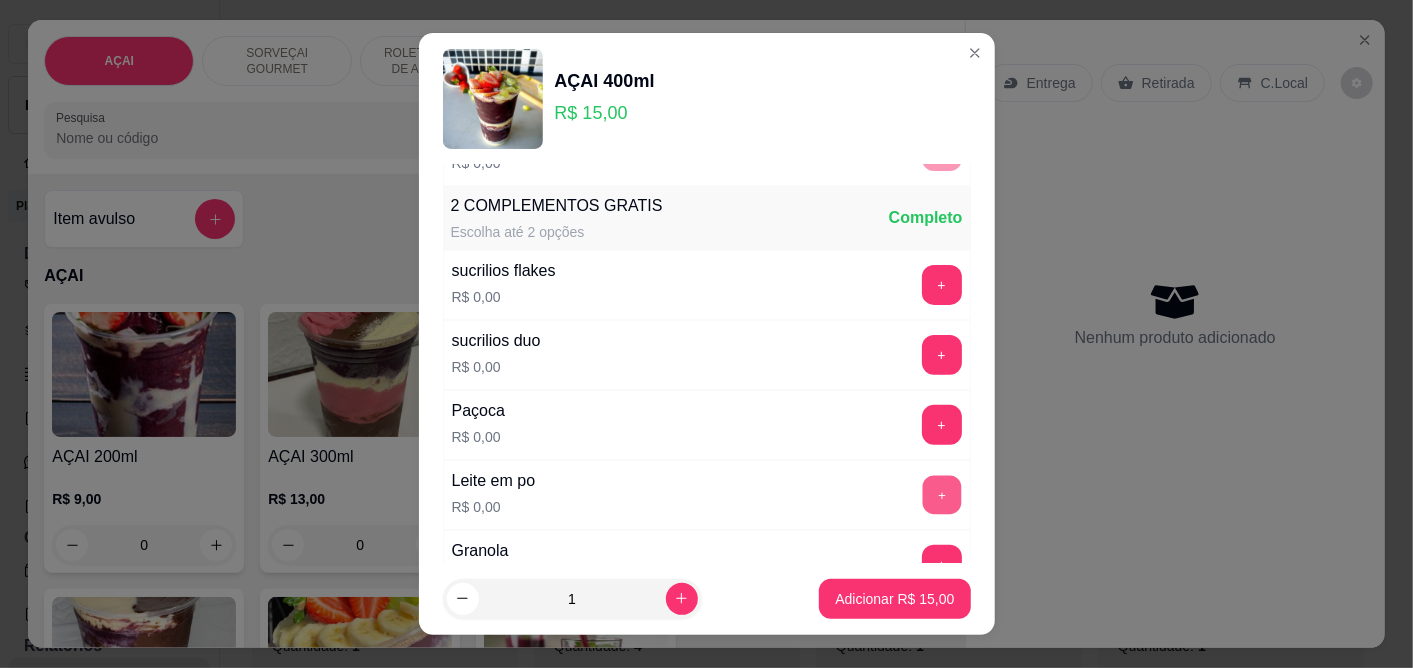 click on "+" at bounding box center [941, 495] 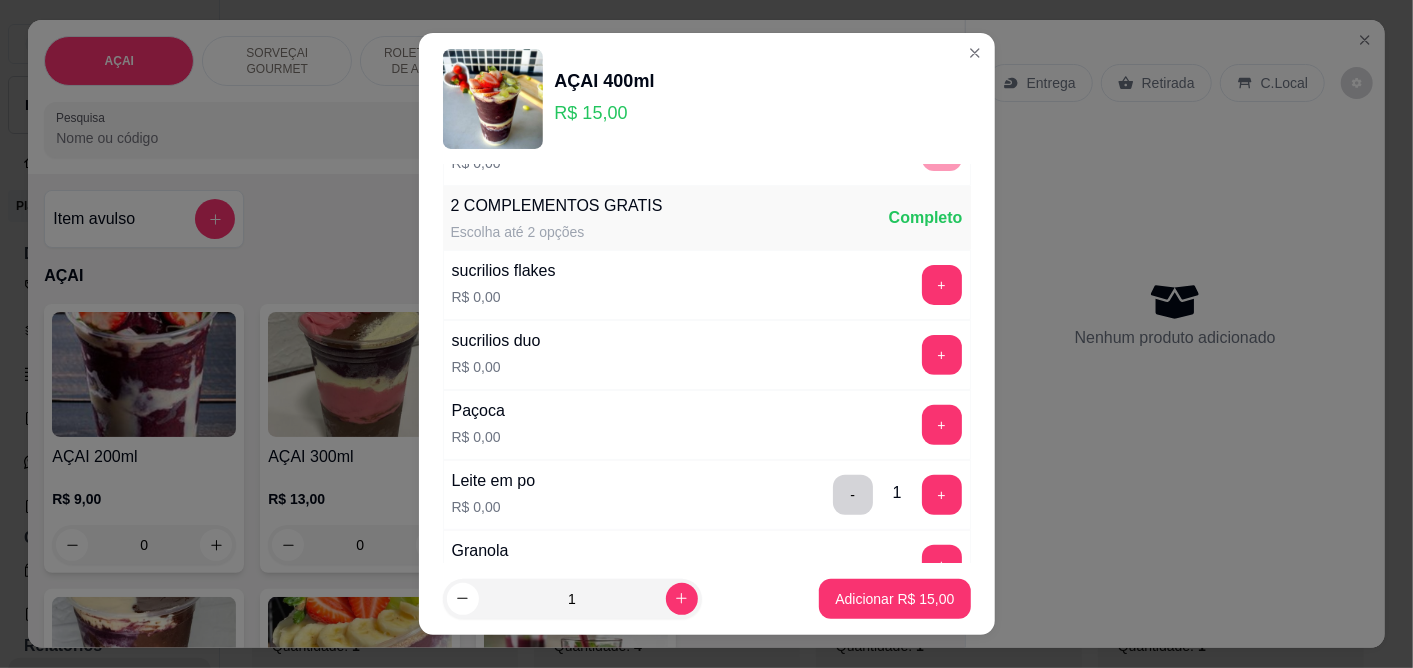 scroll, scrollTop: 444, scrollLeft: 0, axis: vertical 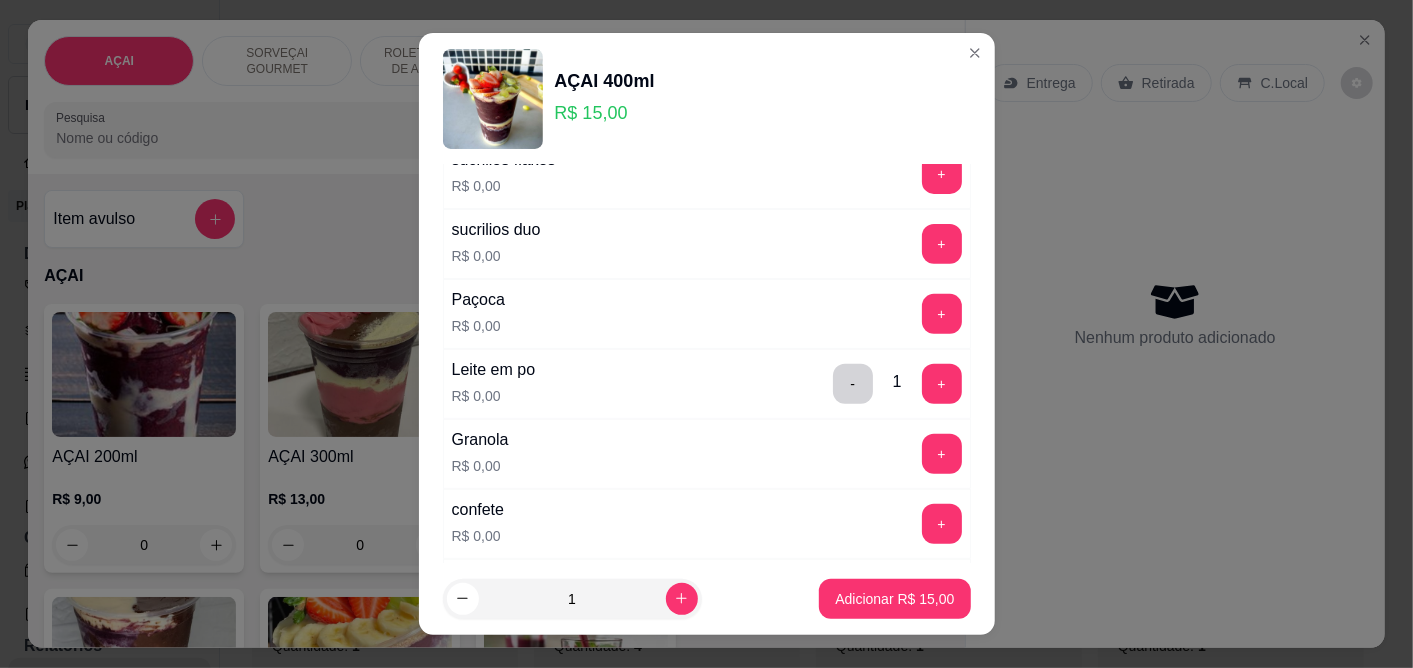 click on "confete R$ 0,00 +" at bounding box center (707, 524) 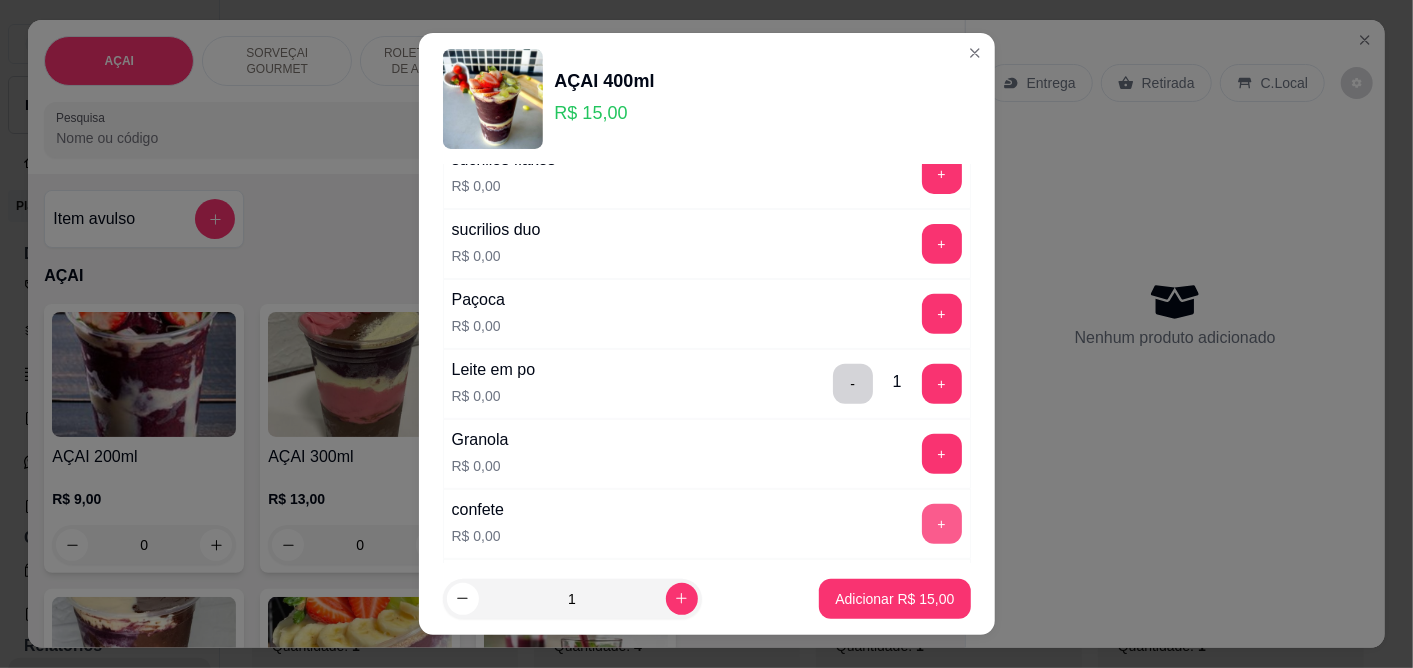 click on "+" at bounding box center (942, 524) 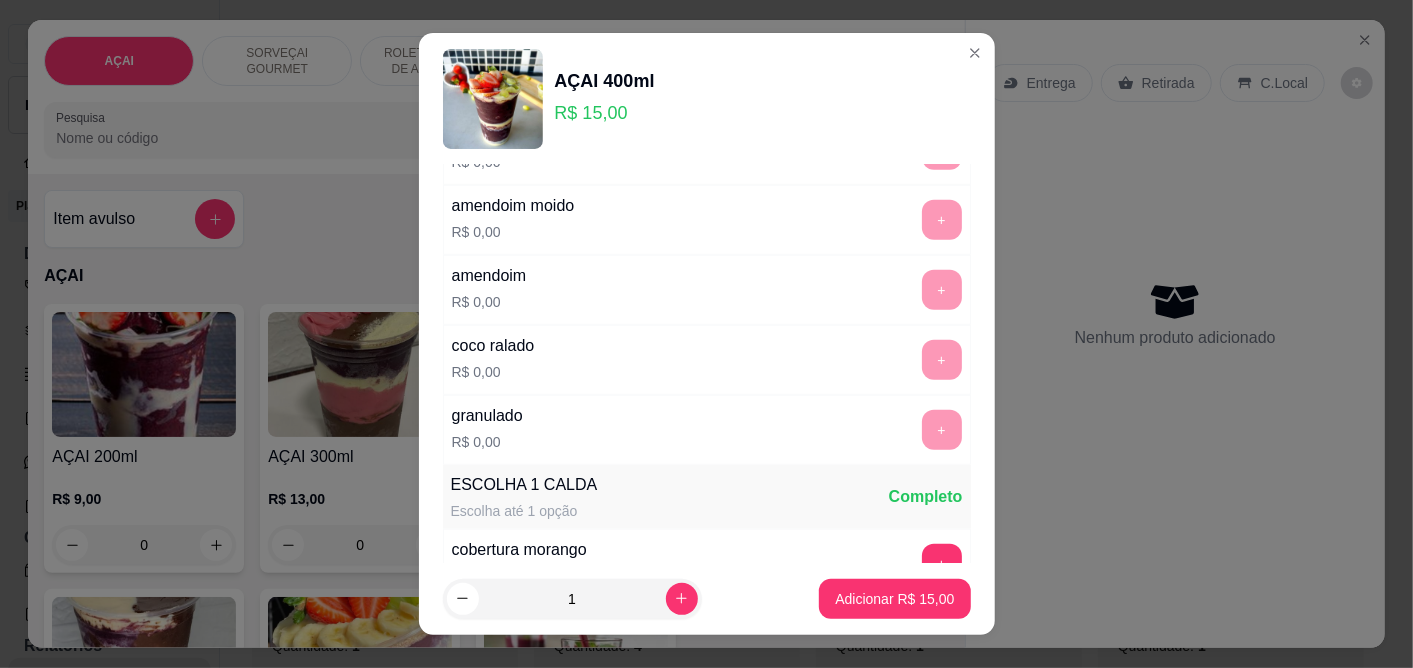 scroll, scrollTop: 1000, scrollLeft: 0, axis: vertical 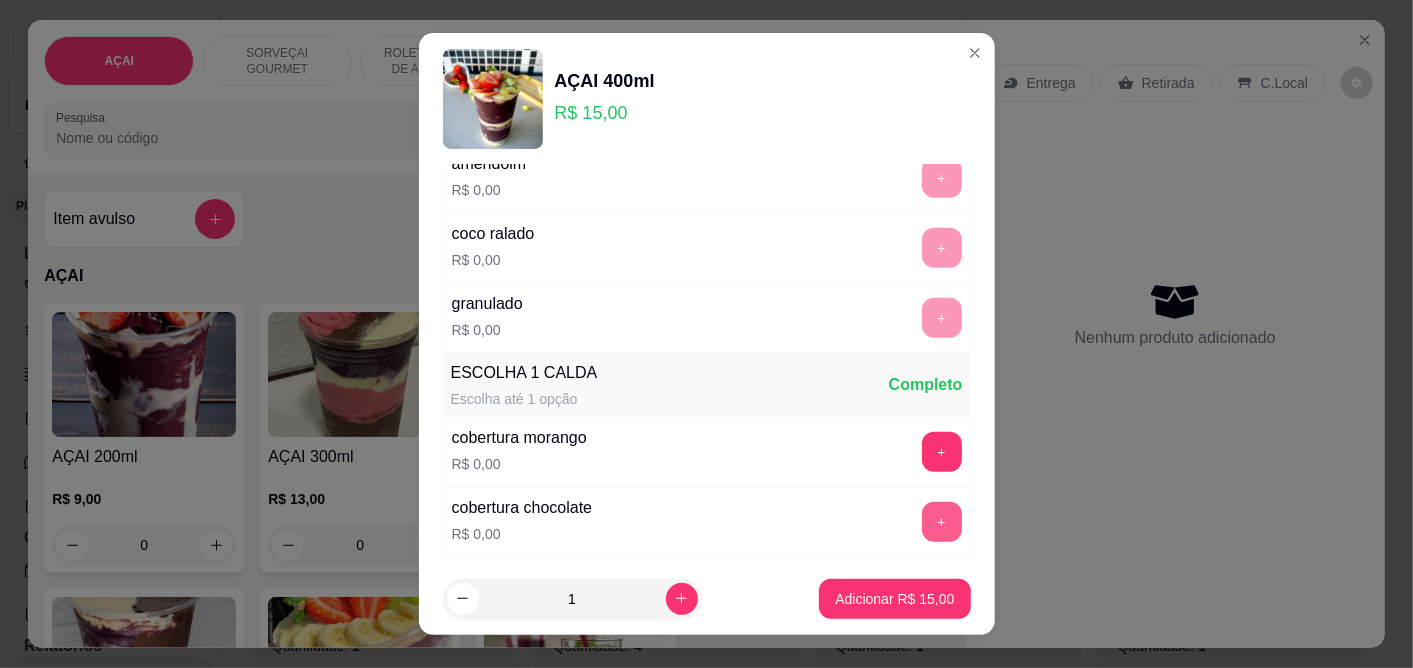 click on "+" at bounding box center [942, 522] 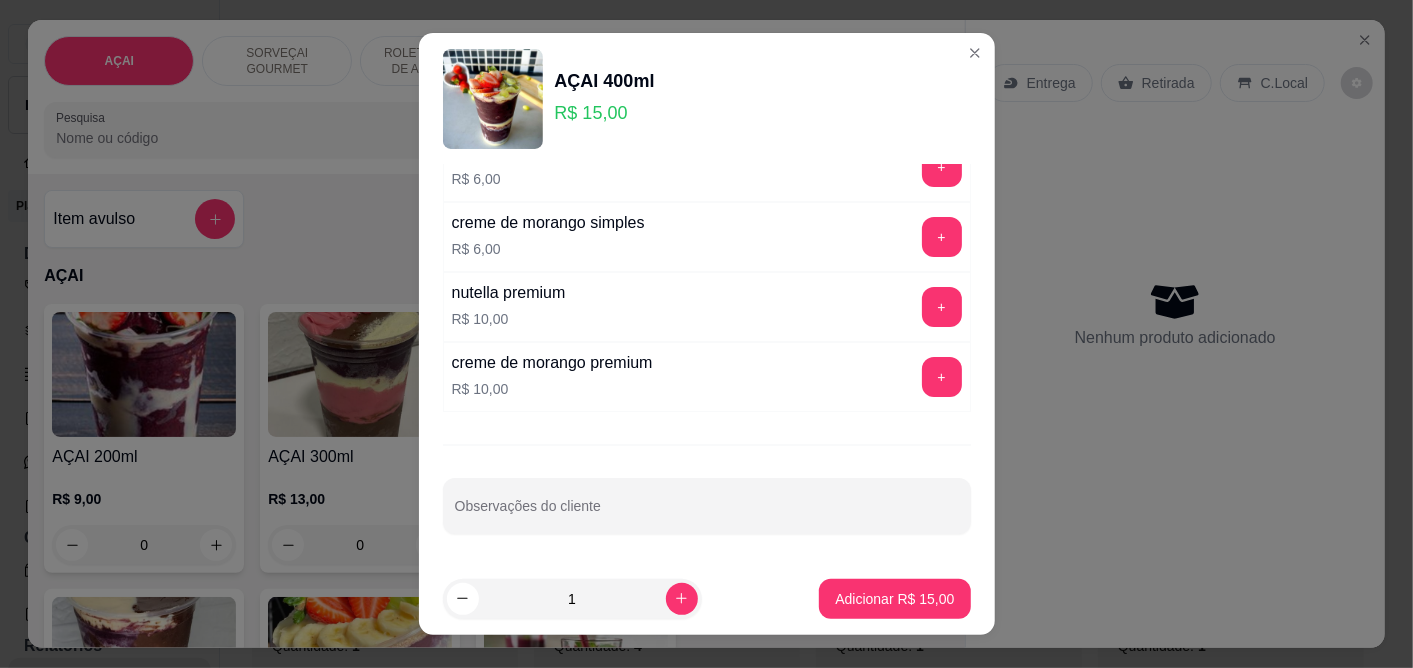 scroll, scrollTop: 3937, scrollLeft: 0, axis: vertical 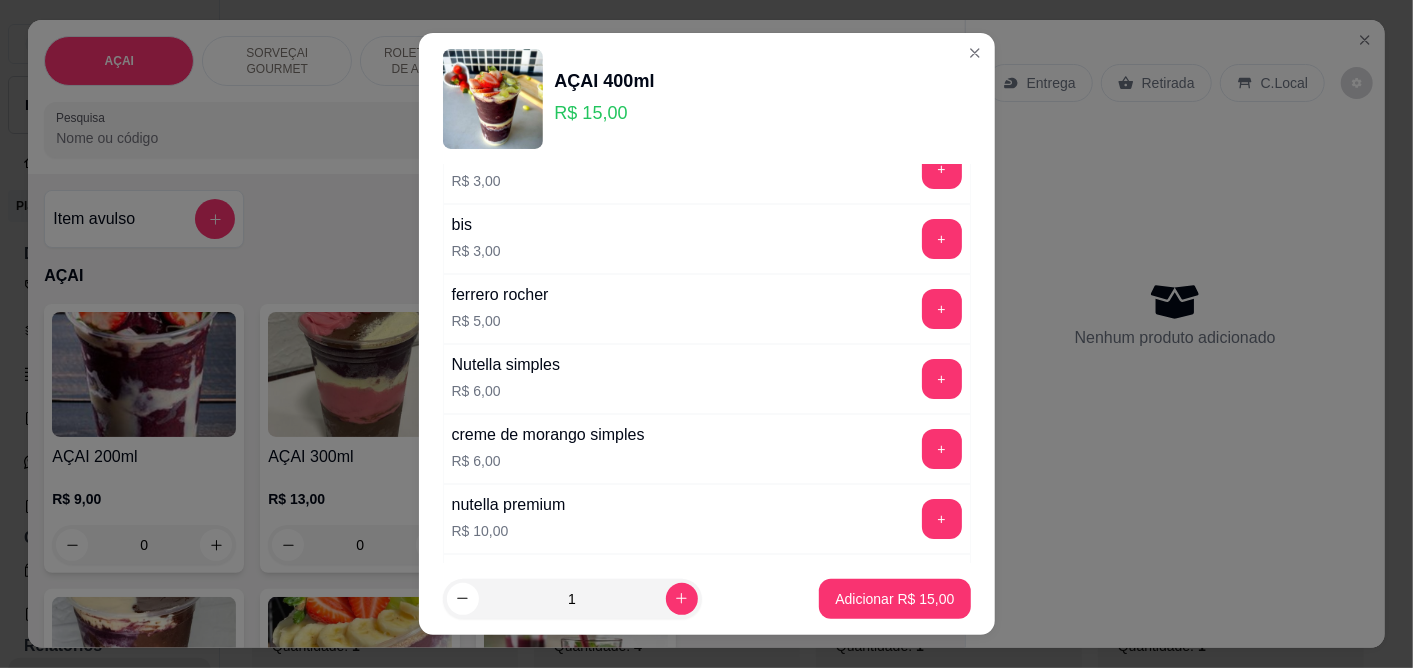 click on "+" at bounding box center [942, 309] 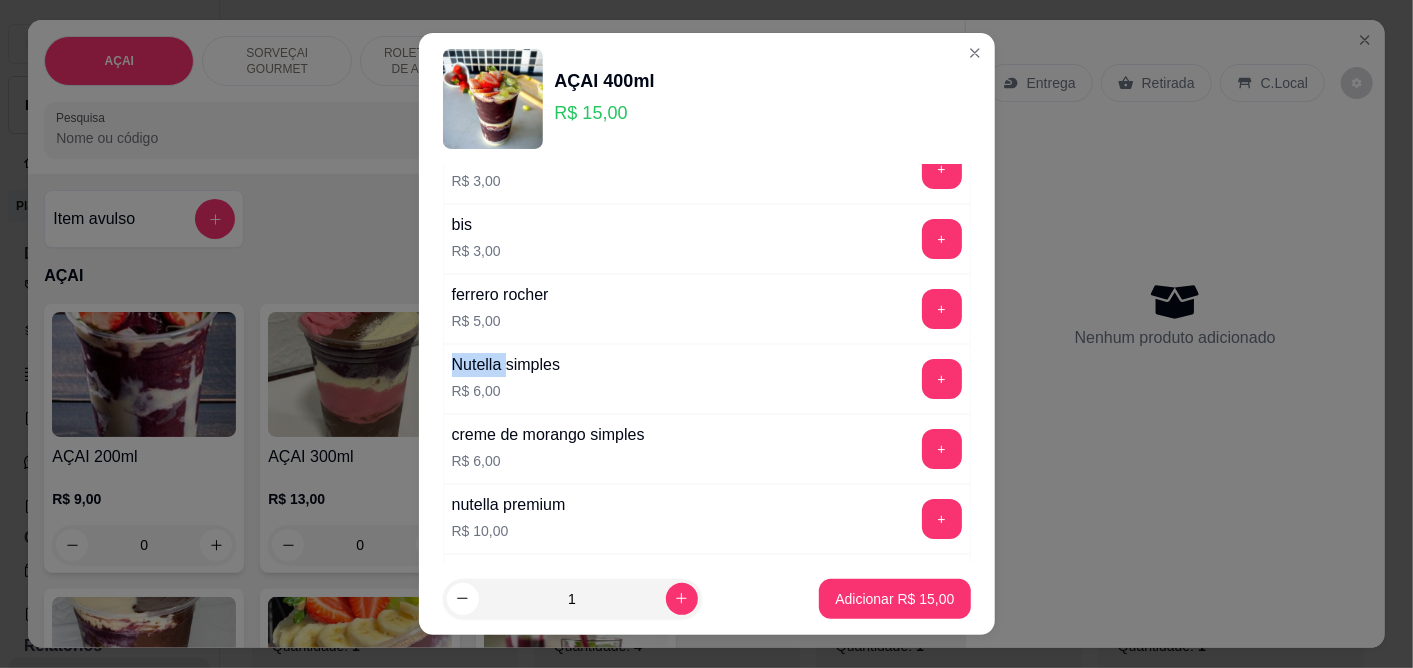 click on "+" at bounding box center [942, 309] 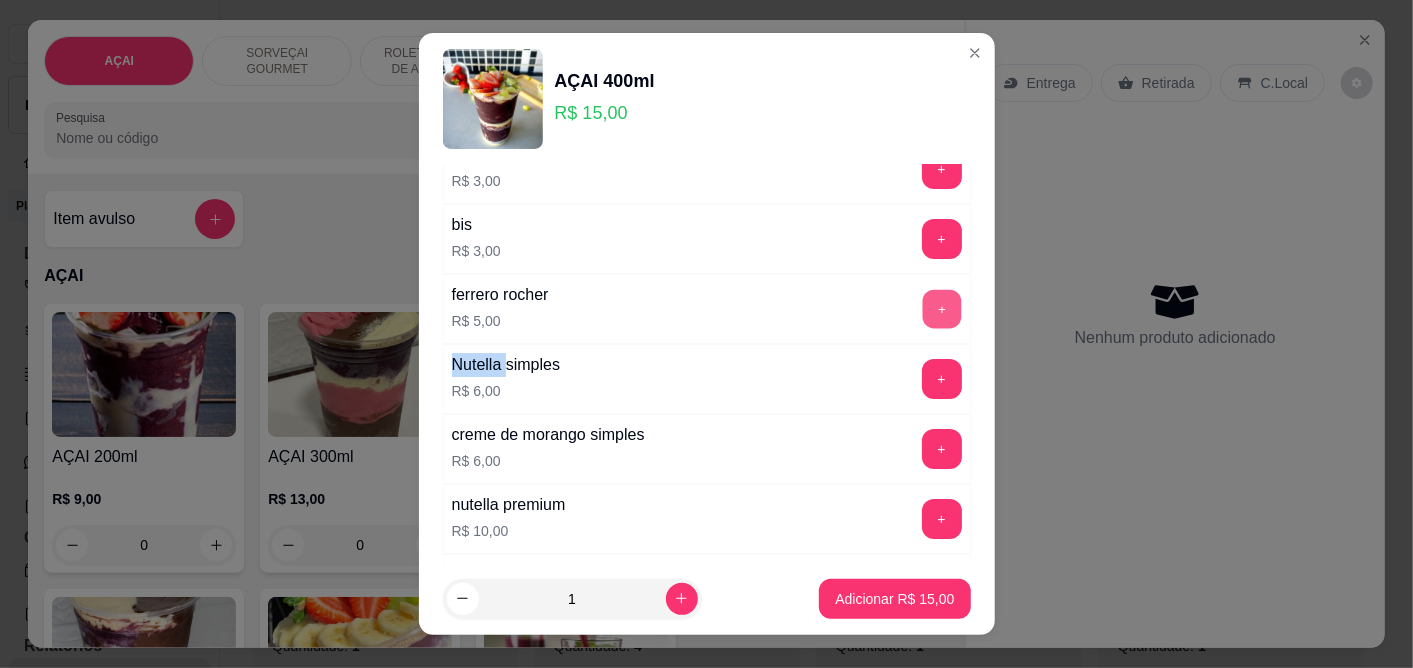 click on "+" at bounding box center [941, 309] 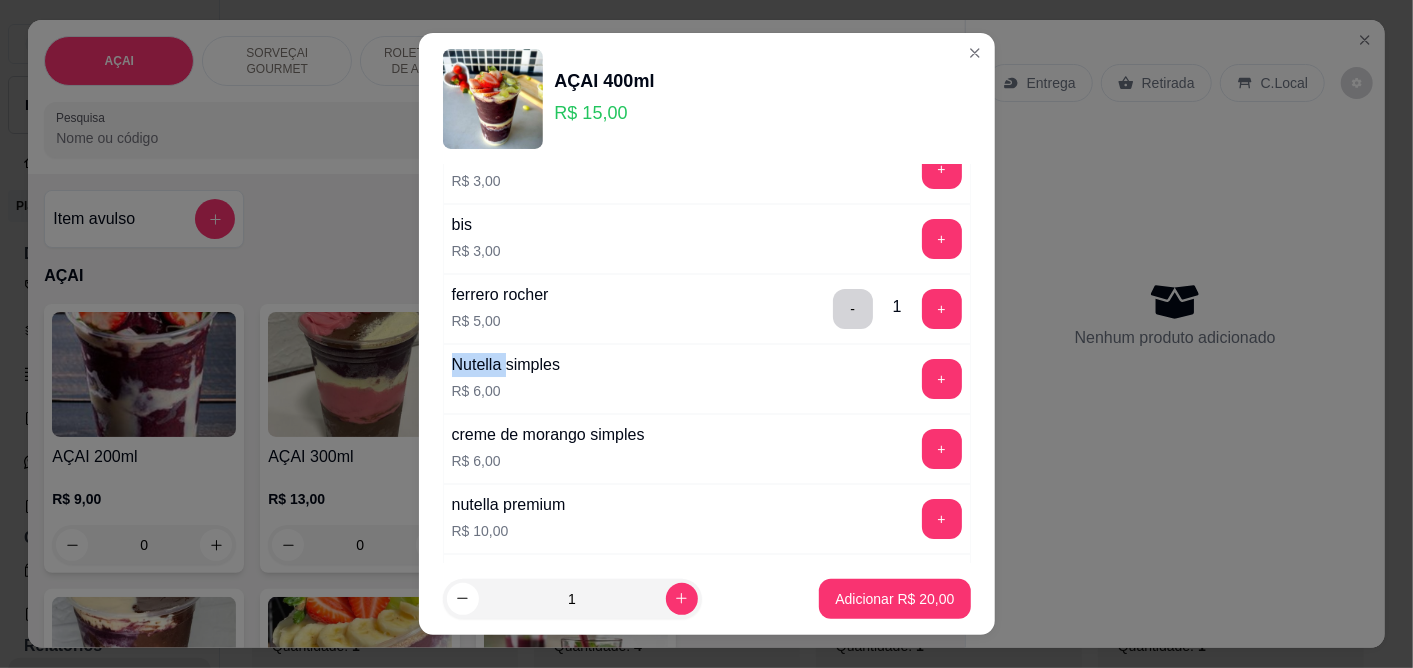 click on "Adicionar   R$ 20,00" at bounding box center [894, 599] 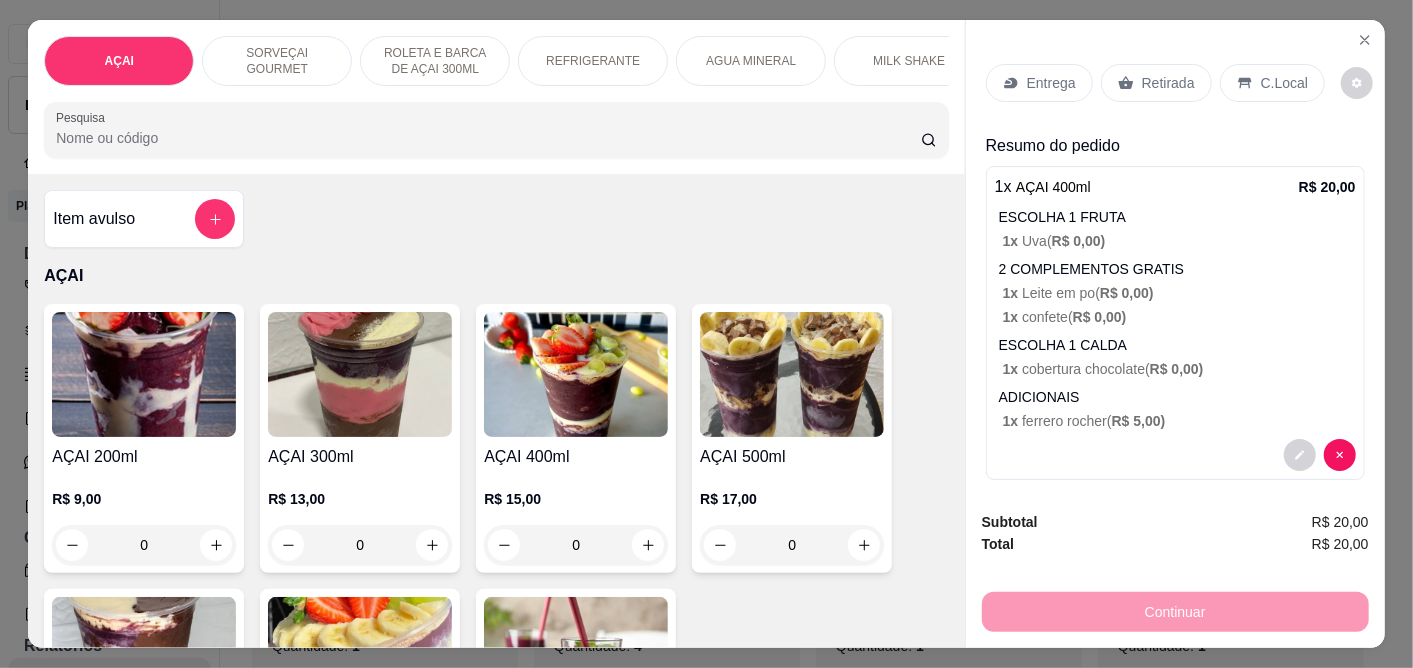 click on "Entrega Retirada C.Local" at bounding box center [1175, 83] 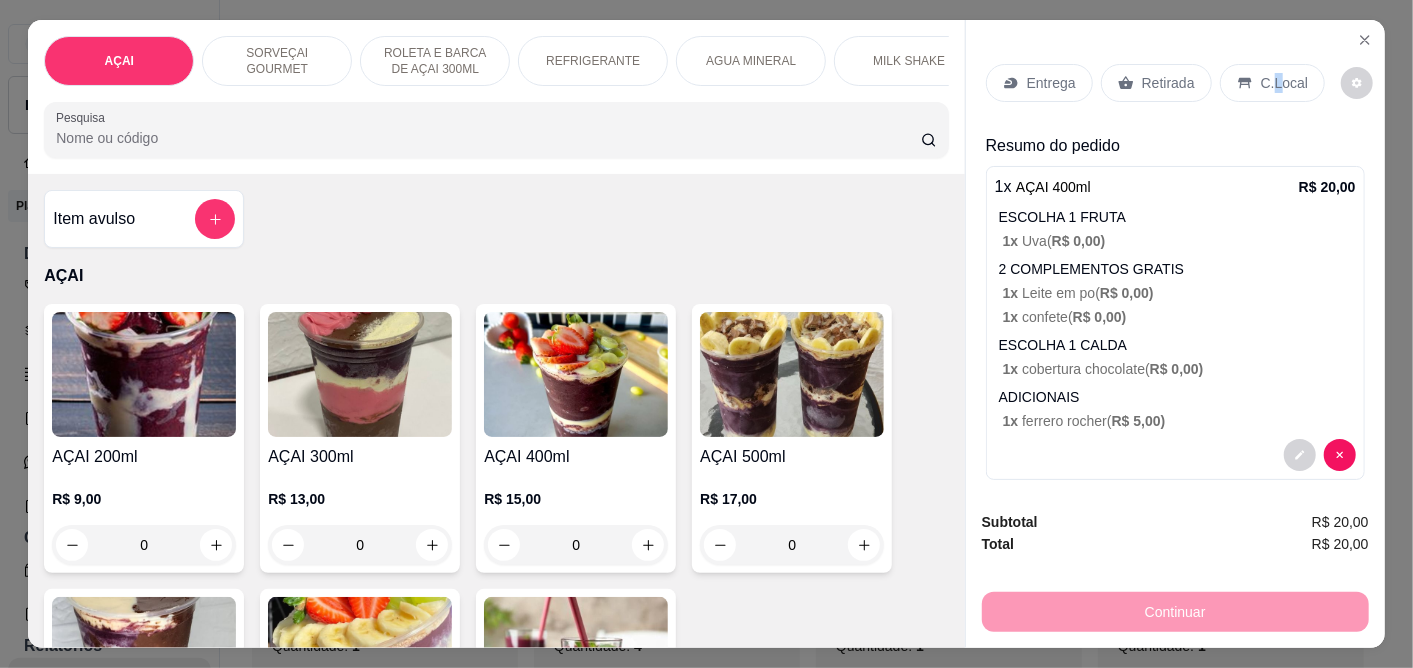 click on "C.Local" at bounding box center [1272, 83] 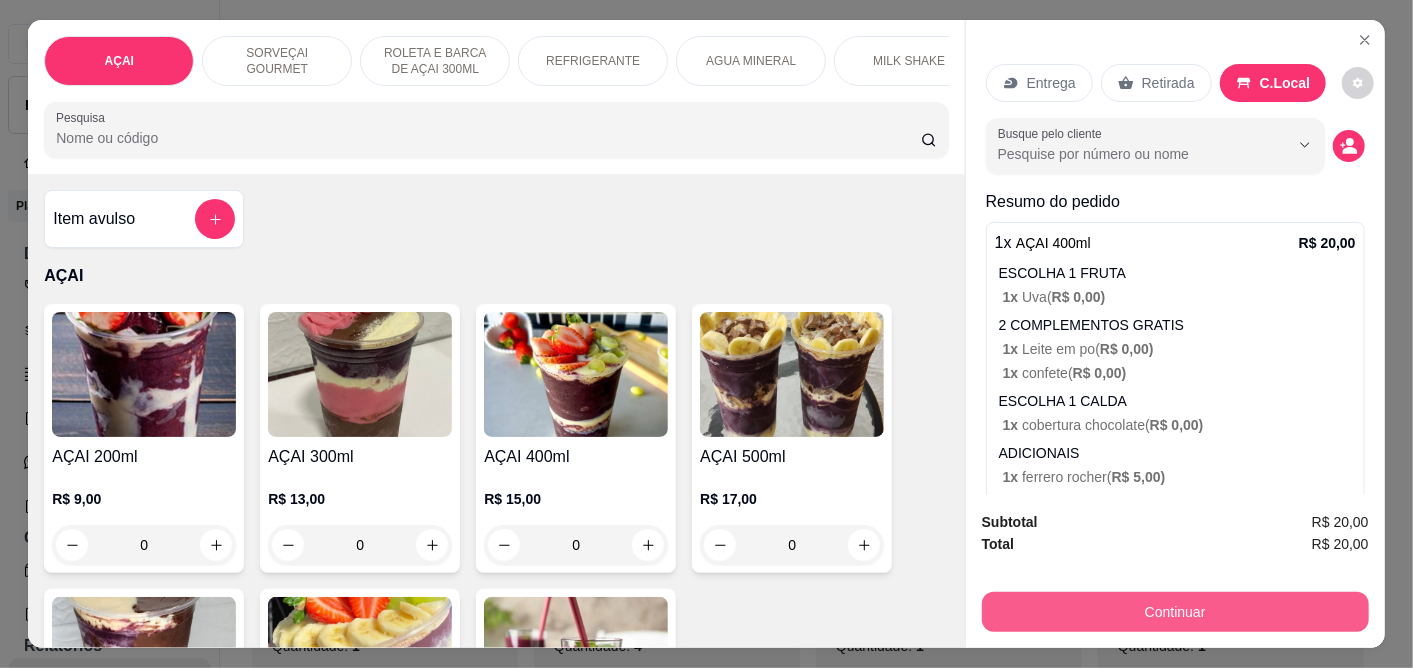 click on "Continuar" at bounding box center [1175, 612] 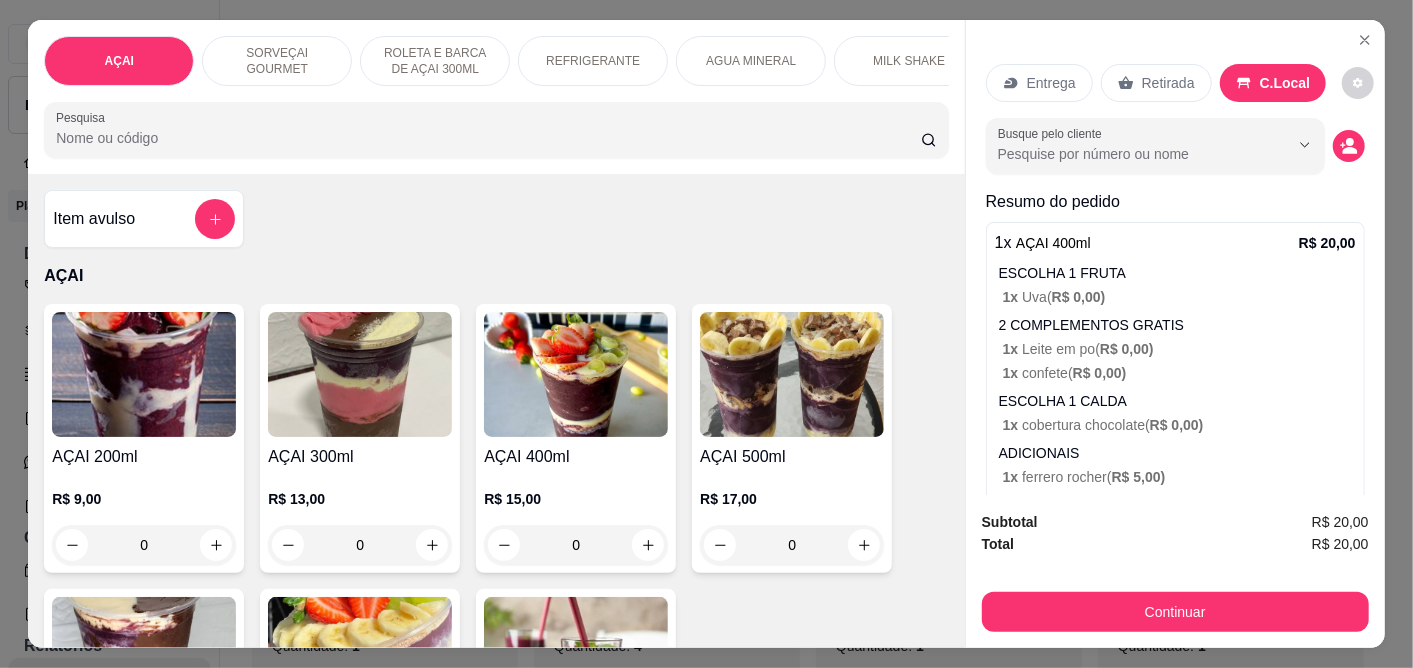 click on "Dinheiro" at bounding box center [570, 262] 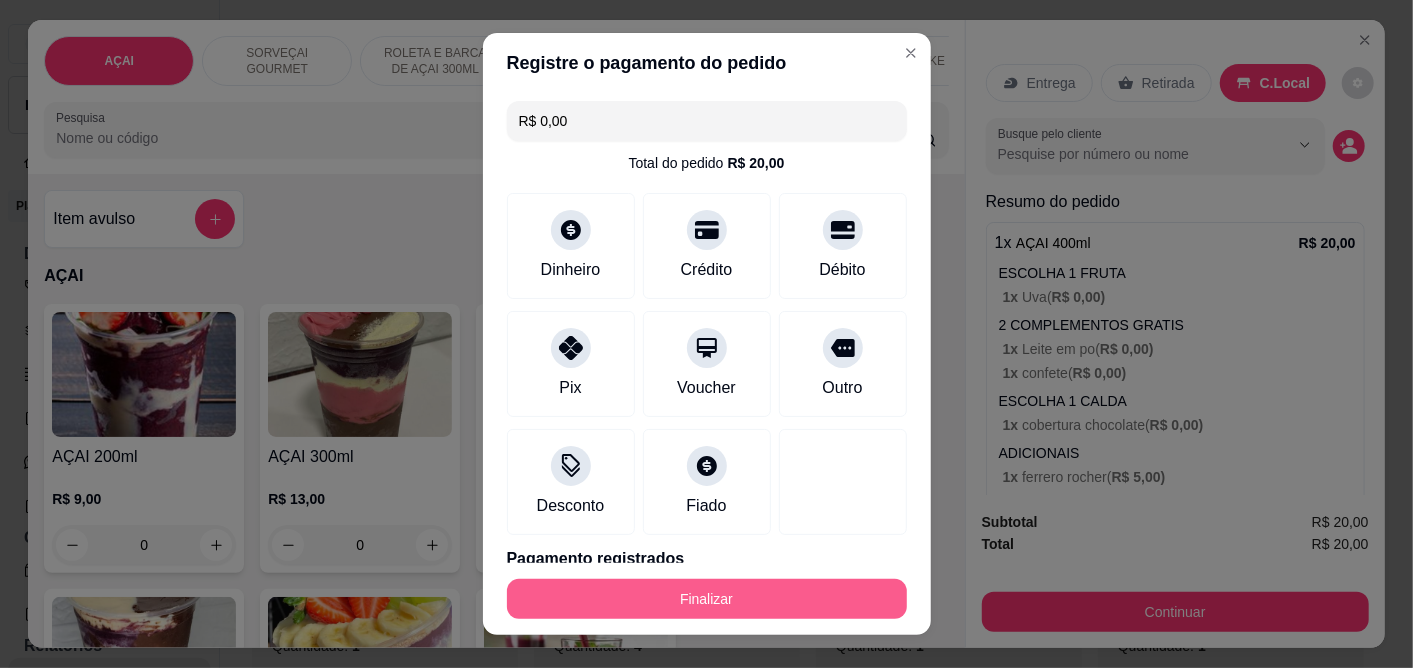 click on "Finalizar" at bounding box center [707, 599] 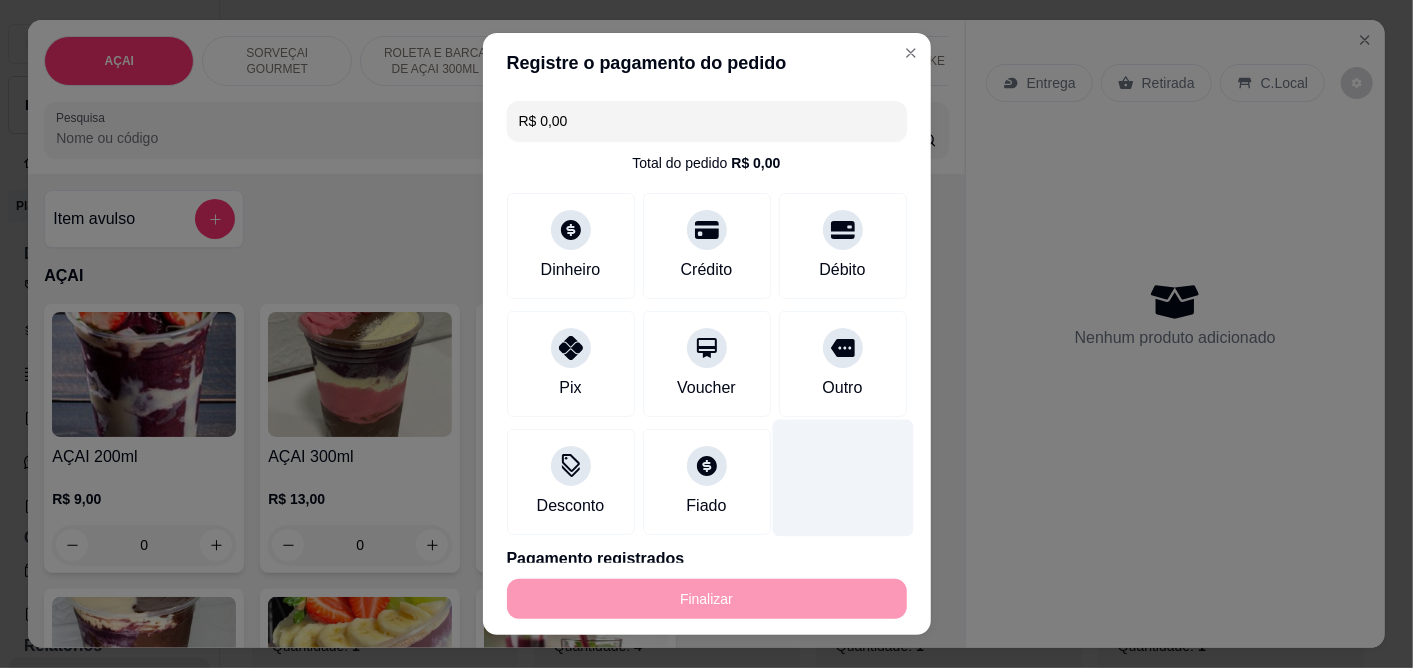 type on "-R$ 20,00" 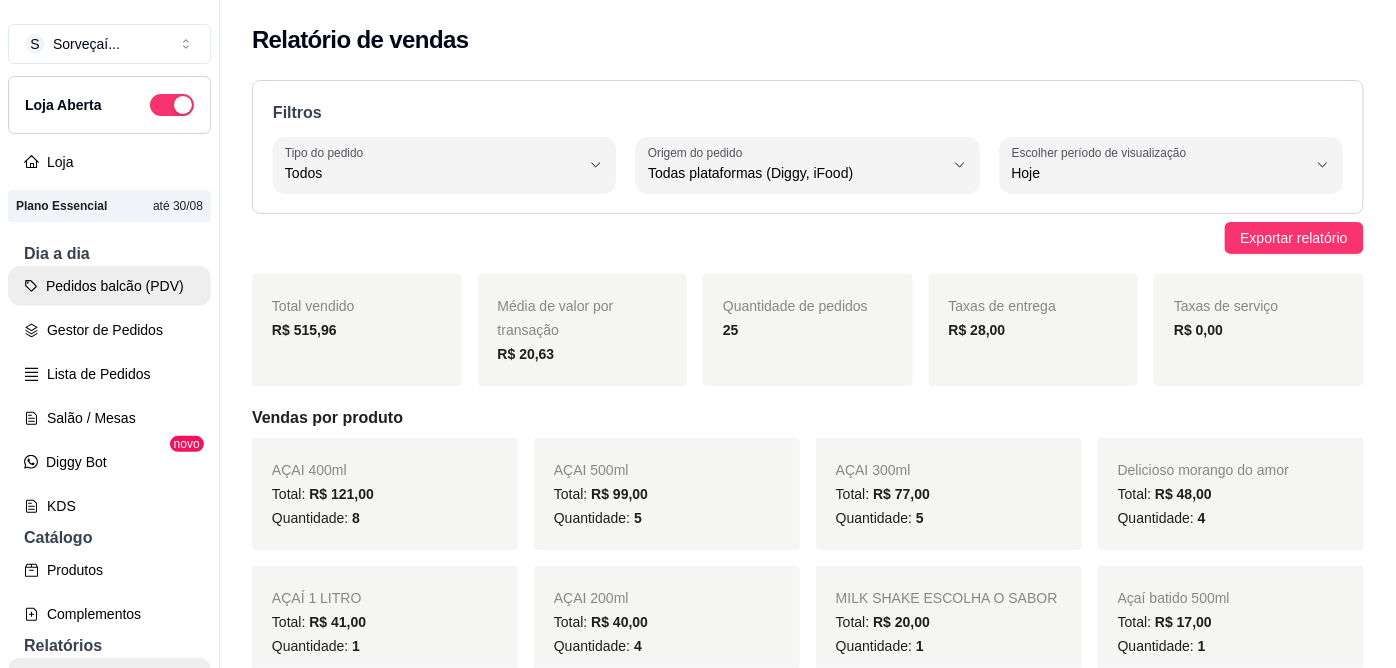 click on "Pedidos balcão (PDV)" at bounding box center [109, 286] 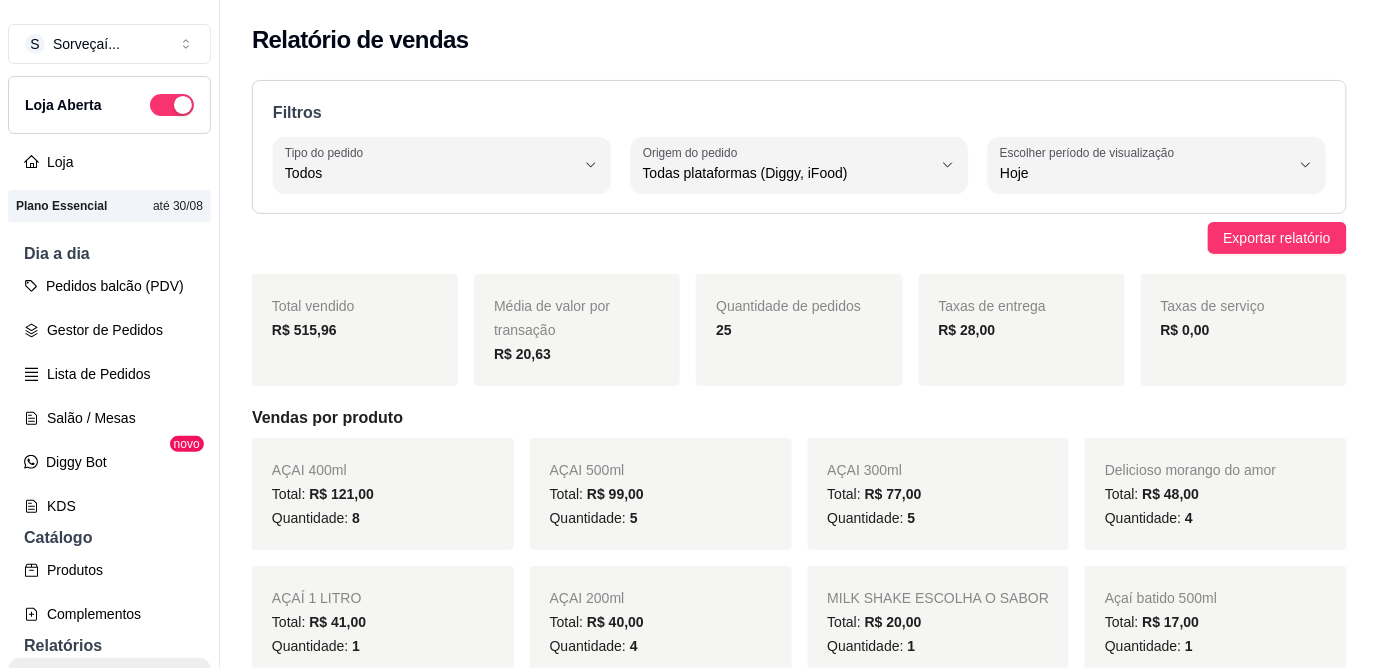 click at bounding box center (1348, 40) 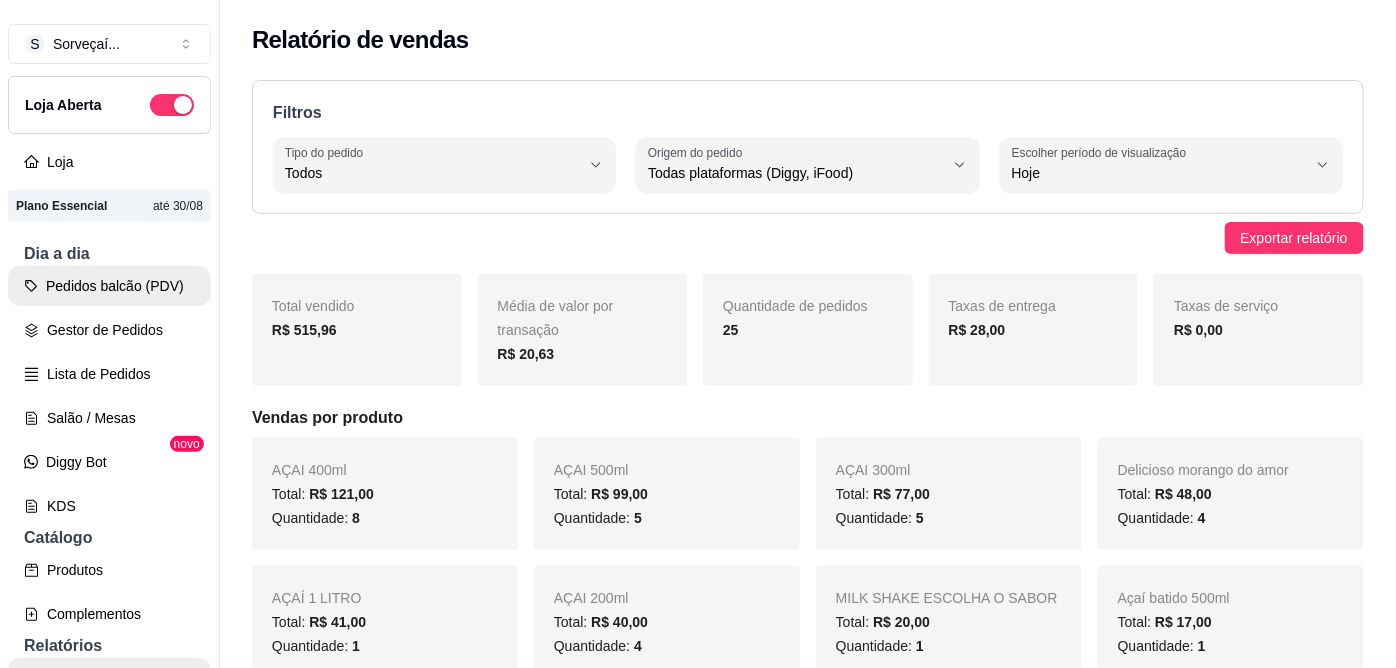 click on "Pedidos balcão (PDV)" at bounding box center (109, 286) 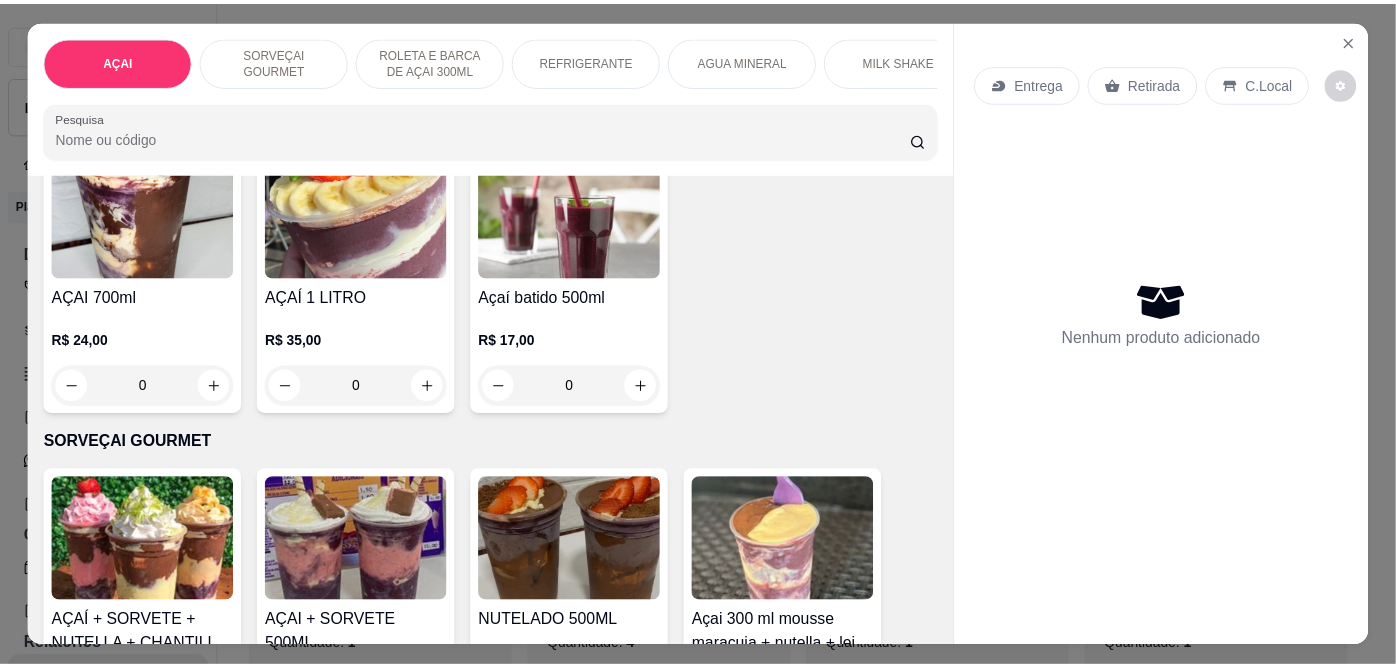 scroll, scrollTop: 666, scrollLeft: 0, axis: vertical 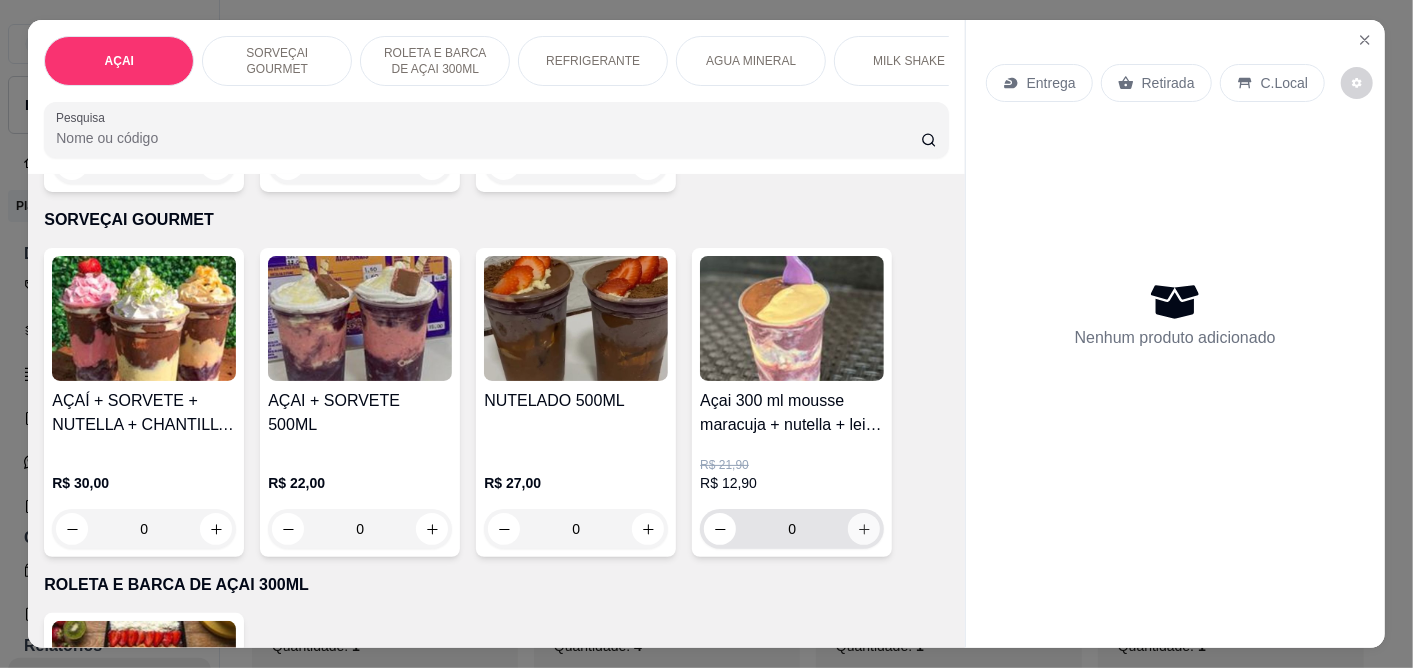 click 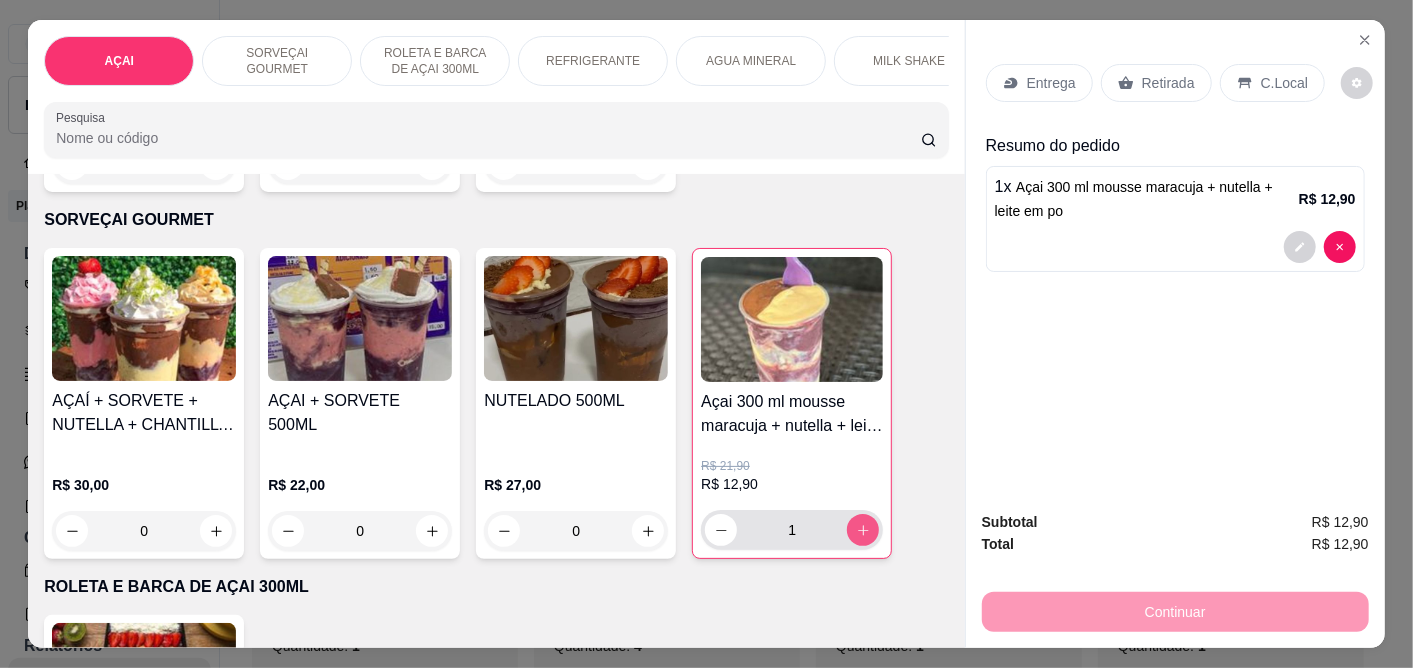 click 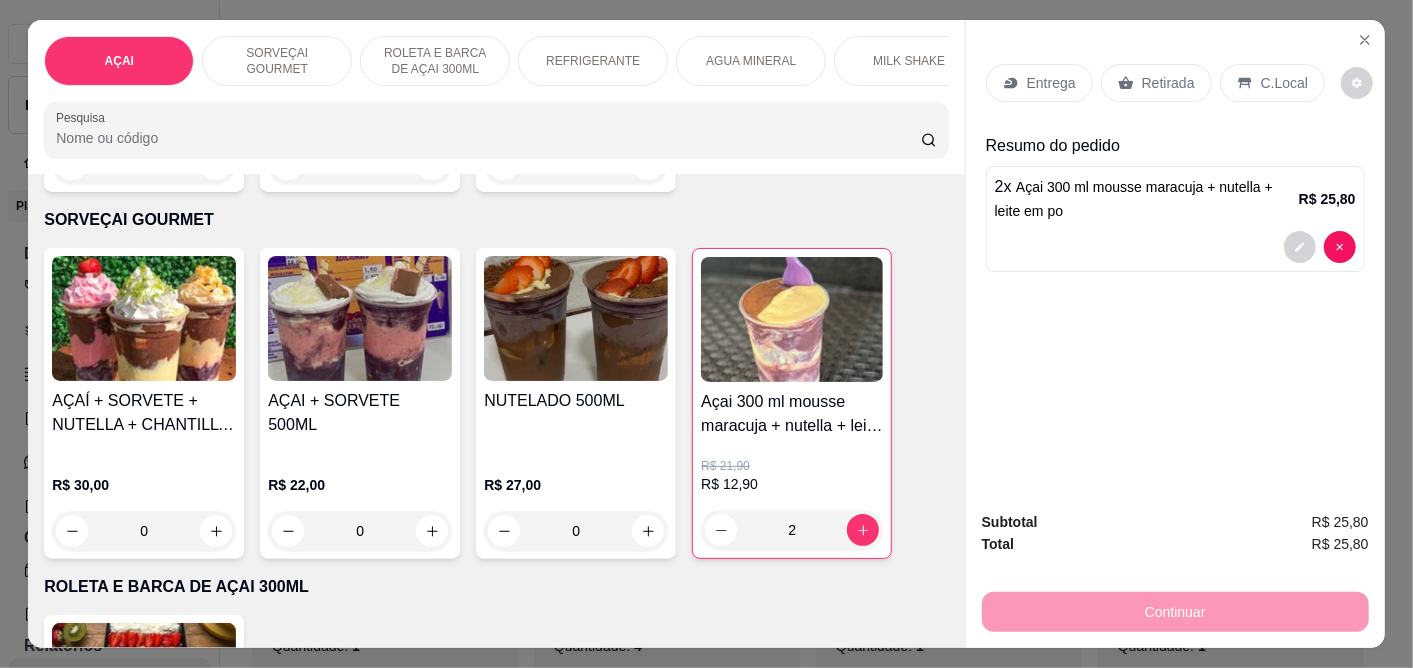 click on "Entrega Retirada C.Local" at bounding box center [1175, 83] 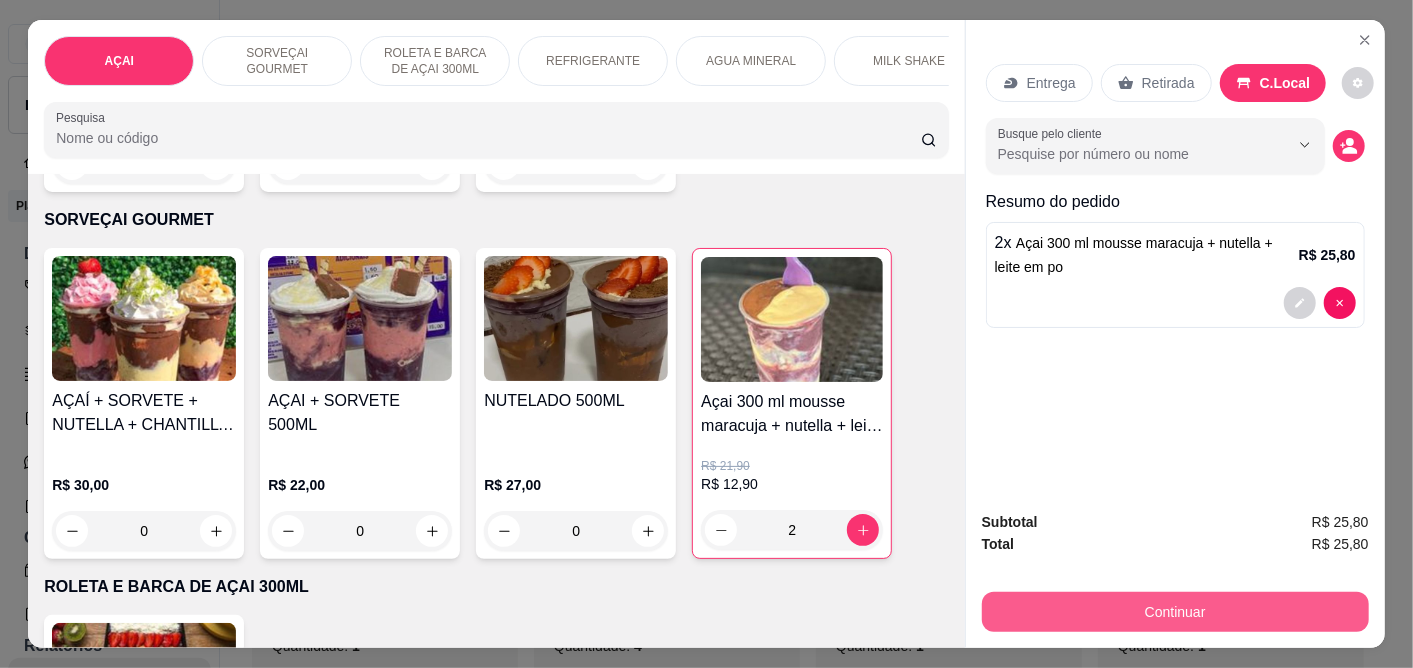click on "Continuar" at bounding box center [1175, 612] 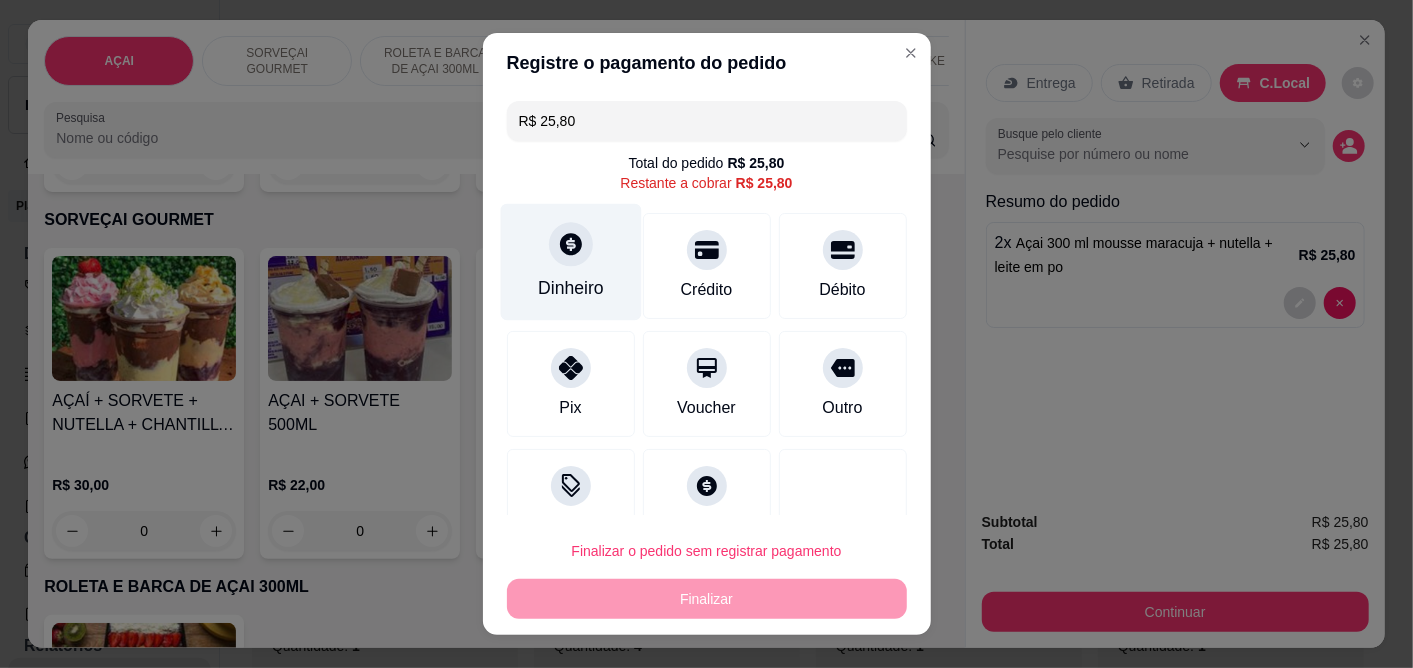 click at bounding box center [571, 245] 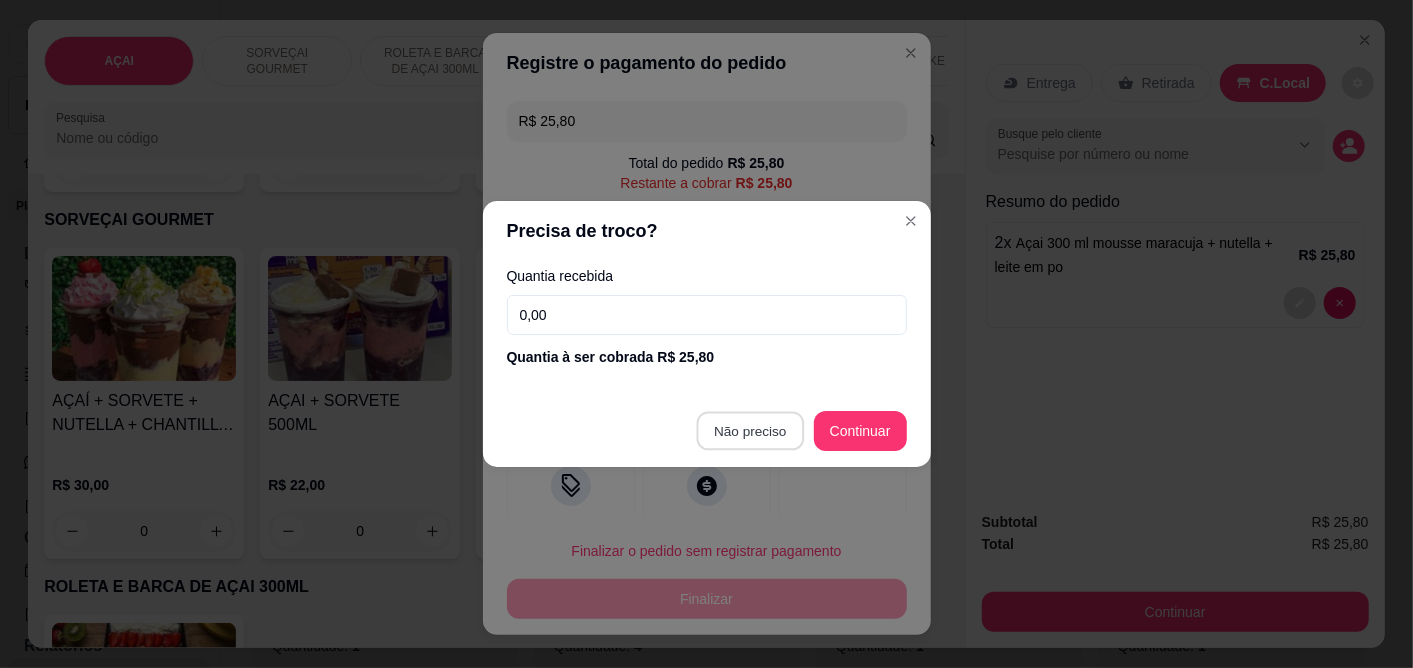 type on "R$ 0,00" 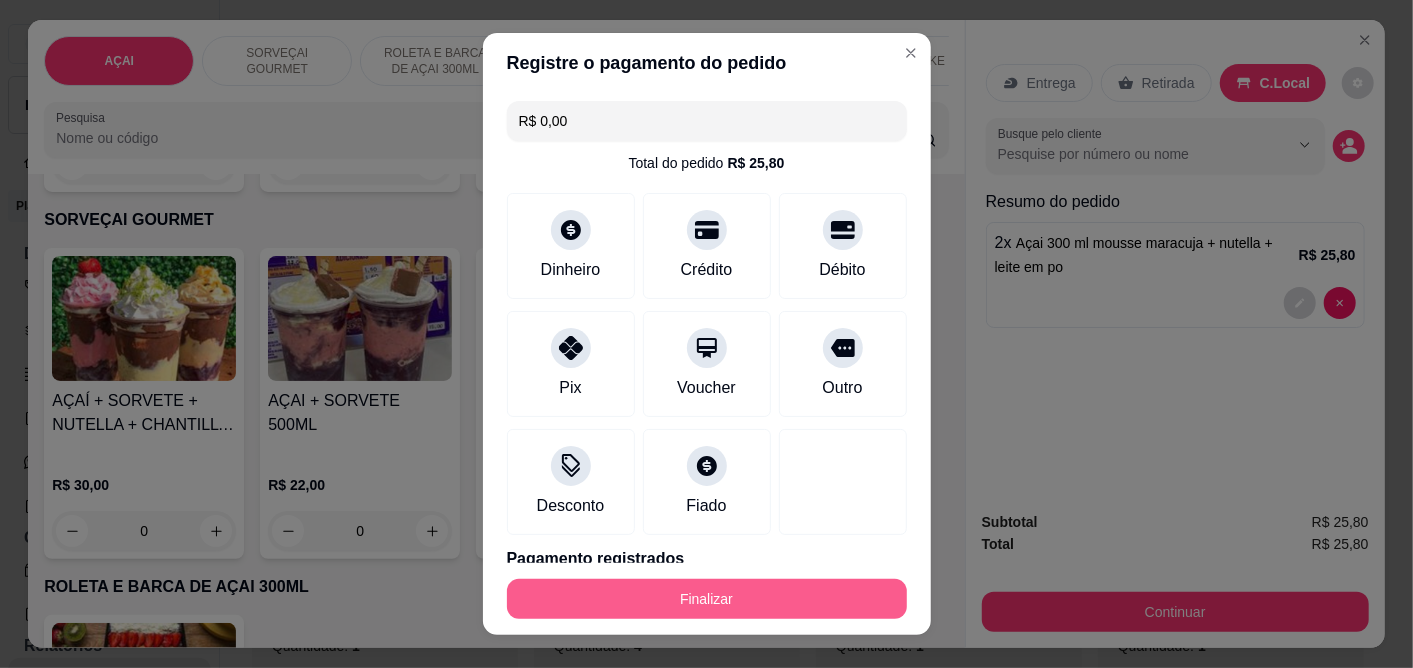 click on "Finalizar" at bounding box center (707, 599) 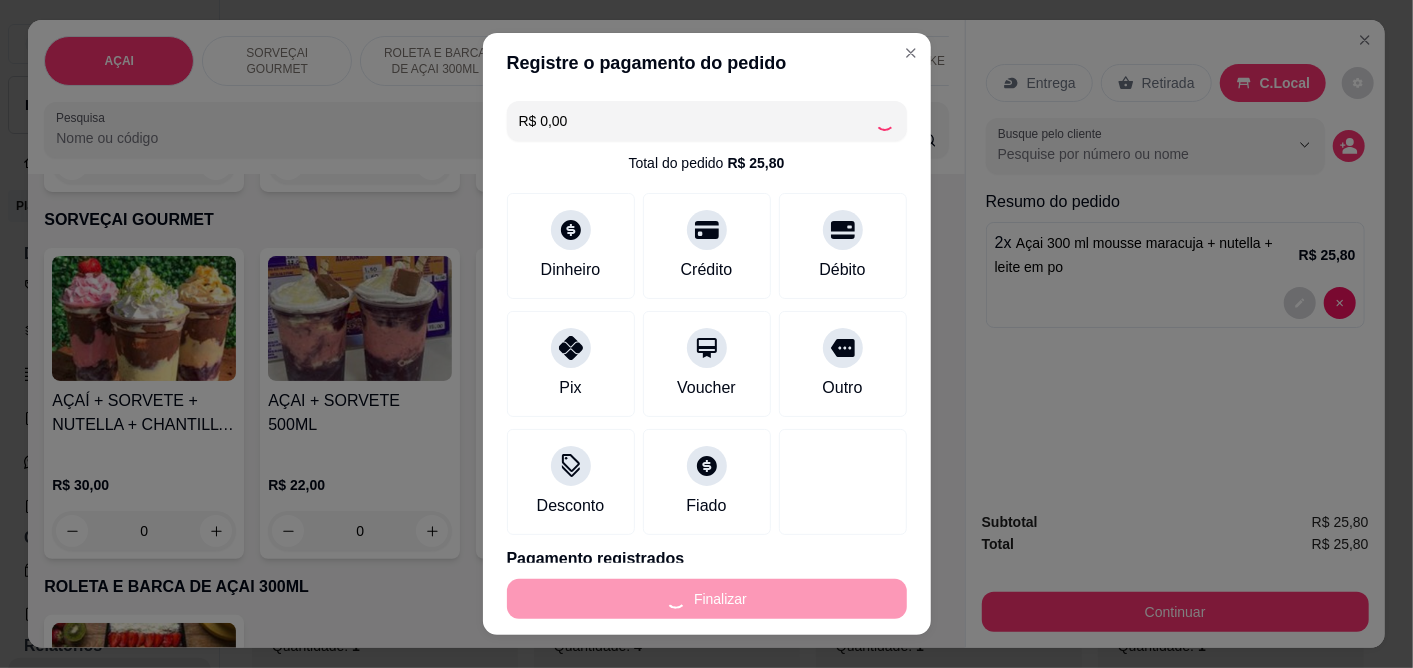 type on "0" 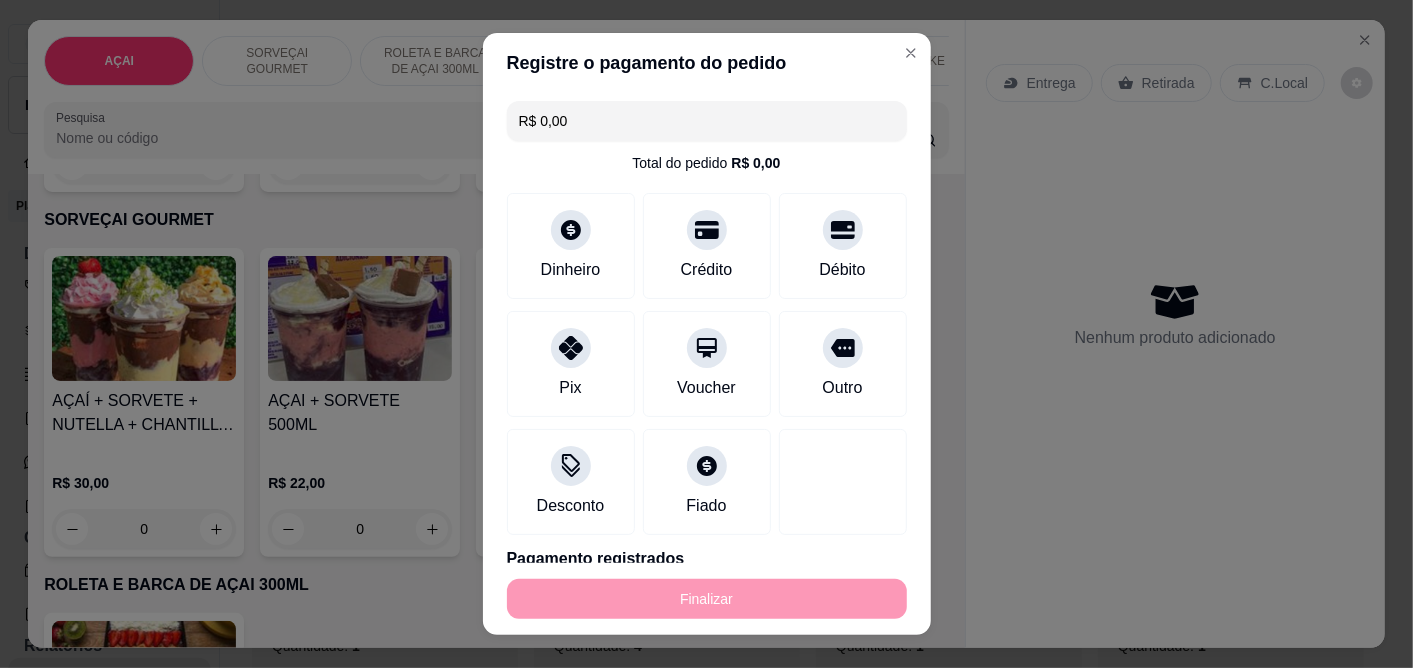 type on "-R$ 25,80" 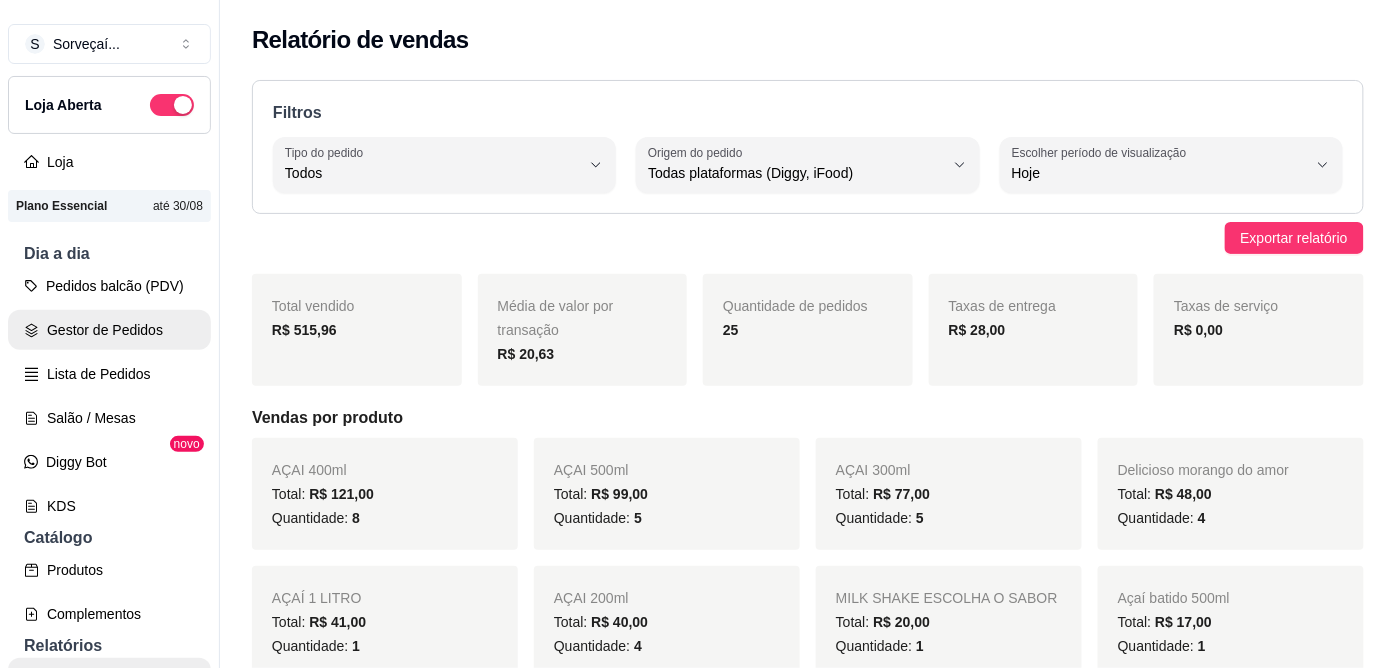 click on "Pedidos balcão (PDV)" at bounding box center (109, 286) 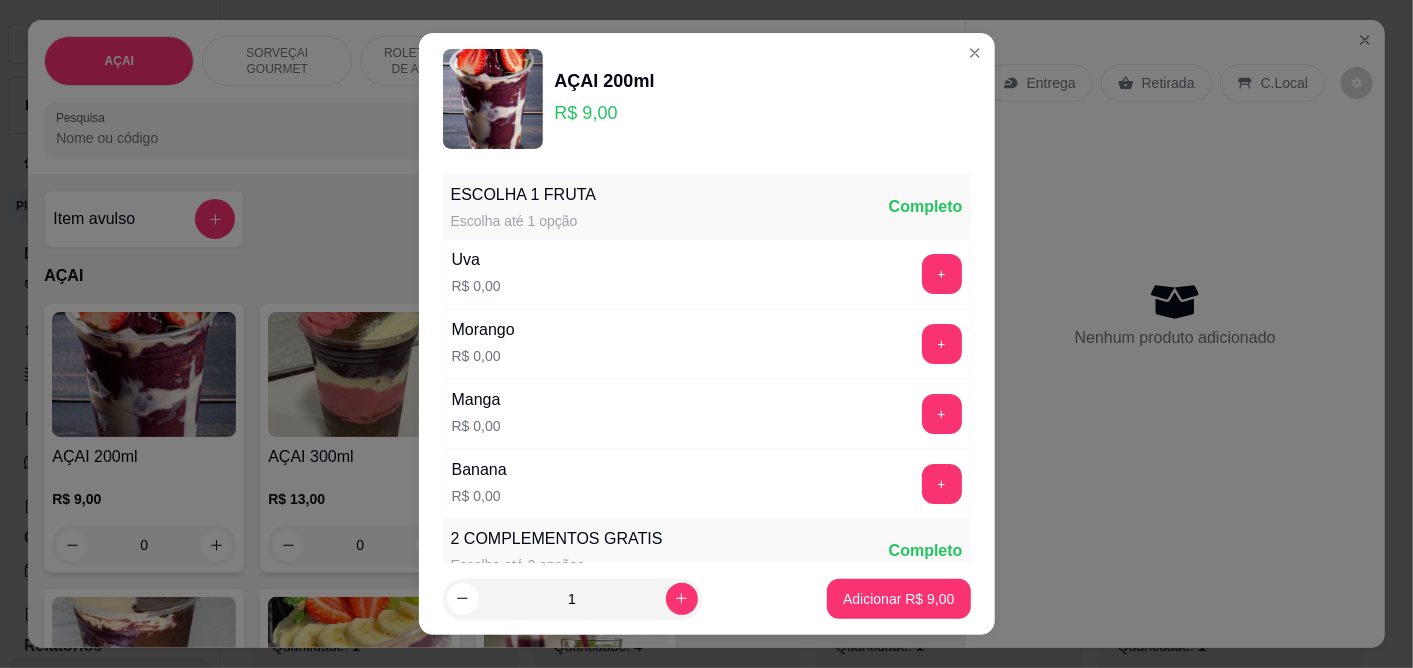 drag, startPoint x: 964, startPoint y: 63, endPoint x: 956, endPoint y: 52, distance: 13.601471 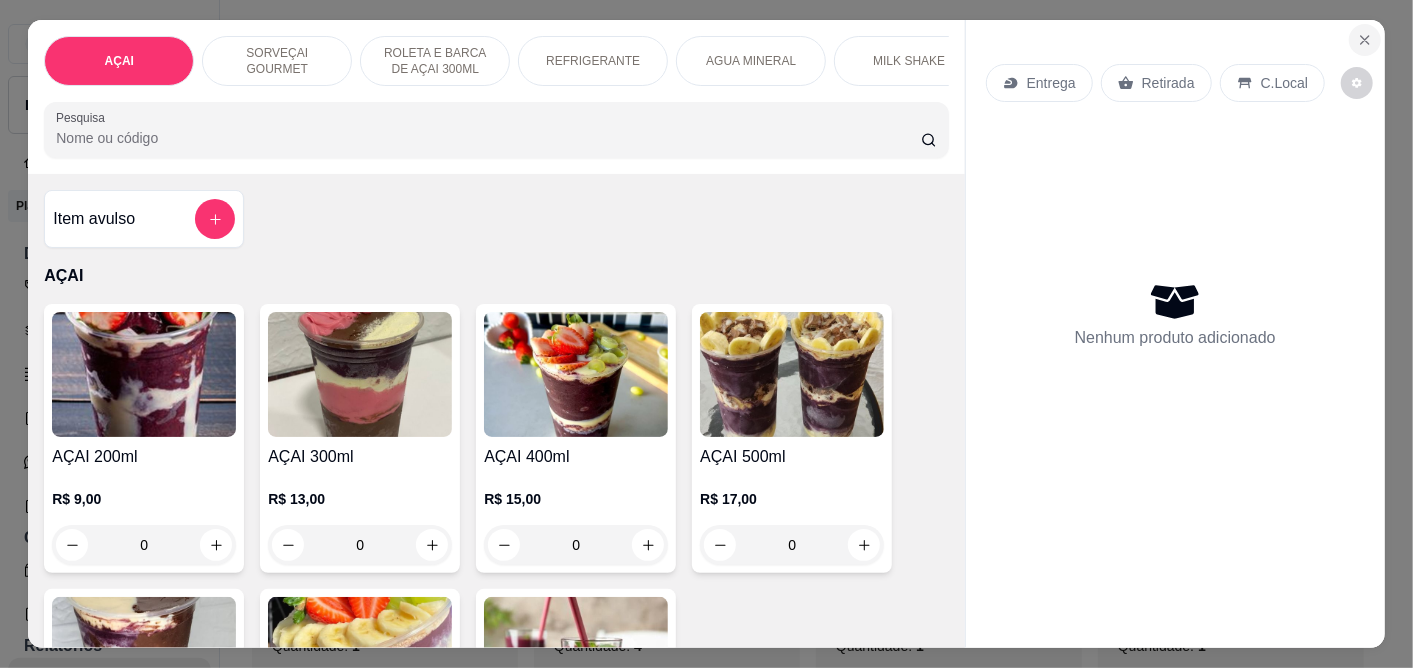 click at bounding box center (1365, 40) 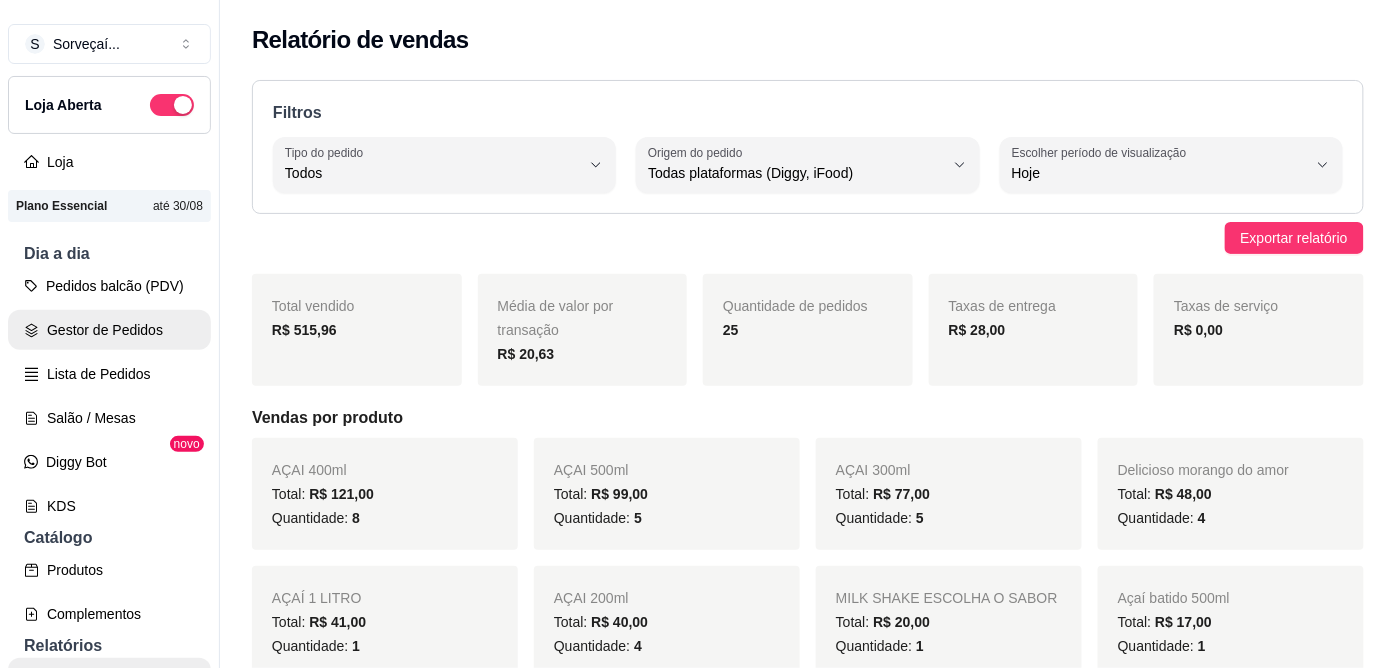 click on "Gestor de Pedidos" at bounding box center [109, 330] 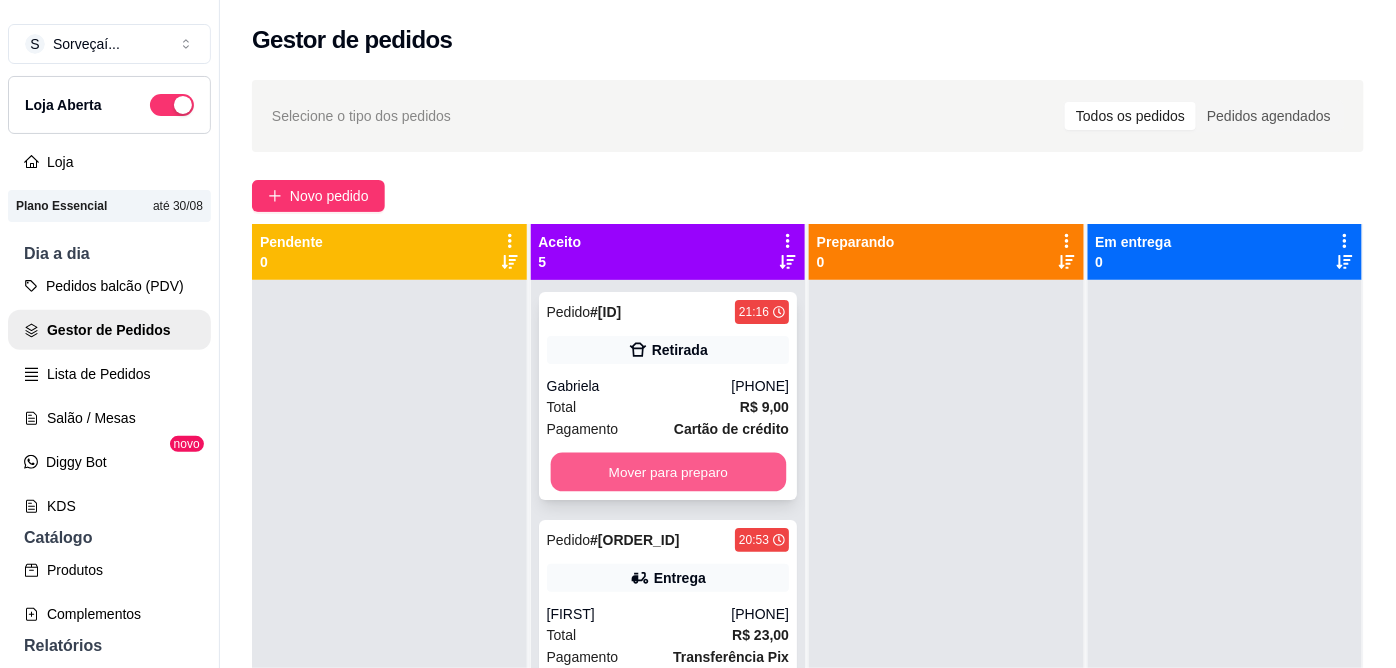click on "Mover para preparo" at bounding box center [667, 472] 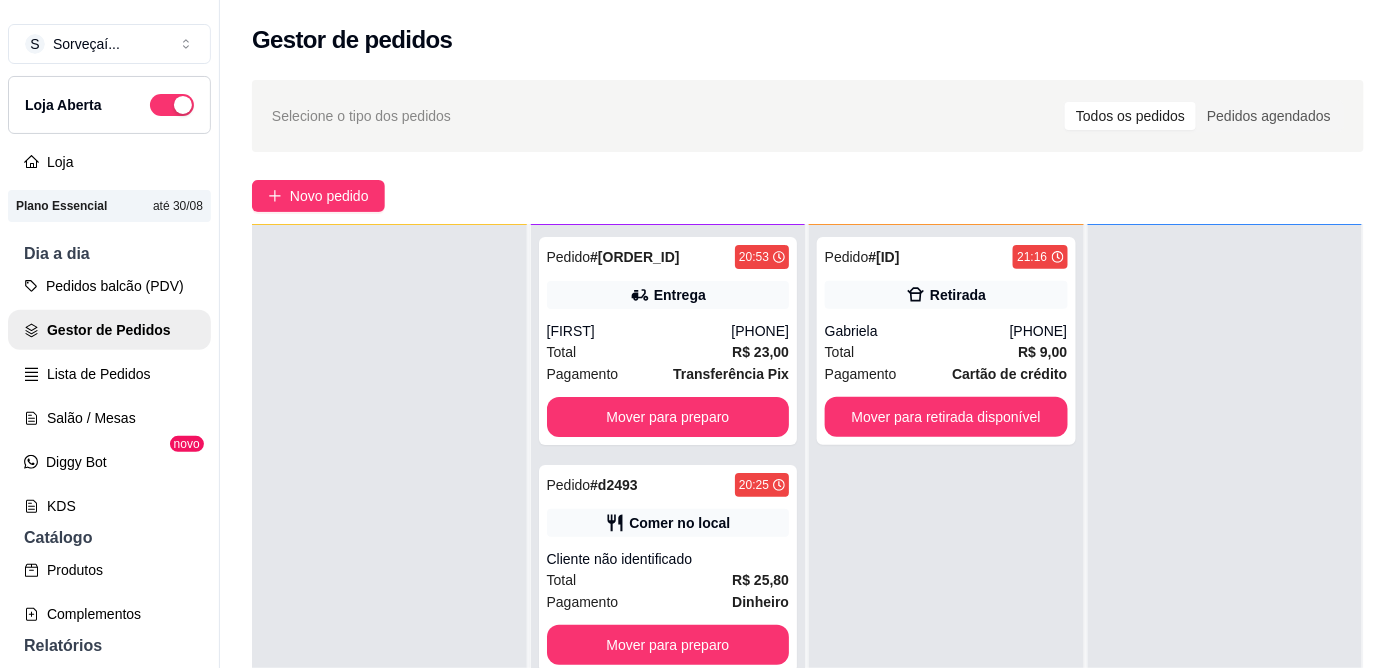 scroll, scrollTop: 0, scrollLeft: 0, axis: both 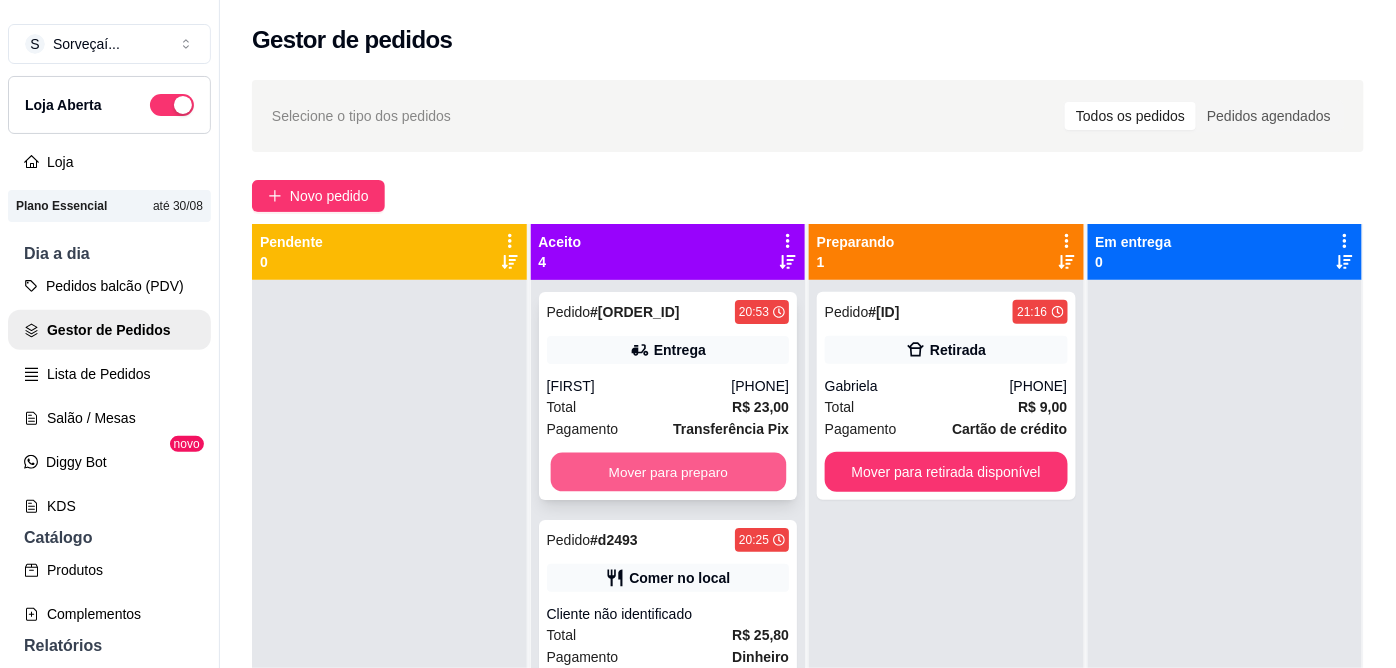 click on "Mover para preparo" at bounding box center [667, 472] 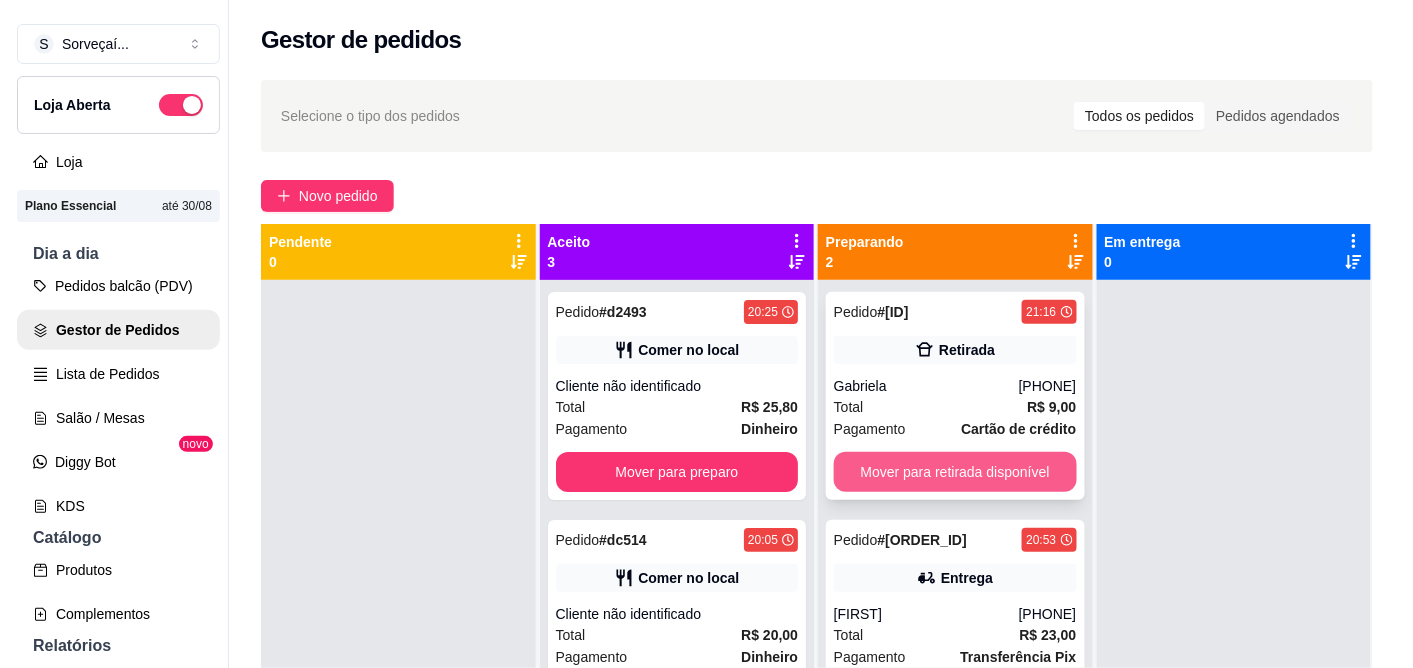 scroll, scrollTop: 55, scrollLeft: 0, axis: vertical 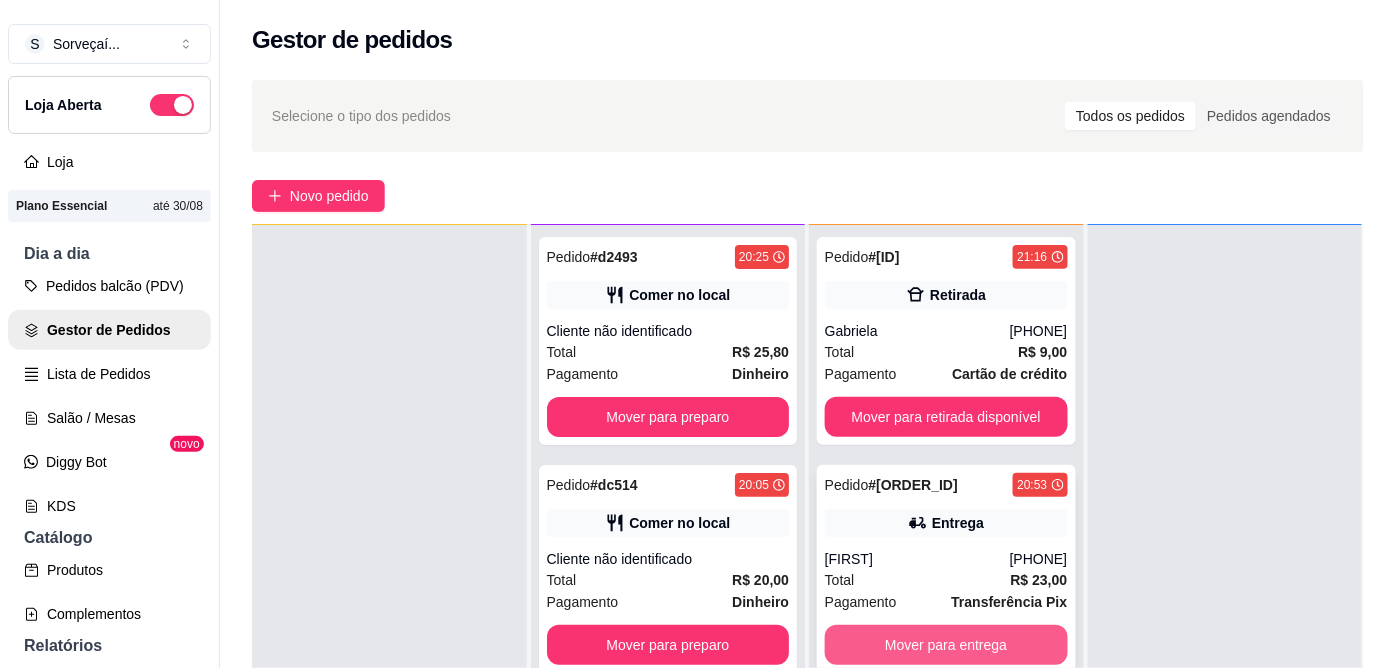 click on "Mover para entrega" at bounding box center (946, 645) 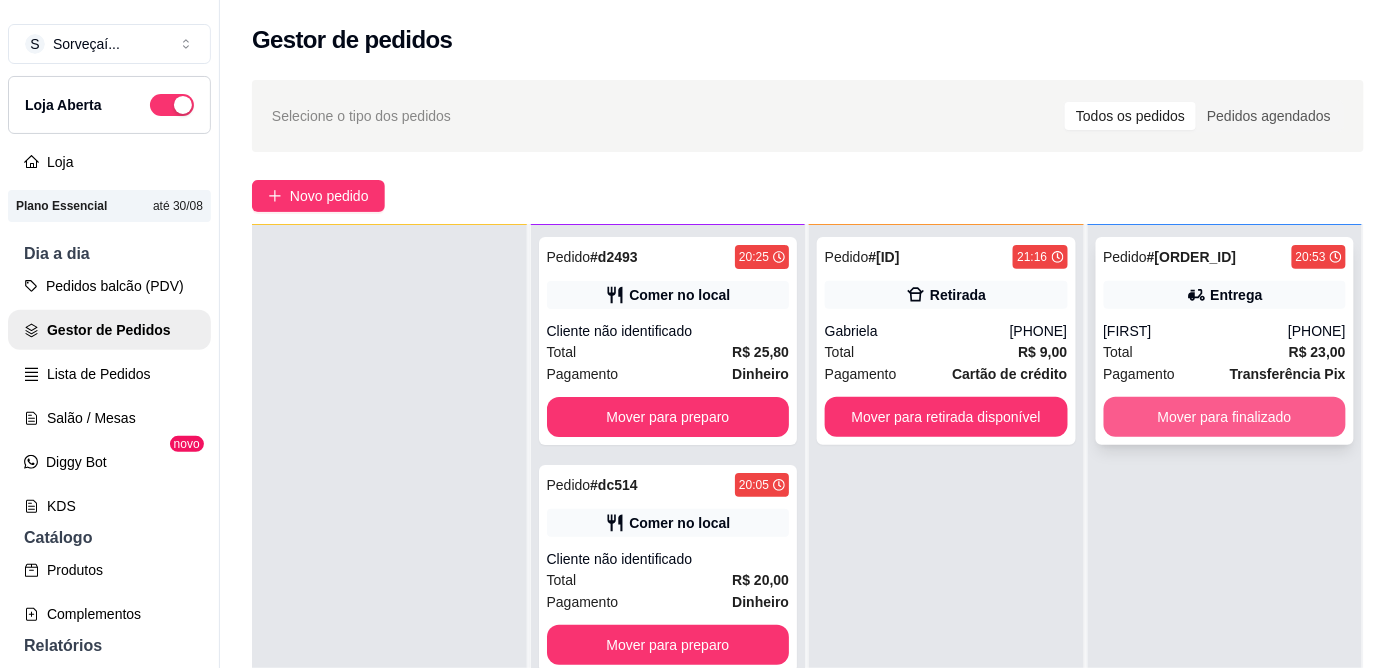 click on "Mover para finalizado" at bounding box center [1225, 417] 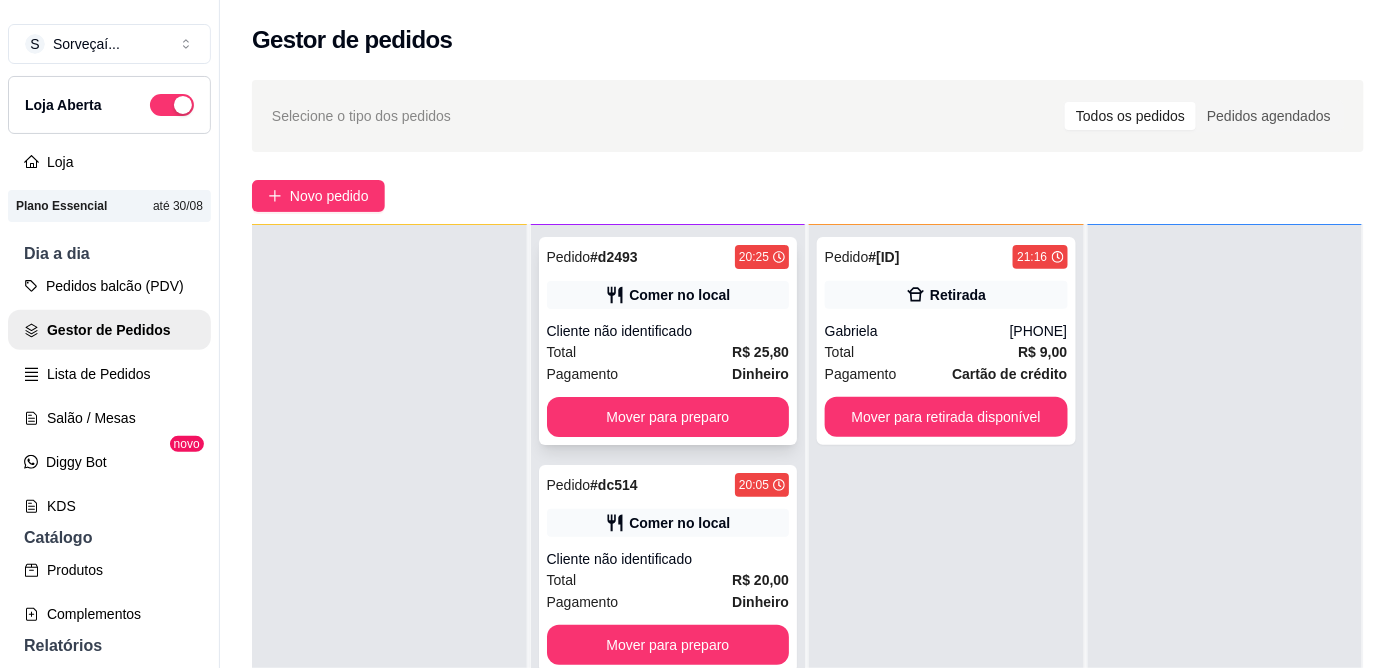 click on "Cliente não identificado" at bounding box center (668, 331) 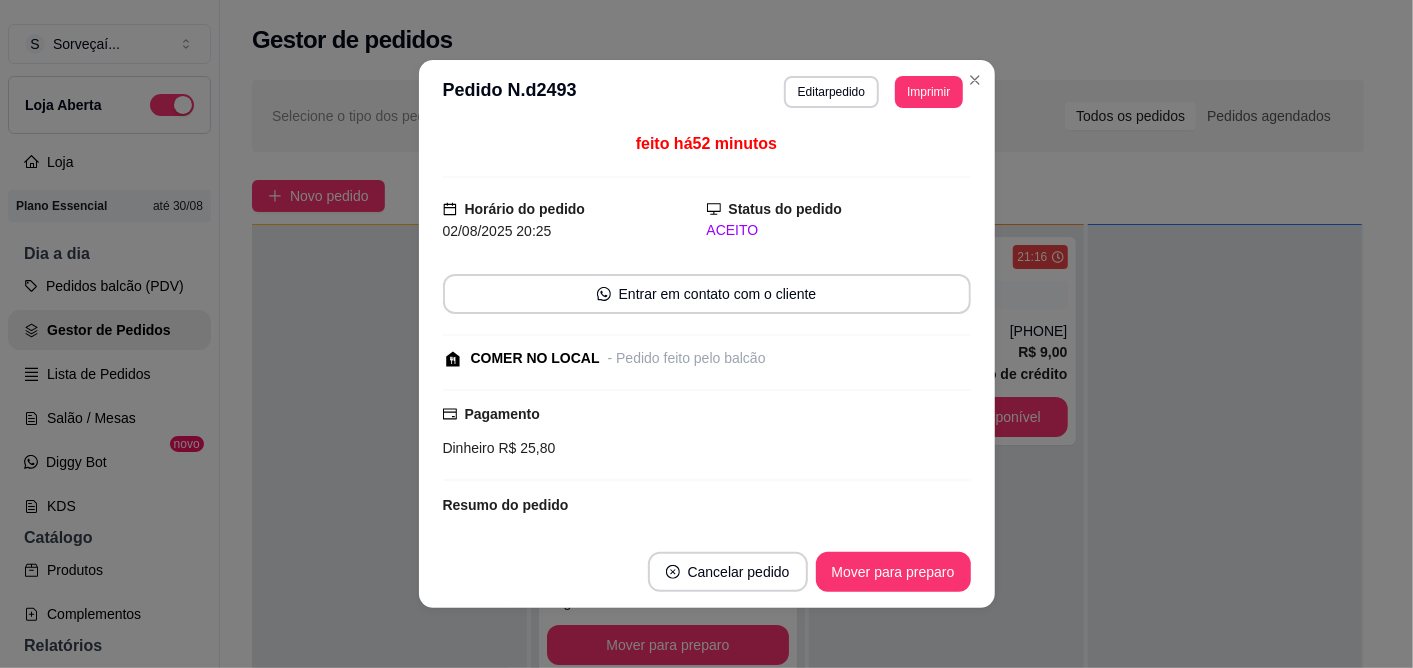 scroll, scrollTop: 122, scrollLeft: 0, axis: vertical 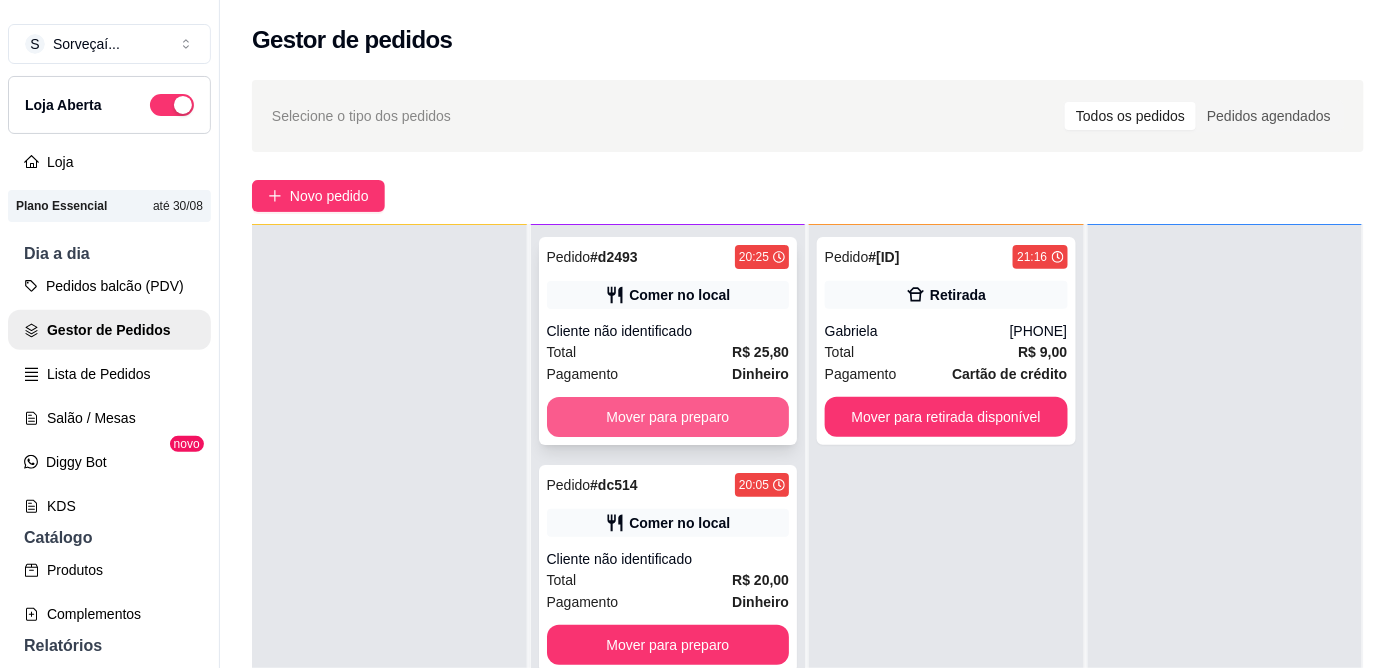 click on "Mover para preparo" at bounding box center (668, 417) 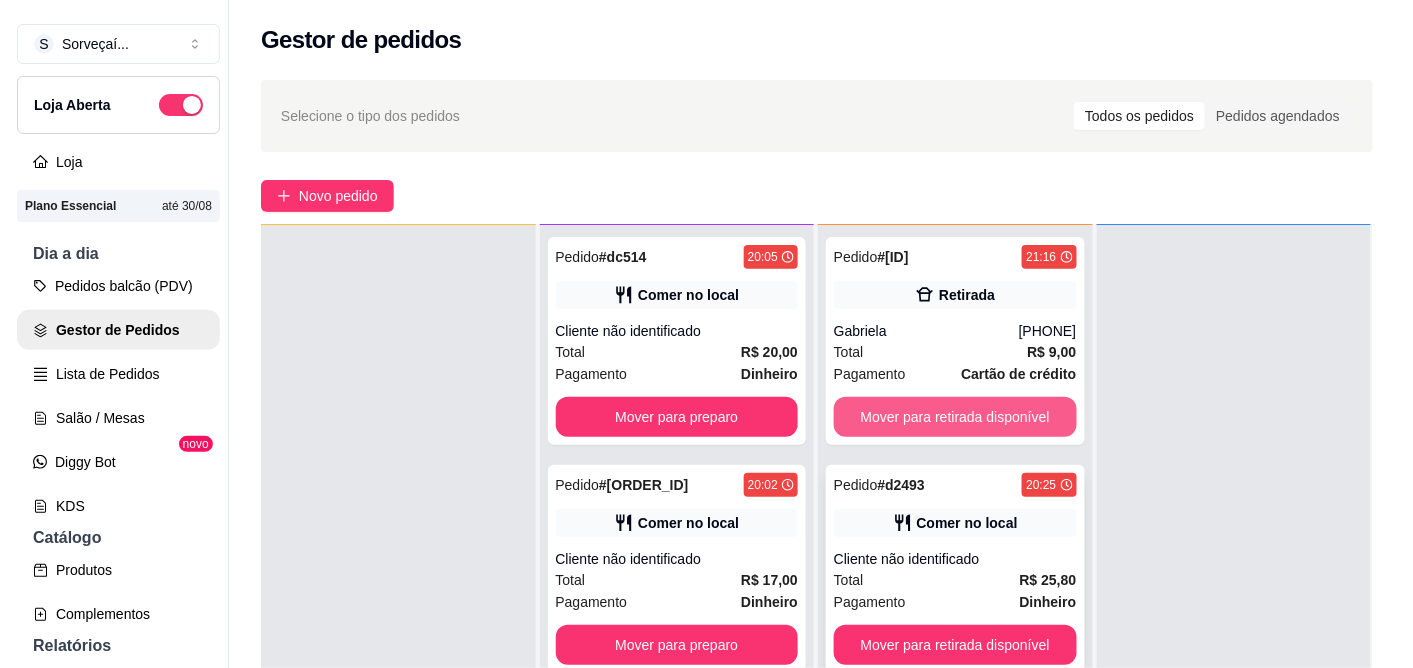 scroll, scrollTop: 111, scrollLeft: 0, axis: vertical 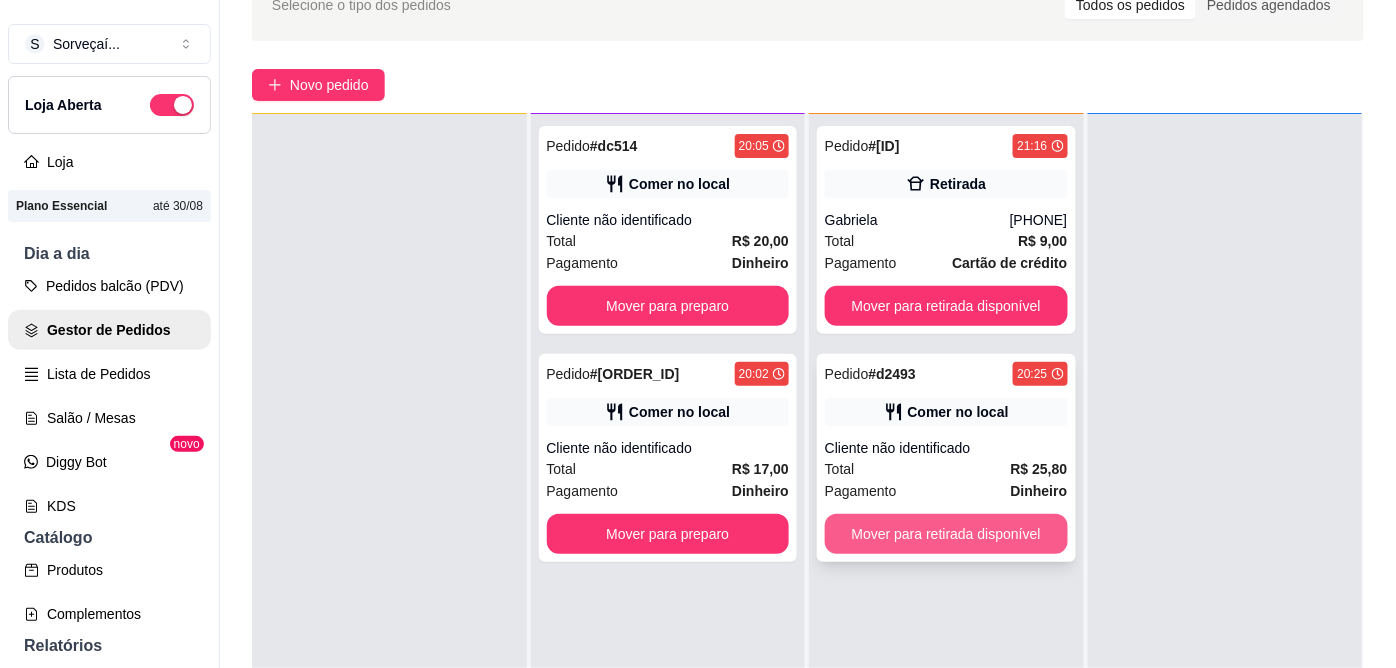 click on "Mover para retirada disponível" at bounding box center [946, 534] 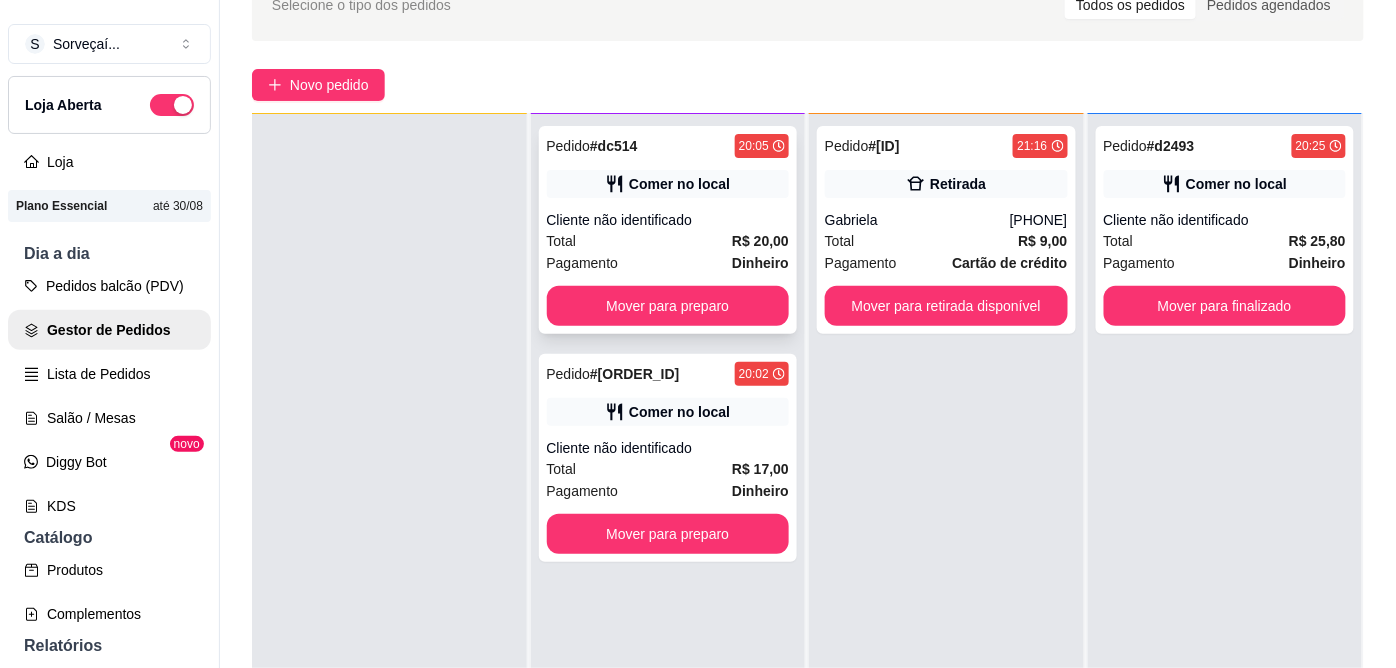click on "Total R$ 20,00" at bounding box center [668, 241] 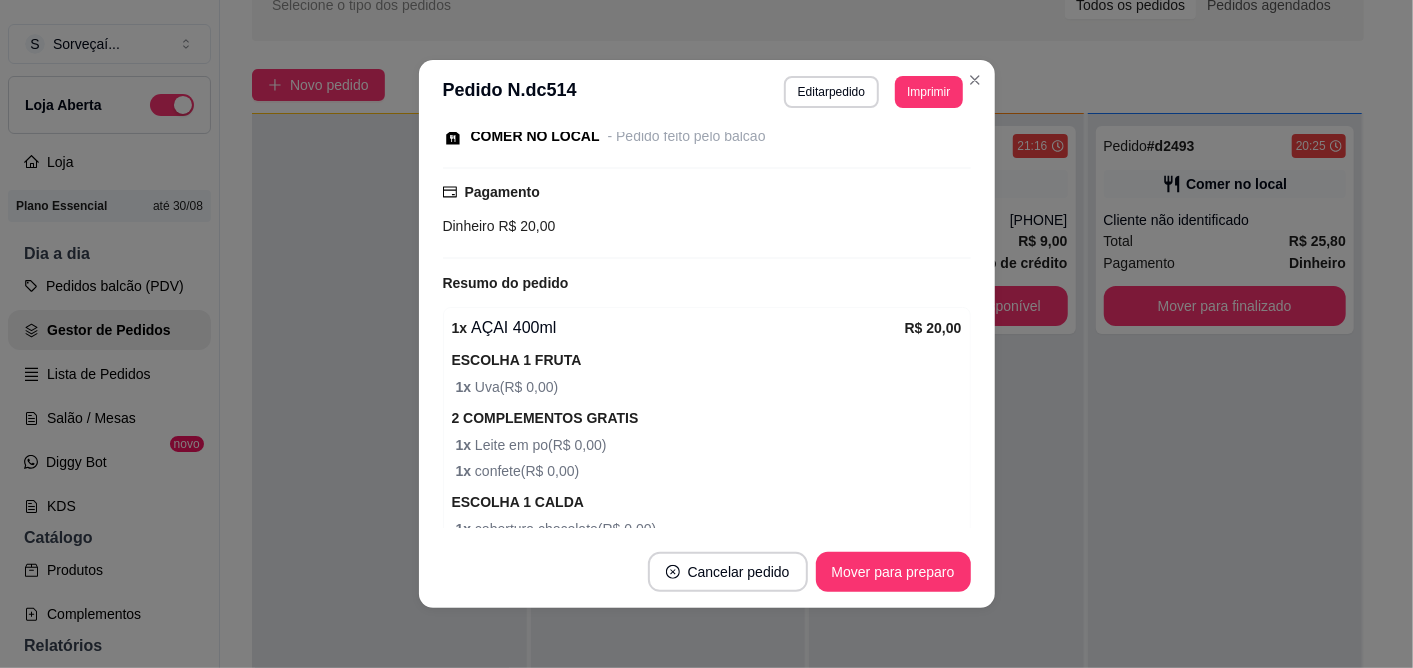 scroll, scrollTop: 380, scrollLeft: 0, axis: vertical 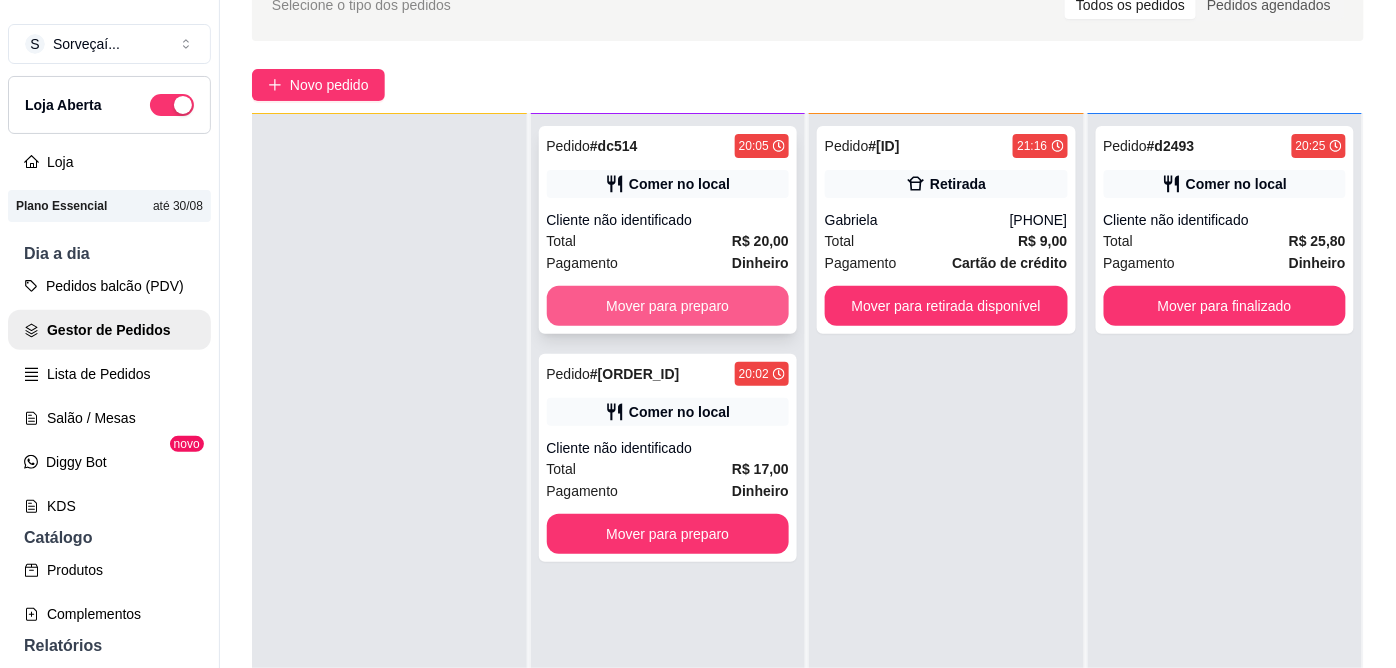 click on "Mover para preparo" at bounding box center [668, 306] 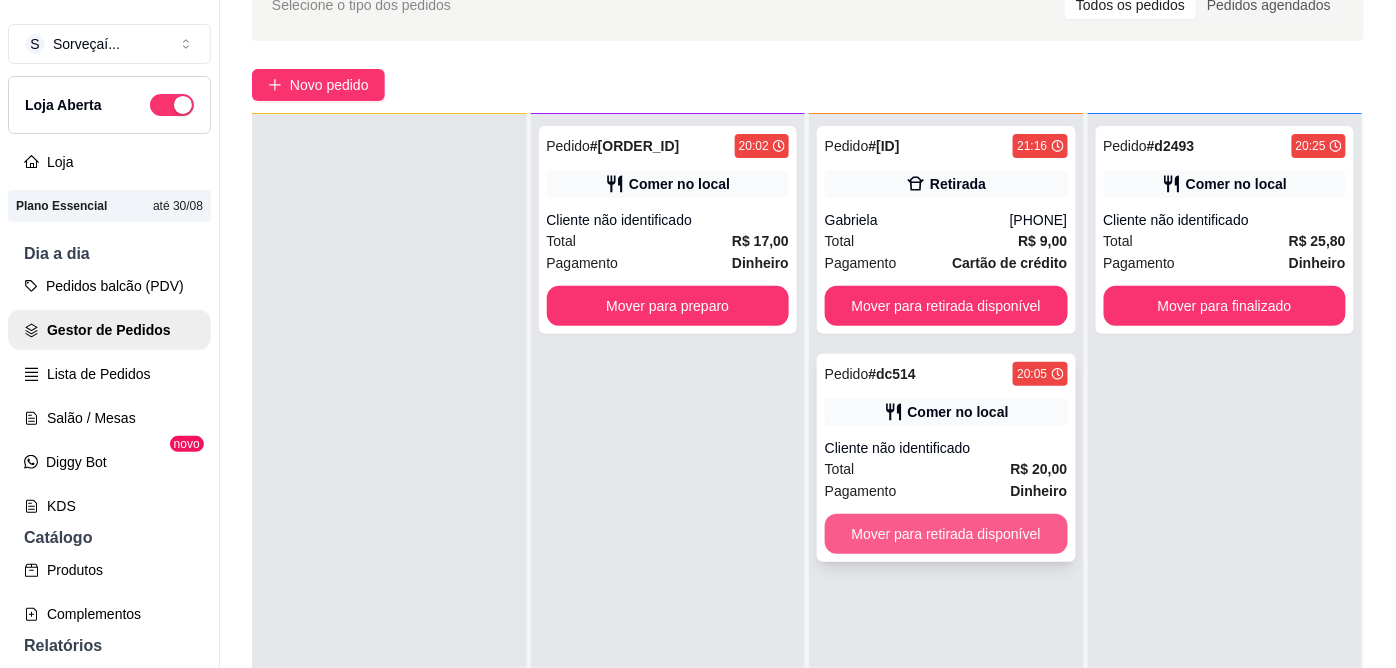 click on "Mover para retirada disponível" at bounding box center [946, 534] 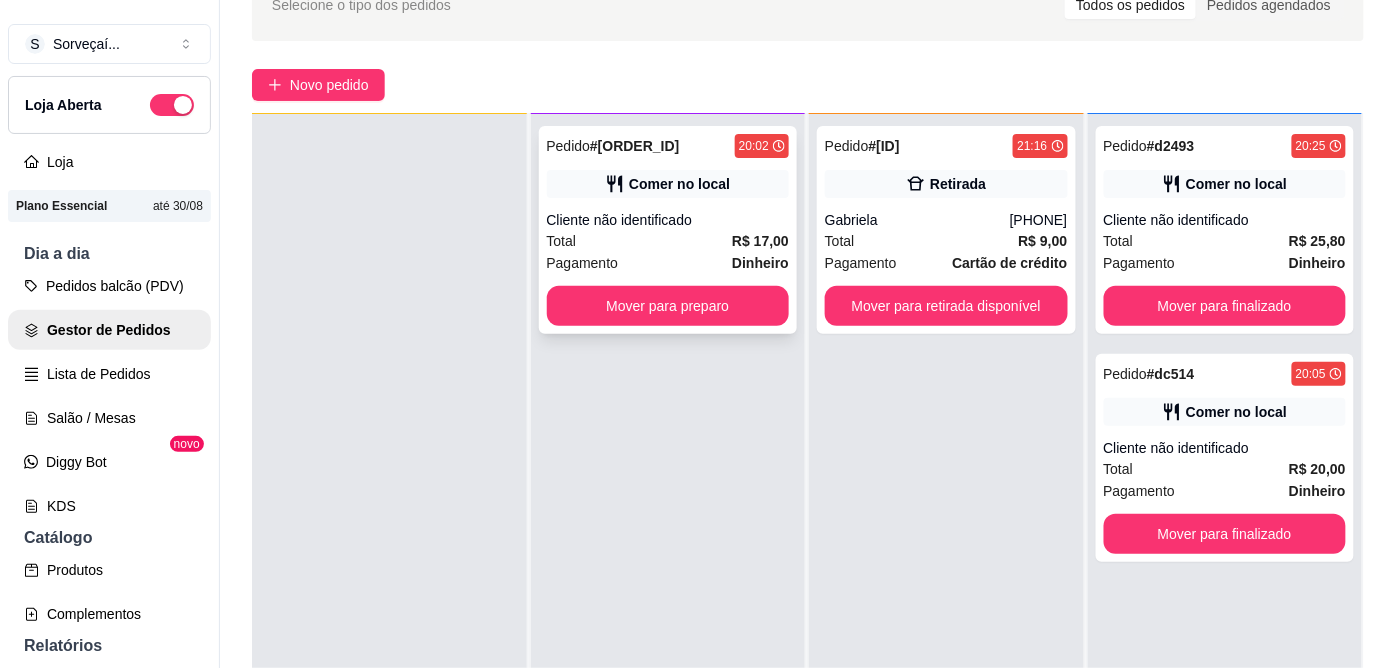 click on "Total R$ 17,00" at bounding box center [668, 241] 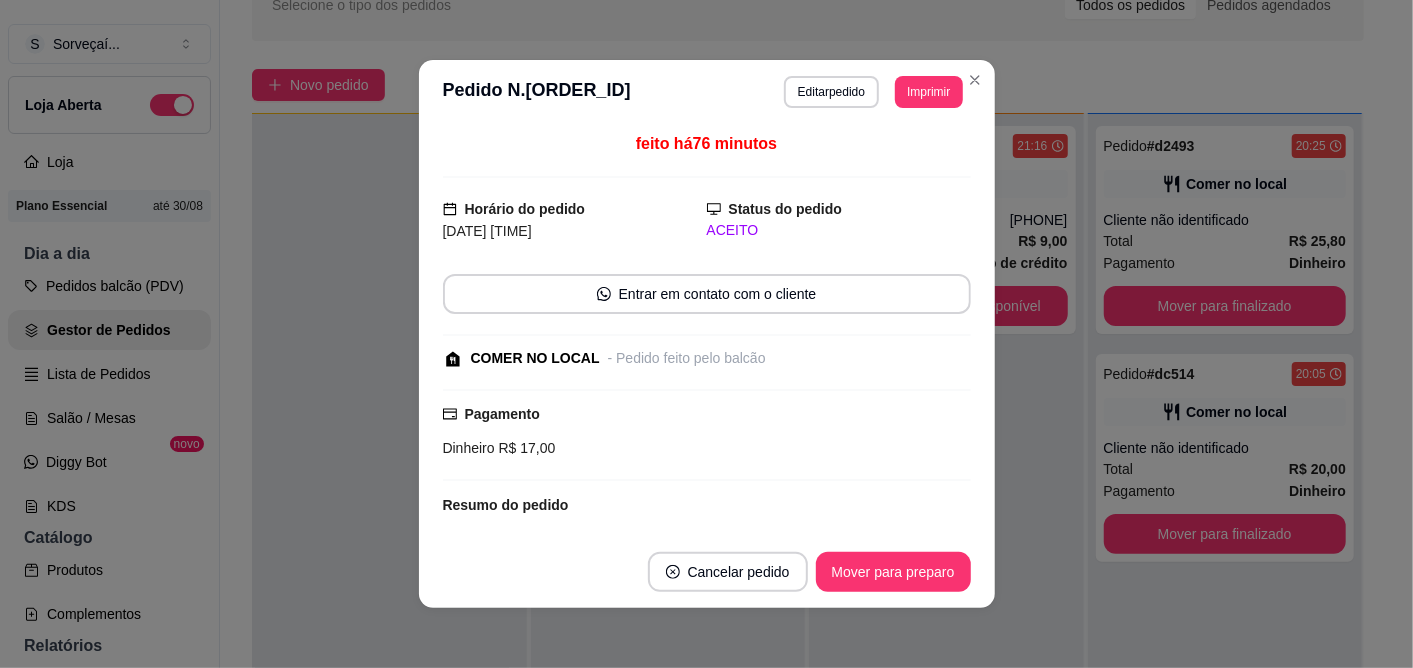 scroll, scrollTop: 322, scrollLeft: 0, axis: vertical 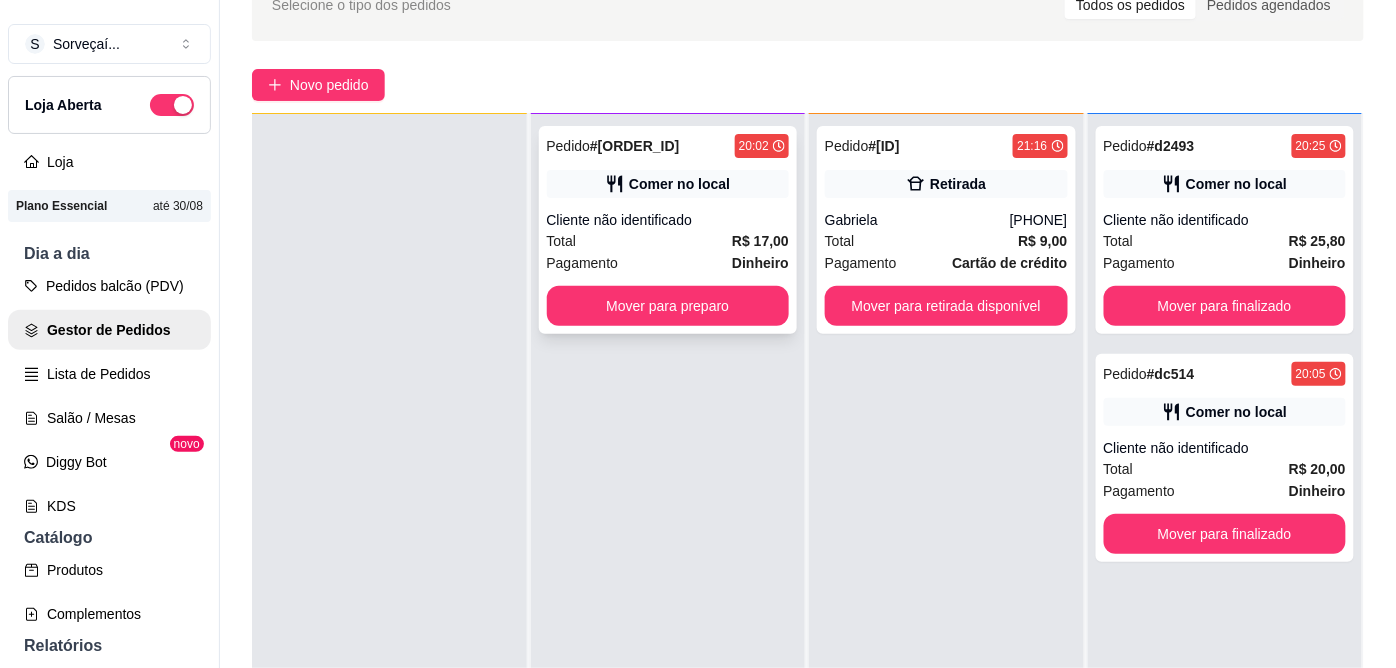 click on "Total R$ 17,00" at bounding box center [668, 241] 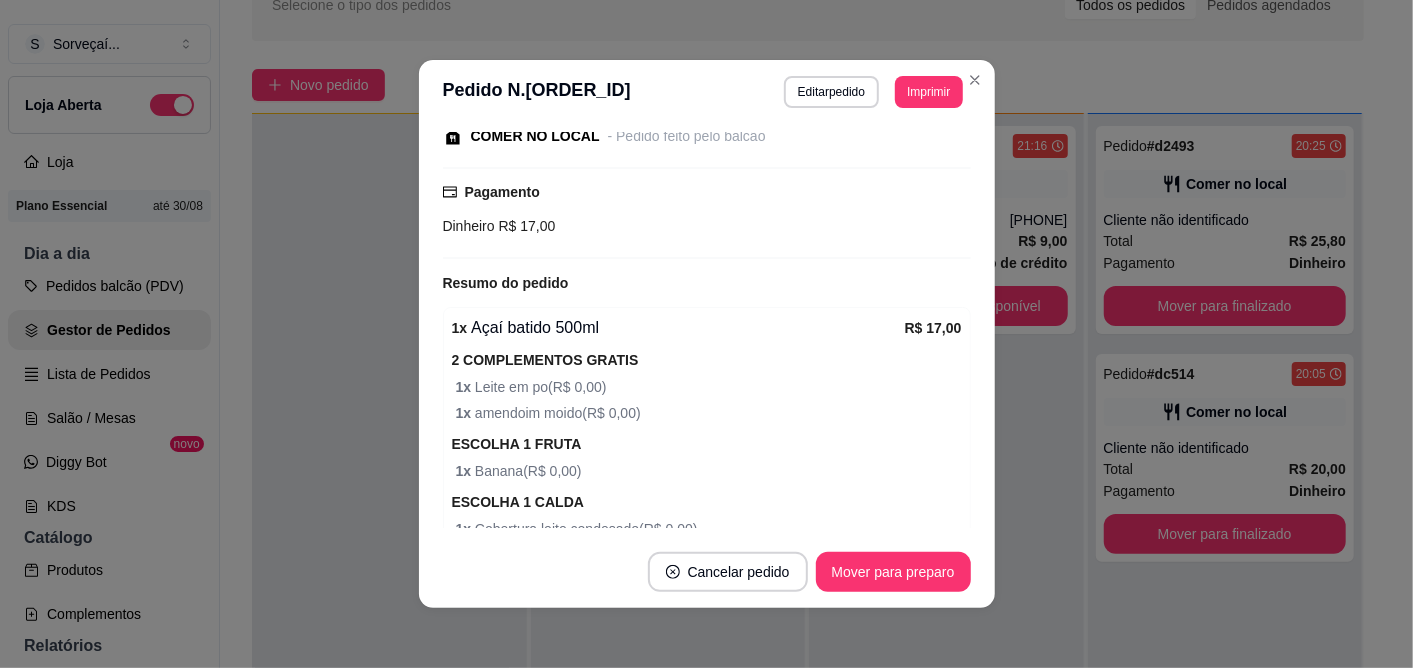 scroll, scrollTop: 322, scrollLeft: 0, axis: vertical 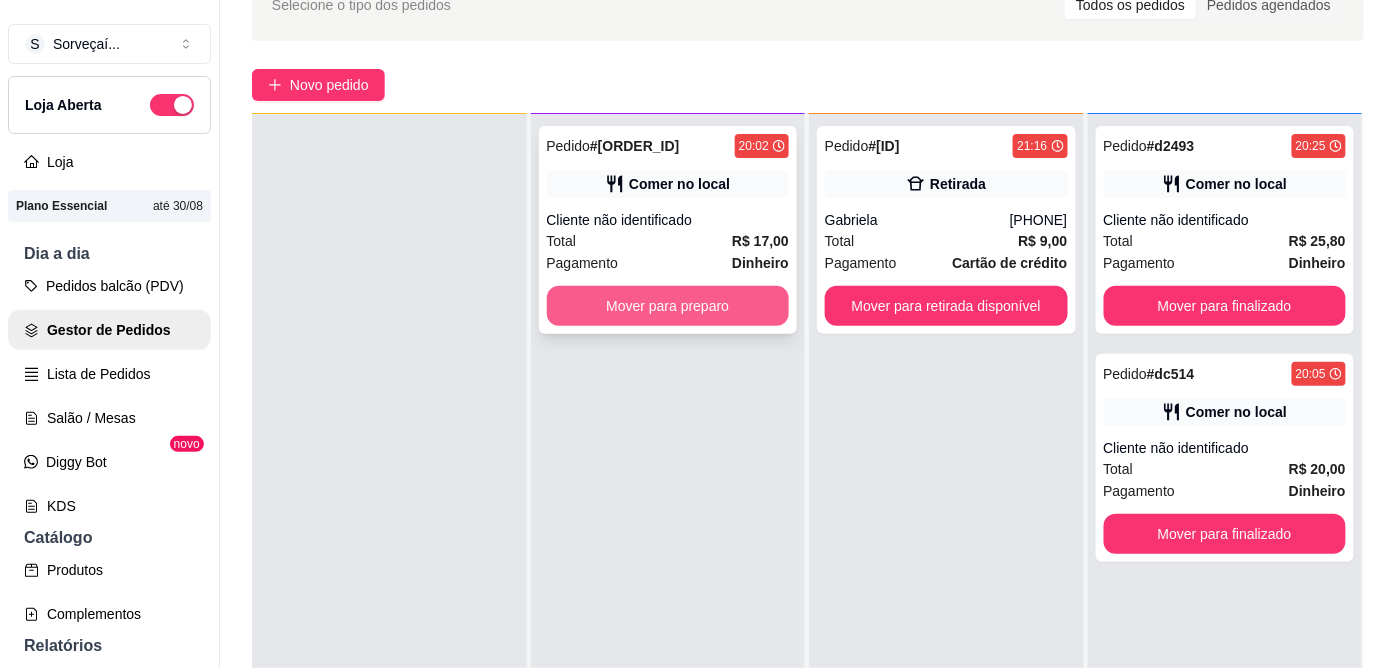 click on "Mover para preparo" at bounding box center [668, 306] 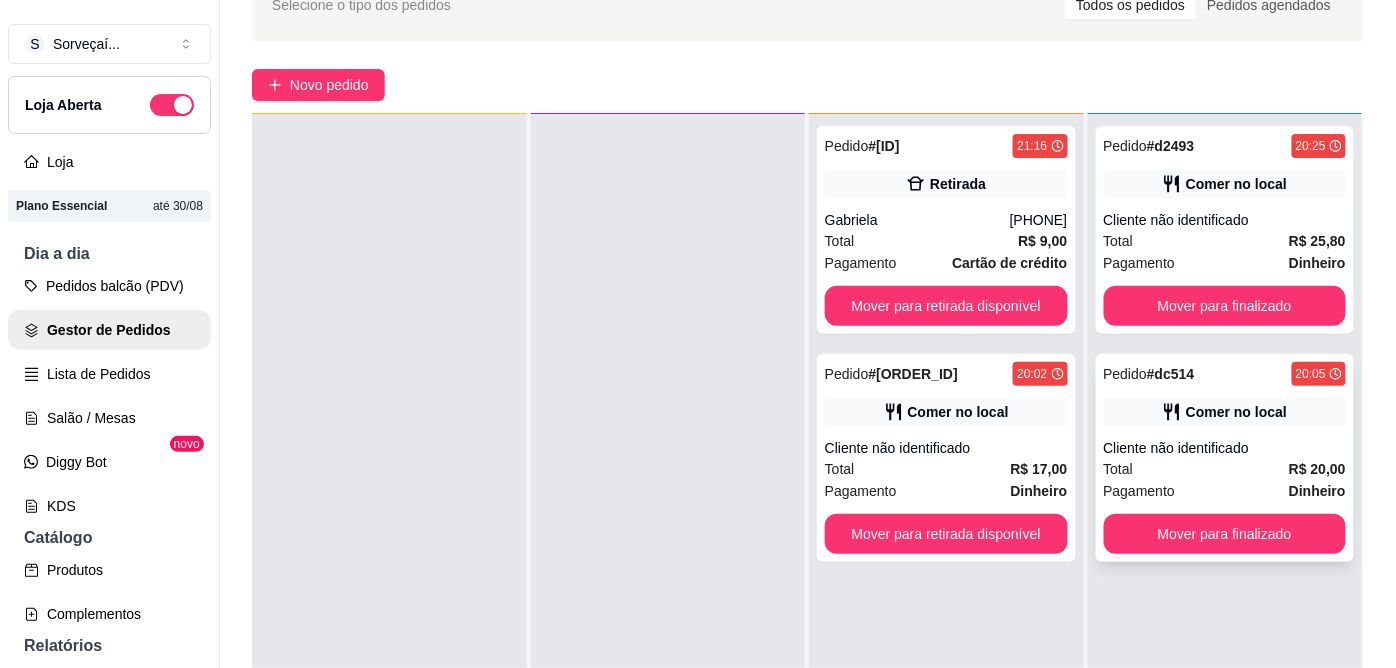 scroll, scrollTop: 222, scrollLeft: 0, axis: vertical 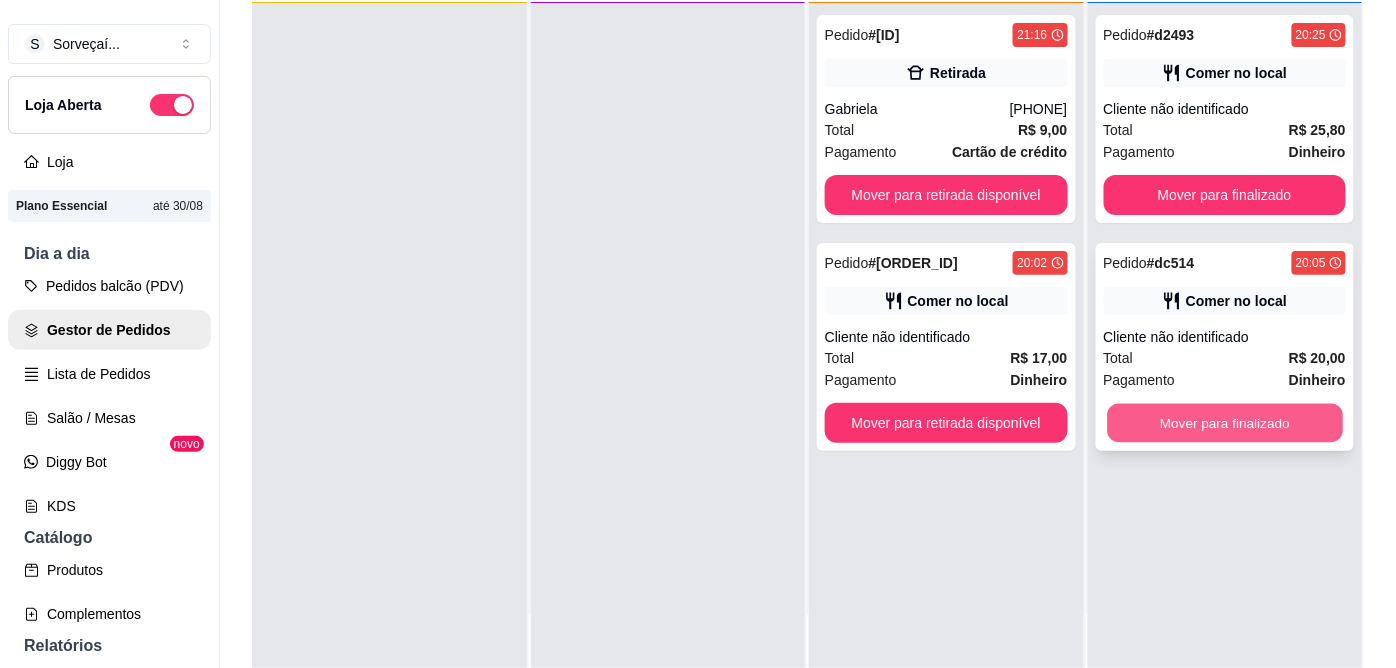 click on "Mover para finalizado" at bounding box center (1224, 423) 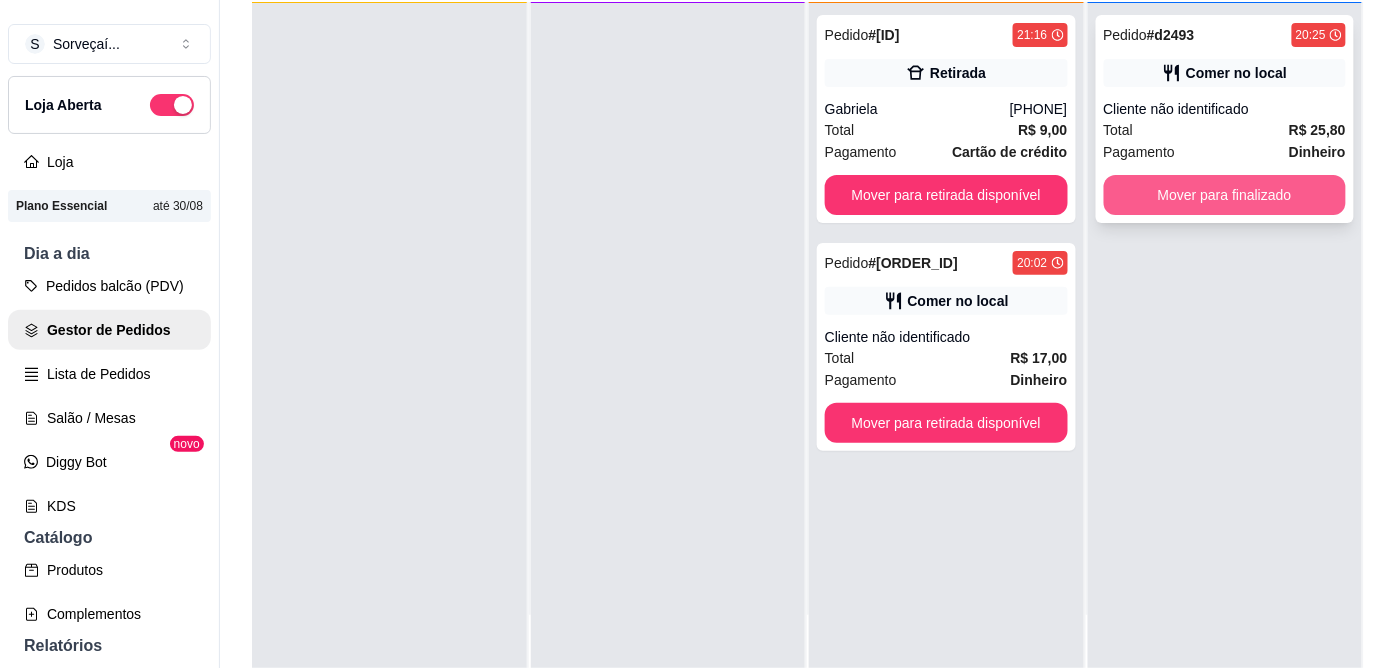 click on "Mover para finalizado" at bounding box center (1225, 195) 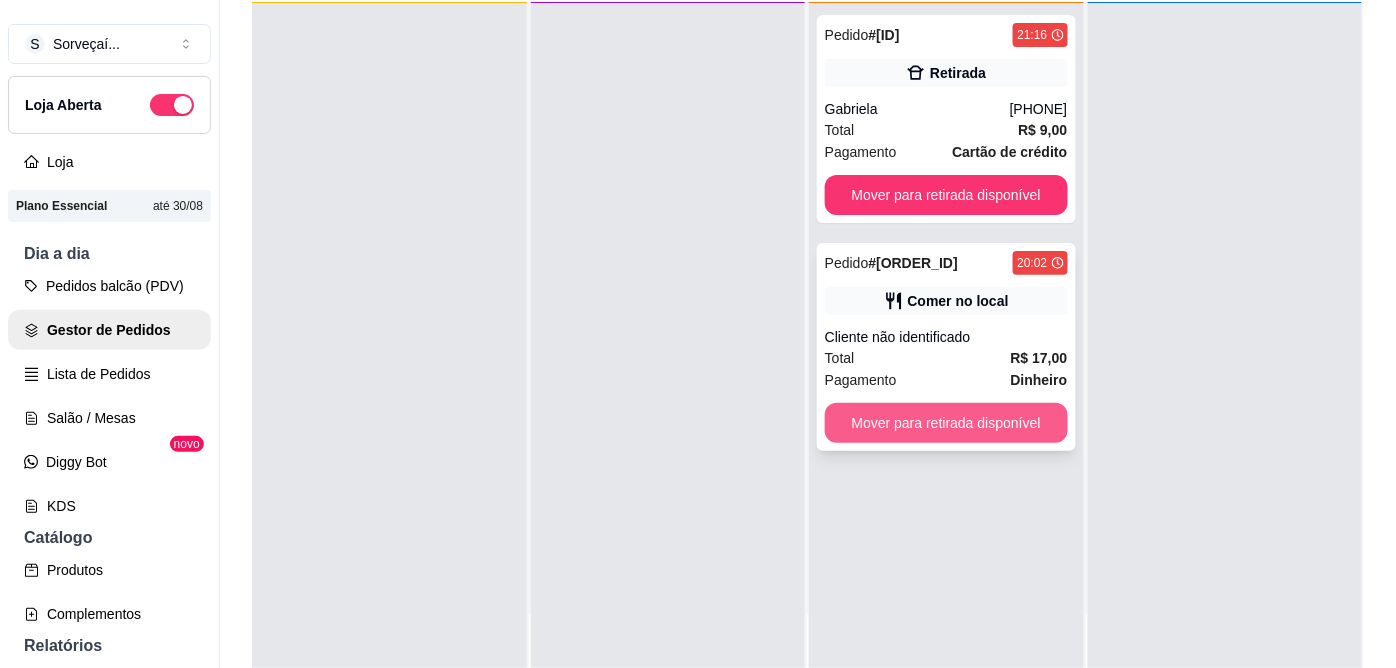 click on "Mover para retirada disponível" at bounding box center [946, 423] 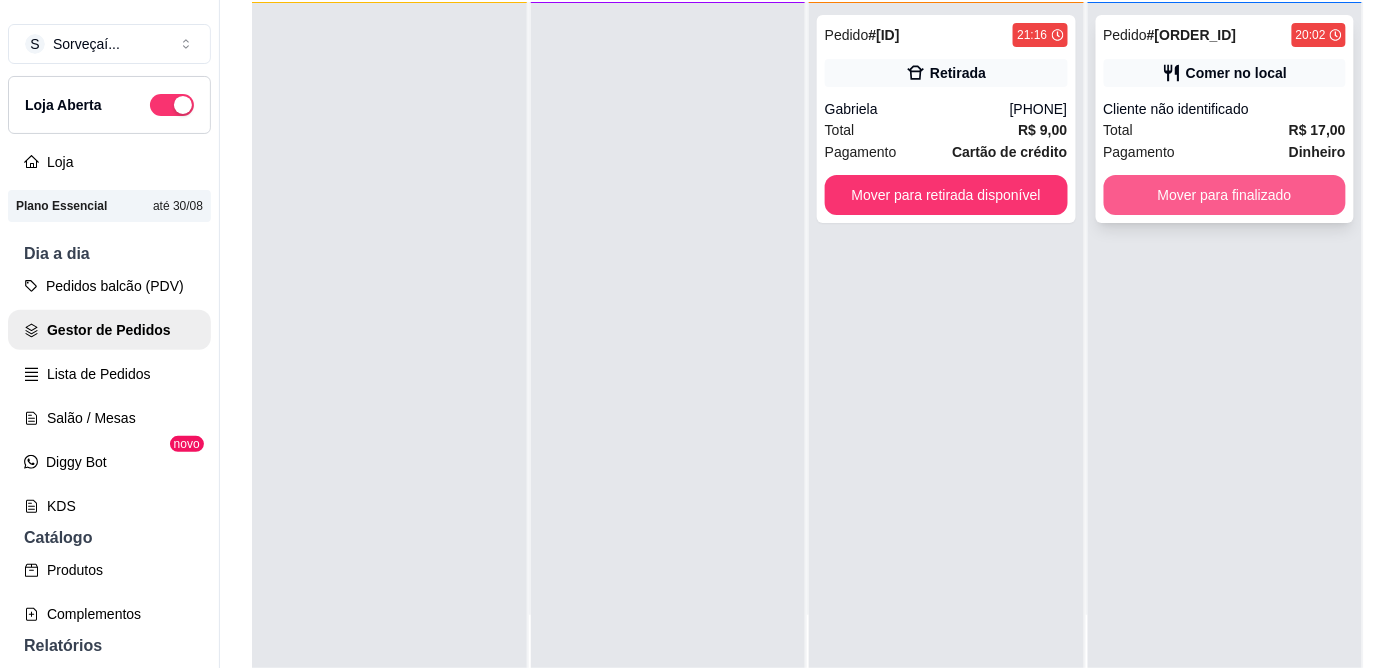 click on "Mover para finalizado" at bounding box center [1225, 195] 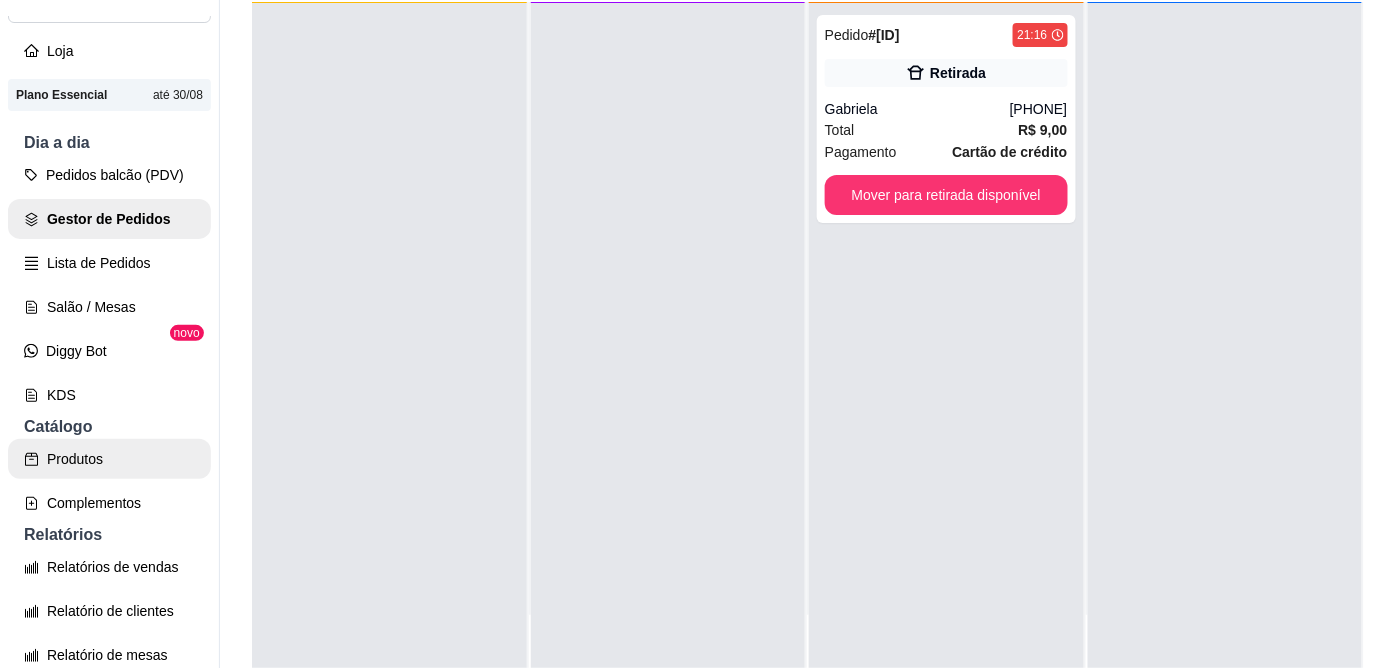scroll, scrollTop: 333, scrollLeft: 0, axis: vertical 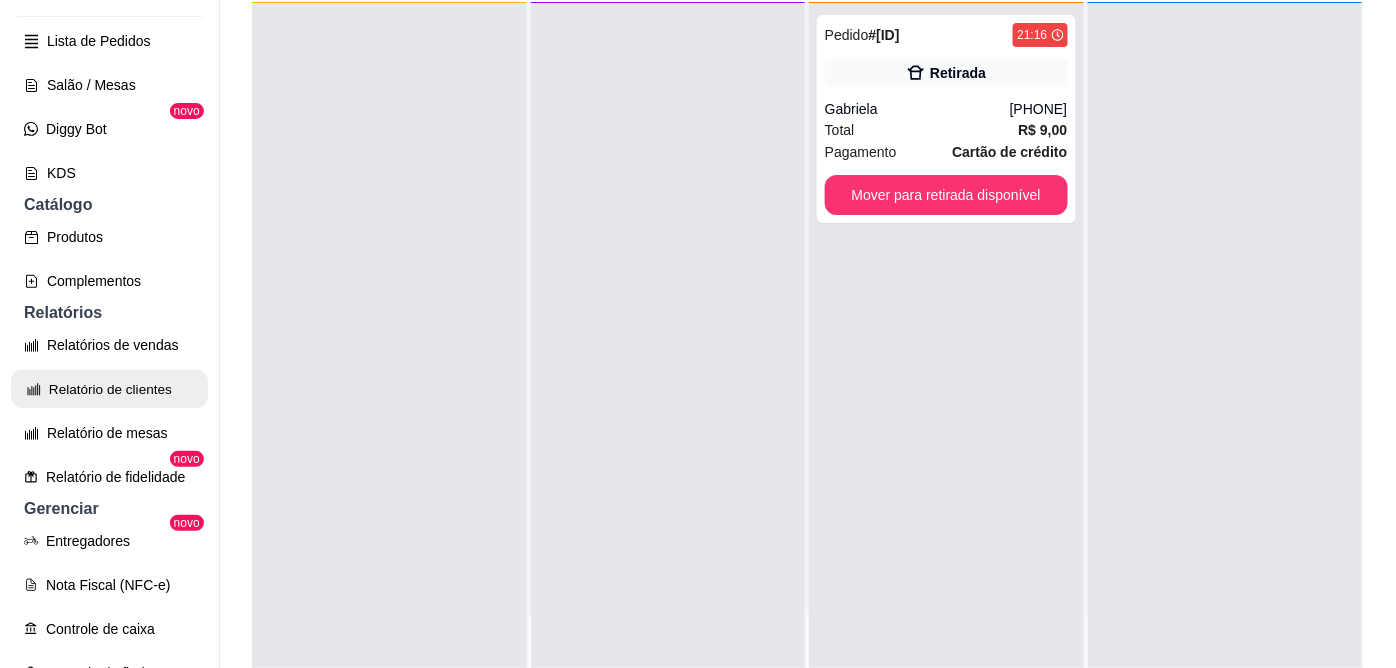 click on "Relatório de clientes" at bounding box center (109, 389) 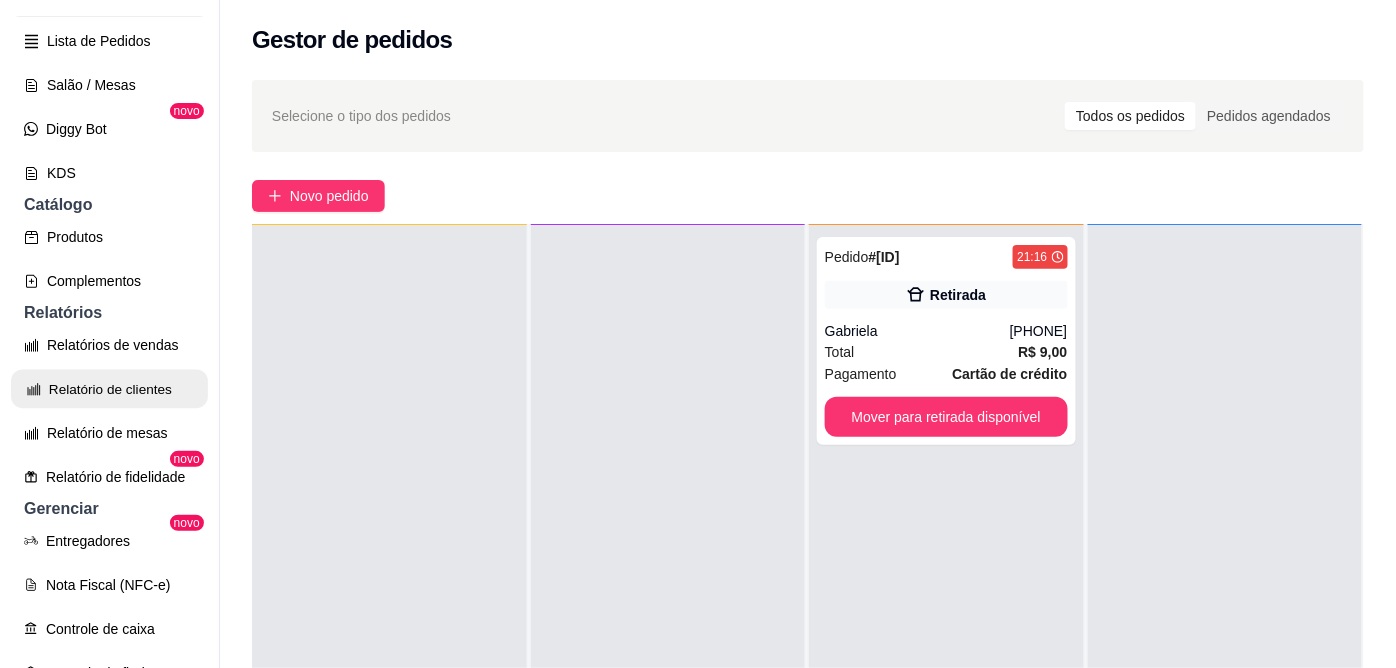 select on "30" 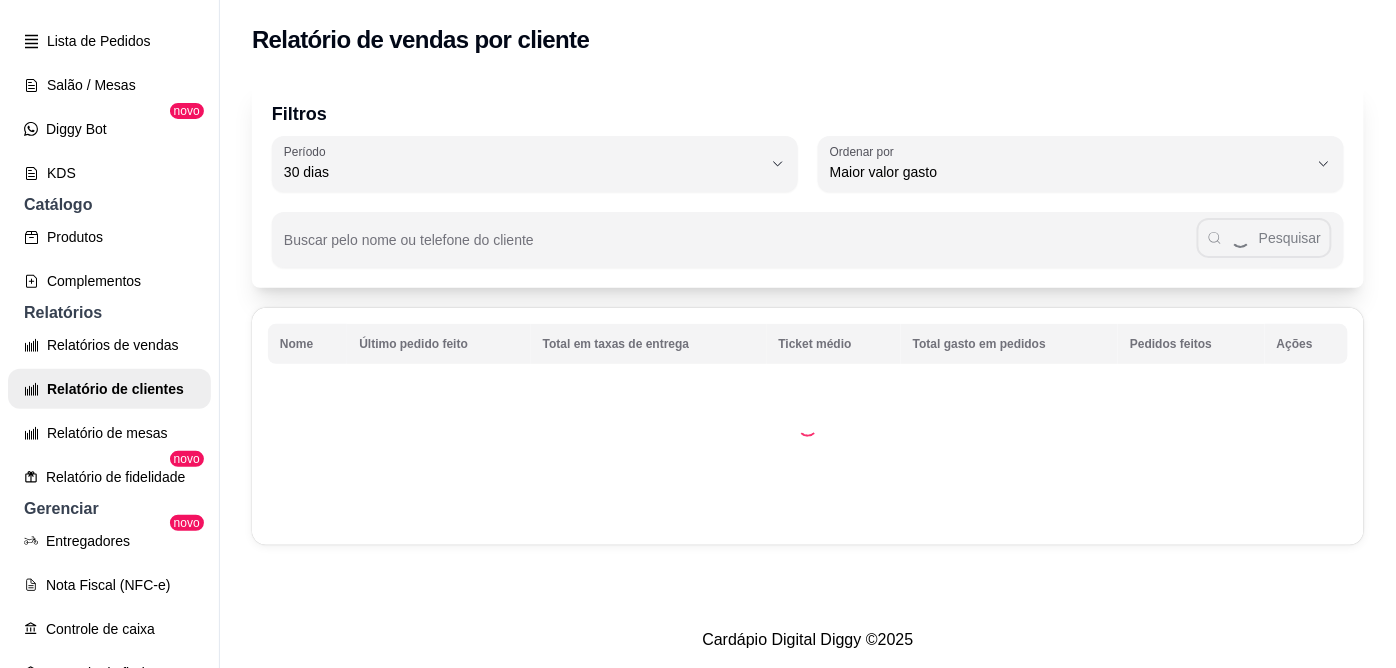 click on "Relatórios de vendas" at bounding box center (109, 345) 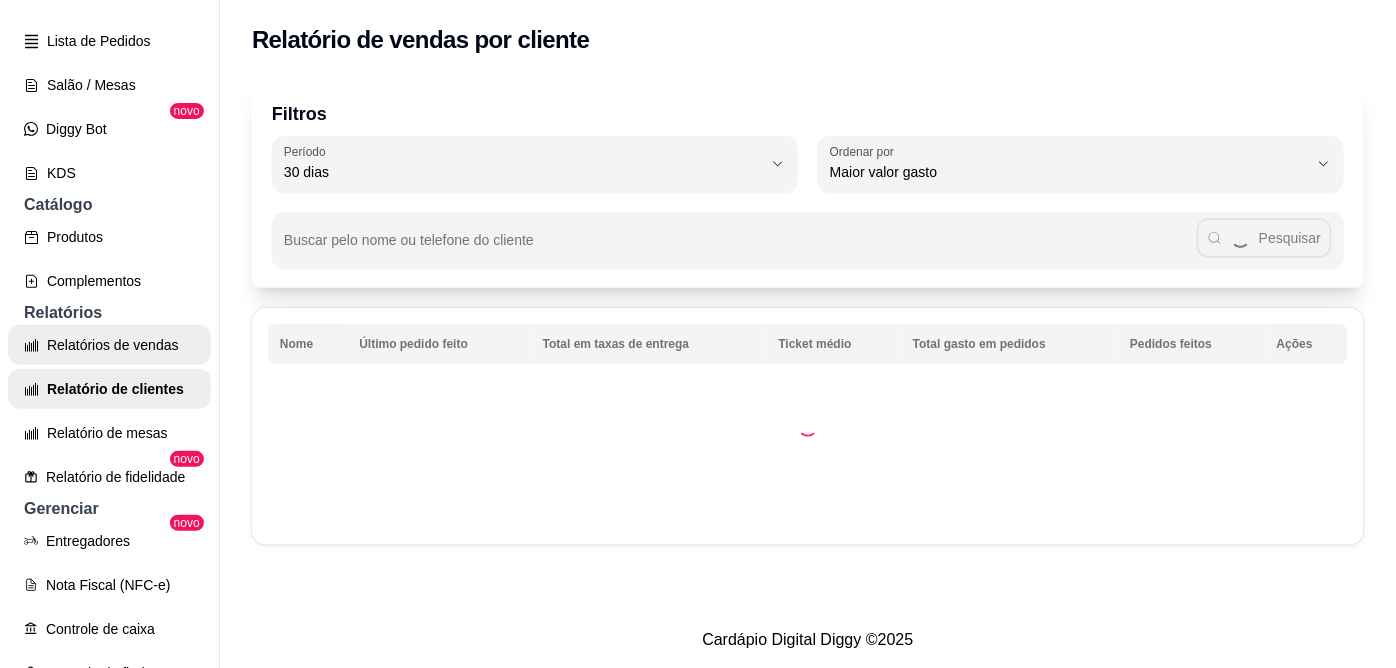 select on "ALL" 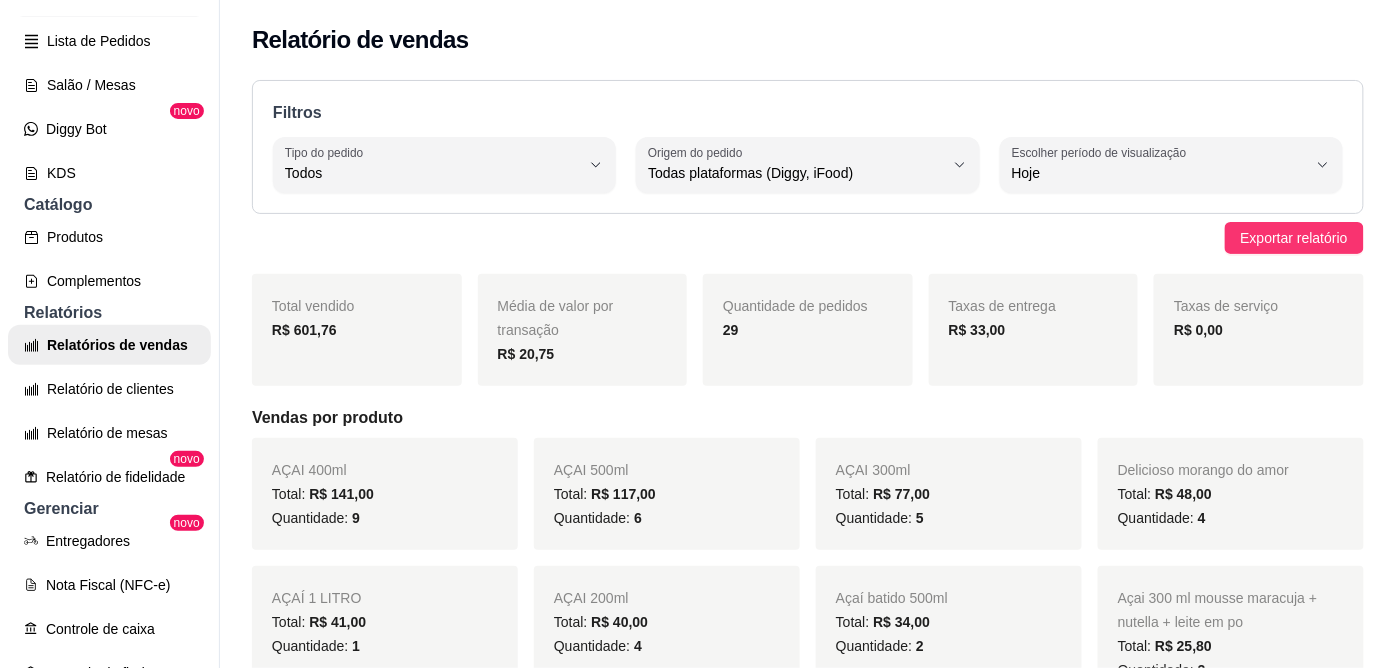 click on "Gestor de Pedidos" at bounding box center (109, -3) 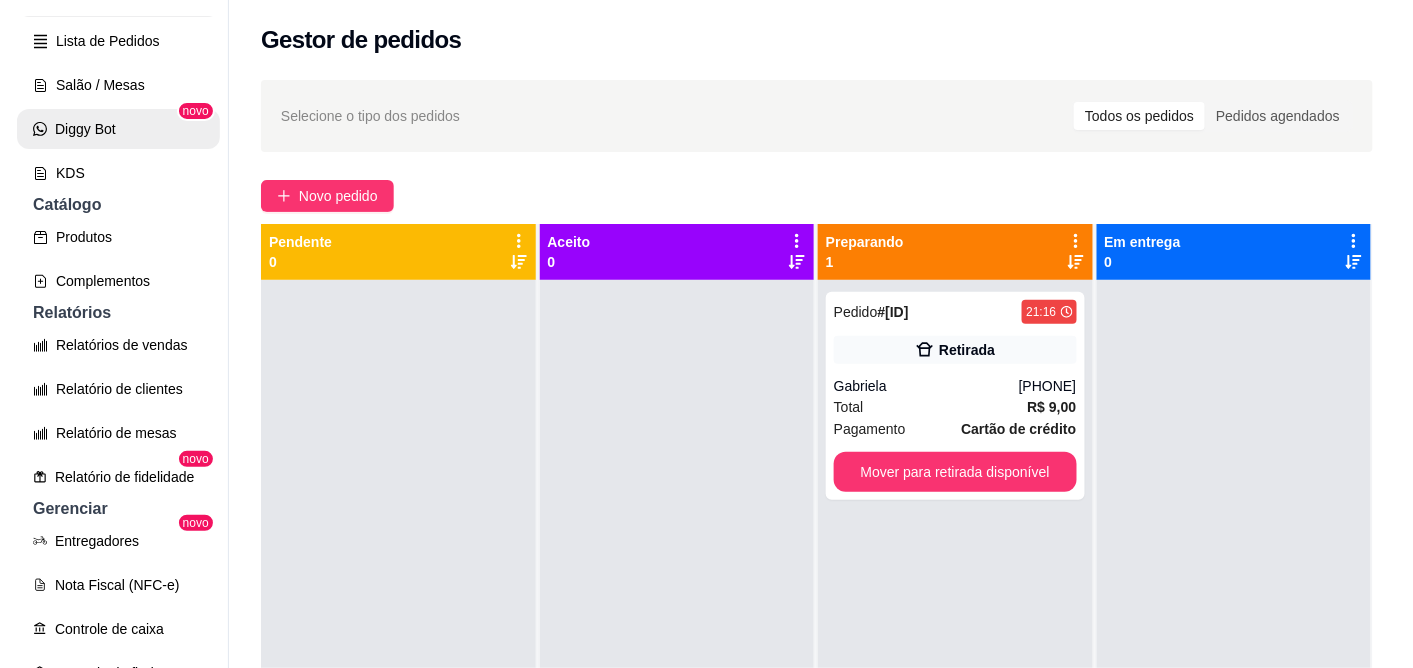 scroll, scrollTop: 222, scrollLeft: 0, axis: vertical 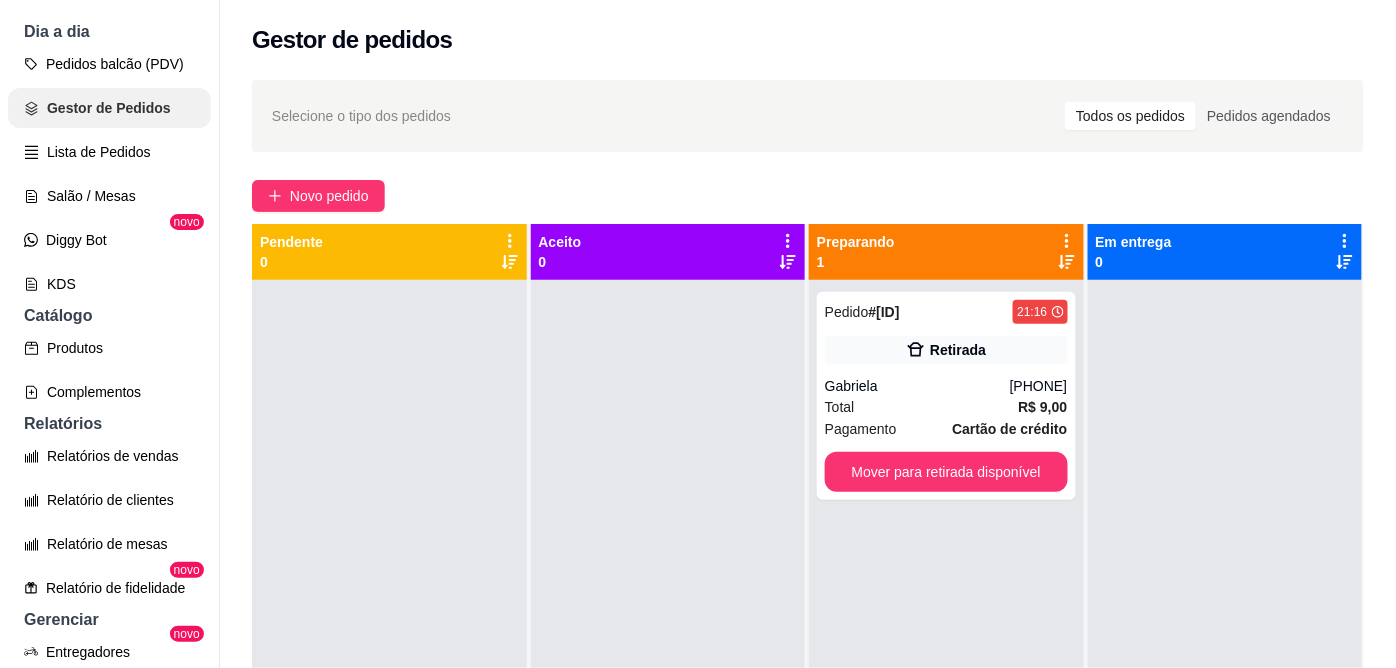 click on "Pedidos balcão (PDV)" at bounding box center [109, 64] 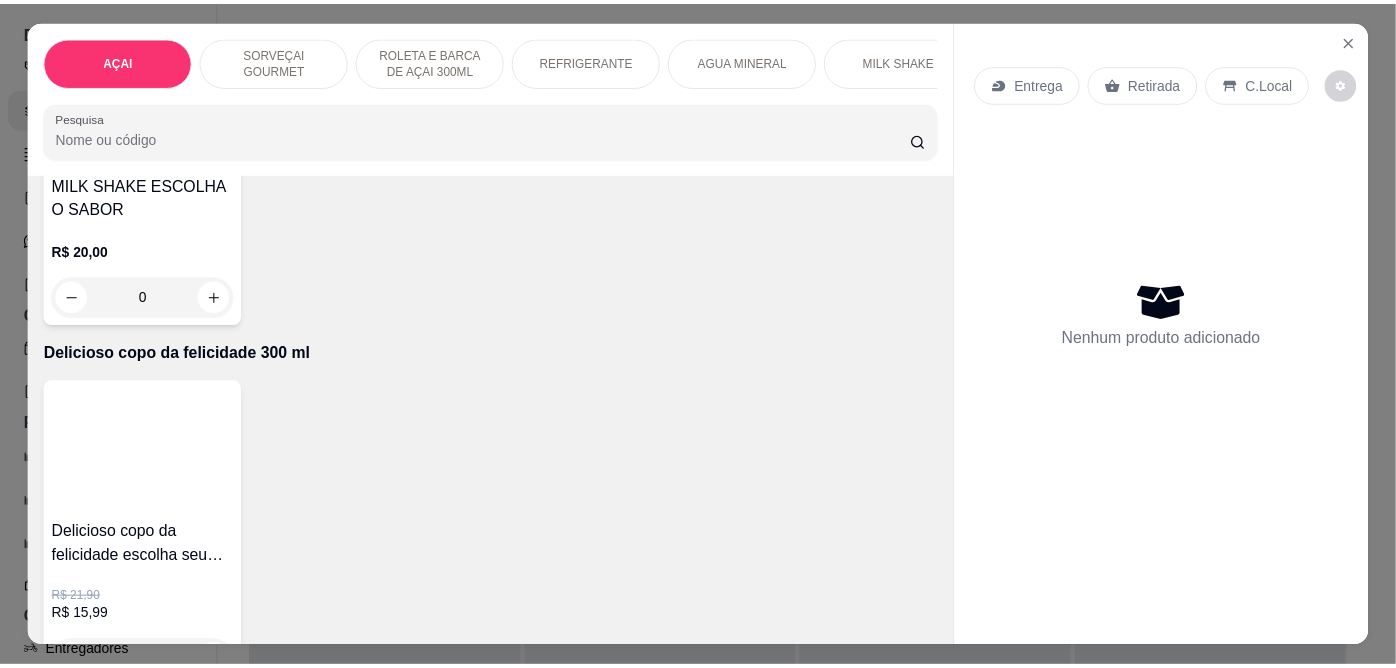 scroll, scrollTop: 2913, scrollLeft: 0, axis: vertical 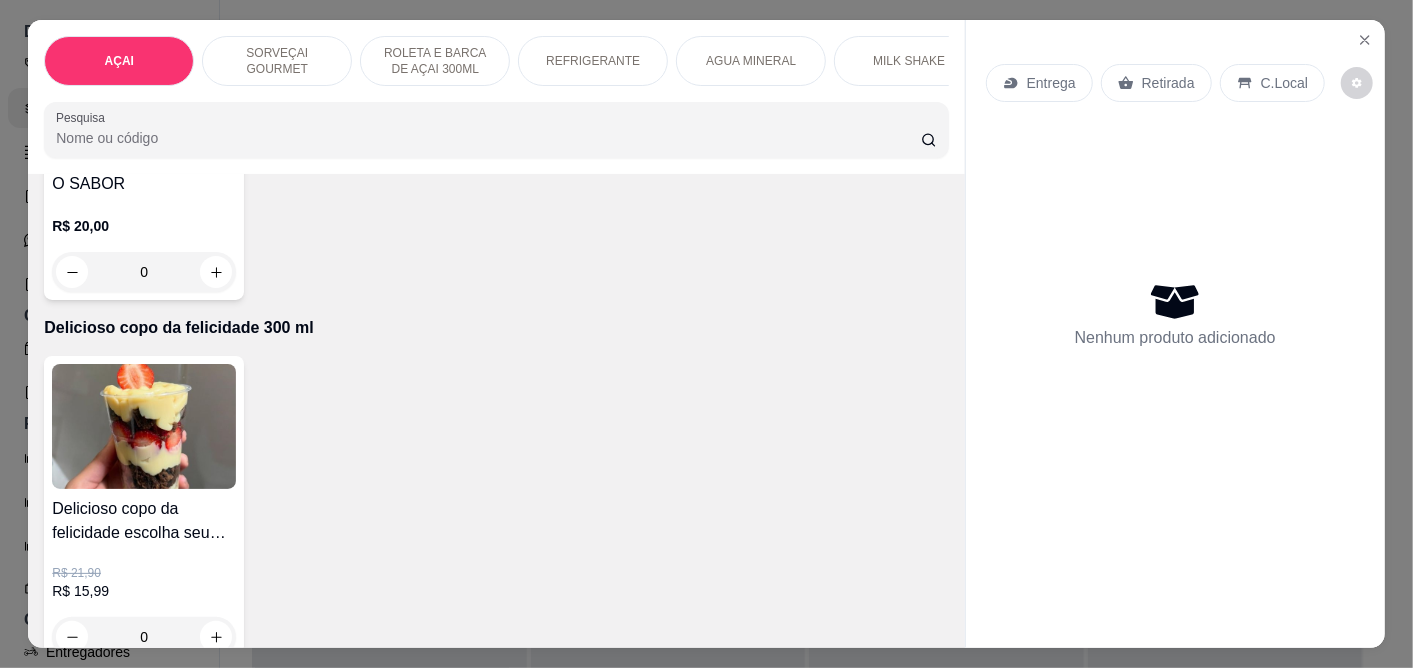 click at bounding box center (144, 426) 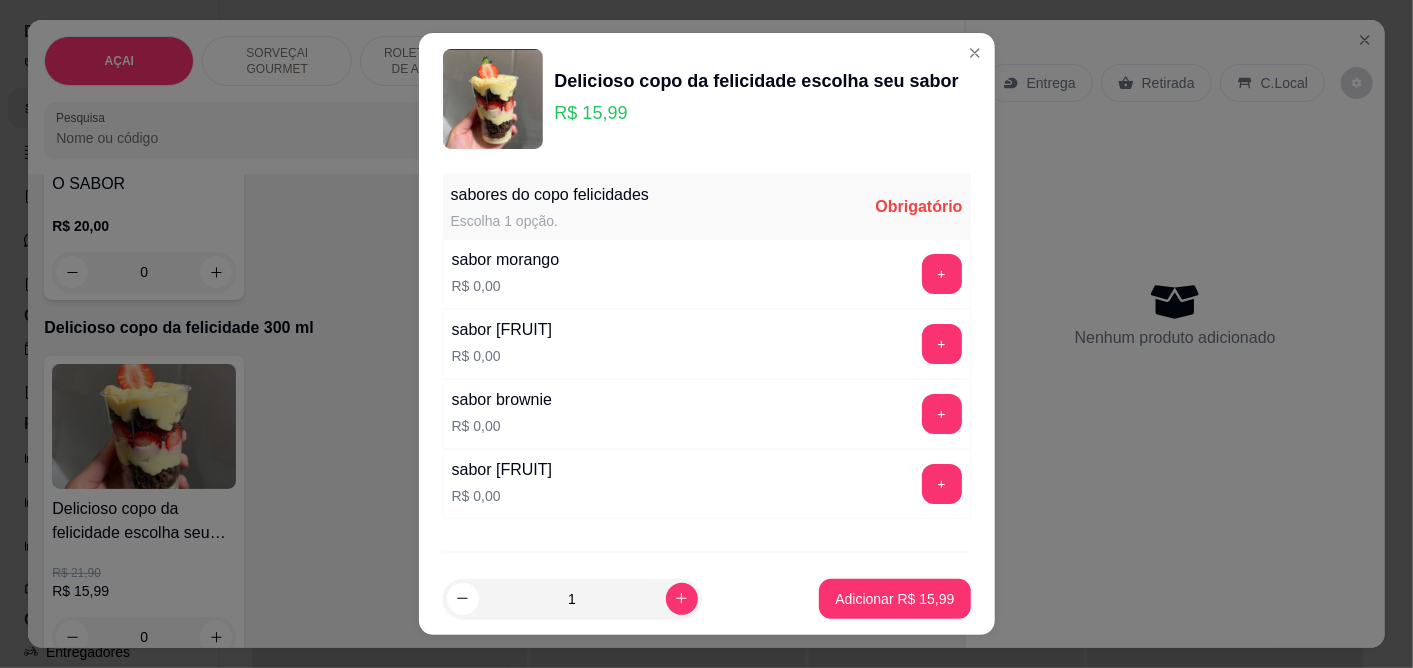 click on "+" at bounding box center (942, 414) 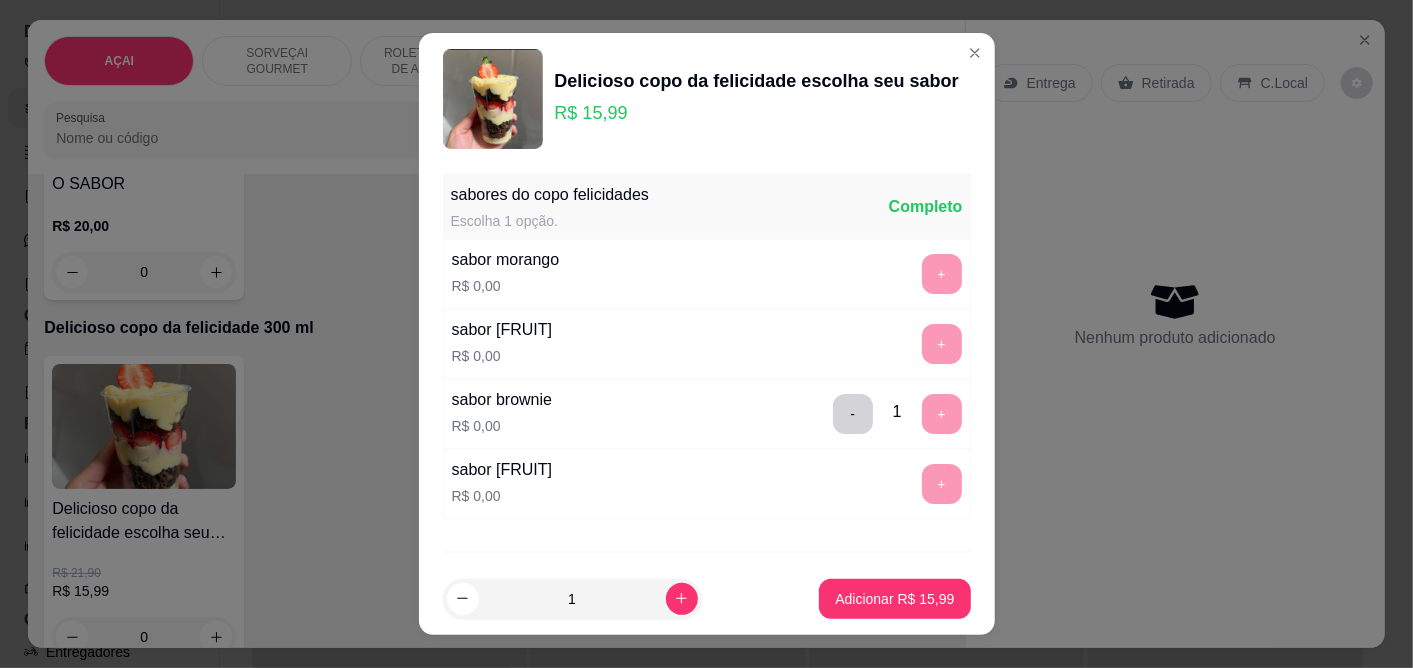 click on "1 Adicionar   R$ 15,99" at bounding box center (707, 599) 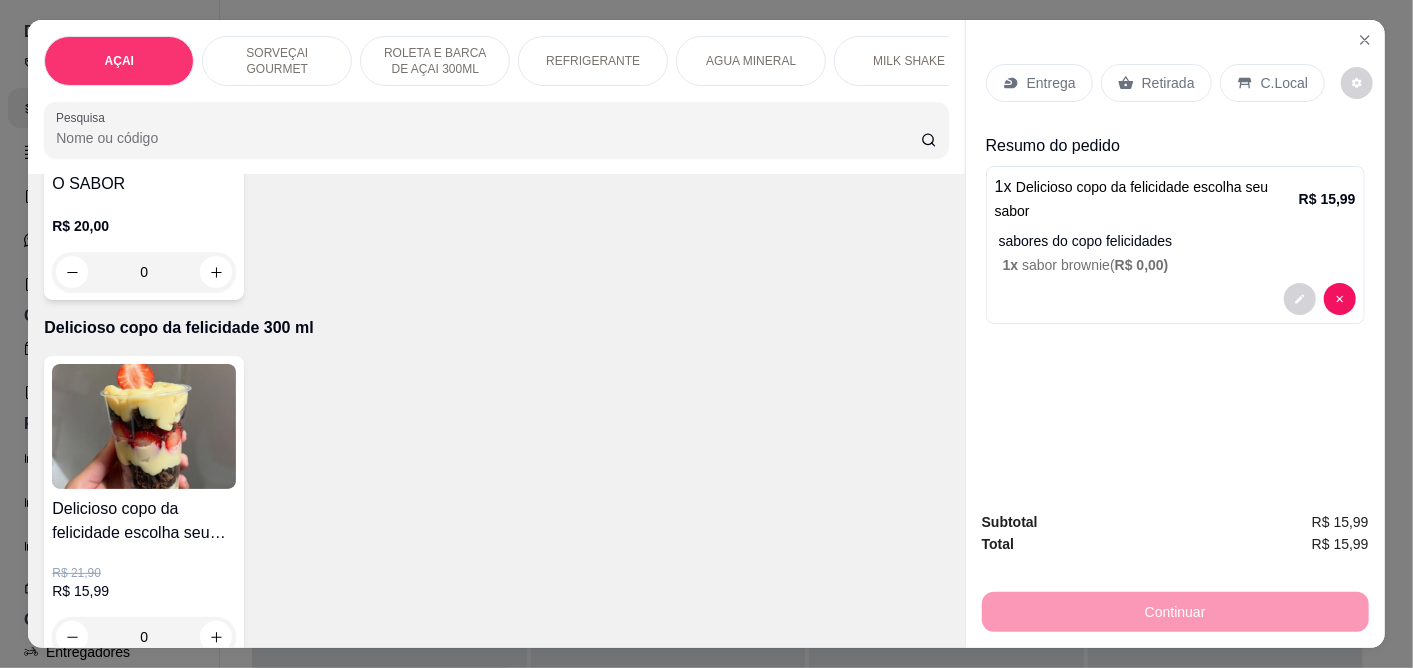 drag, startPoint x: 1237, startPoint y: 87, endPoint x: 1243, endPoint y: 107, distance: 20.880613 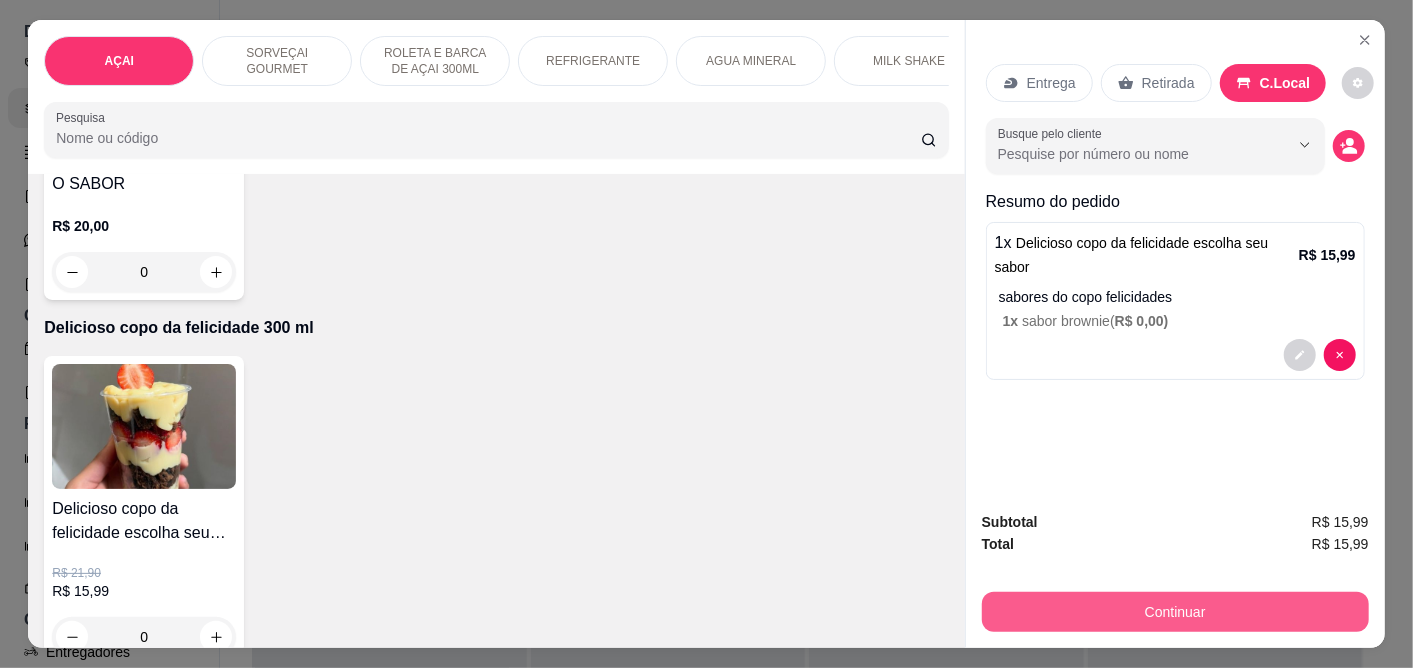 click on "Continuar" at bounding box center [1175, 612] 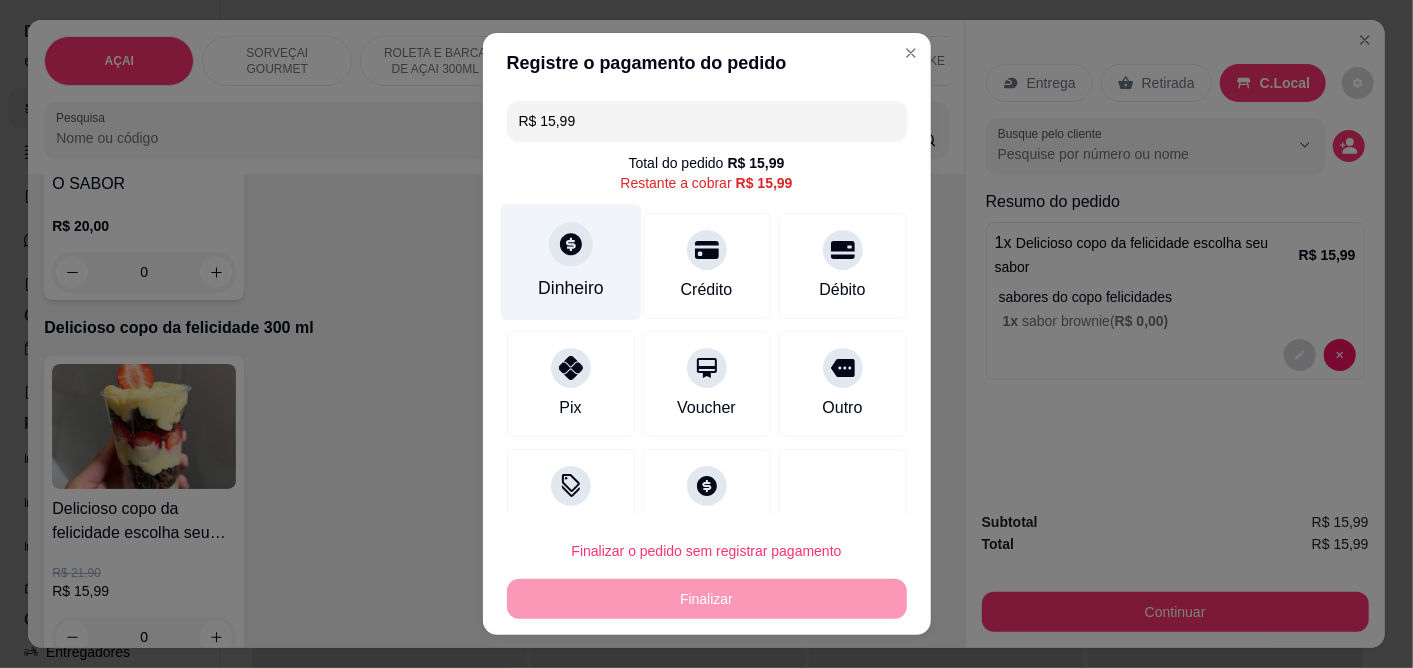 click on "Dinheiro" at bounding box center [570, 262] 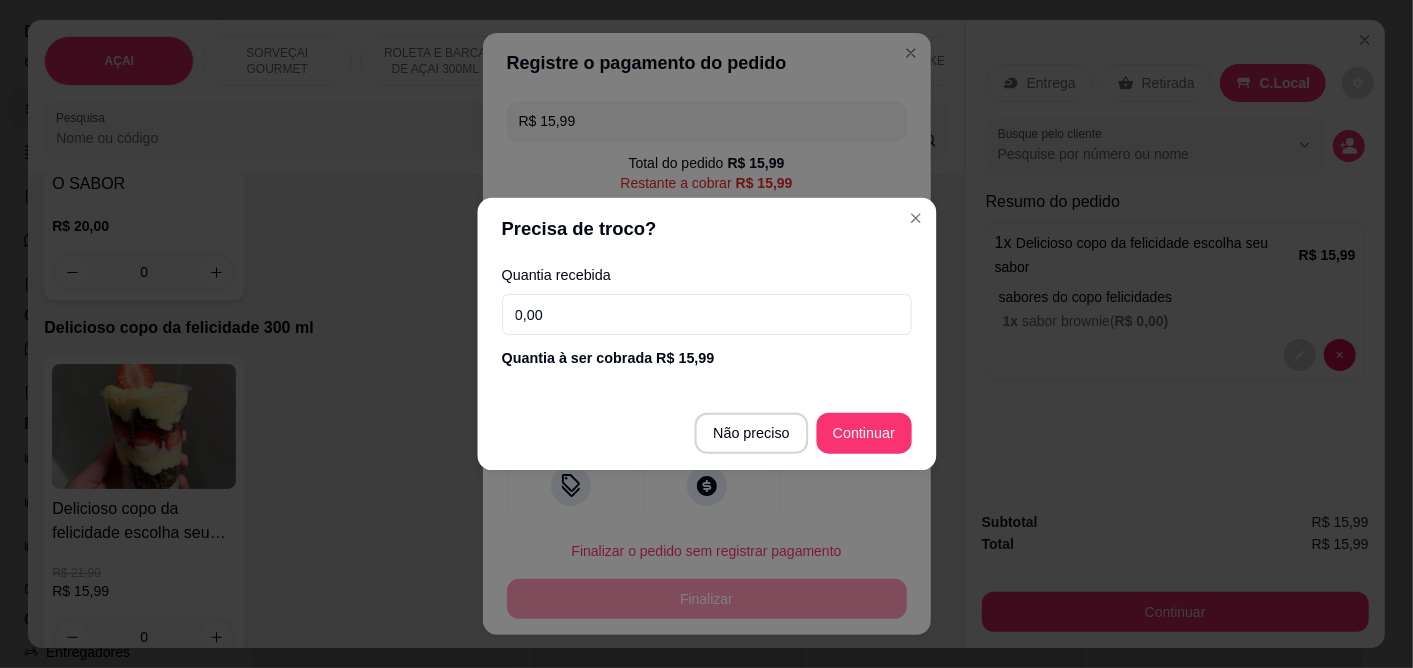 click on "Quantia recebida" at bounding box center [707, 274] 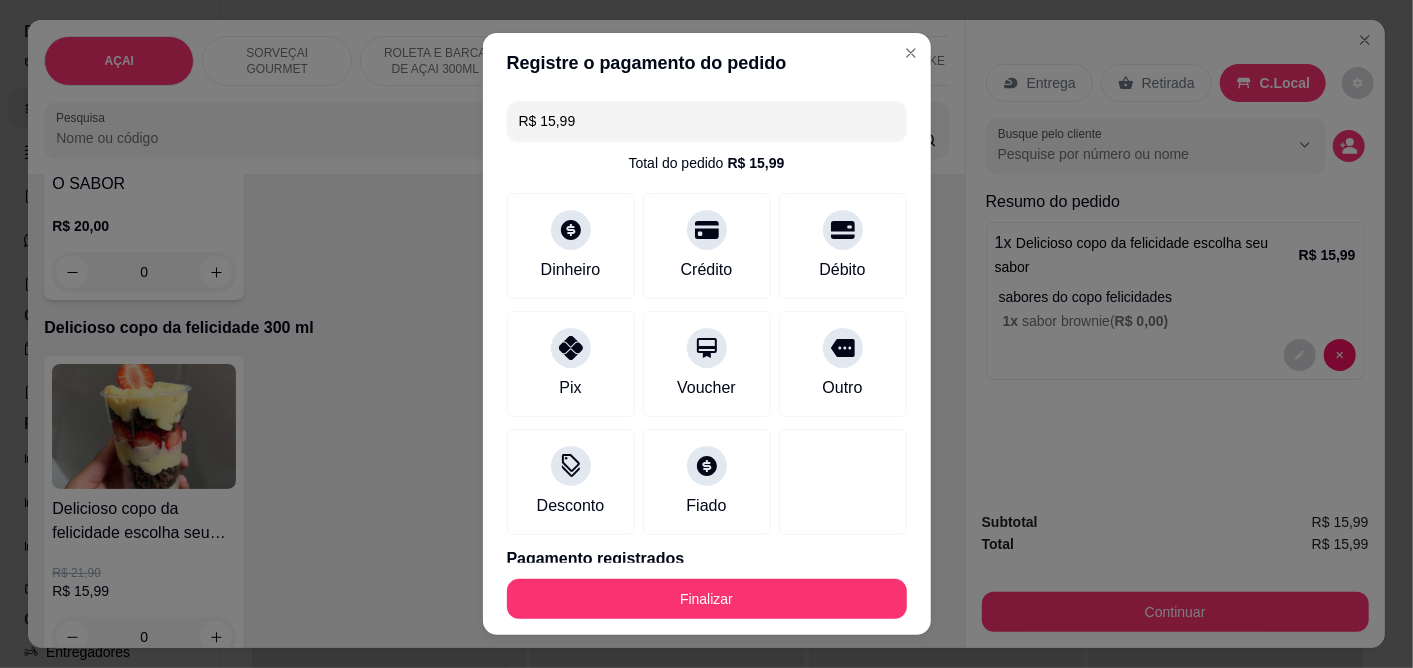 type on "R$ 0,00" 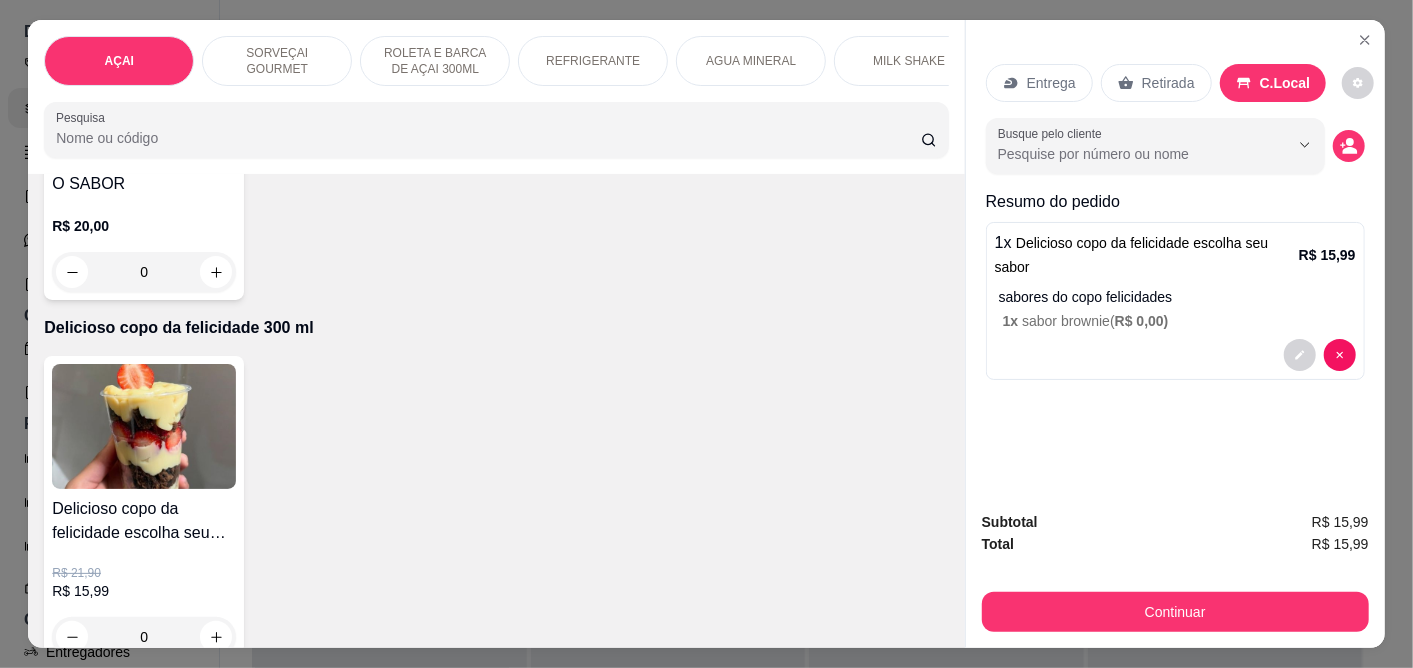 click on "Delicioso copo da felicidade escolha seu sabor   R$ 21,90 R$ 15,99 0" at bounding box center [496, 510] 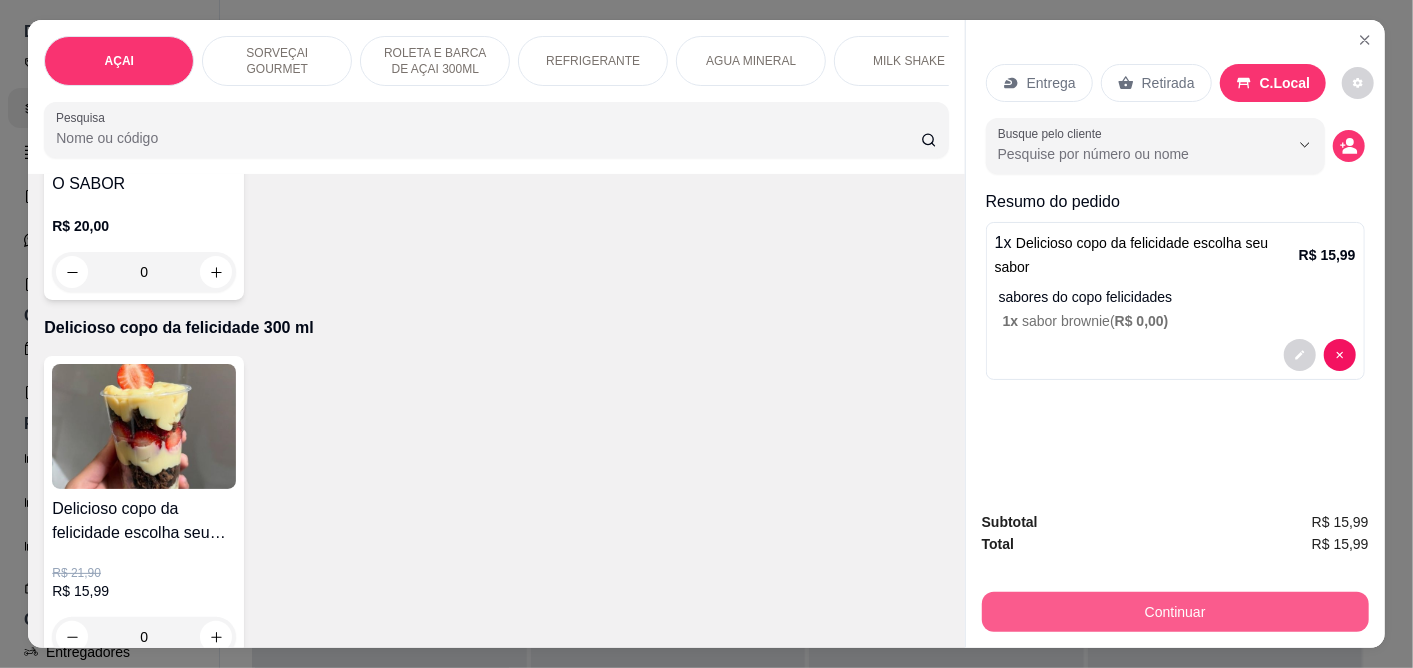 click on "Continuar" at bounding box center [1175, 612] 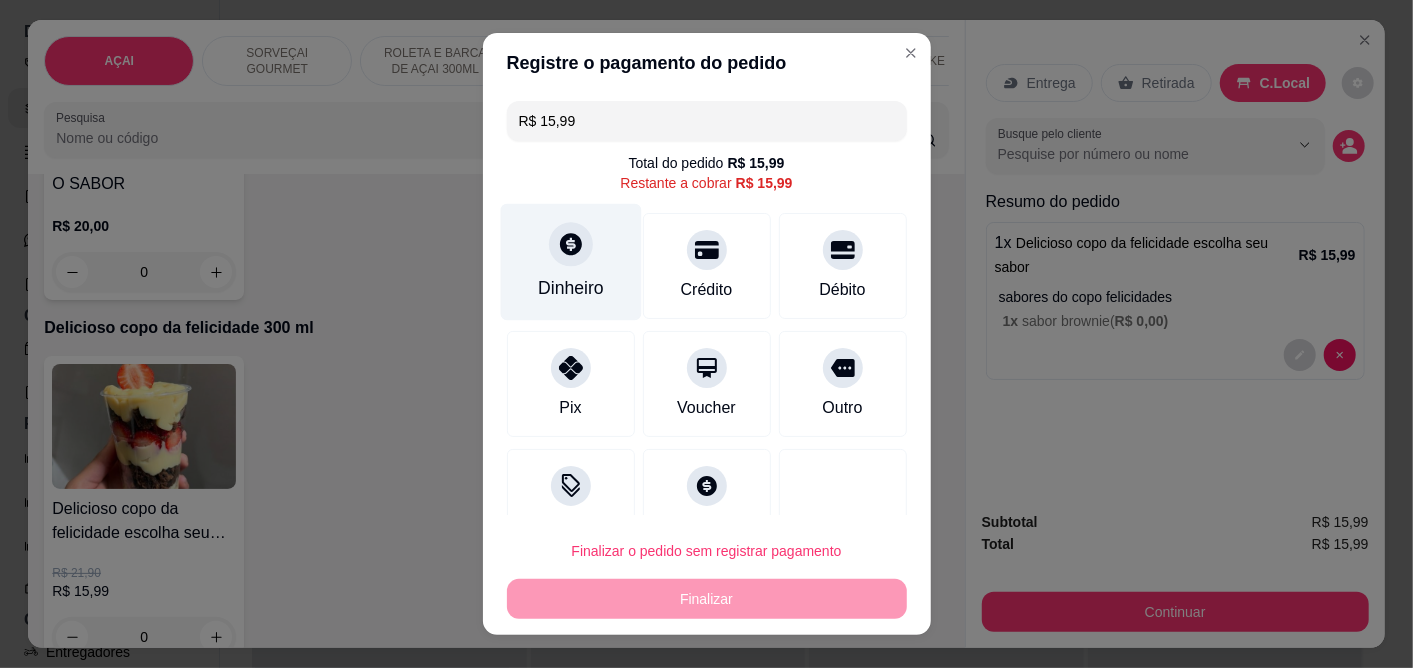 click at bounding box center (571, 245) 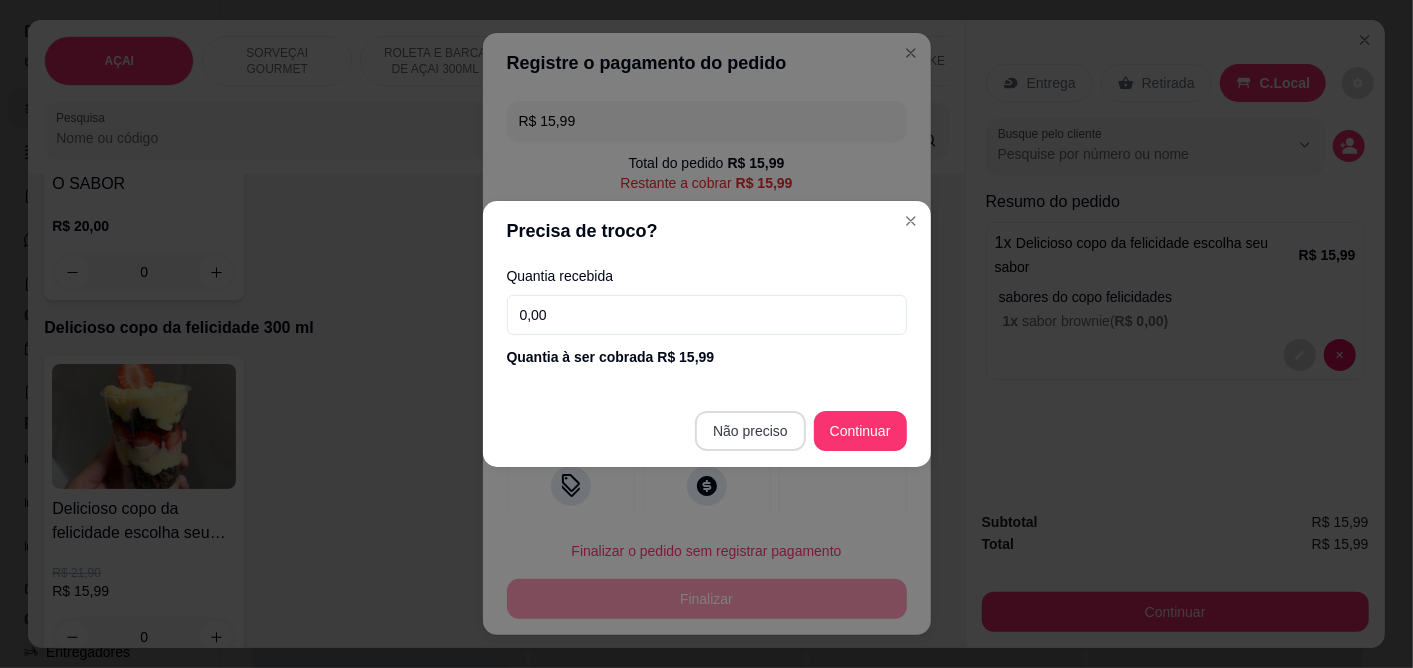 type on "R$ 0,00" 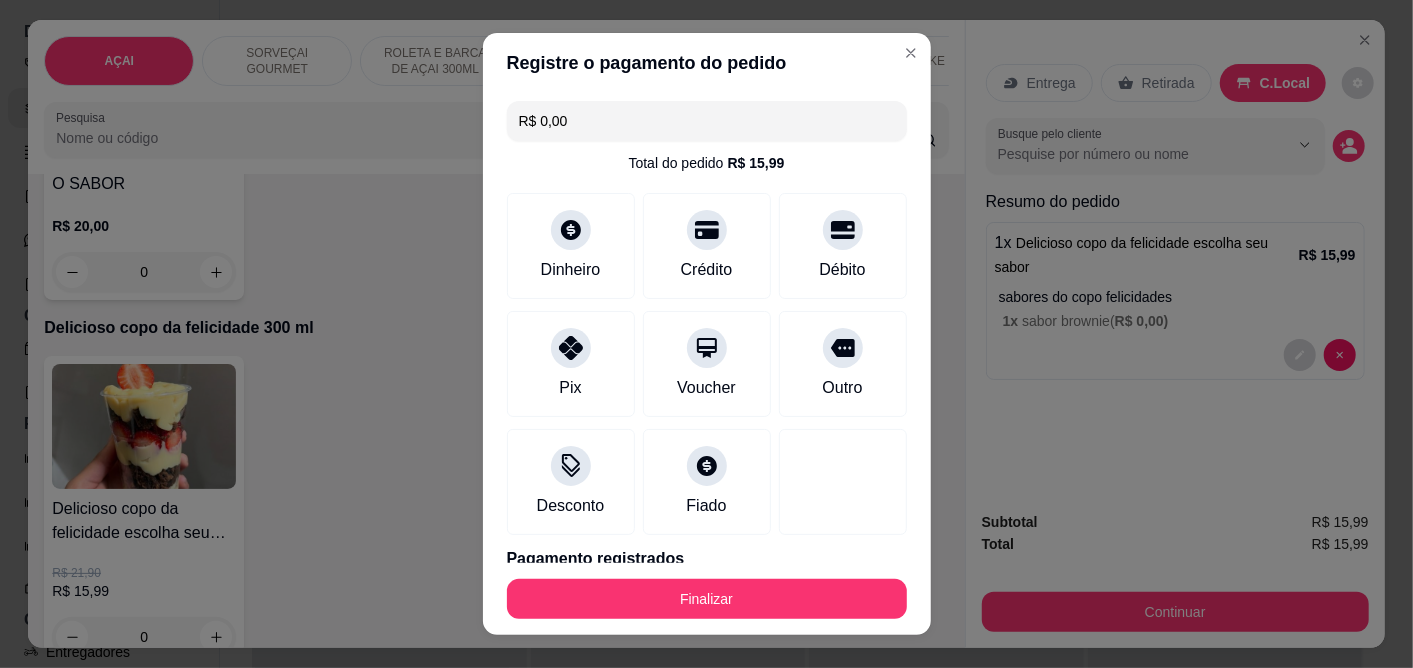 click on "Finalizar" at bounding box center (707, 599) 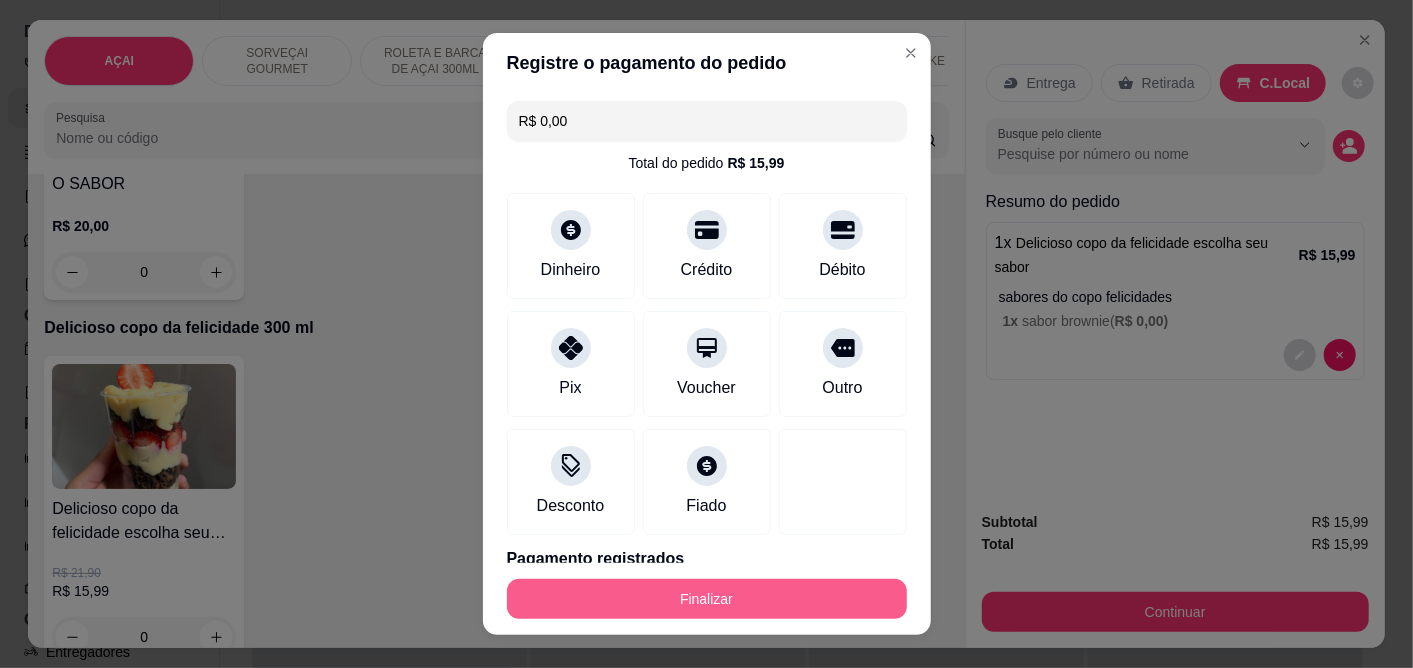 click on "Finalizar" at bounding box center [707, 599] 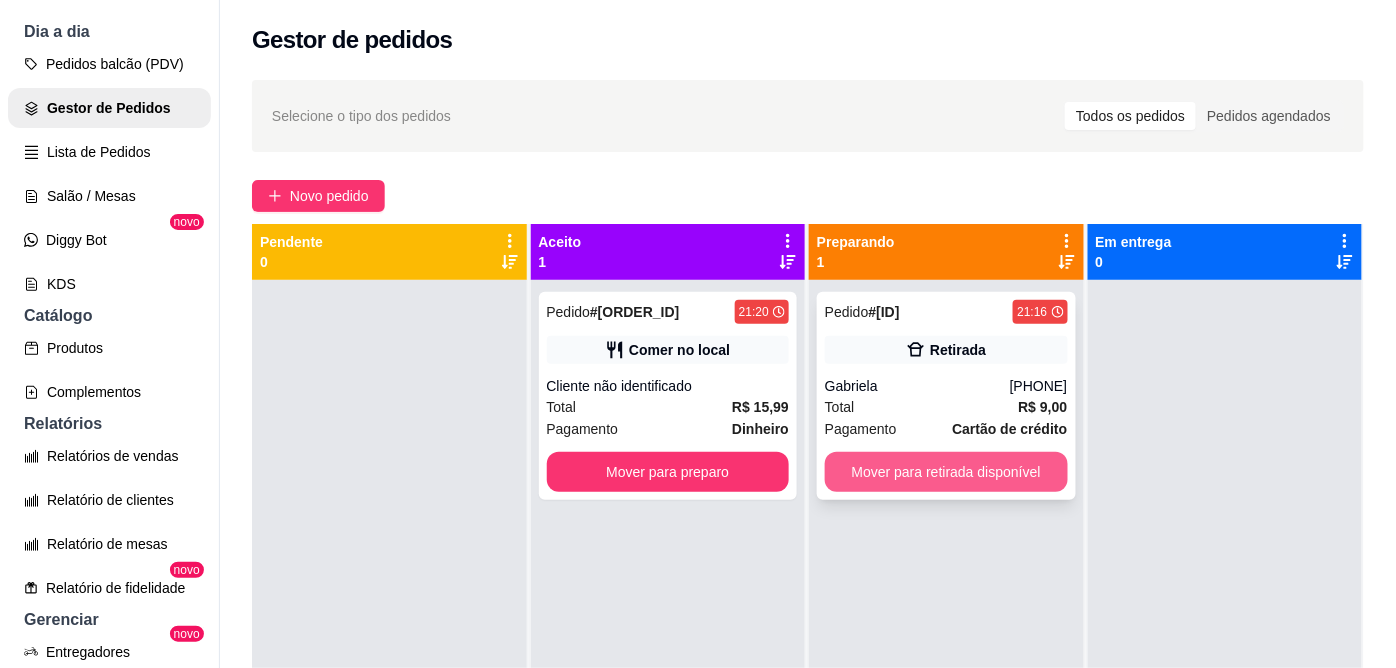 click on "Mover para retirada disponível" at bounding box center (946, 472) 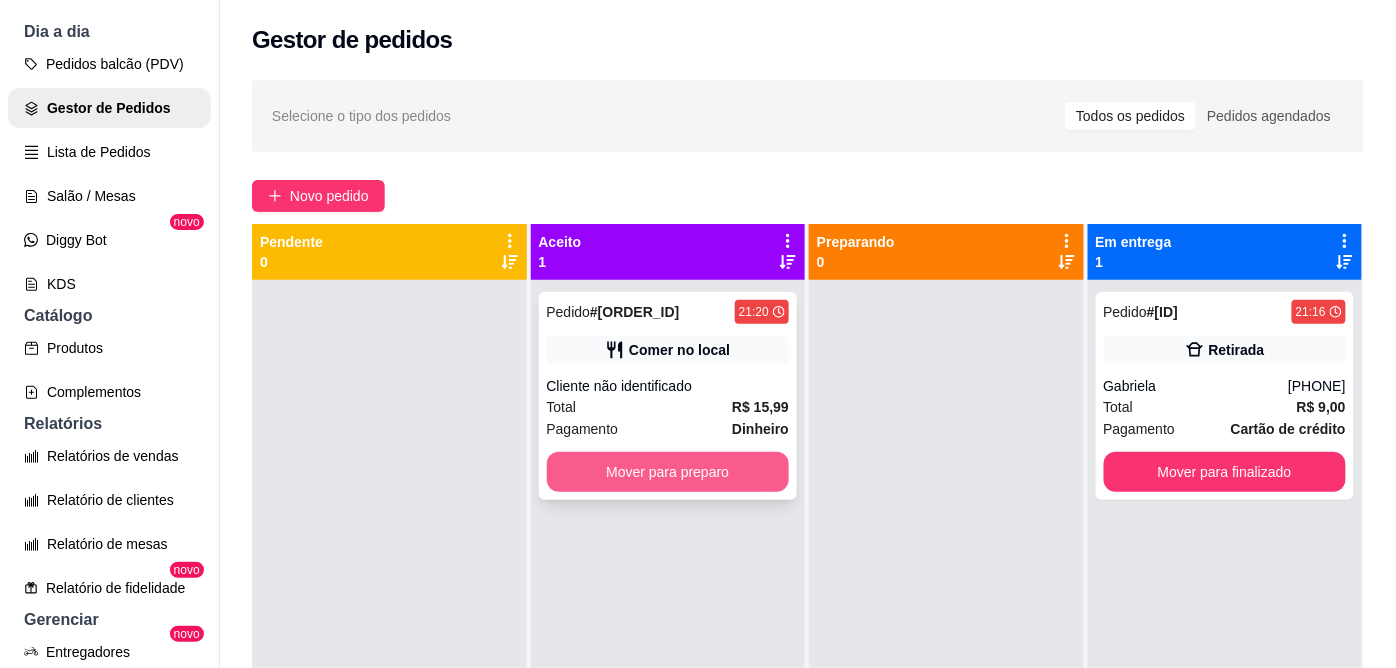 click on "Mover para preparo" at bounding box center (668, 472) 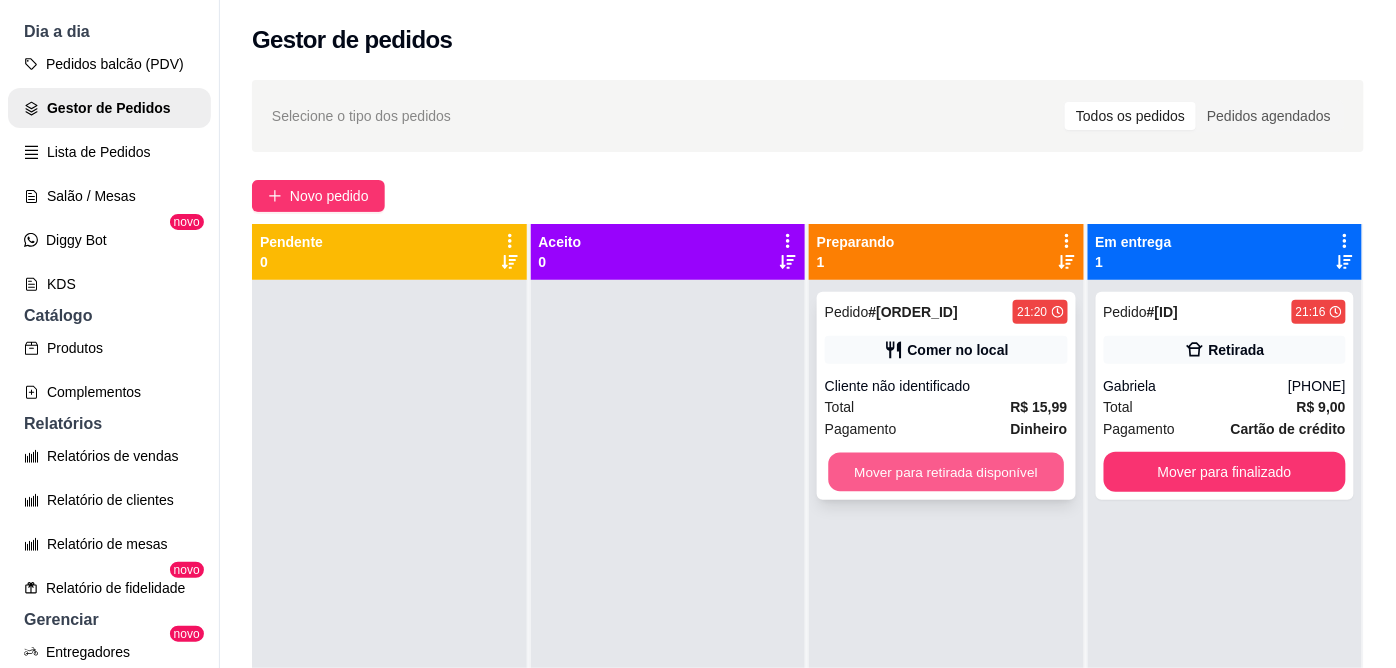 click on "Mover para retirada disponível" at bounding box center (946, 472) 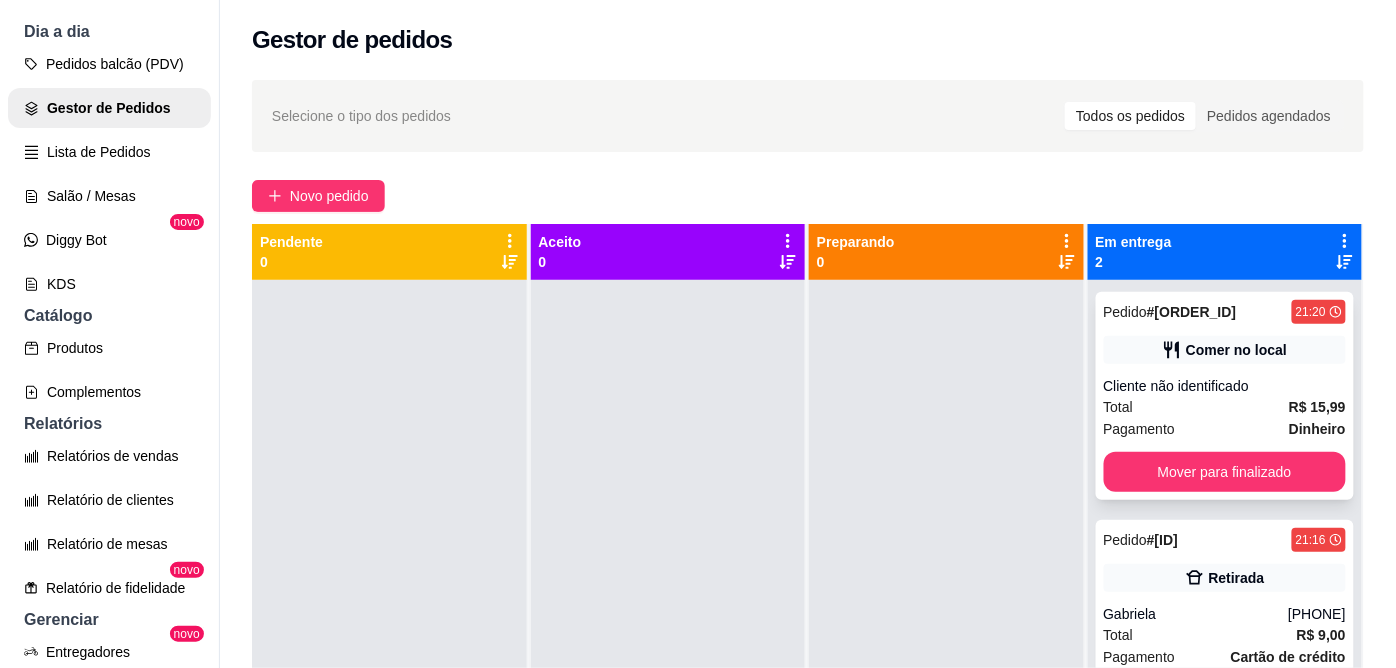 click on "Pedido  # a684f 21:20 Comer no local Cliente não identificado Total R$ 15,99 Pagamento Dinheiro Mover para finalizado" at bounding box center (1225, 396) 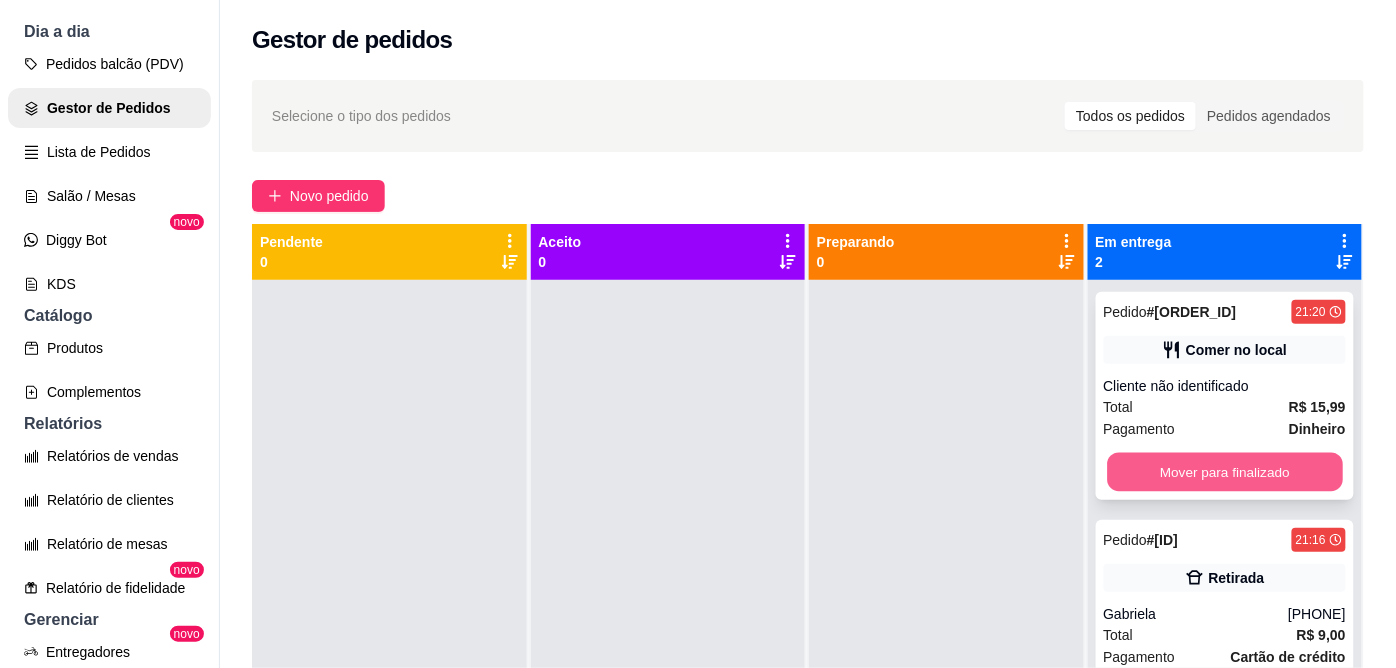 click on "Mover para finalizado" at bounding box center [1224, 472] 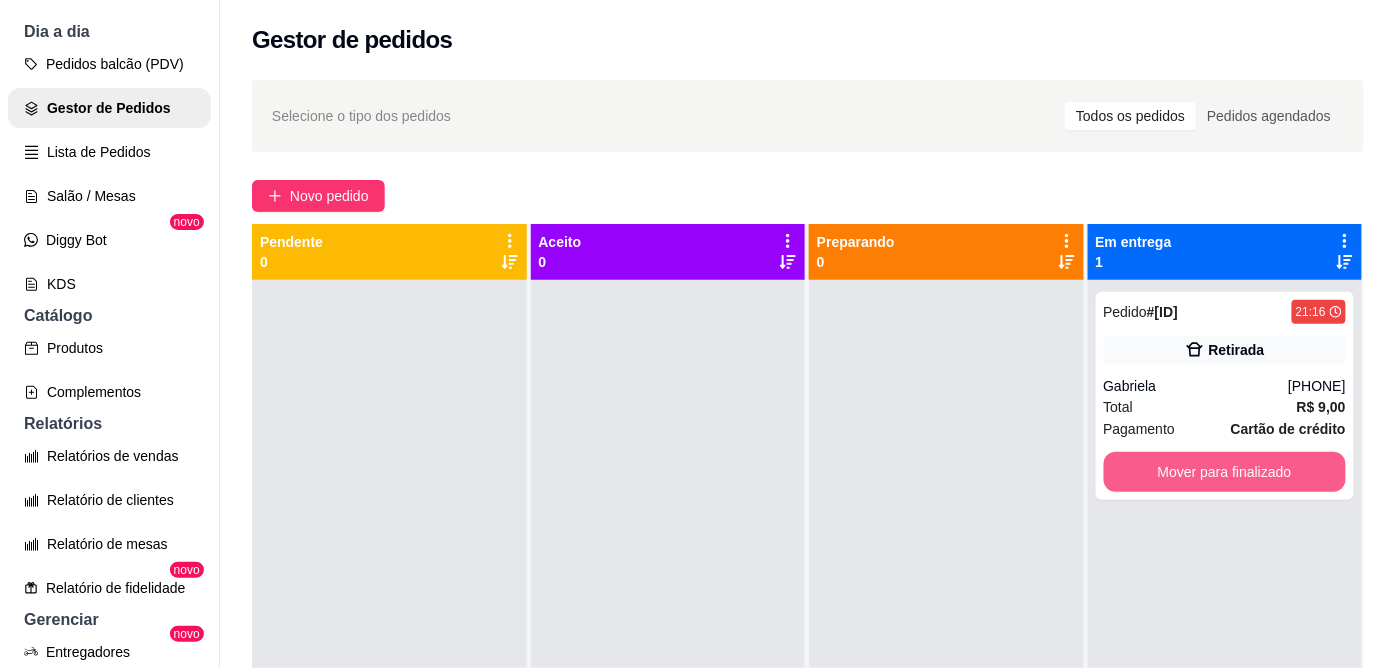 click on "Mover para finalizado" at bounding box center (1225, 472) 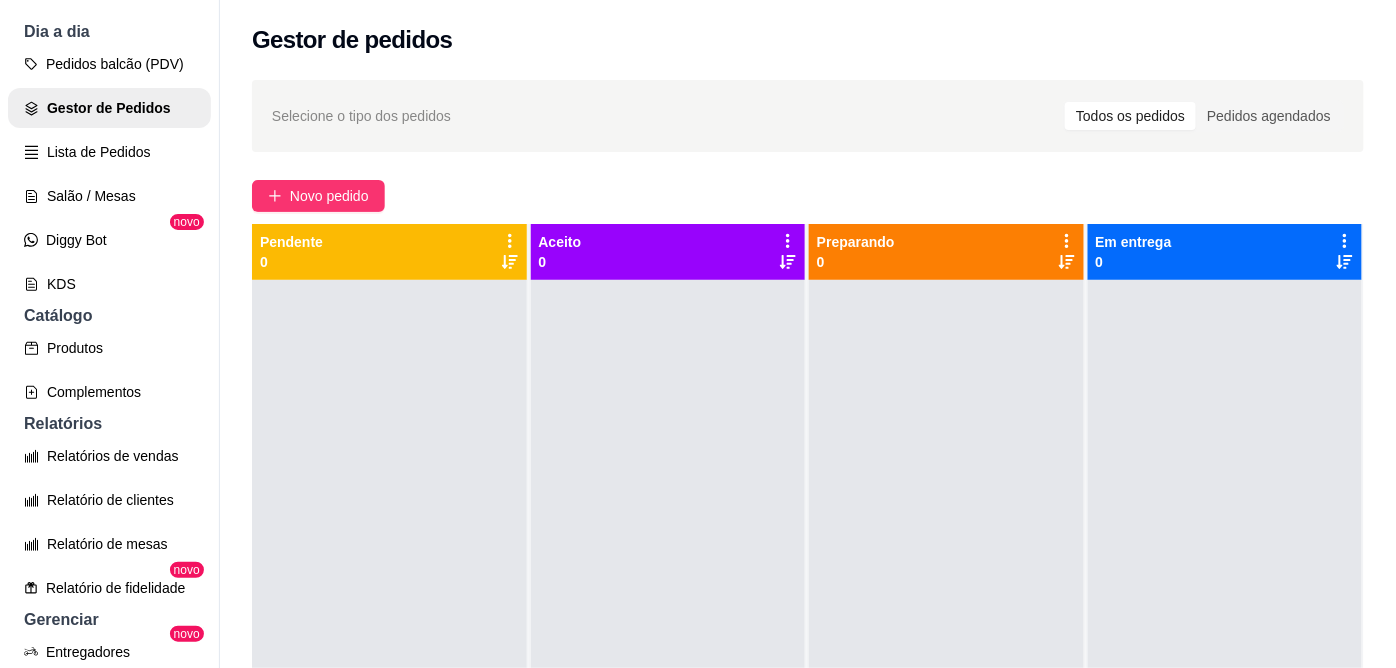 scroll, scrollTop: 55, scrollLeft: 0, axis: vertical 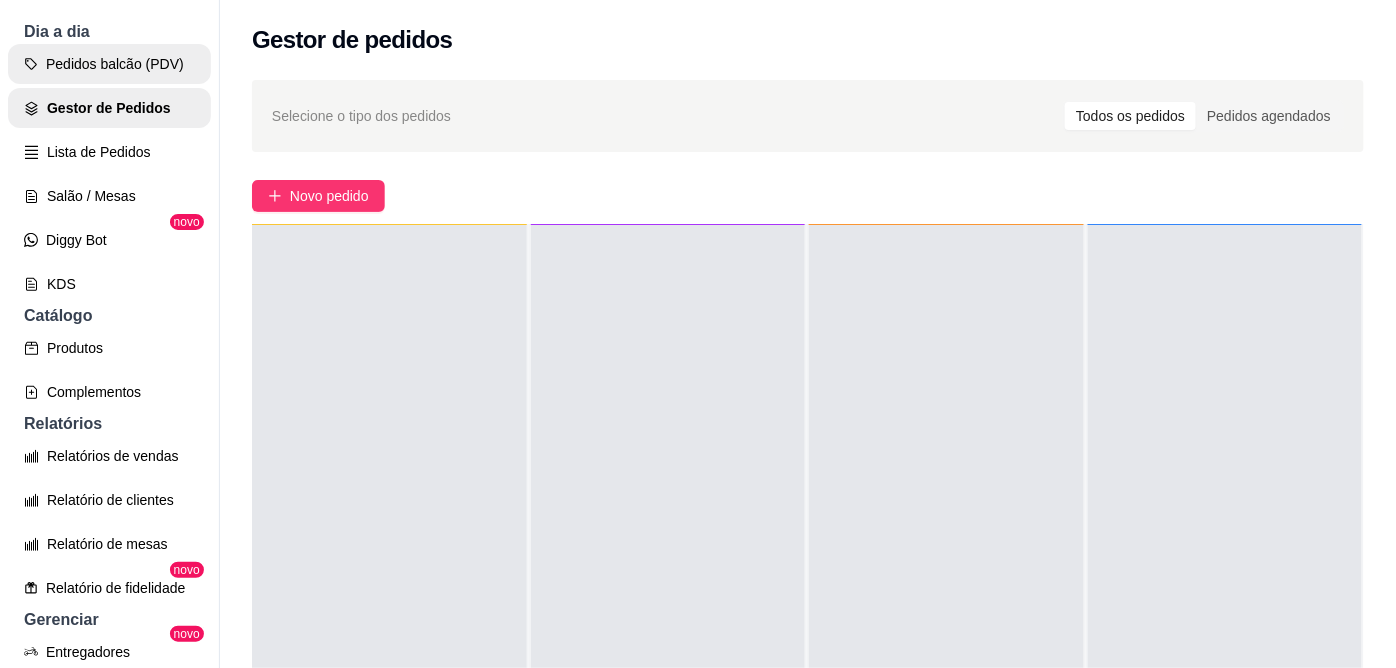 click on "Pedidos balcão (PDV)" at bounding box center [109, 64] 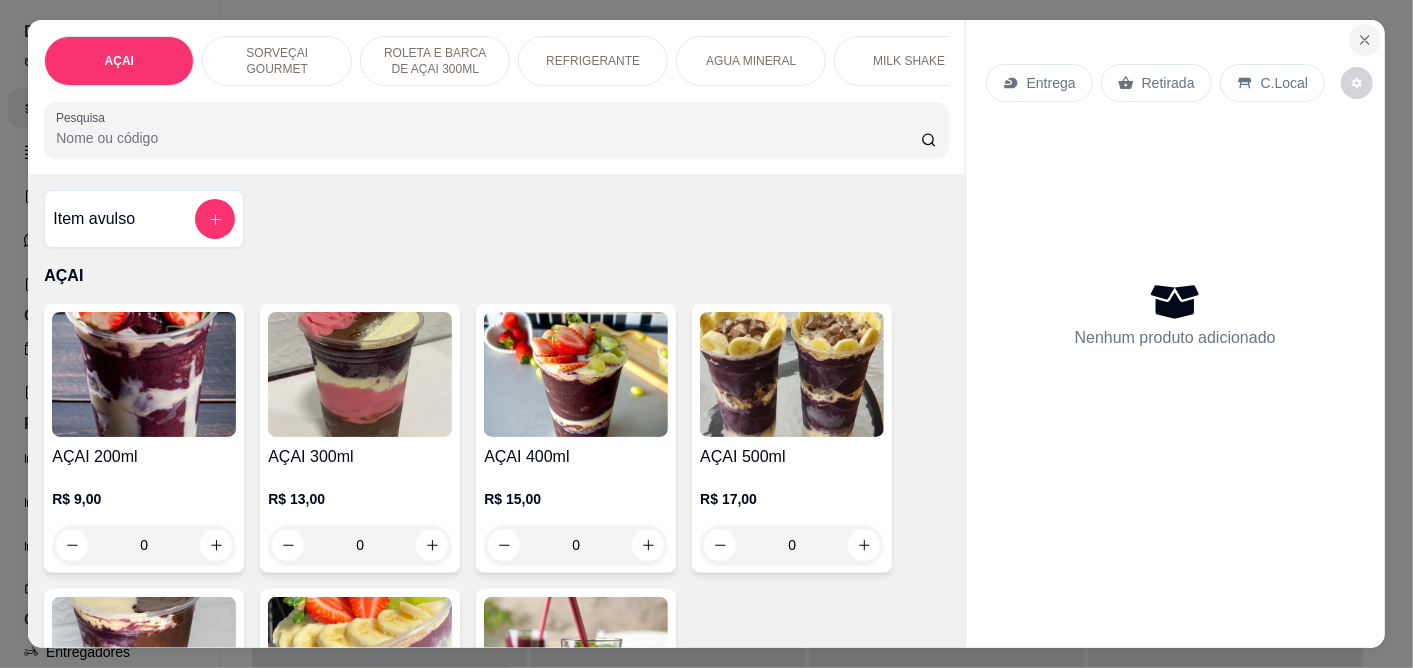 click 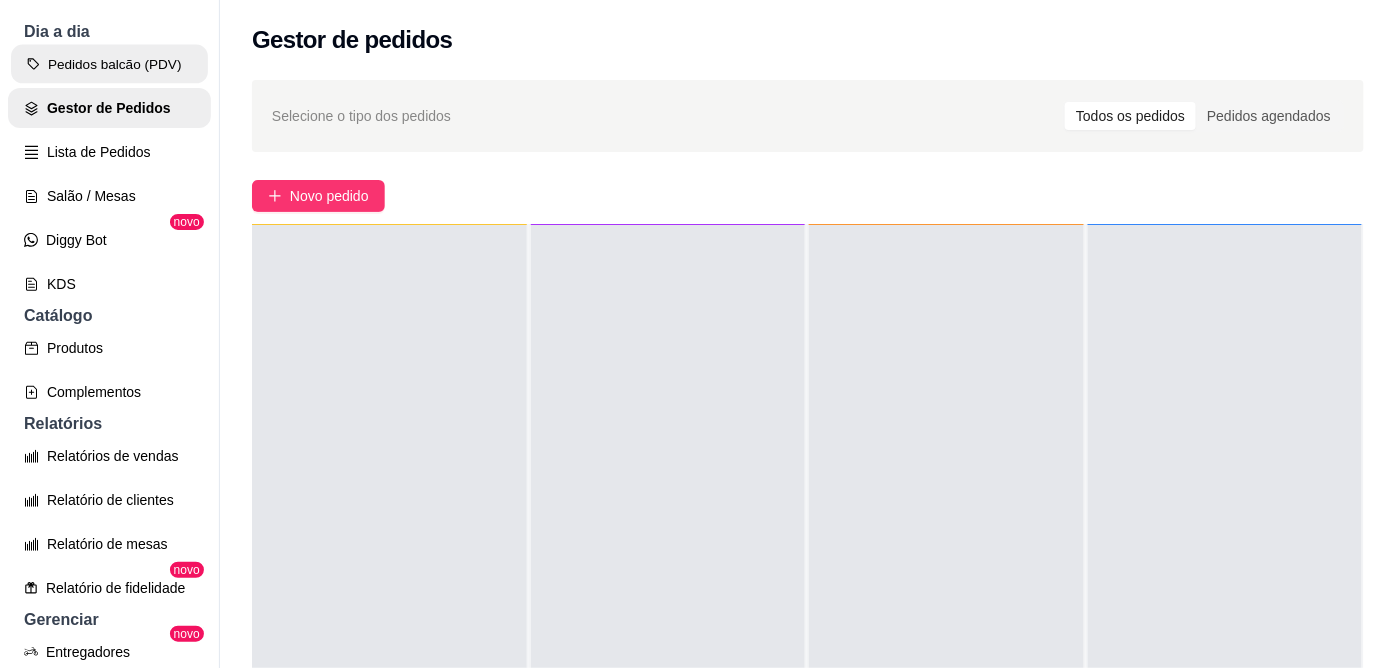 click on "Pedidos balcão (PDV)" at bounding box center [109, 64] 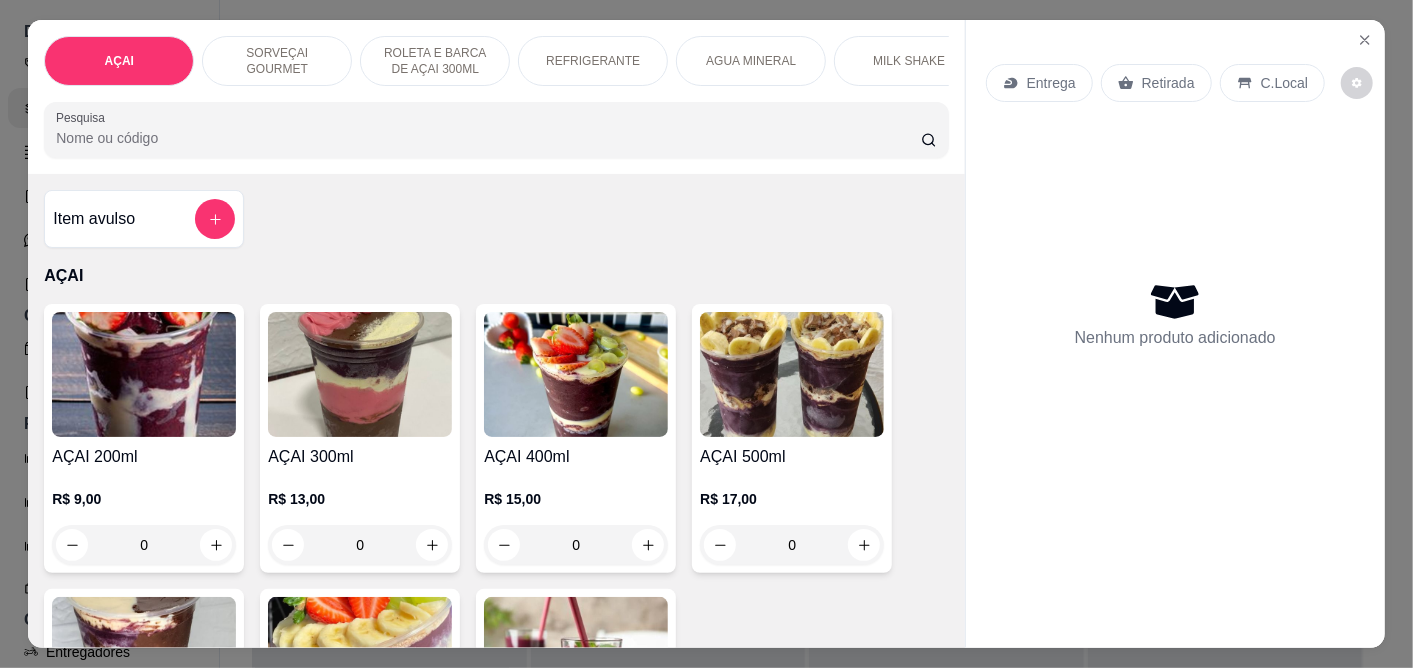 click on "Entrega Retirada C.Local Nenhum produto adicionado" at bounding box center (1175, 318) 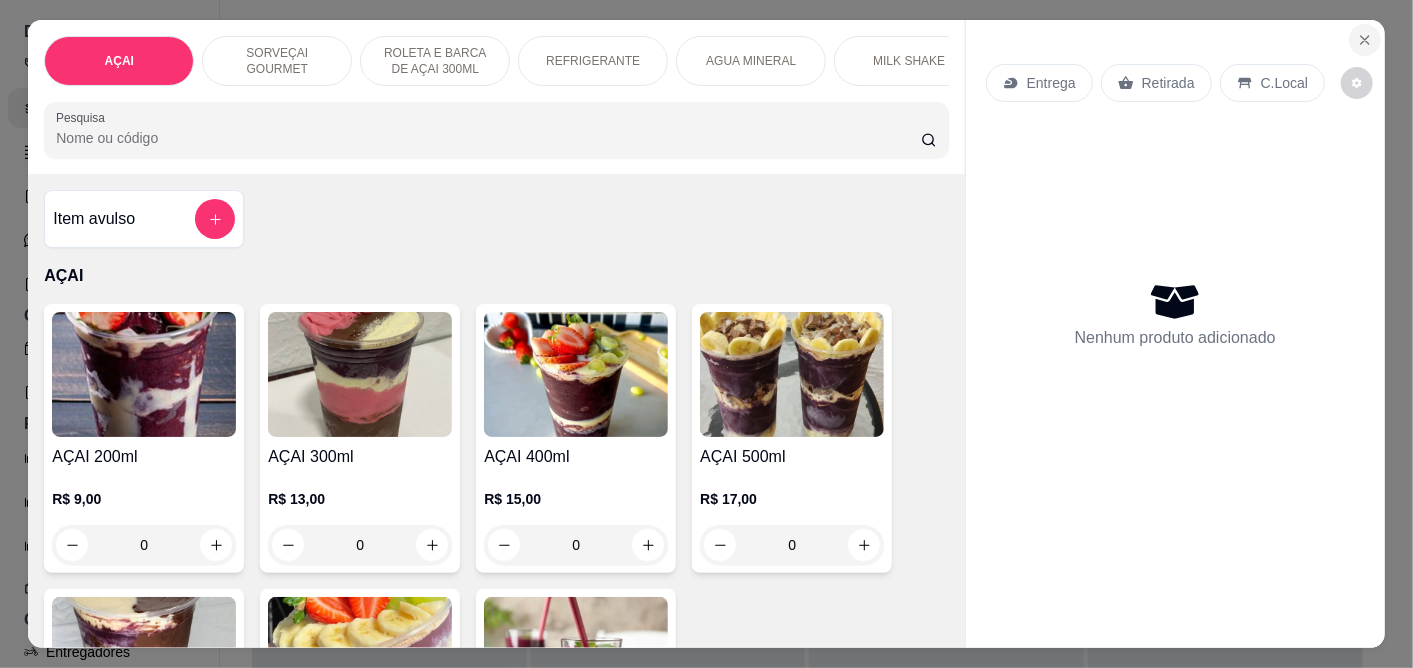 click at bounding box center (1365, 40) 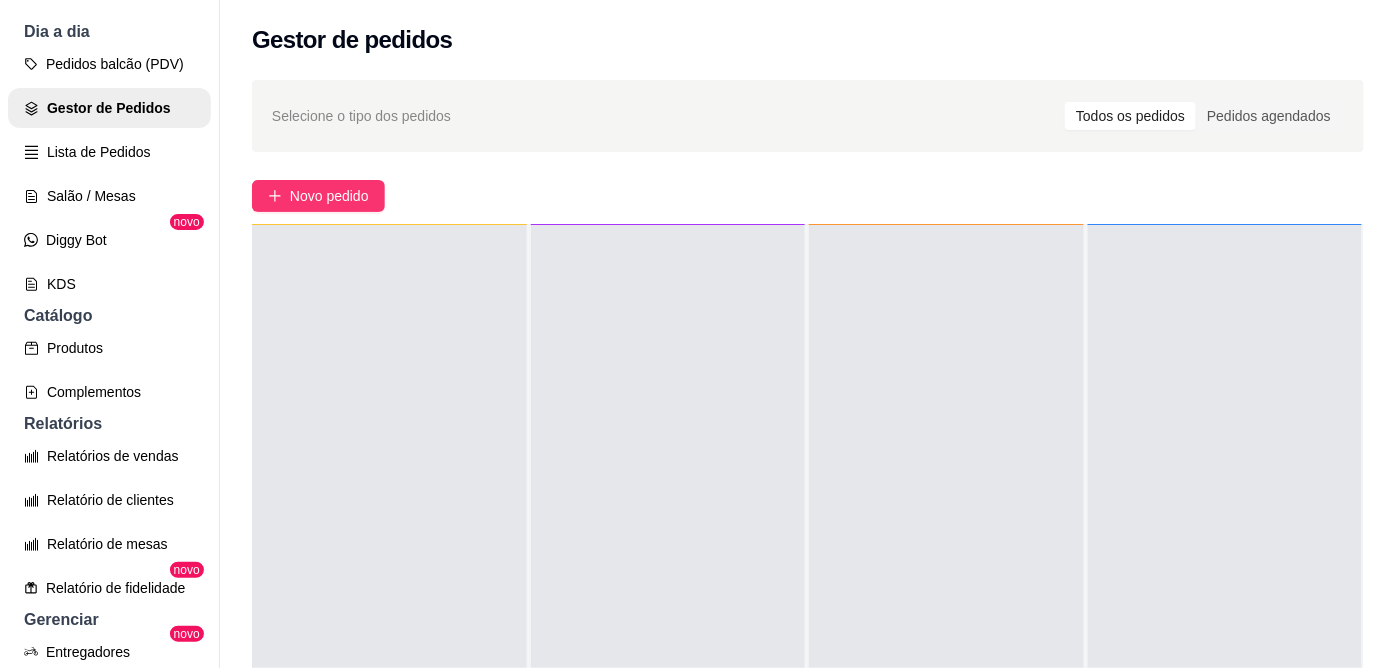 scroll, scrollTop: 0, scrollLeft: 0, axis: both 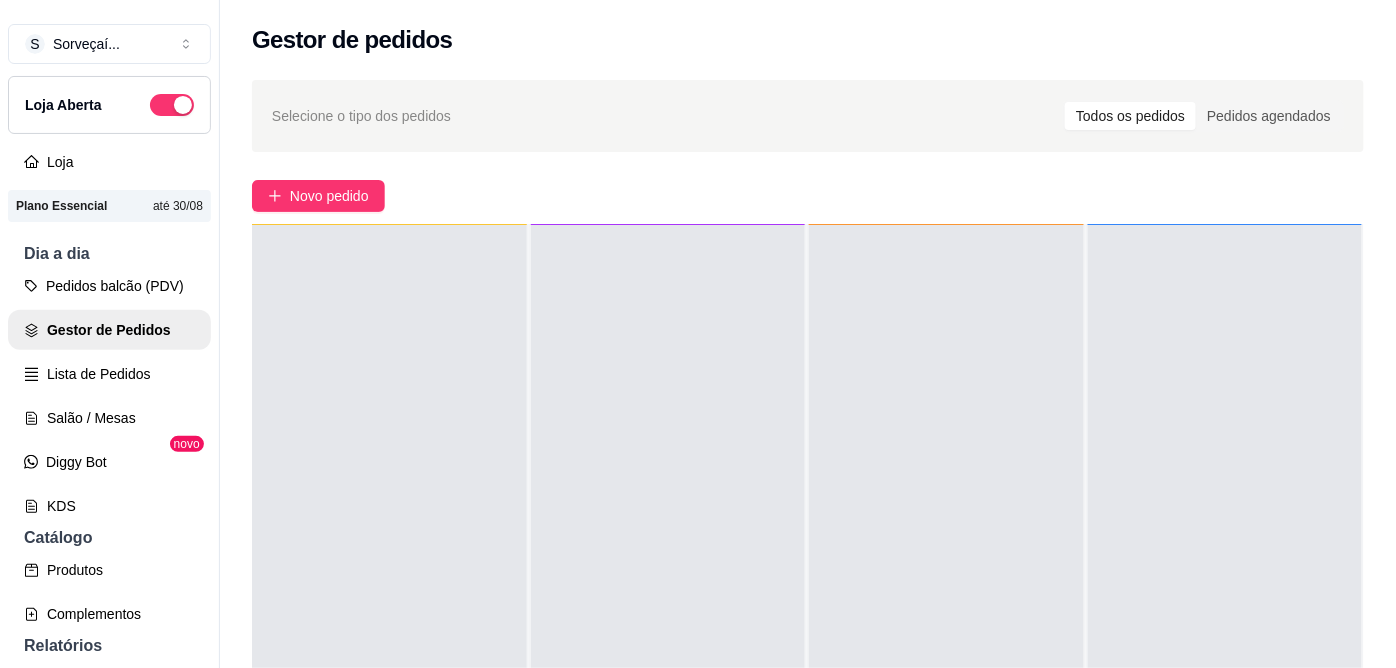 click on "Loja Aberta" at bounding box center [109, 105] 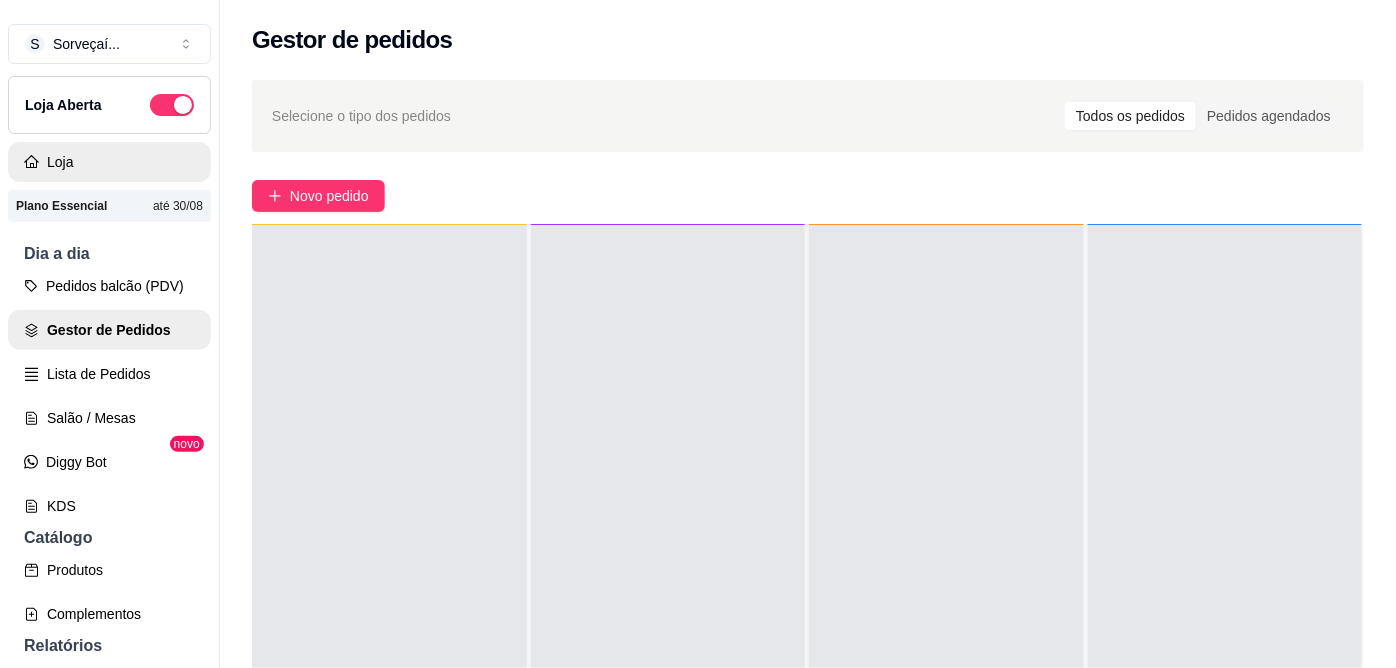 click on "Loja" at bounding box center [109, 162] 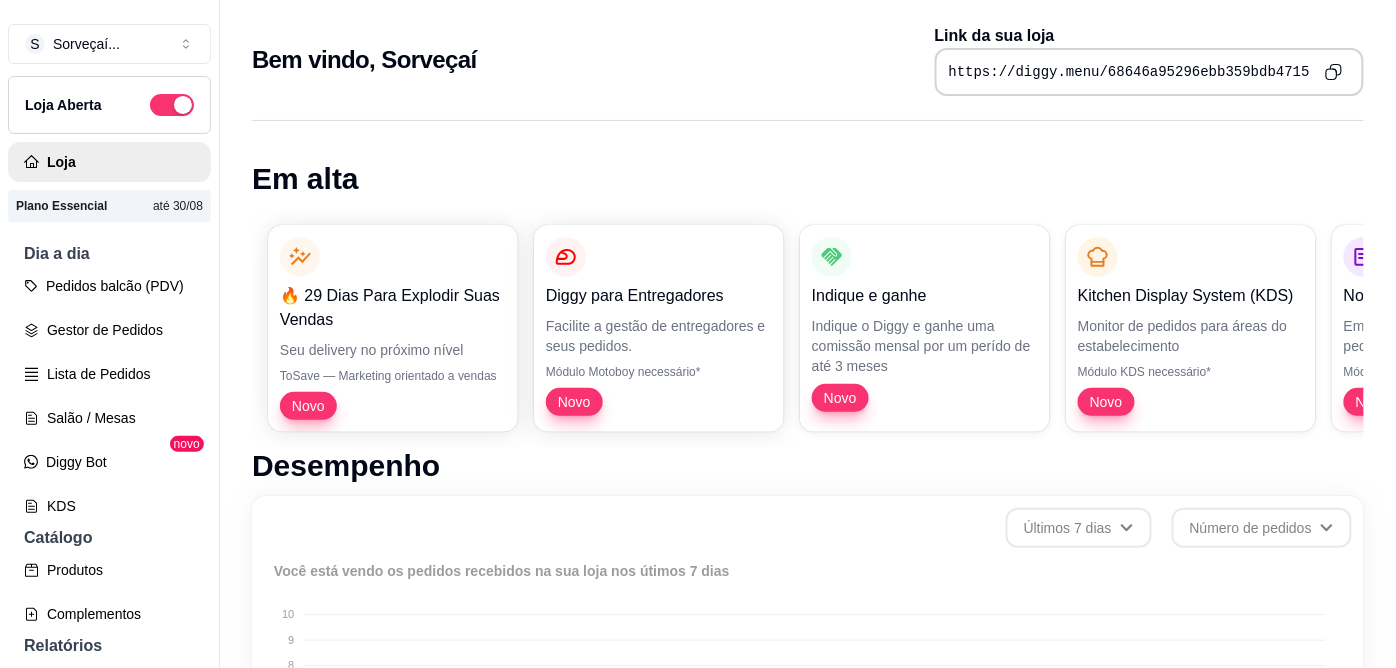 click 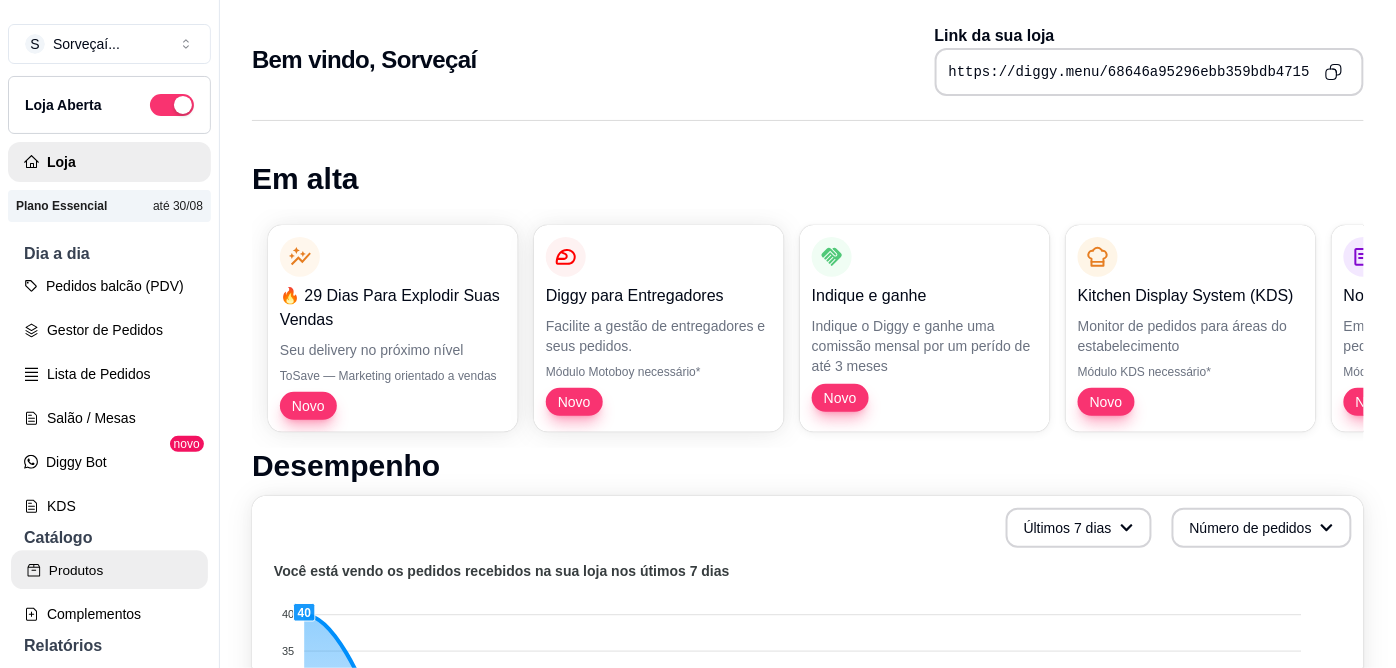 click on "Produtos" at bounding box center [109, 570] 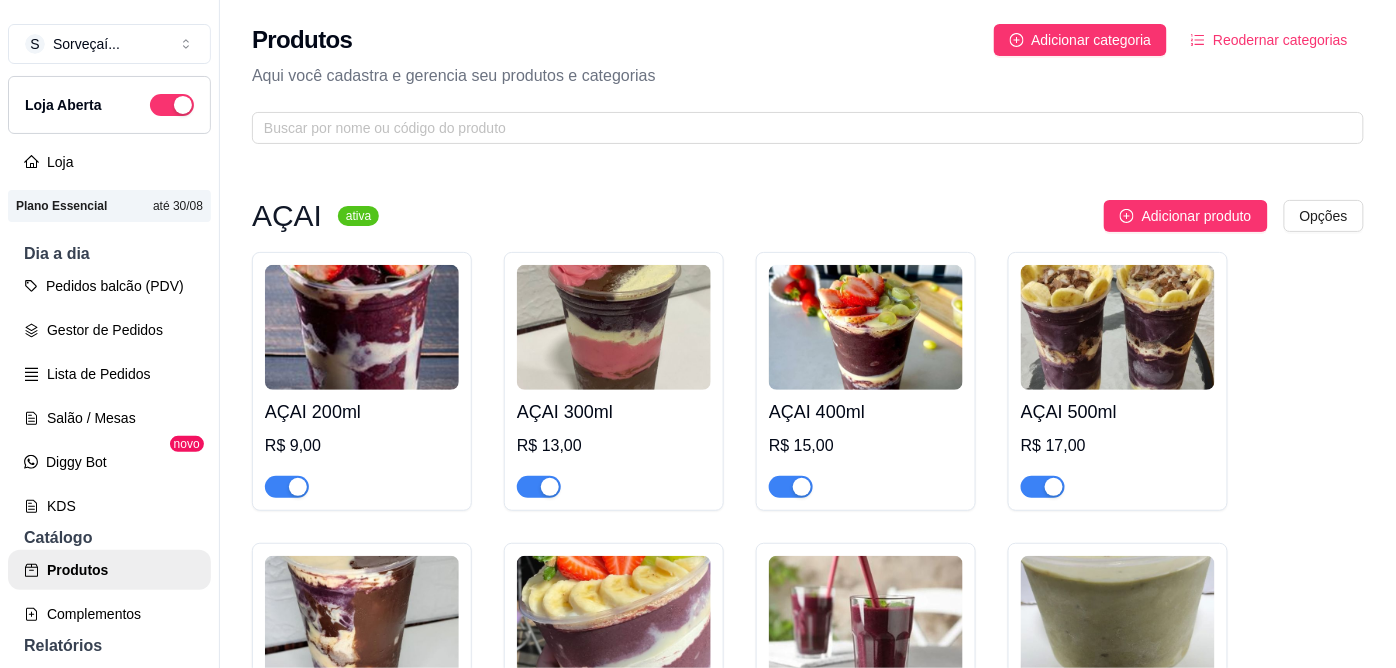 click at bounding box center (866, 327) 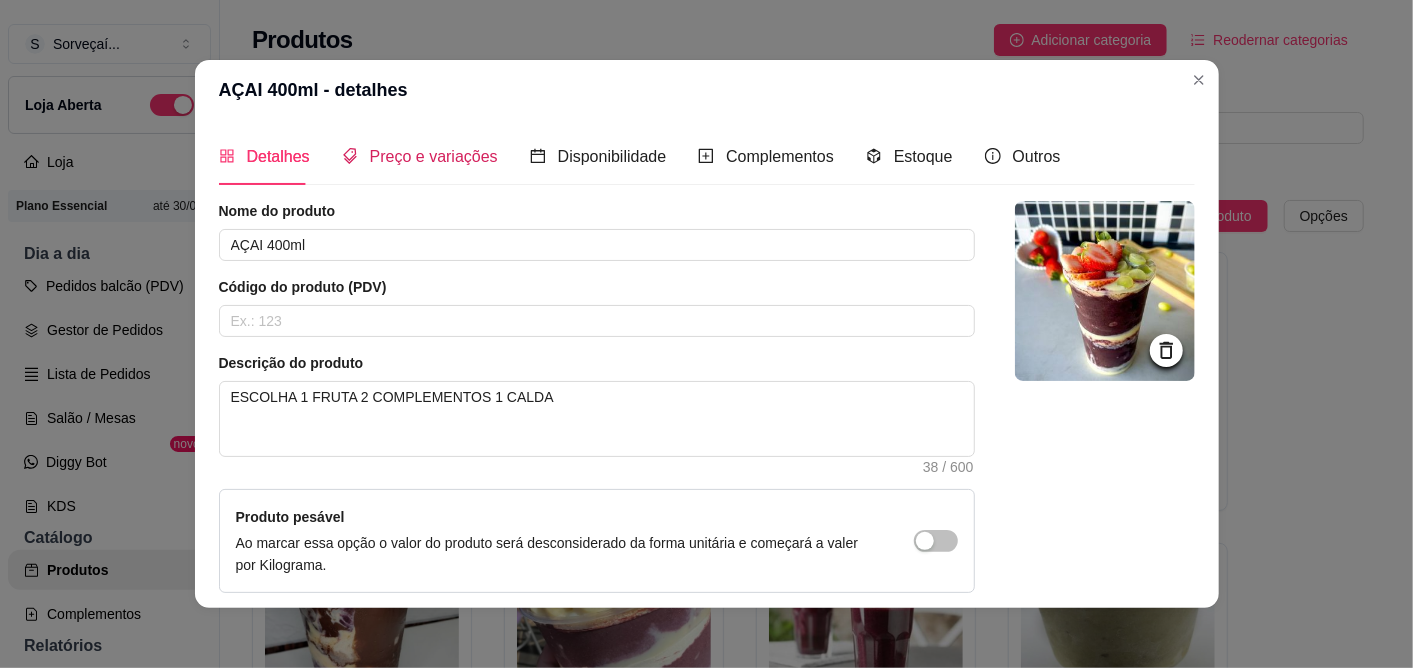 drag, startPoint x: 420, startPoint y: 168, endPoint x: 402, endPoint y: 177, distance: 20.12461 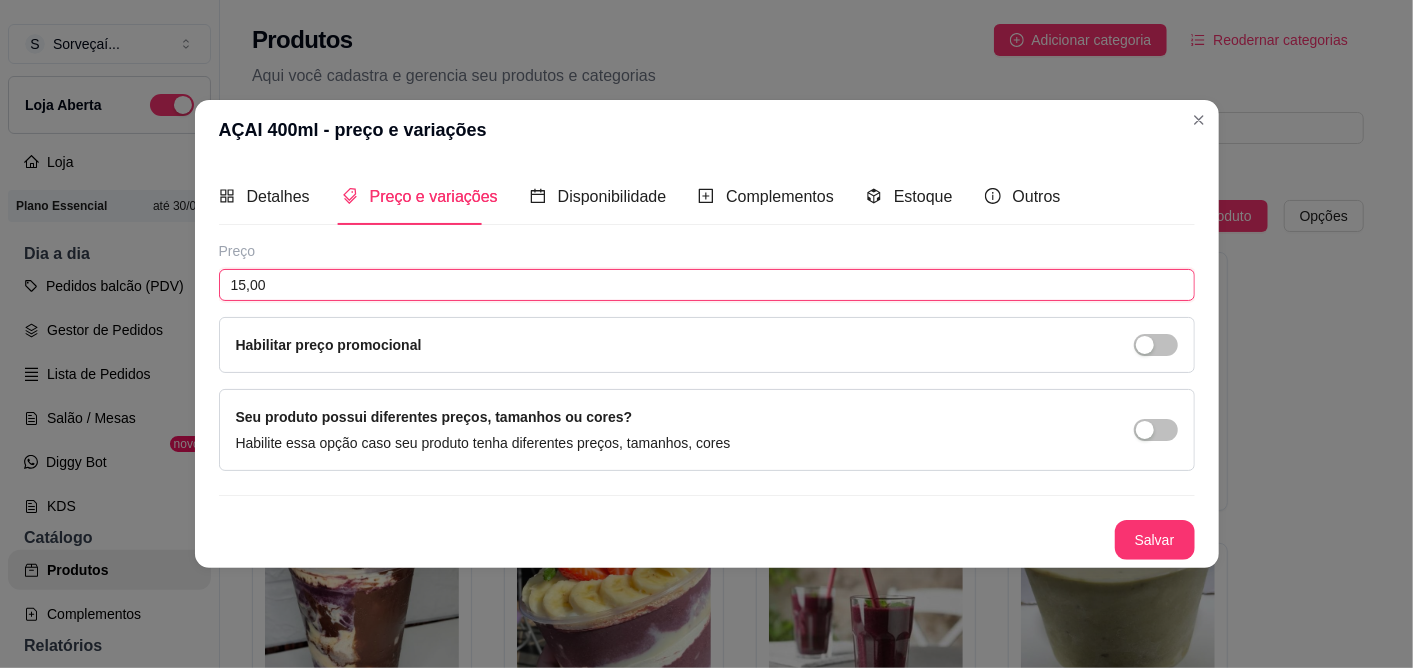 drag, startPoint x: 1150, startPoint y: 288, endPoint x: 391, endPoint y: 302, distance: 759.1291 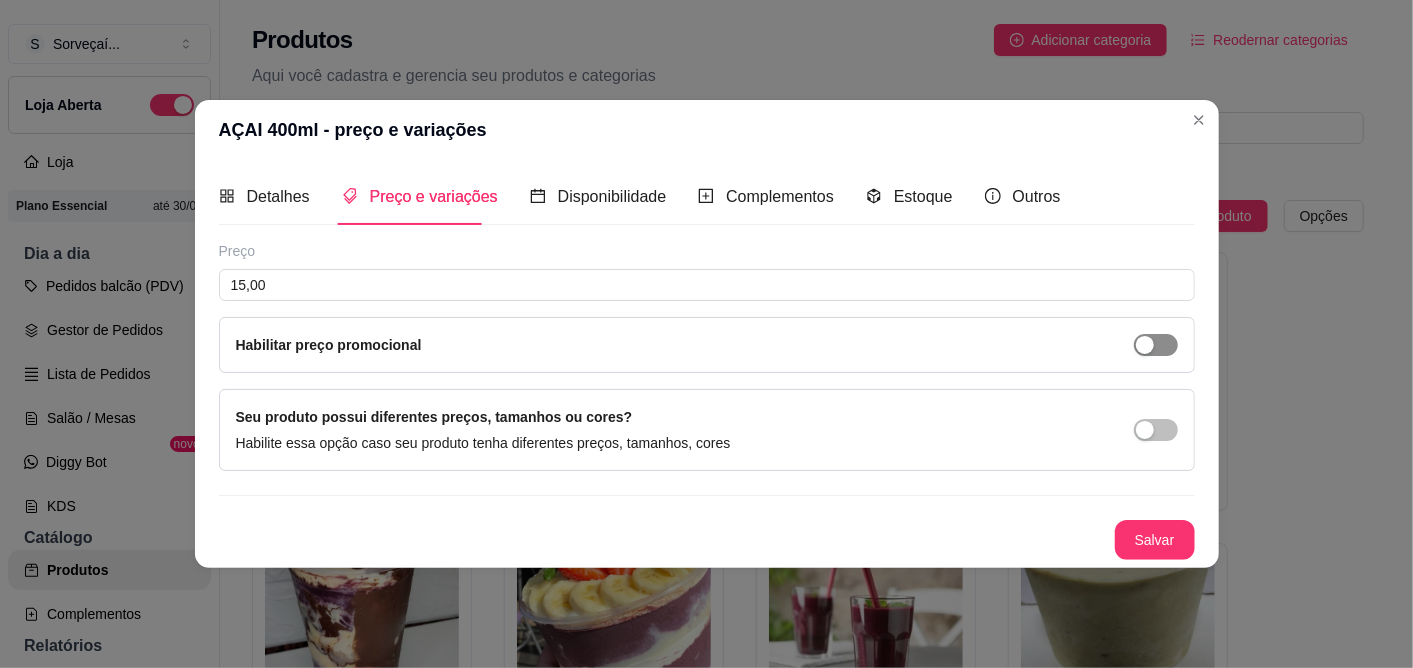 click at bounding box center [1156, 345] 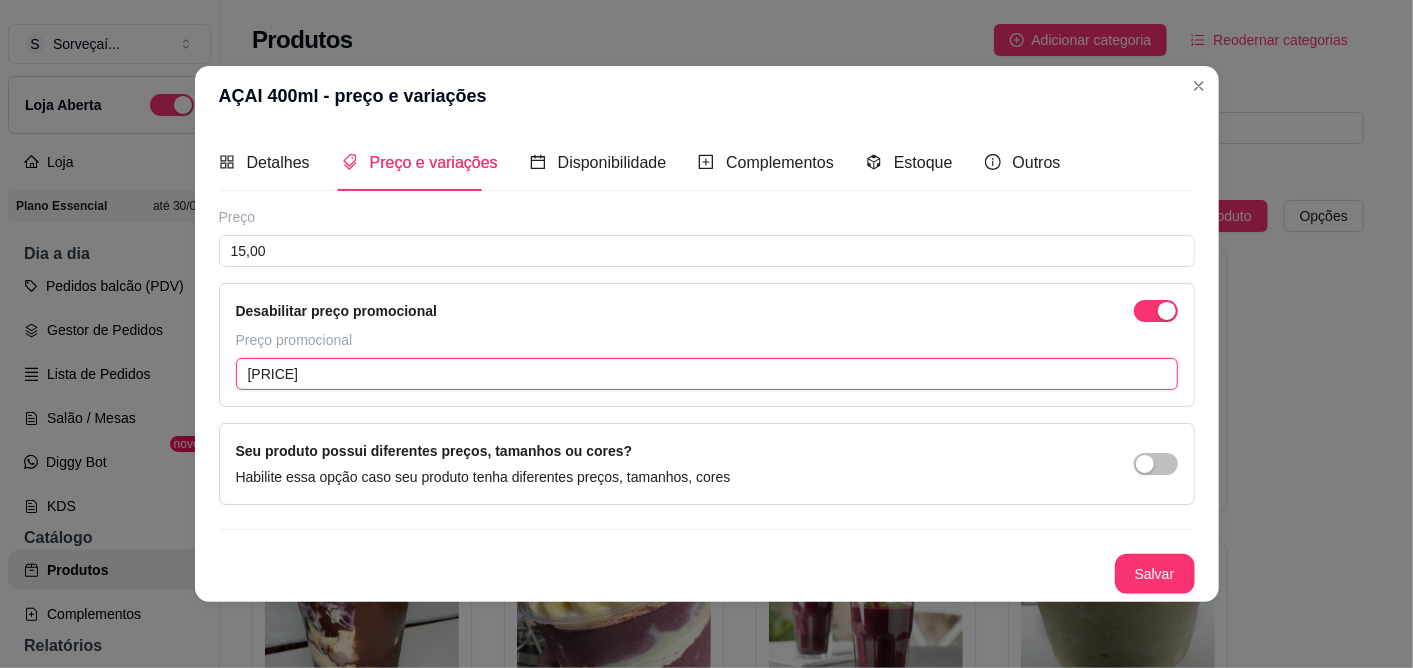 click on "[PRICE]" at bounding box center [707, 374] 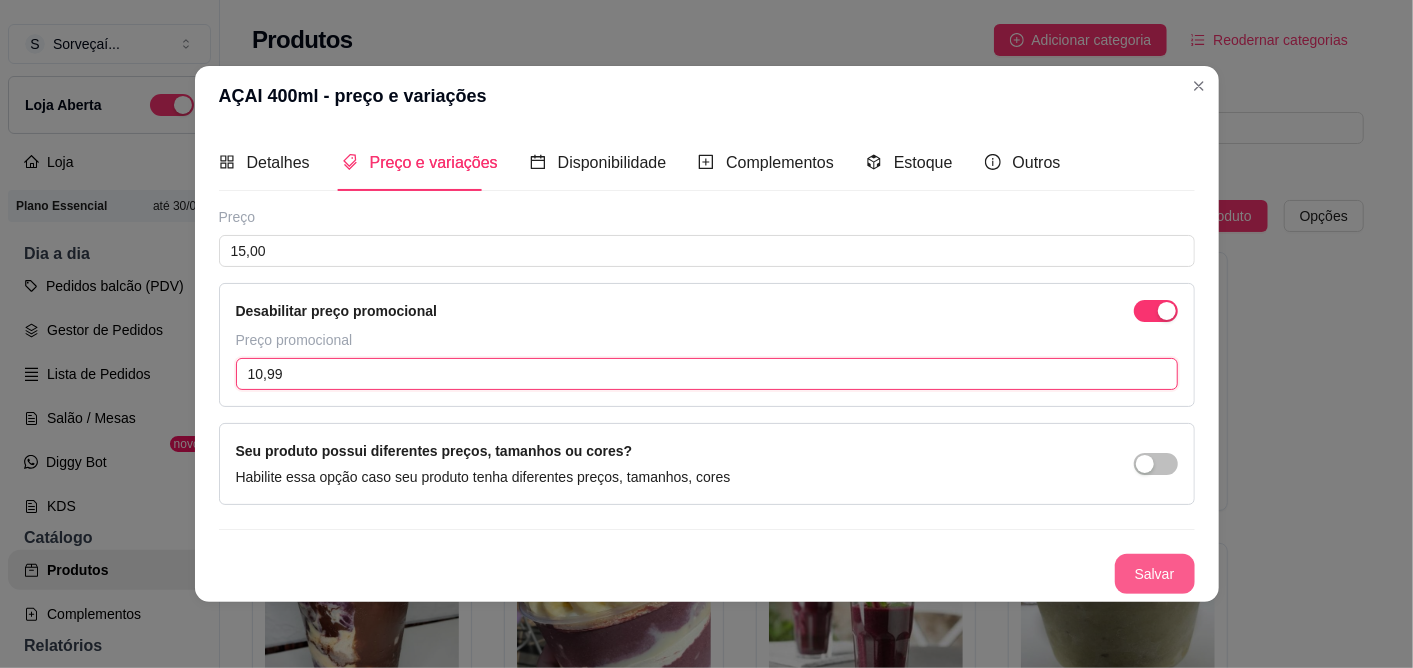 type on "10,99" 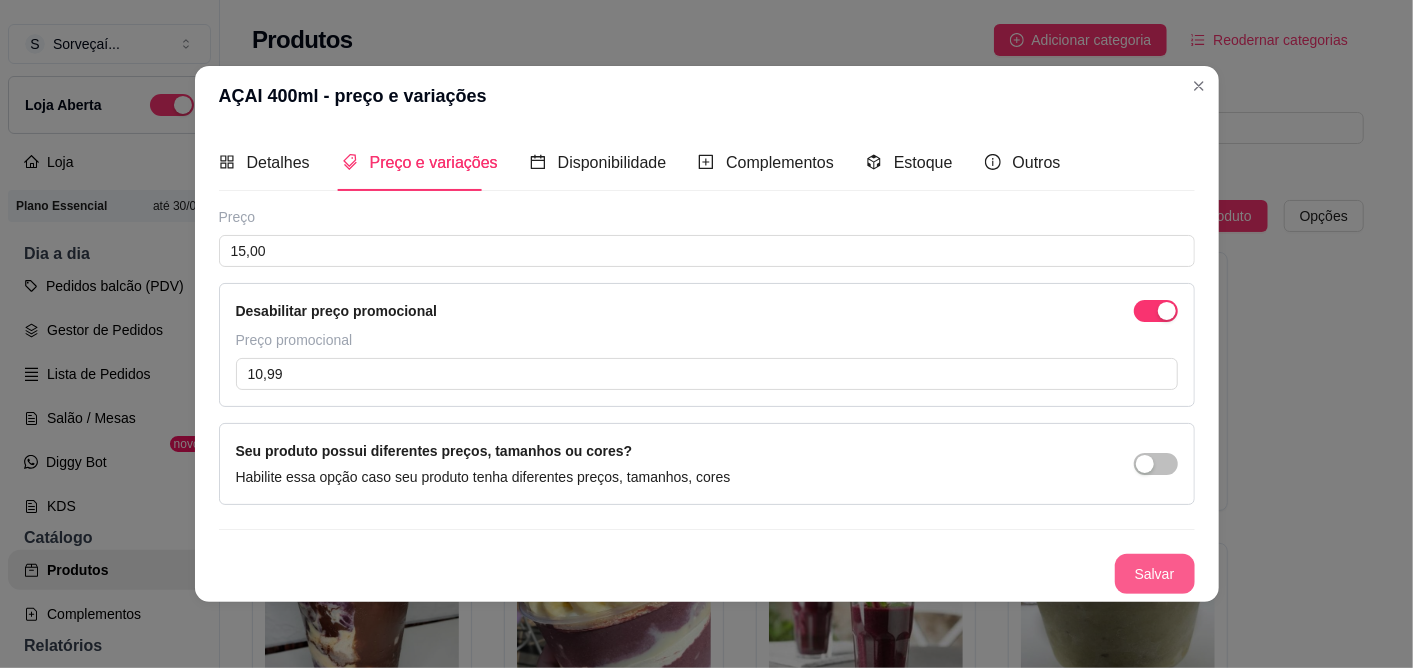 click on "Salvar" at bounding box center (1155, 574) 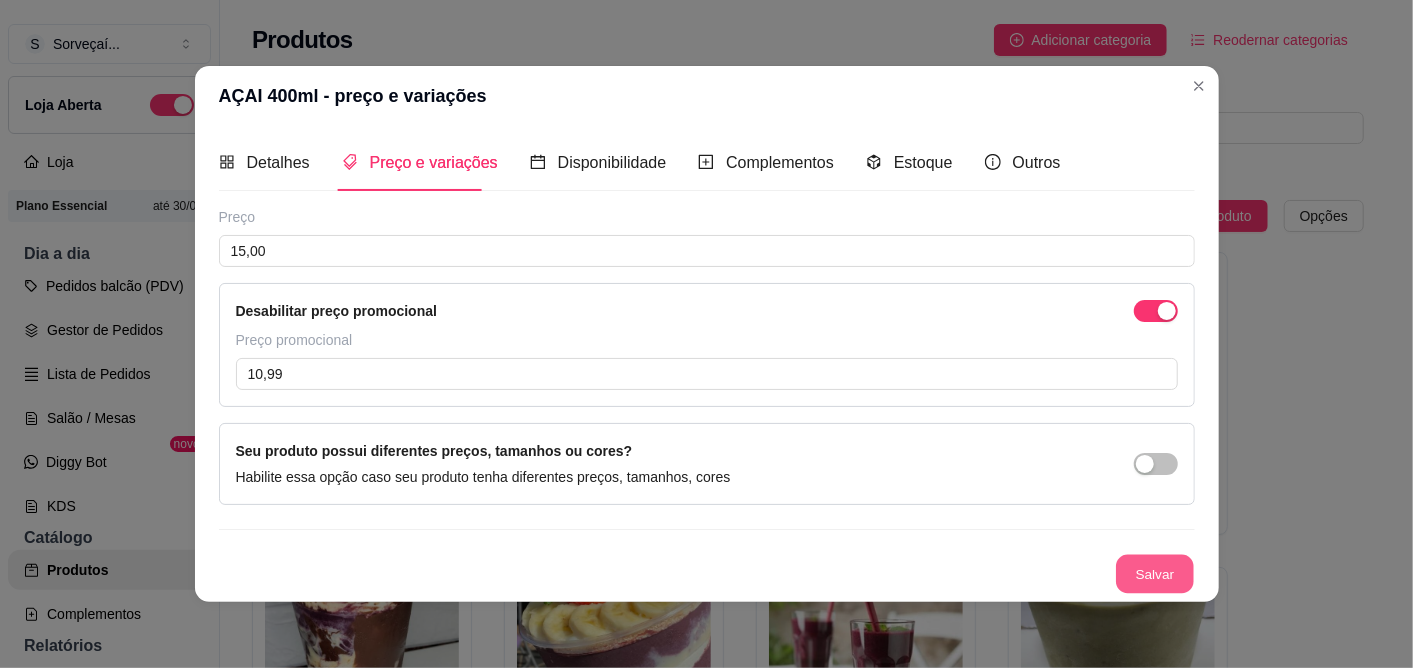 click on "Salvar" at bounding box center (1155, 574) 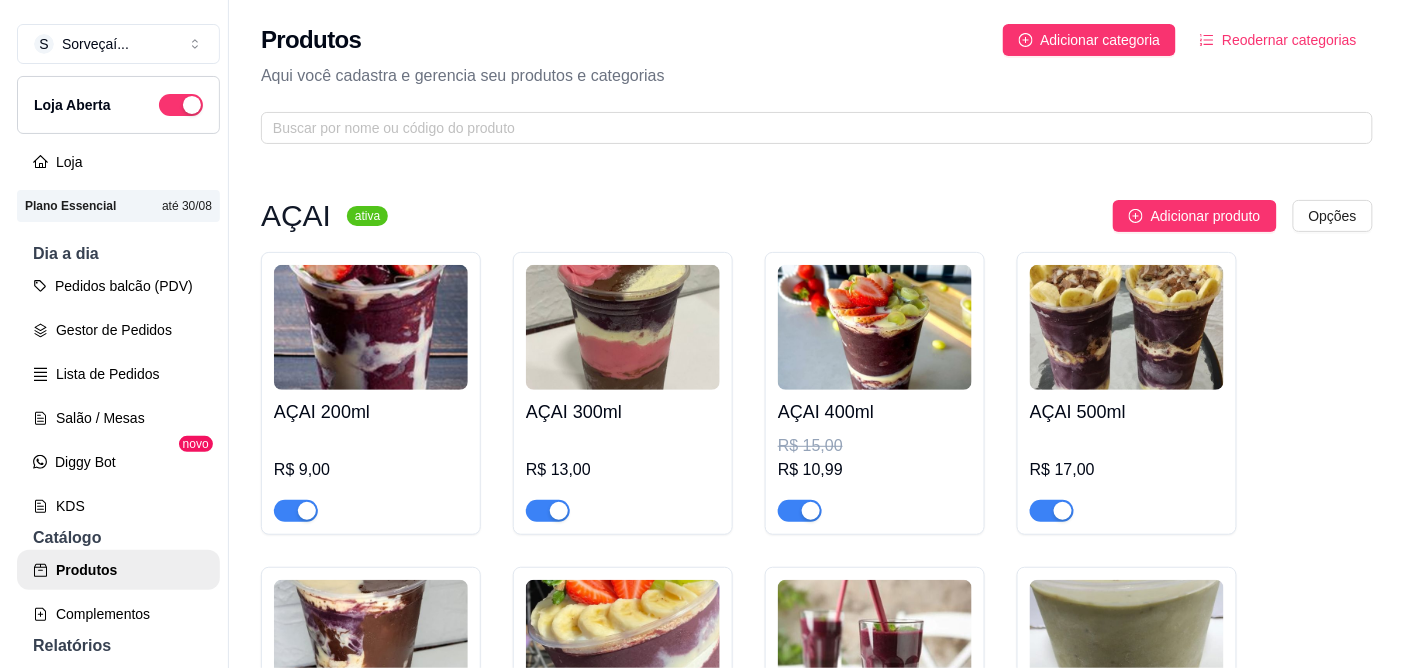 scroll, scrollTop: 222, scrollLeft: 0, axis: vertical 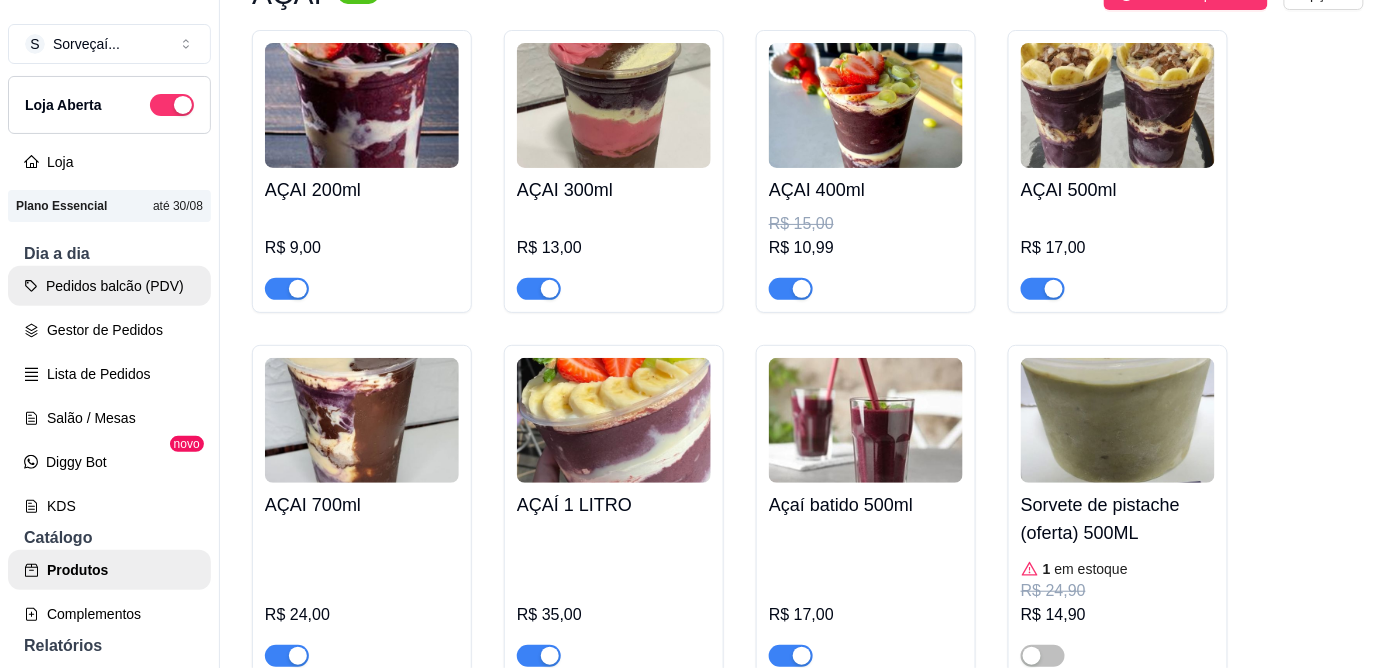 click on "Pedidos balcão (PDV)" at bounding box center [109, 286] 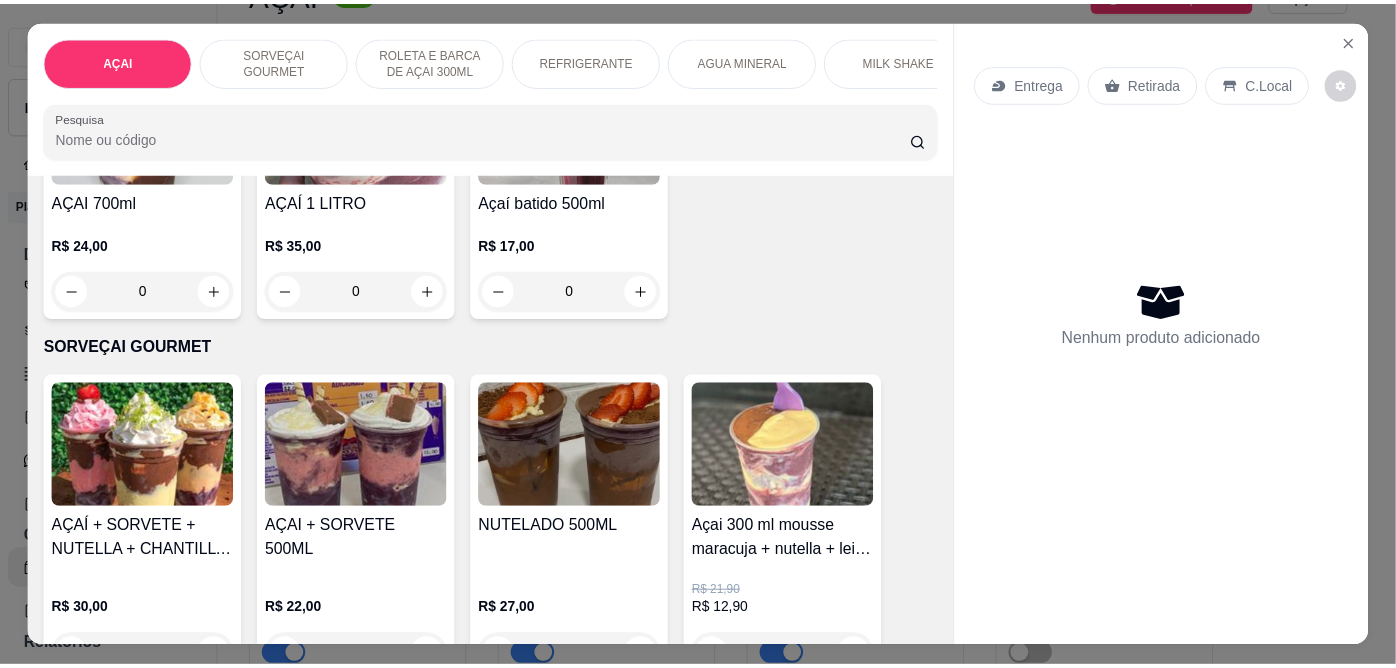 scroll, scrollTop: 666, scrollLeft: 0, axis: vertical 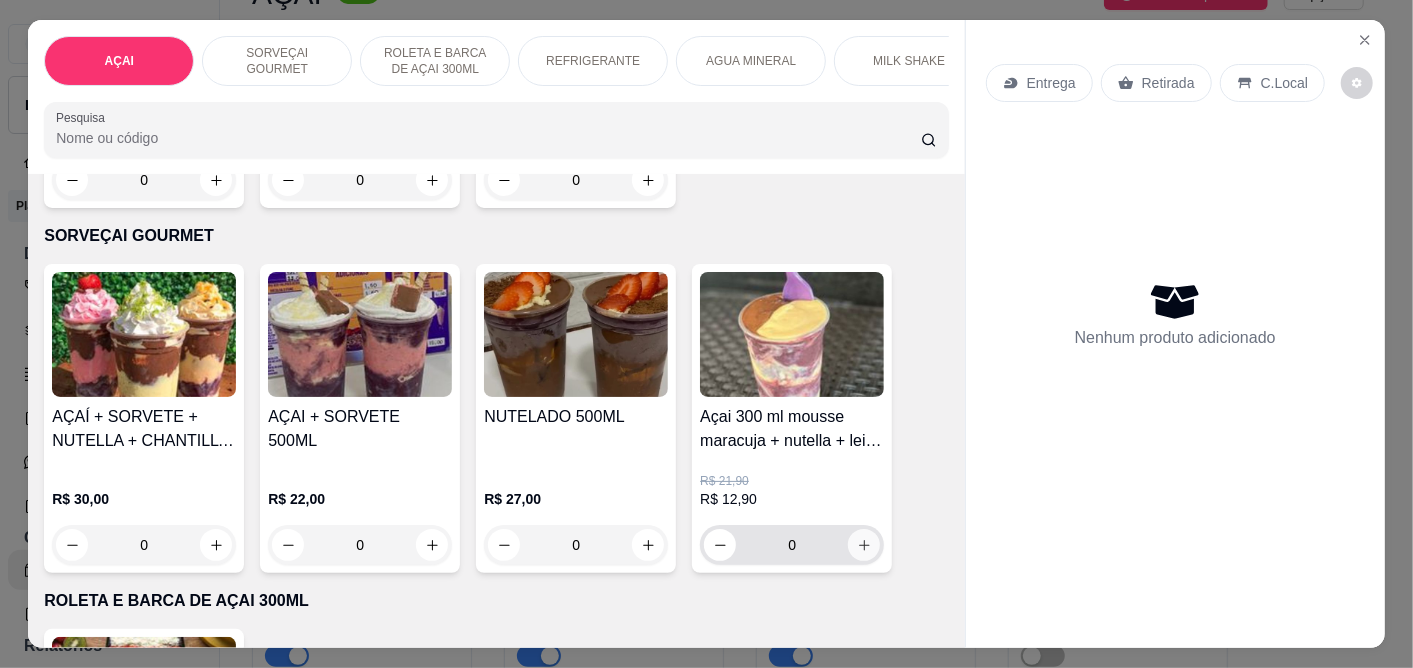 click 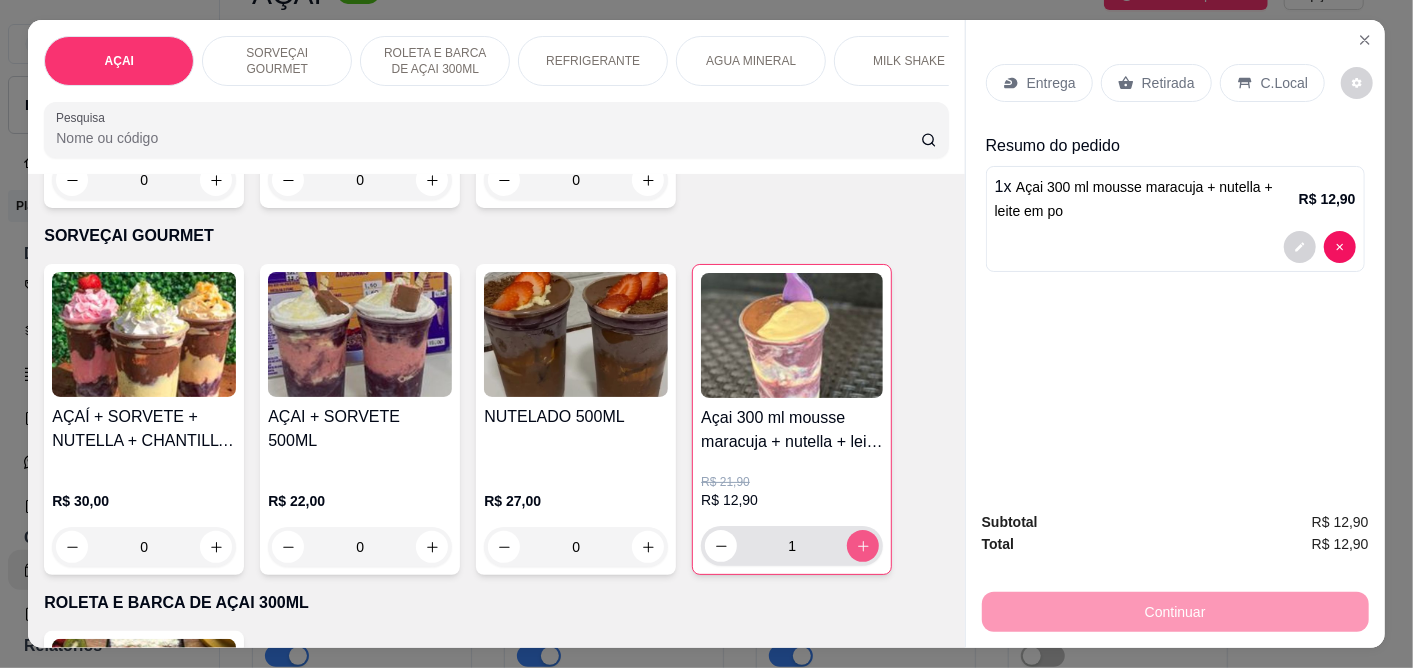 click 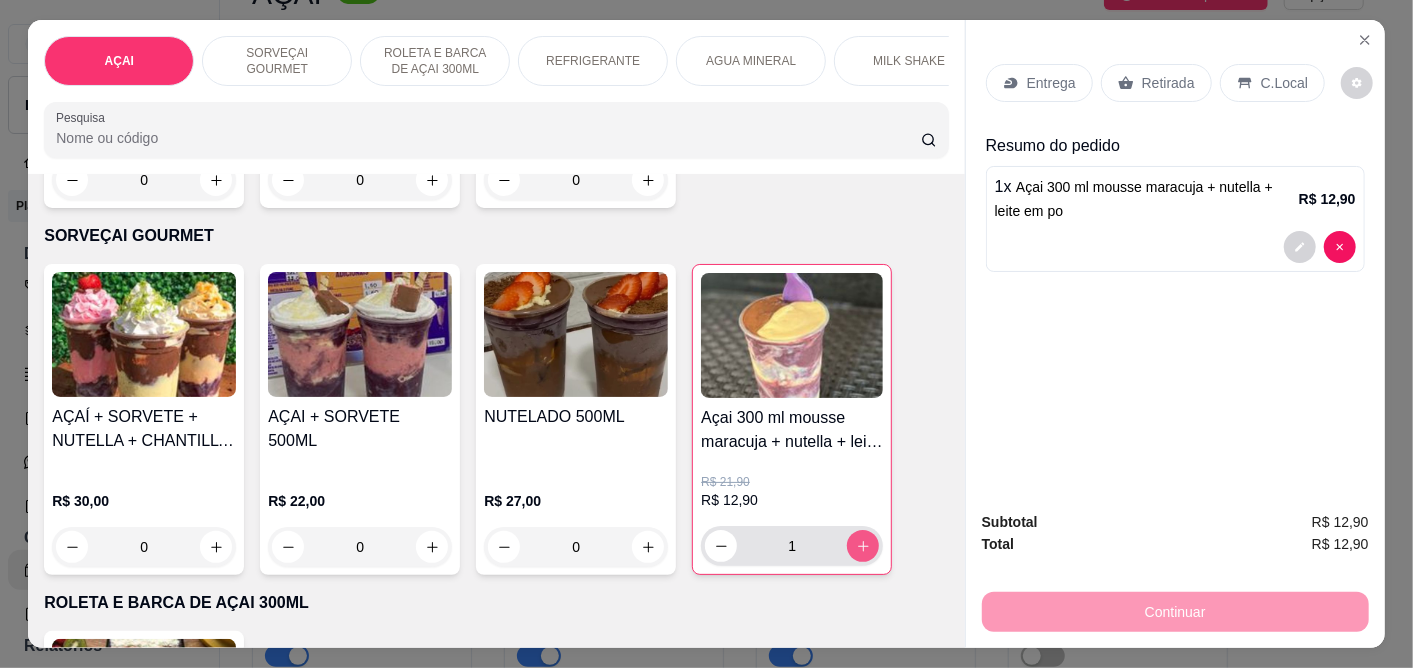 type on "2" 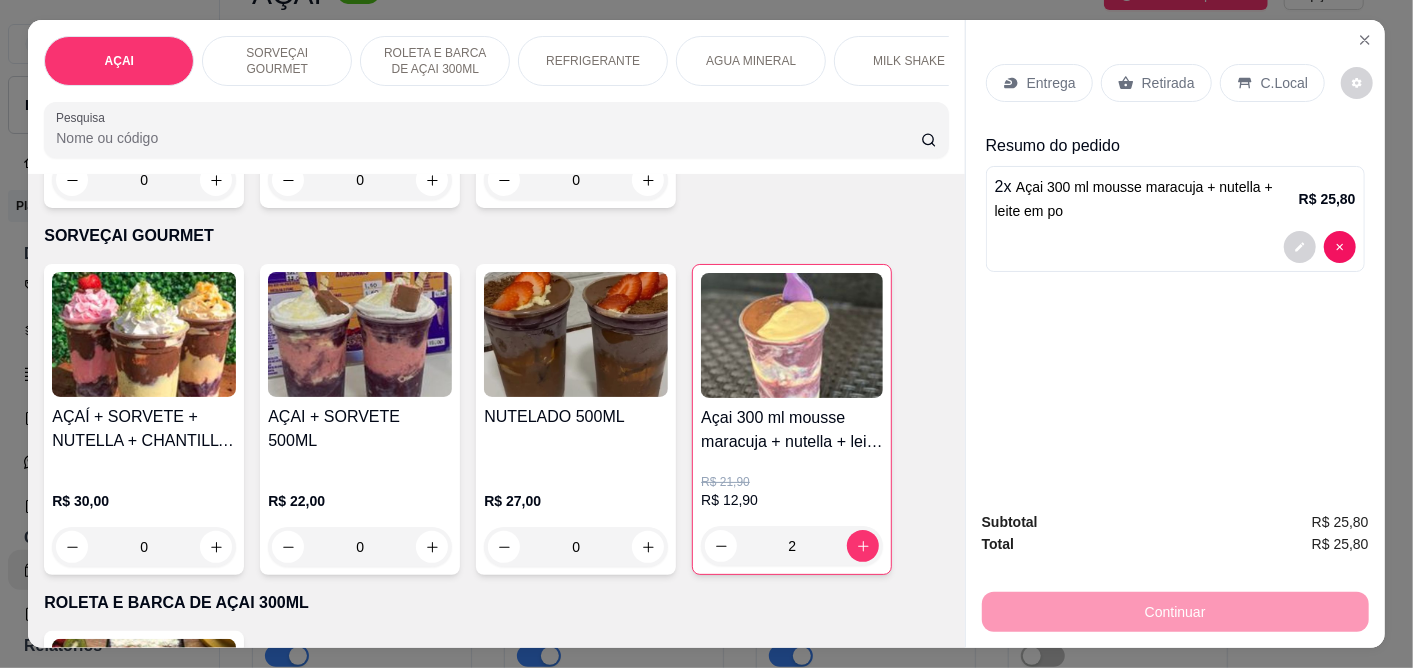 click on "C.Local" at bounding box center (1284, 83) 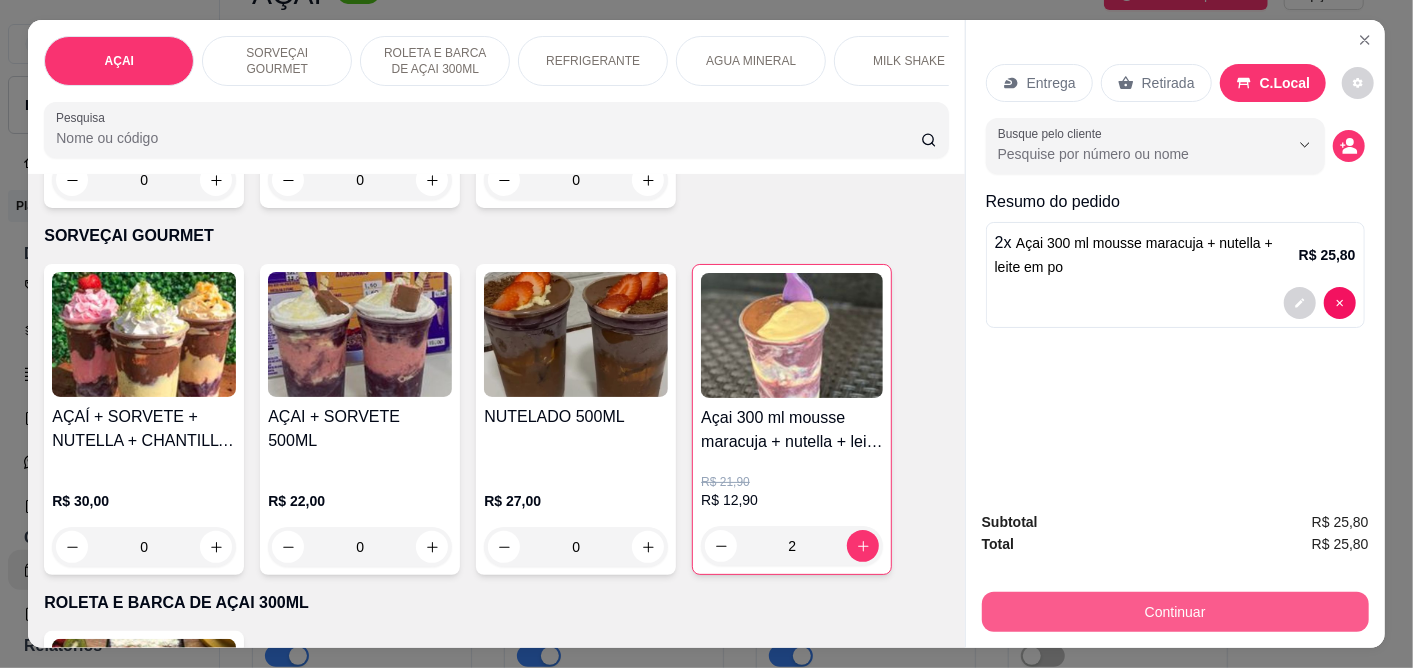 click on "Continuar" at bounding box center (1175, 612) 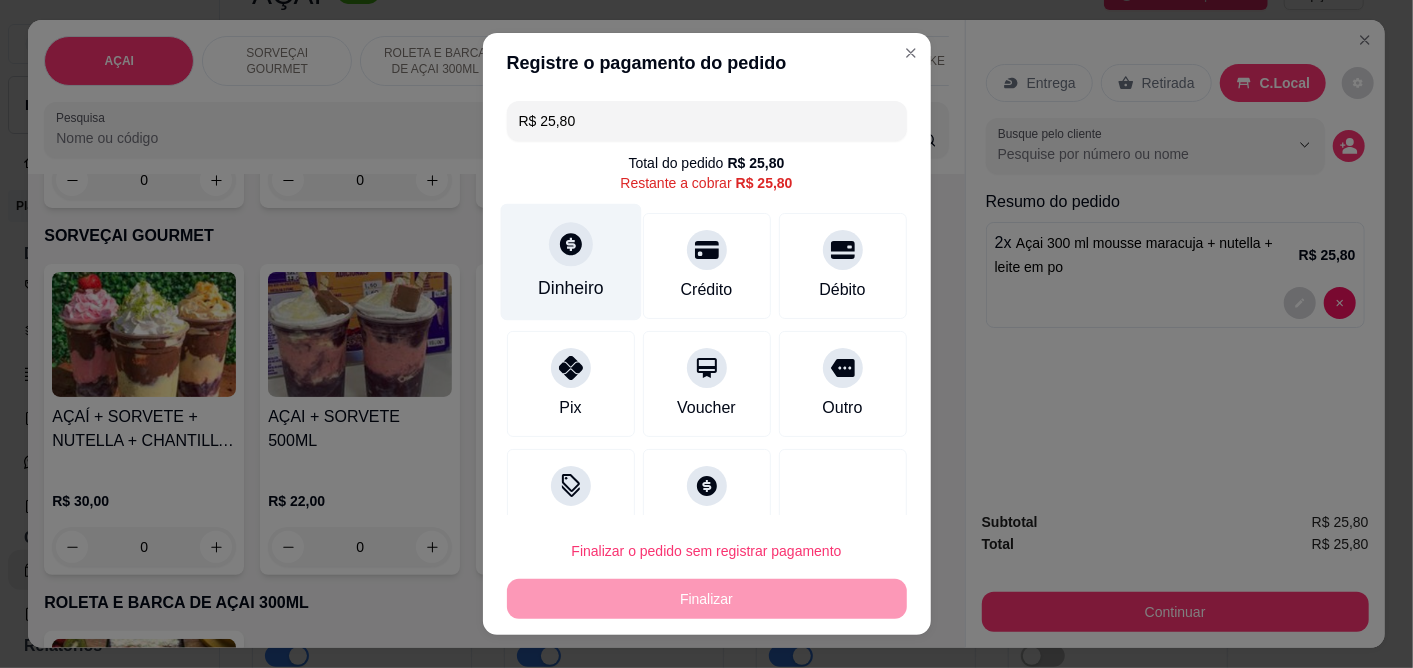 click on "Dinheiro" at bounding box center (570, 262) 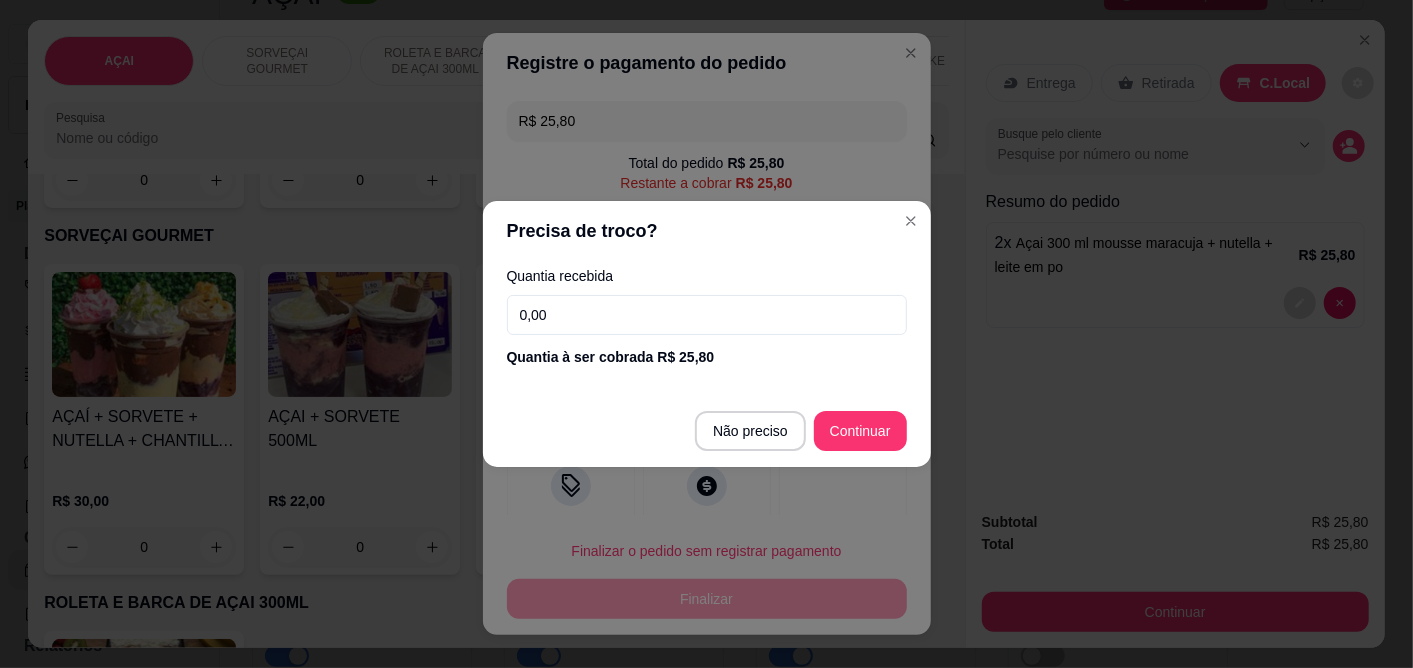 click on "0,00" at bounding box center (707, 315) 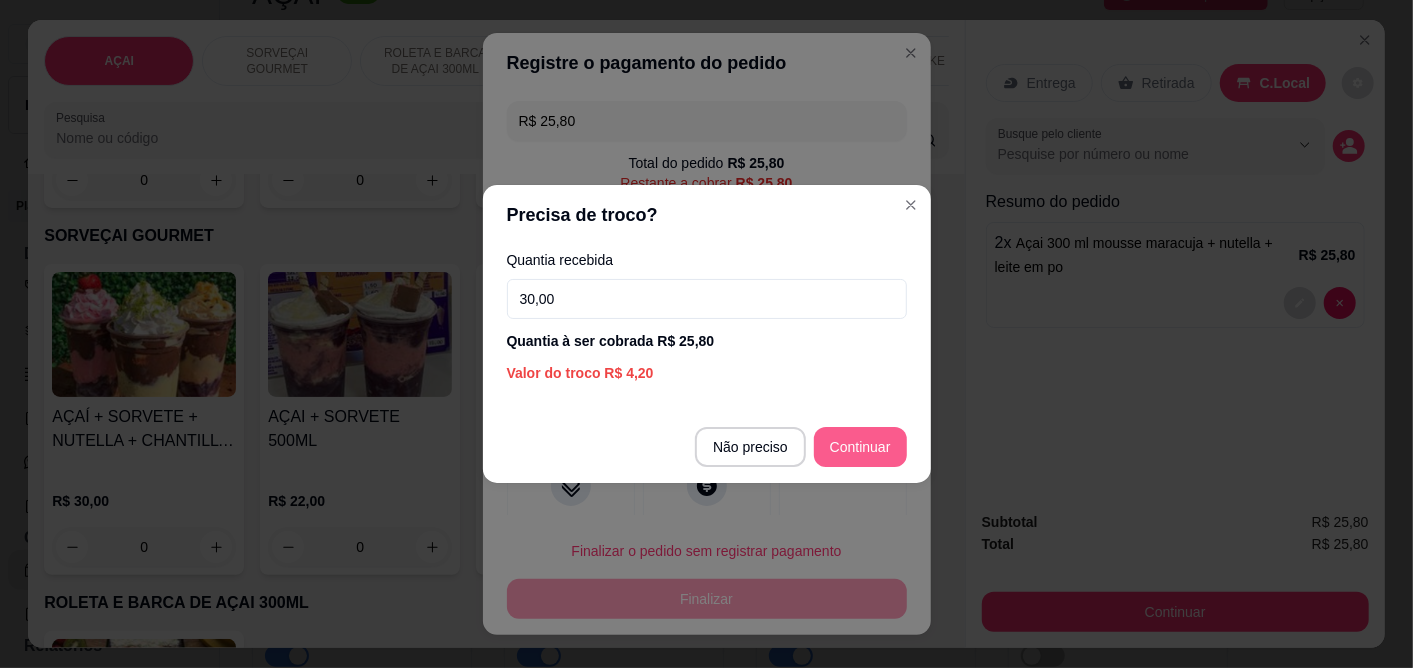 type on "30,00" 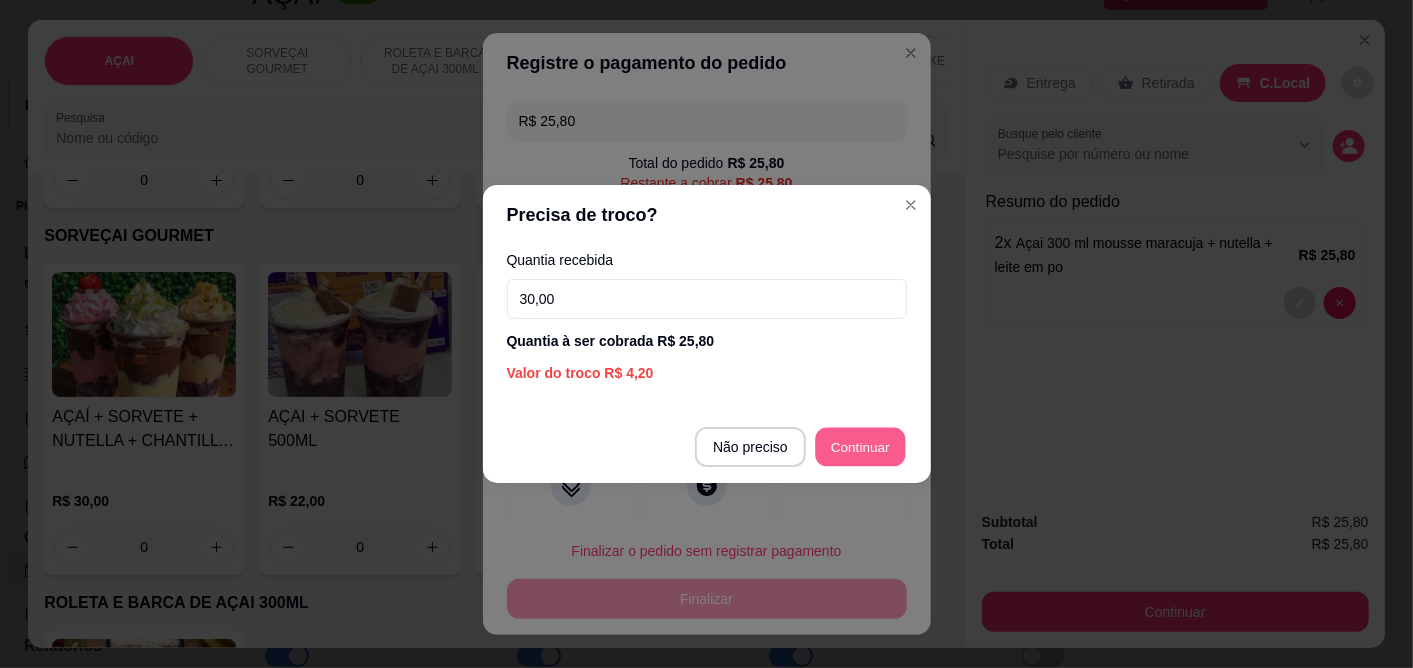 type on "R$ 0,00" 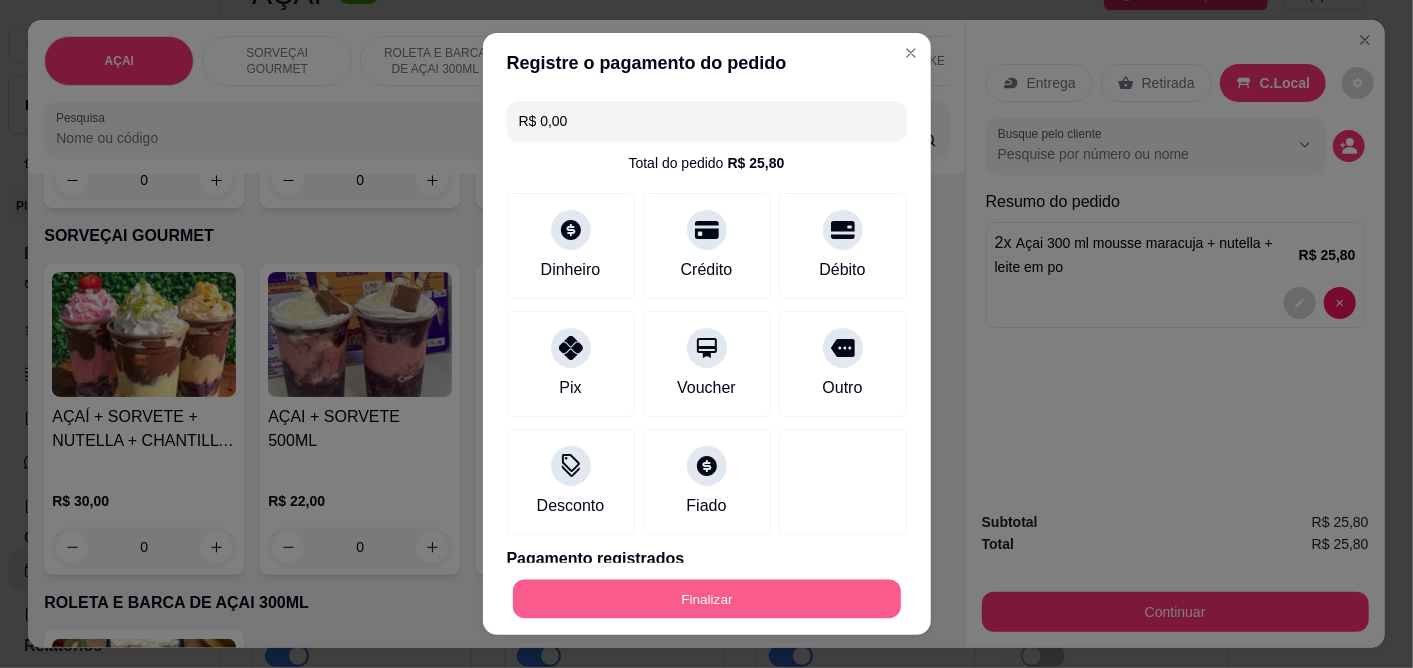 click on "Finalizar" at bounding box center (707, 598) 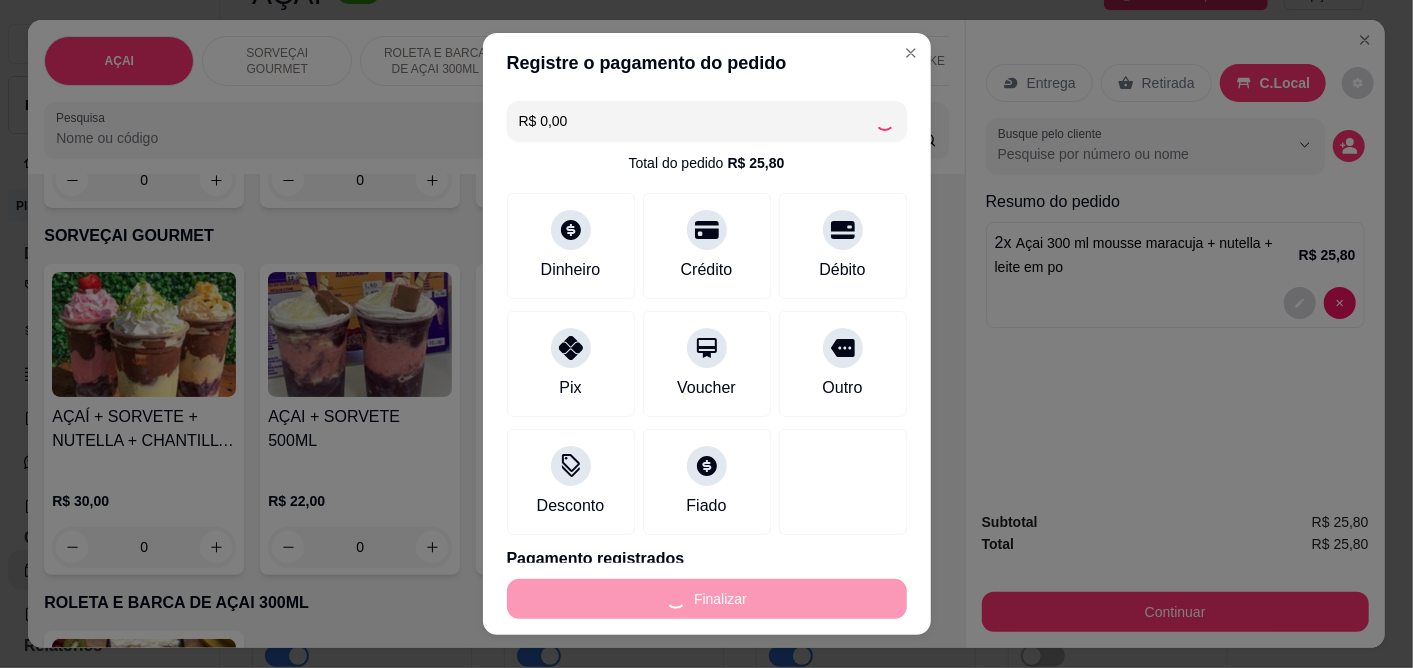 type on "0" 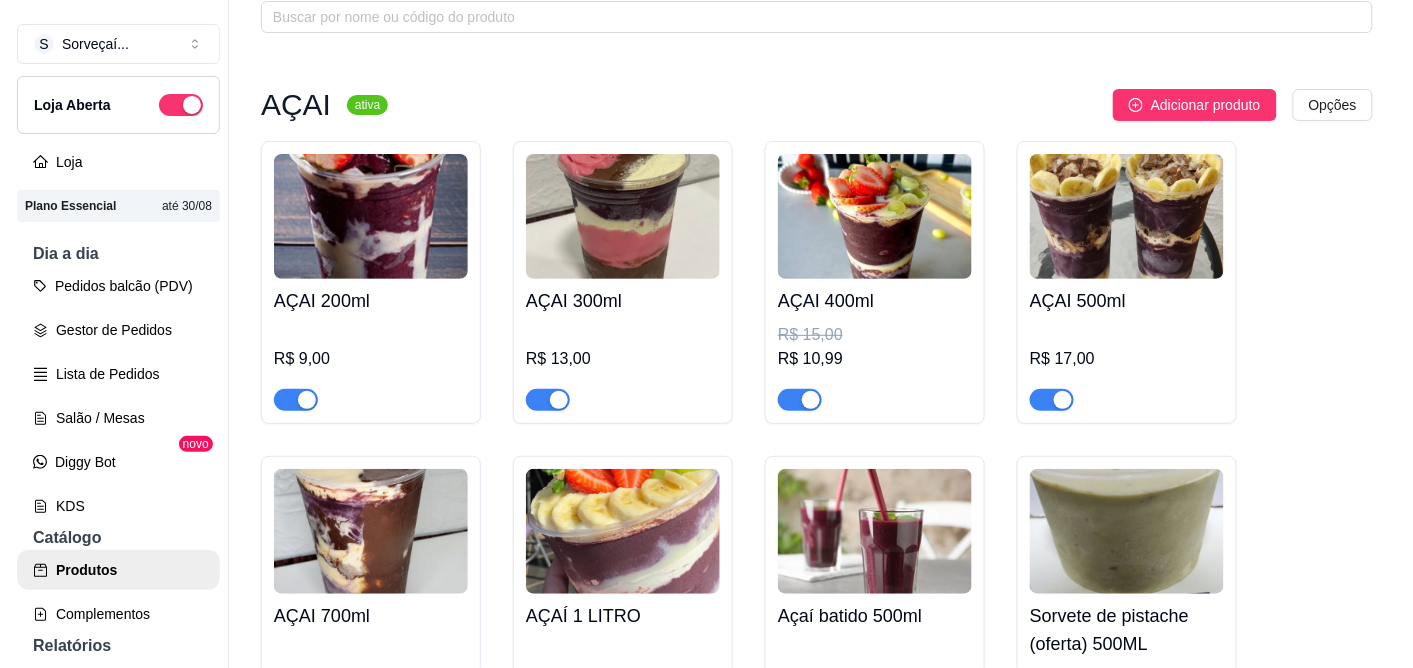 scroll, scrollTop: 0, scrollLeft: 0, axis: both 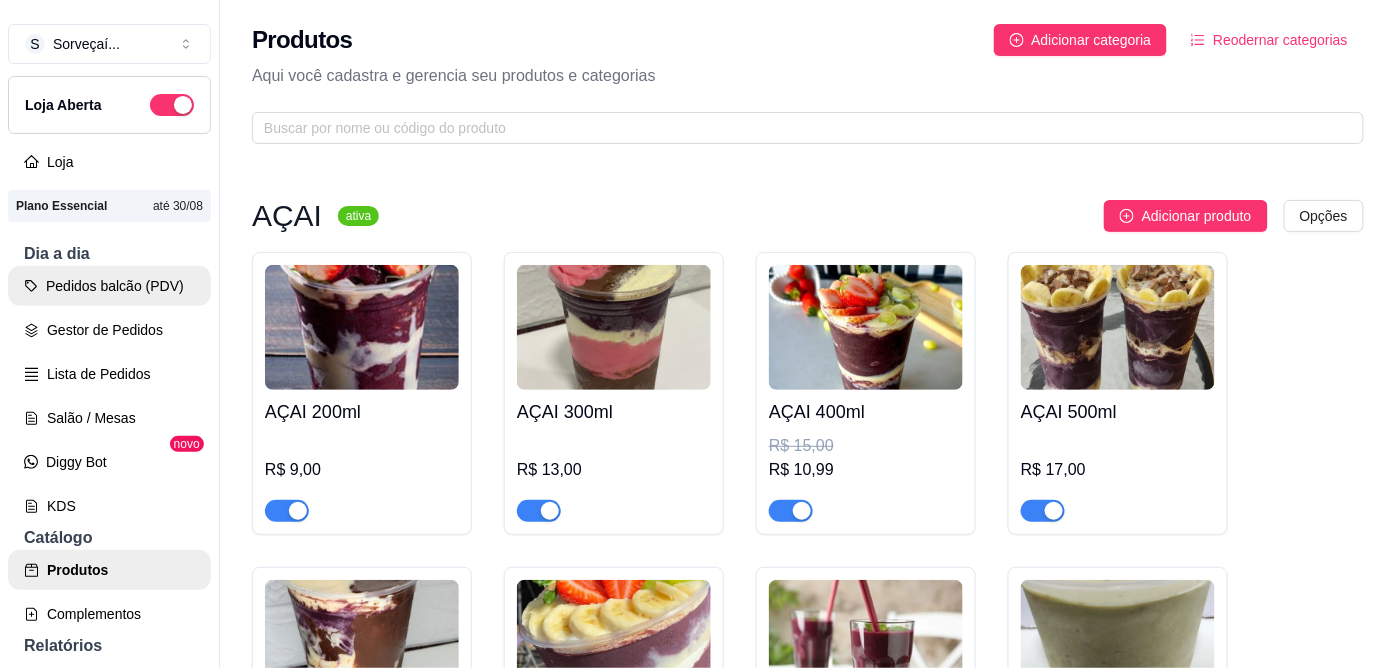 click on "Pedidos balcão (PDV)" at bounding box center (109, 286) 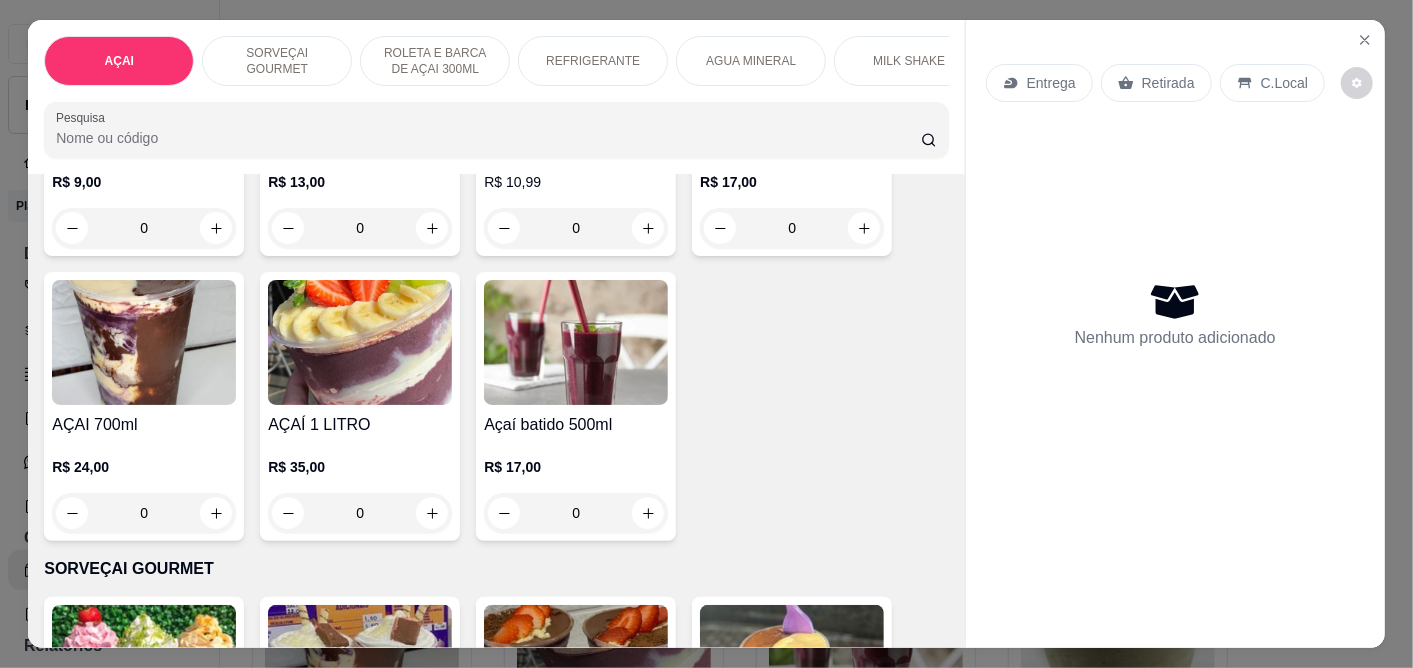 scroll, scrollTop: 222, scrollLeft: 0, axis: vertical 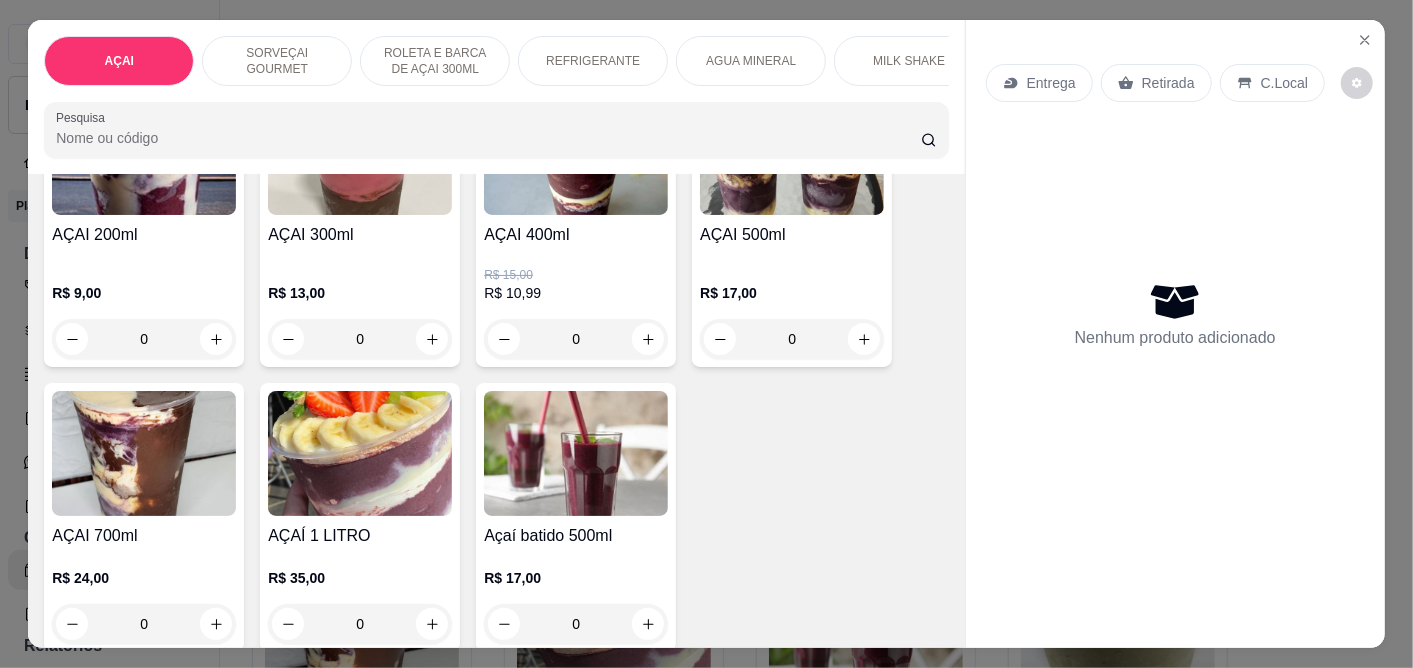 click on "0" at bounding box center [576, 339] 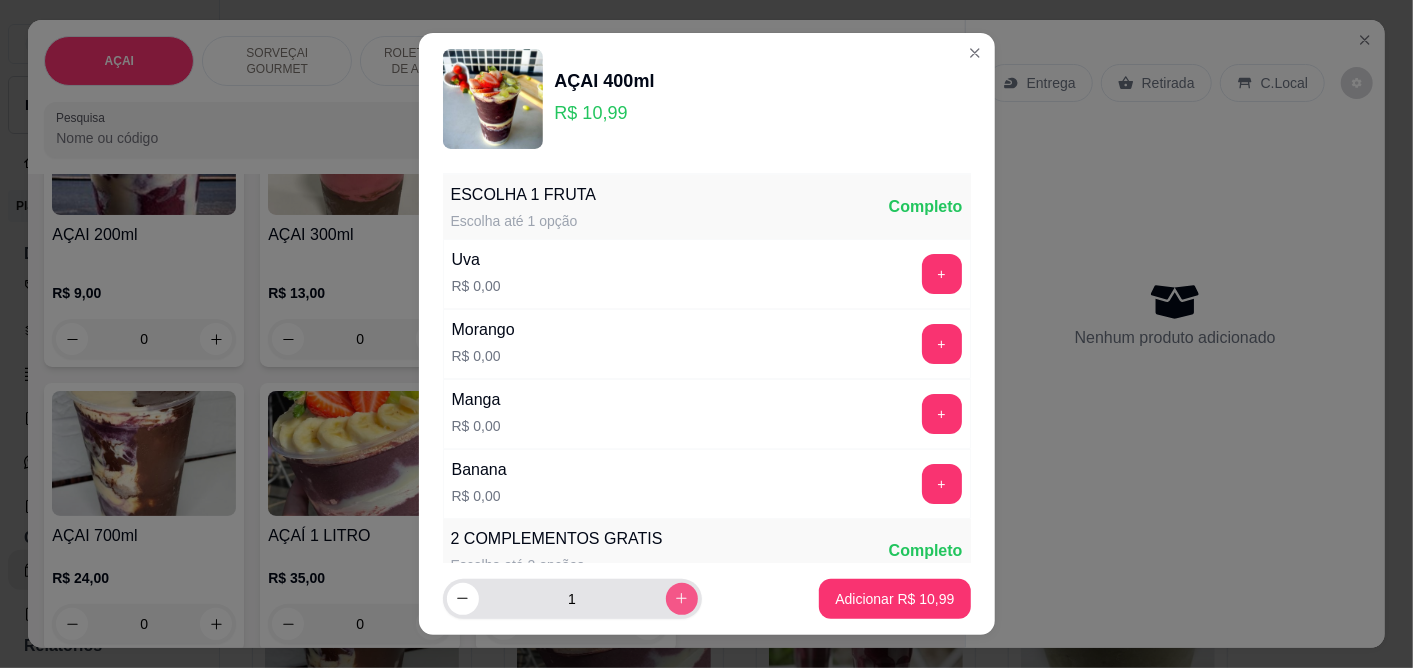 click 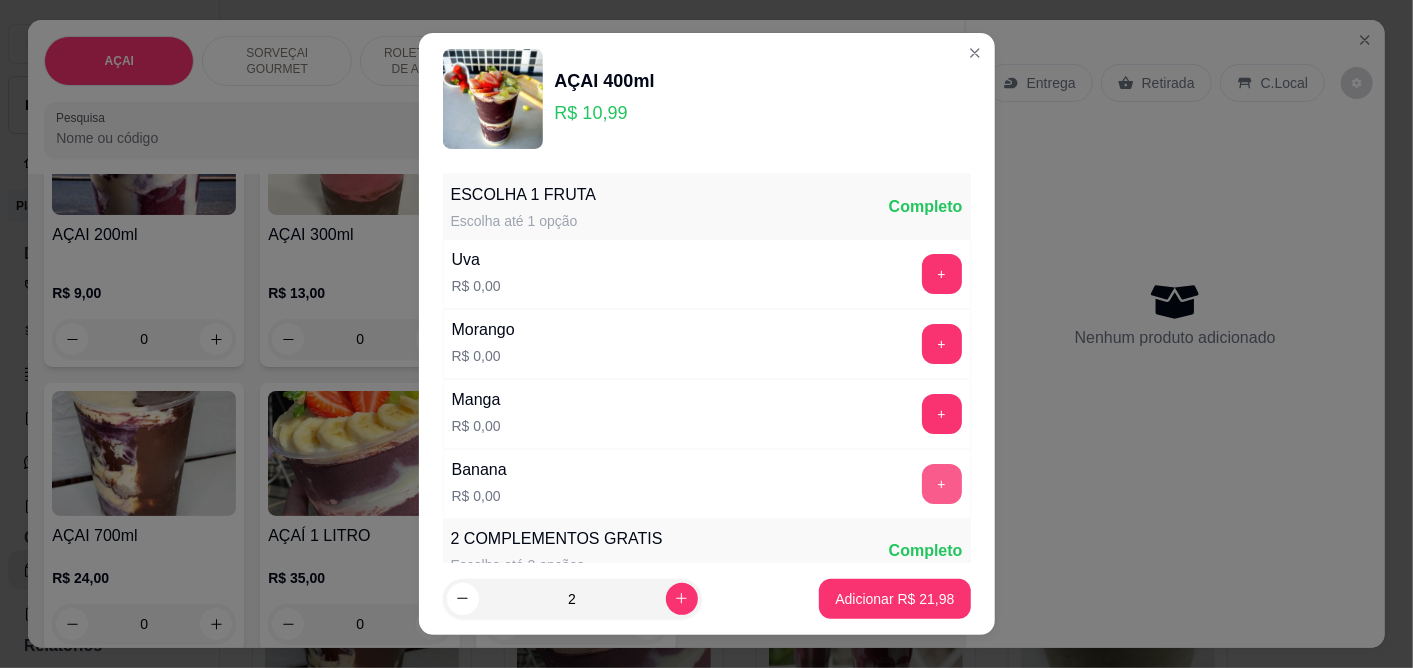 click on "+" at bounding box center [942, 484] 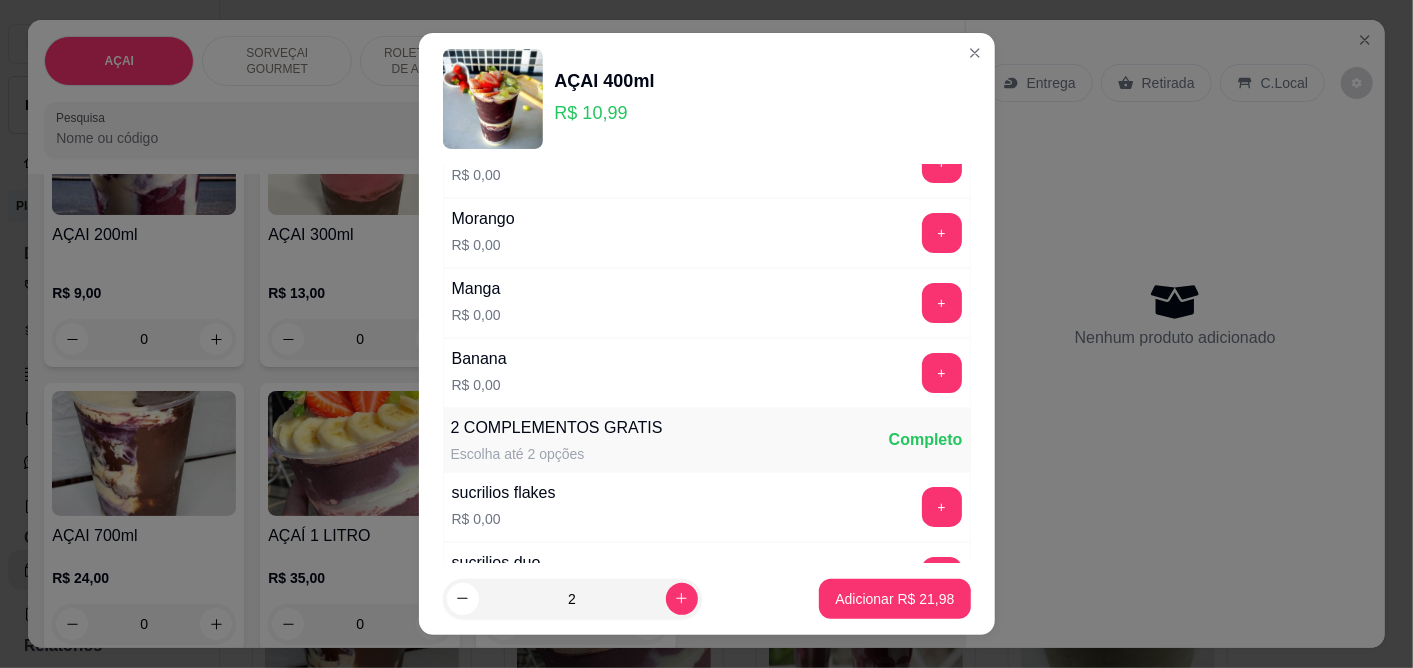 scroll, scrollTop: 444, scrollLeft: 0, axis: vertical 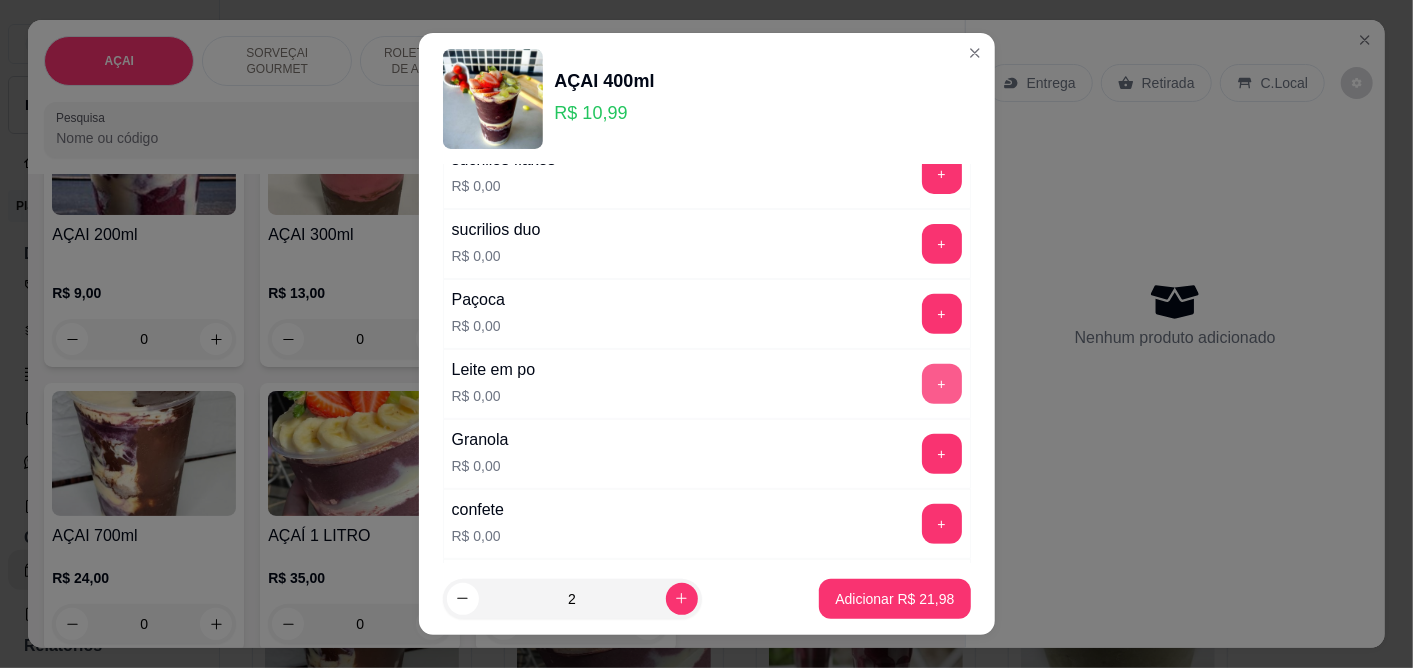click on "+" at bounding box center [942, 384] 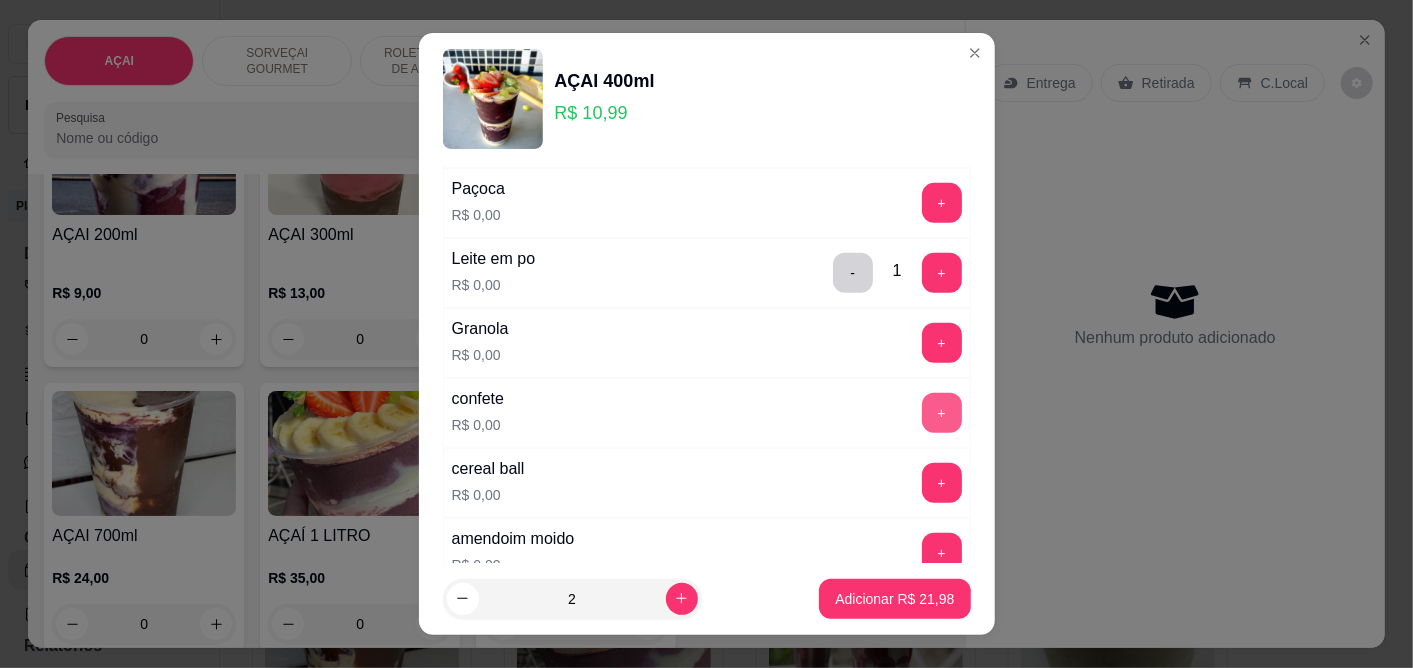 scroll, scrollTop: 666, scrollLeft: 0, axis: vertical 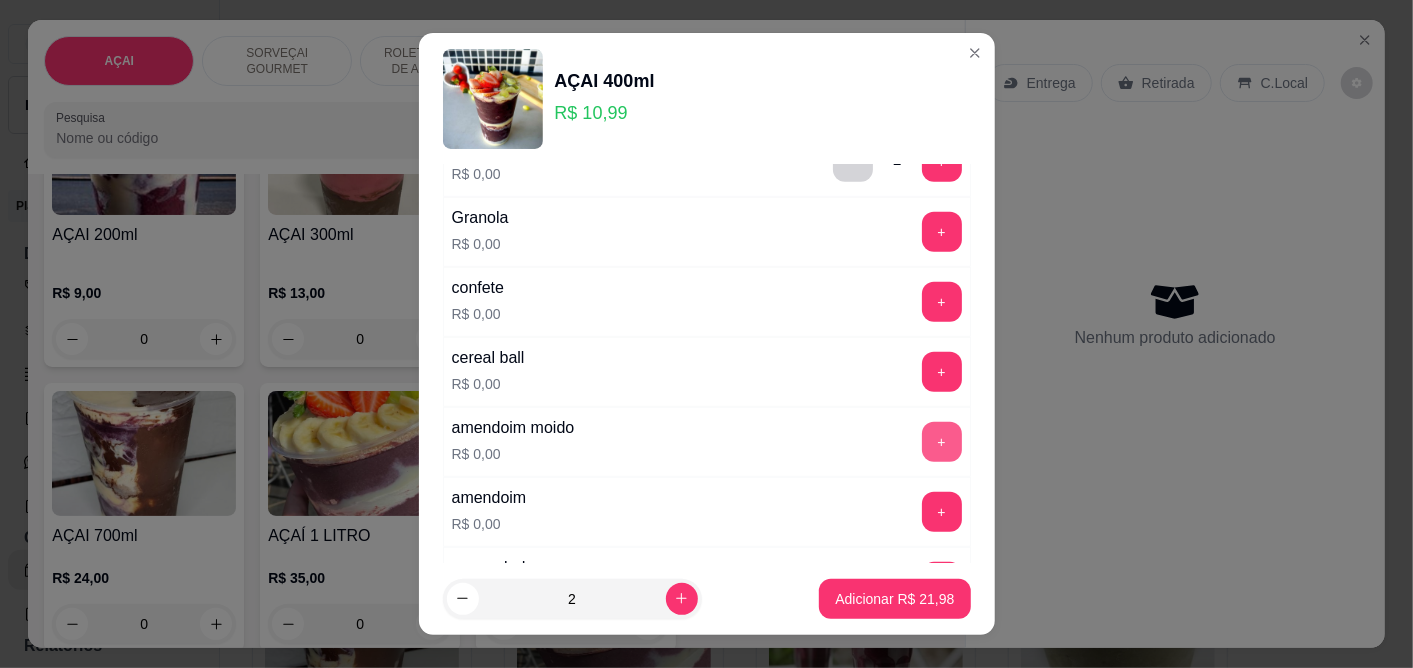 click on "+" at bounding box center (942, 442) 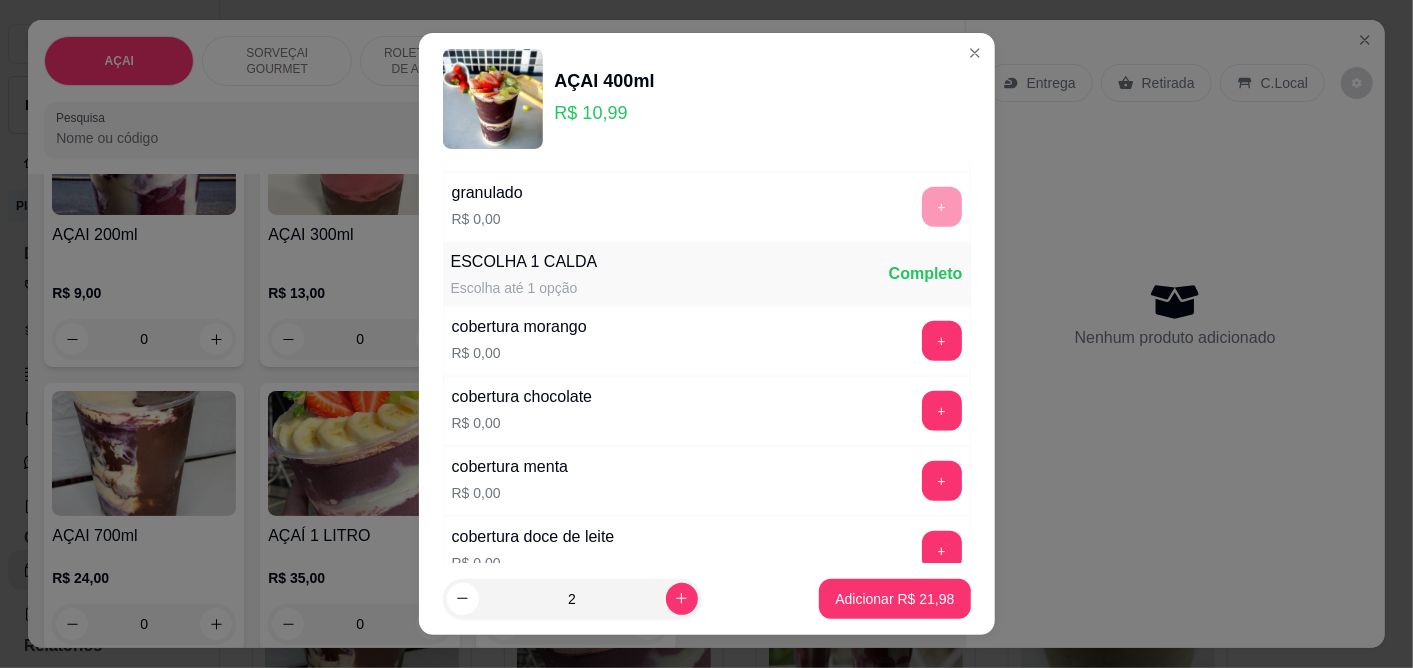 scroll, scrollTop: 1222, scrollLeft: 0, axis: vertical 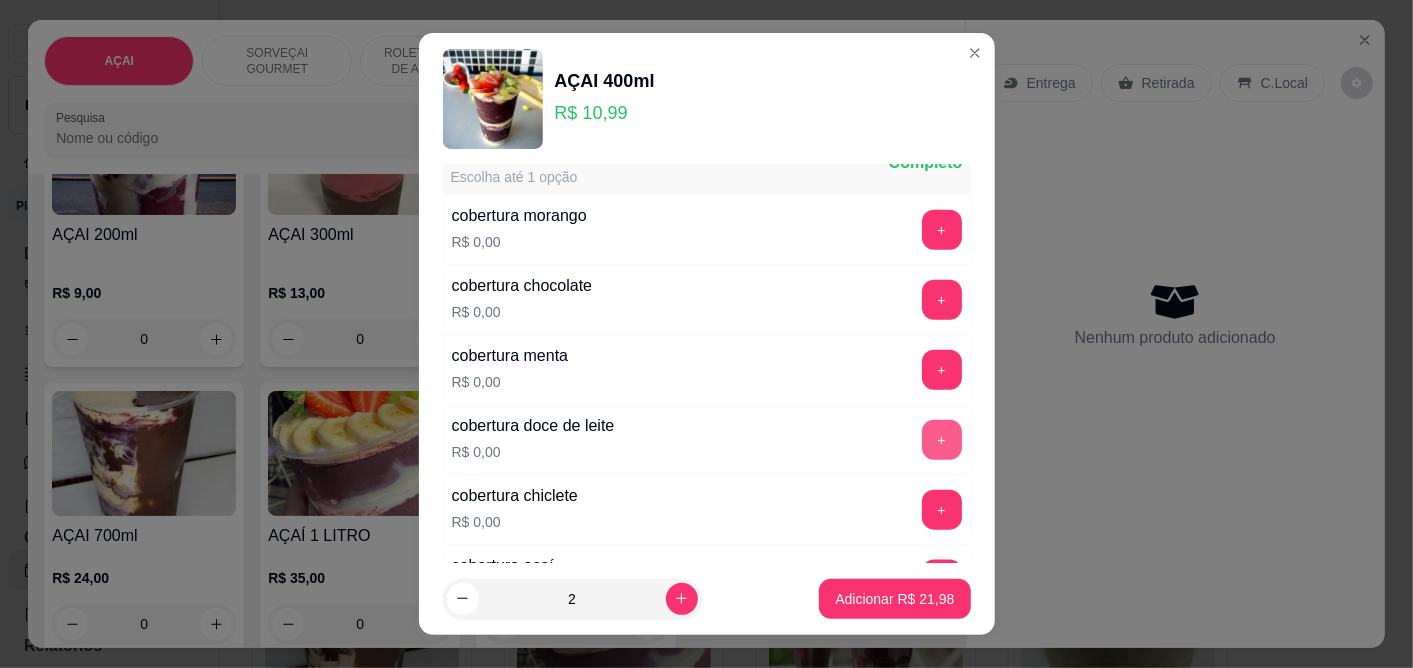 click on "+" at bounding box center [942, 440] 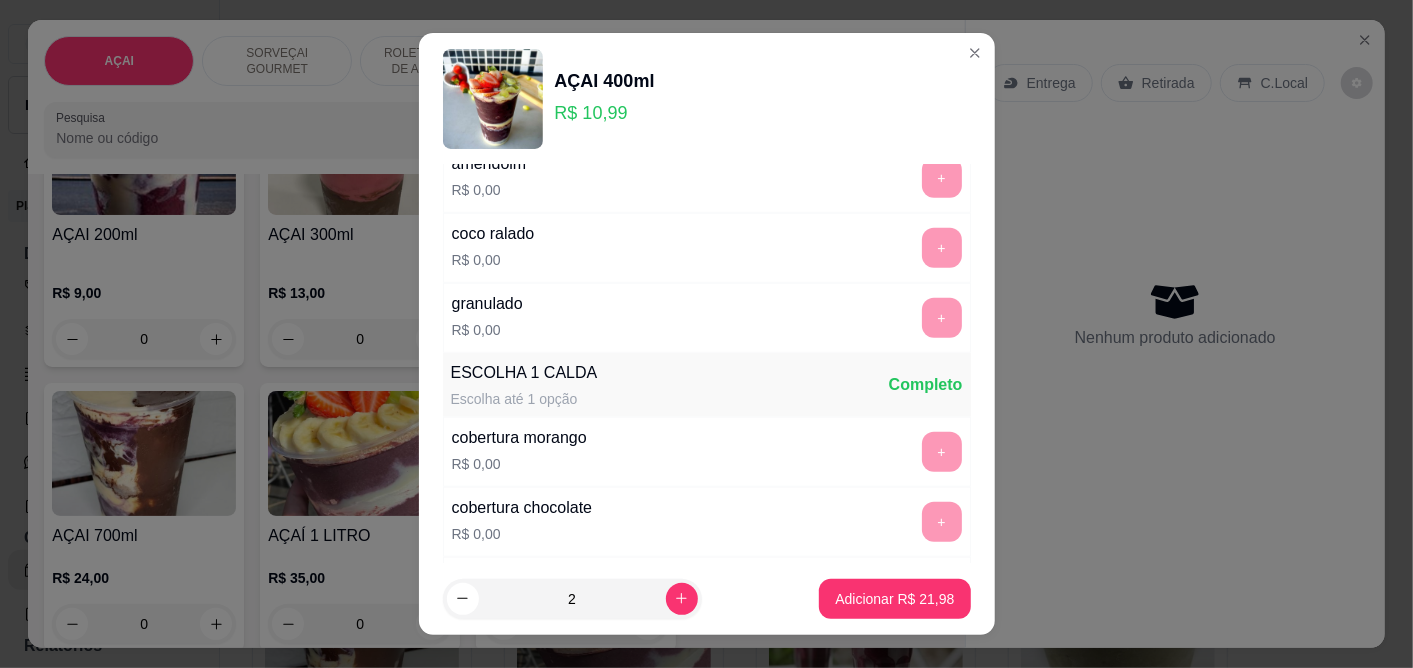 scroll, scrollTop: 888, scrollLeft: 0, axis: vertical 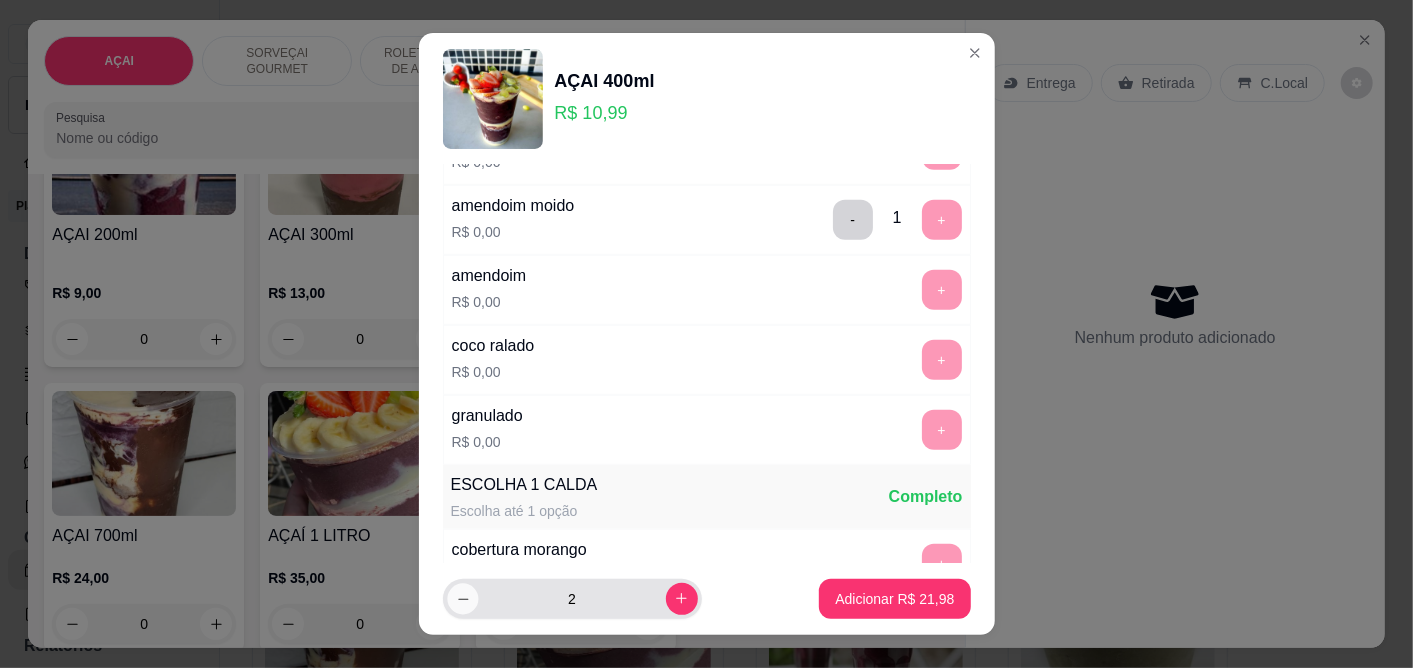 click at bounding box center (462, 598) 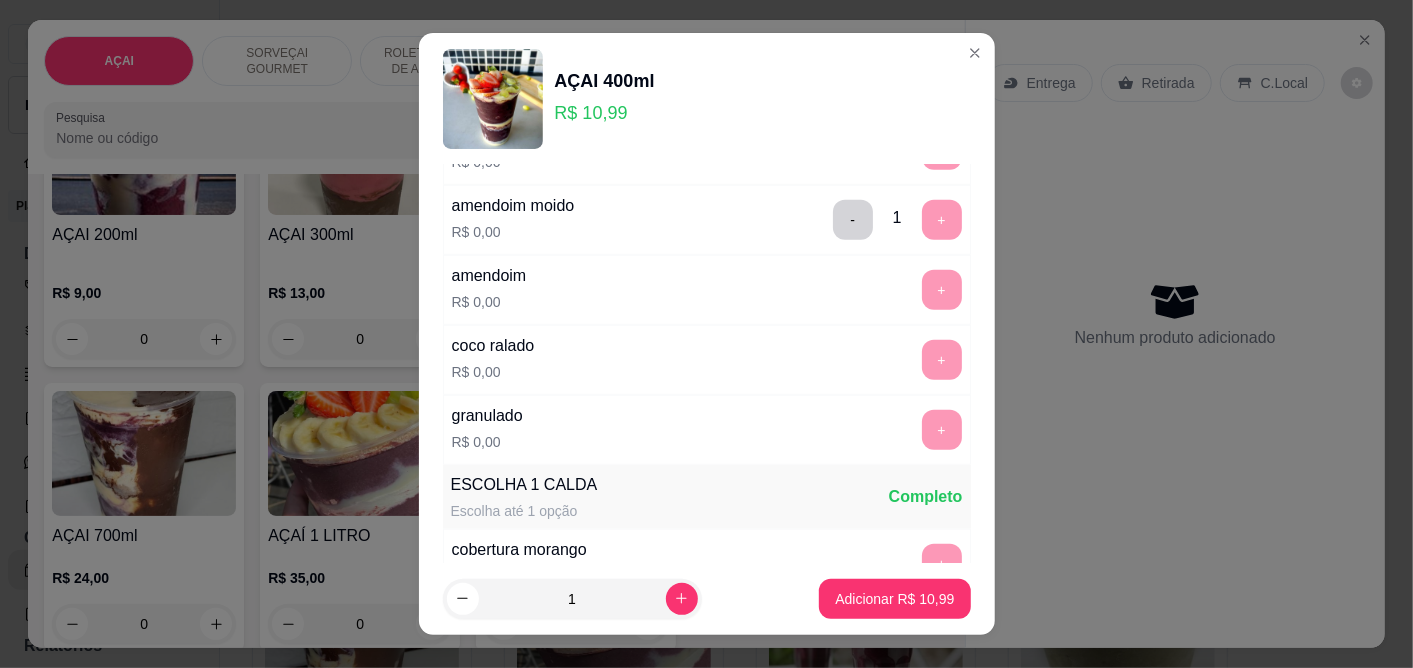 scroll, scrollTop: 1111, scrollLeft: 0, axis: vertical 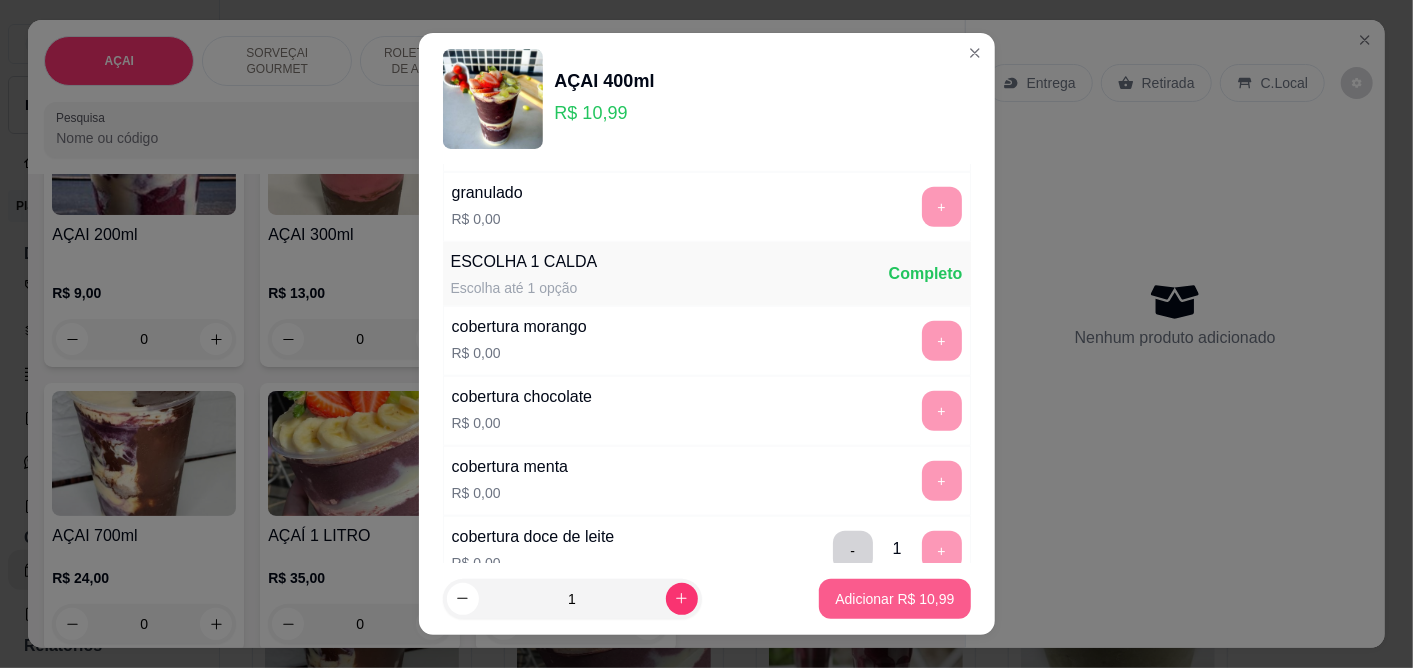 click on "Adicionar   R$ 10,99" at bounding box center (894, 599) 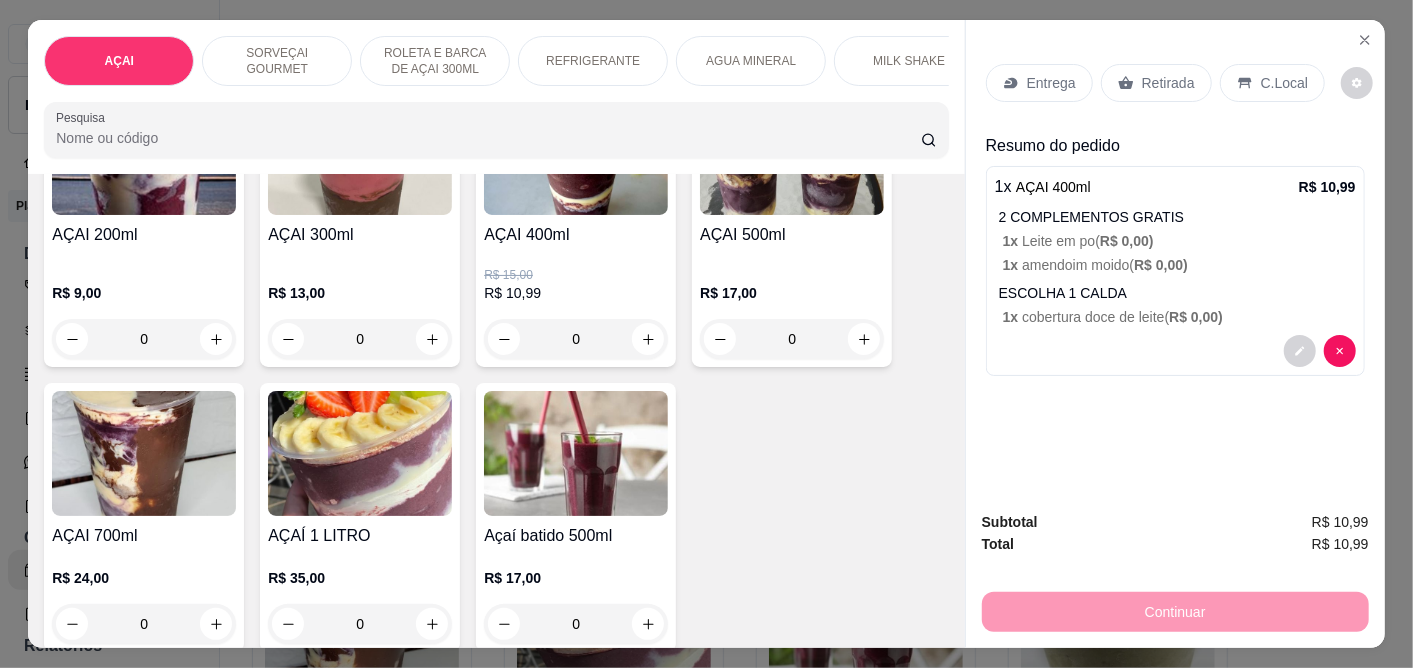 click on "AÇAI 400ml" at bounding box center (576, 235) 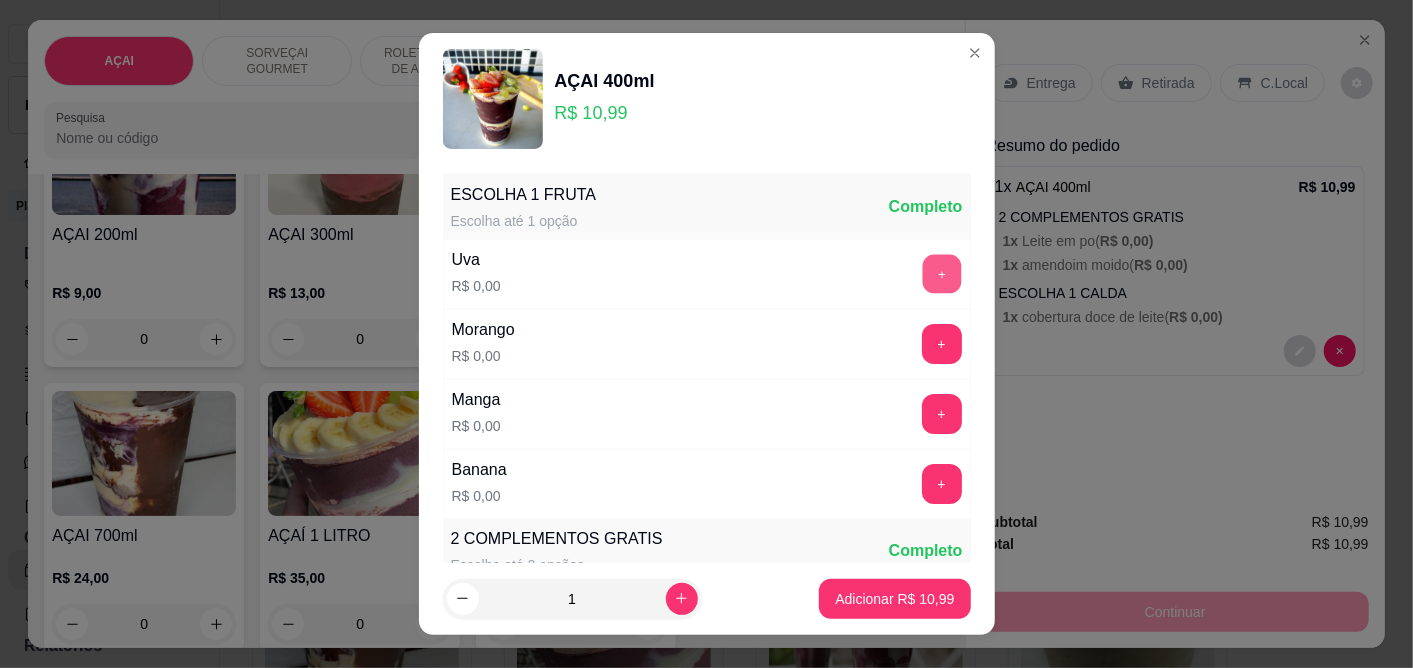 click on "+" at bounding box center (941, 274) 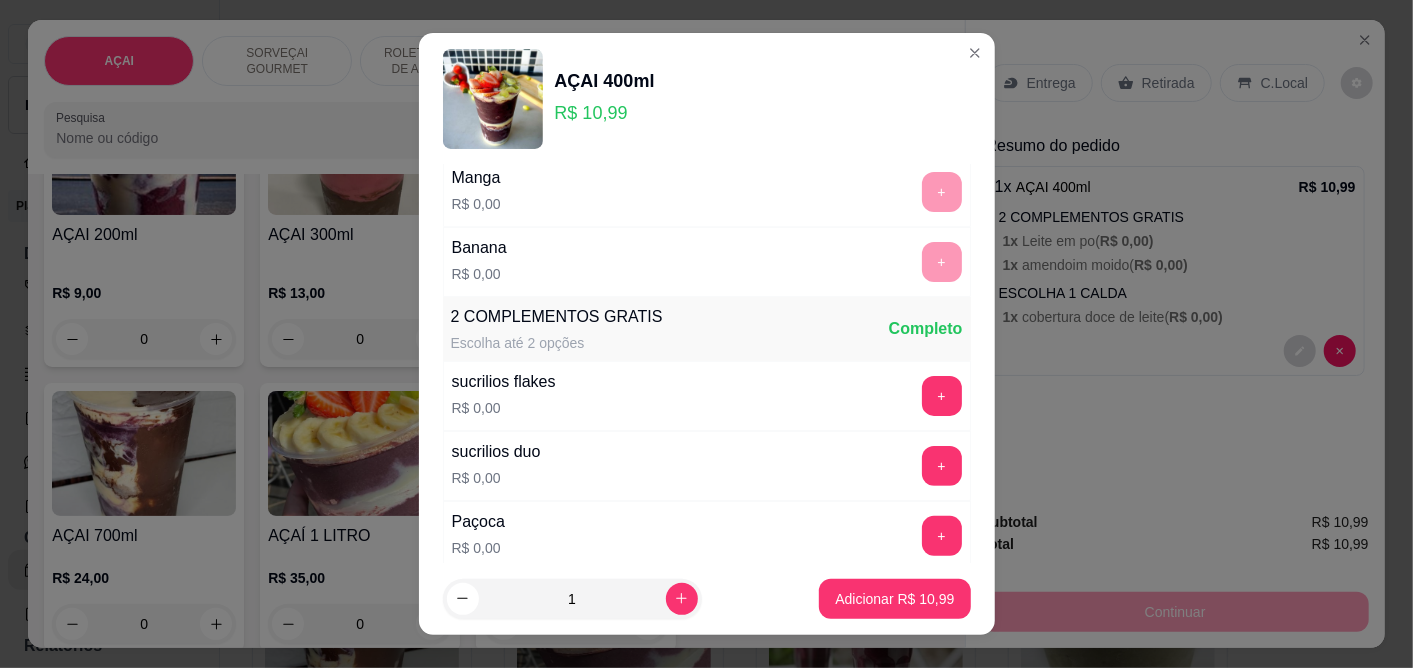scroll, scrollTop: 333, scrollLeft: 0, axis: vertical 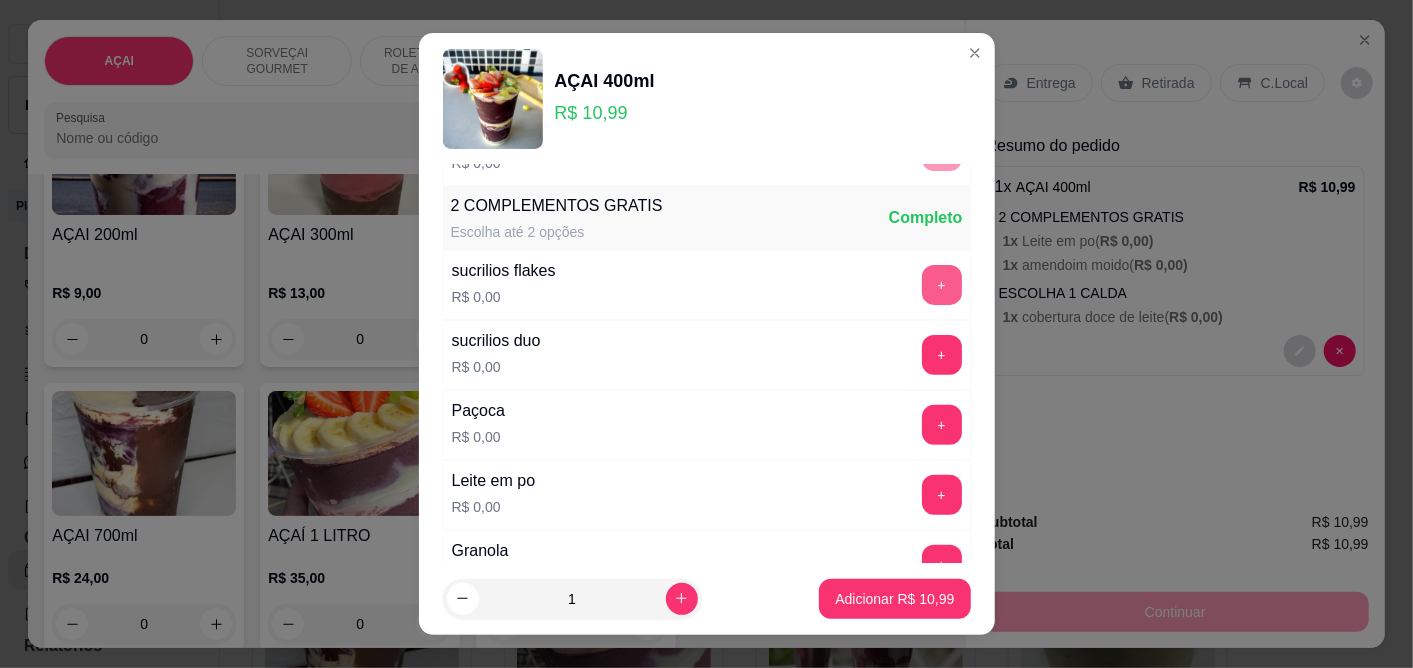 click on "+" at bounding box center [942, 285] 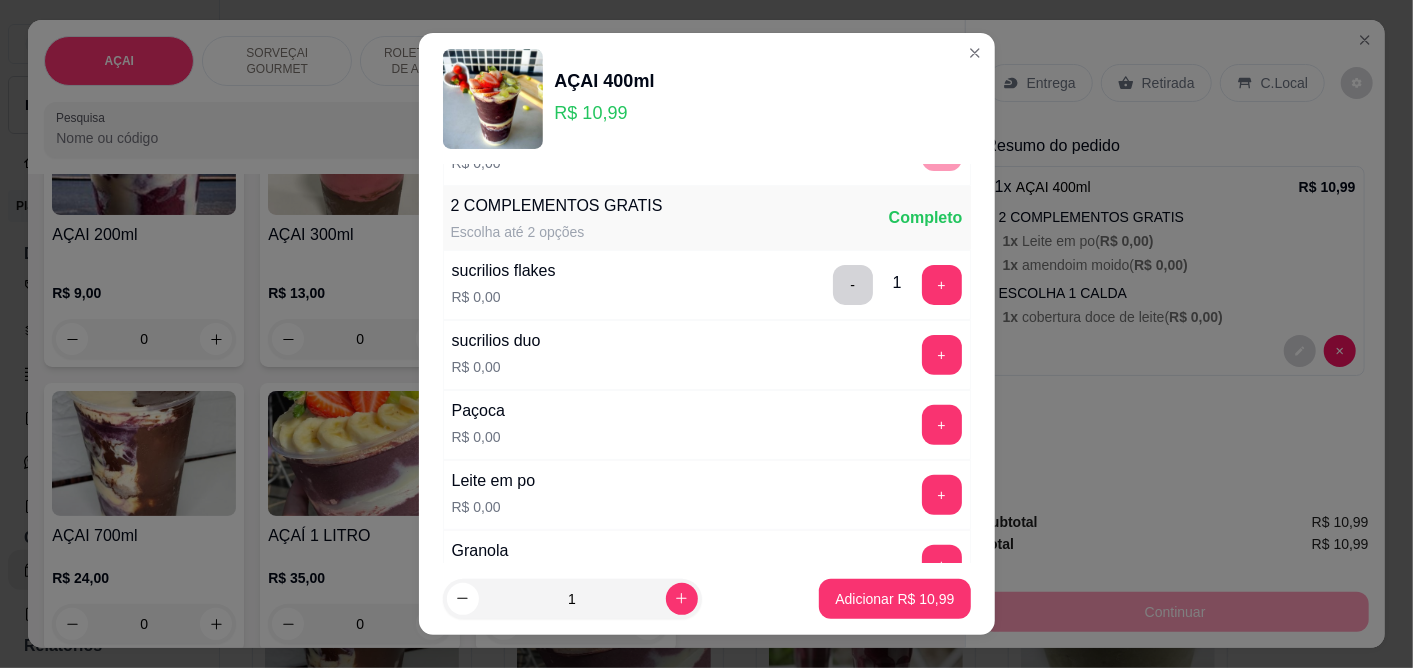 scroll, scrollTop: 444, scrollLeft: 0, axis: vertical 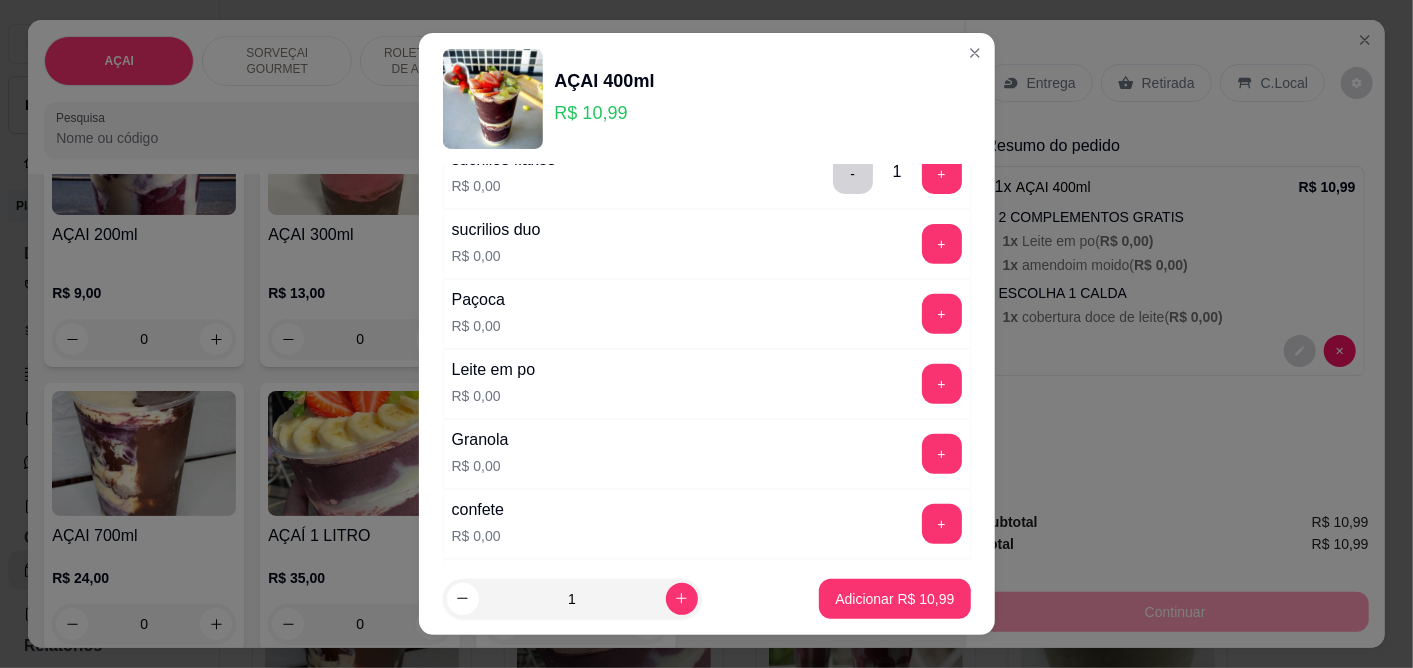 click on "Leite em po  R$ 0,00 +" at bounding box center [707, 384] 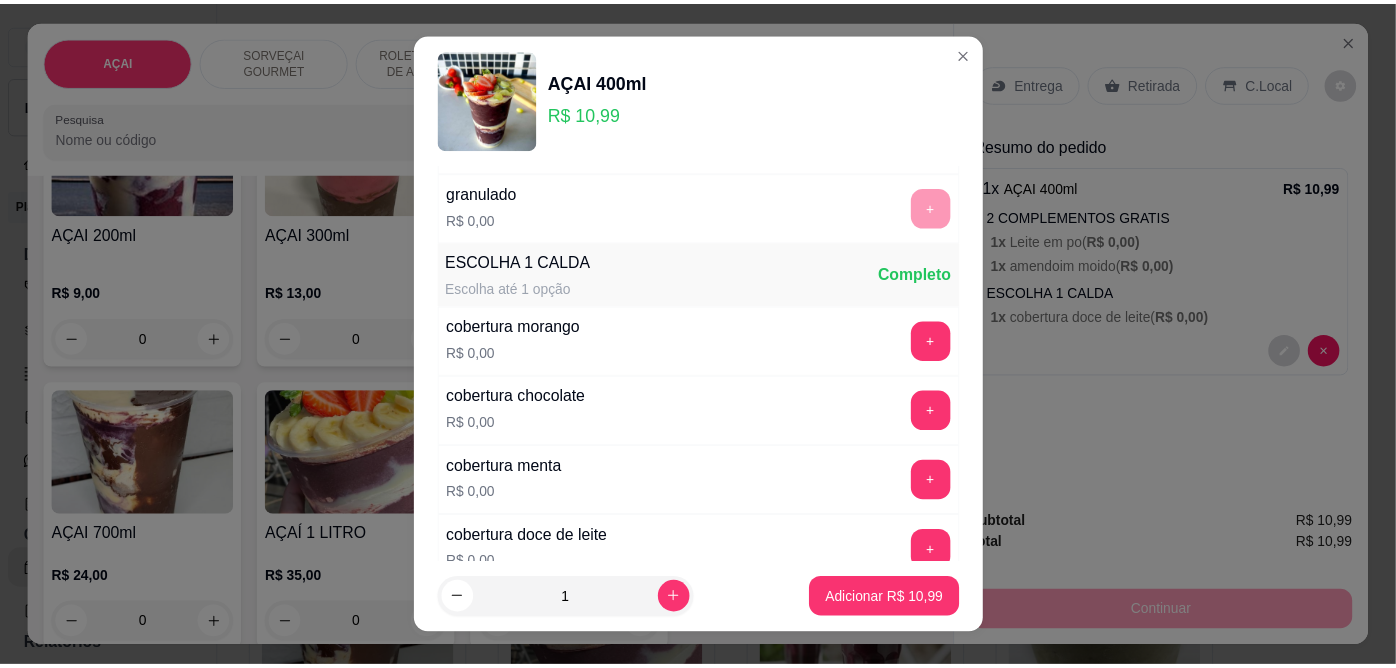 scroll, scrollTop: 1222, scrollLeft: 0, axis: vertical 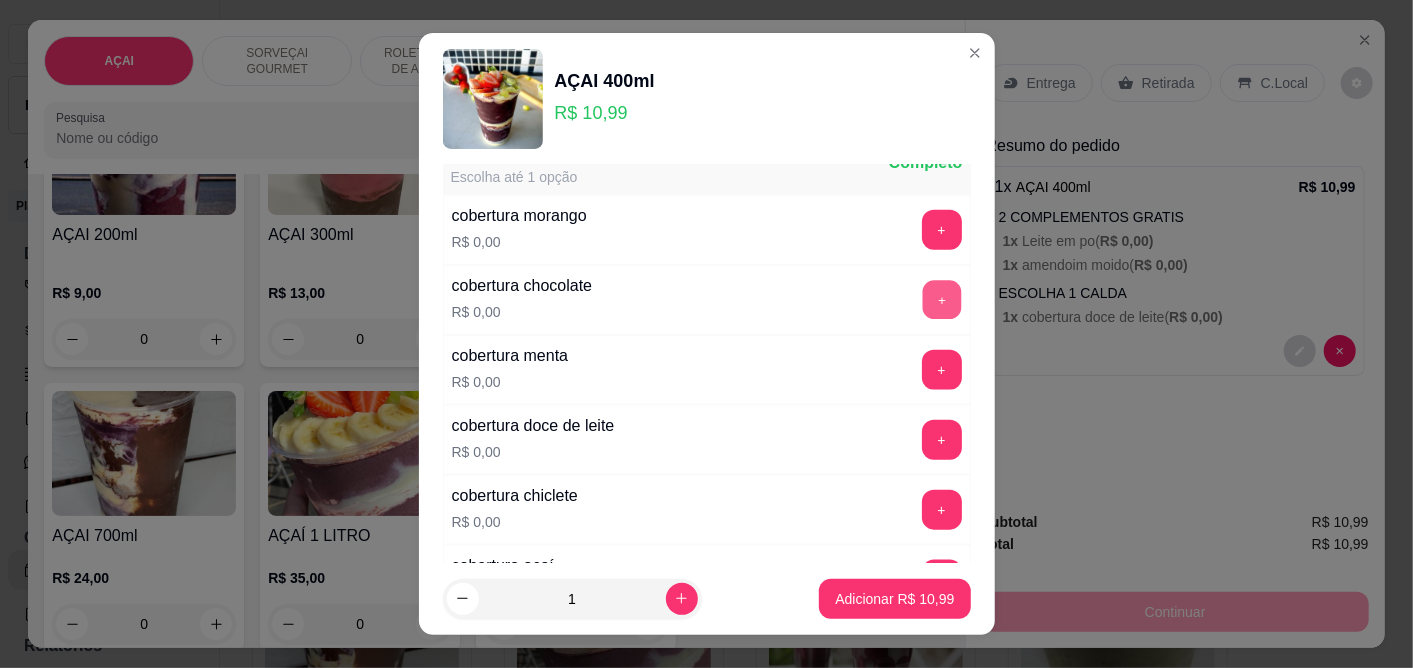 click on "+" at bounding box center [941, 300] 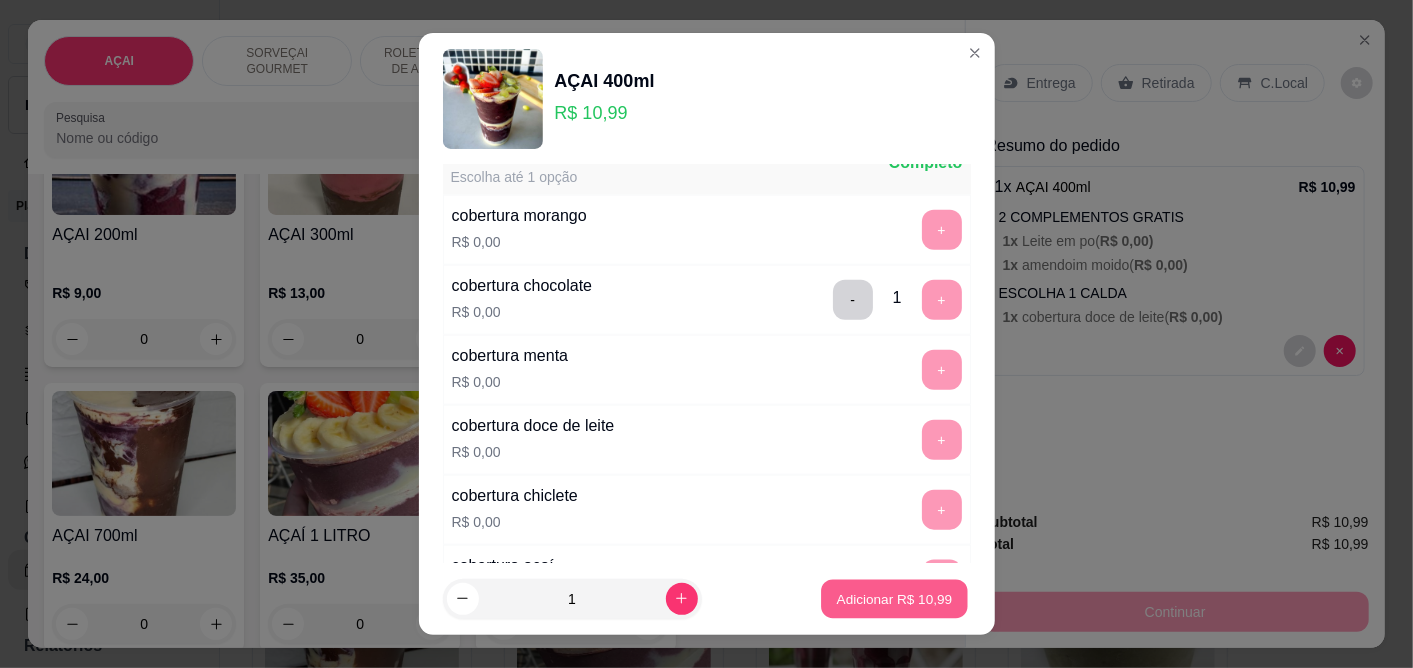 click on "Adicionar   R$ 10,99" at bounding box center (895, 598) 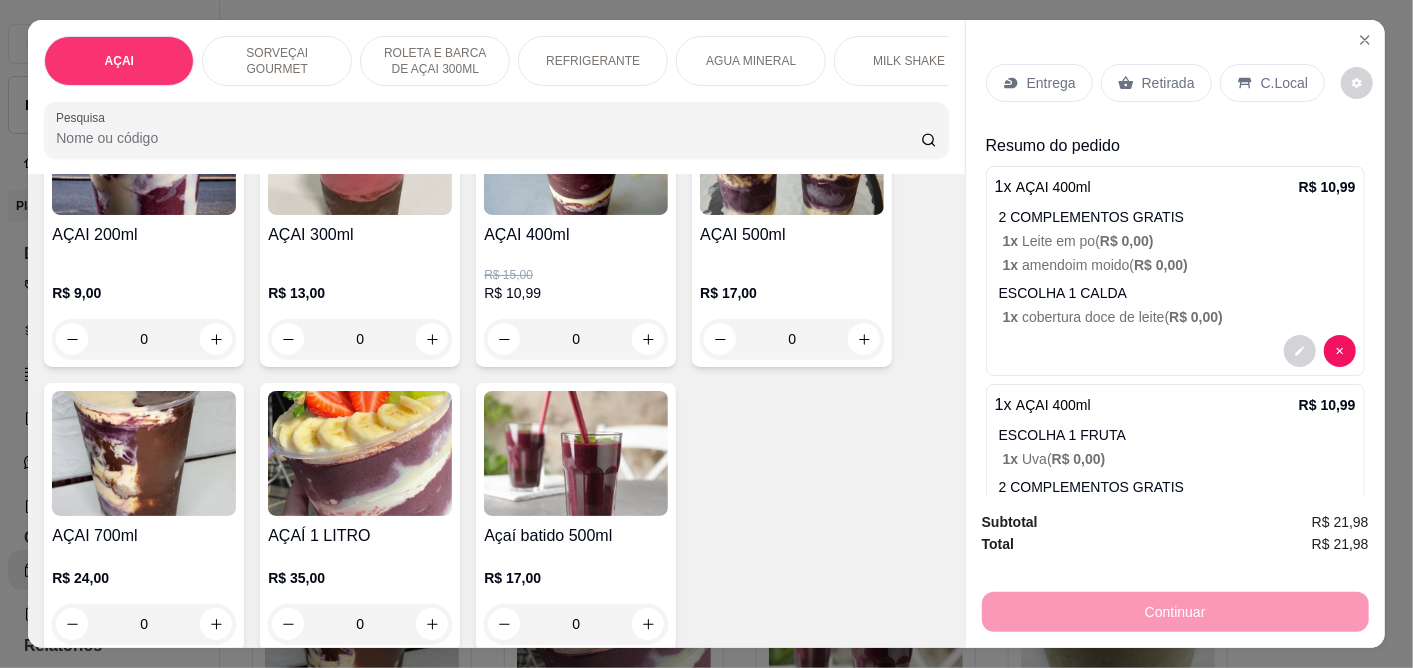 click on "Entrega" at bounding box center (1051, 83) 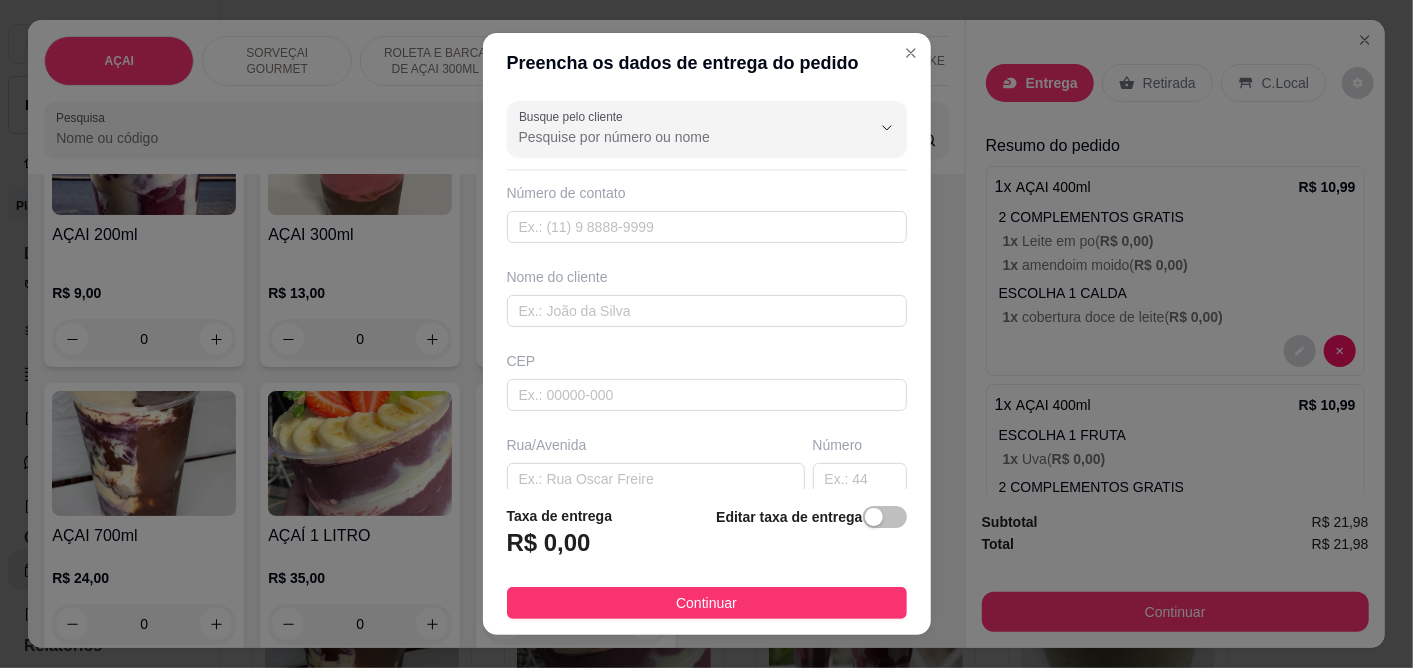 click on "Taxa de entrega R$ 0,00 Editar taxa de entrega  Continuar" at bounding box center [707, 562] 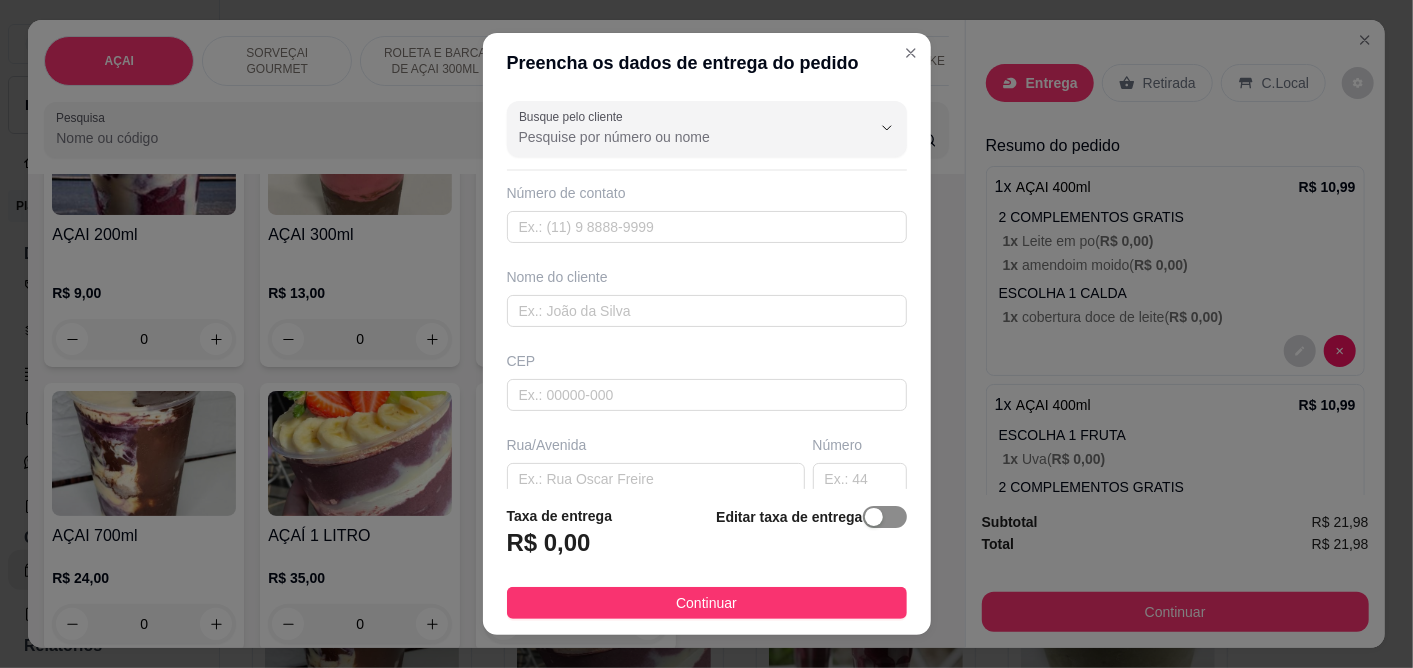 click at bounding box center (885, 517) 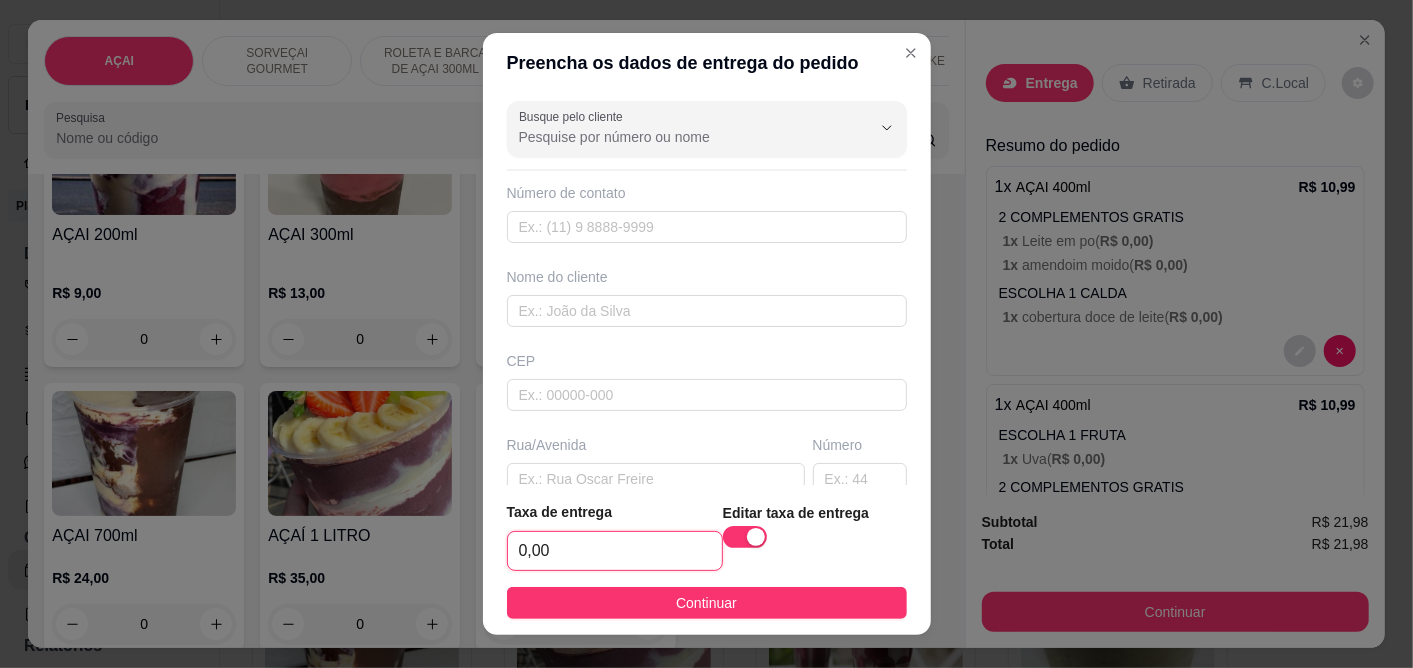 click on "0,00" at bounding box center (615, 551) 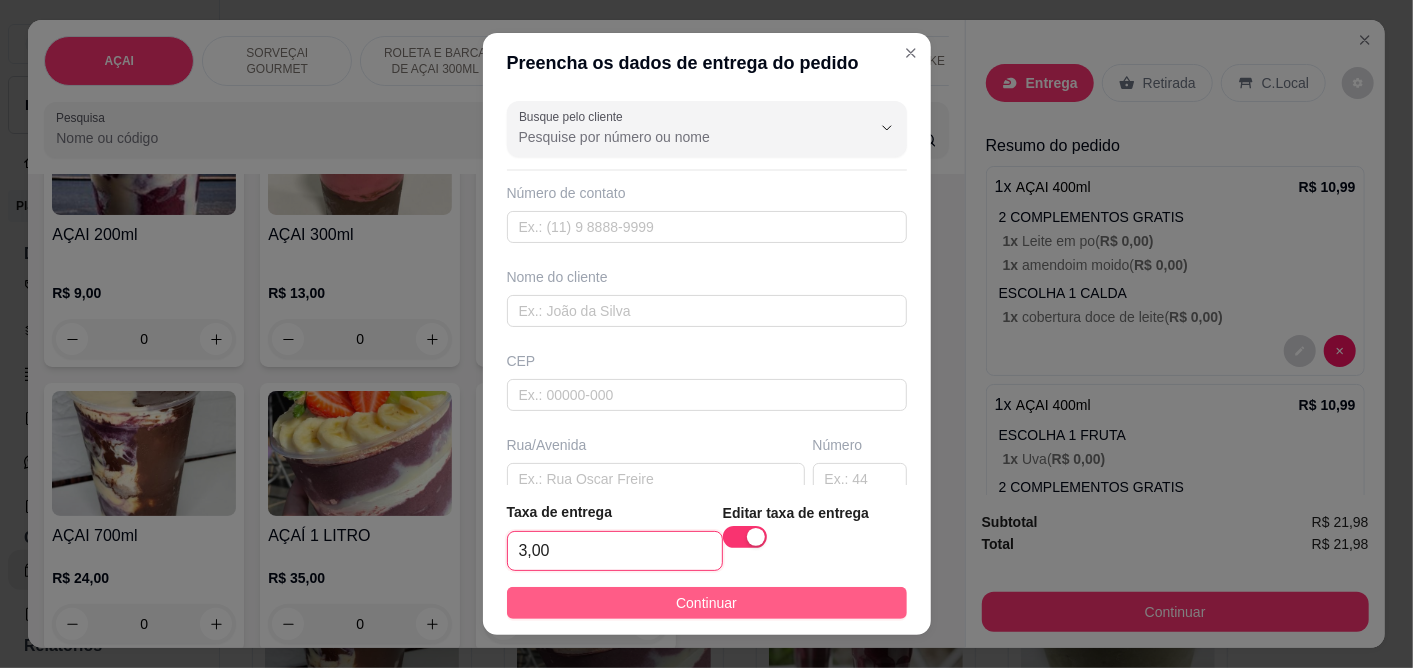 type on "3,00" 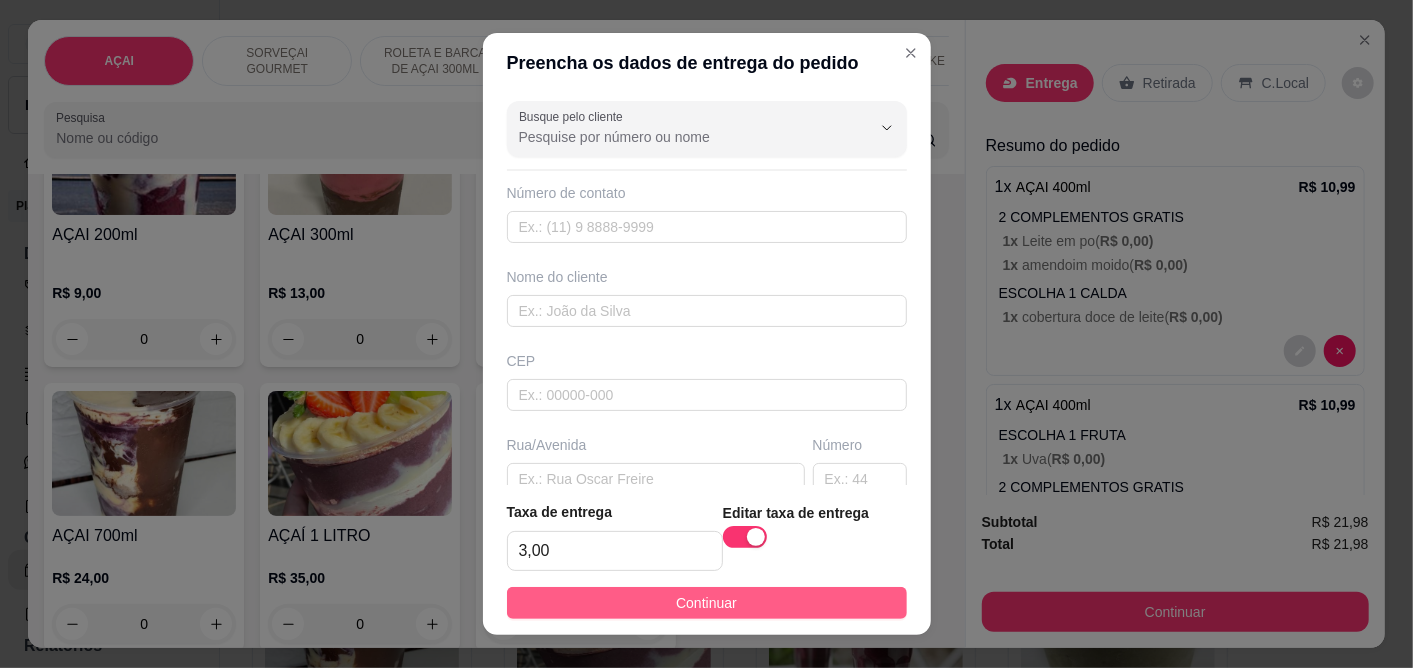 click on "Continuar" at bounding box center [706, 603] 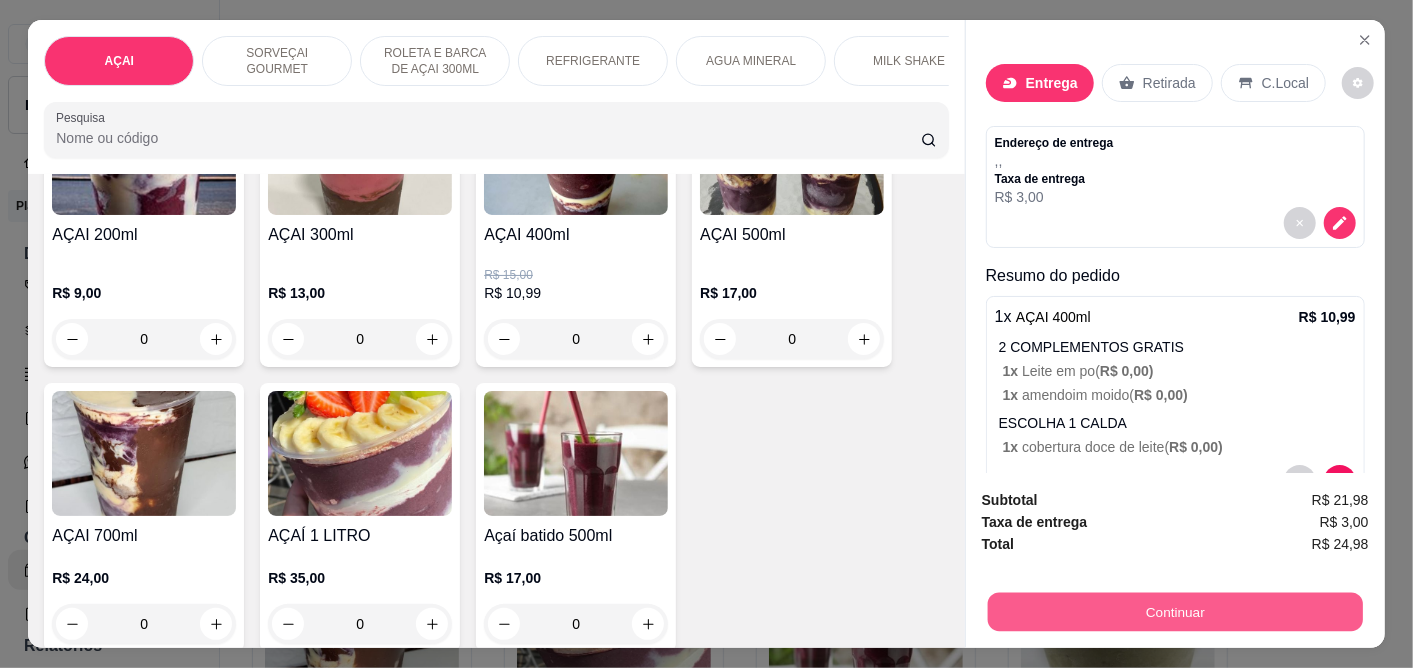 click on "Continuar" at bounding box center (1175, 612) 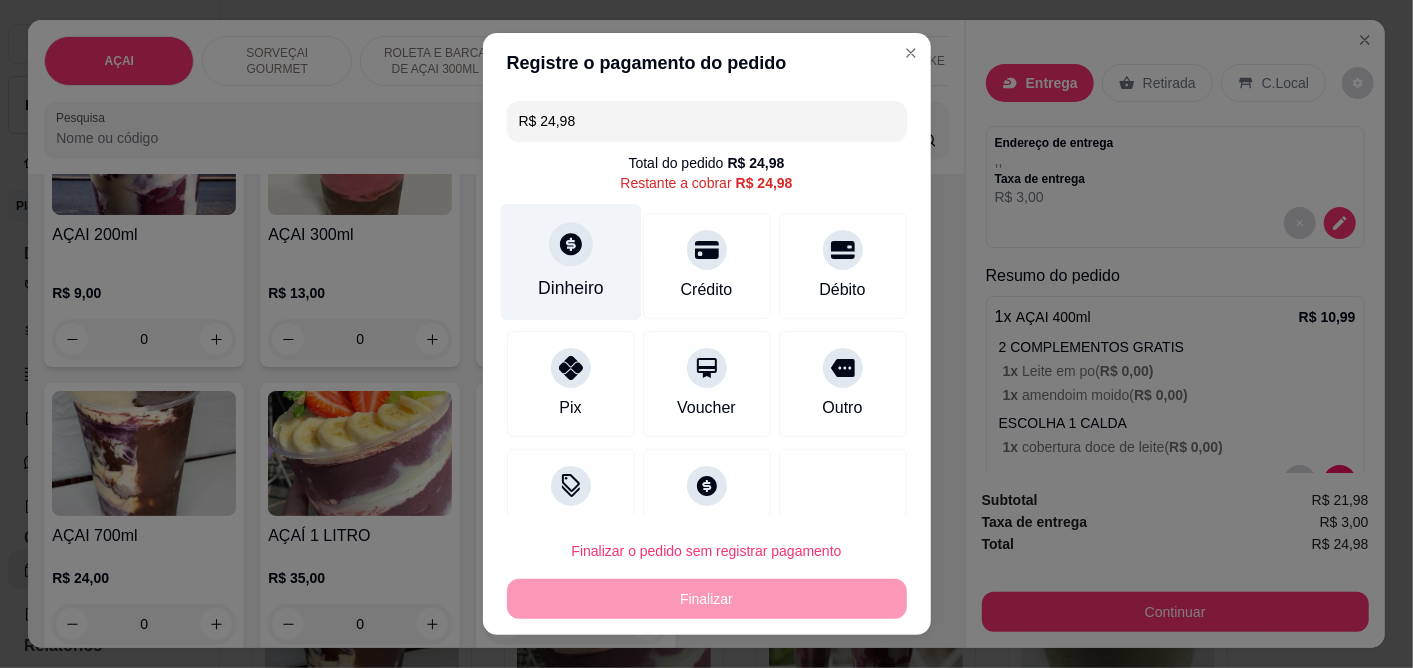 click at bounding box center (571, 245) 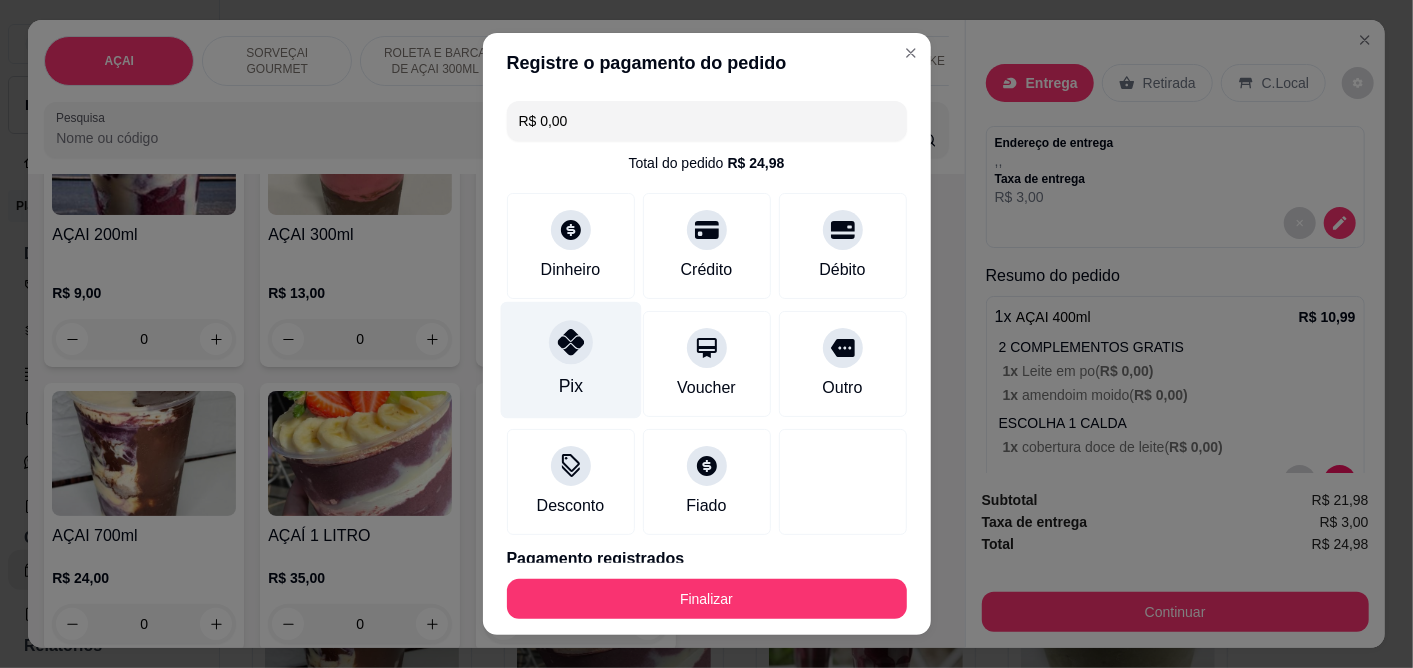 click on "Pix" at bounding box center (570, 387) 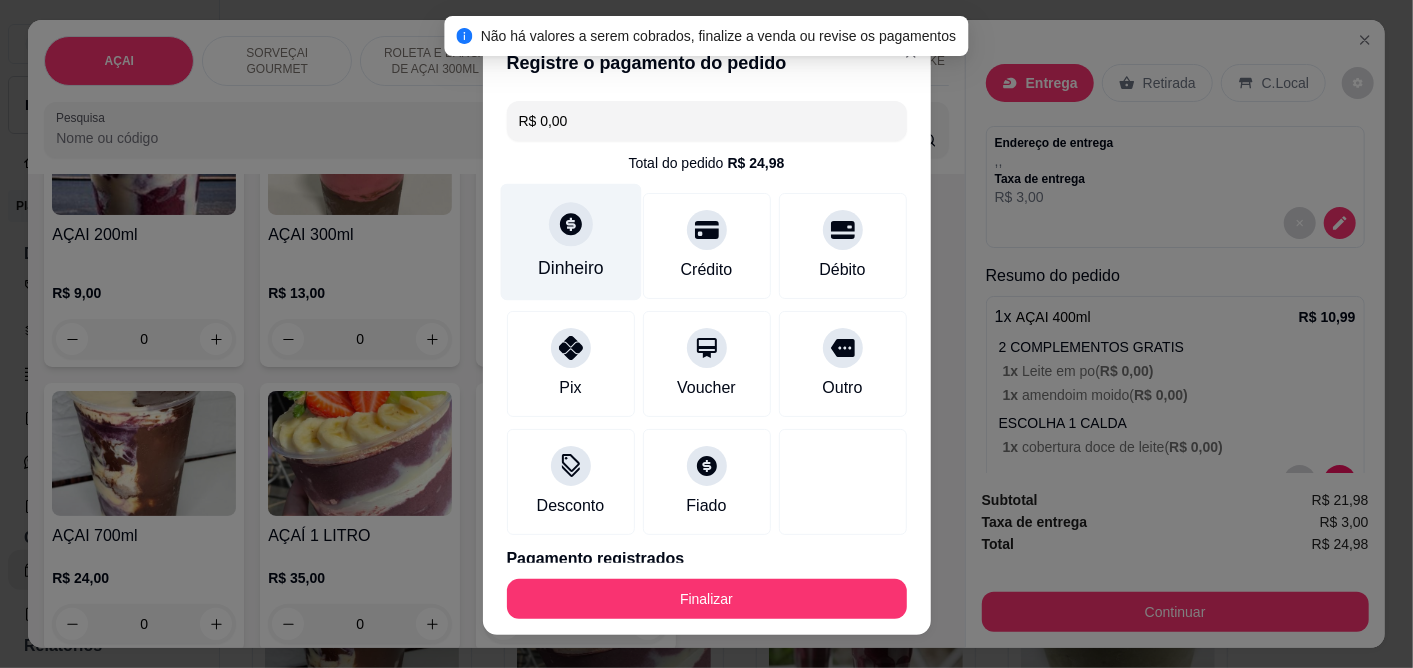 click 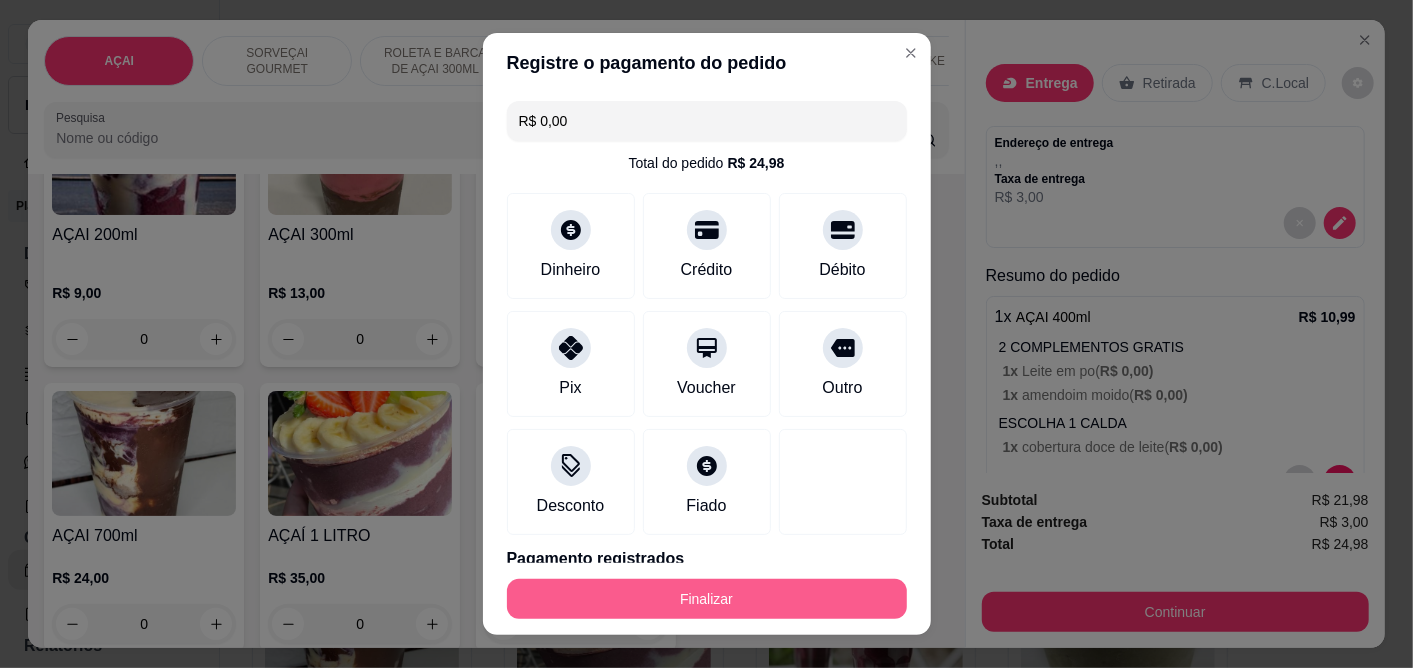 click on "Finalizar" at bounding box center [707, 599] 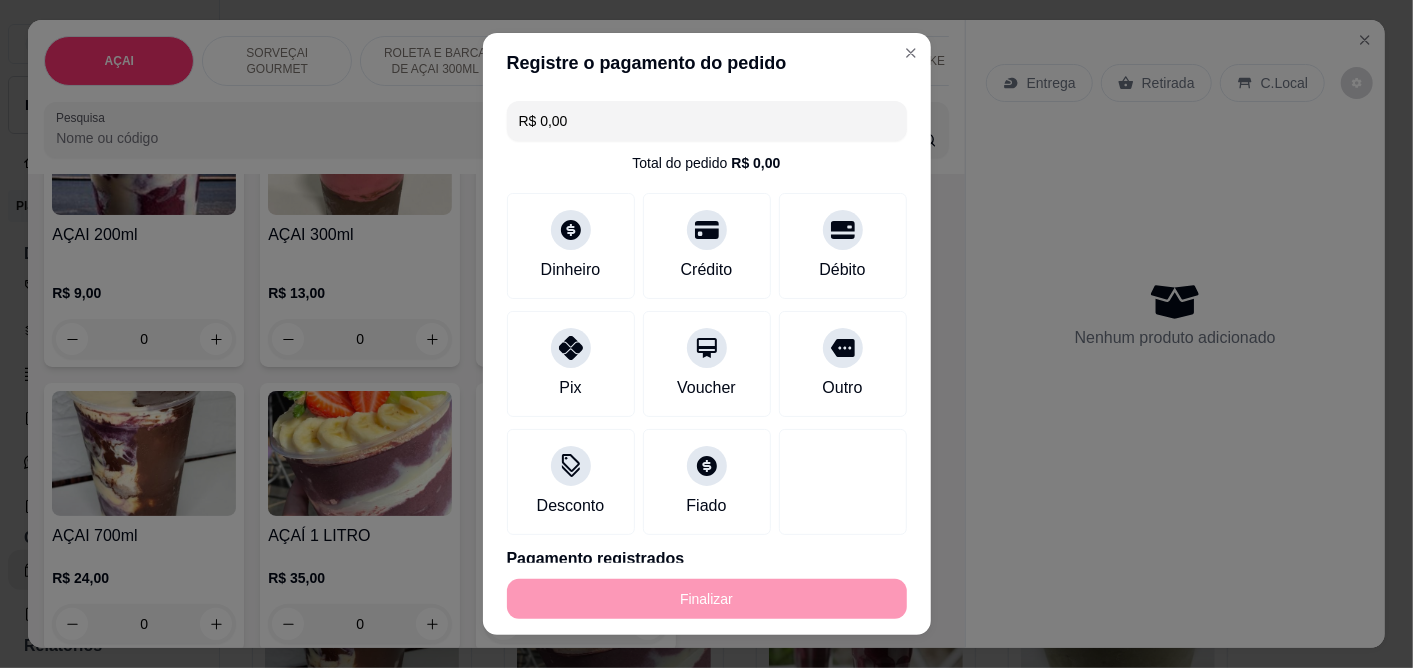type on "-R$ 24,98" 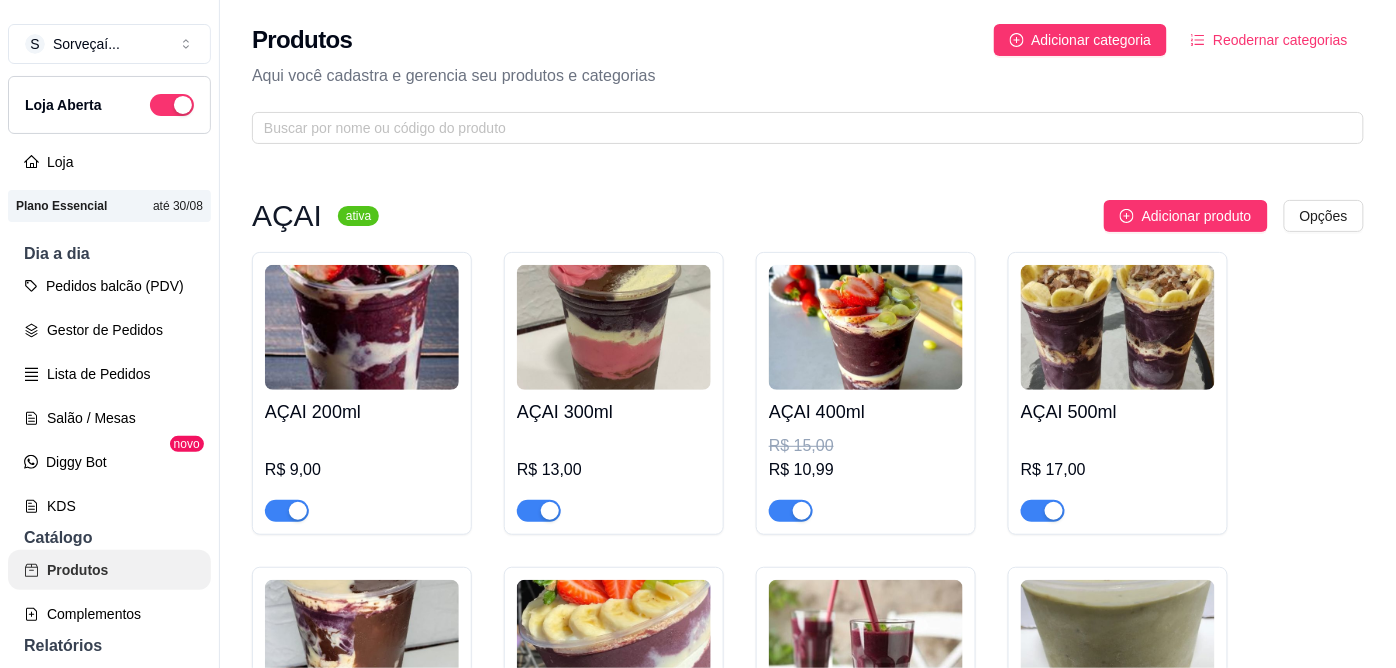 scroll, scrollTop: 111, scrollLeft: 0, axis: vertical 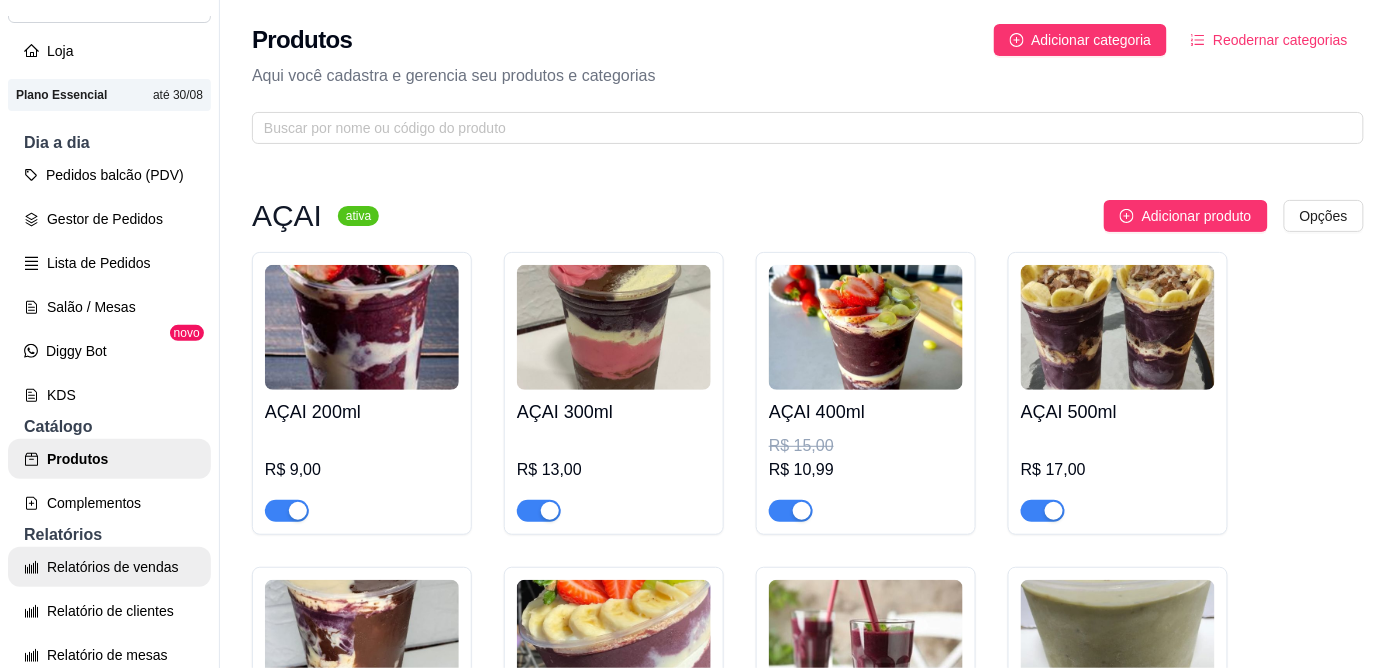click on "Relatórios de vendas" at bounding box center [109, 567] 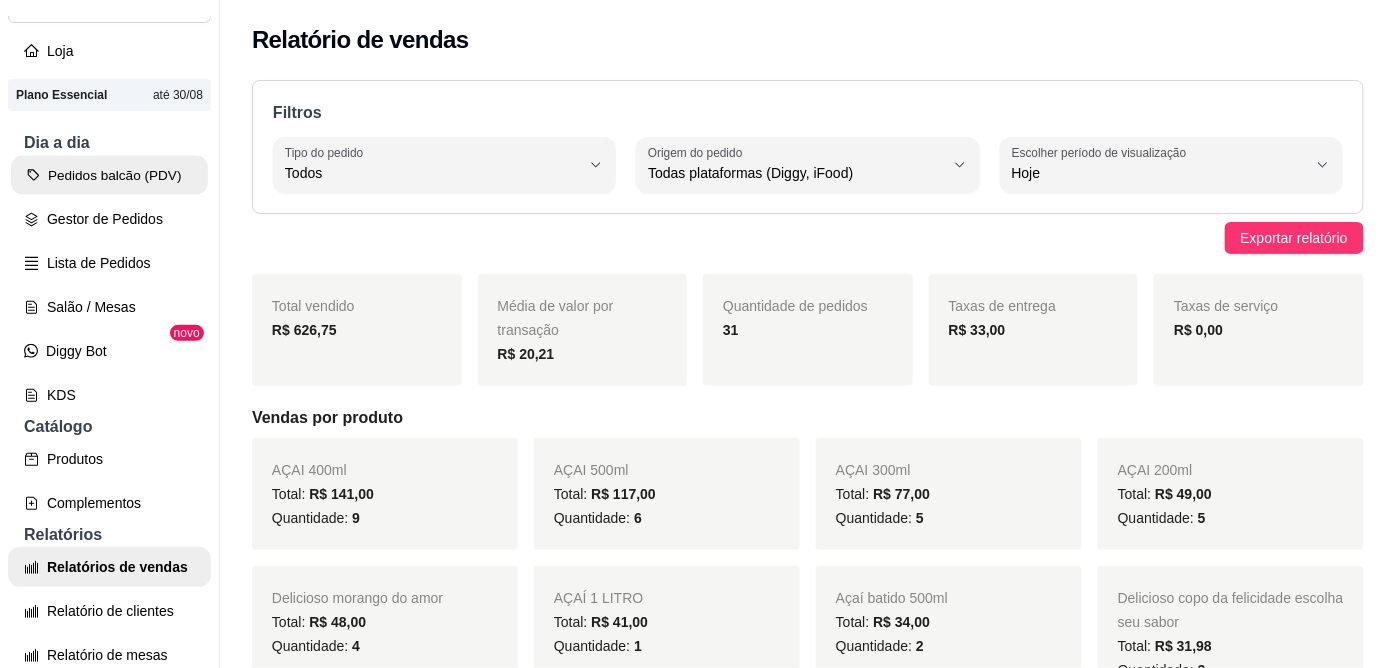 click on "Pedidos balcão (PDV)" at bounding box center (109, 175) 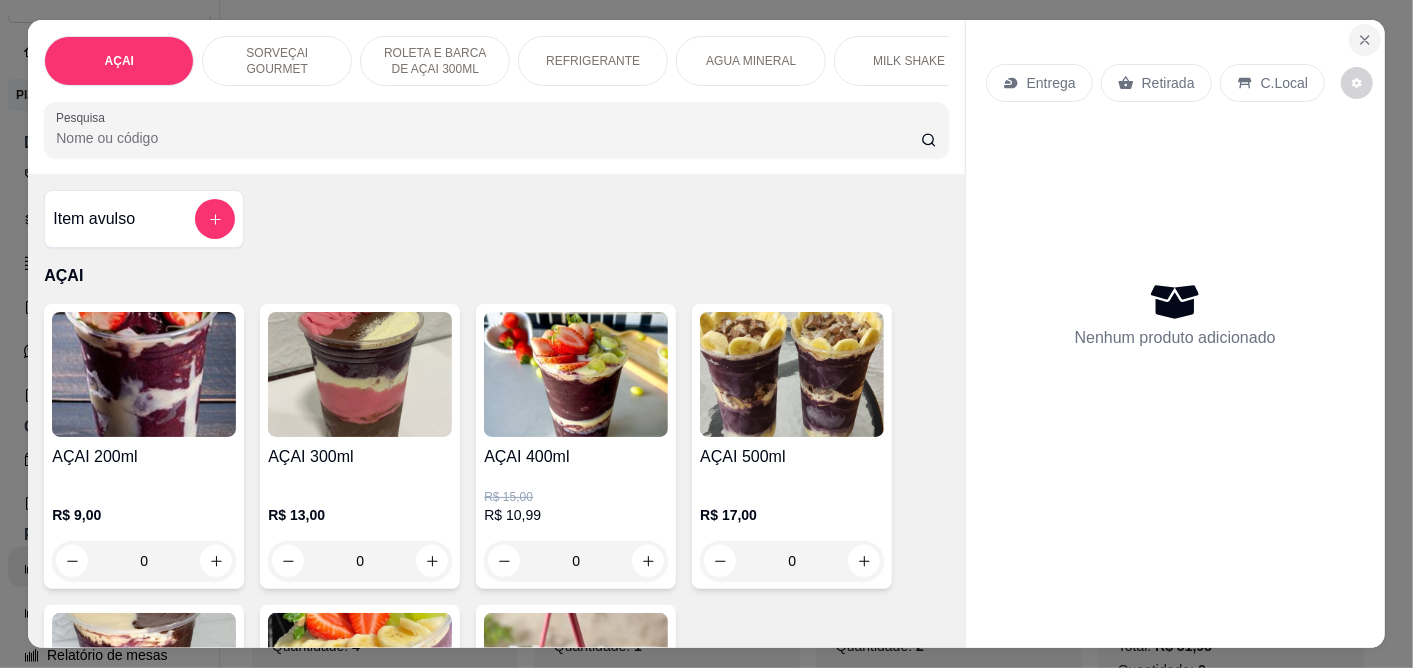 click at bounding box center [1365, 40] 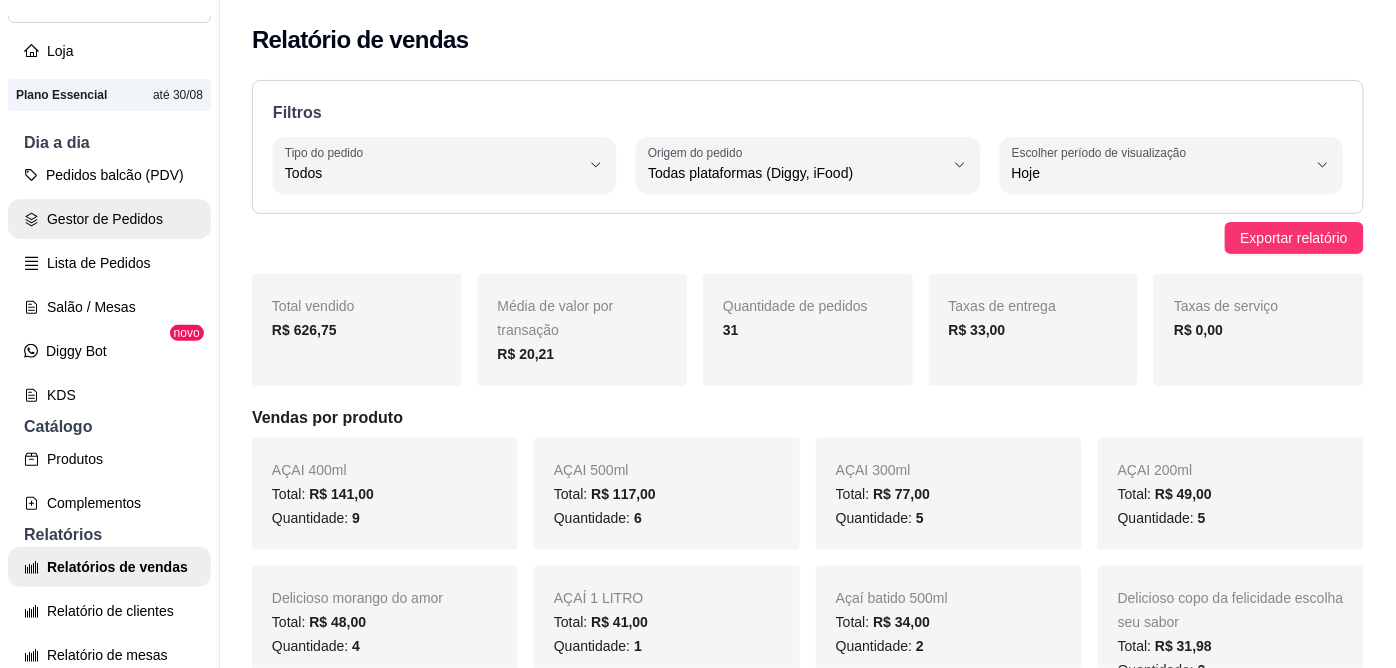 click on "Gestor de Pedidos" at bounding box center [109, 219] 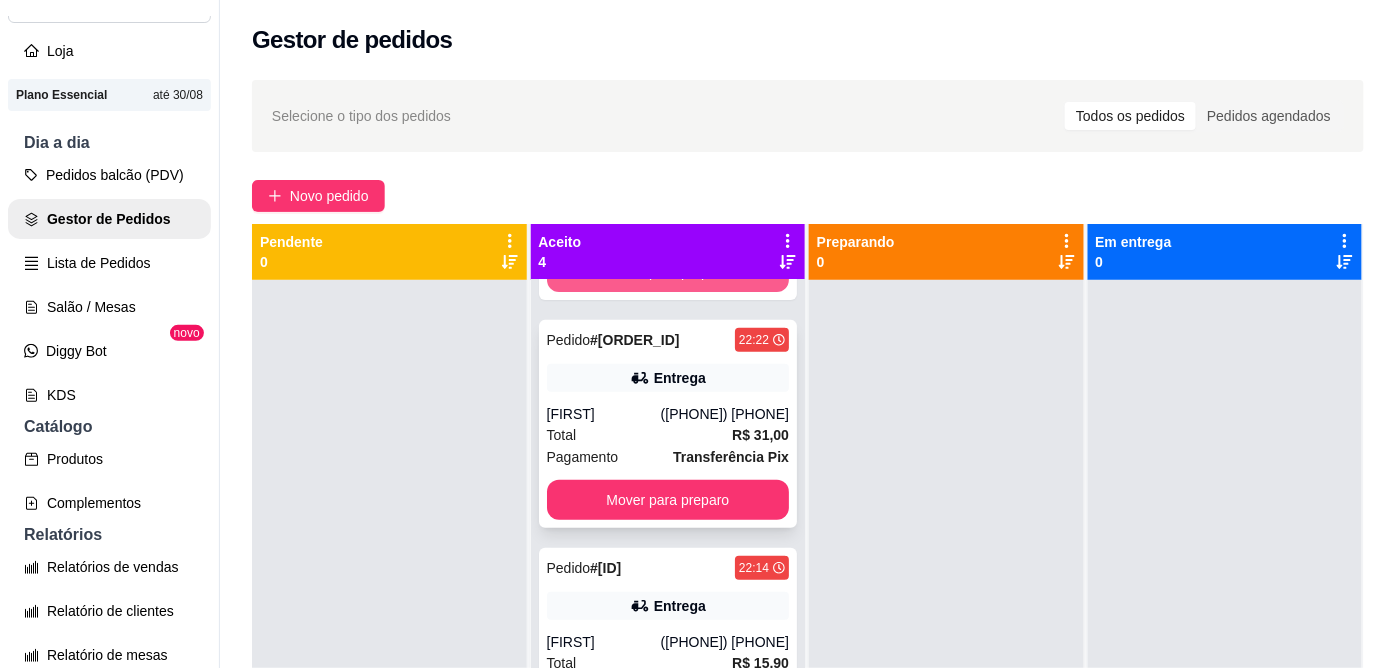 scroll, scrollTop: 284, scrollLeft: 0, axis: vertical 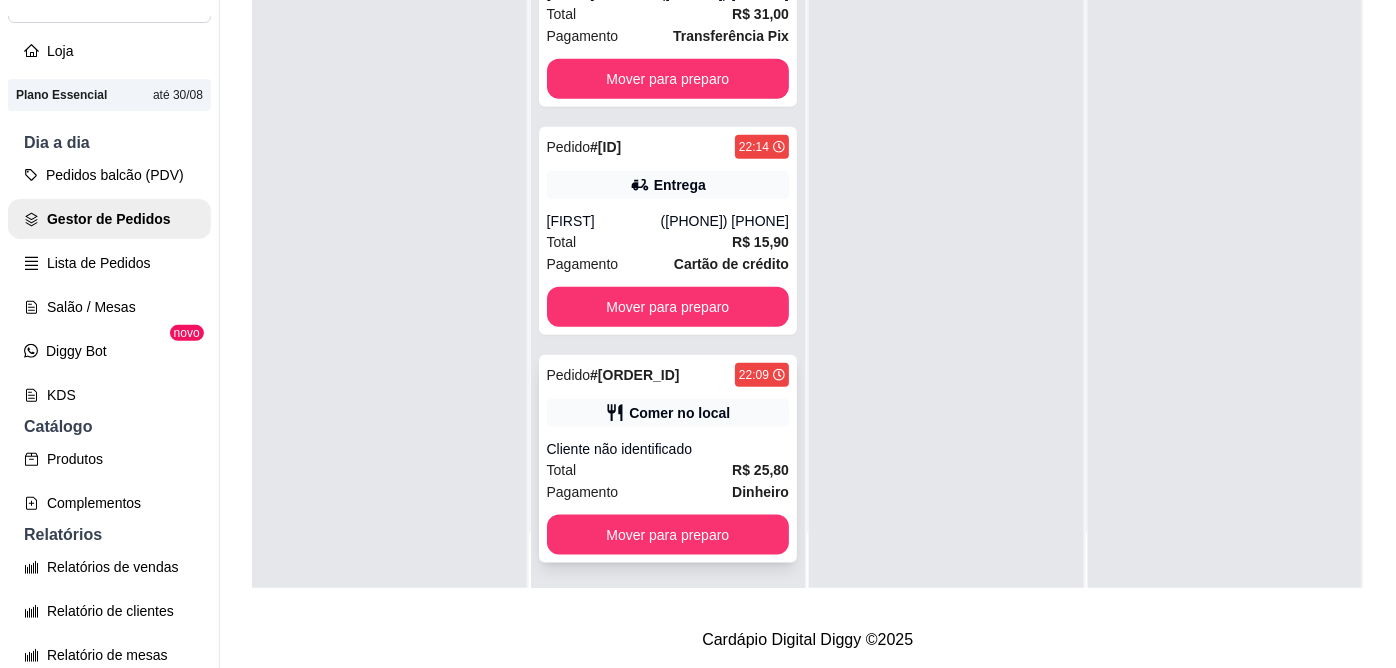 click on "Total R$ 25,80" at bounding box center [668, 470] 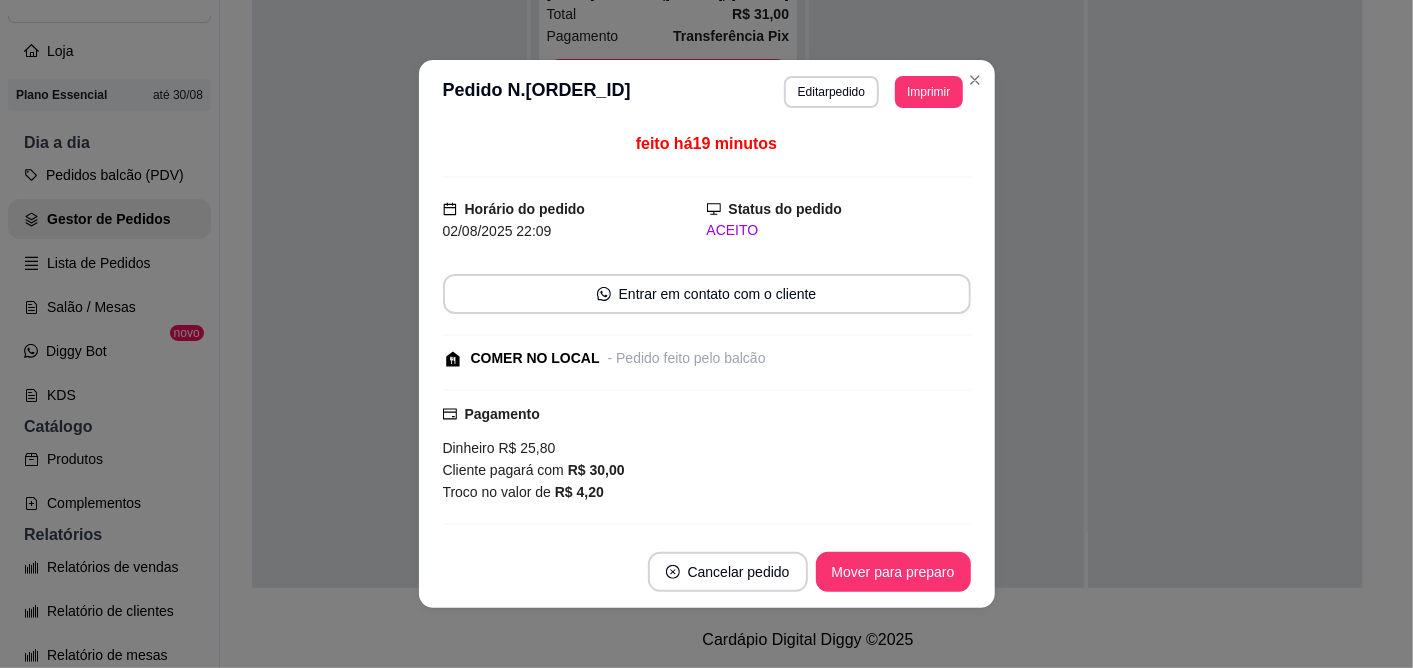 scroll, scrollTop: 111, scrollLeft: 0, axis: vertical 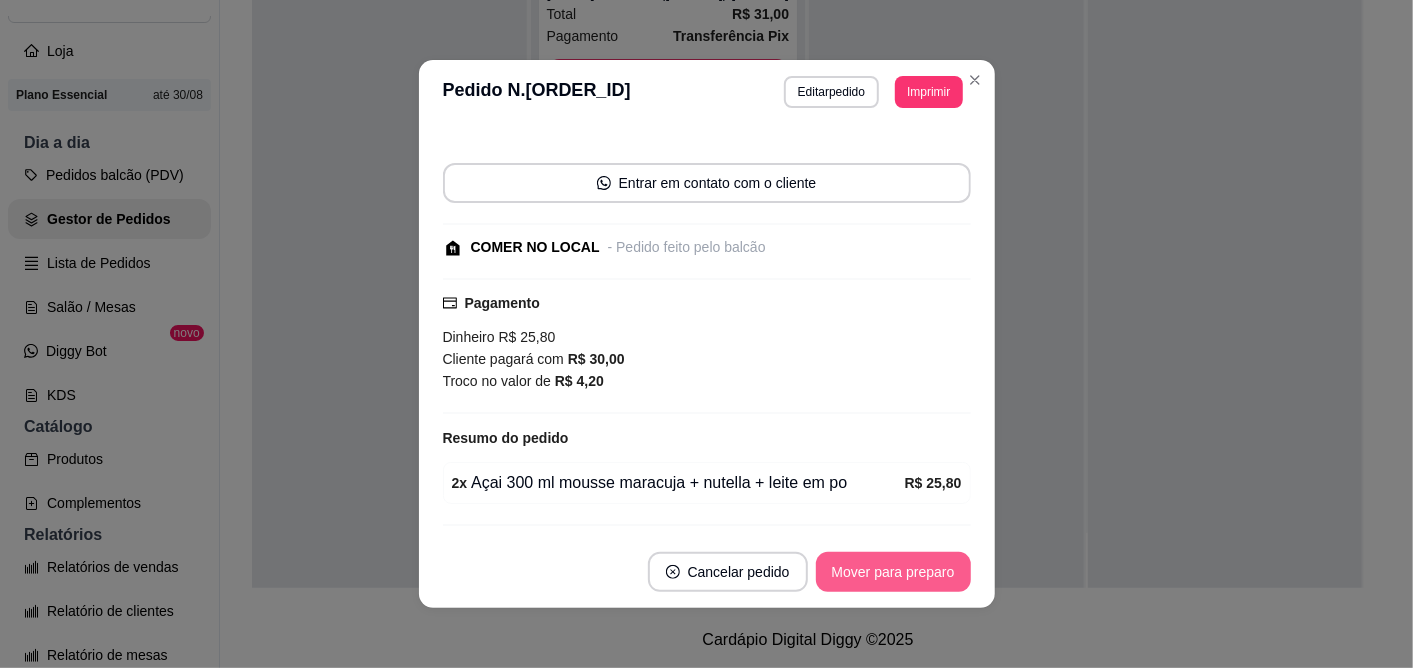 click on "Mover para preparo" at bounding box center (893, 572) 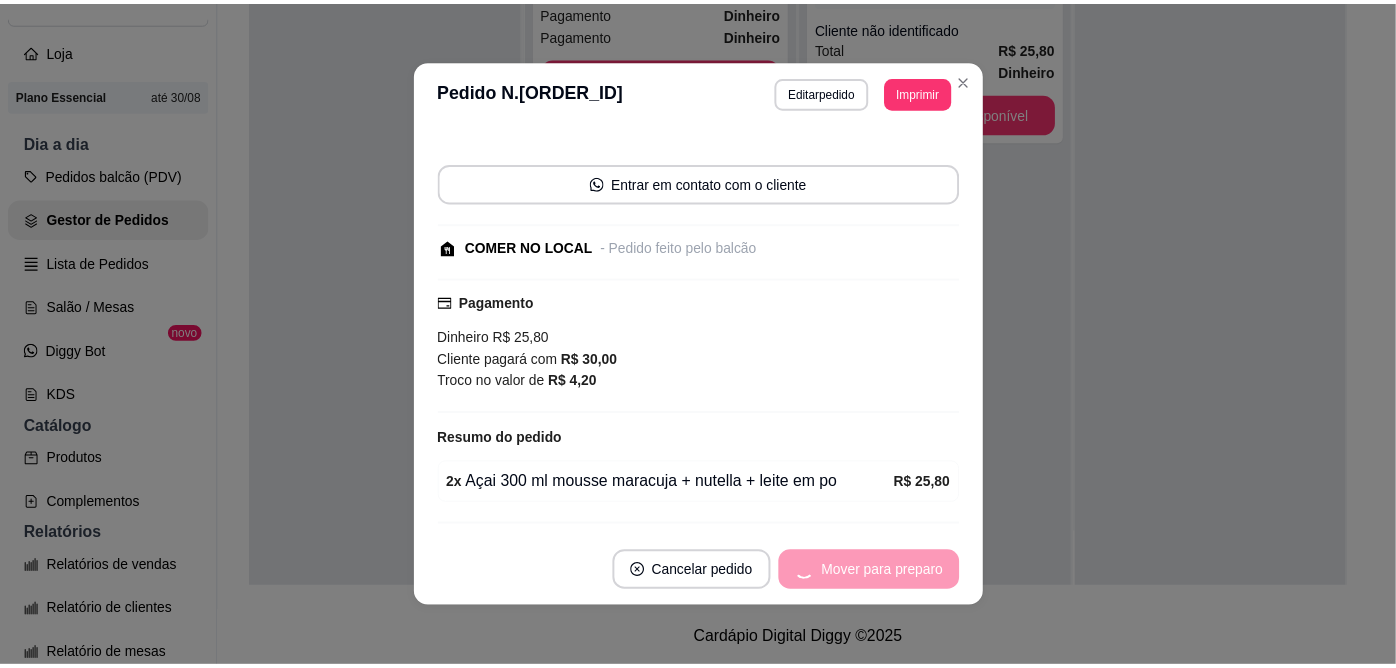 scroll, scrollTop: 56, scrollLeft: 0, axis: vertical 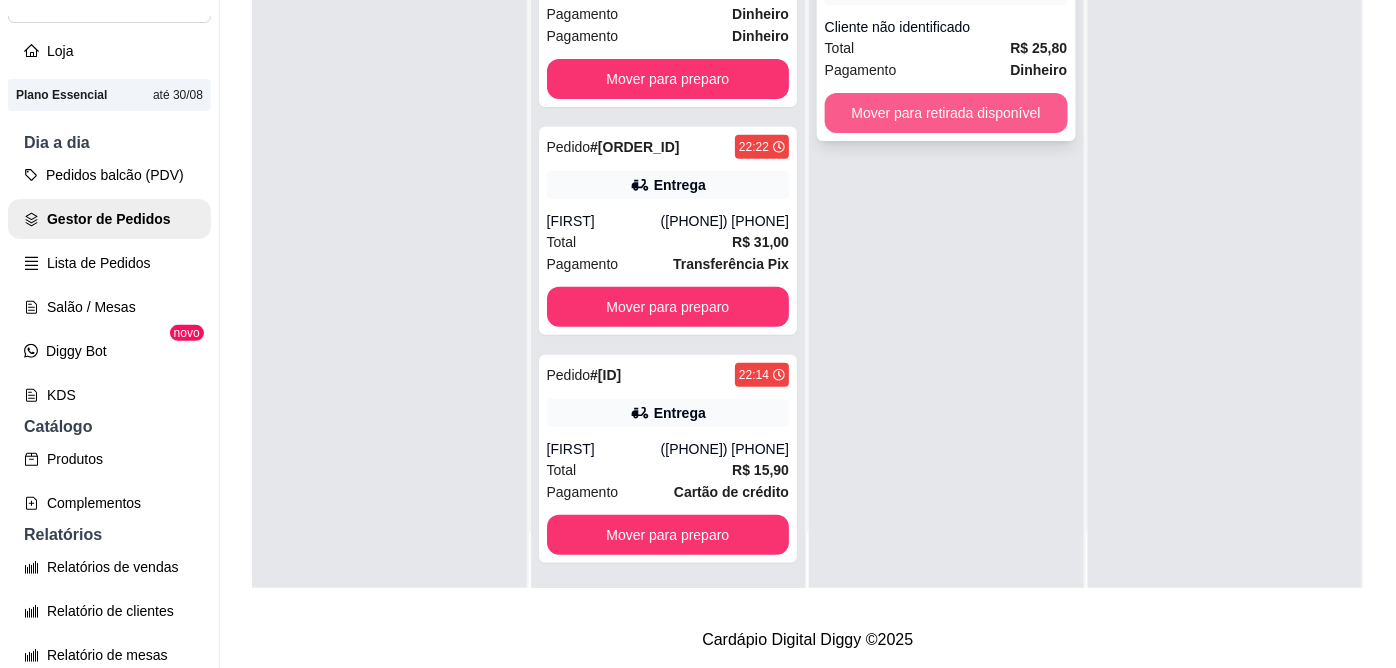 click on "Mover para retirada disponível" at bounding box center [946, 113] 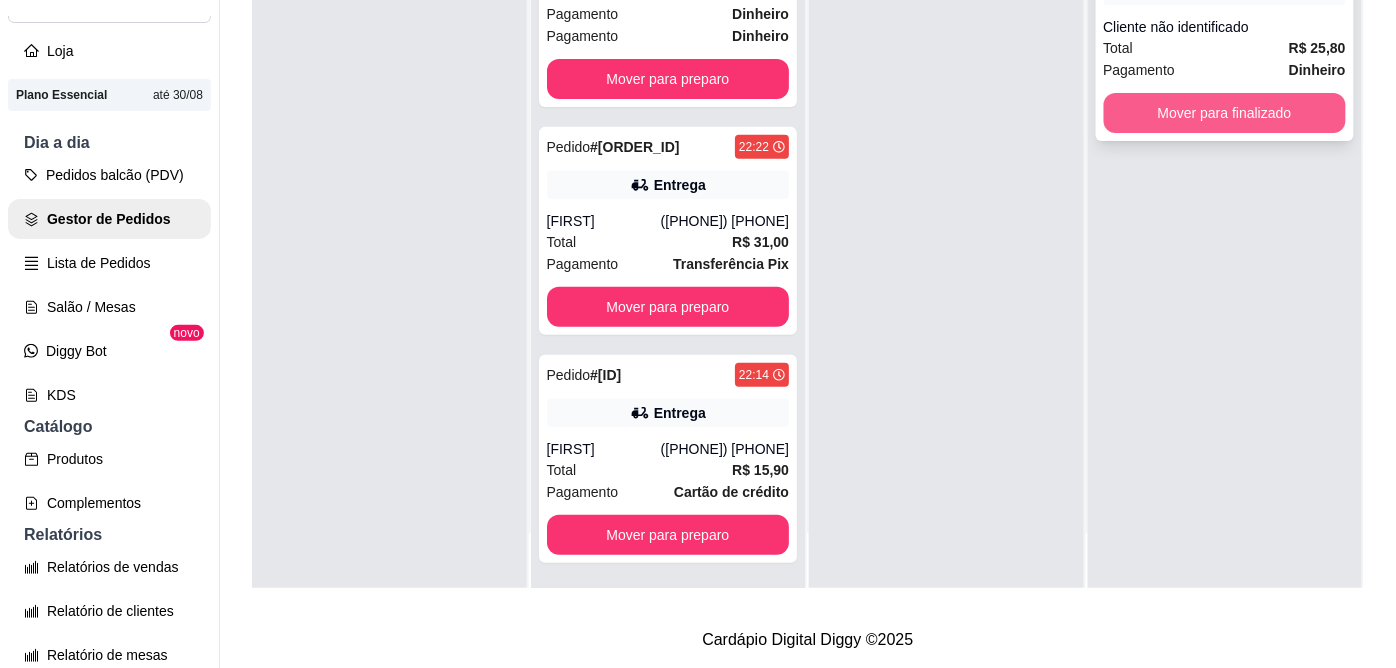 click on "Mover para finalizado" at bounding box center (1225, 113) 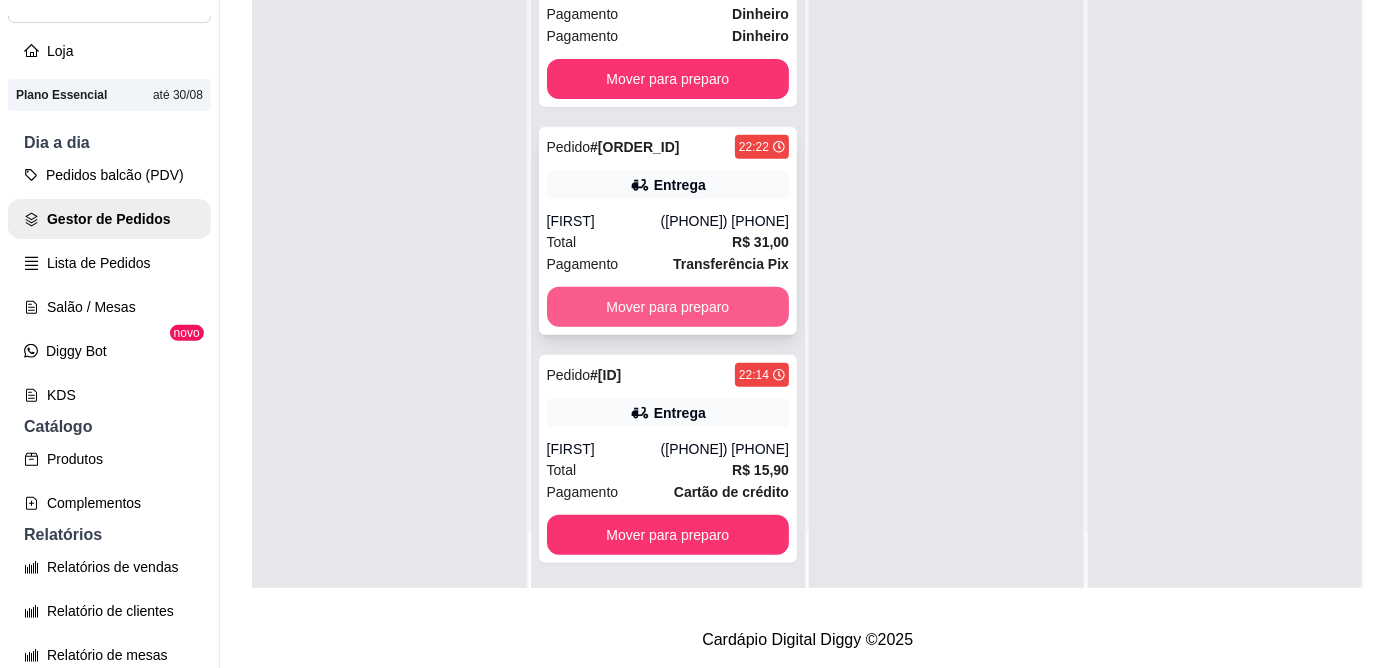 click on "Mover para preparo" at bounding box center (668, 307) 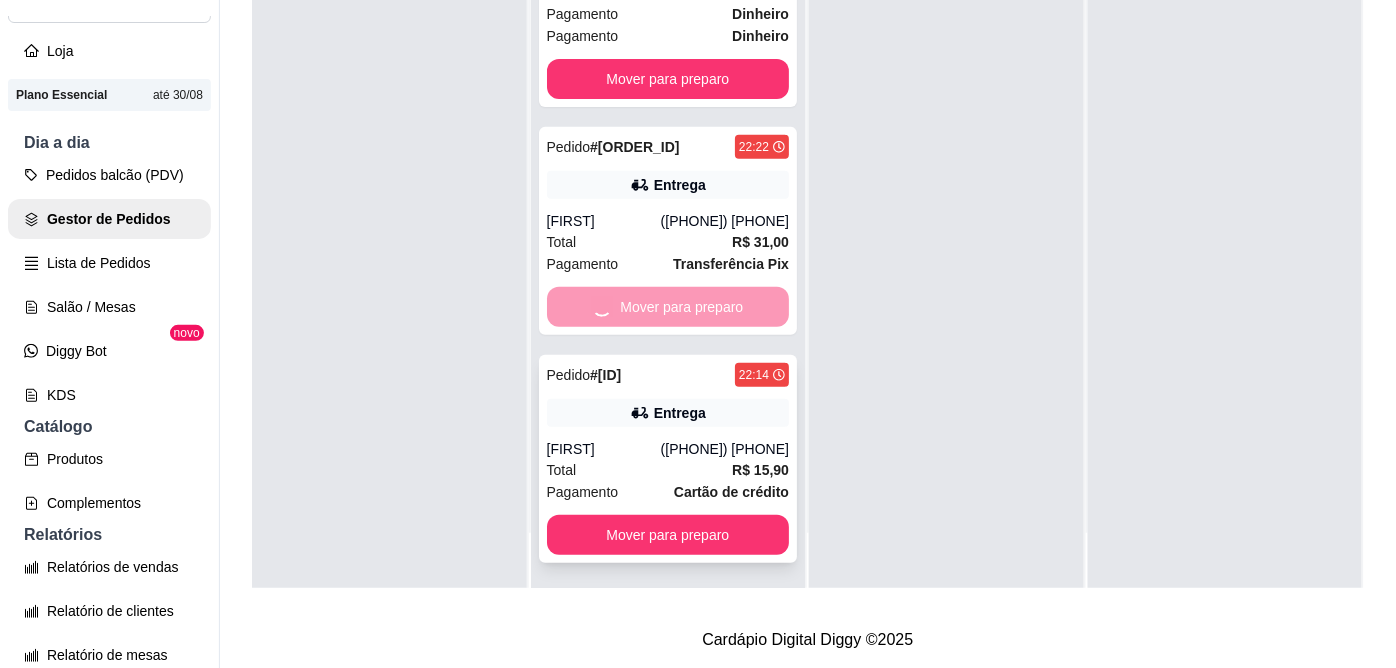 scroll, scrollTop: 0, scrollLeft: 0, axis: both 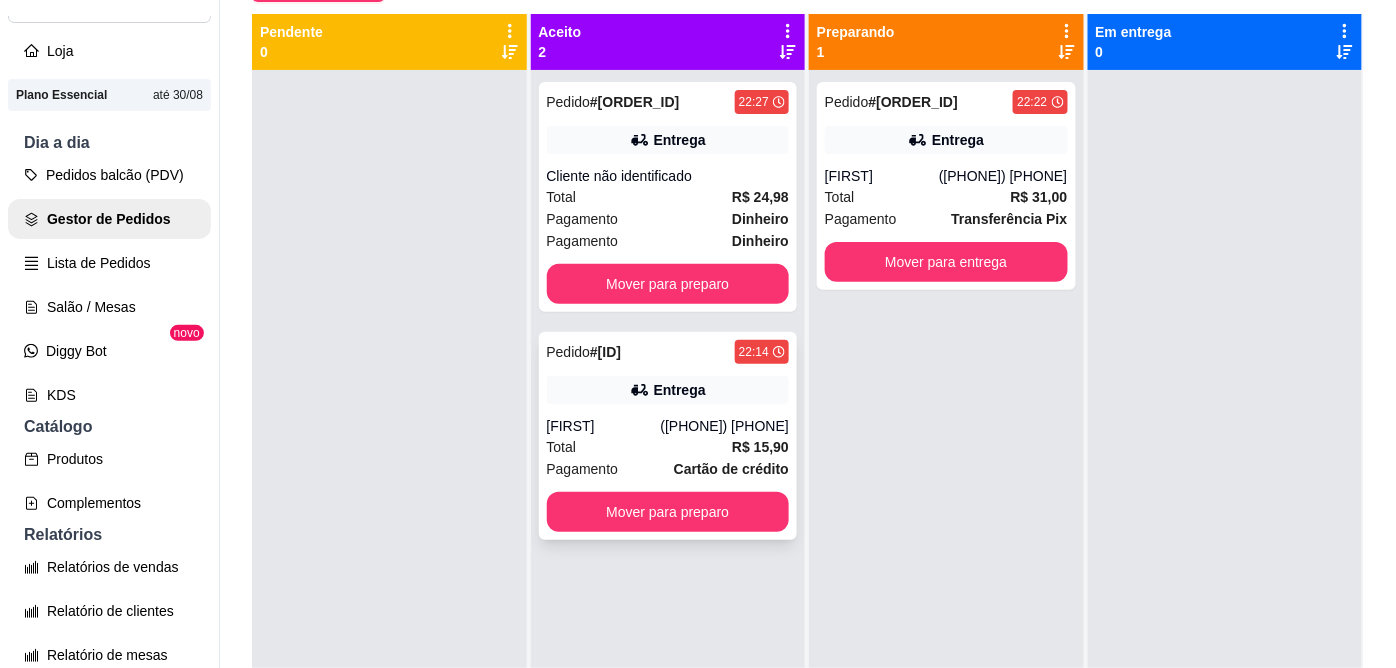 click on "Mover para preparo" at bounding box center (668, 512) 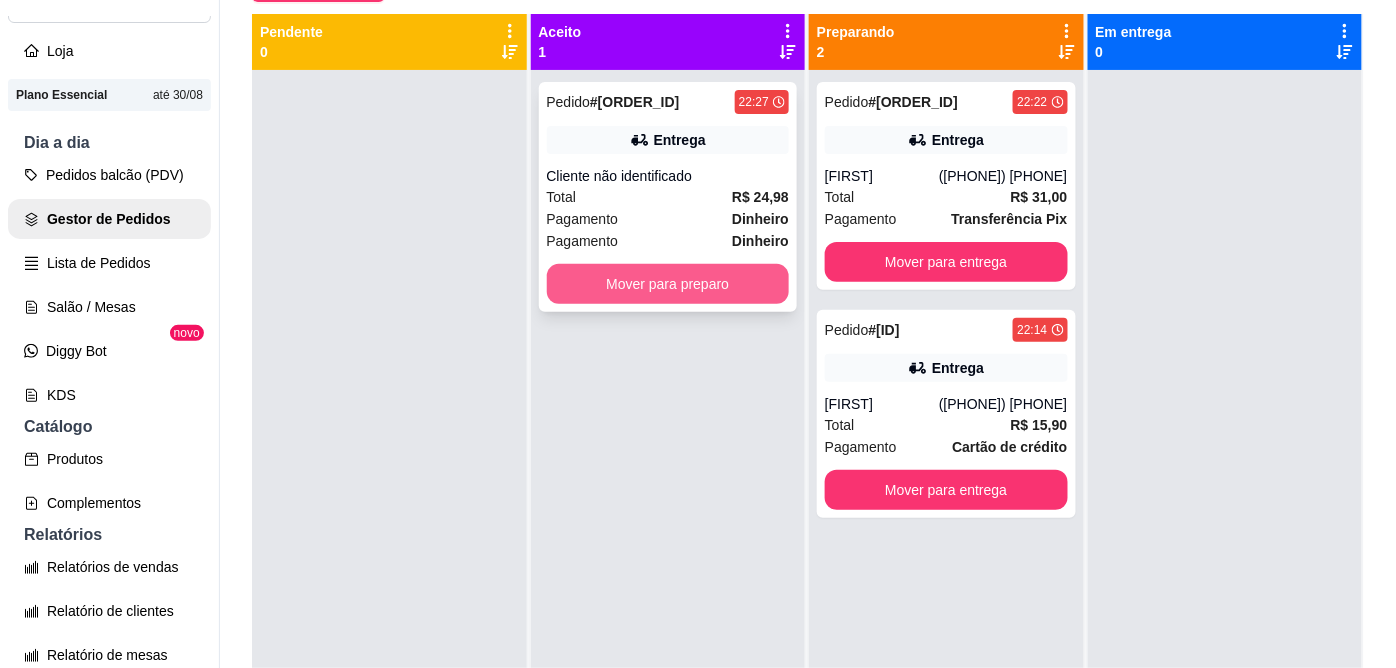 click on "Mover para preparo" at bounding box center (668, 284) 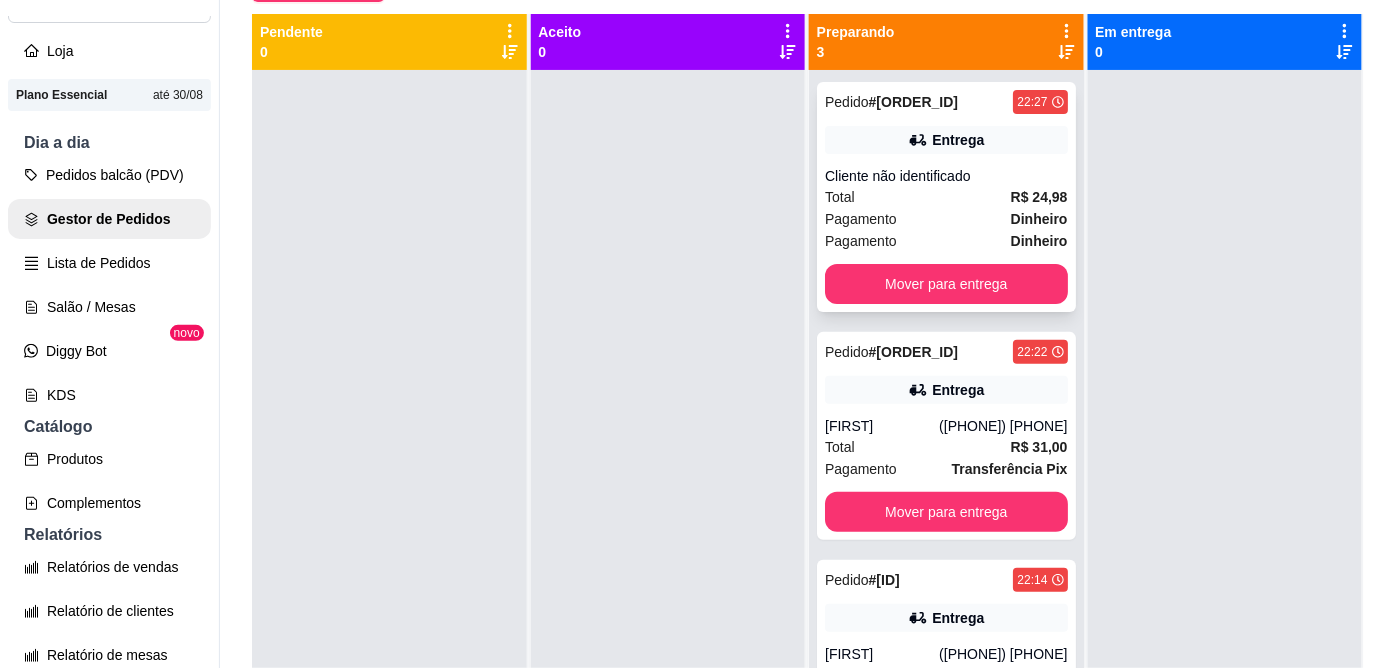 scroll, scrollTop: 0, scrollLeft: 0, axis: both 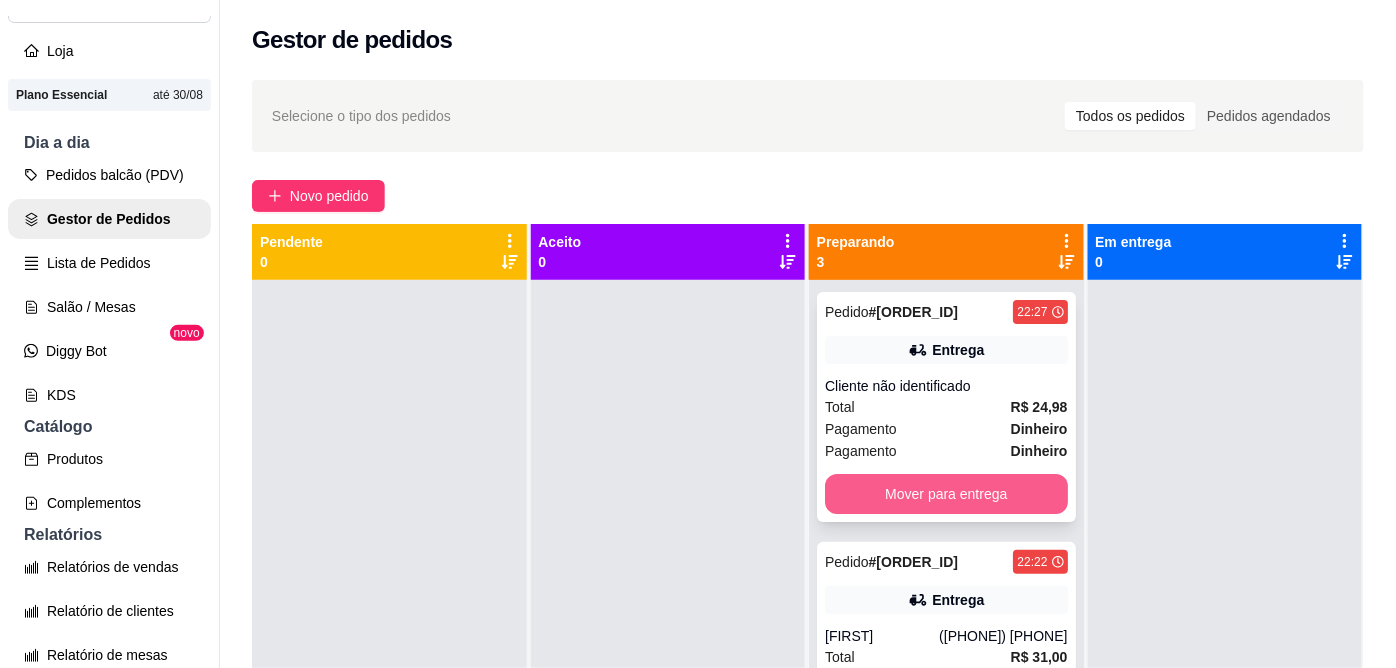 click on "Mover para entrega" at bounding box center (946, 494) 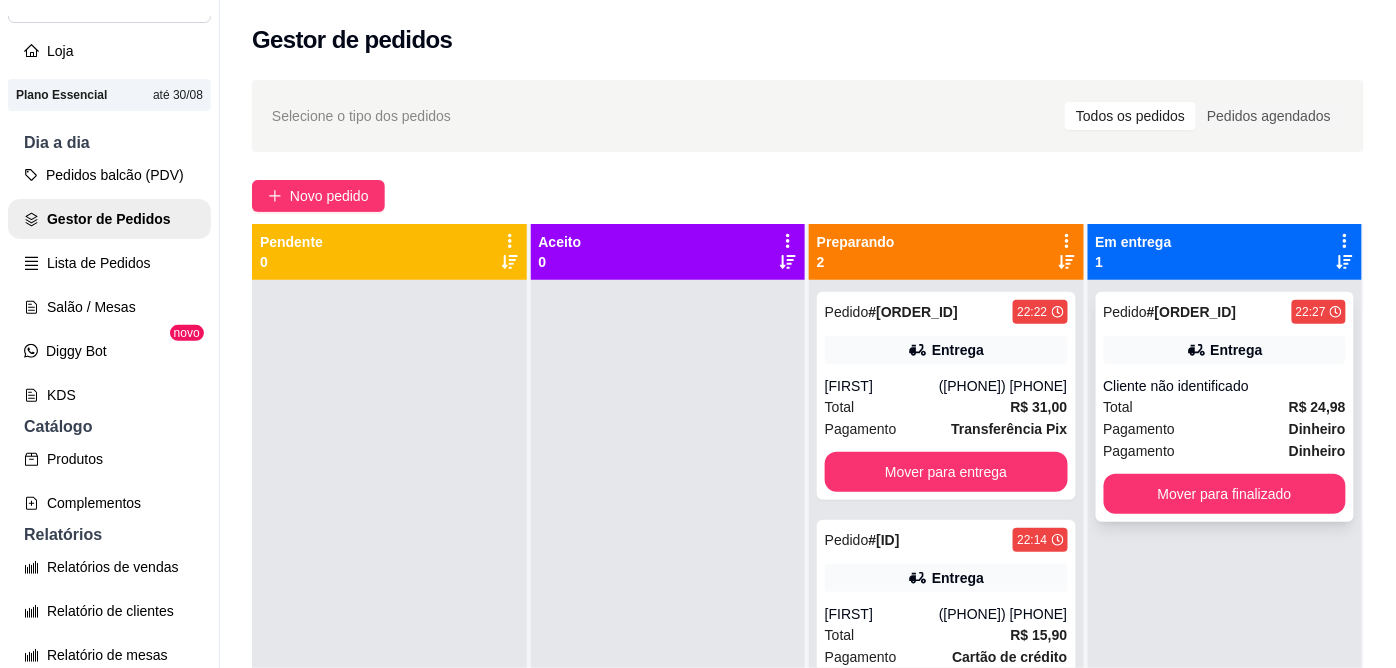click 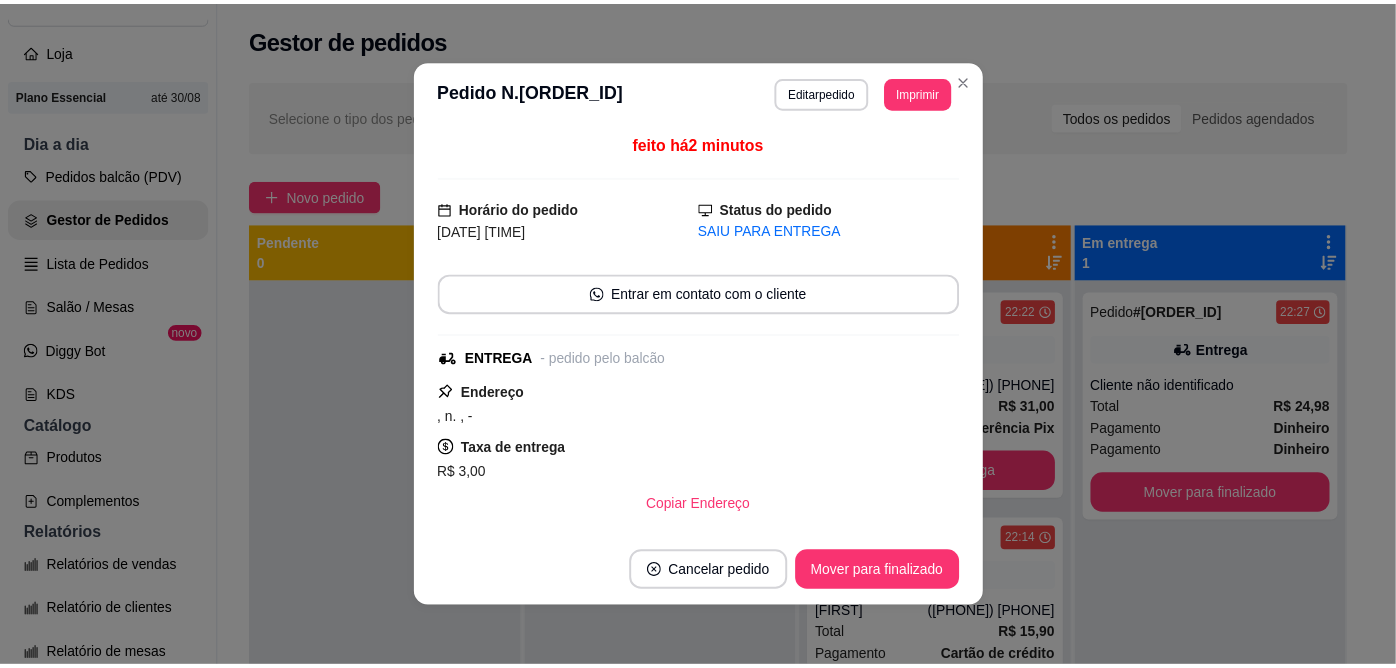 scroll, scrollTop: 222, scrollLeft: 0, axis: vertical 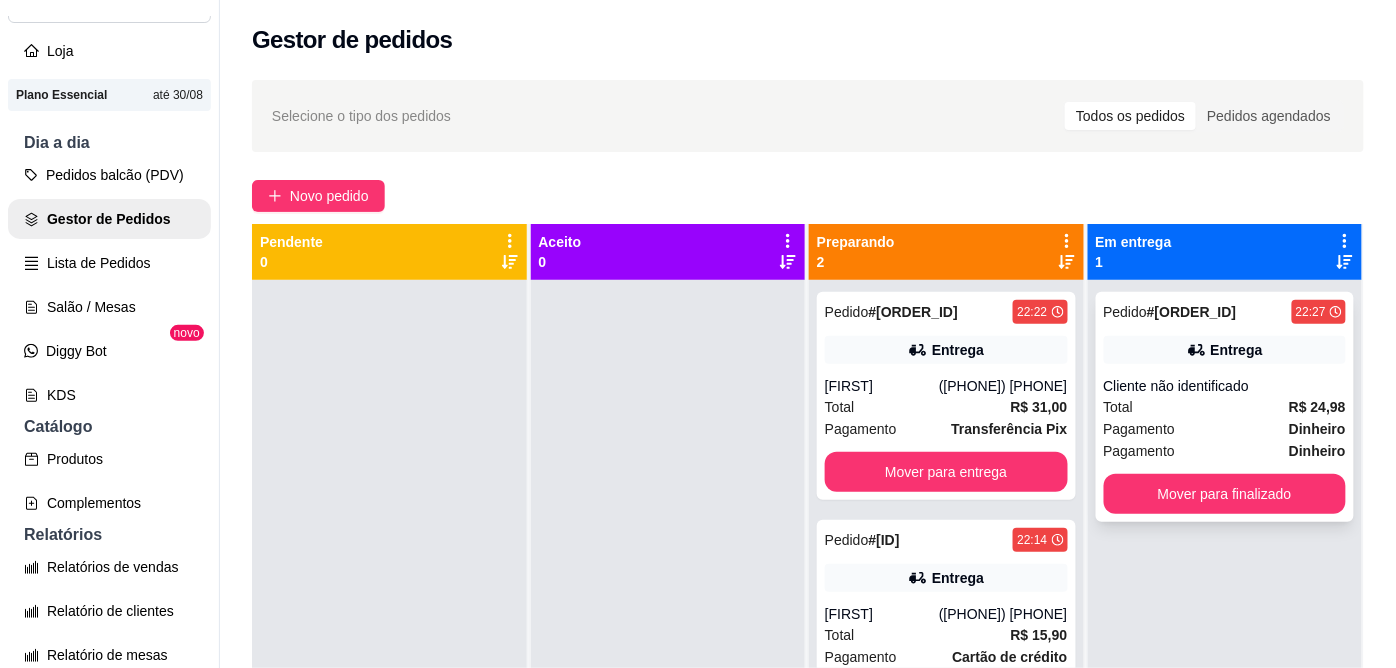 click on "Pedido  # [ID] [TIME] Entrega Cliente não identificado Total R$ 24,98 Pagamento Dinheiro Pagamento Dinheiro Mover para finalizado" at bounding box center (1225, 407) 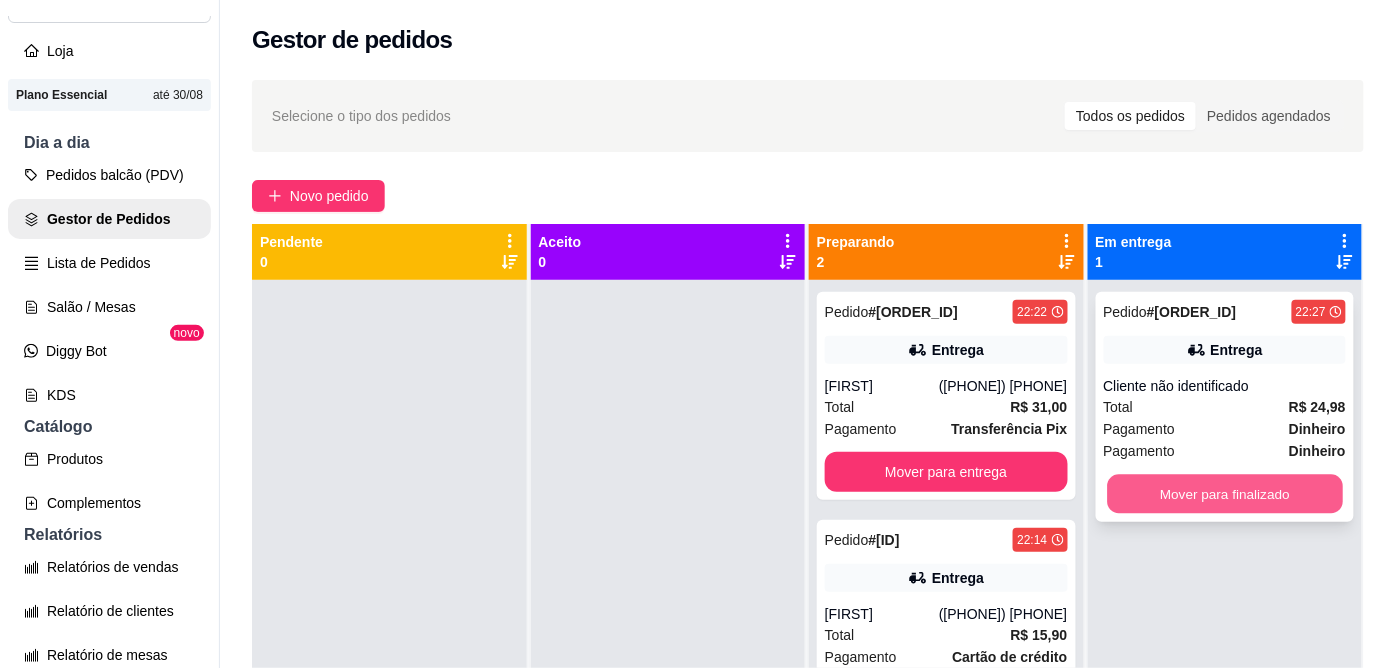 click on "Mover para finalizado" at bounding box center (1224, 494) 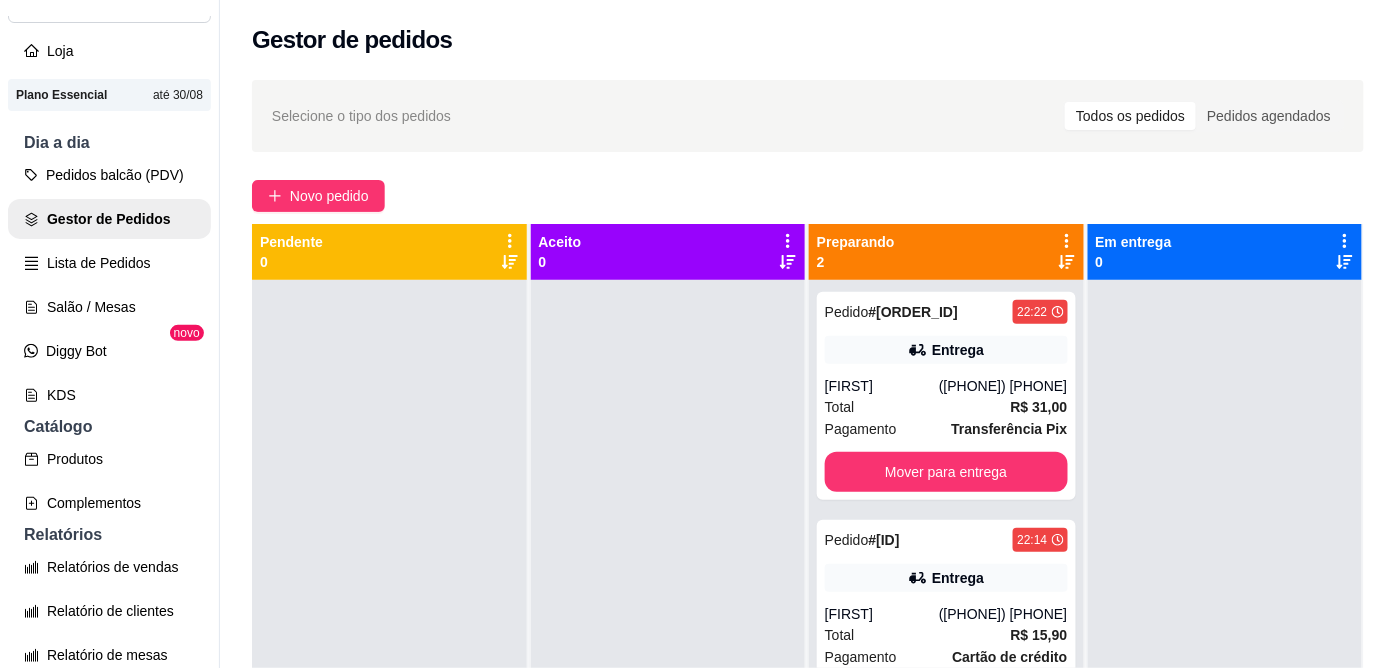 scroll, scrollTop: 55, scrollLeft: 0, axis: vertical 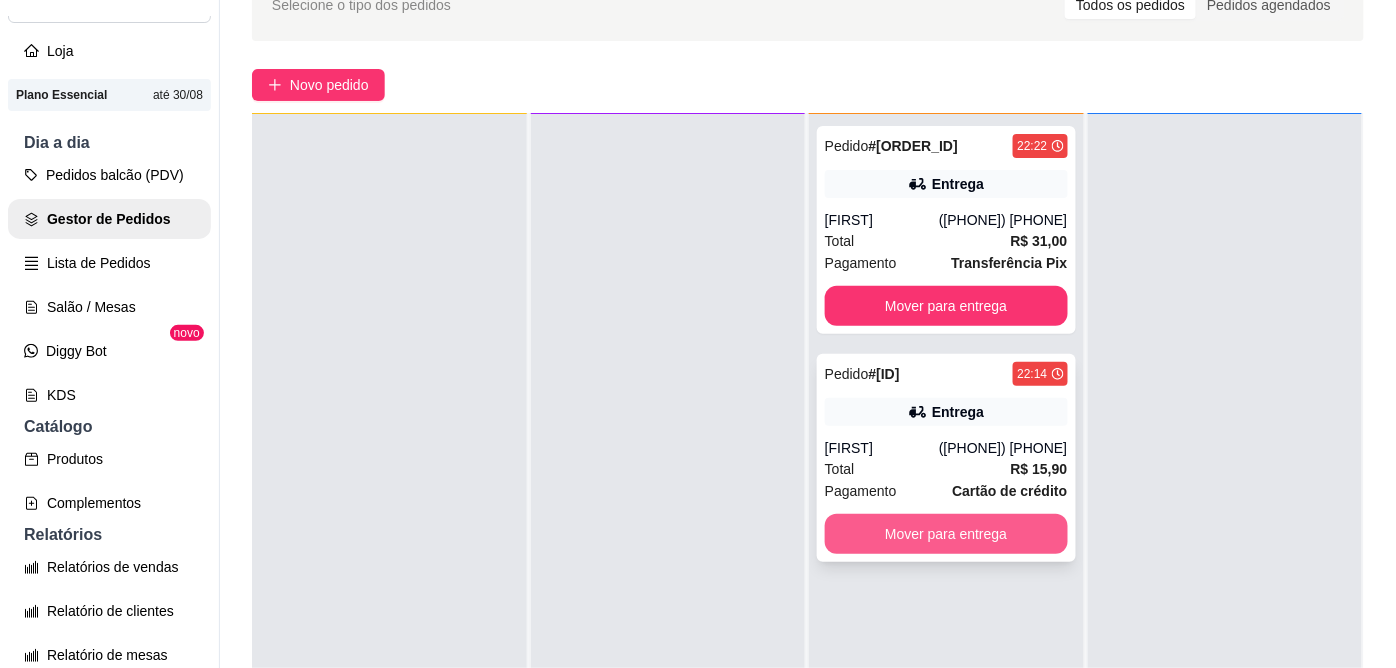click on "Mover para entrega" at bounding box center (946, 534) 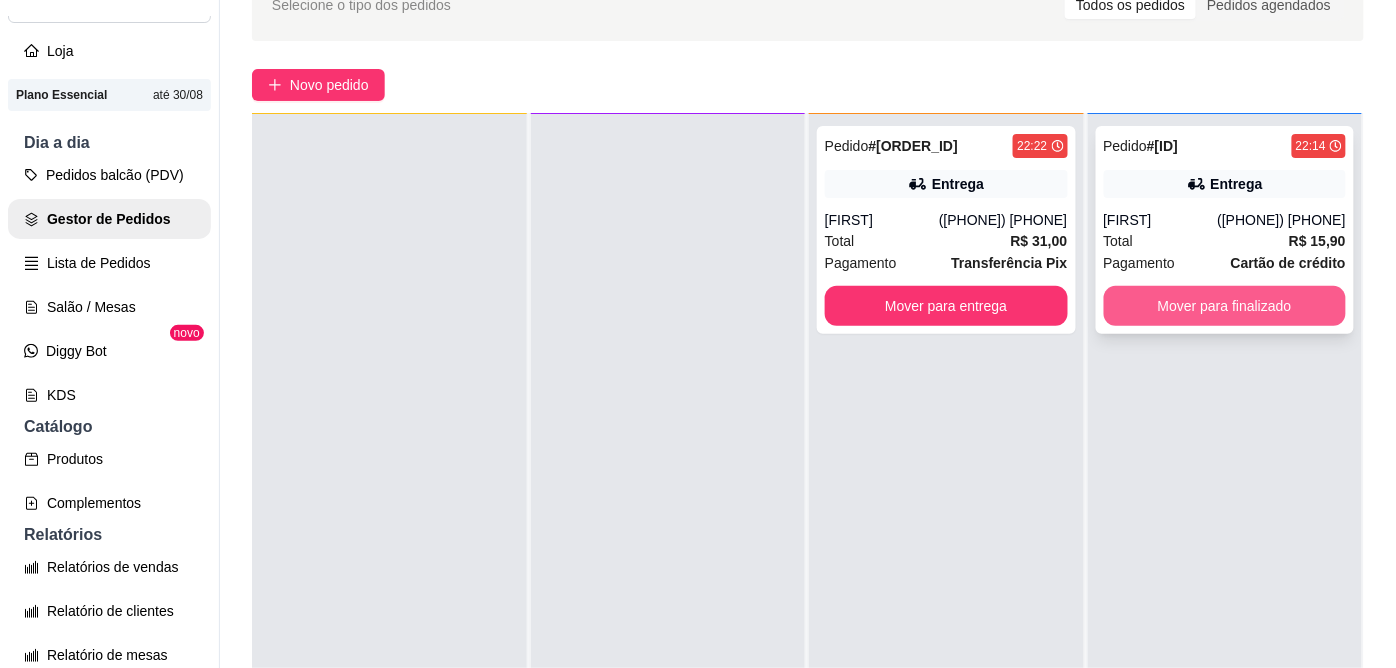 click on "Mover para finalizado" at bounding box center [1225, 306] 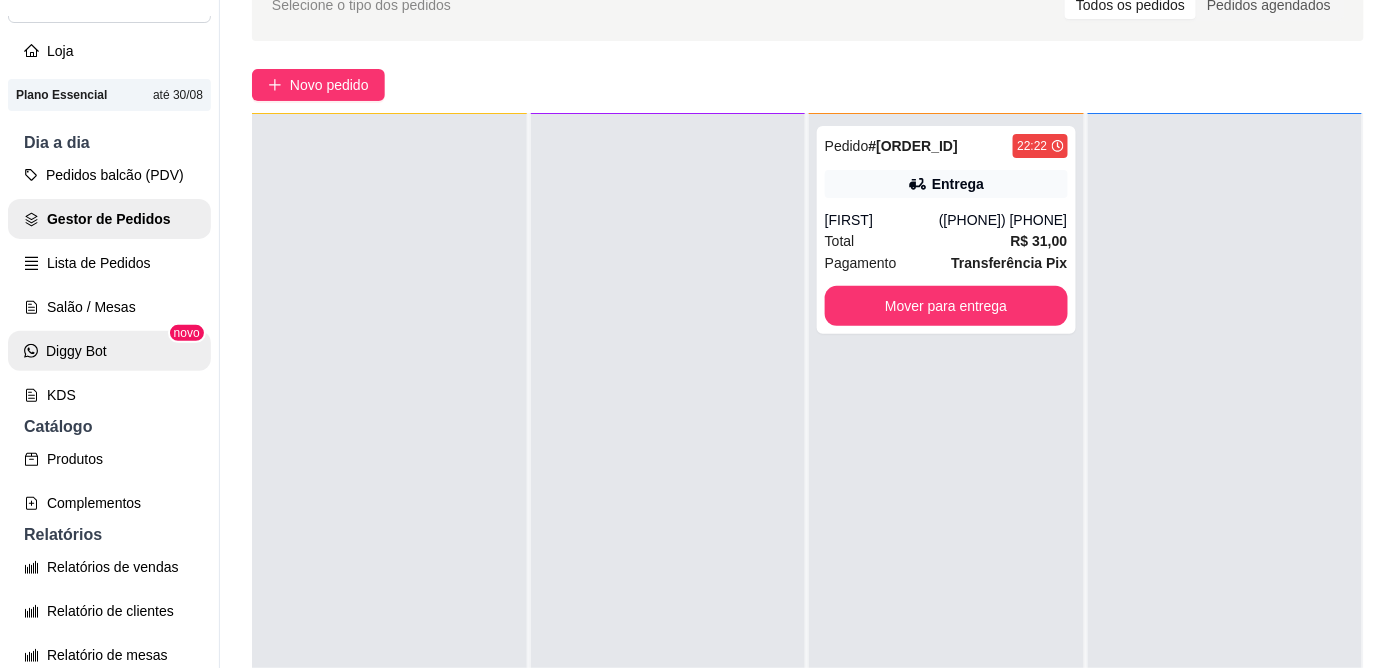 scroll, scrollTop: 222, scrollLeft: 0, axis: vertical 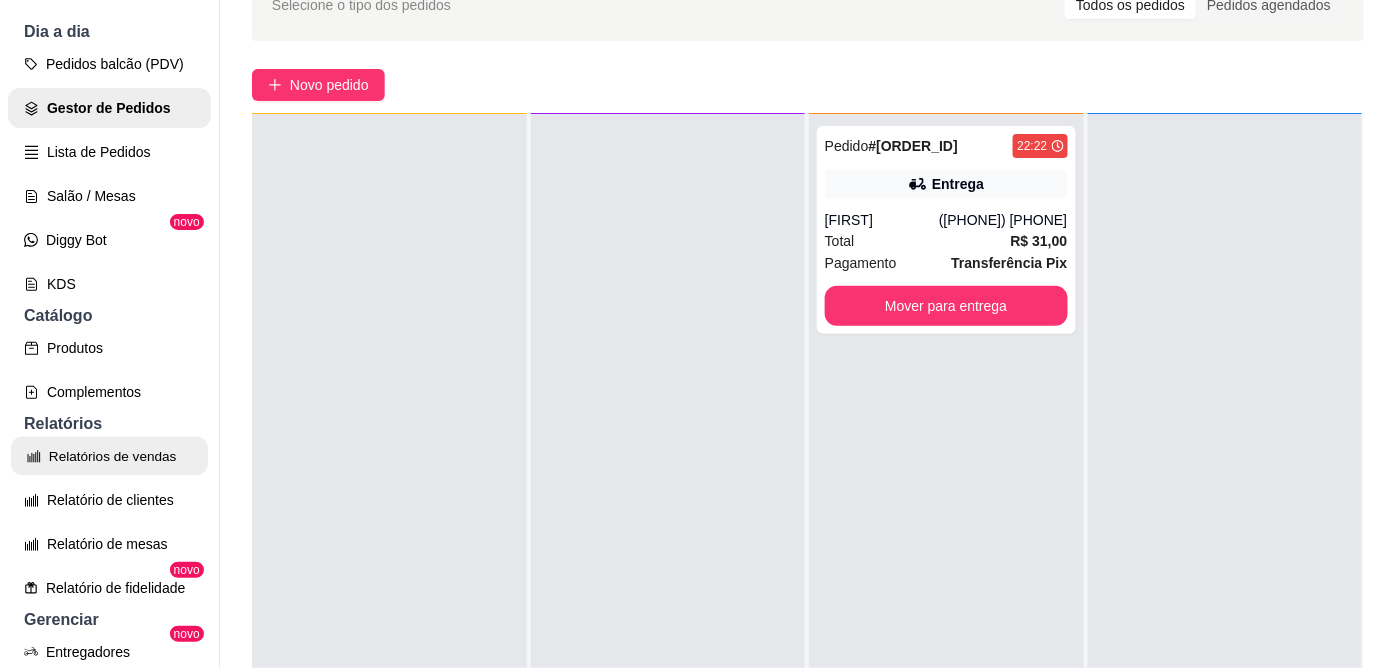 click on "Relatórios de vendas" at bounding box center [109, 456] 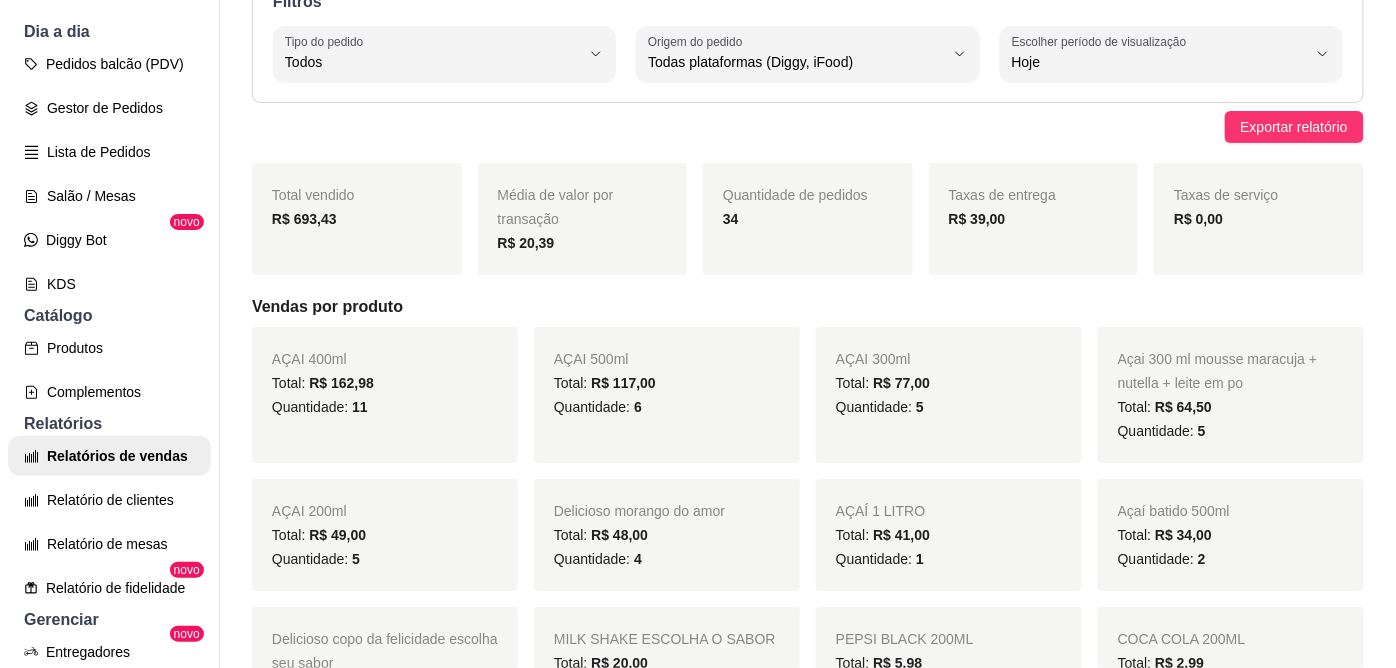 scroll, scrollTop: 222, scrollLeft: 0, axis: vertical 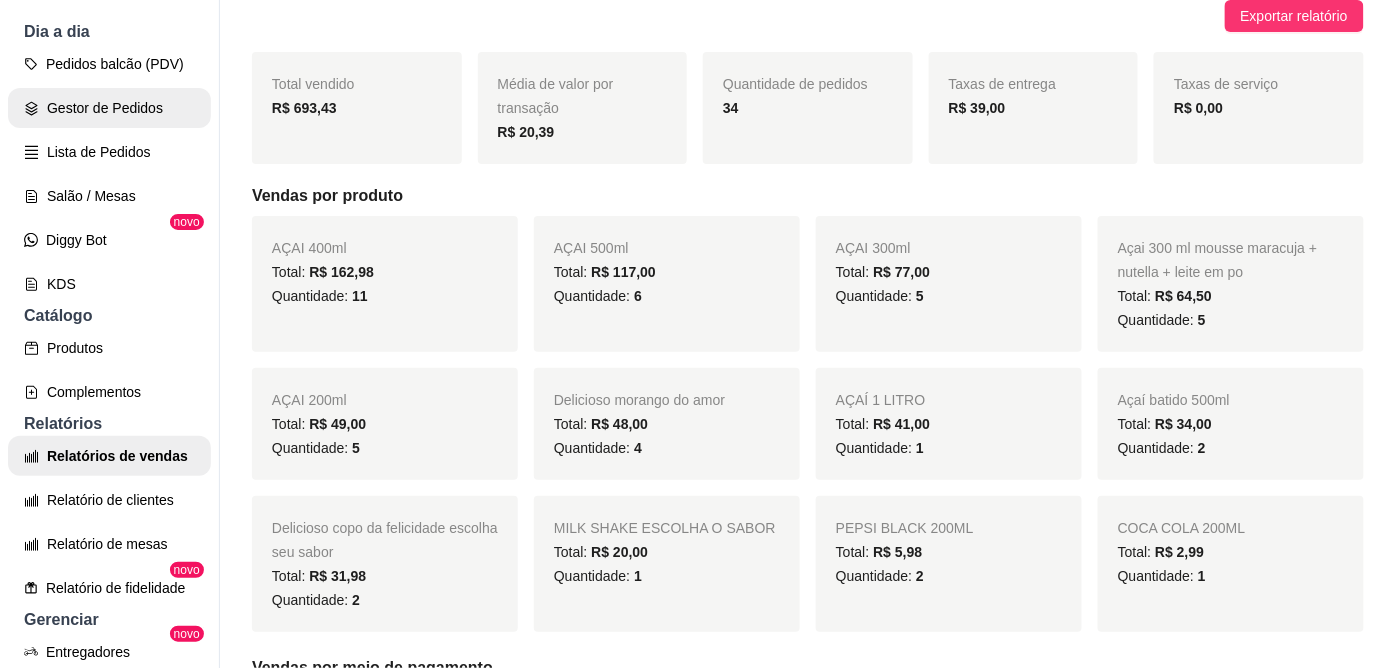 click on "Gestor de Pedidos" at bounding box center (109, 108) 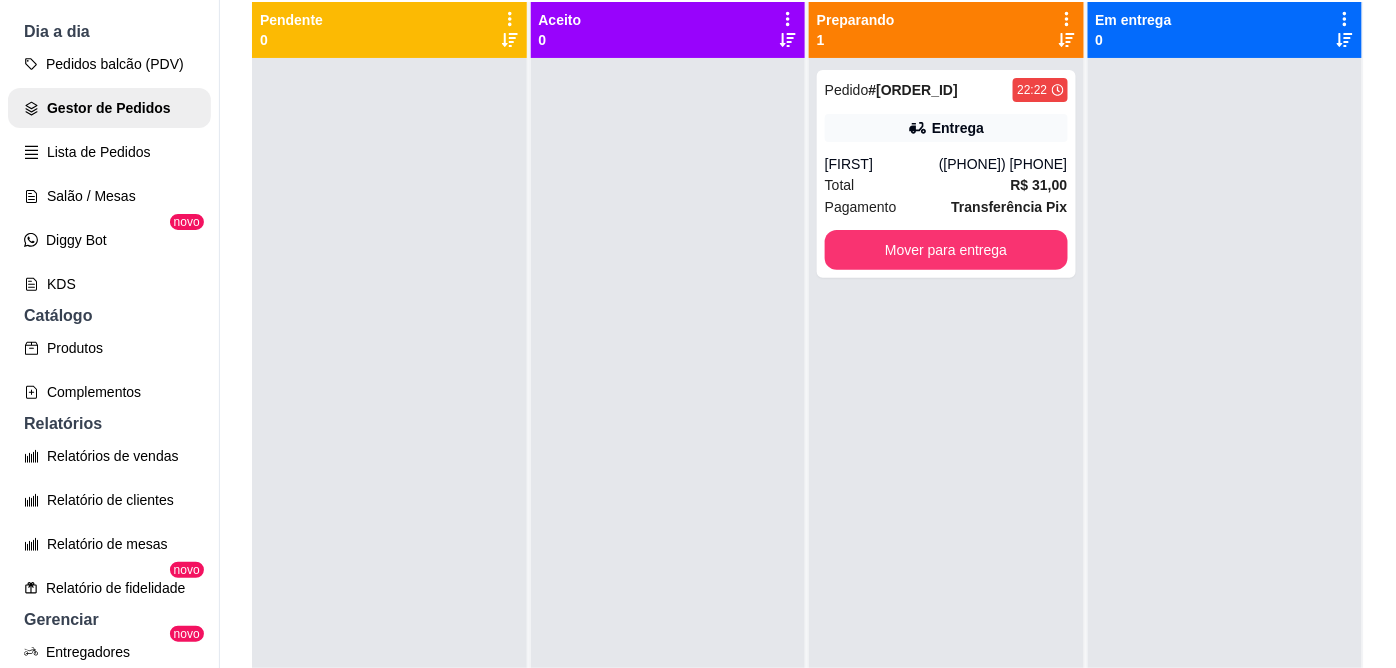 scroll, scrollTop: 0, scrollLeft: 0, axis: both 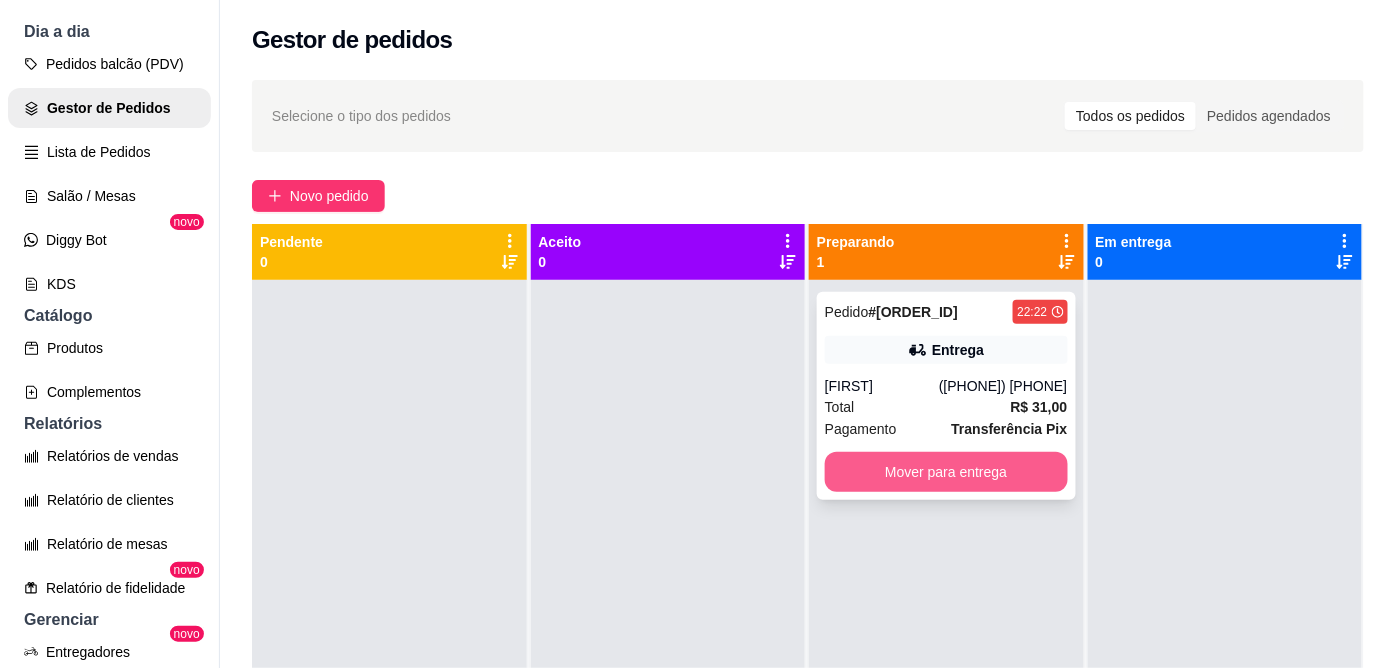 click on "Mover para entrega" at bounding box center [946, 472] 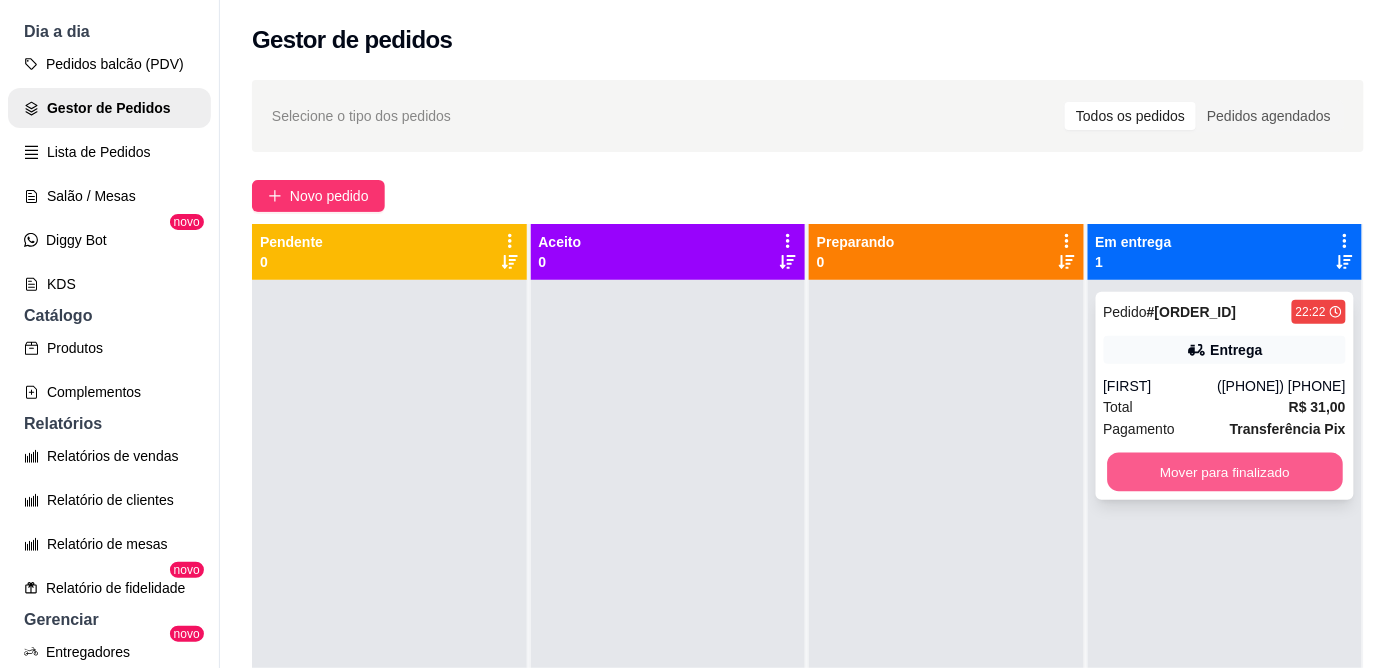 click on "Mover para finalizado" at bounding box center (1224, 472) 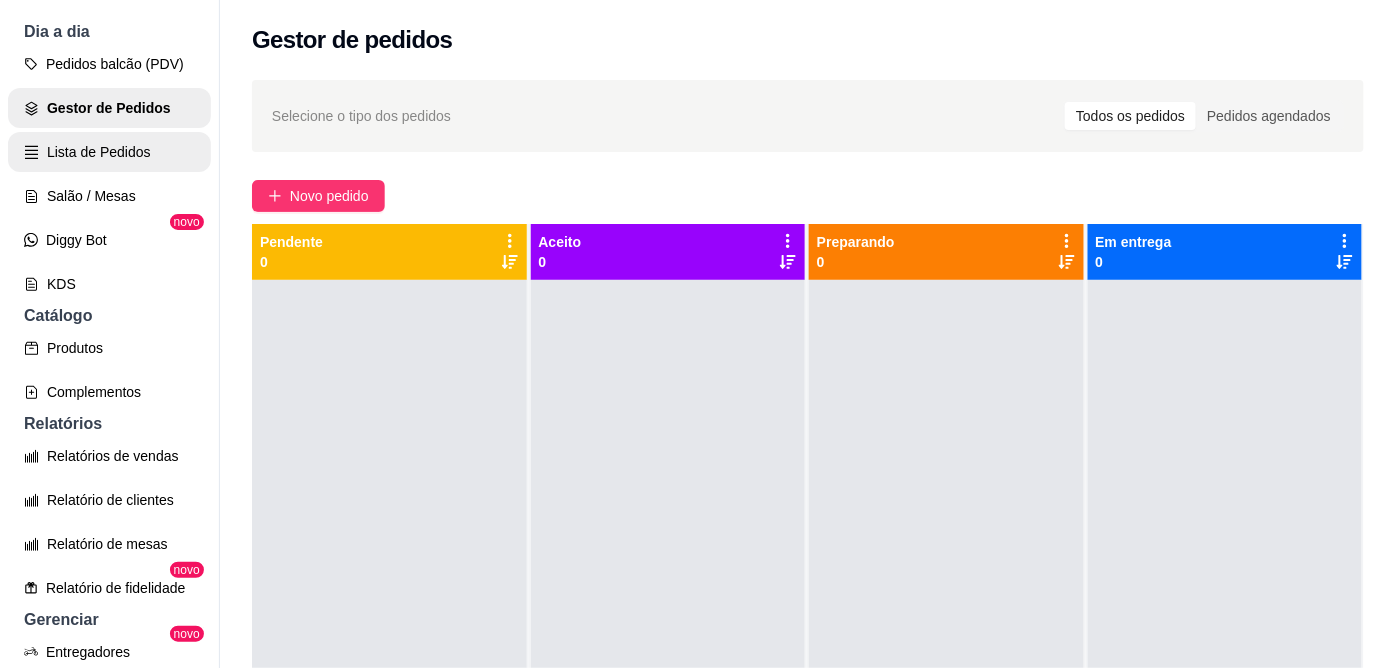 click on "Lista de Pedidos" at bounding box center (109, 152) 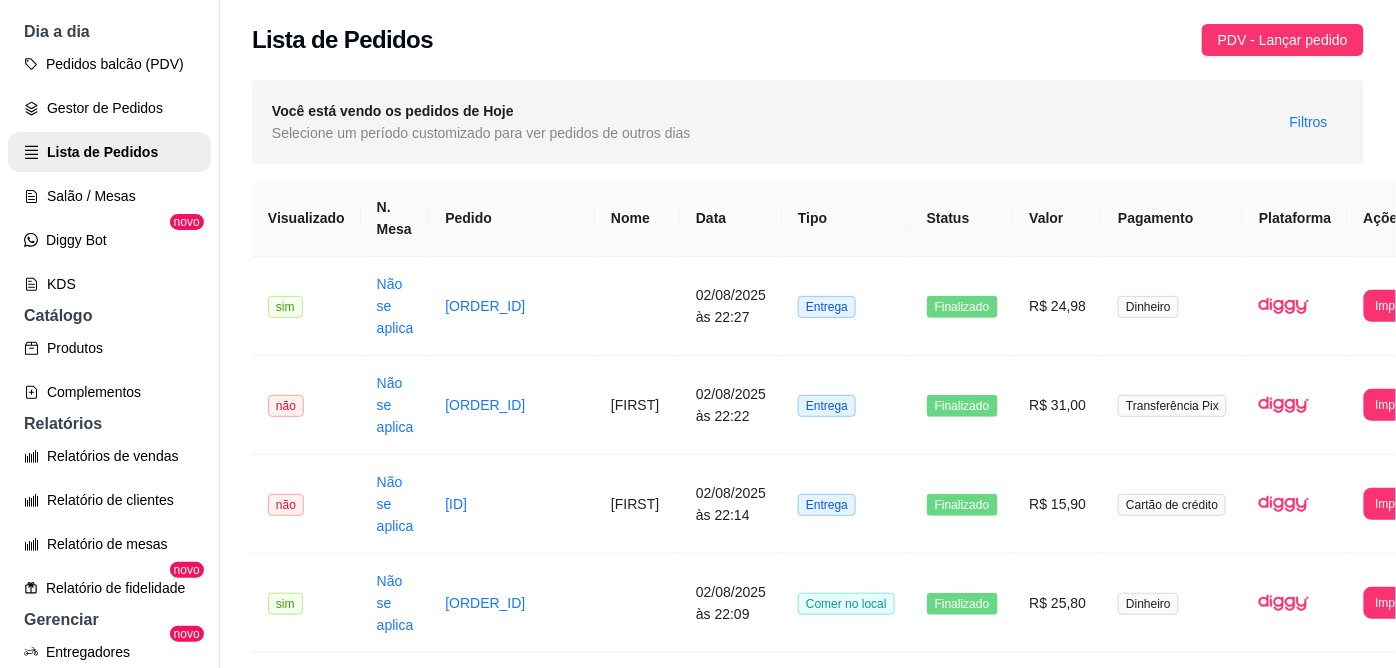 click on "Produtos" at bounding box center (109, 348) 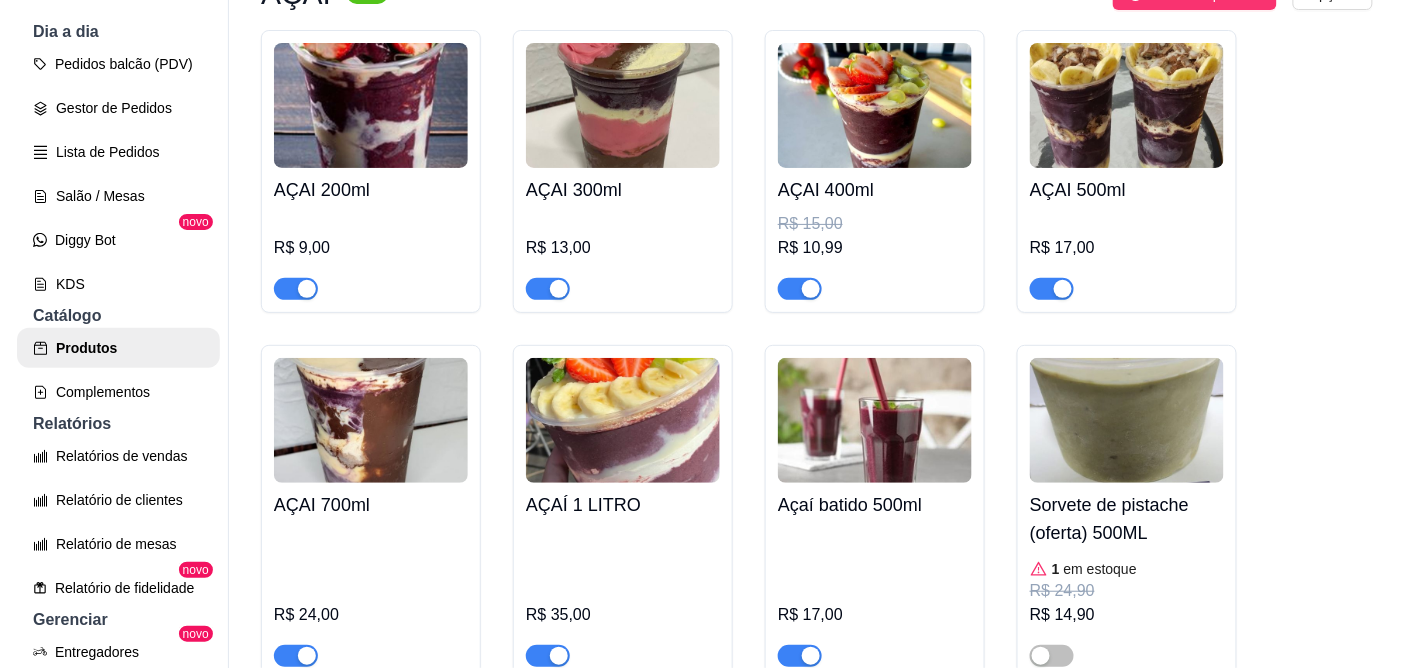 scroll, scrollTop: 444, scrollLeft: 0, axis: vertical 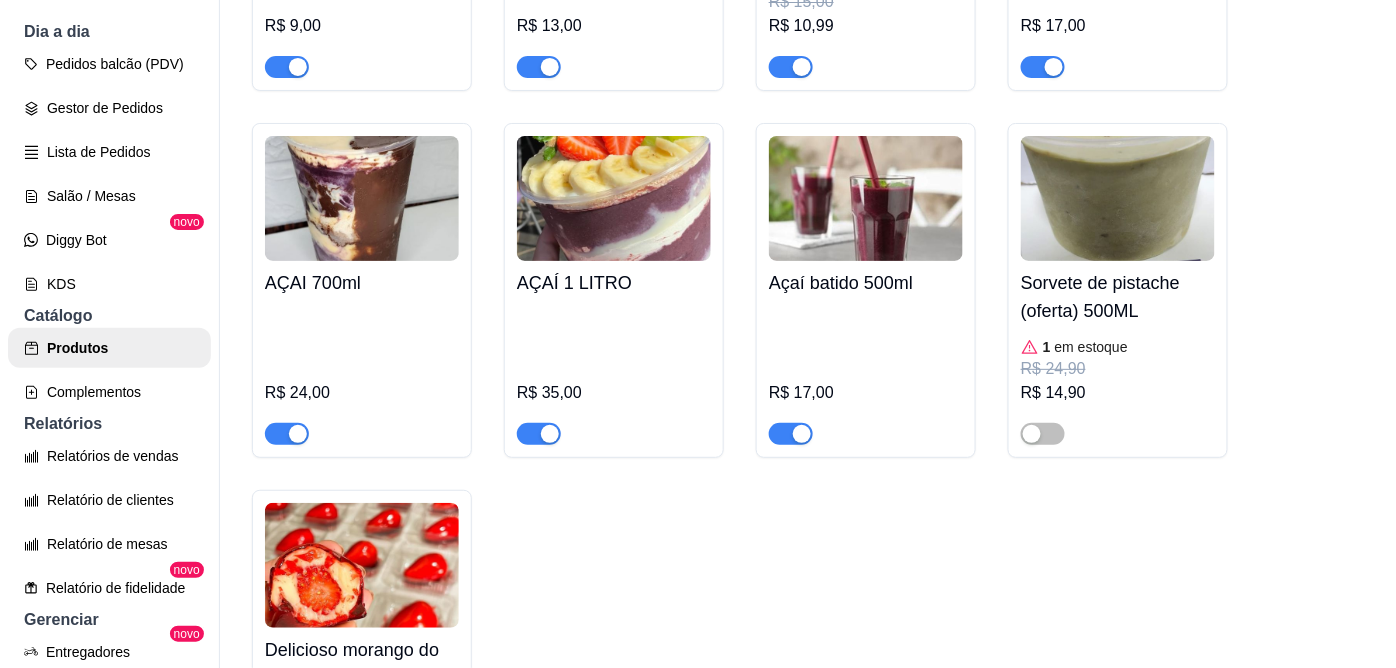 click on "Sorvete de pistache (oferta) 500ML" at bounding box center (1118, 297) 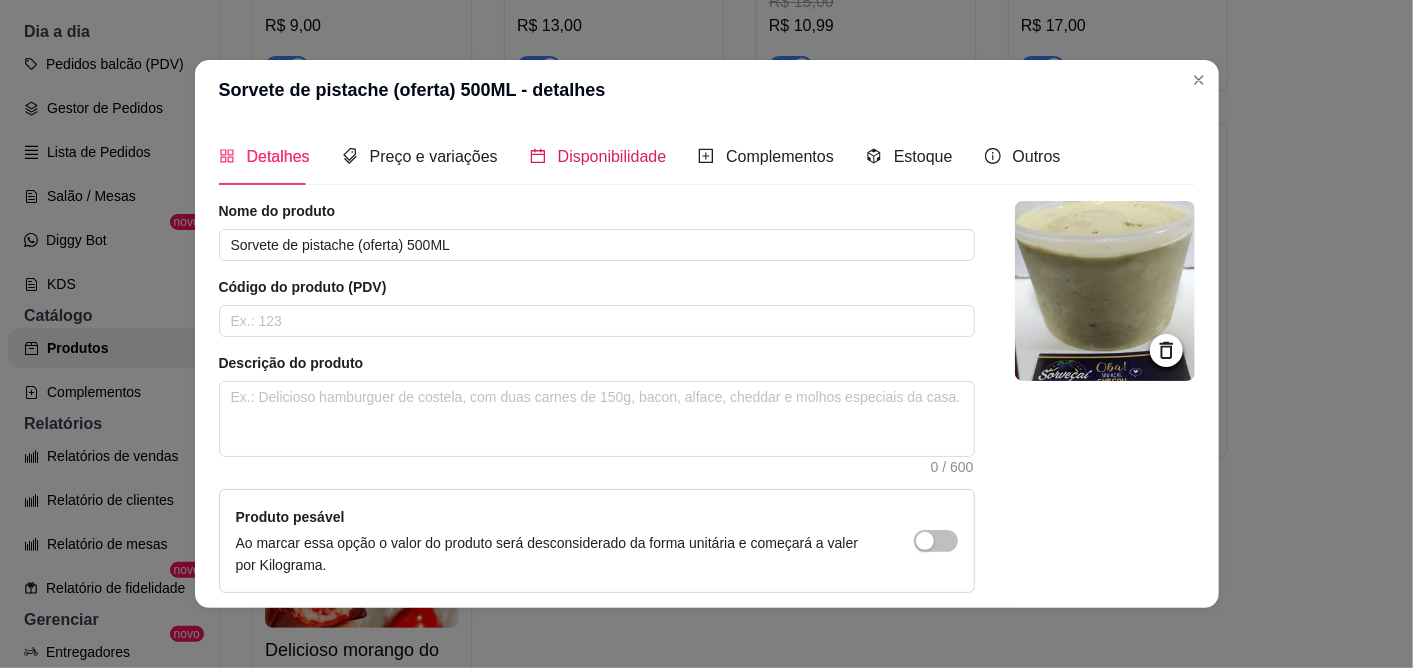 click on "Disponibilidade" at bounding box center [612, 156] 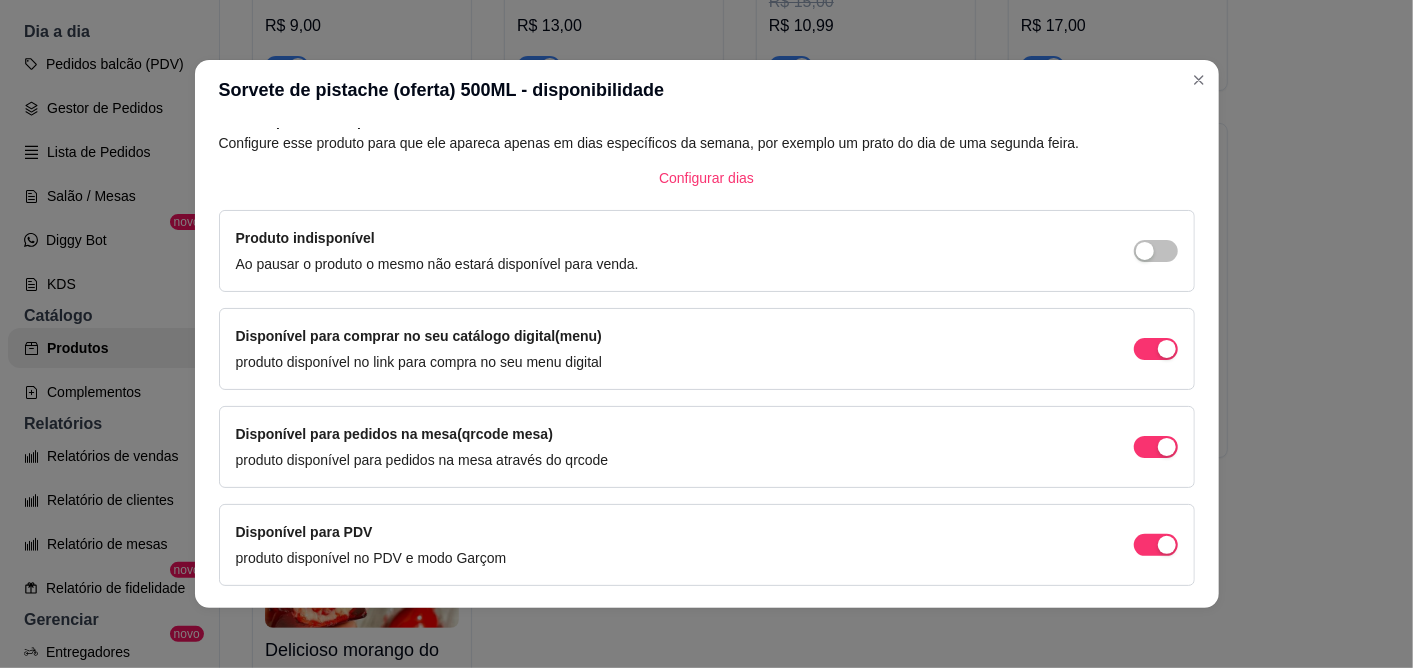 scroll, scrollTop: 0, scrollLeft: 0, axis: both 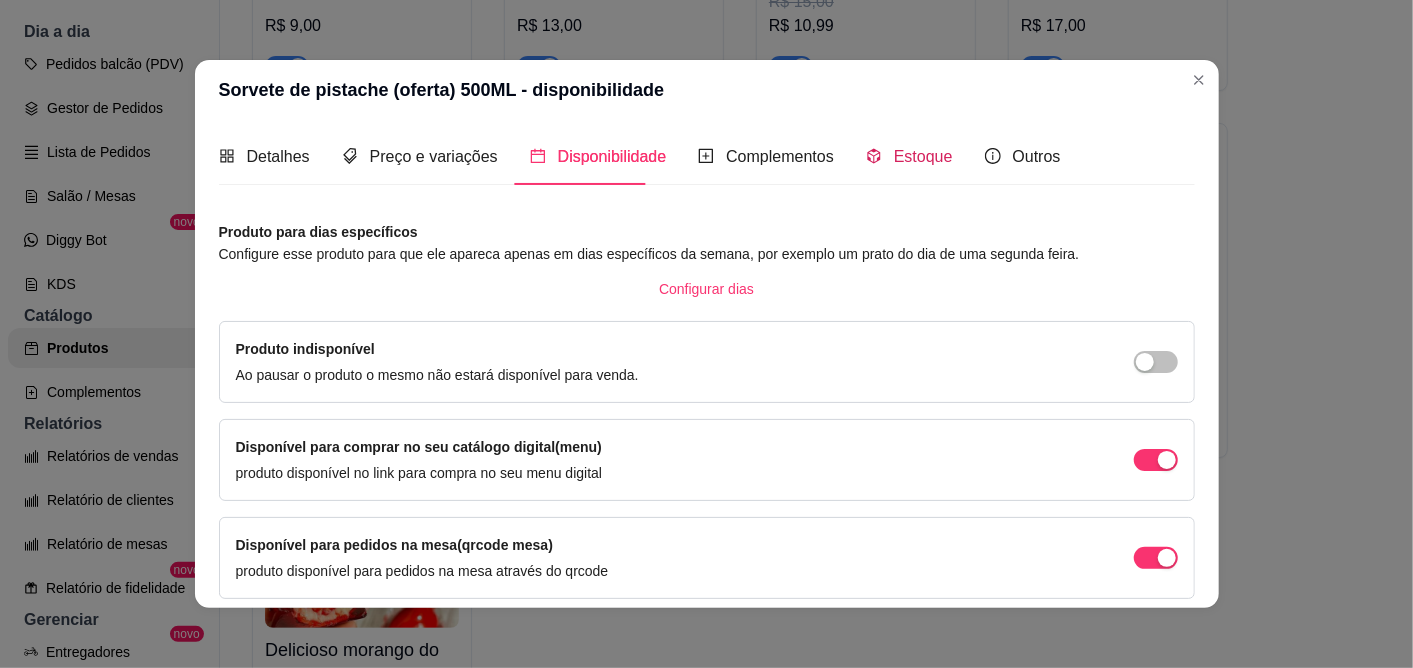 click on "Estoque" at bounding box center (923, 156) 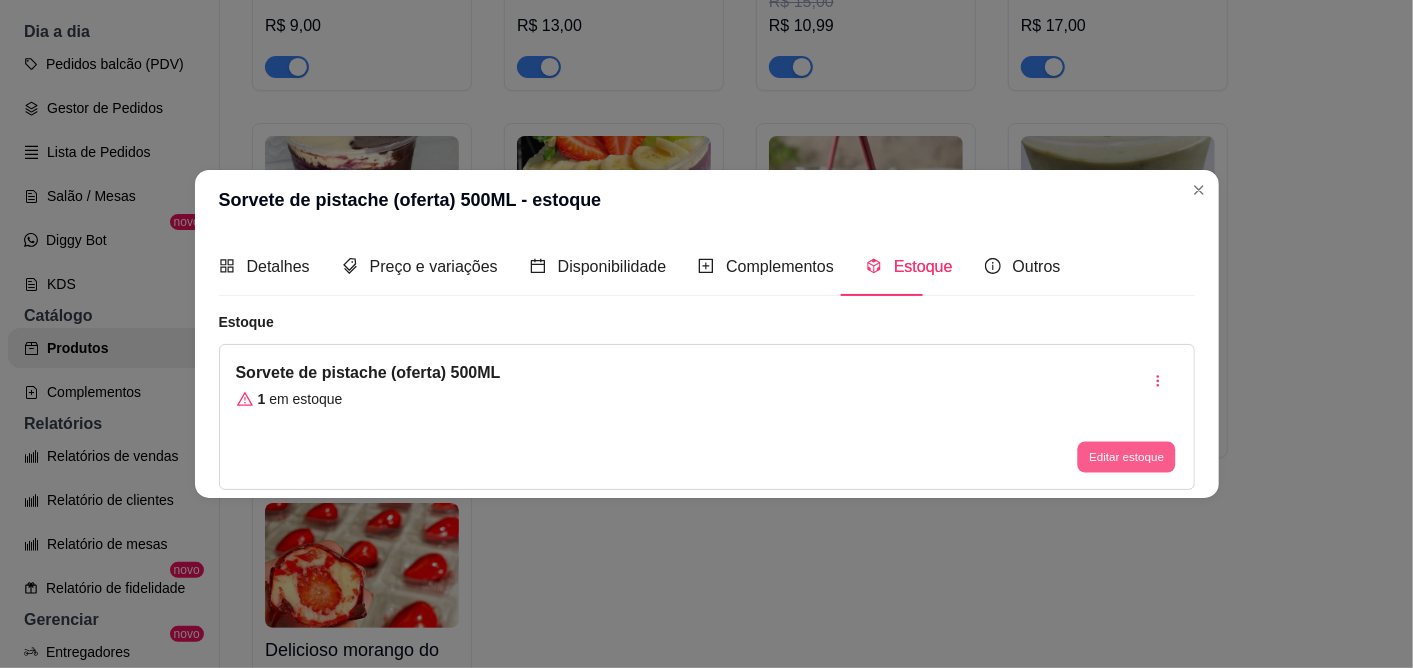 click on "Editar estoque" at bounding box center (1127, 456) 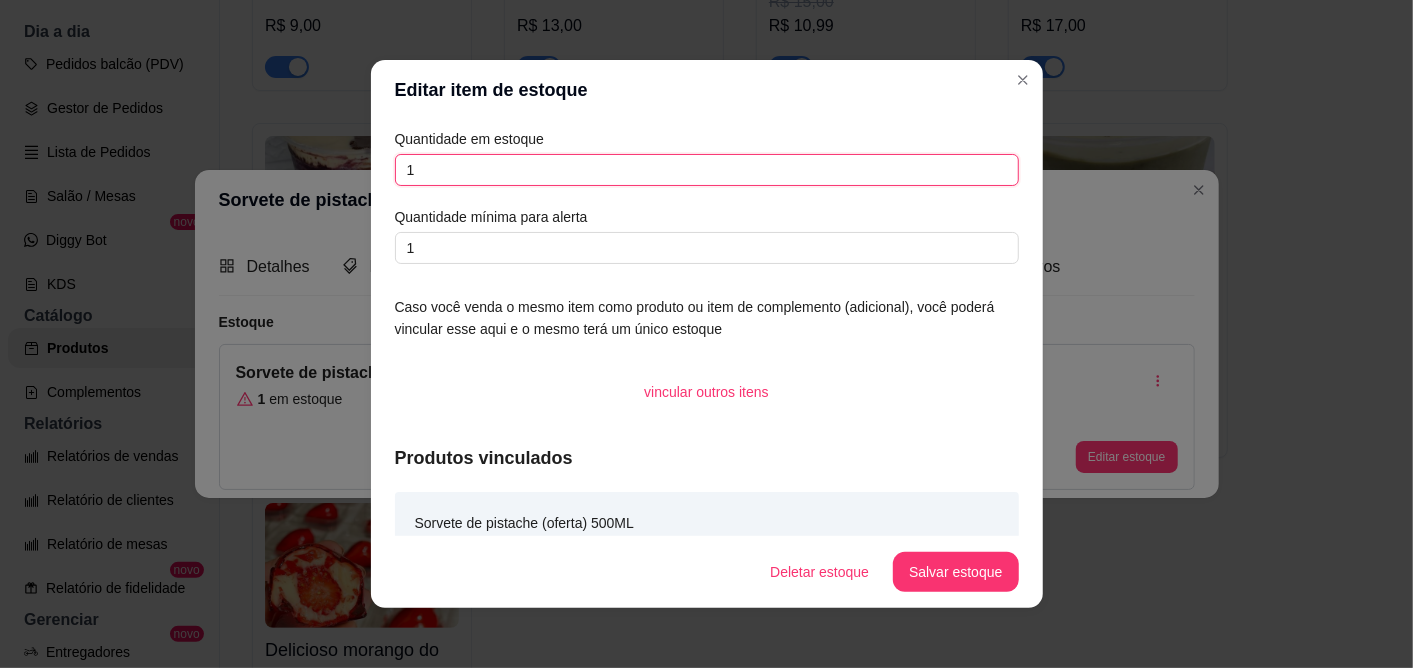 drag, startPoint x: 435, startPoint y: 172, endPoint x: 365, endPoint y: 178, distance: 70.256676 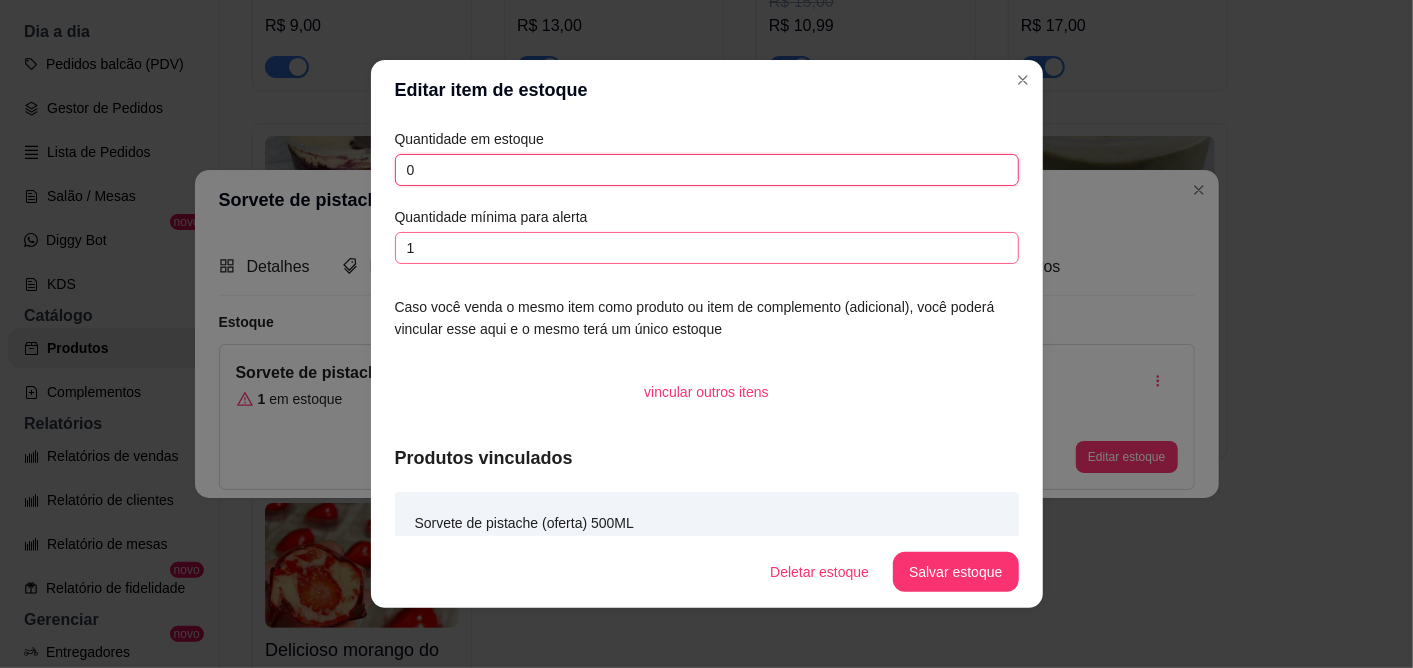 type on "0" 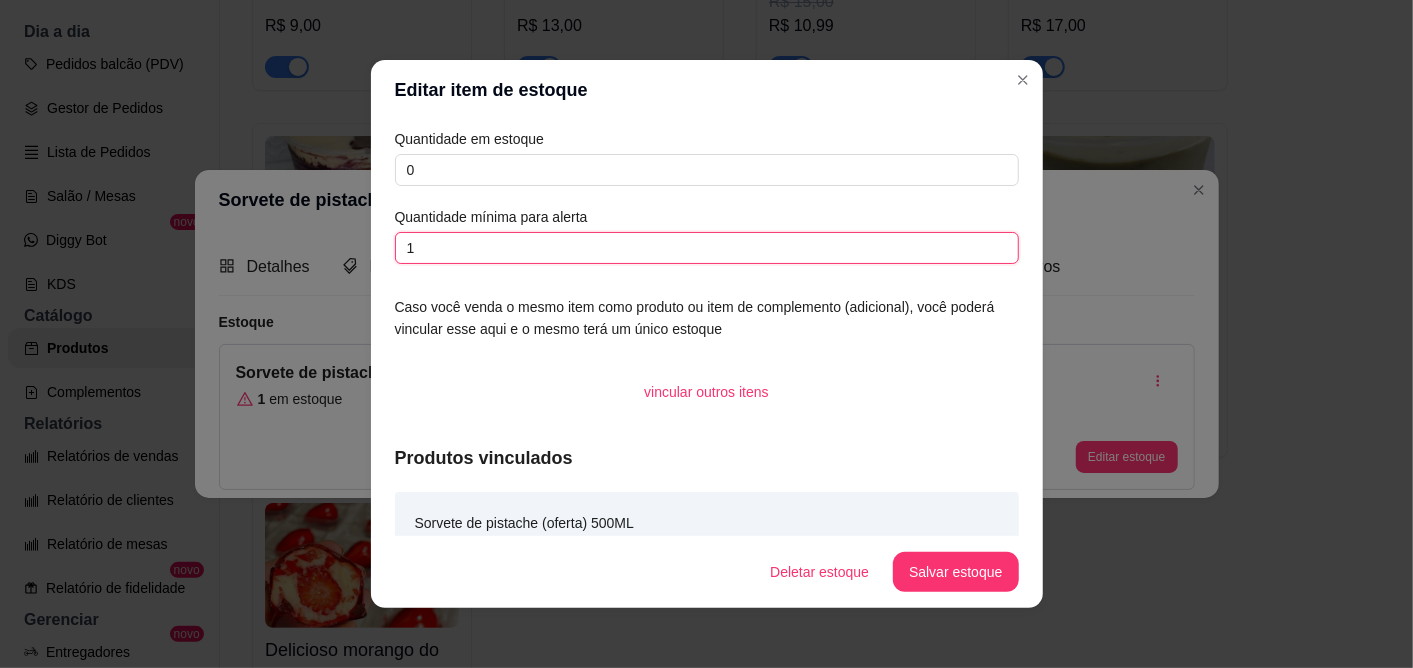 drag, startPoint x: 434, startPoint y: 240, endPoint x: 343, endPoint y: 254, distance: 92.070625 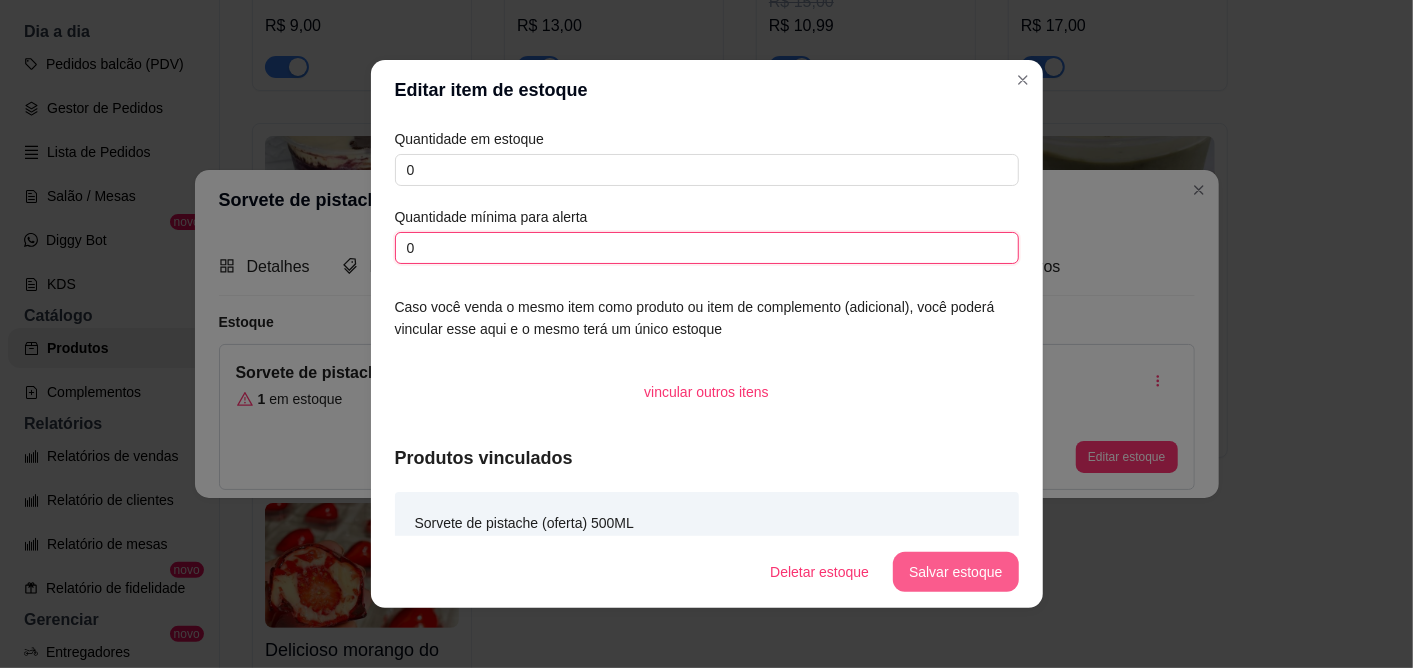 type on "0" 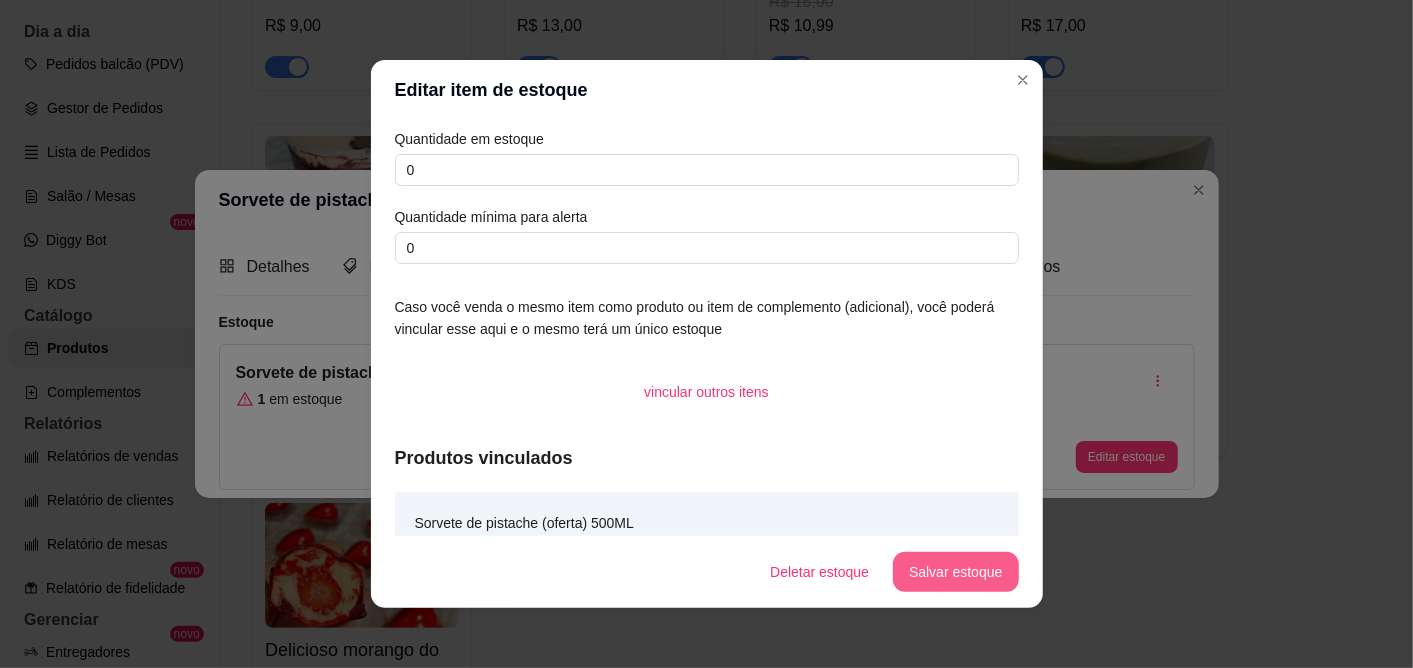 click on "Salvar estoque" at bounding box center [955, 572] 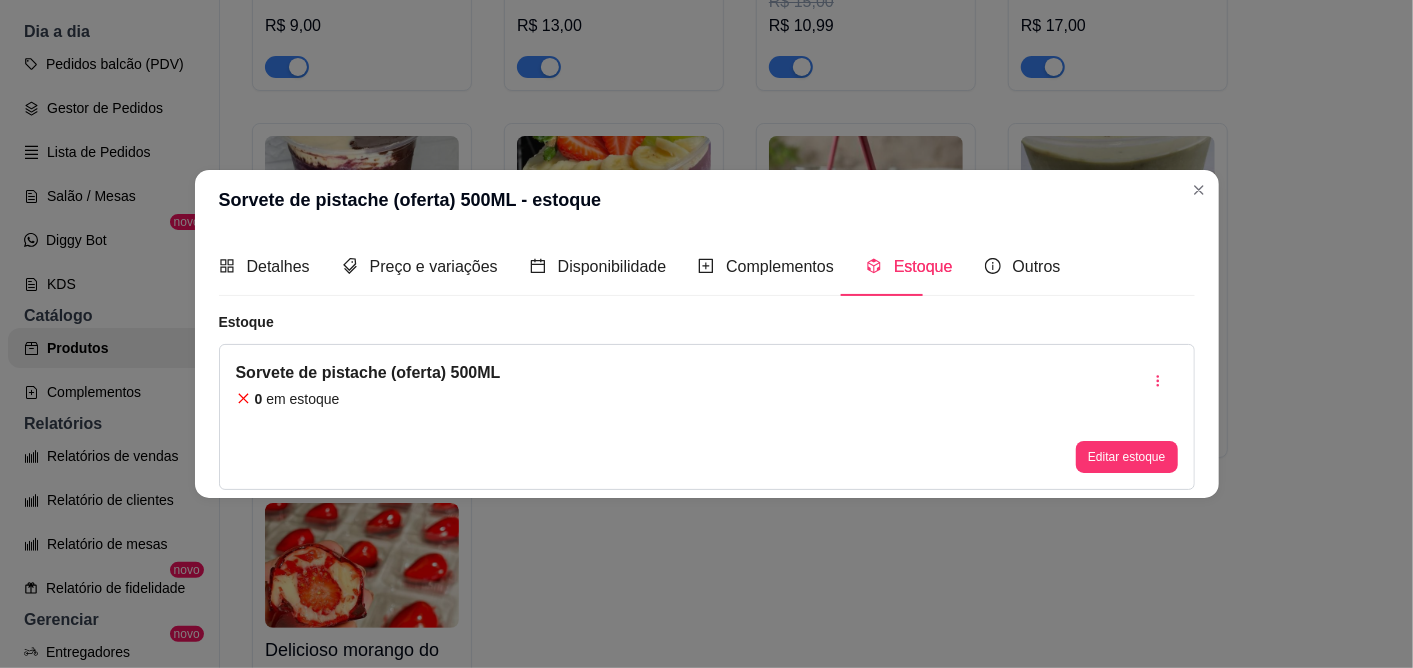 click on "Sorvete de pistache (oferta) 500ML - estoque" at bounding box center (707, 200) 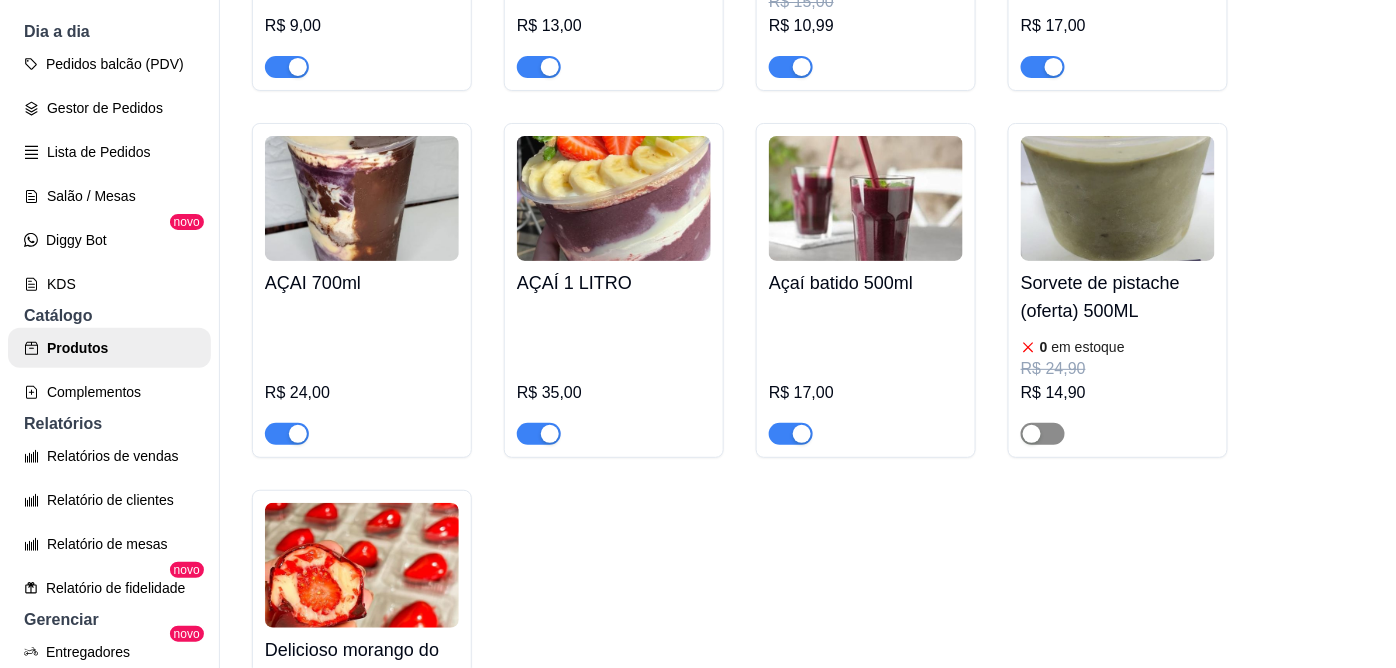 click at bounding box center (1043, 434) 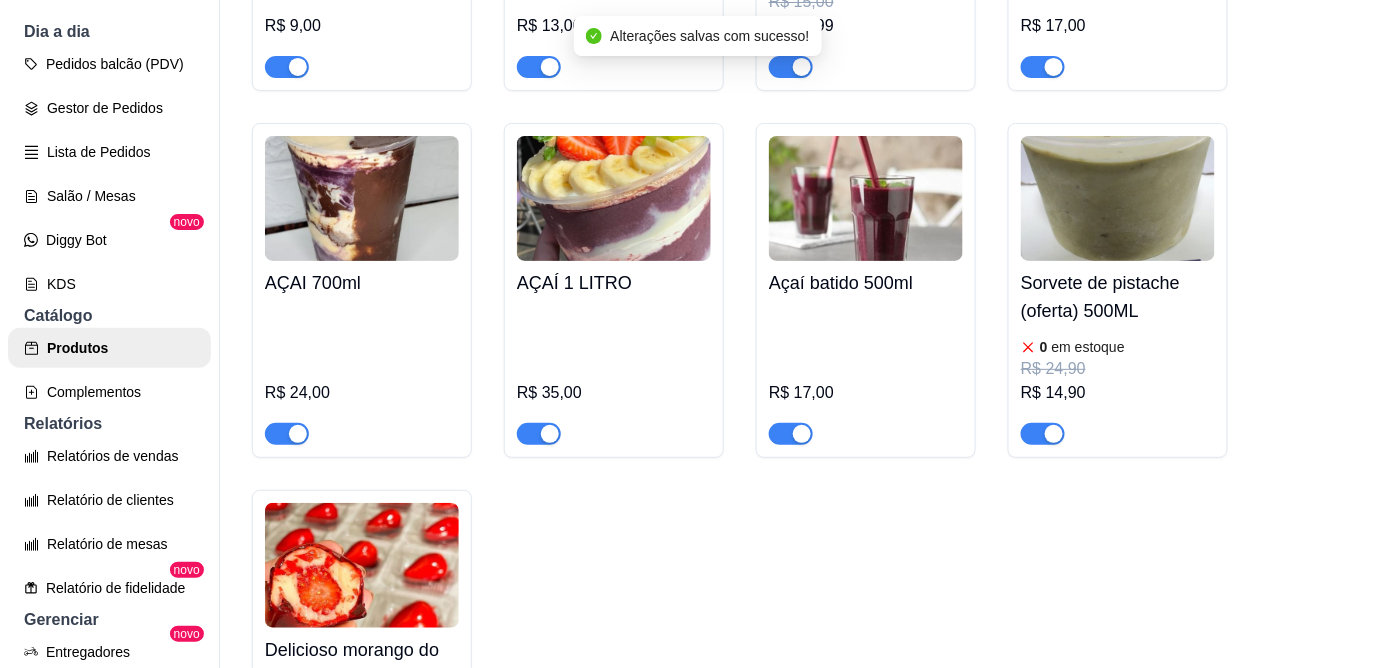 click at bounding box center [1118, 198] 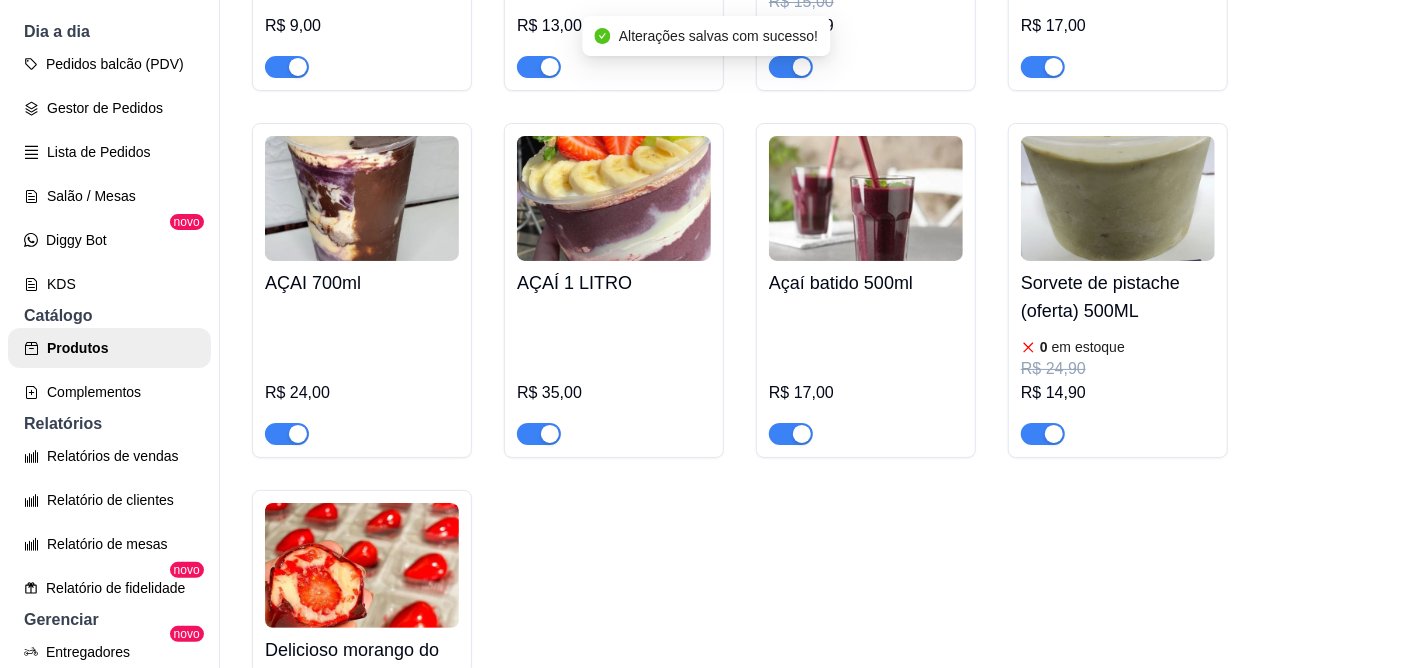type 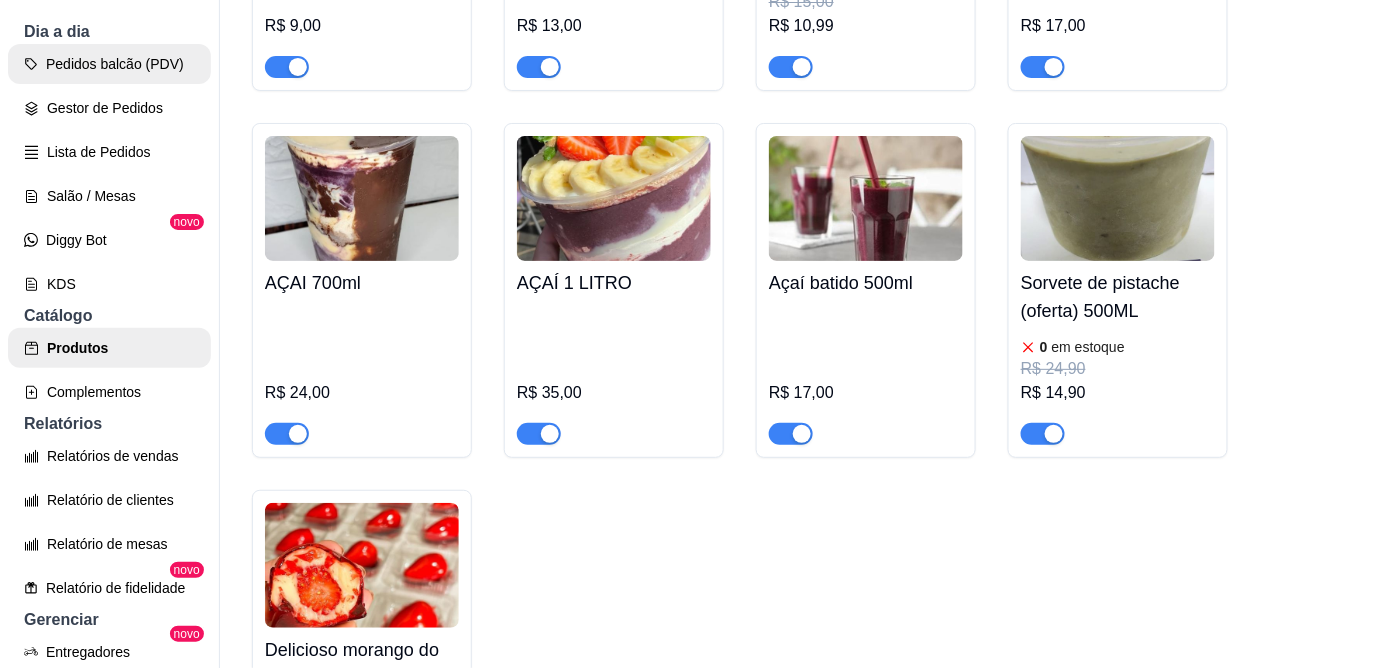 click on "Pedidos balcão (PDV)" at bounding box center (109, 64) 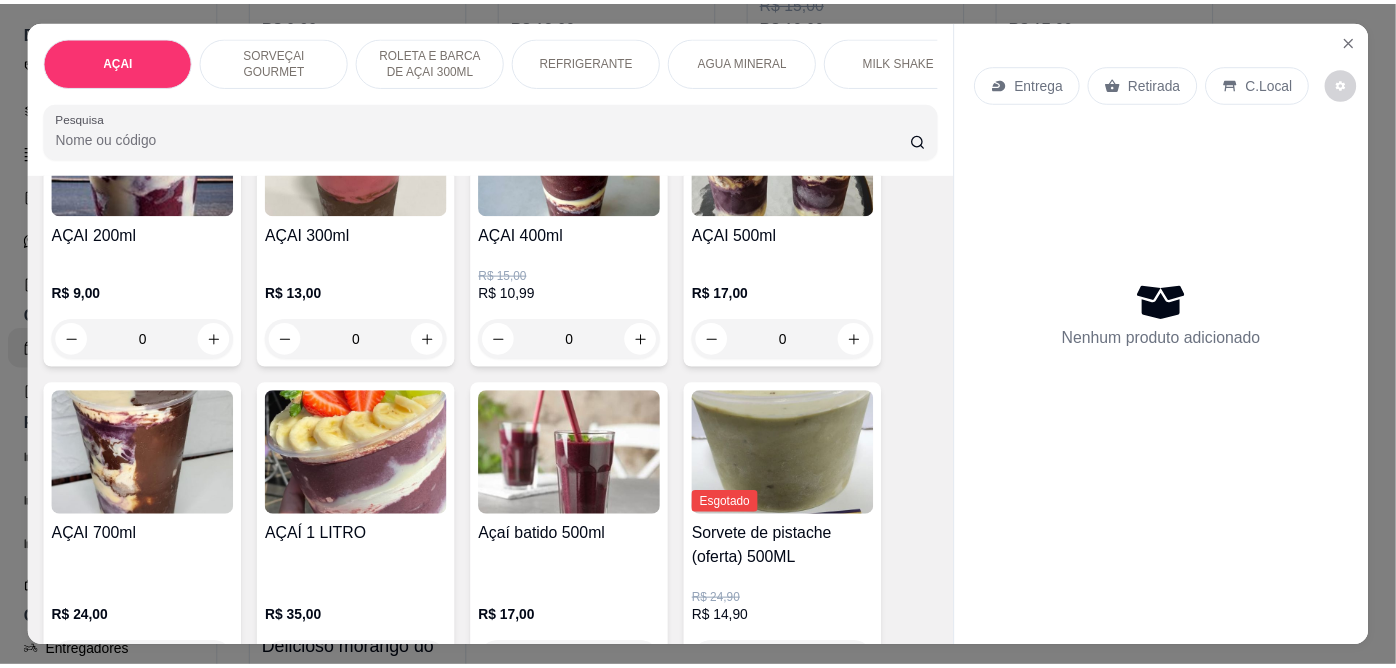 scroll, scrollTop: 444, scrollLeft: 0, axis: vertical 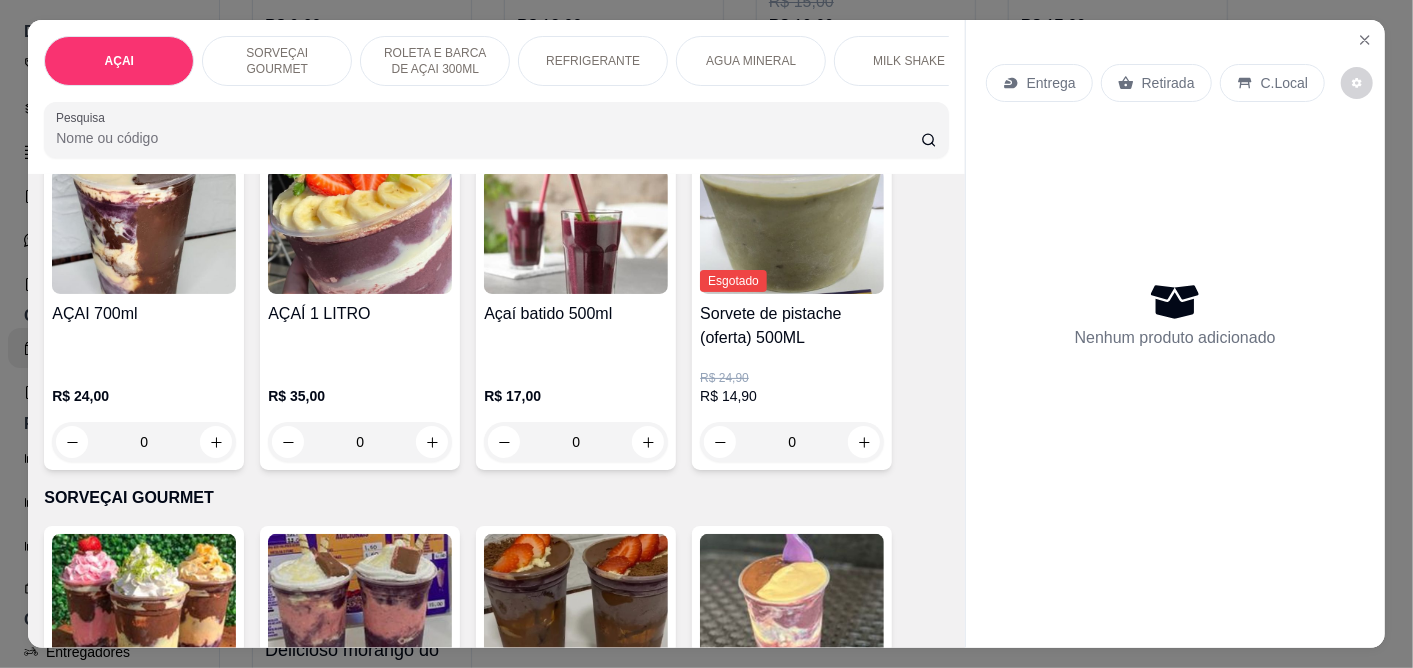 click on "Esgotado Sorvete de pistache (oferta) 500ML   R$ 24,90 R$ 14,90 0" at bounding box center [792, 315] 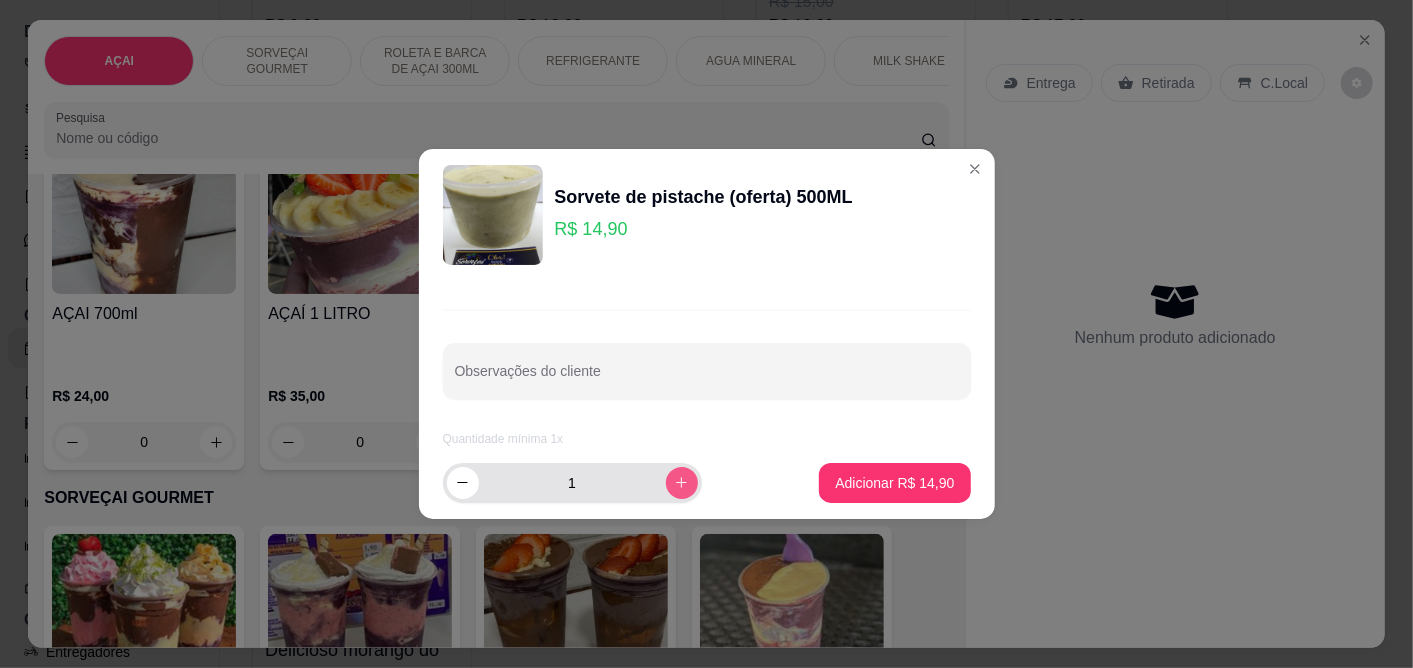 click at bounding box center (682, 483) 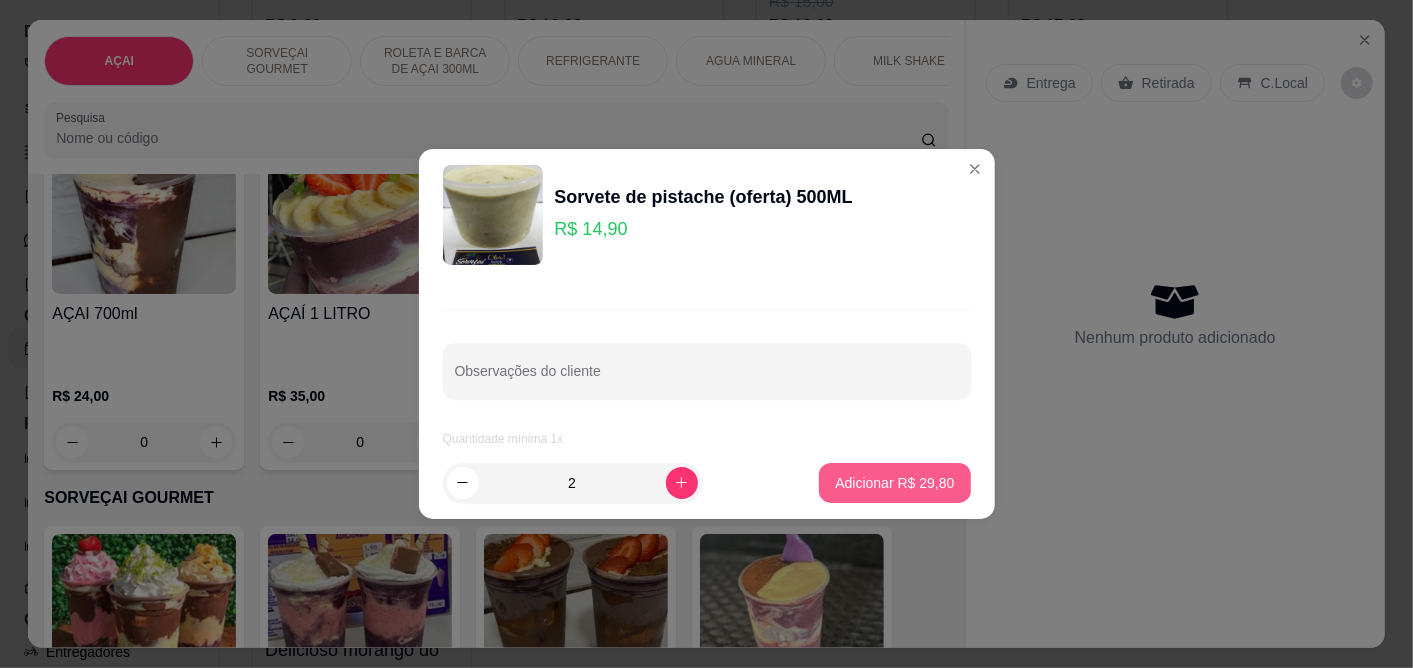 click on "Adicionar   R$ 29,80" at bounding box center (894, 483) 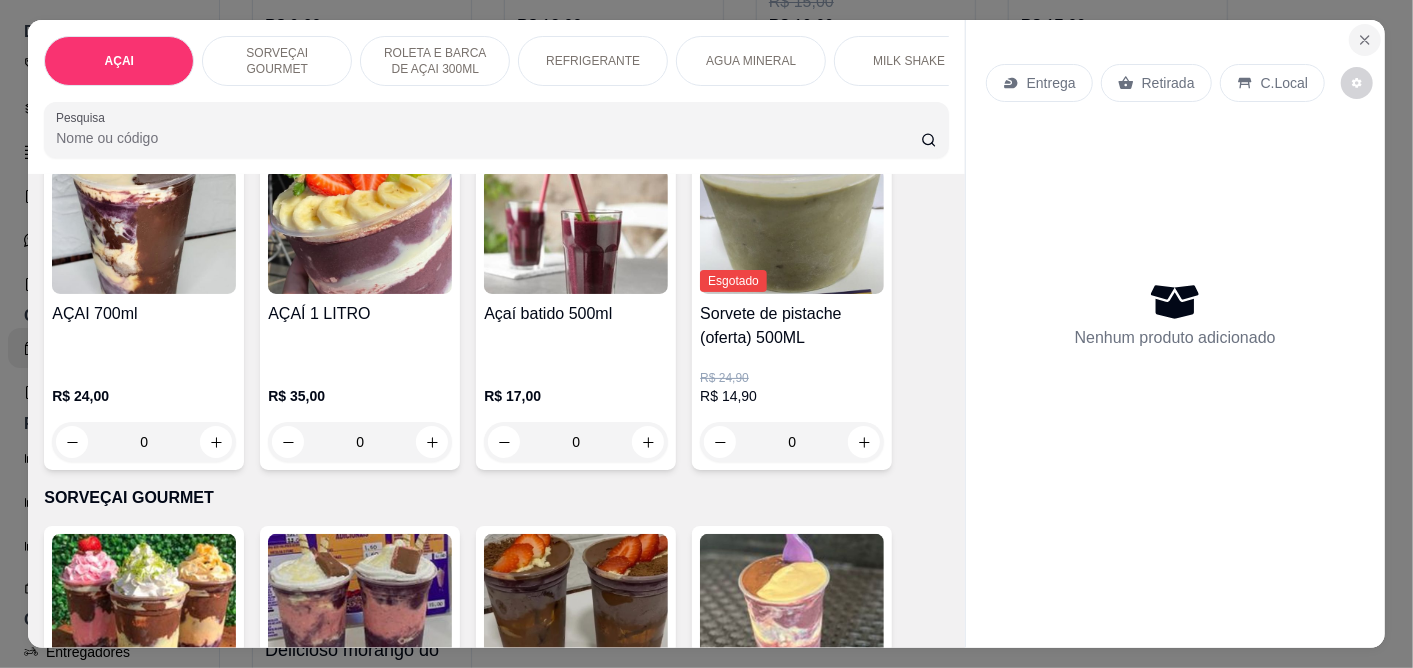 click 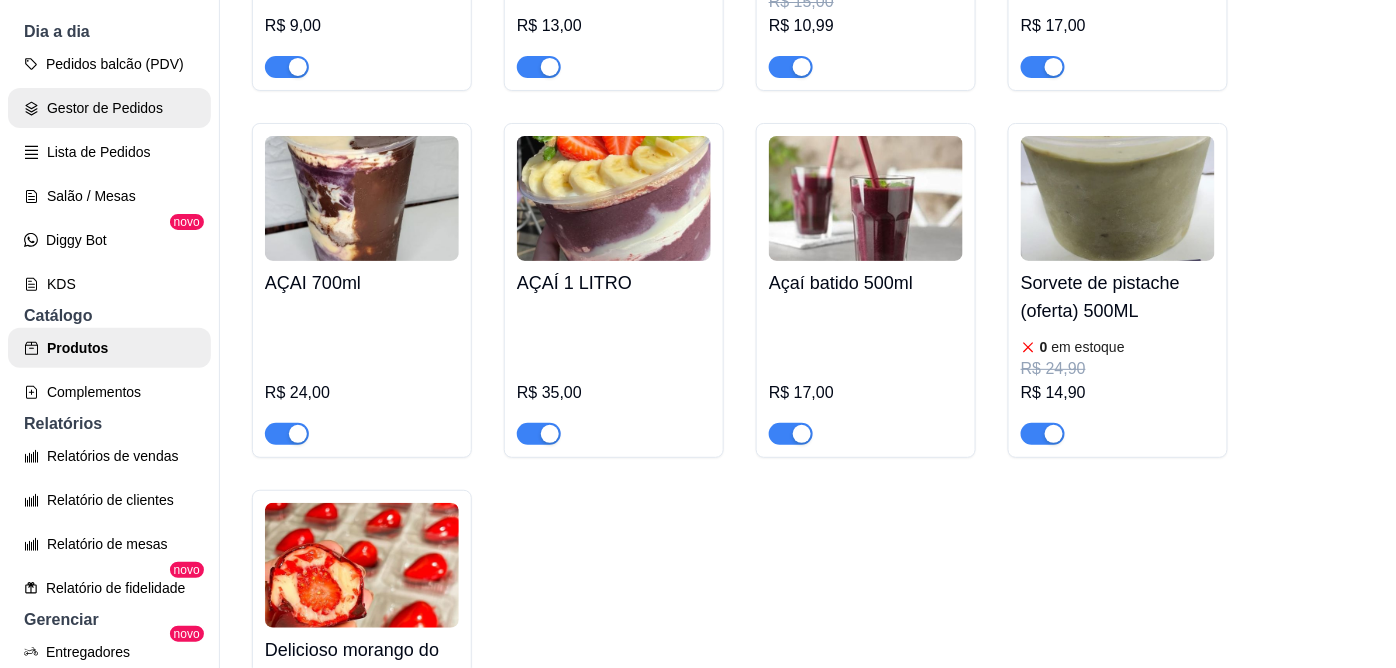 click on "Gestor de Pedidos" at bounding box center (109, 108) 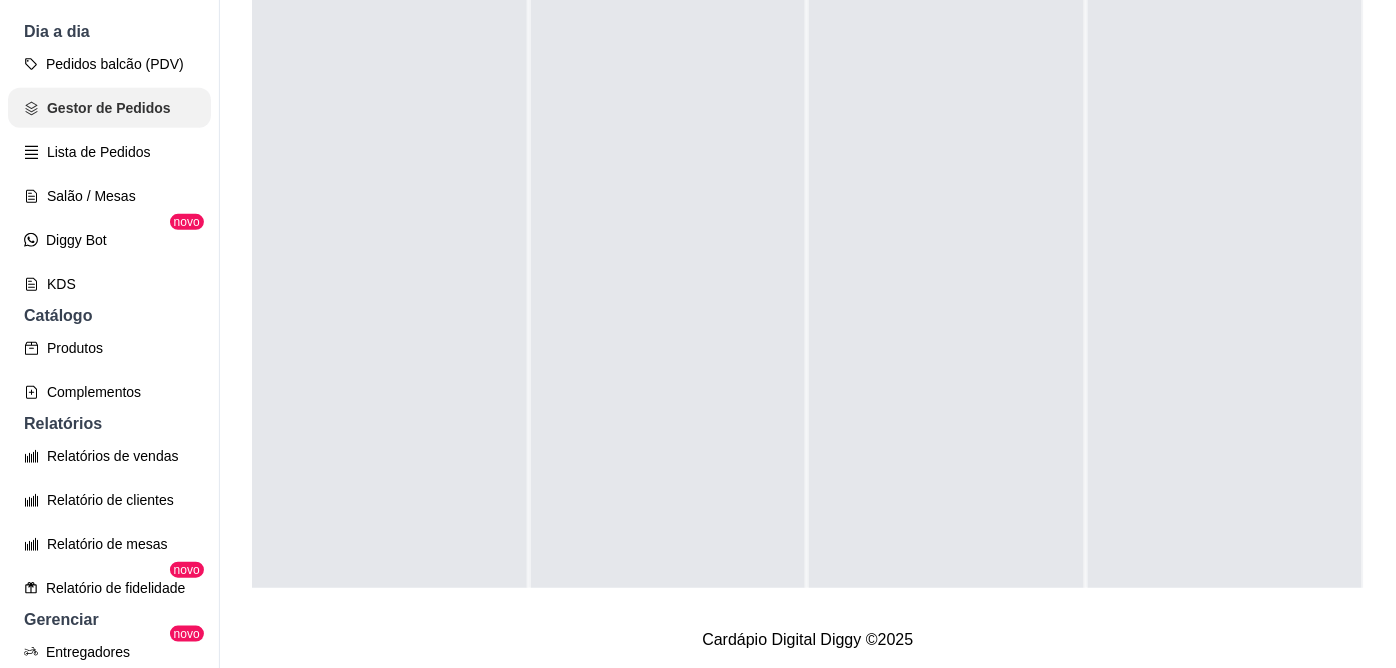 scroll, scrollTop: 0, scrollLeft: 0, axis: both 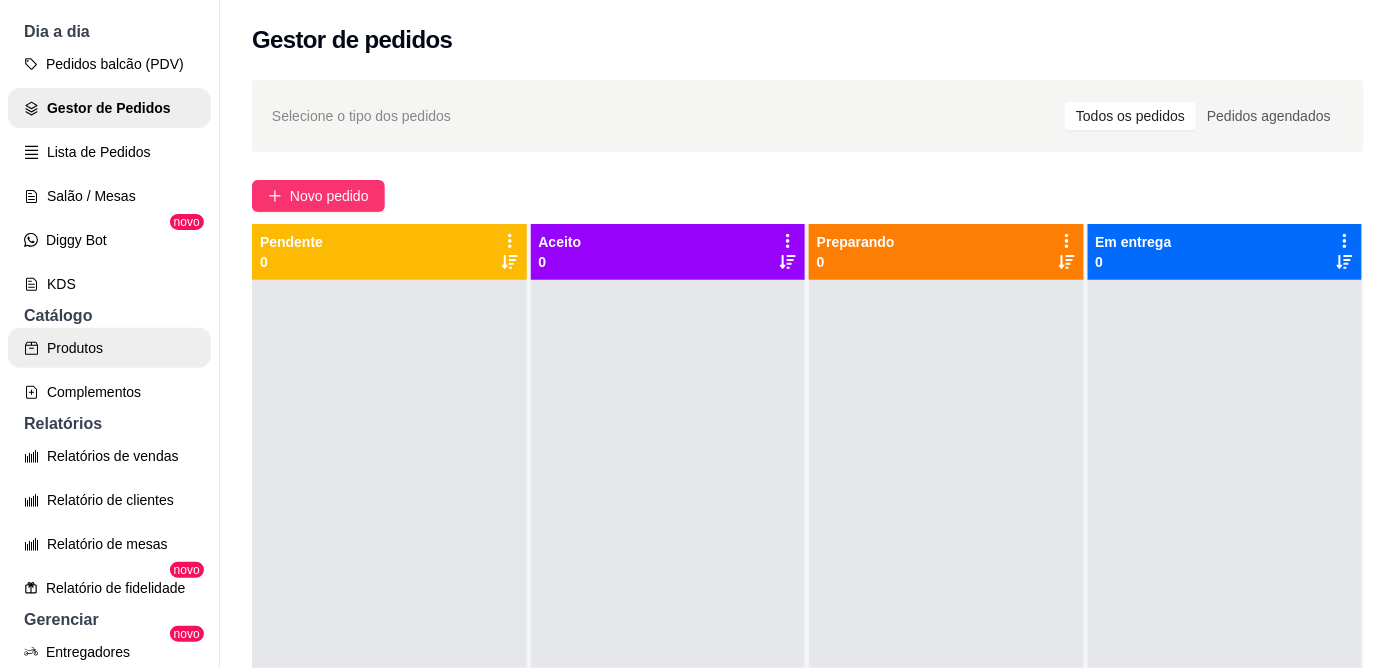 click on "Produtos" at bounding box center [109, 348] 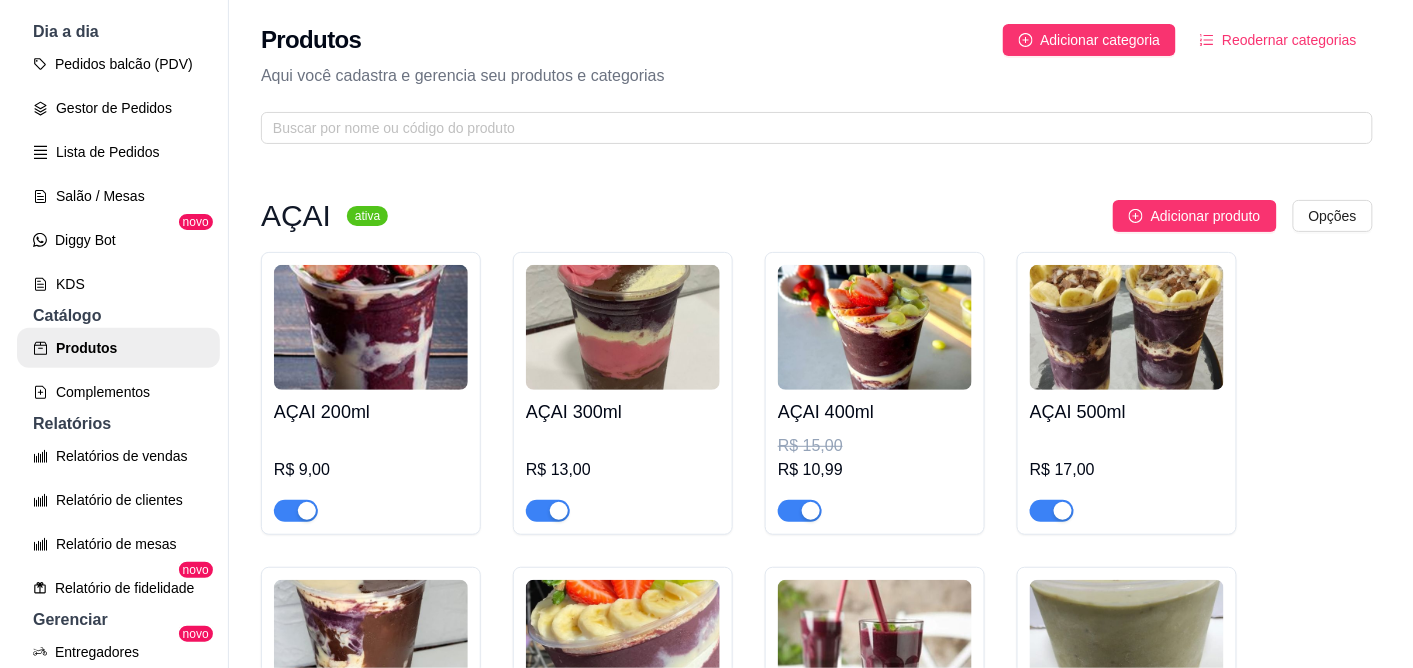 scroll, scrollTop: 111, scrollLeft: 0, axis: vertical 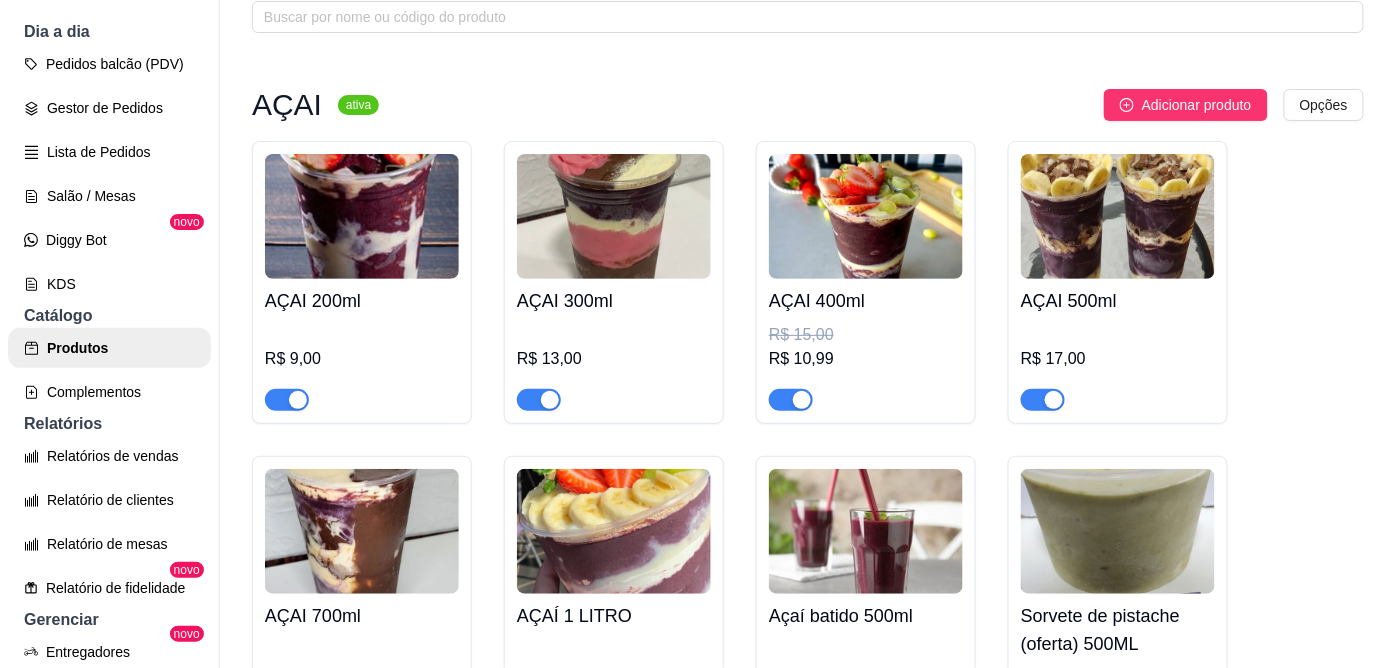 click at bounding box center [1118, 531] 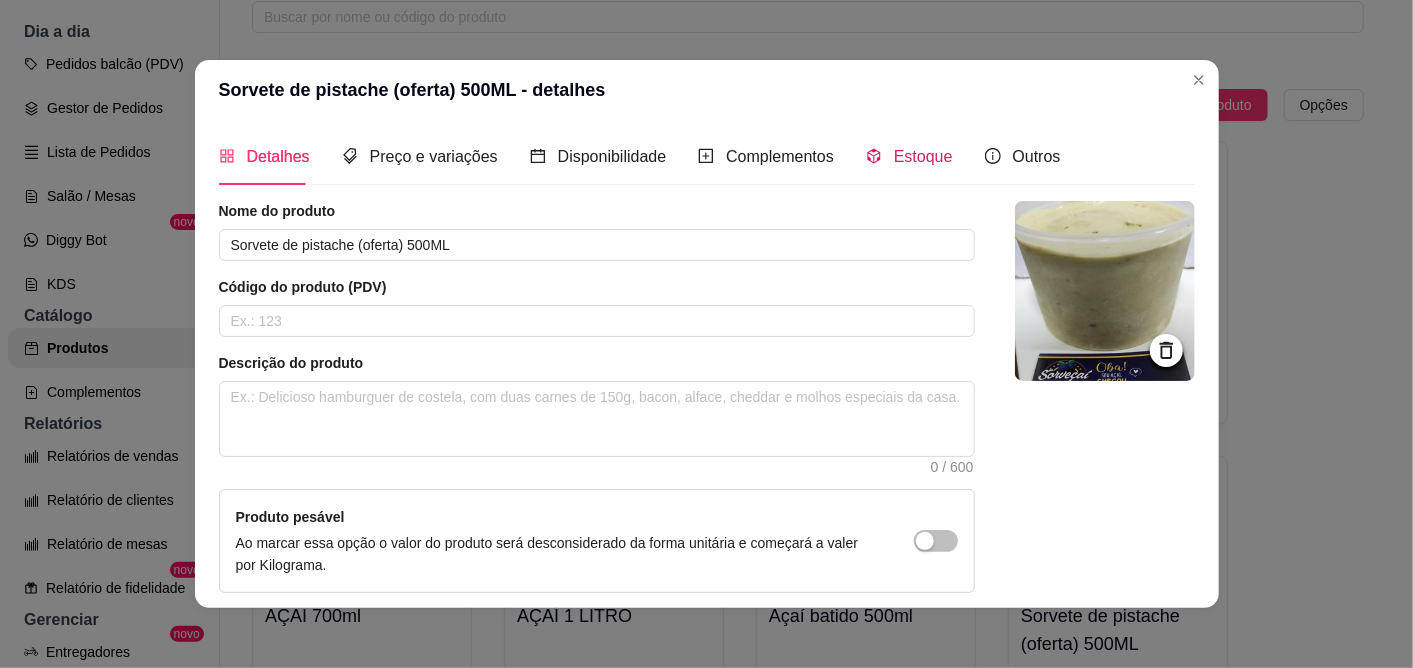 click on "Estoque" at bounding box center [909, 156] 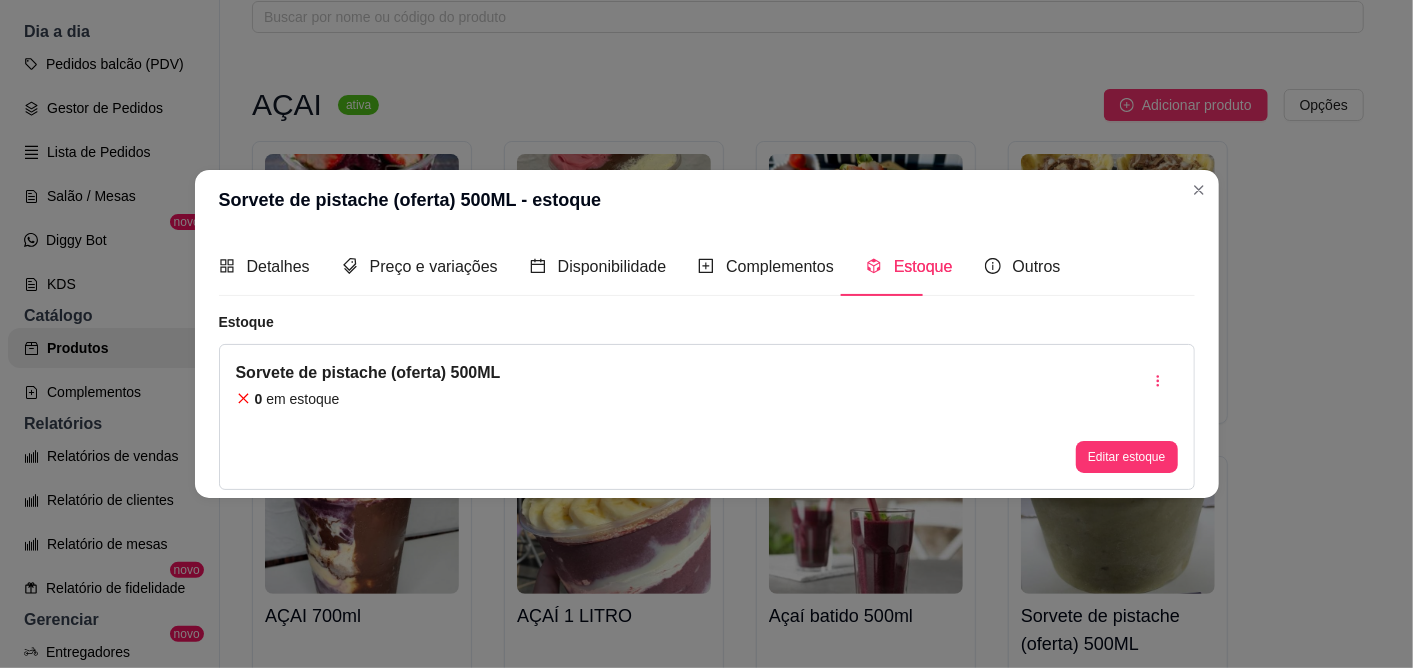 click on "Editar estoque" at bounding box center [1126, 457] 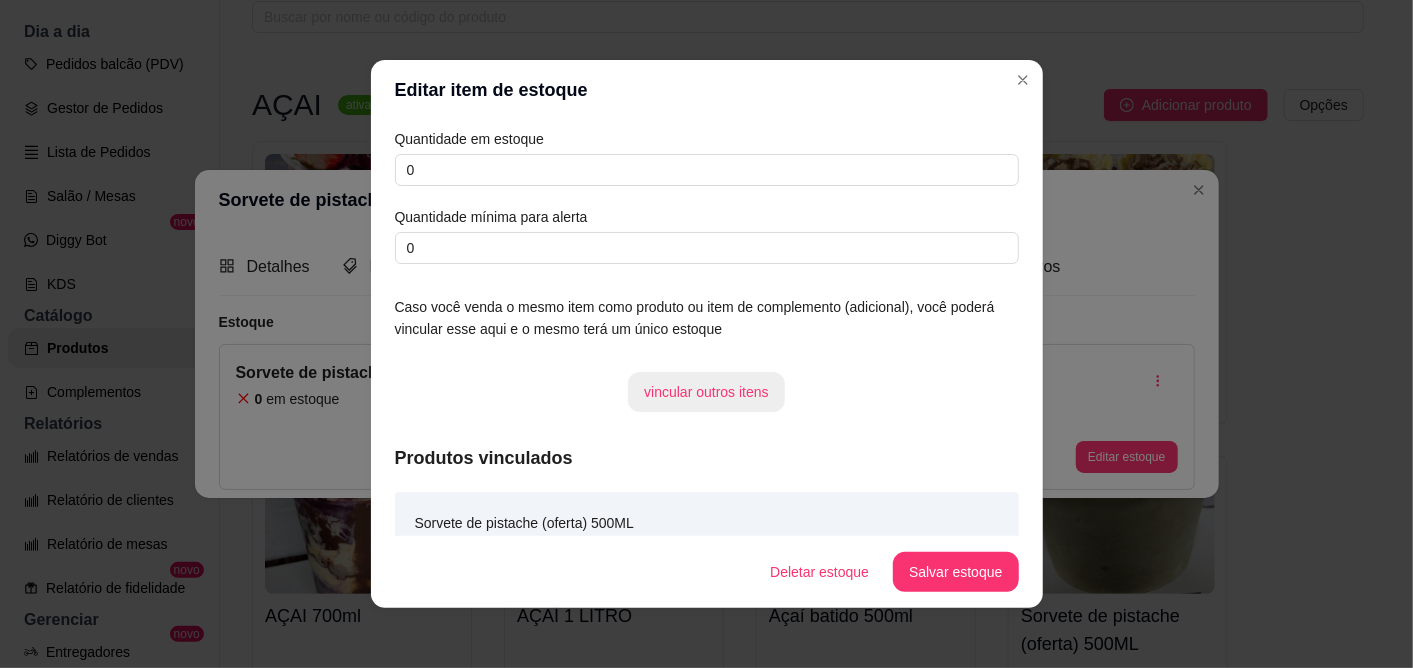 scroll, scrollTop: 25, scrollLeft: 0, axis: vertical 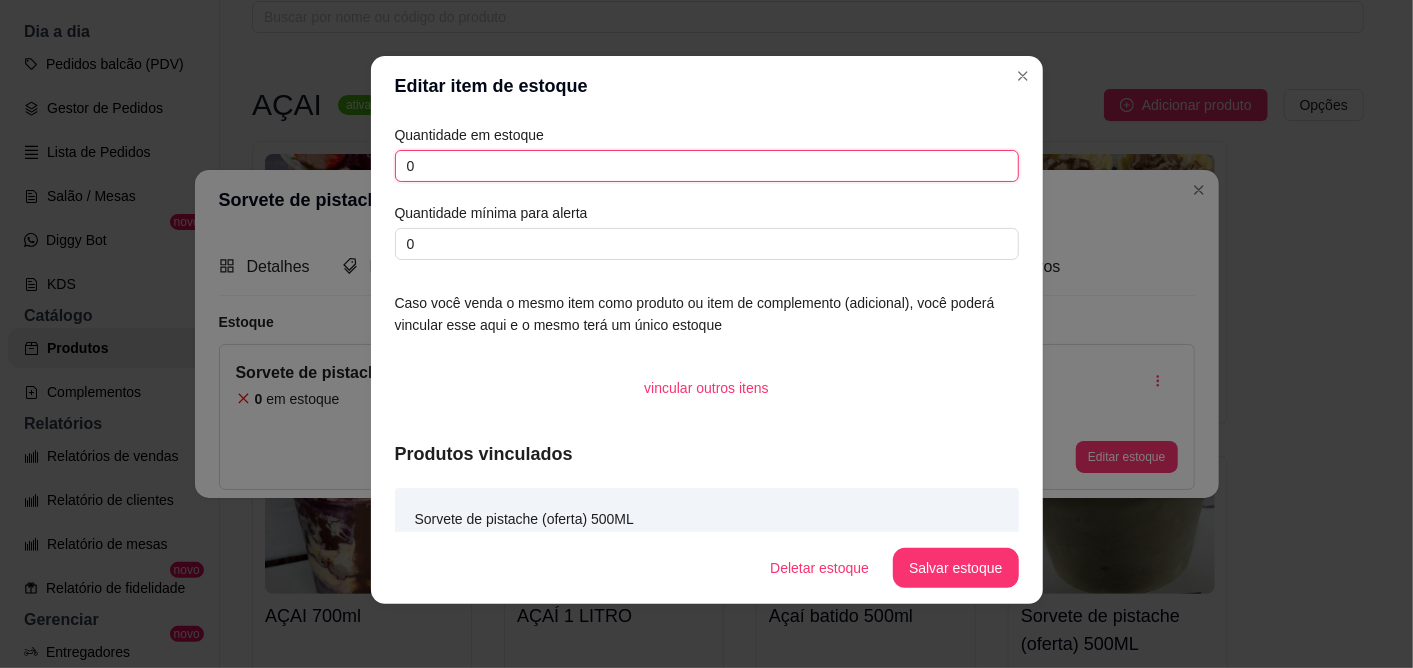 click on "0" at bounding box center (707, 166) 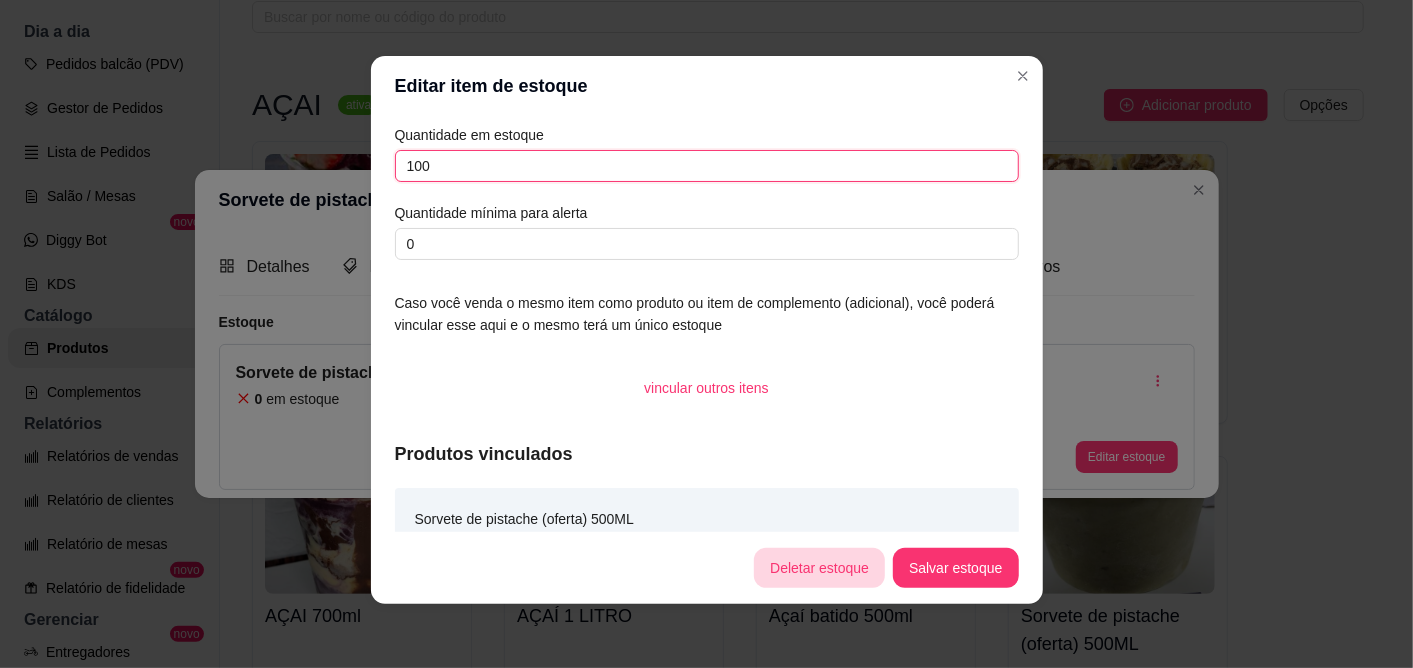 type on "100" 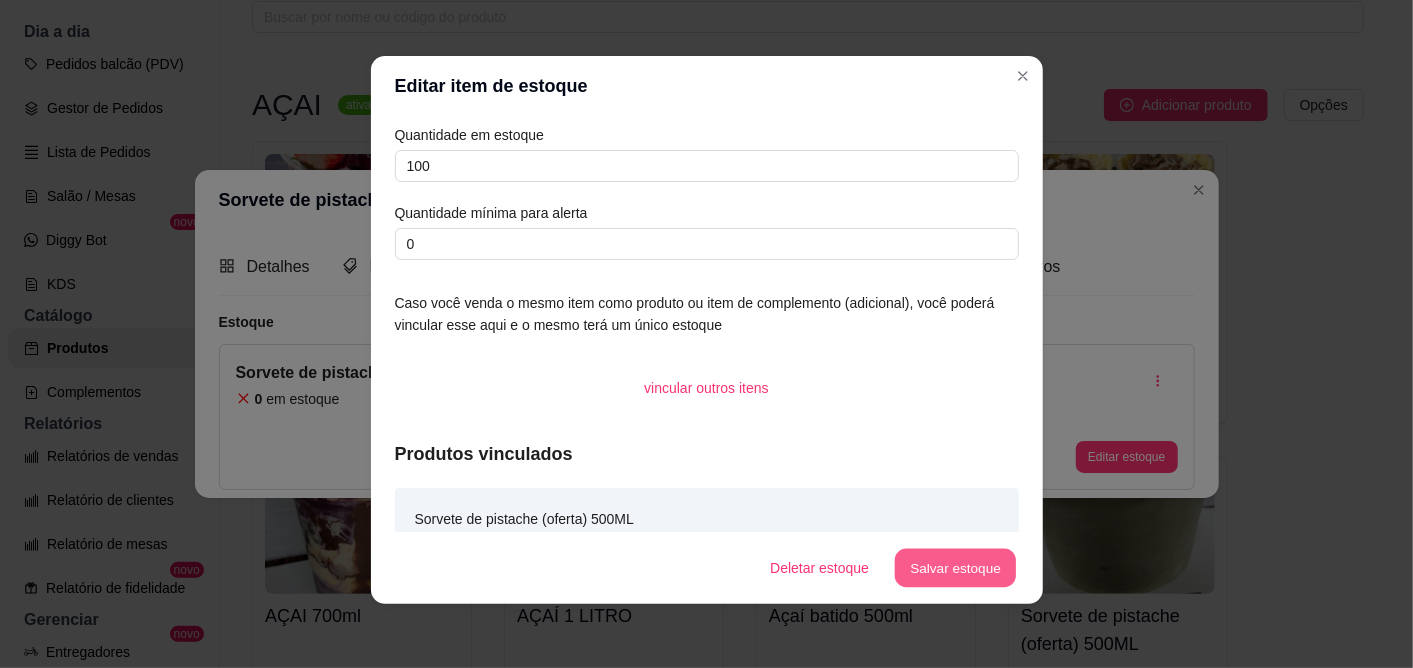click on "Salvar estoque" at bounding box center (956, 568) 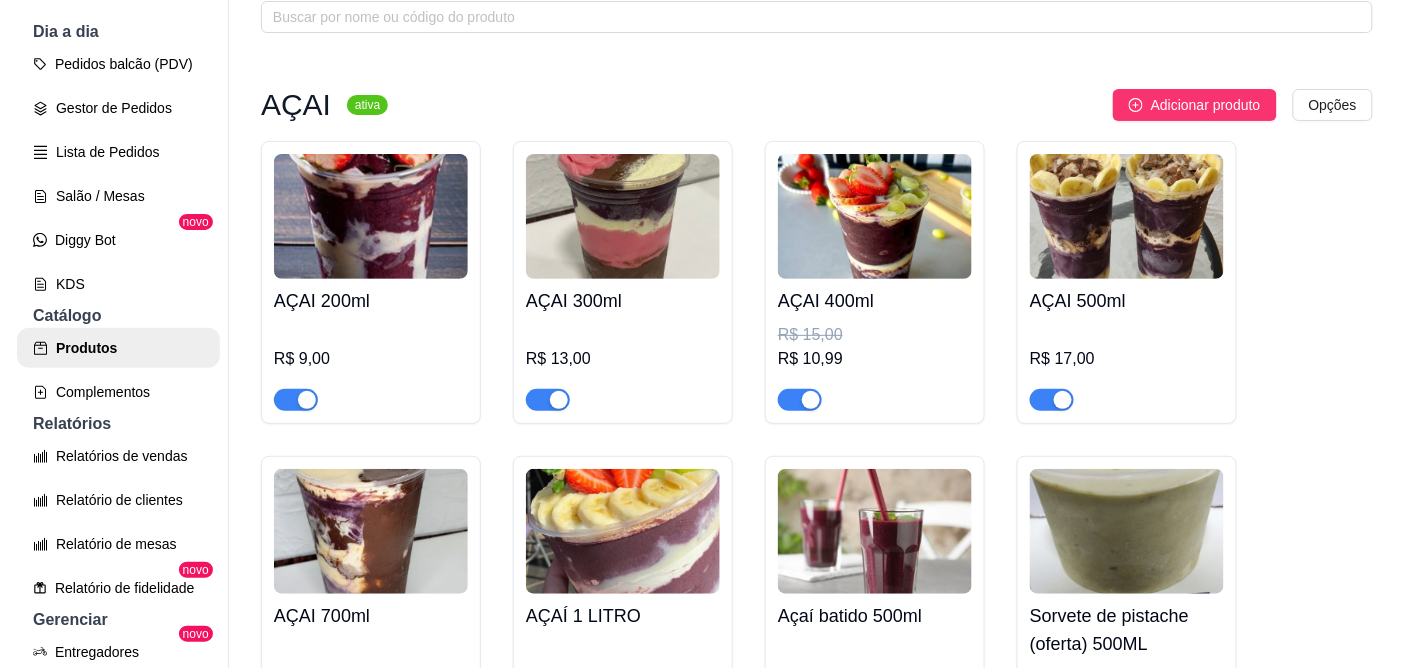 scroll, scrollTop: 333, scrollLeft: 0, axis: vertical 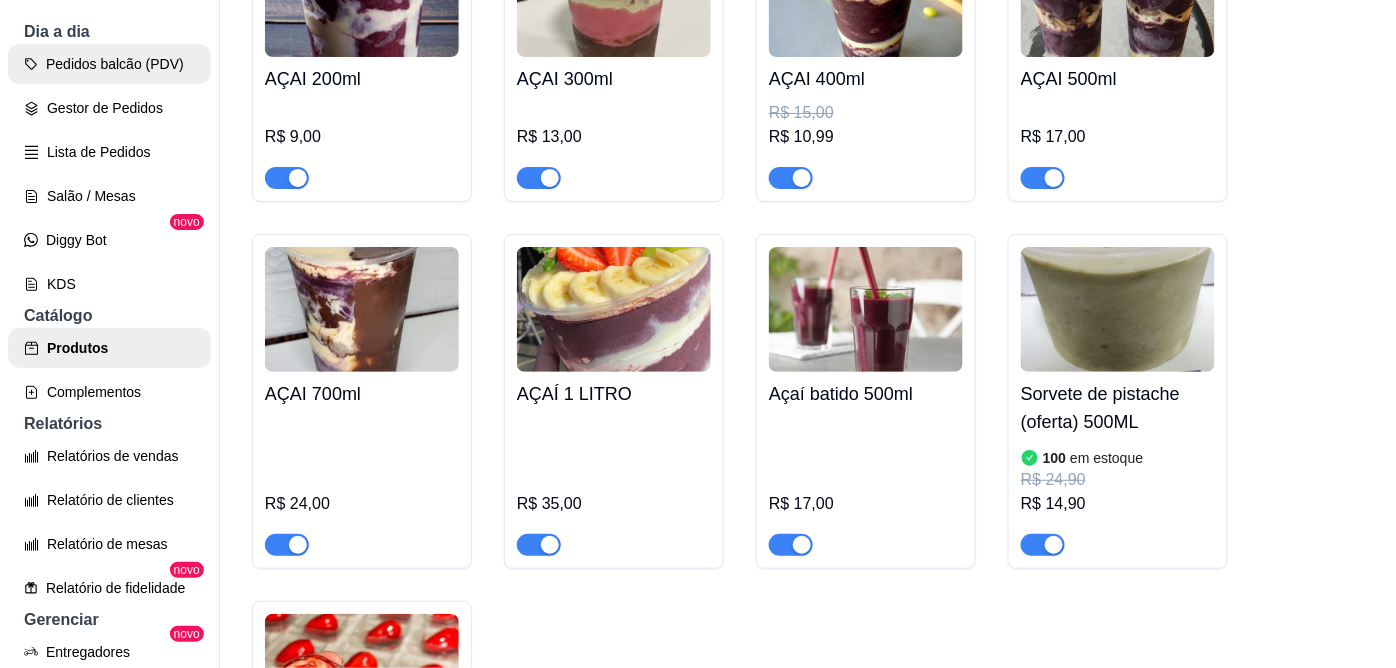 click on "Pedidos balcão (PDV)" at bounding box center [109, 64] 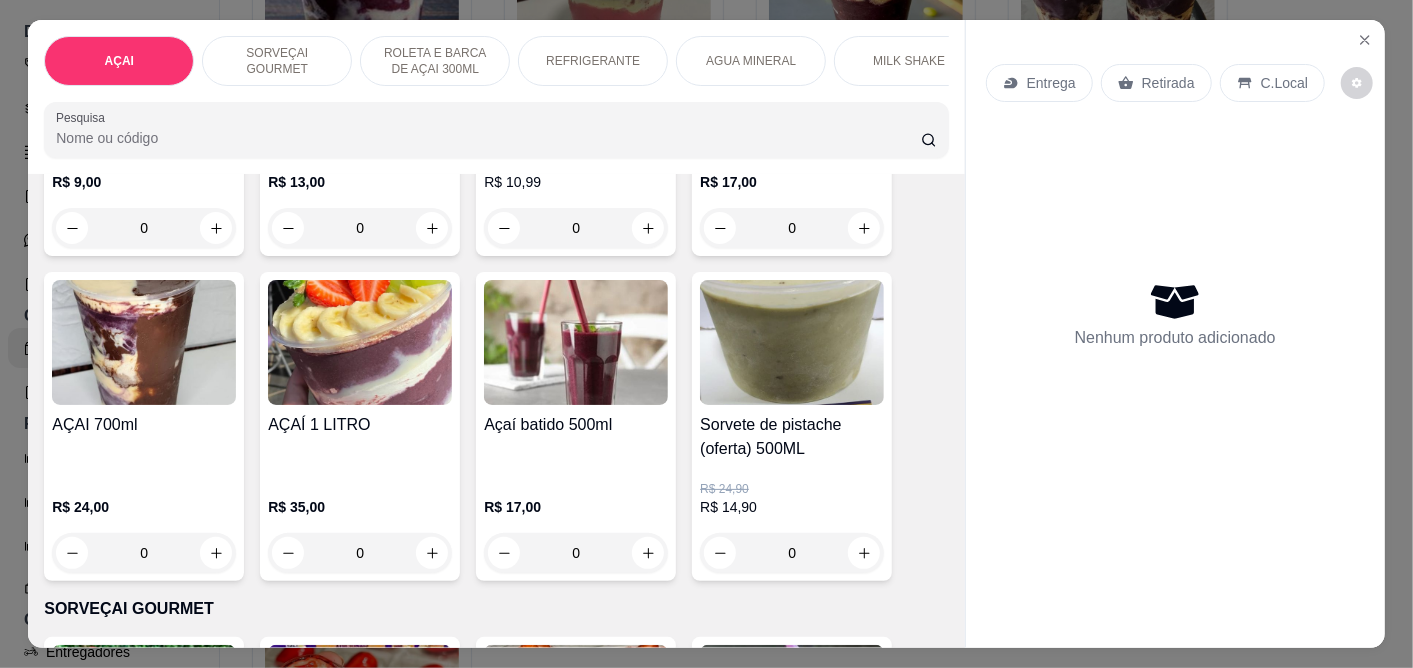 scroll, scrollTop: 444, scrollLeft: 0, axis: vertical 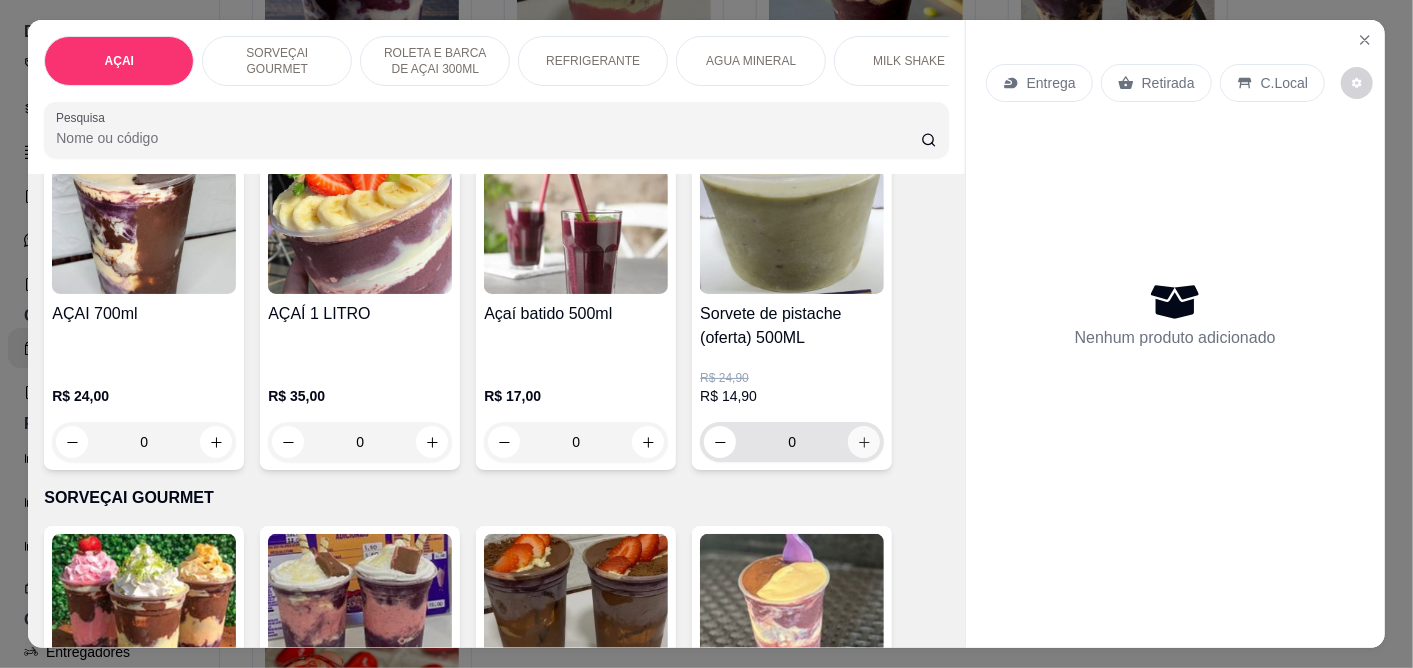click at bounding box center (864, 442) 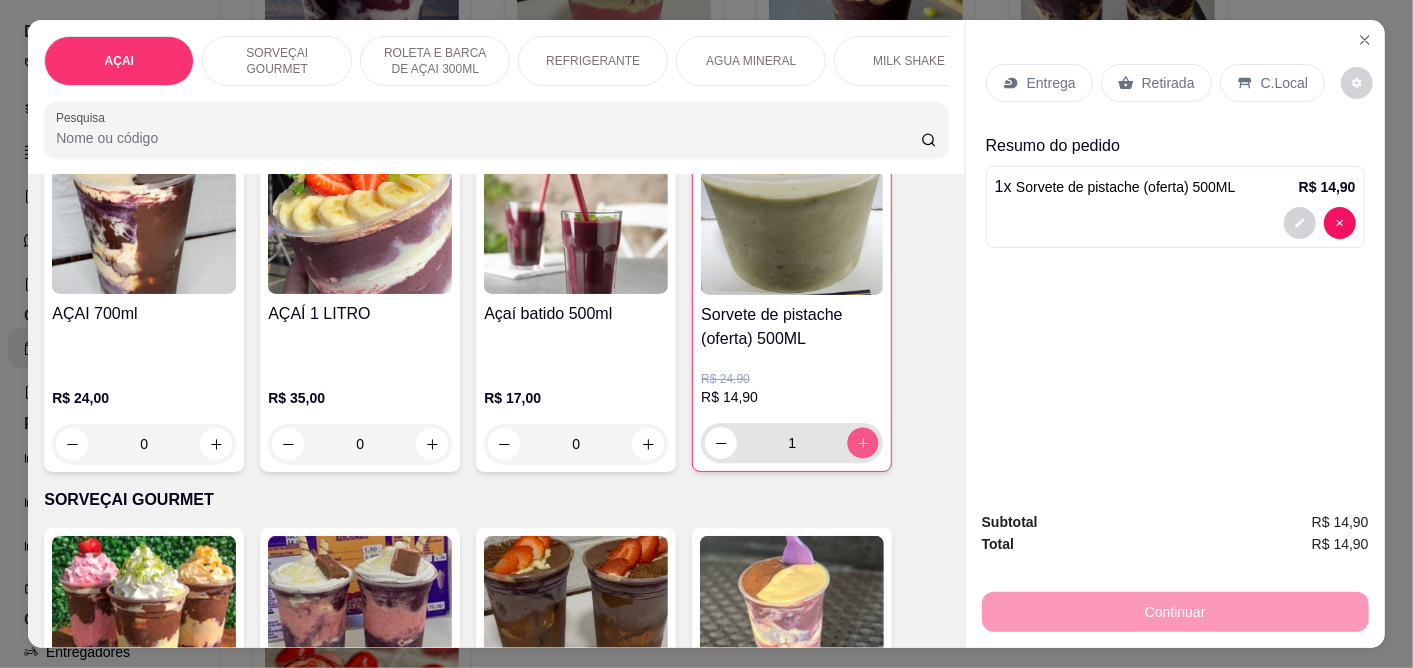 click at bounding box center (863, 443) 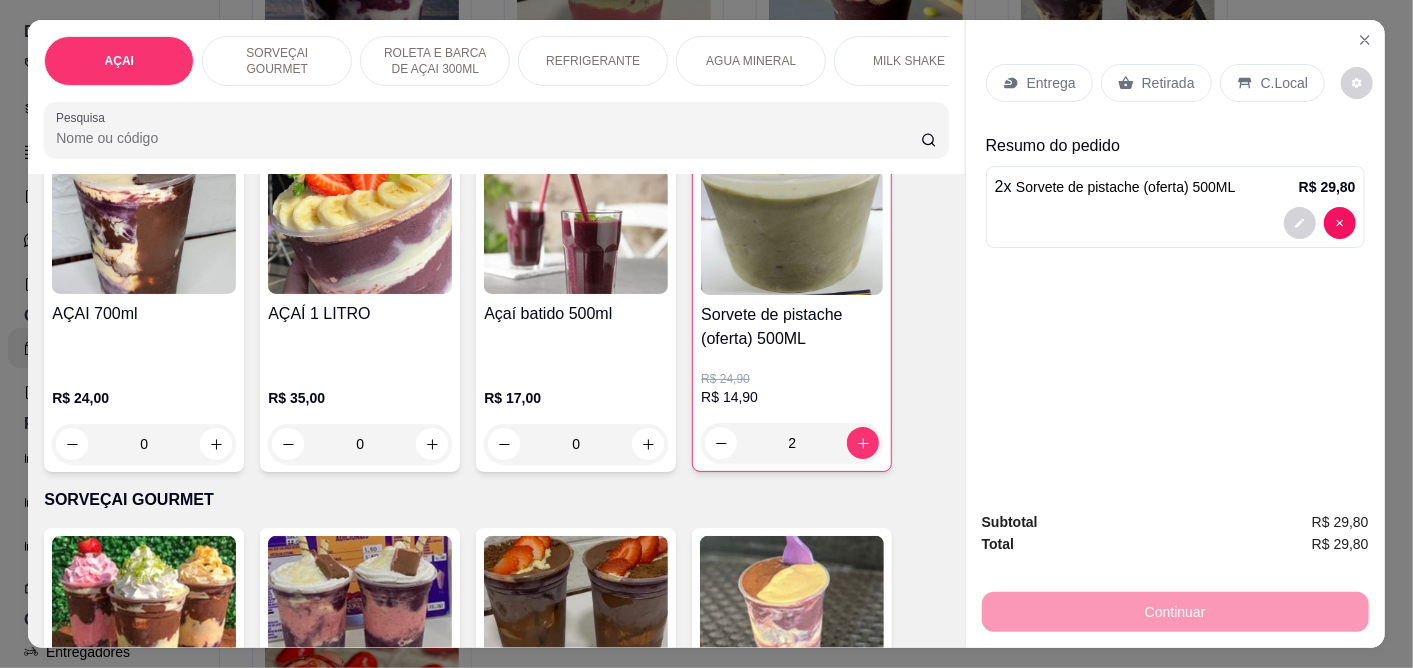 click on "C.Local" at bounding box center (1272, 83) 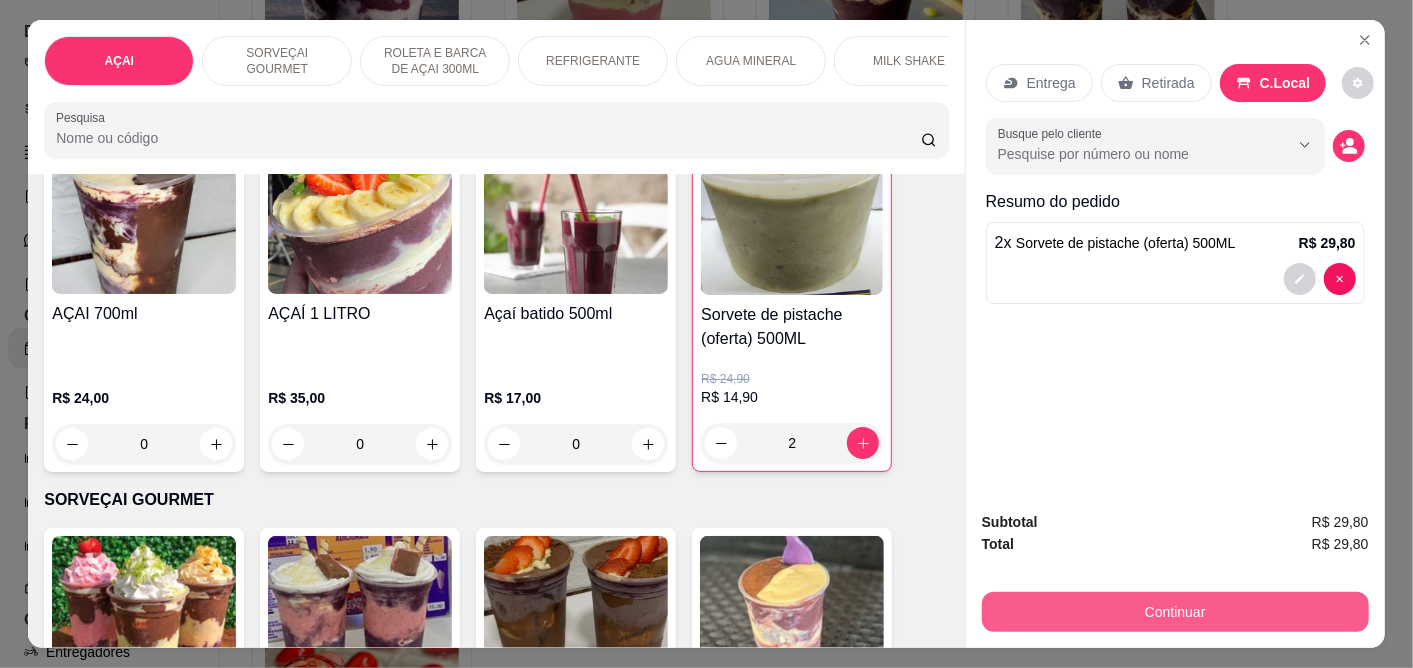 click on "Continuar" at bounding box center (1175, 612) 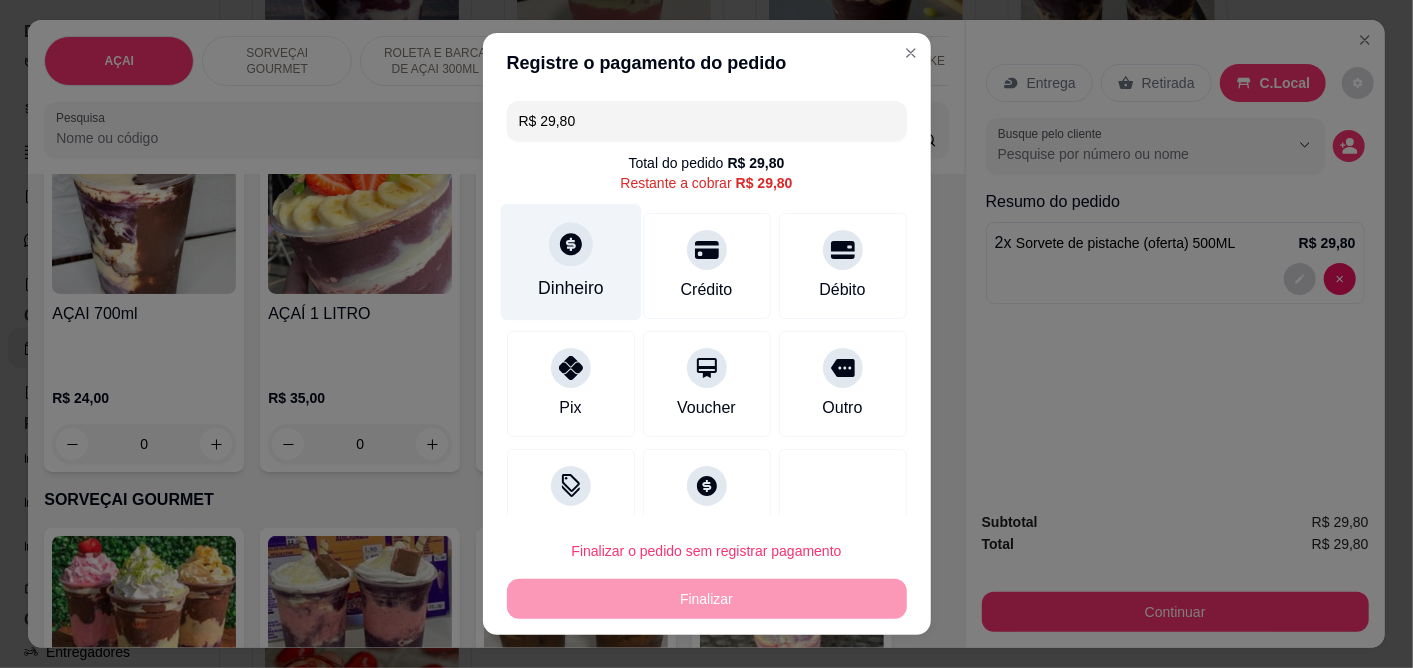 click on "Dinheiro" at bounding box center (571, 289) 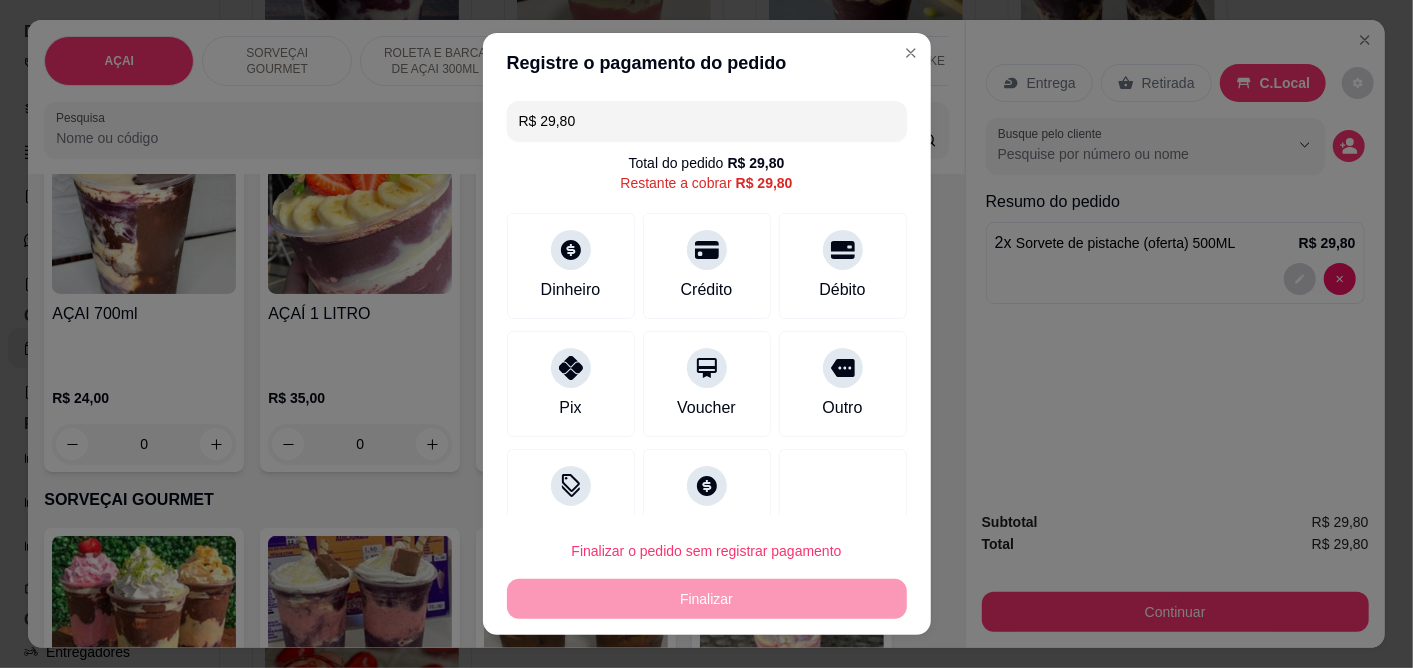click on "R$ 29,80" at bounding box center (764, 183) 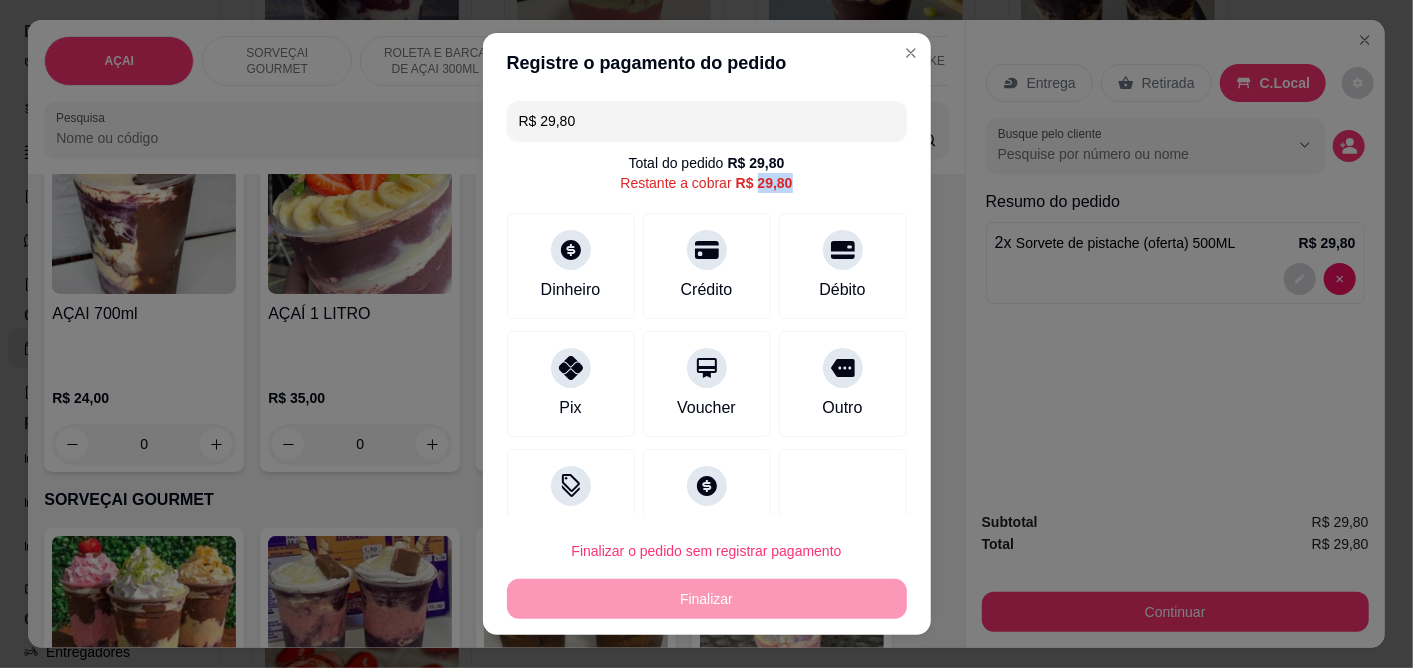 click on "R$ 29,80" at bounding box center (764, 183) 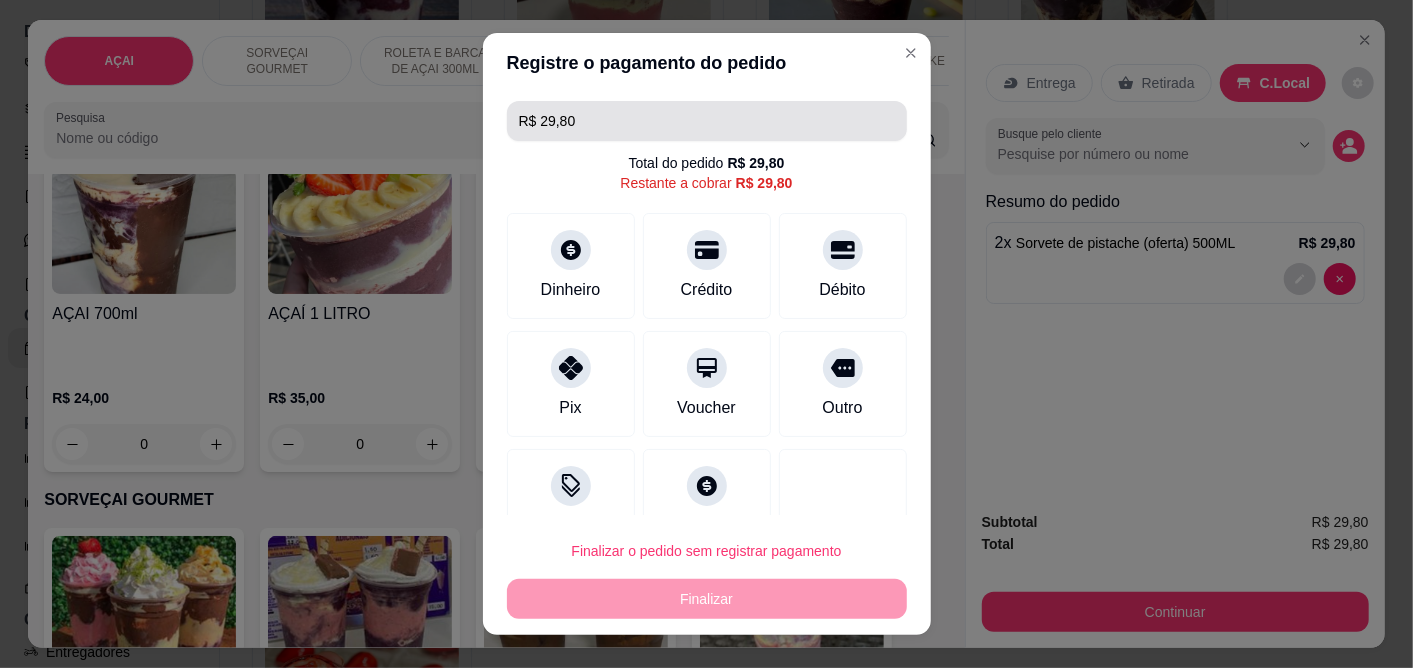click on "R$ 29,80" at bounding box center (707, 121) 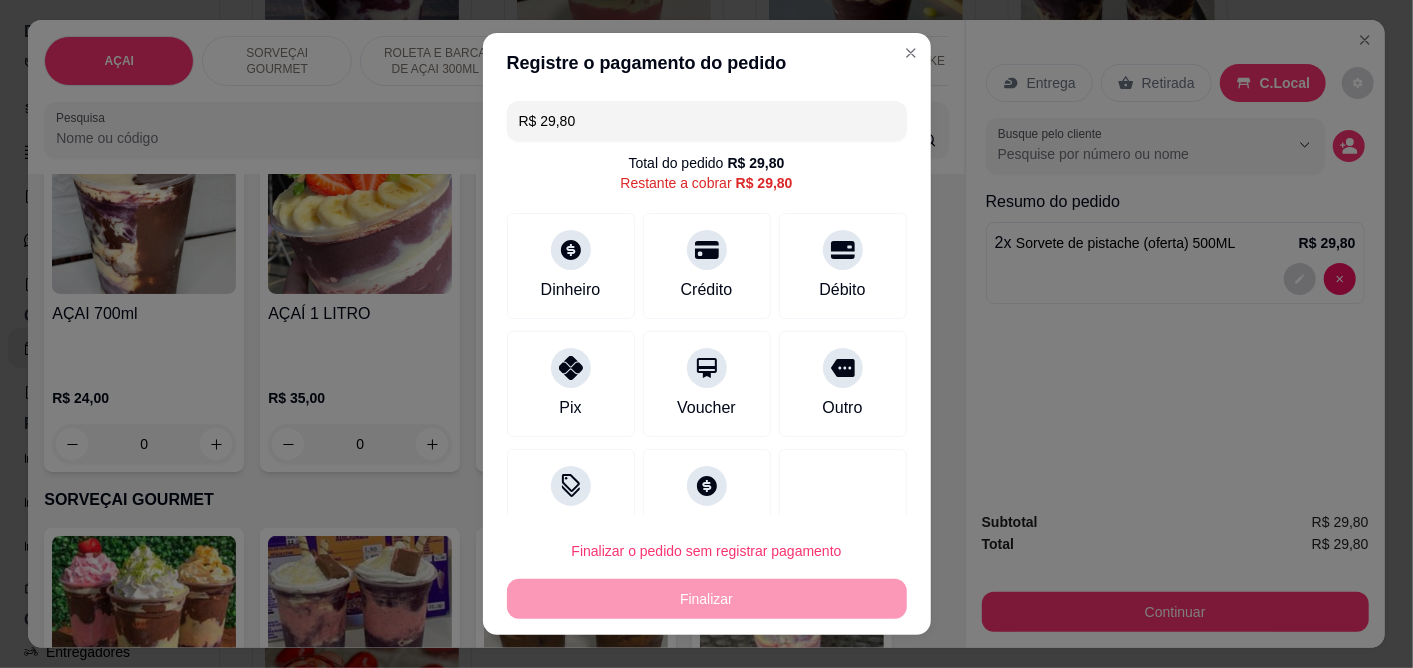 drag, startPoint x: 616, startPoint y: 131, endPoint x: 512, endPoint y: 140, distance: 104.388695 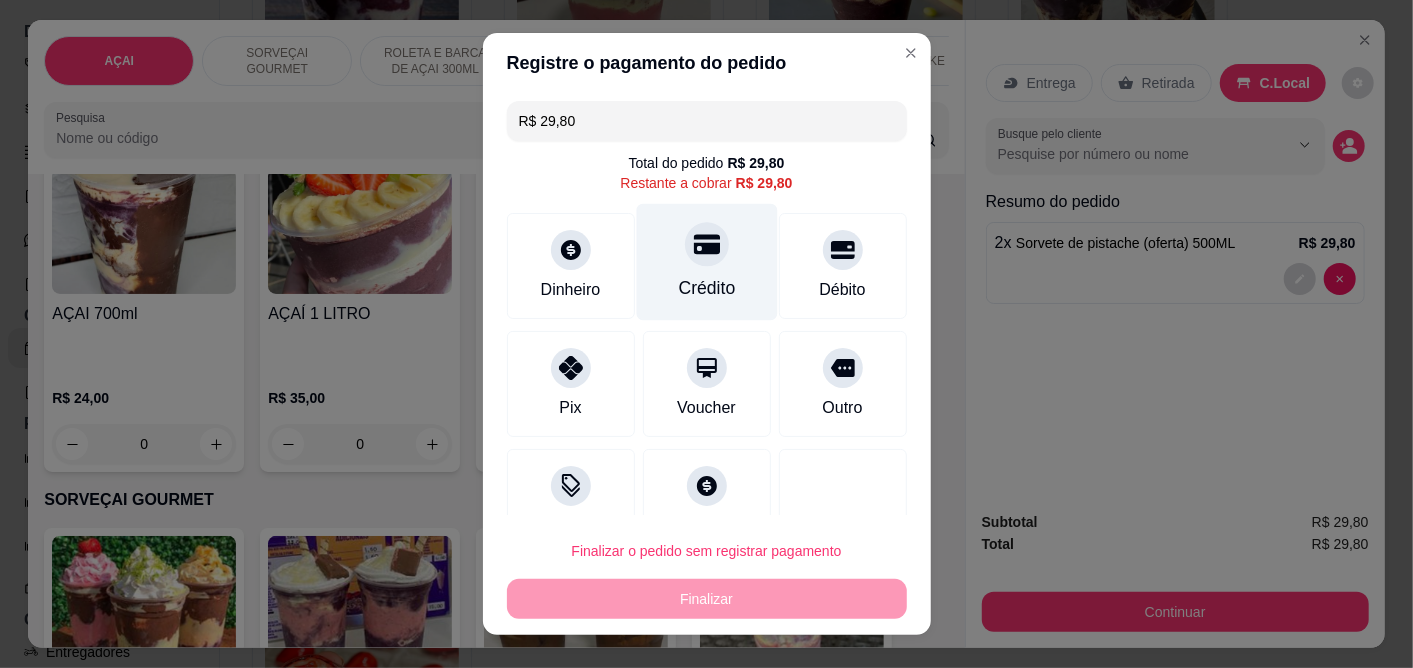 scroll, scrollTop: 47, scrollLeft: 0, axis: vertical 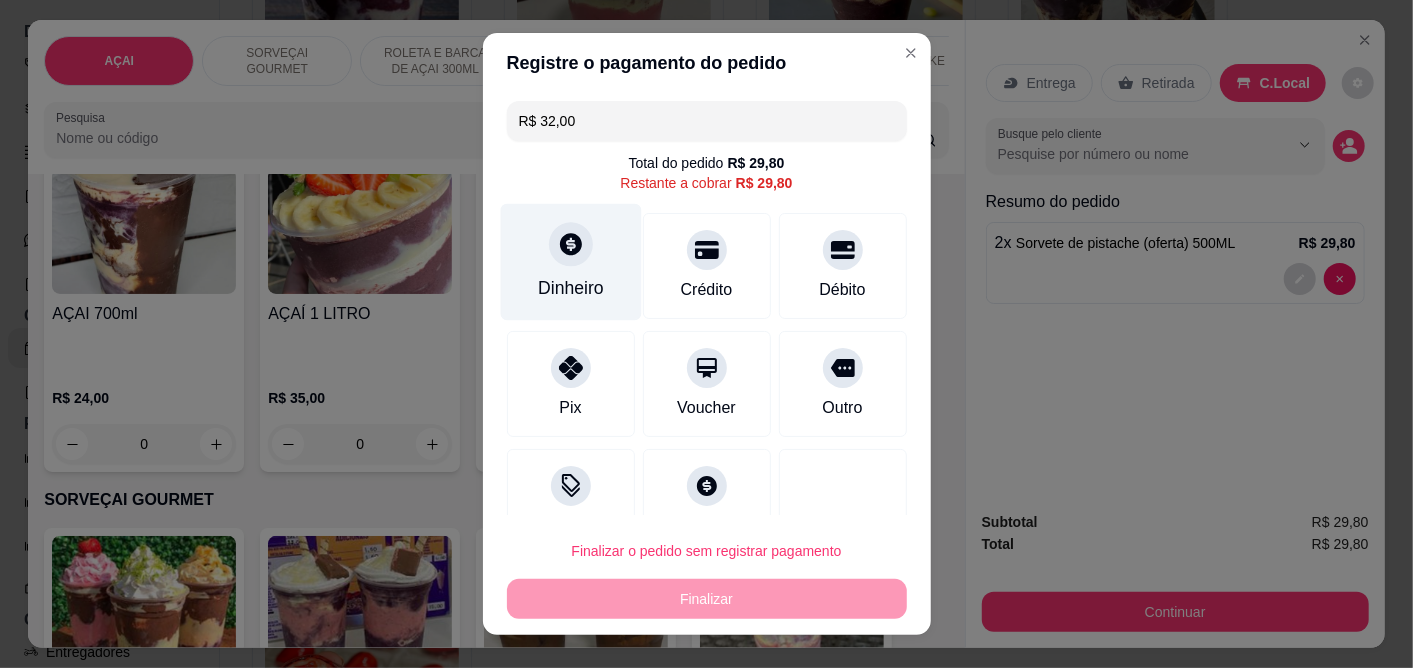 type on "R$ 32,00" 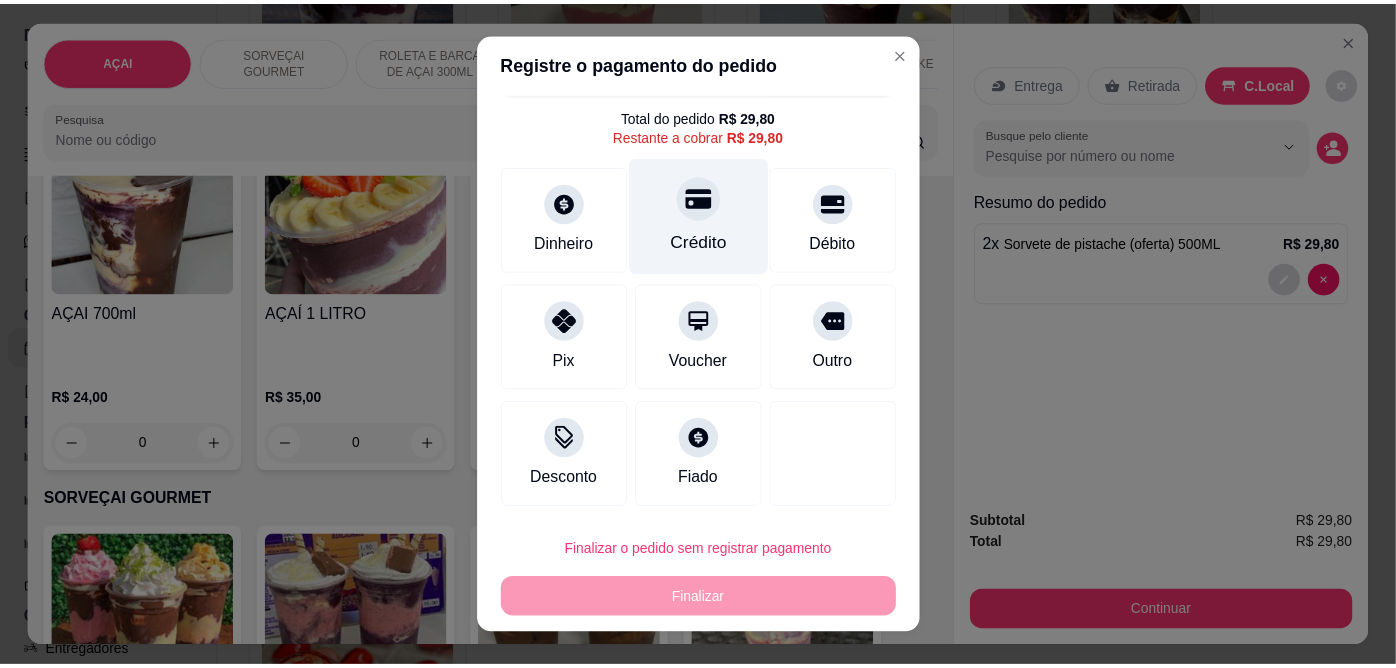scroll, scrollTop: 0, scrollLeft: 0, axis: both 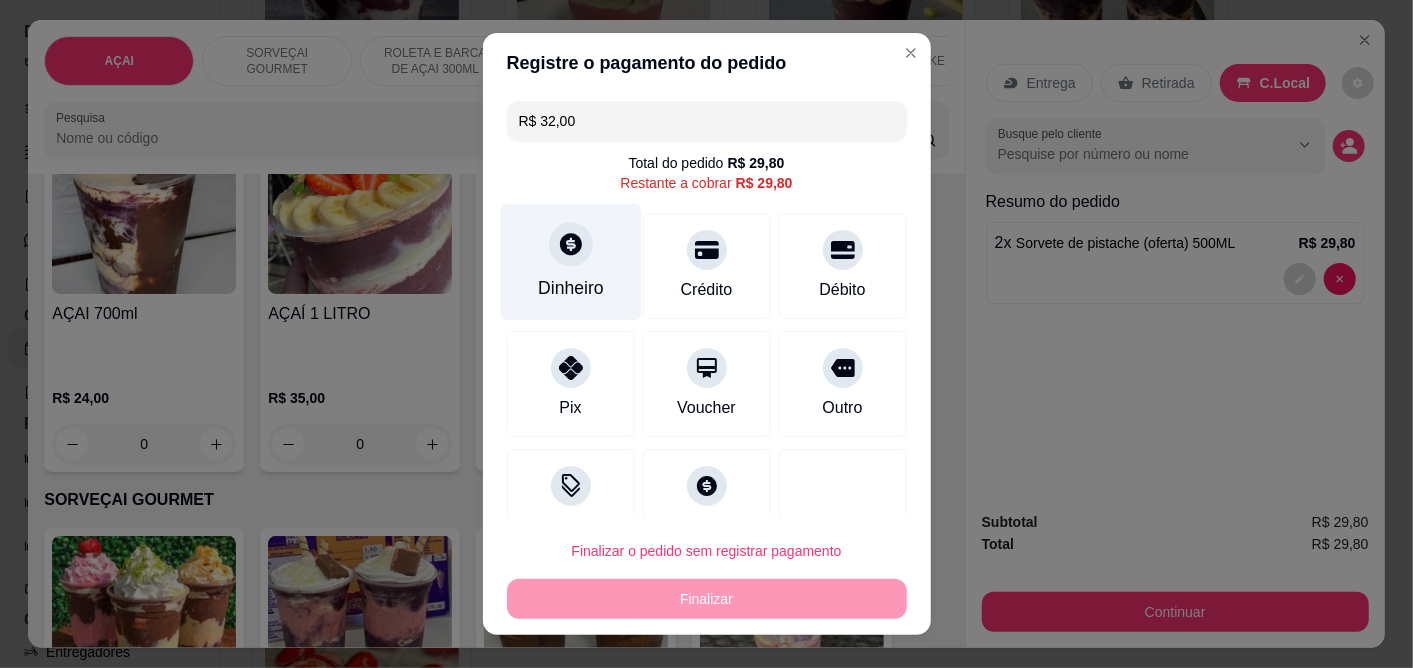 click on "Dinheiro" at bounding box center [570, 262] 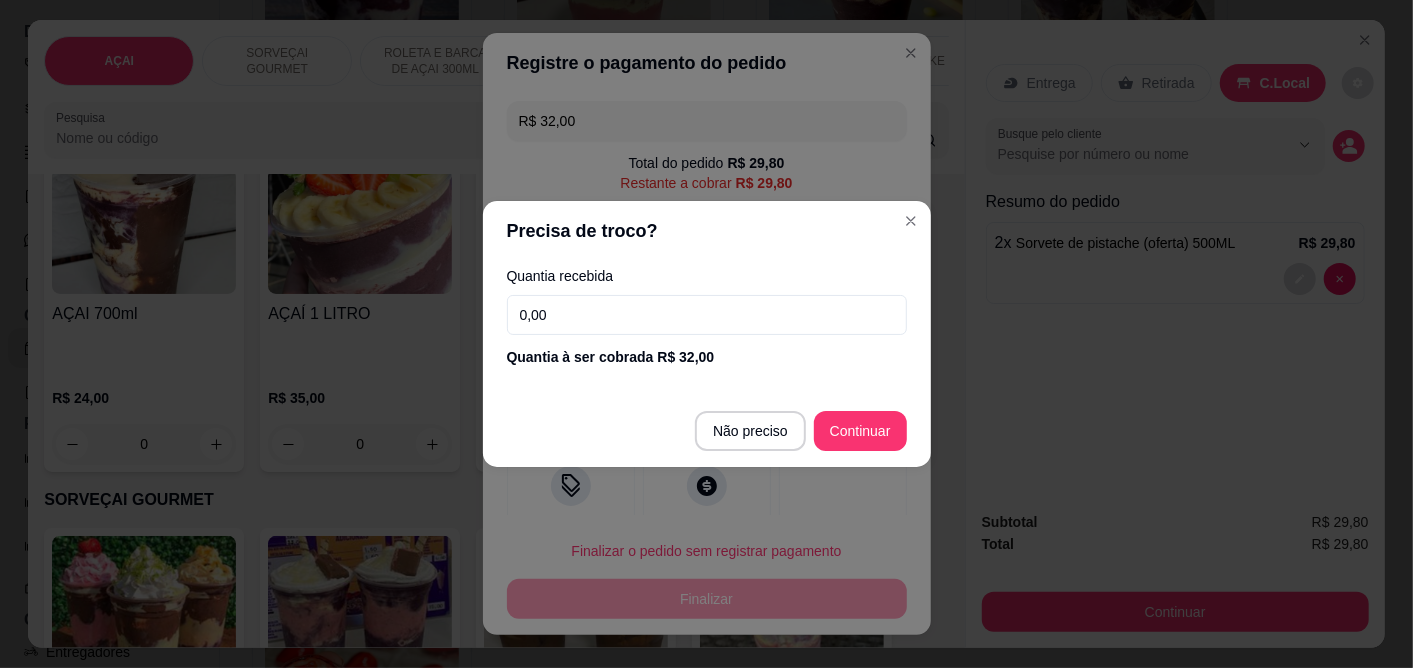 click on "0,00" at bounding box center (707, 315) 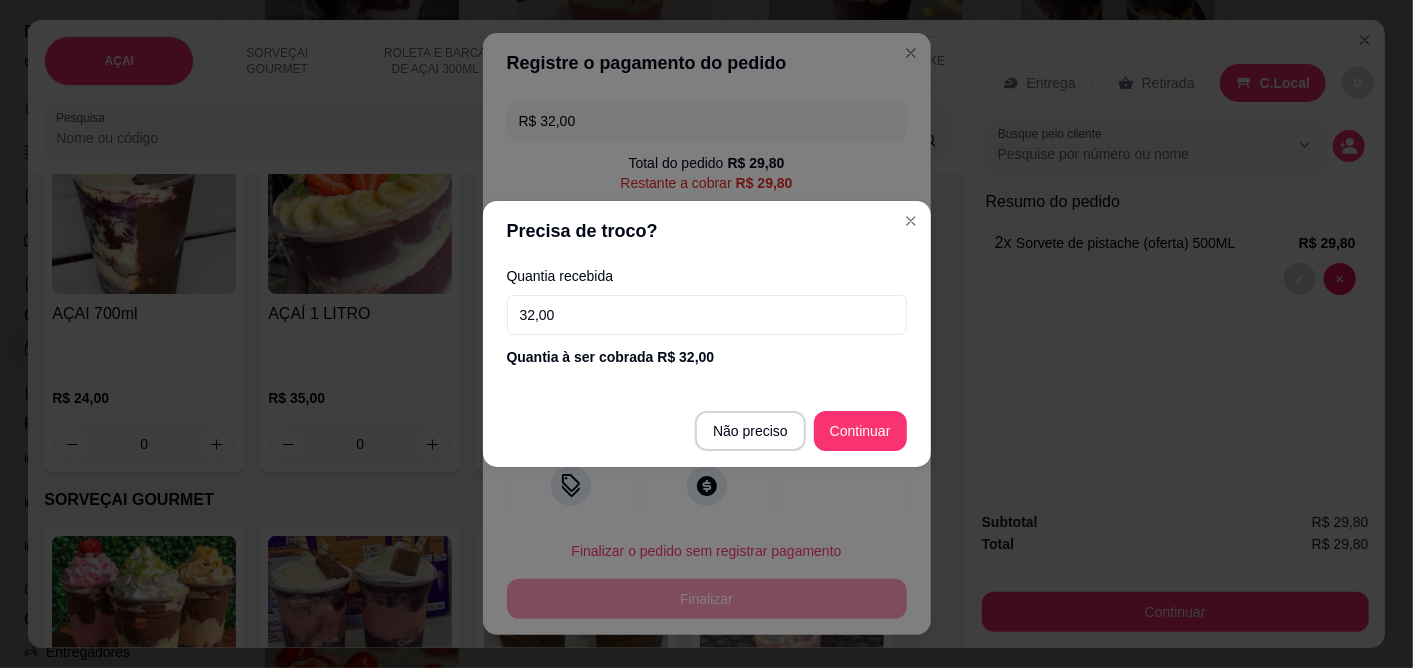 type on "32,00" 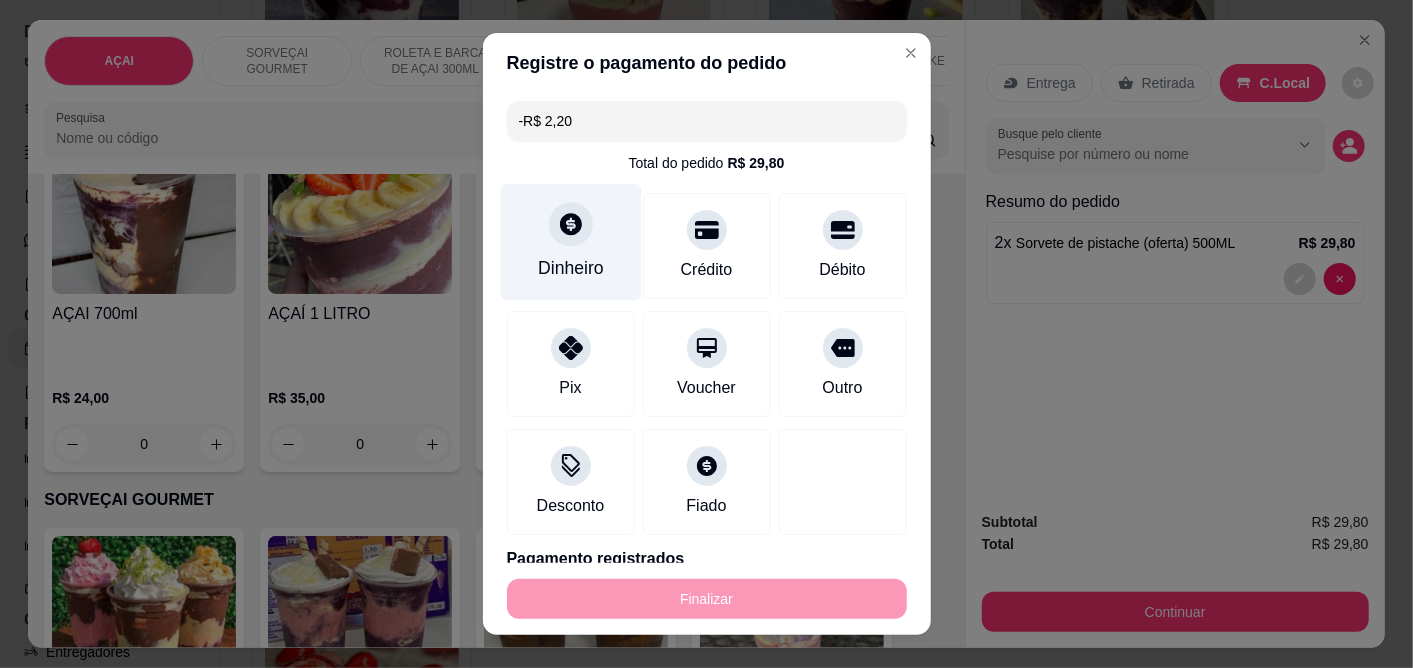 click on "Dinheiro" at bounding box center (570, 242) 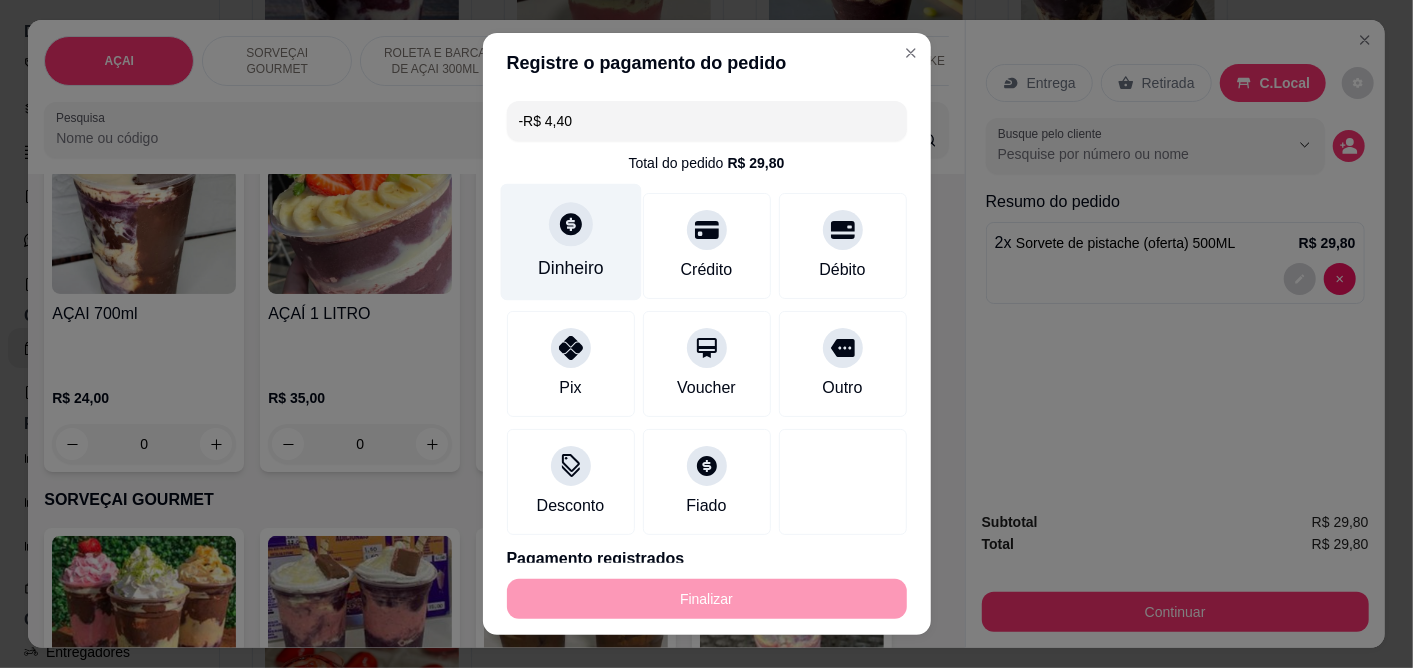 click on "Dinheiro" at bounding box center [571, 269] 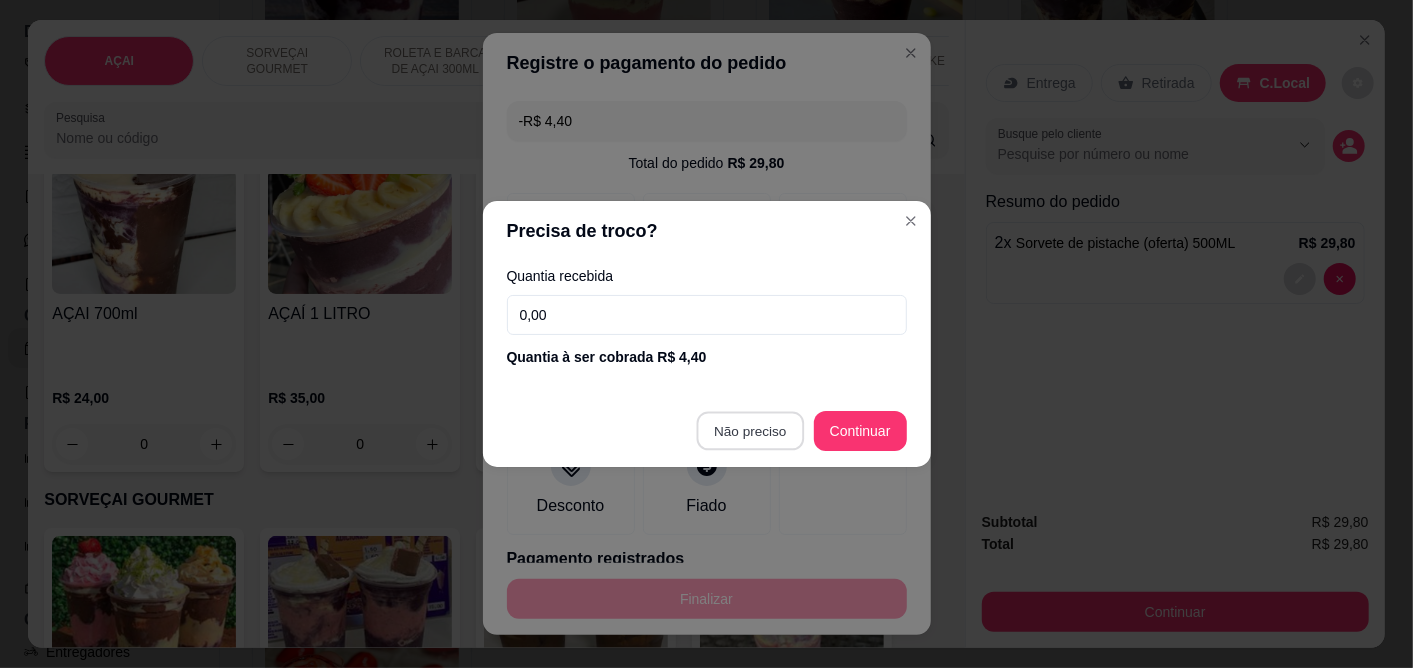 type on "-R$ 8,80" 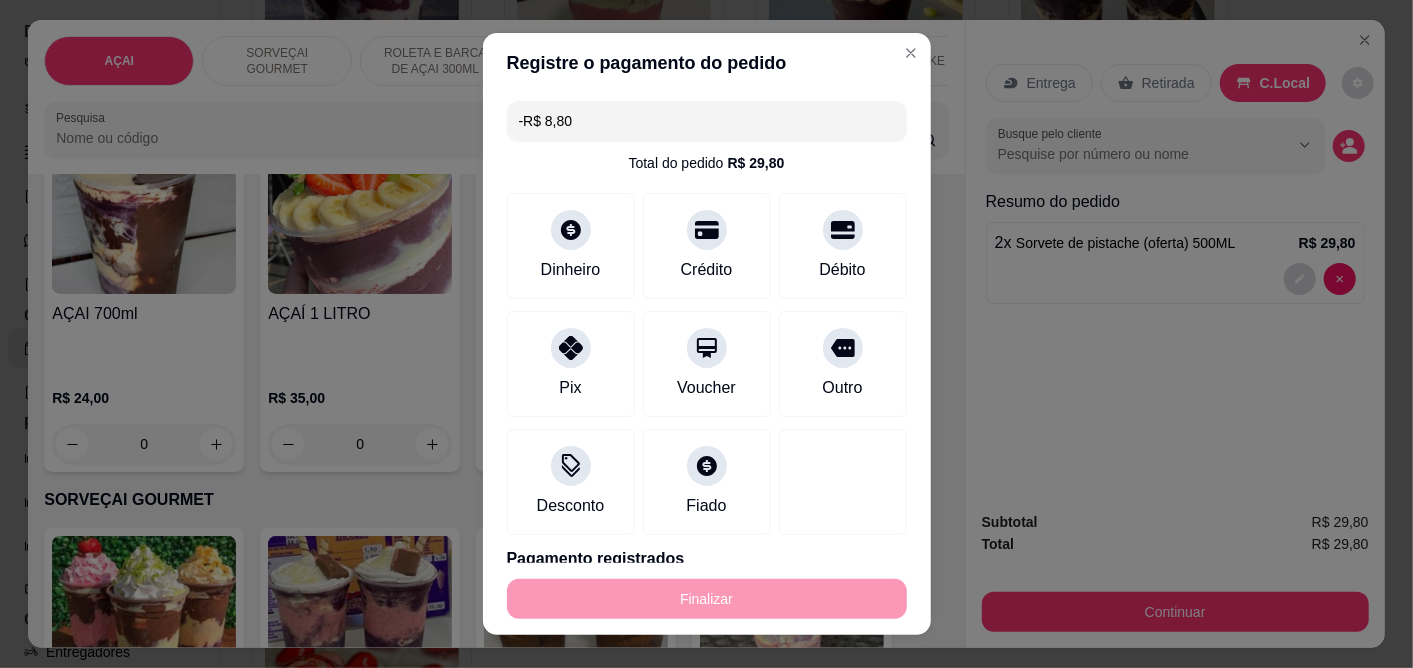 click on "Registre o pagamento do pedido" at bounding box center [707, 63] 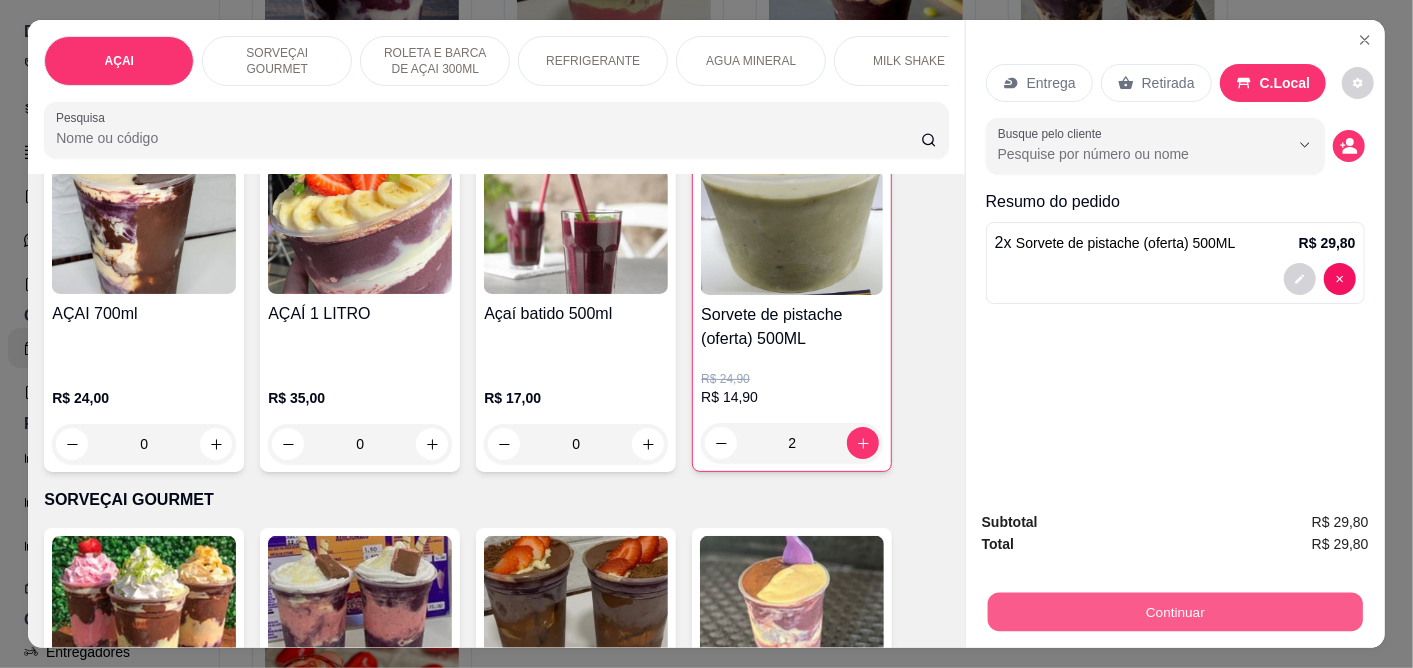 click on "Continuar" at bounding box center (1175, 612) 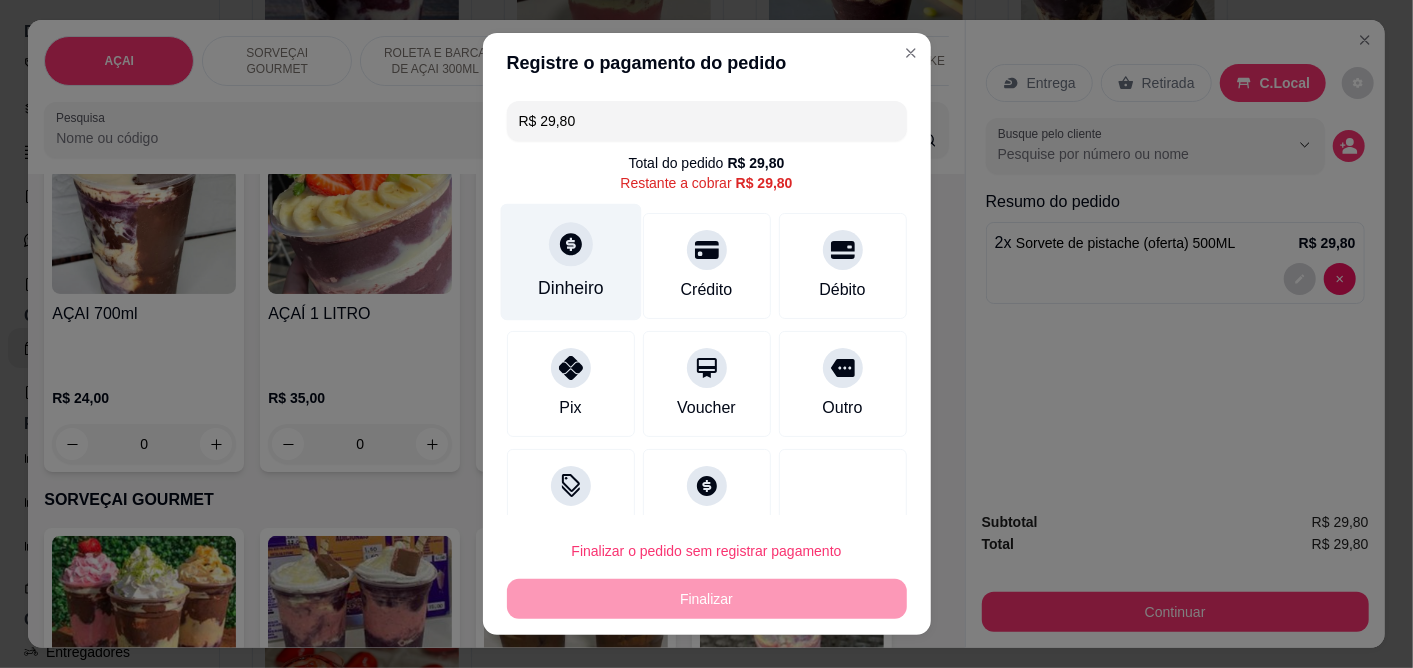 click at bounding box center (571, 245) 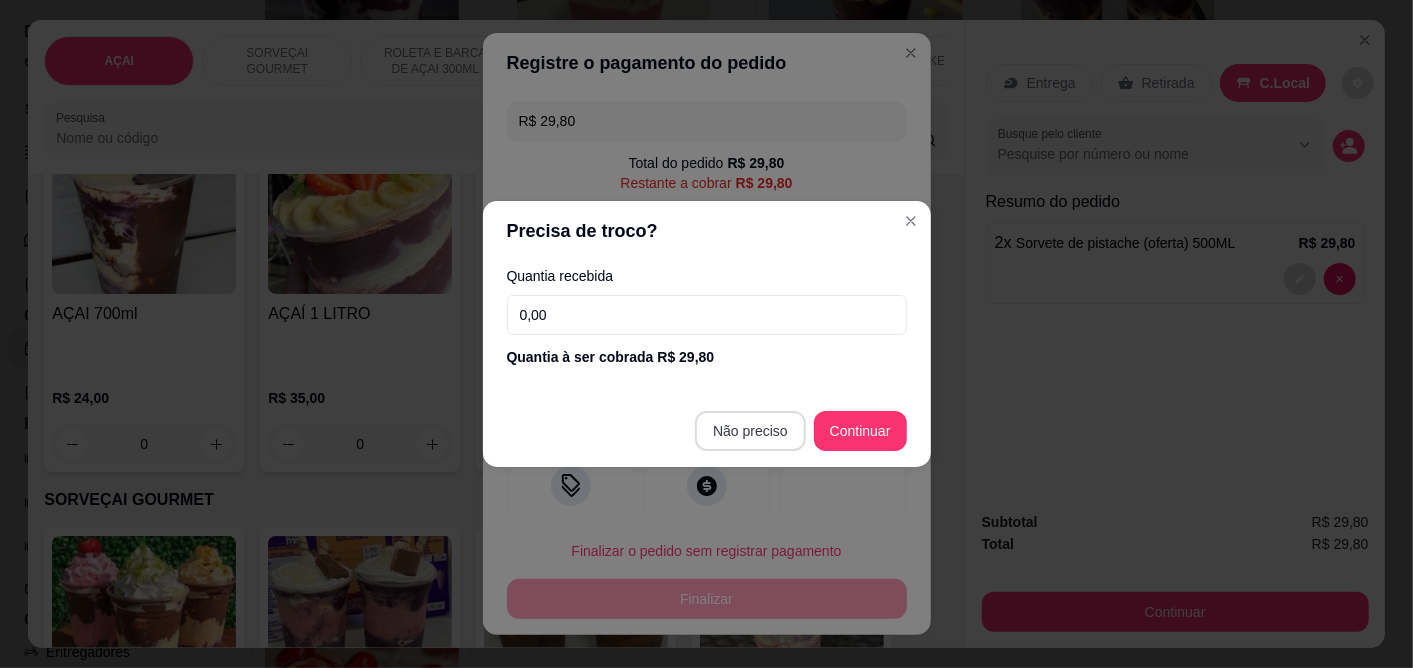type on "R$ 0,00" 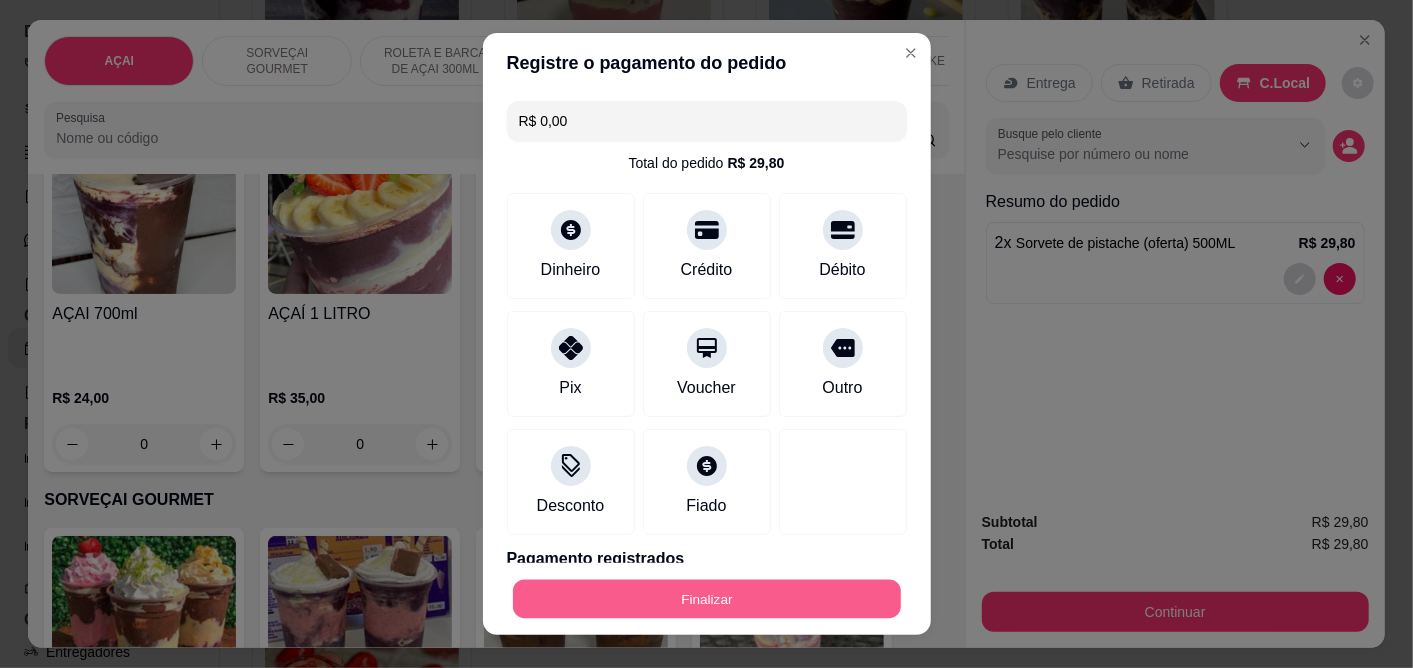 click on "Finalizar" at bounding box center (707, 598) 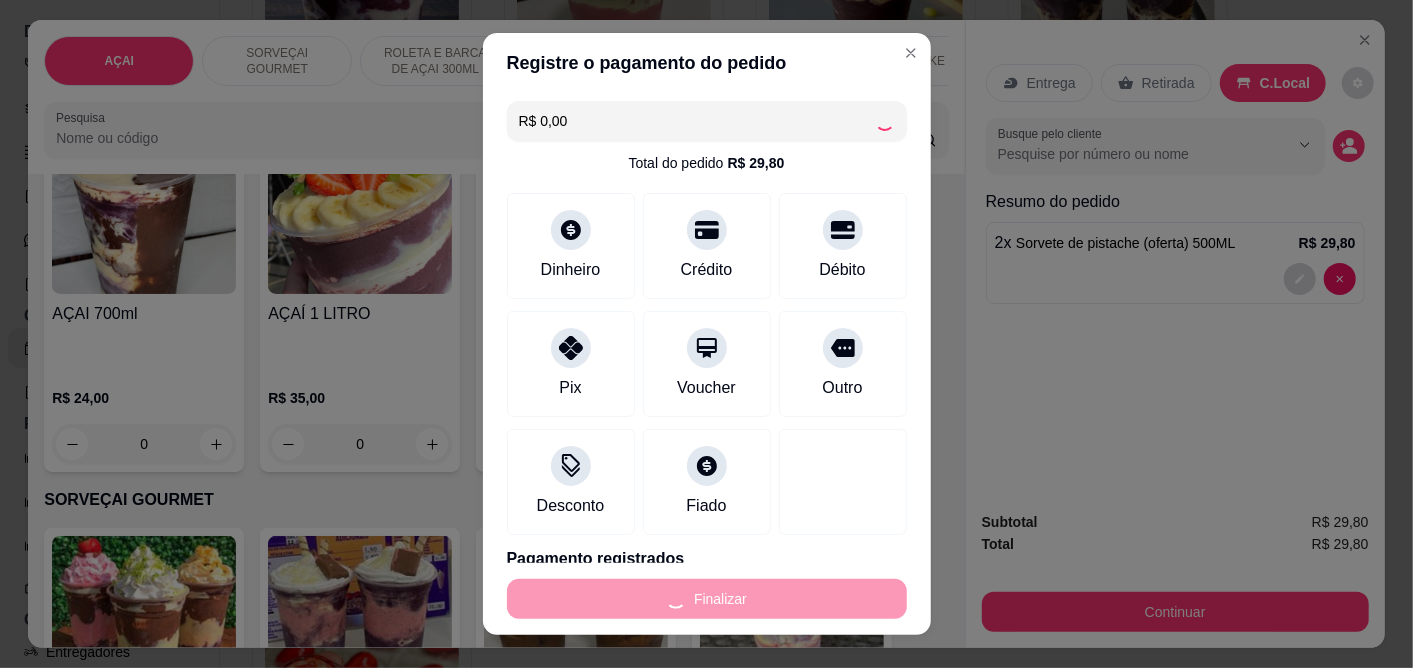 type on "0" 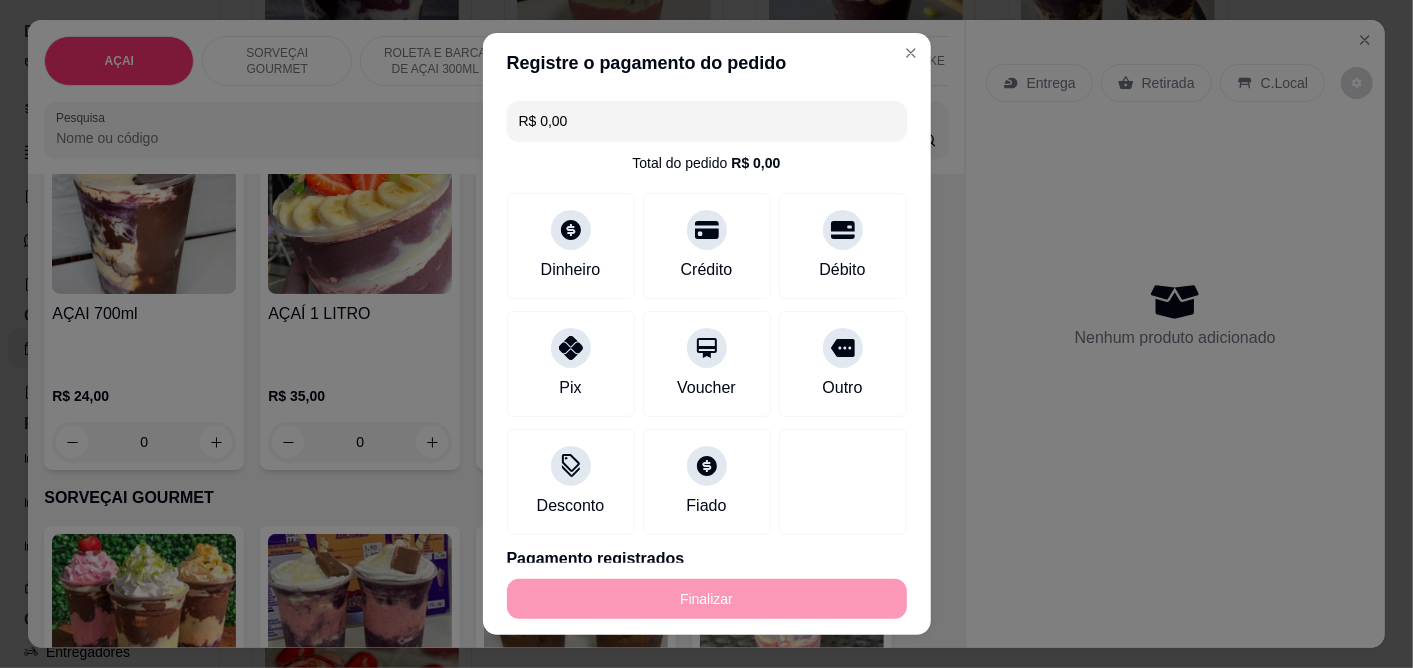 type on "-R$ 29,80" 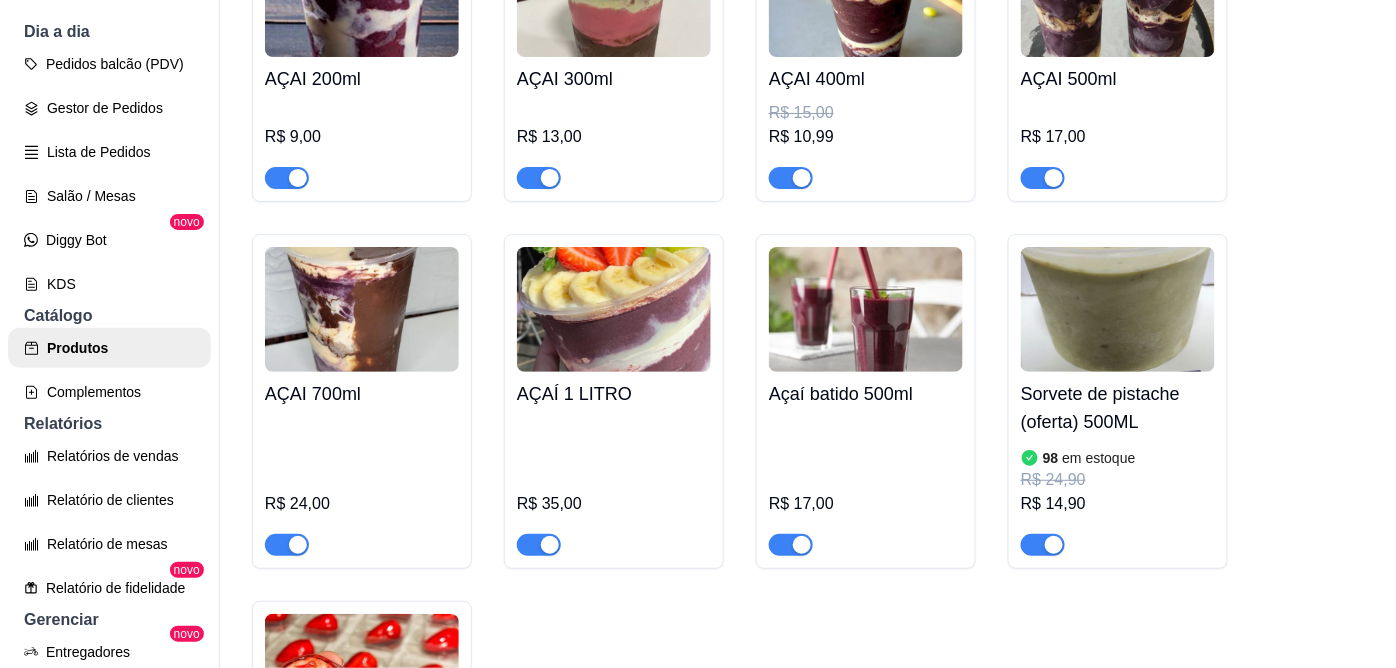 scroll, scrollTop: 0, scrollLeft: 0, axis: both 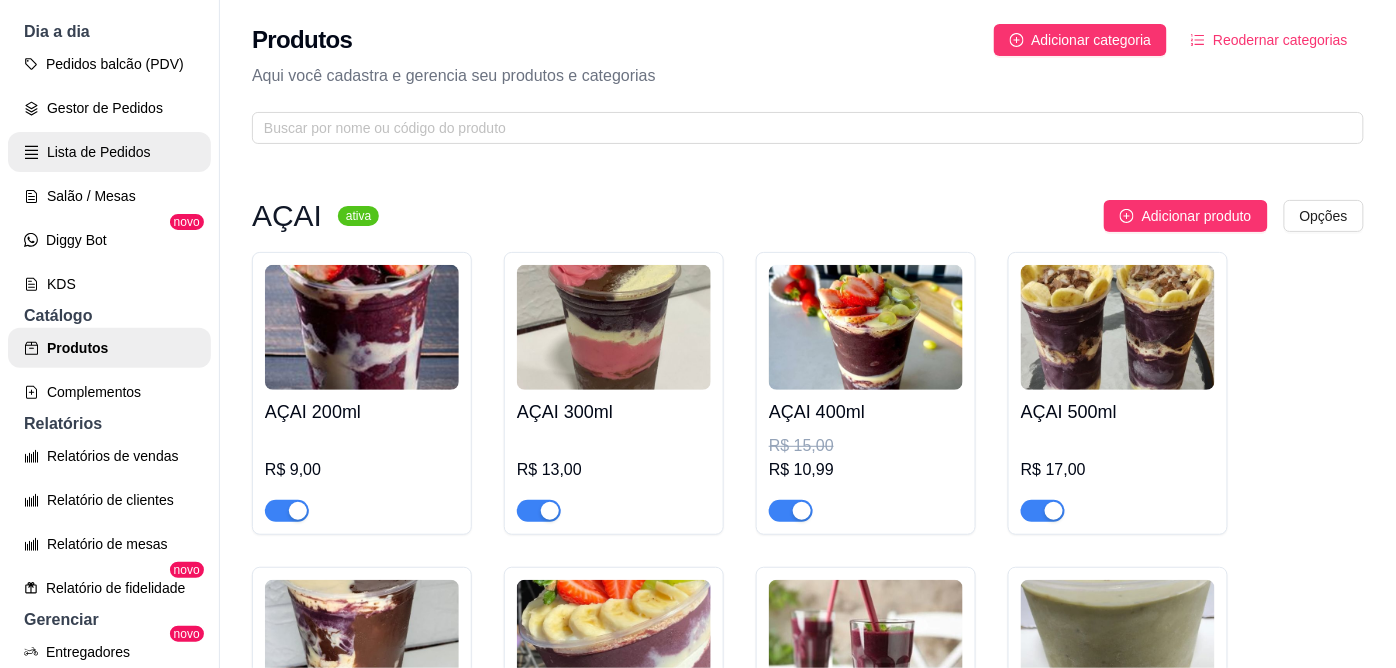 click on "Lista de Pedidos" at bounding box center (109, 152) 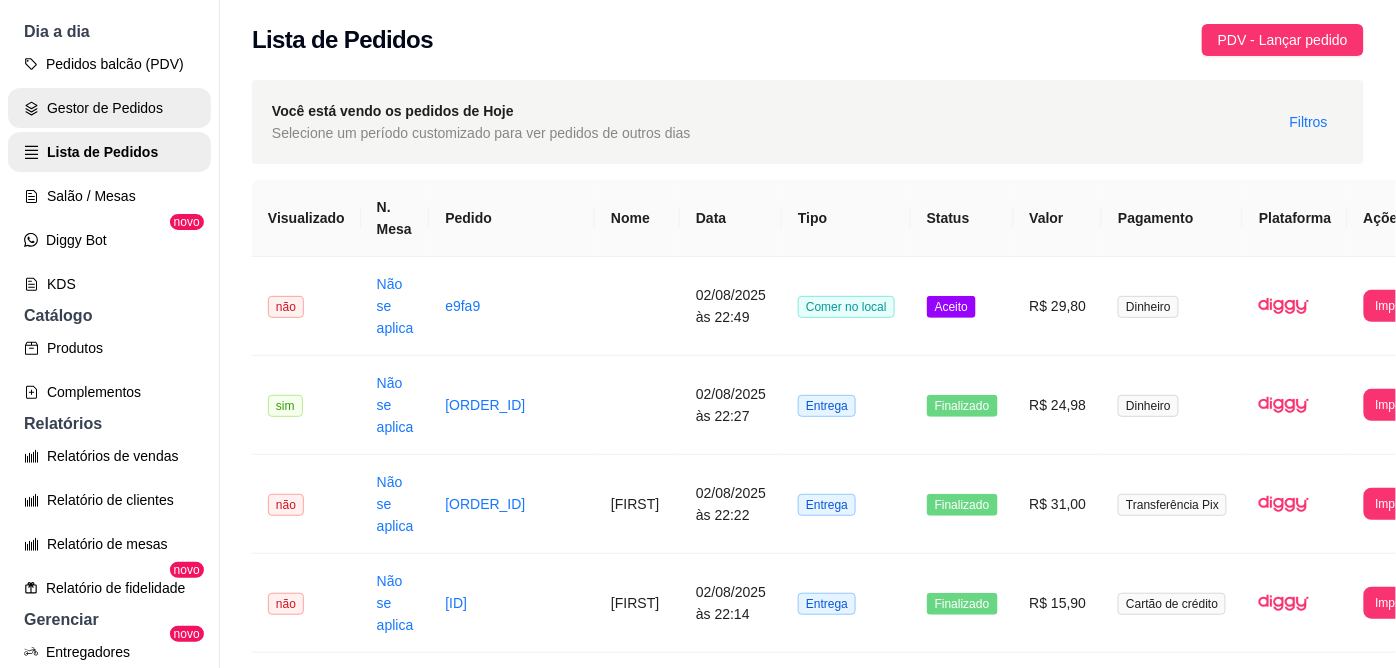 click on "Gestor de Pedidos" at bounding box center [109, 108] 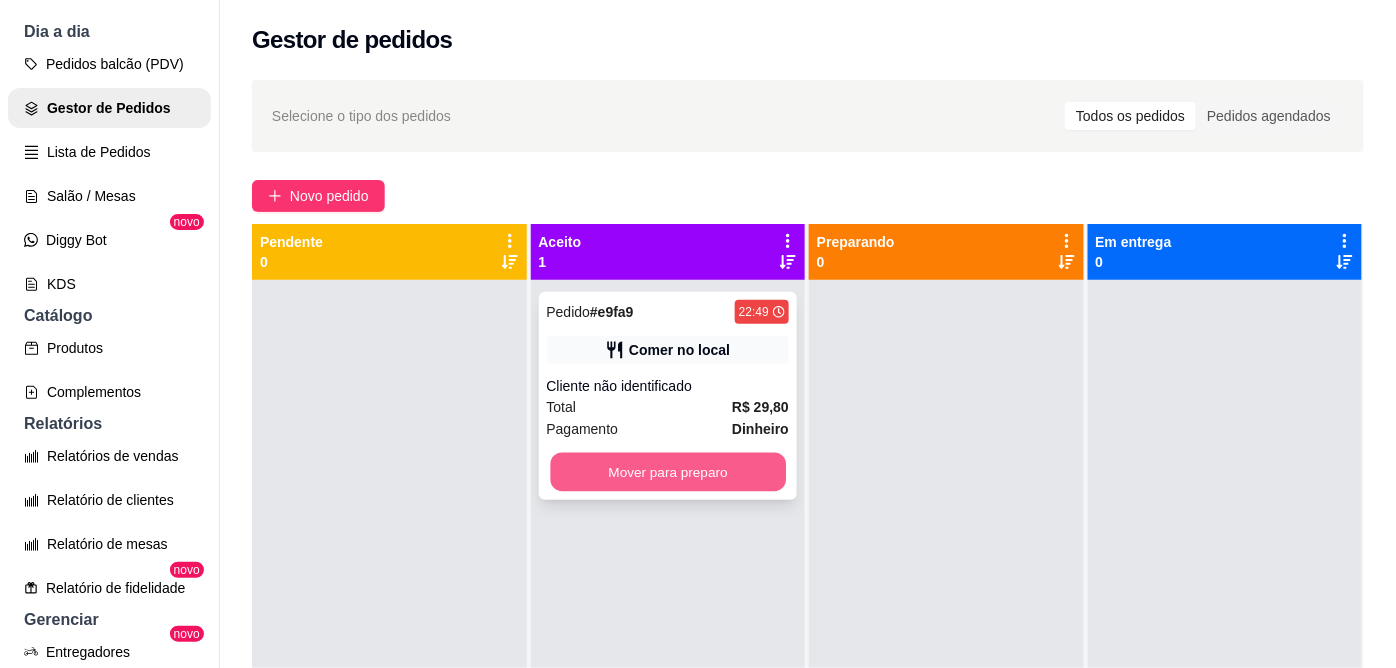 click on "Mover para preparo" at bounding box center (667, 472) 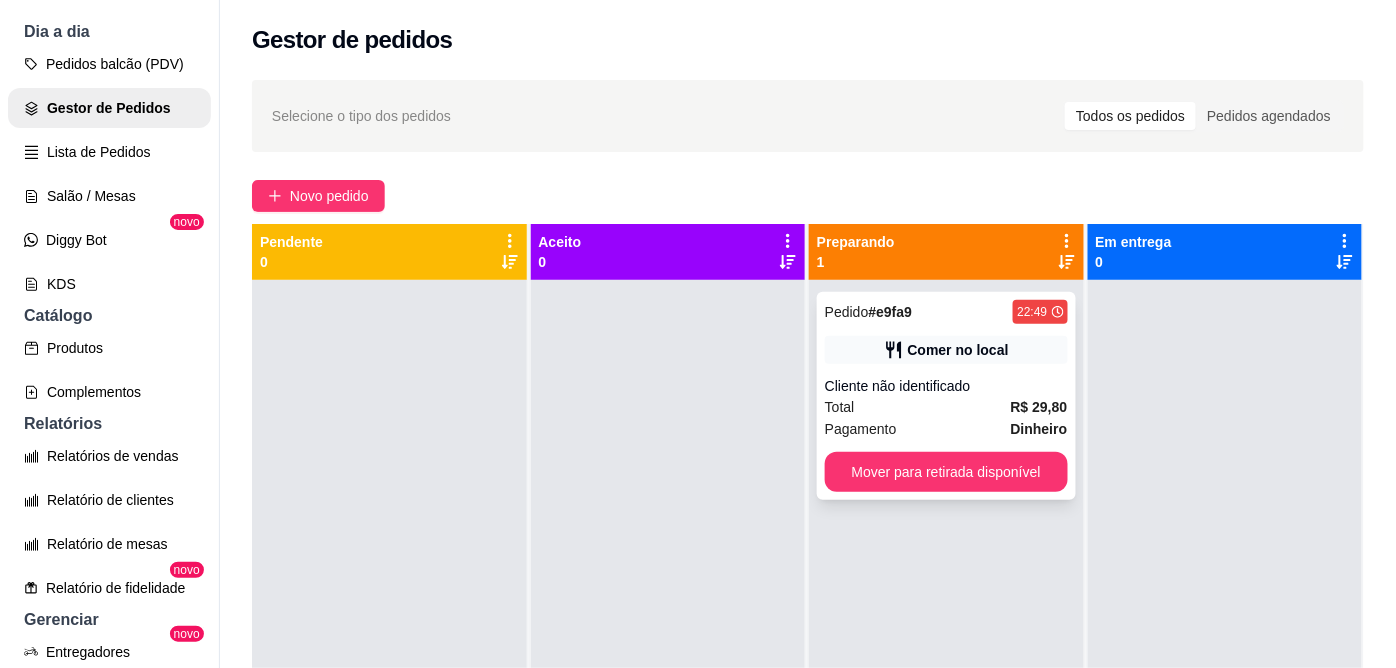 click on "Total R$ 29,80" at bounding box center (946, 407) 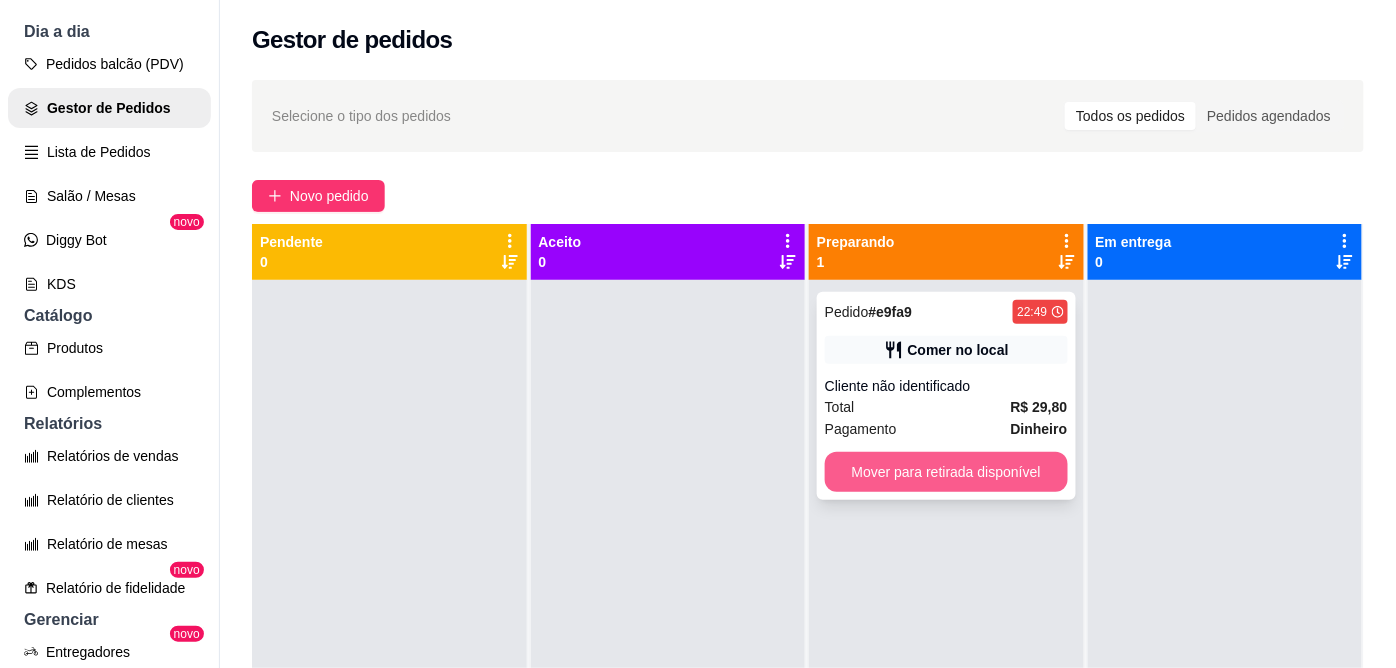 click on "Mover para retirada disponível" at bounding box center [946, 472] 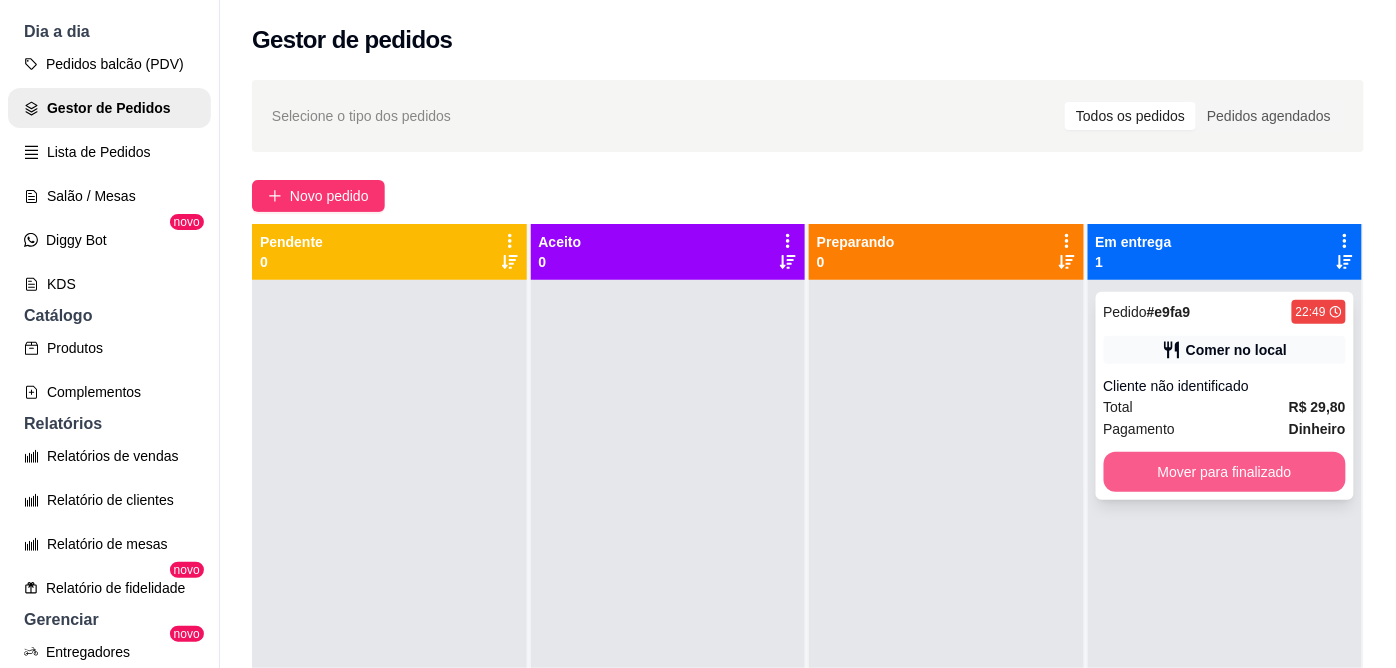 click on "Mover para finalizado" at bounding box center [1225, 472] 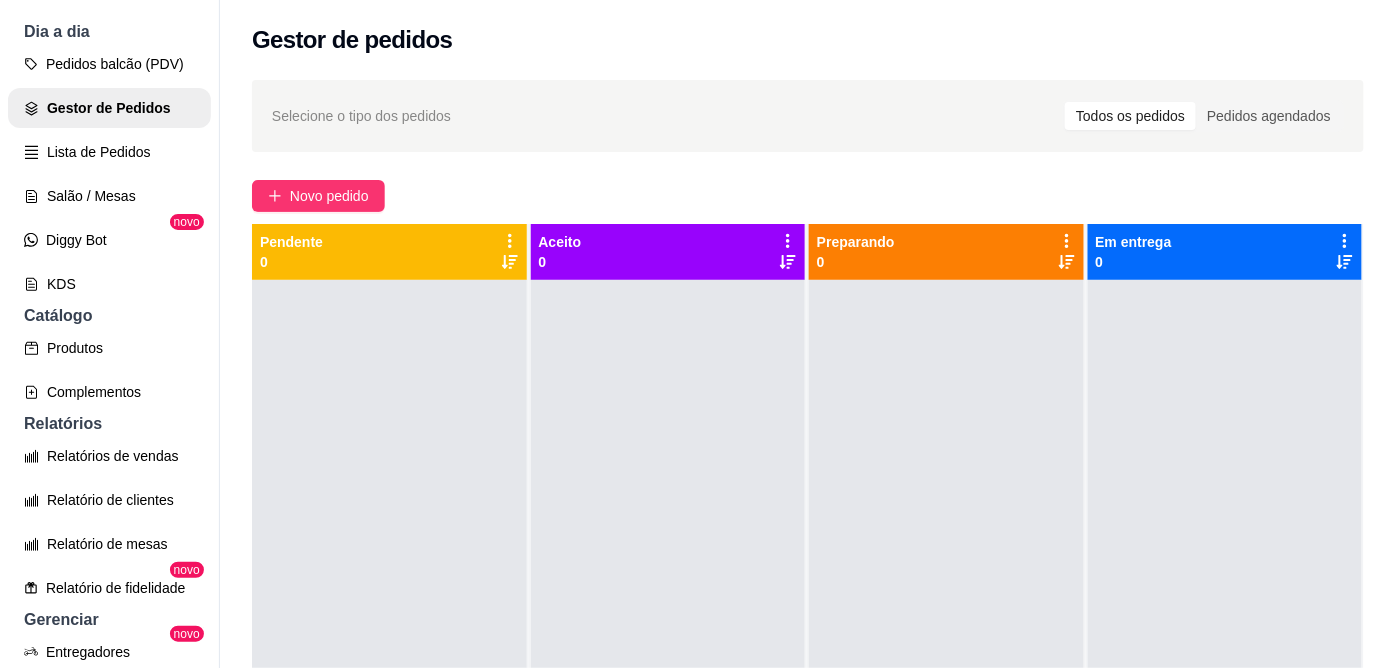 click on "Produtos" at bounding box center (109, 348) 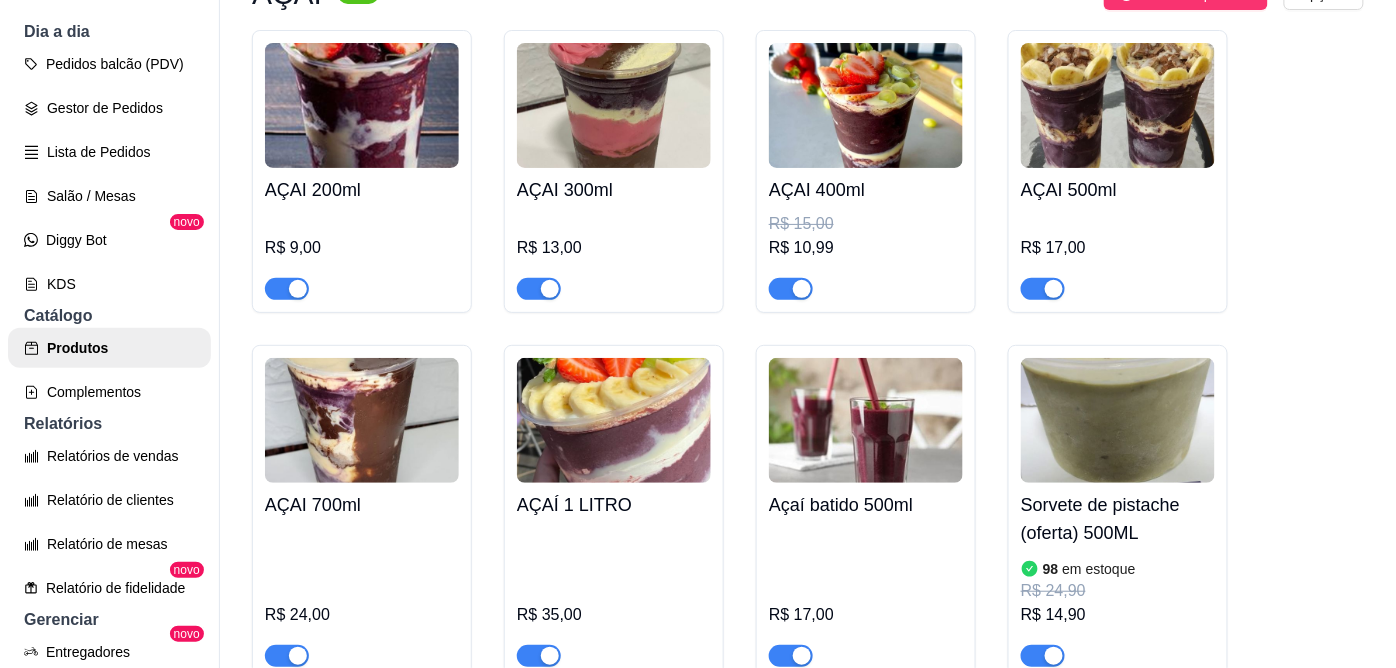 scroll, scrollTop: 333, scrollLeft: 0, axis: vertical 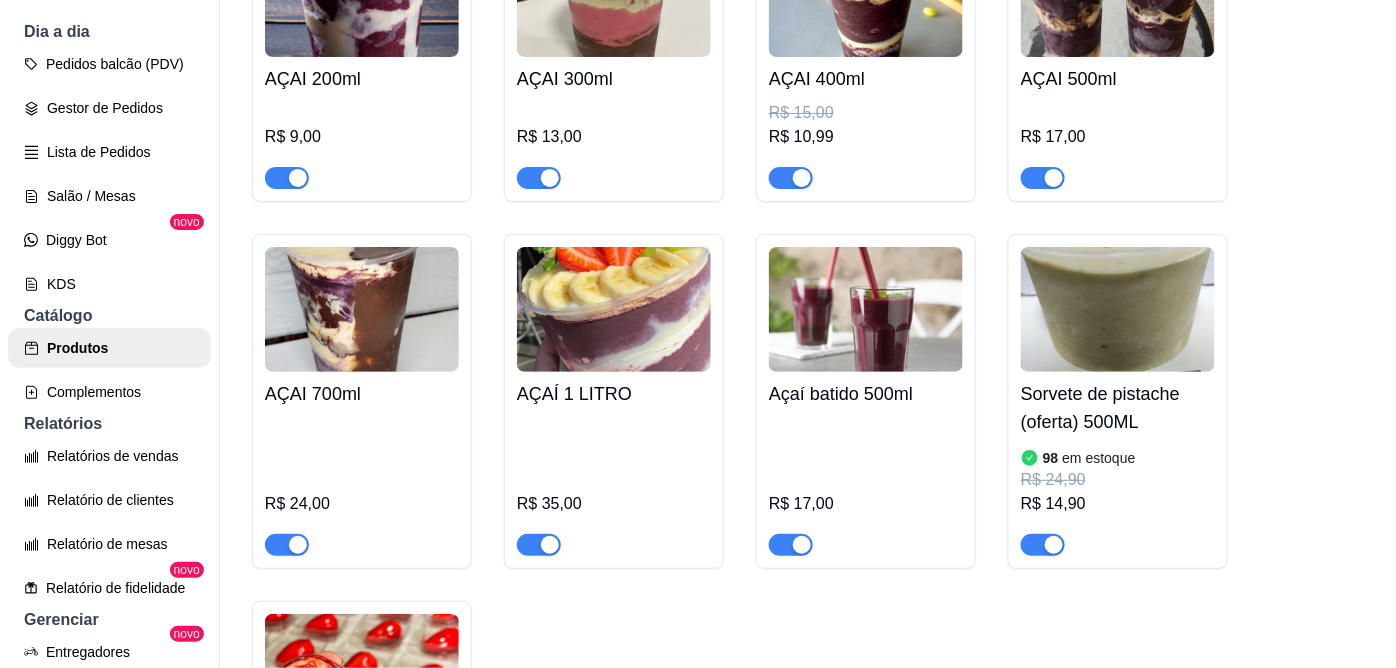 click at bounding box center (1043, 545) 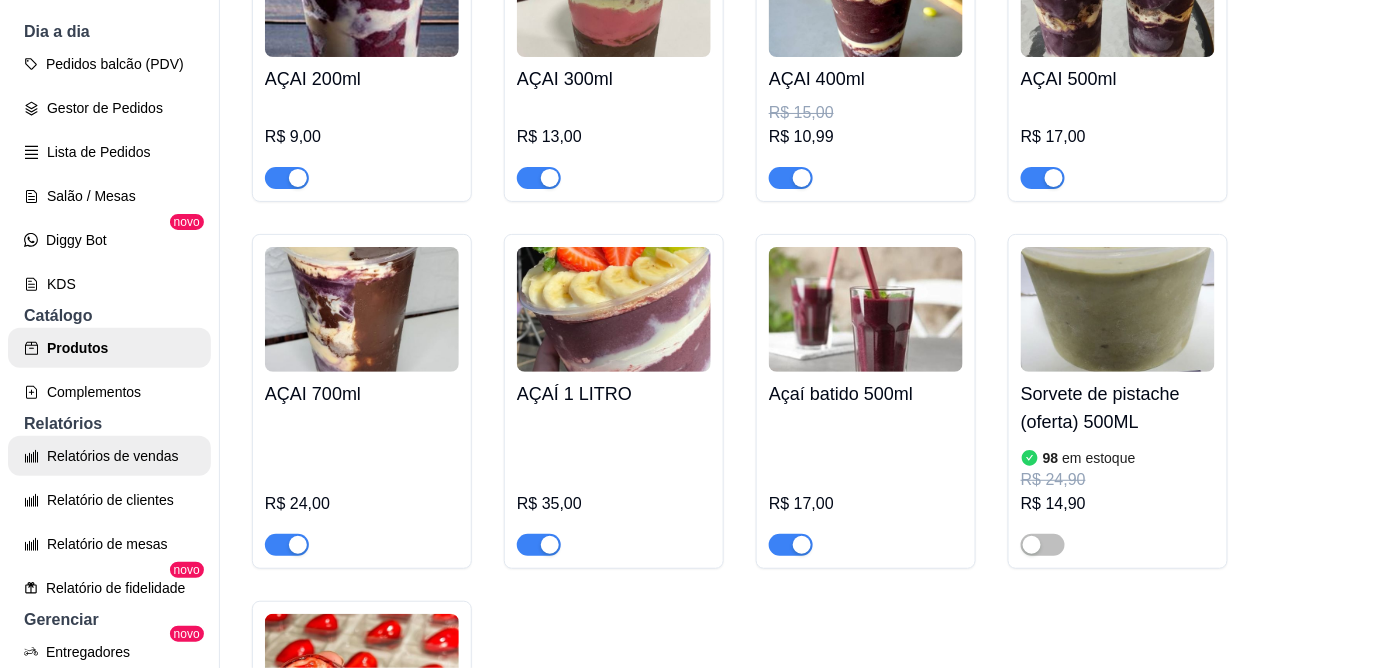 click on "Relatórios de vendas" at bounding box center [109, 456] 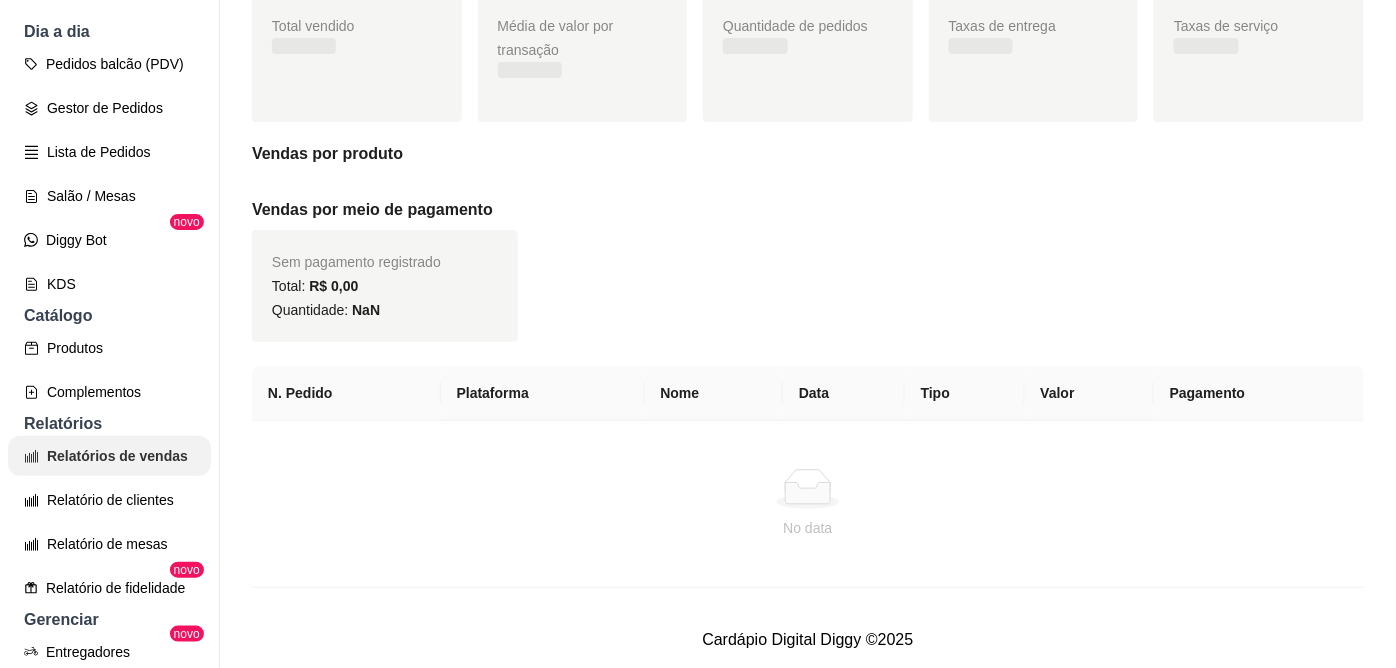 scroll, scrollTop: 0, scrollLeft: 0, axis: both 